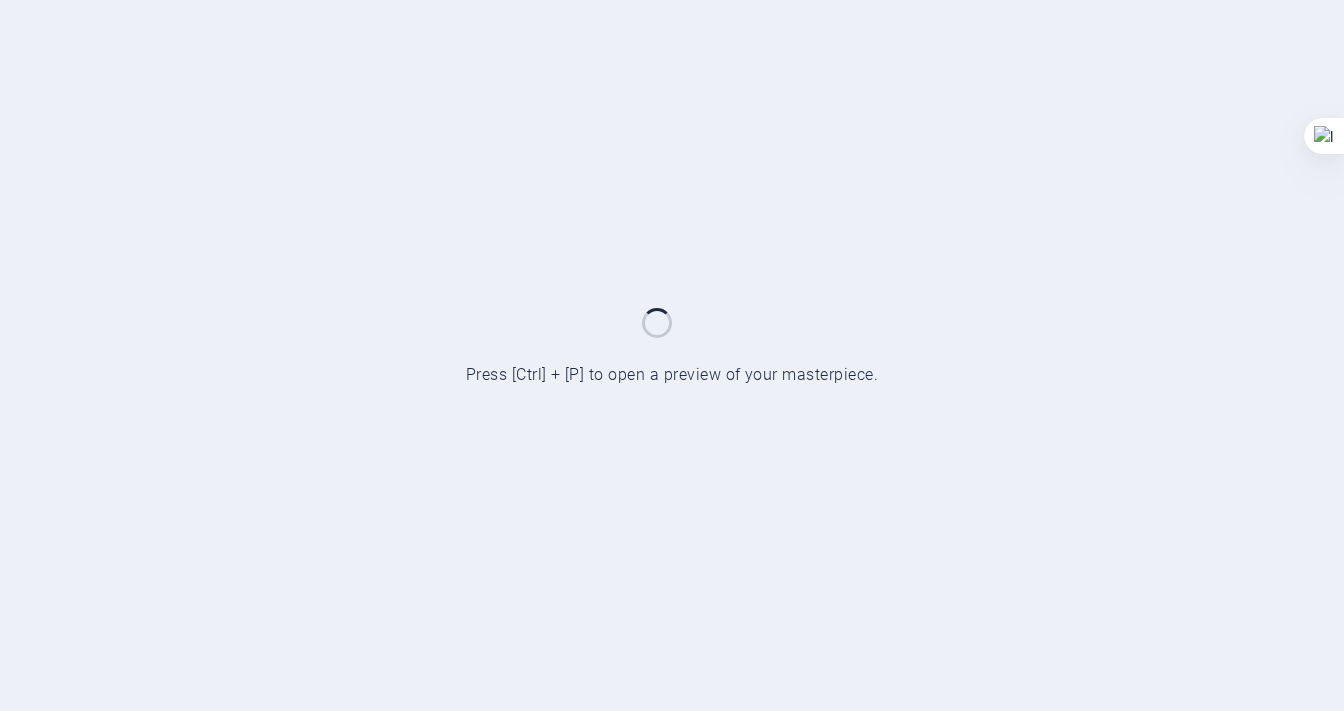 scroll, scrollTop: 0, scrollLeft: 0, axis: both 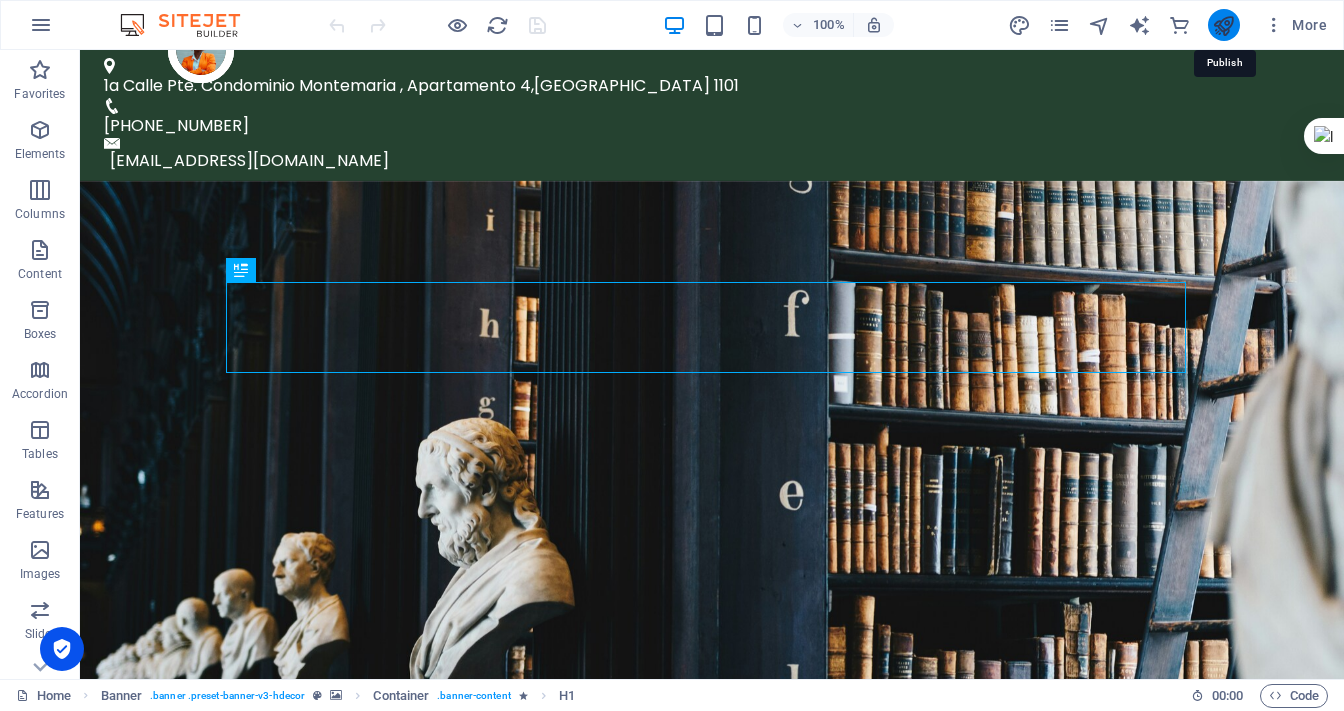 click 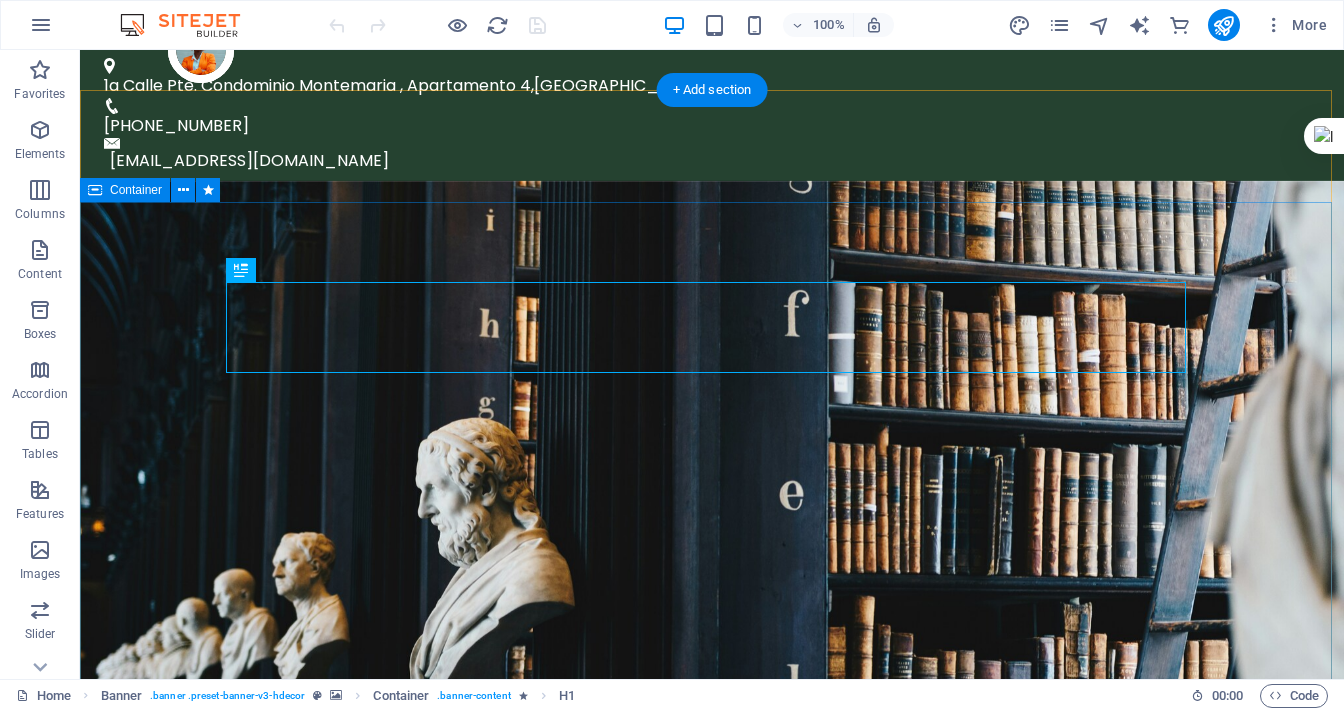 scroll, scrollTop: 0, scrollLeft: 0, axis: both 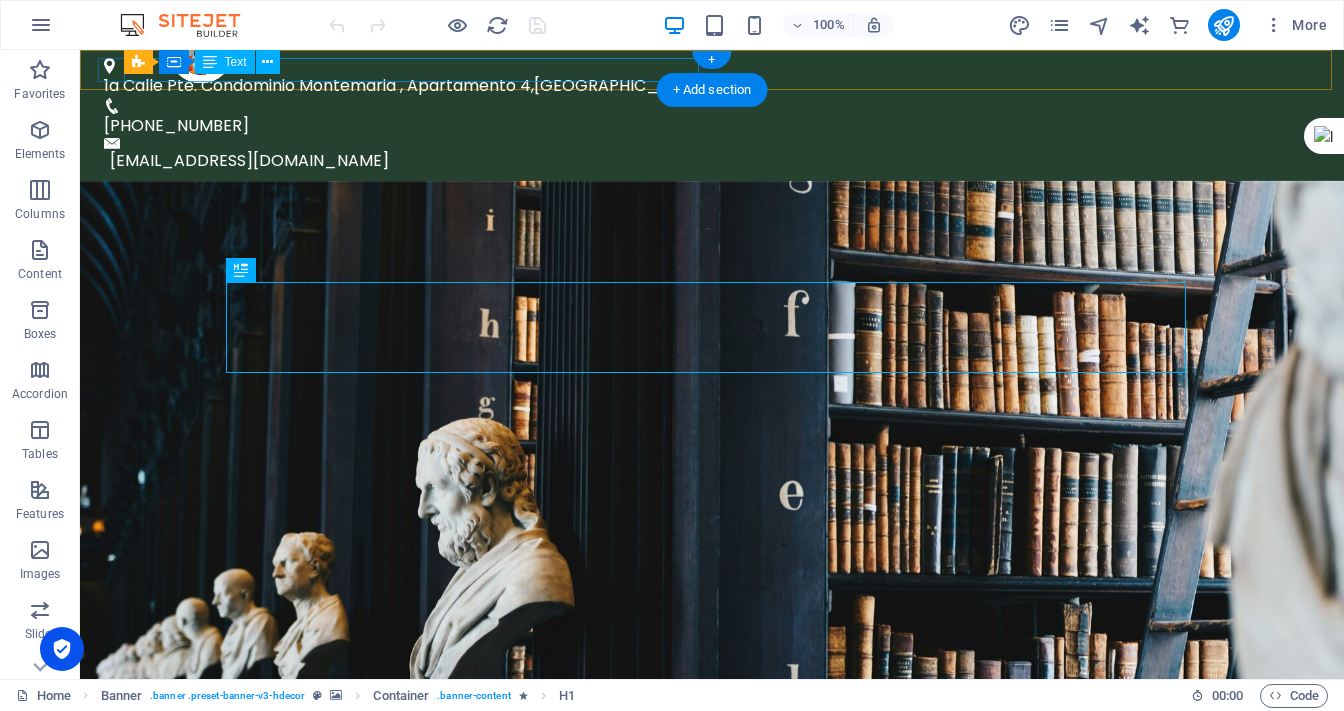 click on "1a Calle Pte. Condominio Montemaria , Apartamento 4" at bounding box center [317, 85] 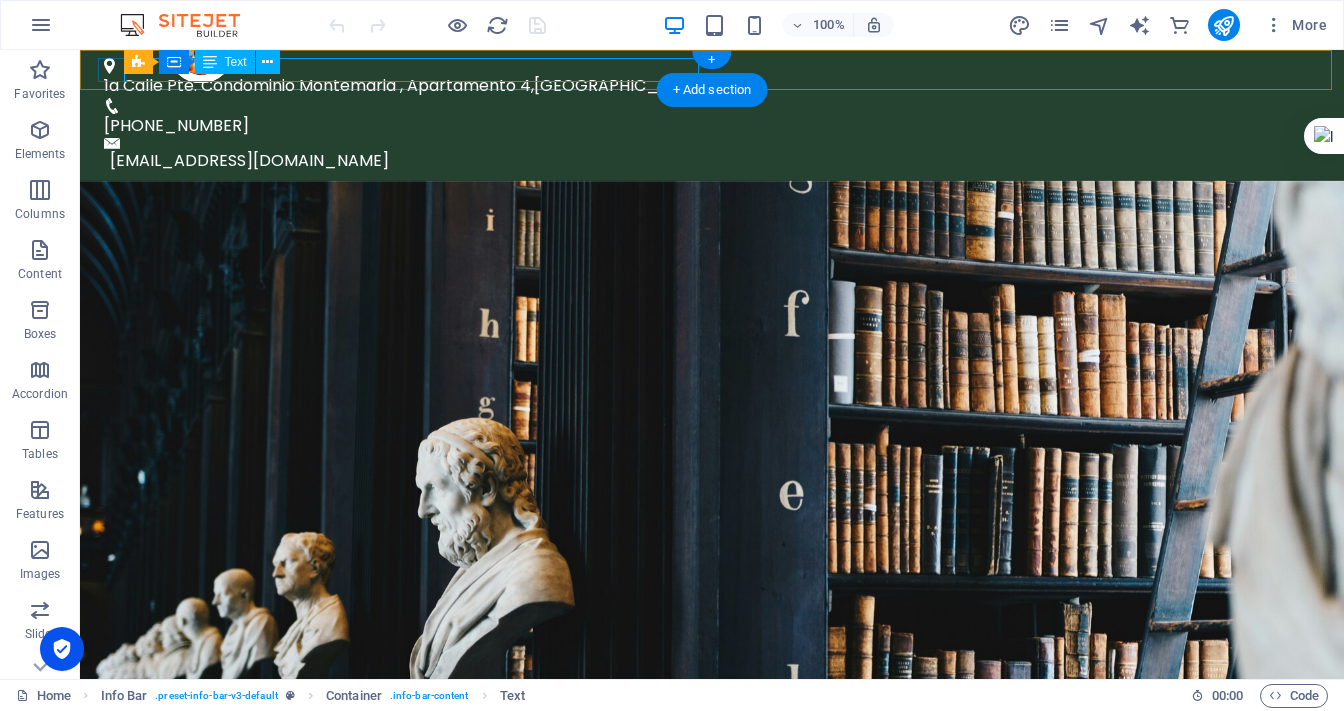 click on "1a Calle Pte. Condominio Montemaria , Apartamento 4" at bounding box center [317, 85] 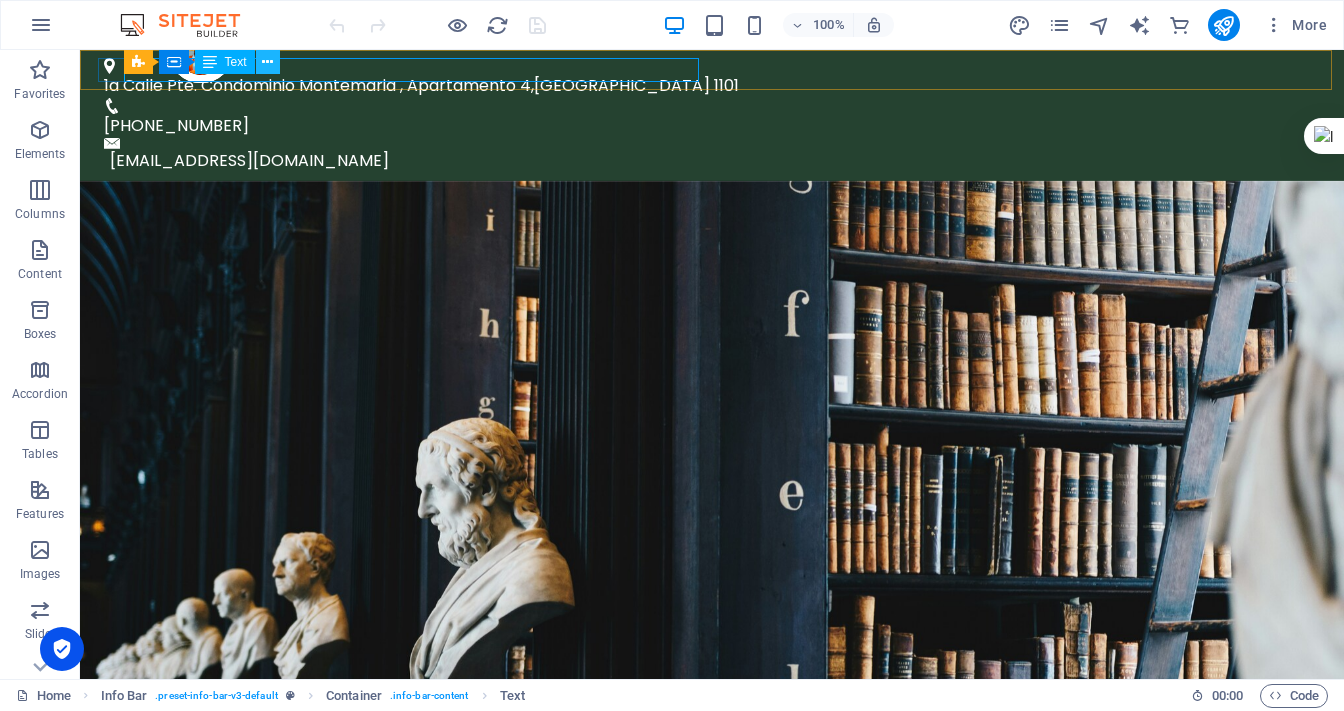 click at bounding box center (267, 62) 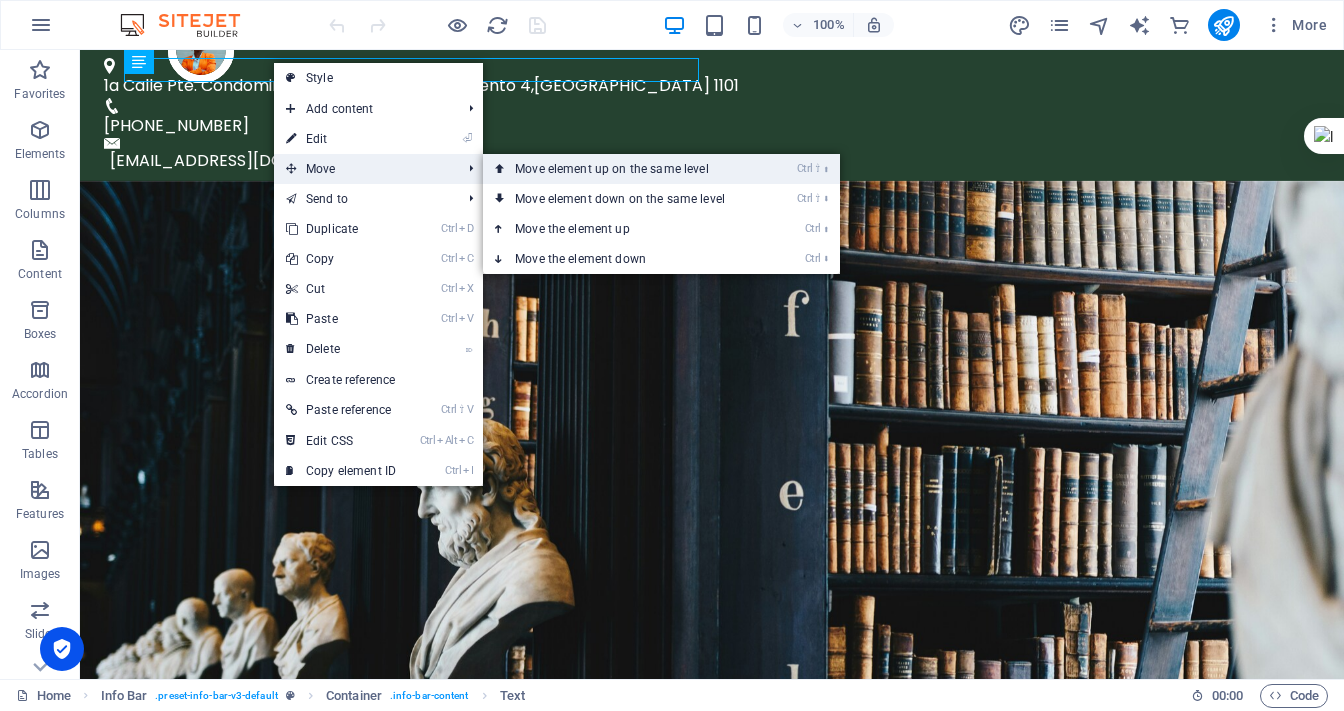 click on "Ctrl ⇧ ⬆  Move element up on the same level" at bounding box center (624, 169) 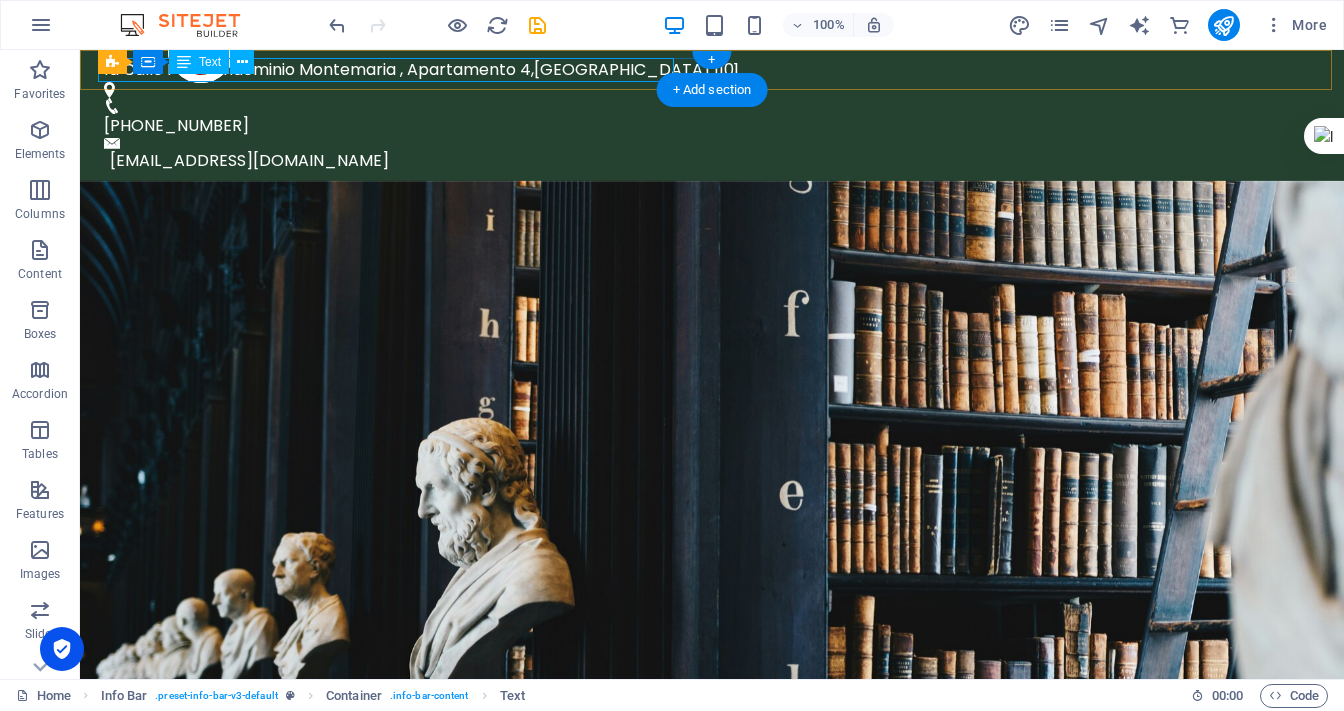 click on "1a Calle Pte. Condominio Montemaria , Apartamento 4" at bounding box center [317, 69] 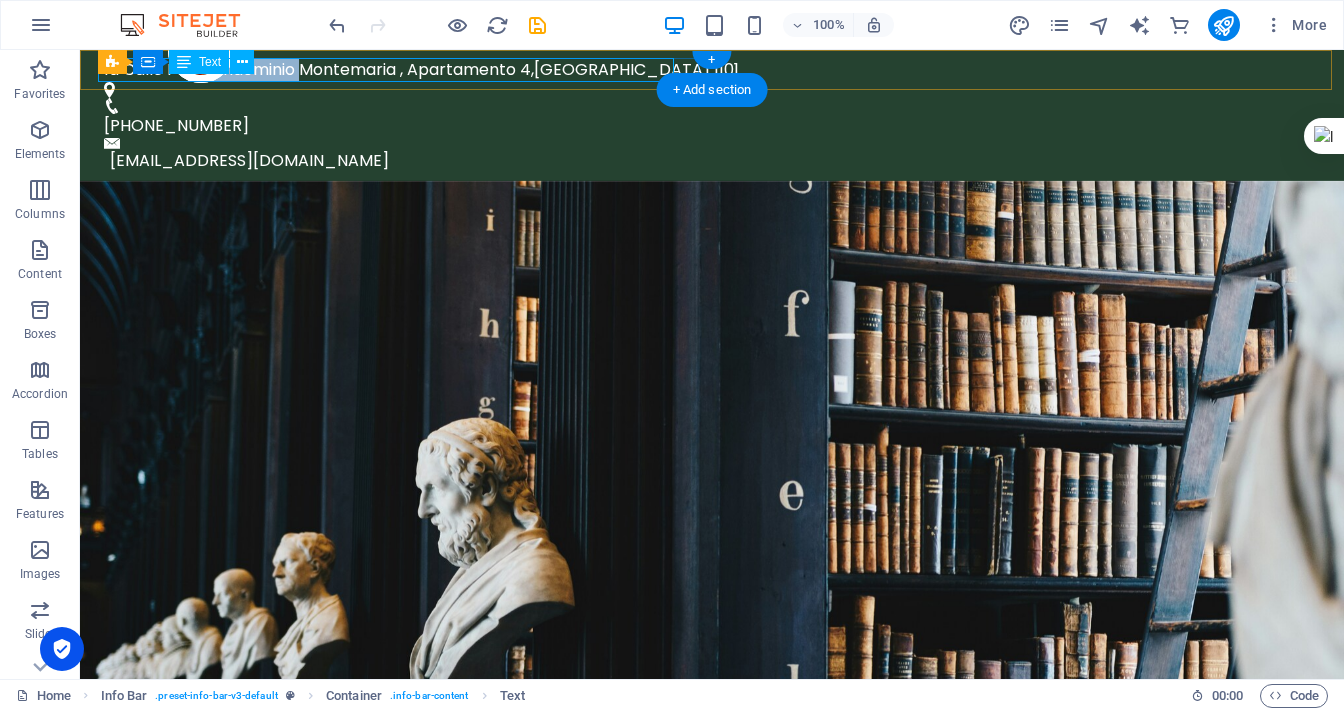 click on "1a Calle Pte. Condominio Montemaria , Apartamento 4" at bounding box center [317, 69] 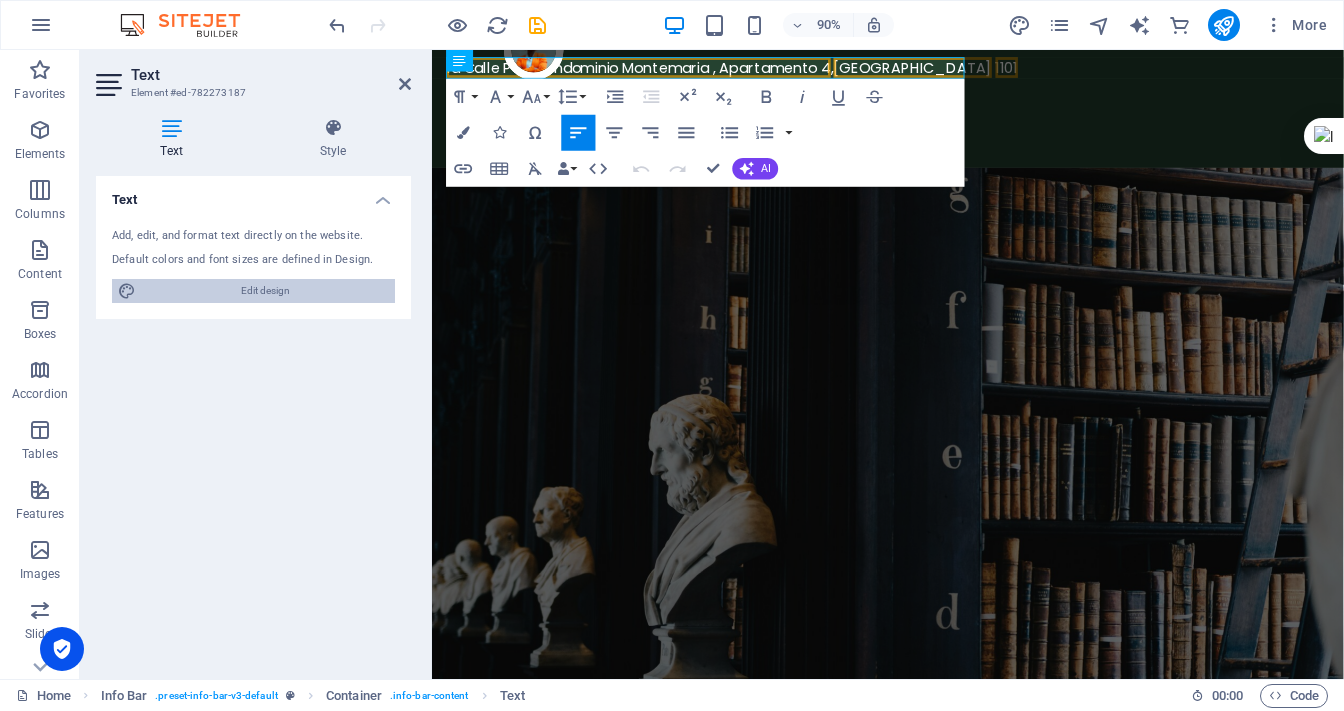 click on "Edit design" at bounding box center (265, 291) 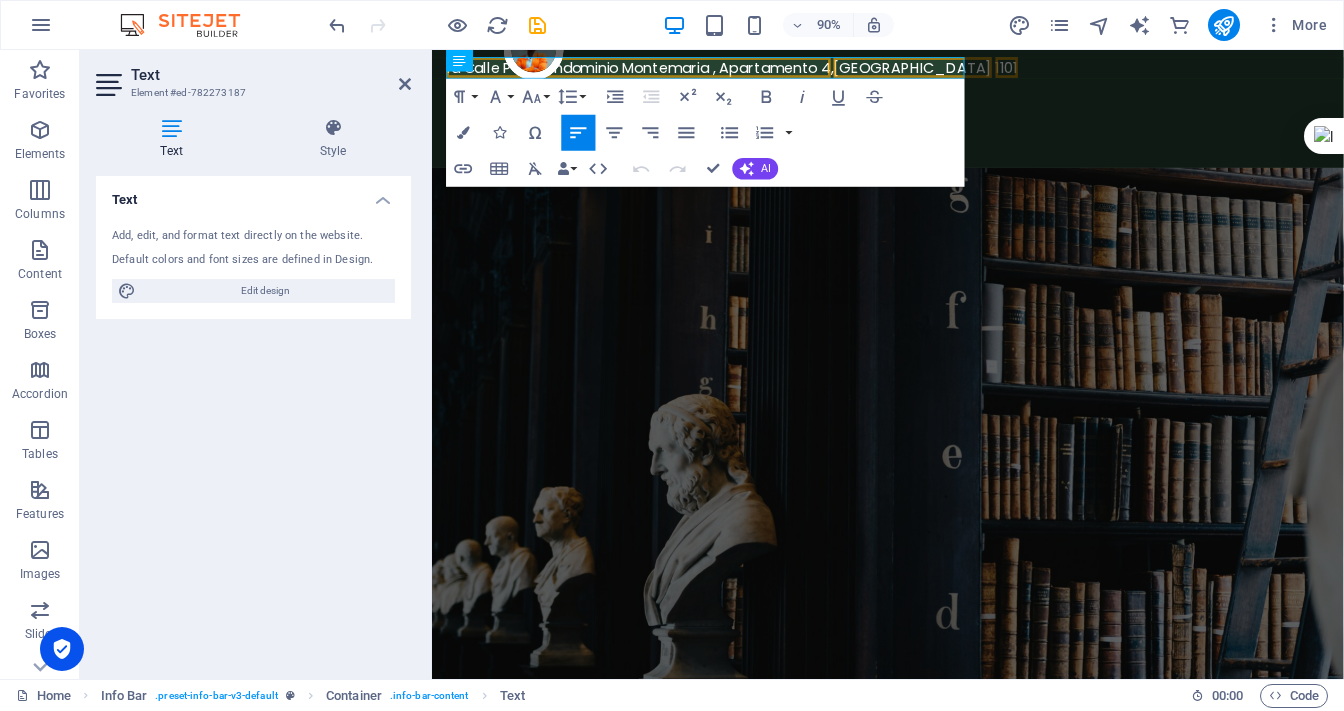 select on "px" 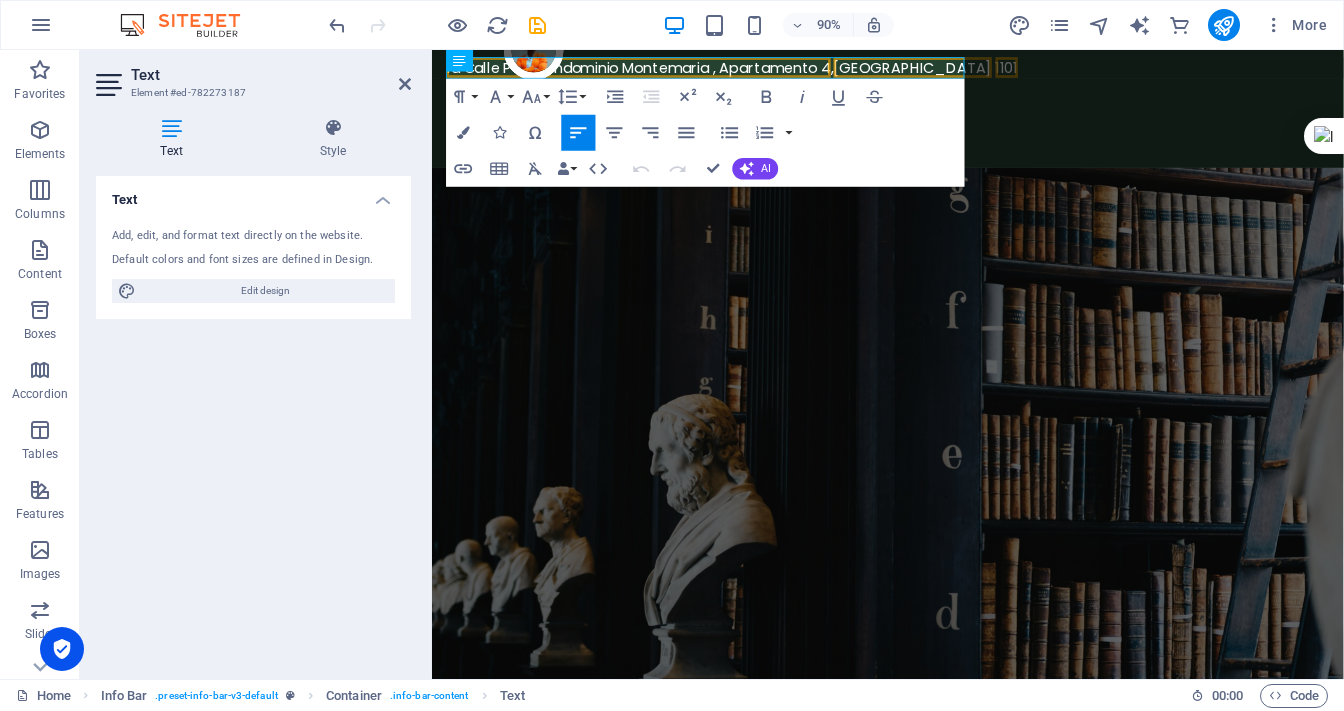 select on "400" 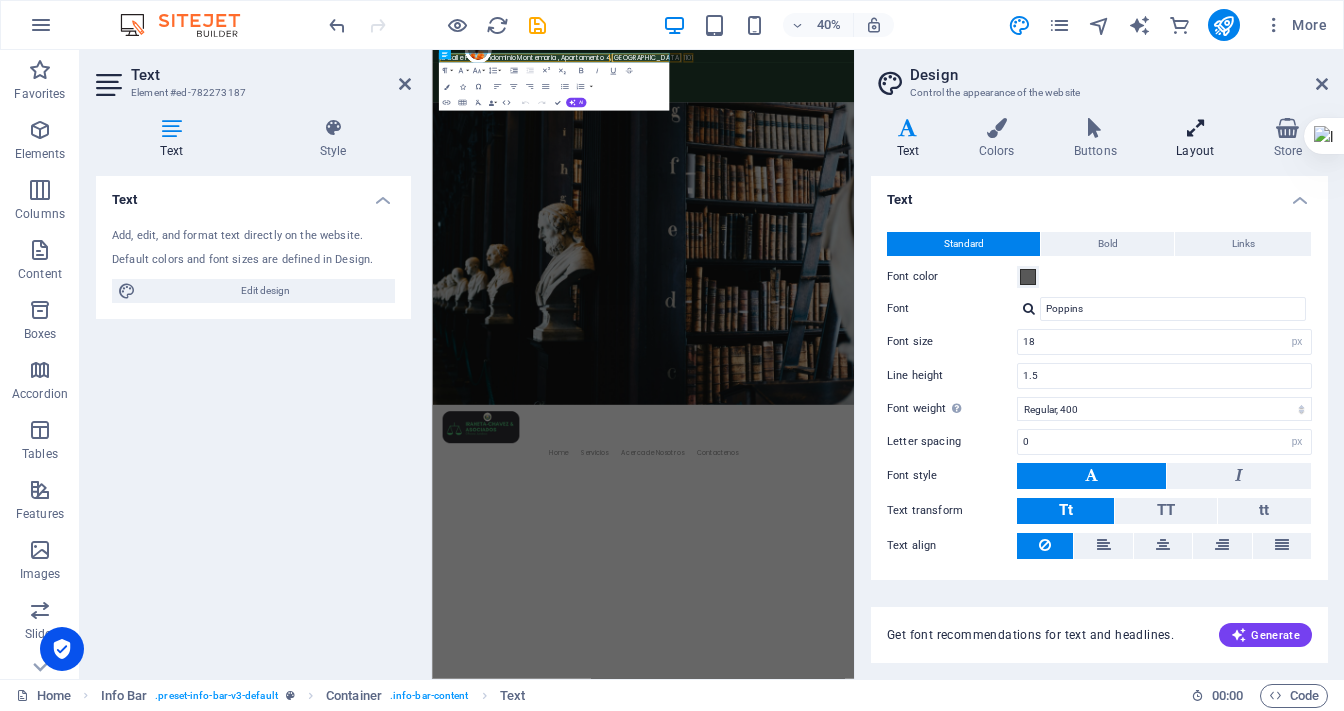 click at bounding box center [1195, 128] 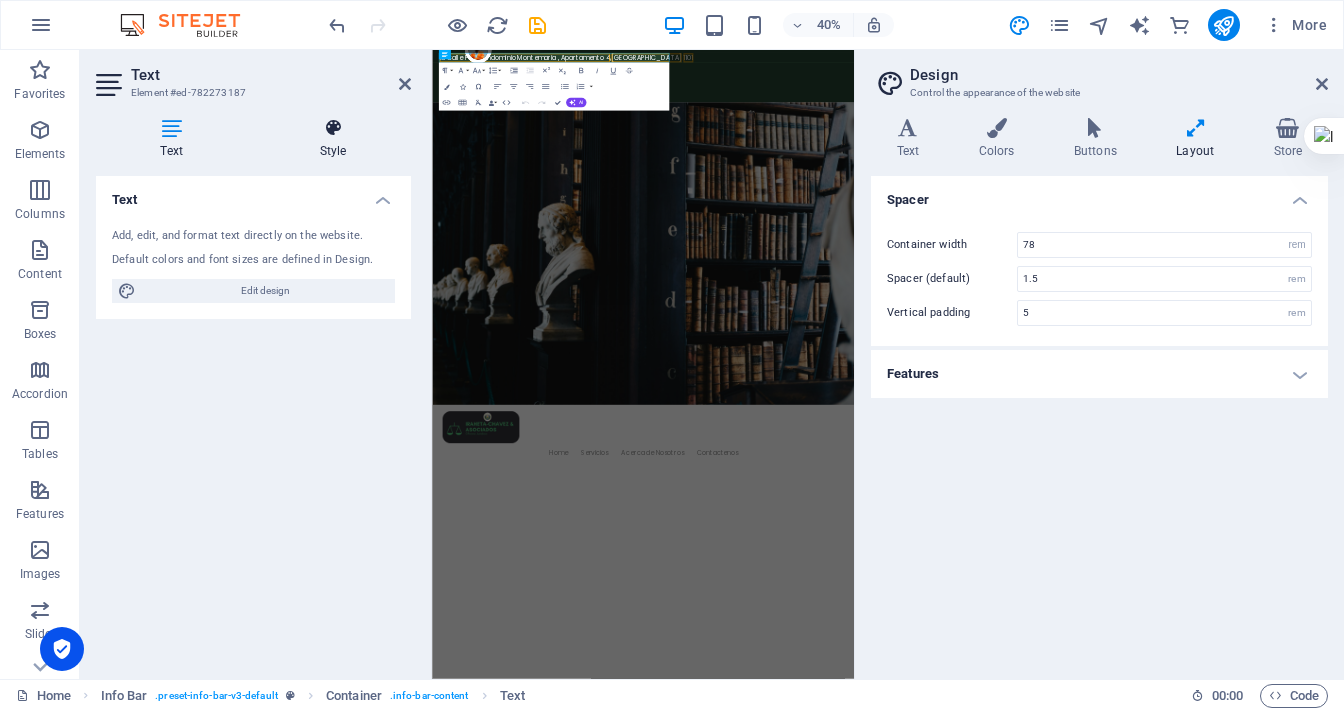 click at bounding box center [333, 128] 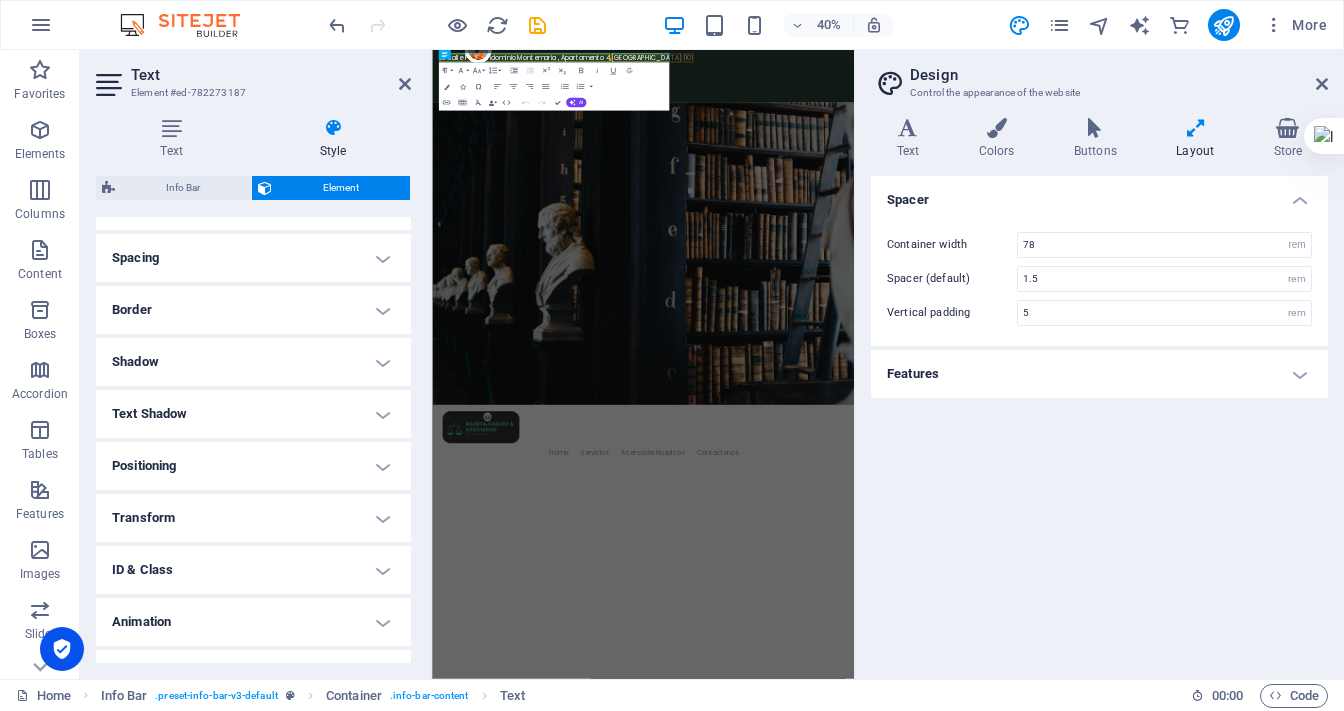 scroll, scrollTop: 398, scrollLeft: 0, axis: vertical 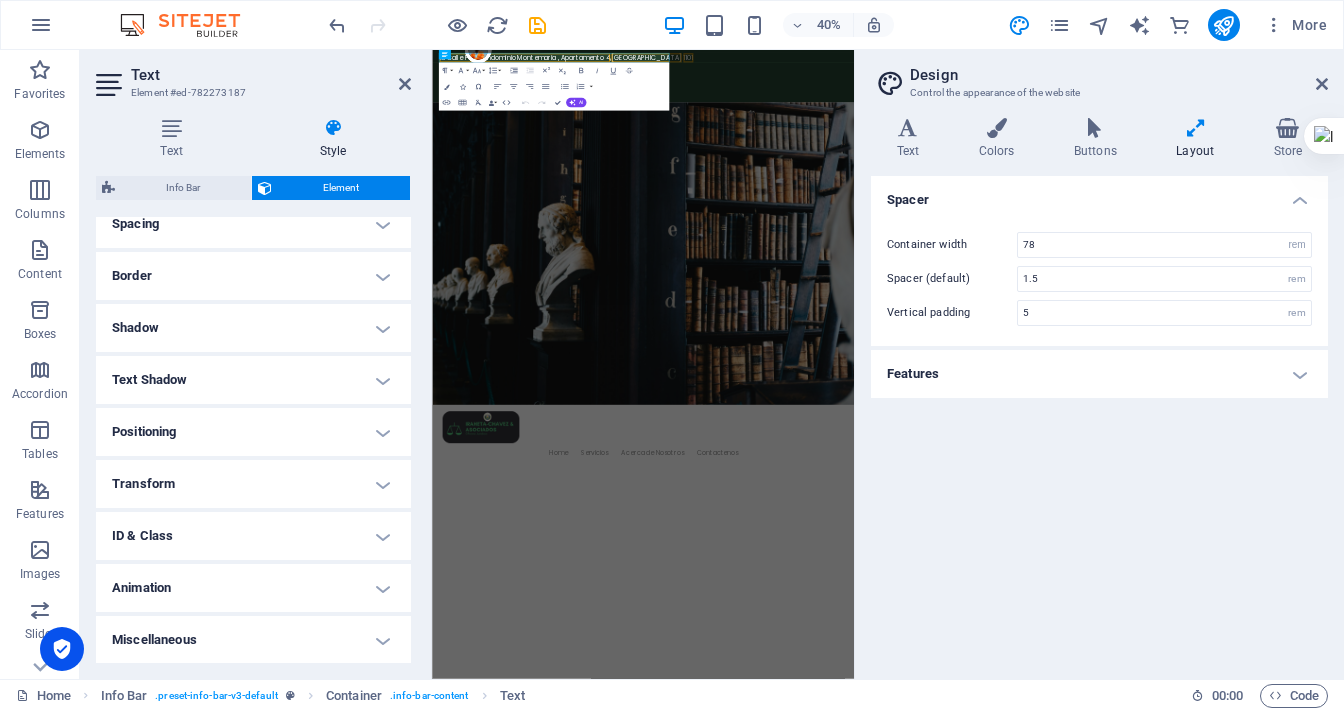 click on "Positioning" at bounding box center [253, 432] 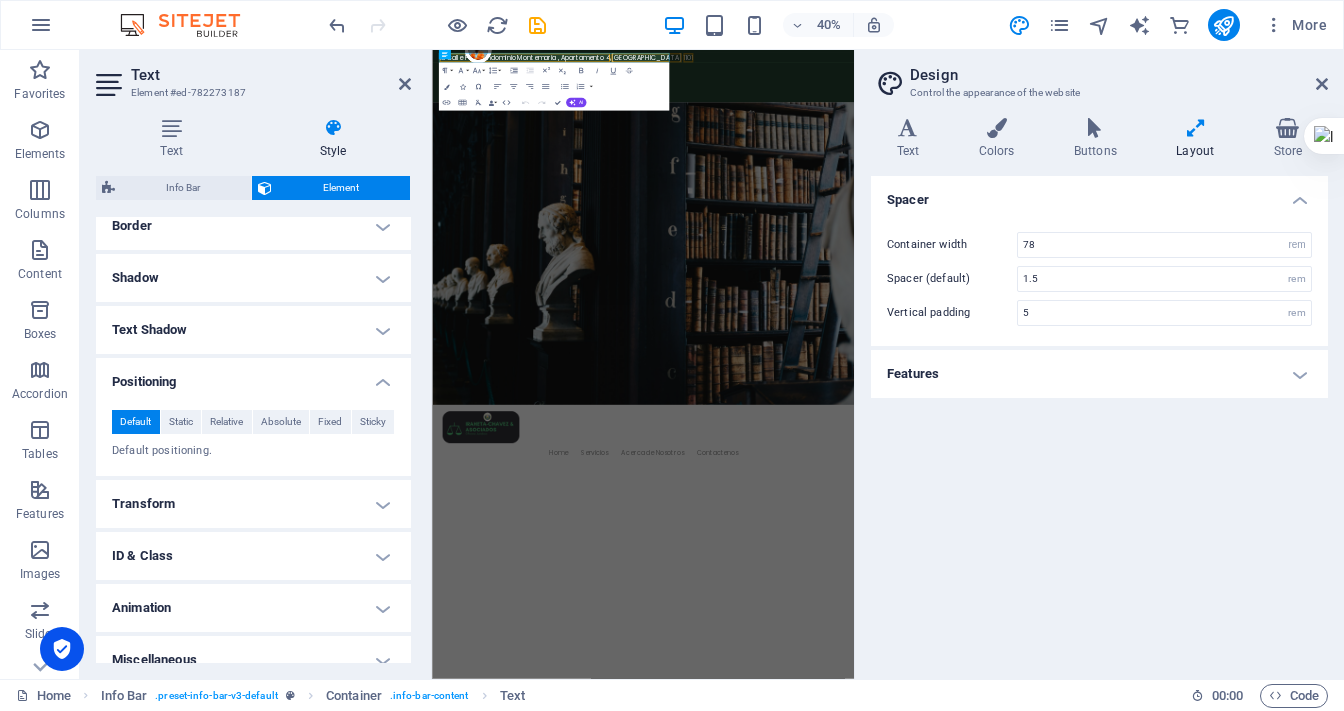 scroll, scrollTop: 468, scrollLeft: 0, axis: vertical 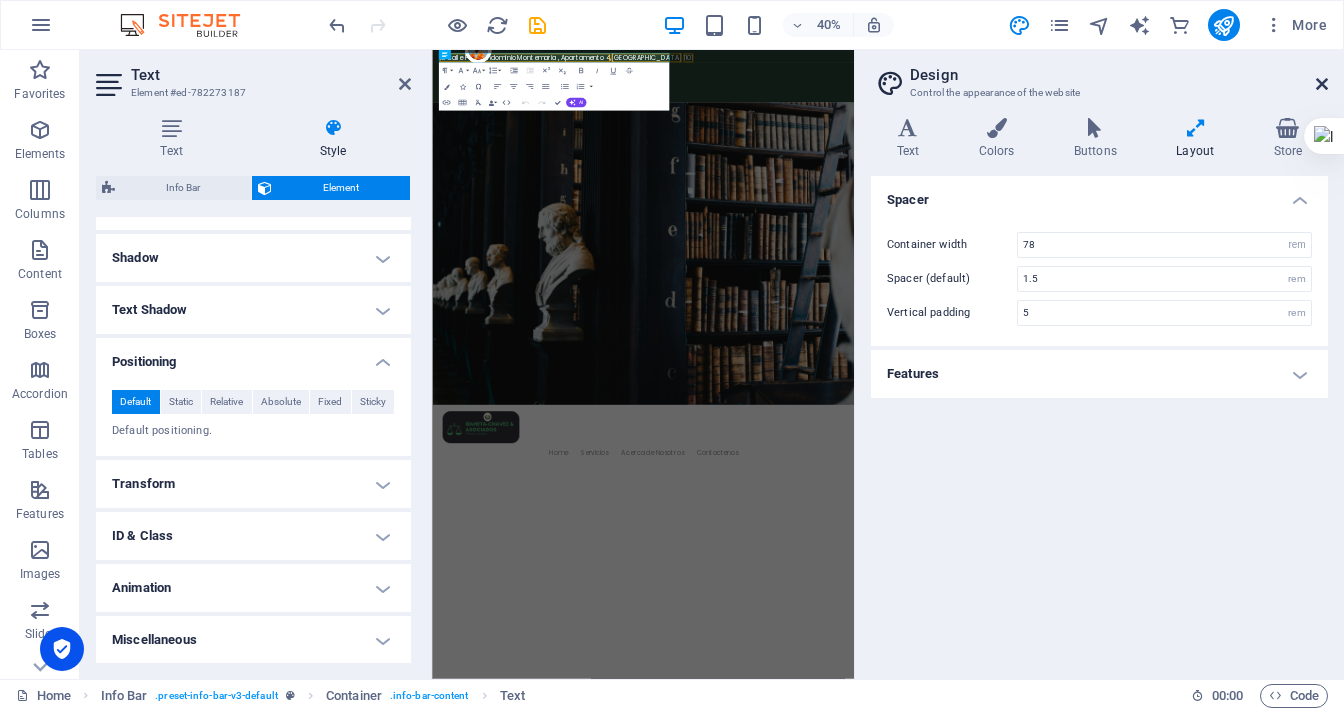click at bounding box center (1322, 84) 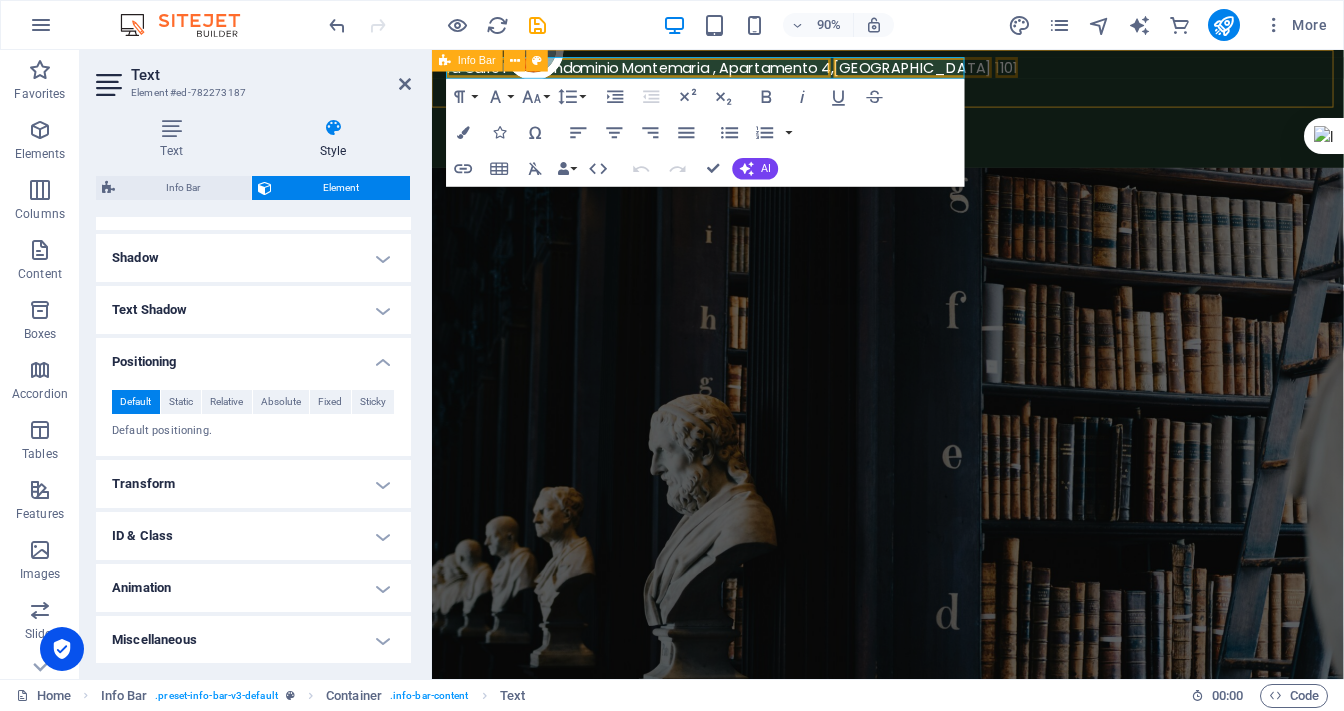 click on "1a Calle Pte. Condominio Montemaria , Apartamento 4 ,  San Salvador   1101 +50322610947 info@ayudalegalsv.com" at bounding box center [938, 115] 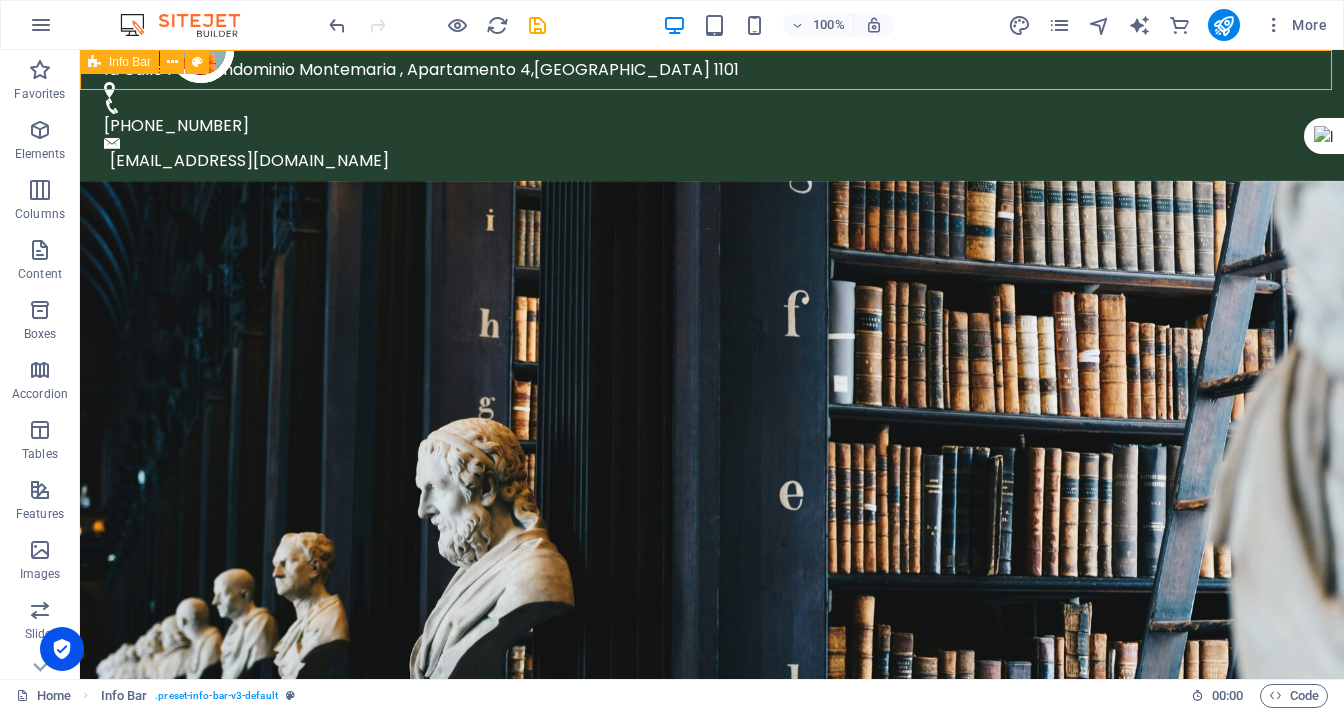 click on "1a Calle Pte. Condominio Montemaria , Apartamento 4 ,  San Salvador   1101 +50322610947 info@ayudalegalsv.com" at bounding box center (712, 115) 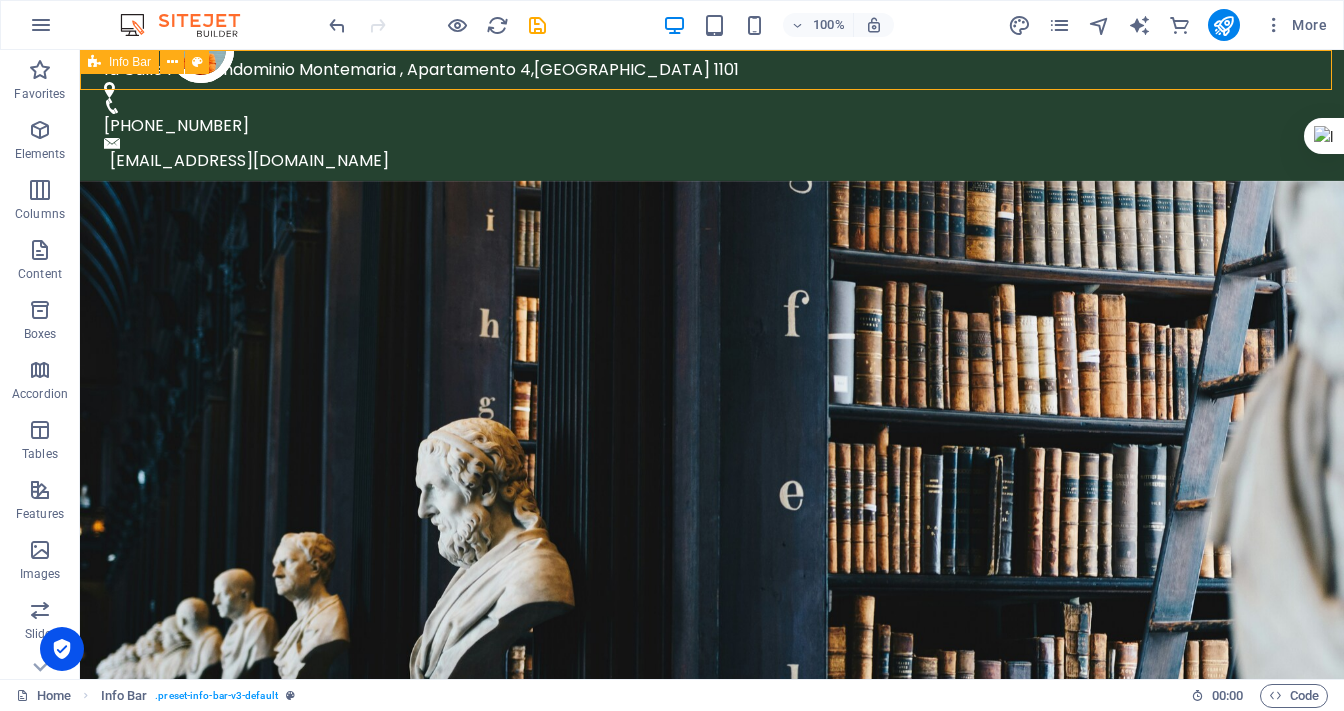 click on "1a Calle Pte. Condominio Montemaria , Apartamento 4 ,  San Salvador   1101 +50322610947 info@ayudalegalsv.com" at bounding box center [712, 115] 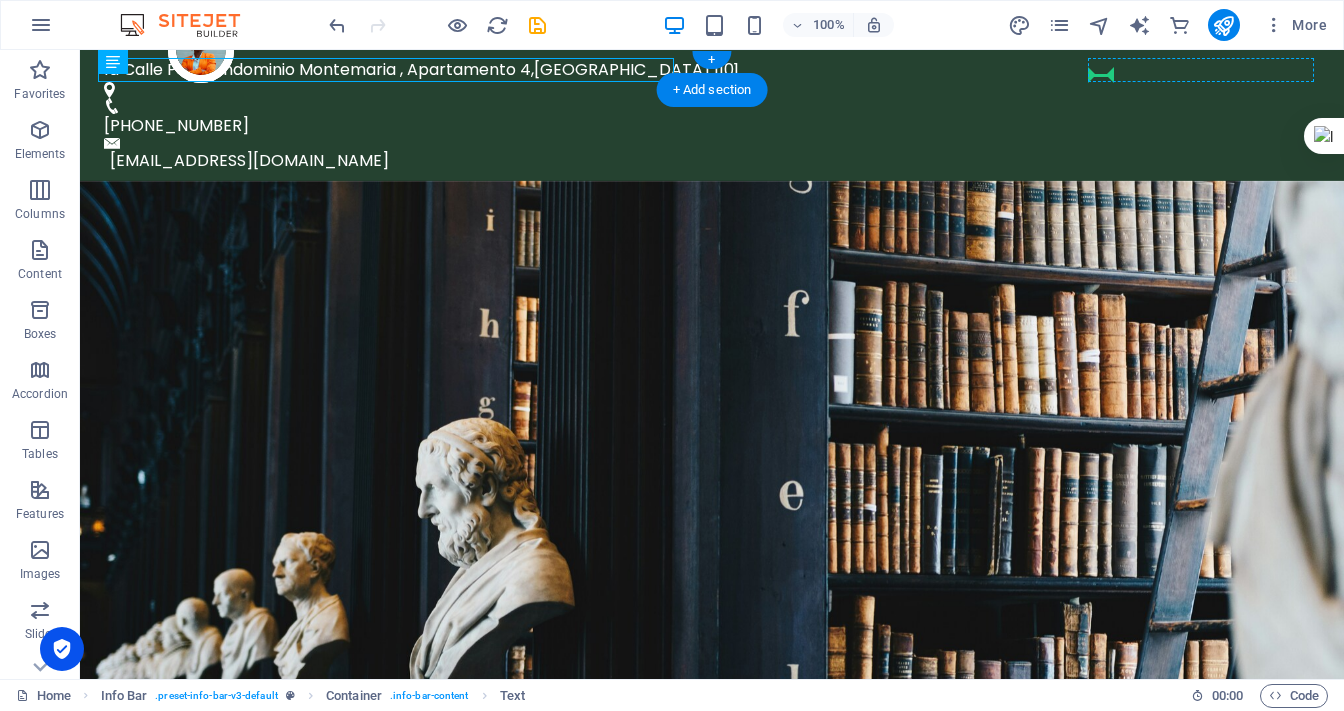 drag, startPoint x: 633, startPoint y: 111, endPoint x: 1101, endPoint y: 71, distance: 469.7063 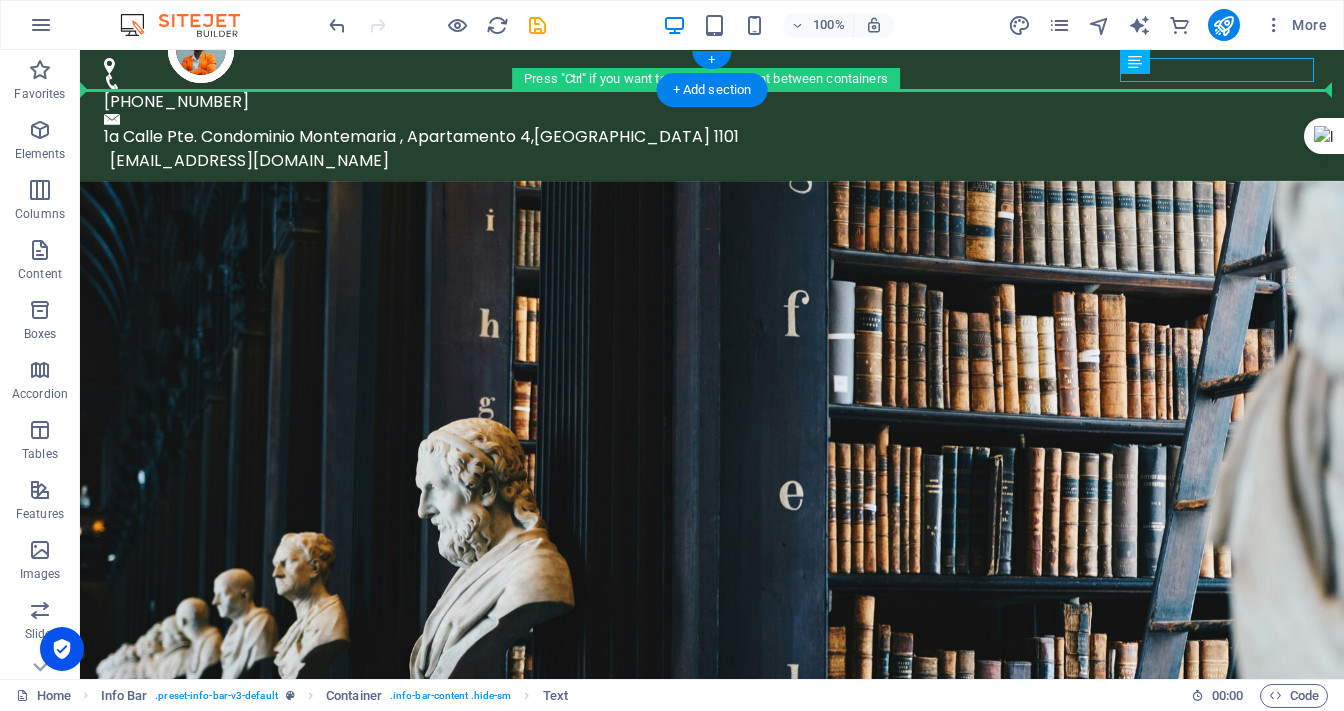 drag, startPoint x: 1243, startPoint y: 110, endPoint x: 171, endPoint y: 78, distance: 1072.4775 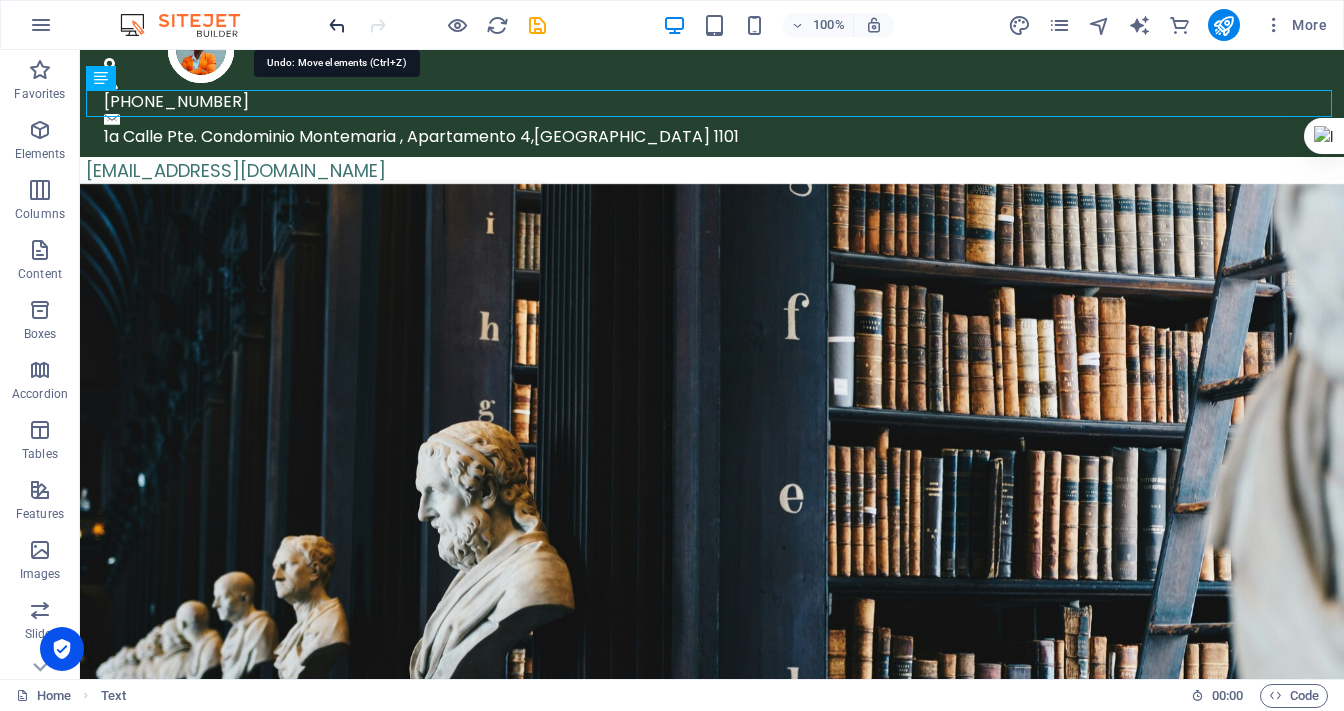 click at bounding box center (337, 25) 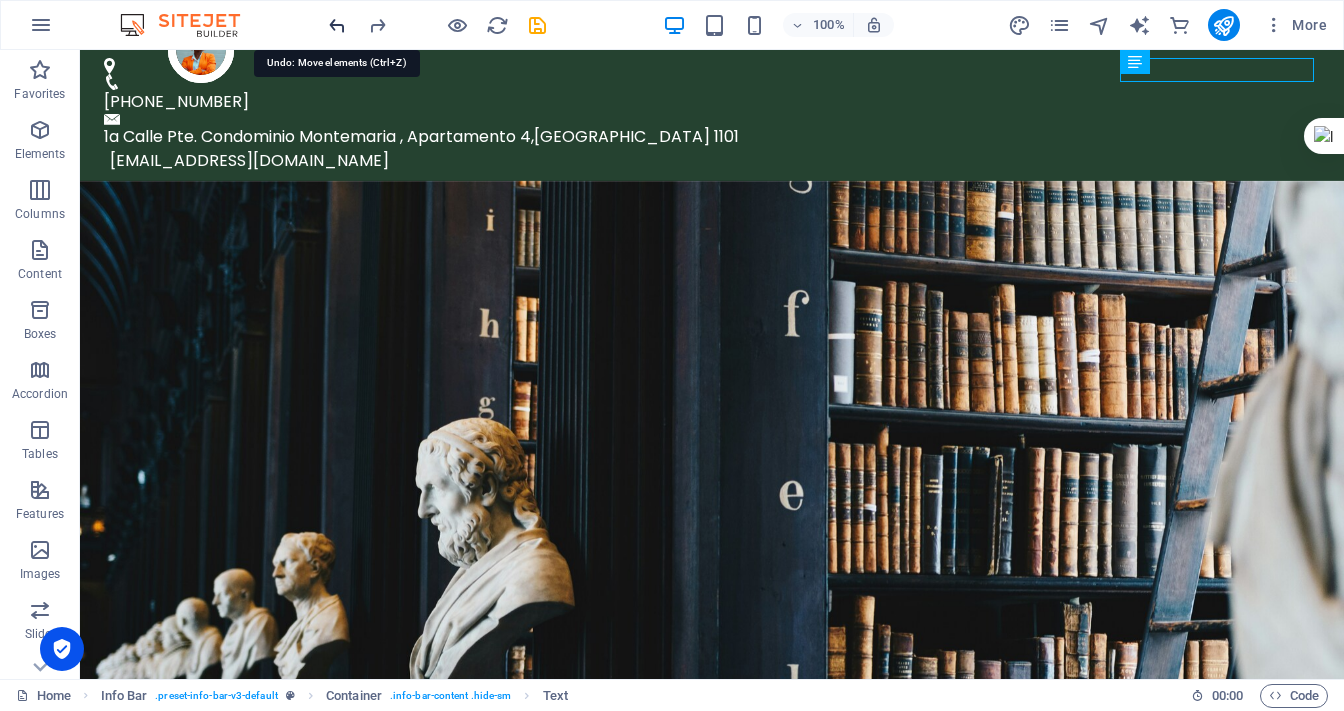 click at bounding box center (337, 25) 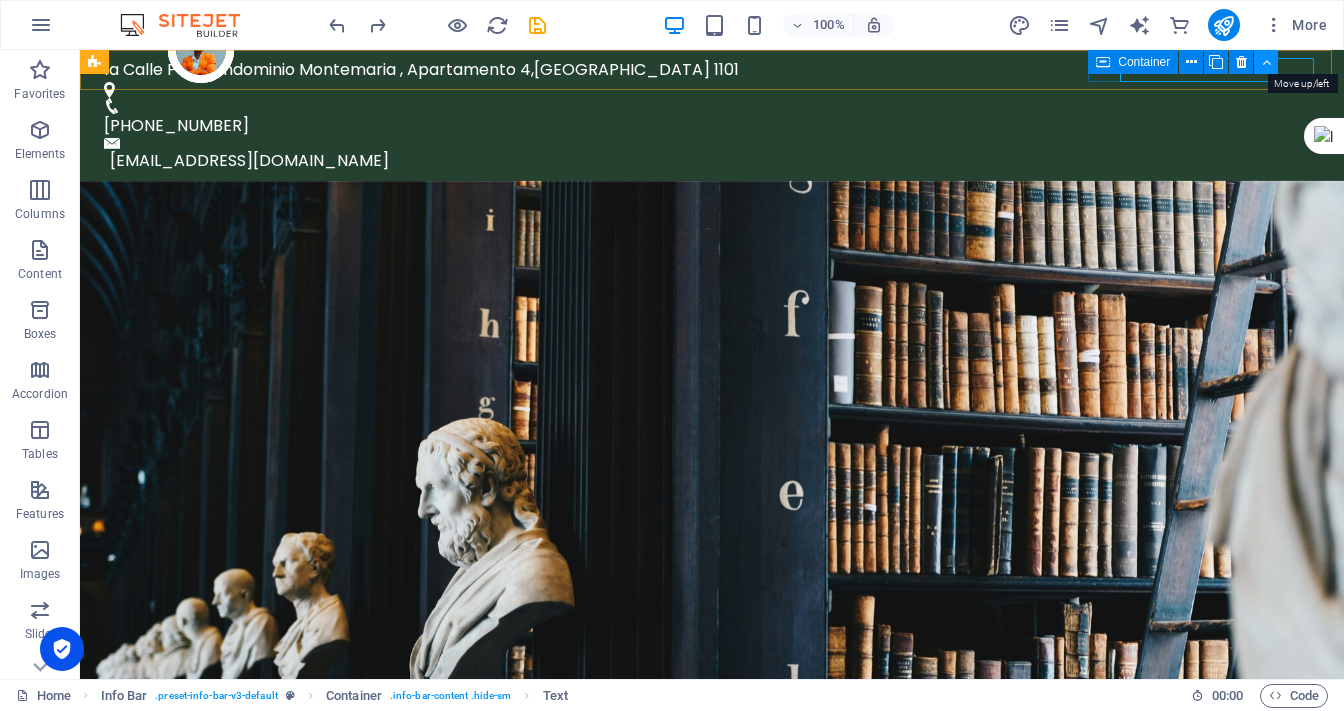 click at bounding box center (1266, 62) 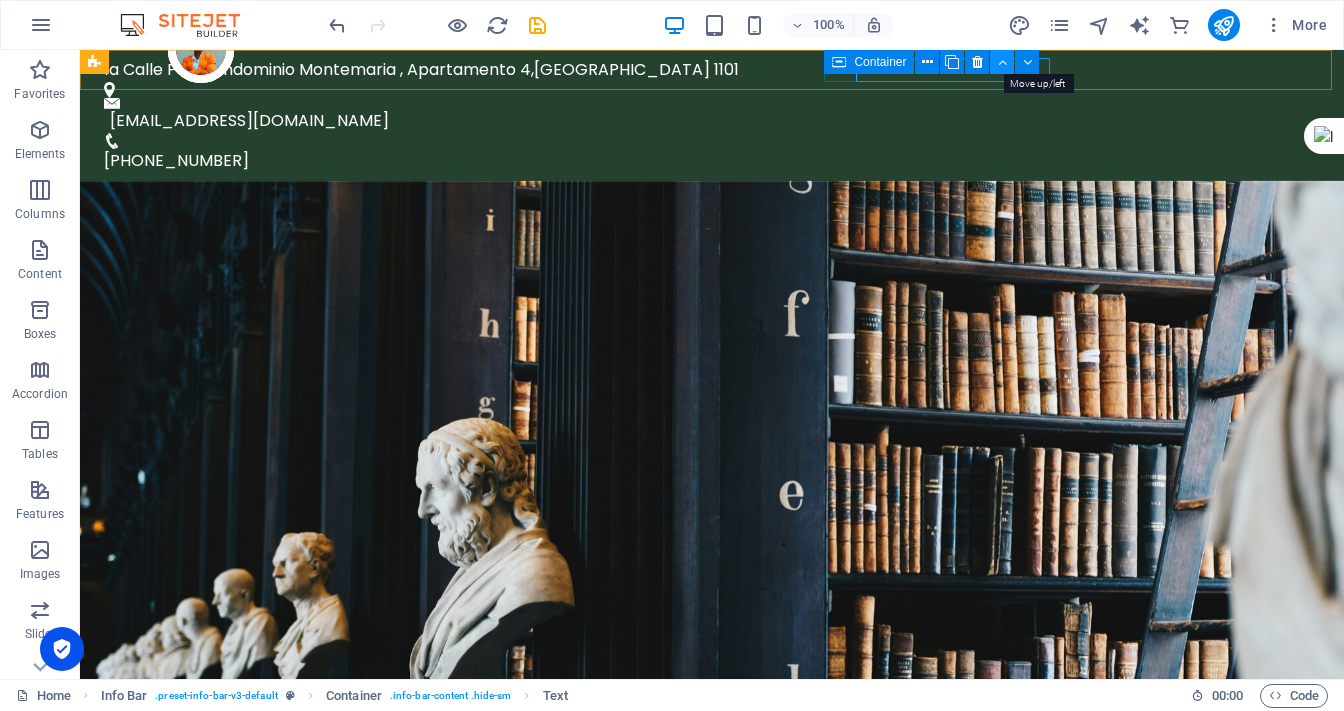 click at bounding box center [1002, 62] 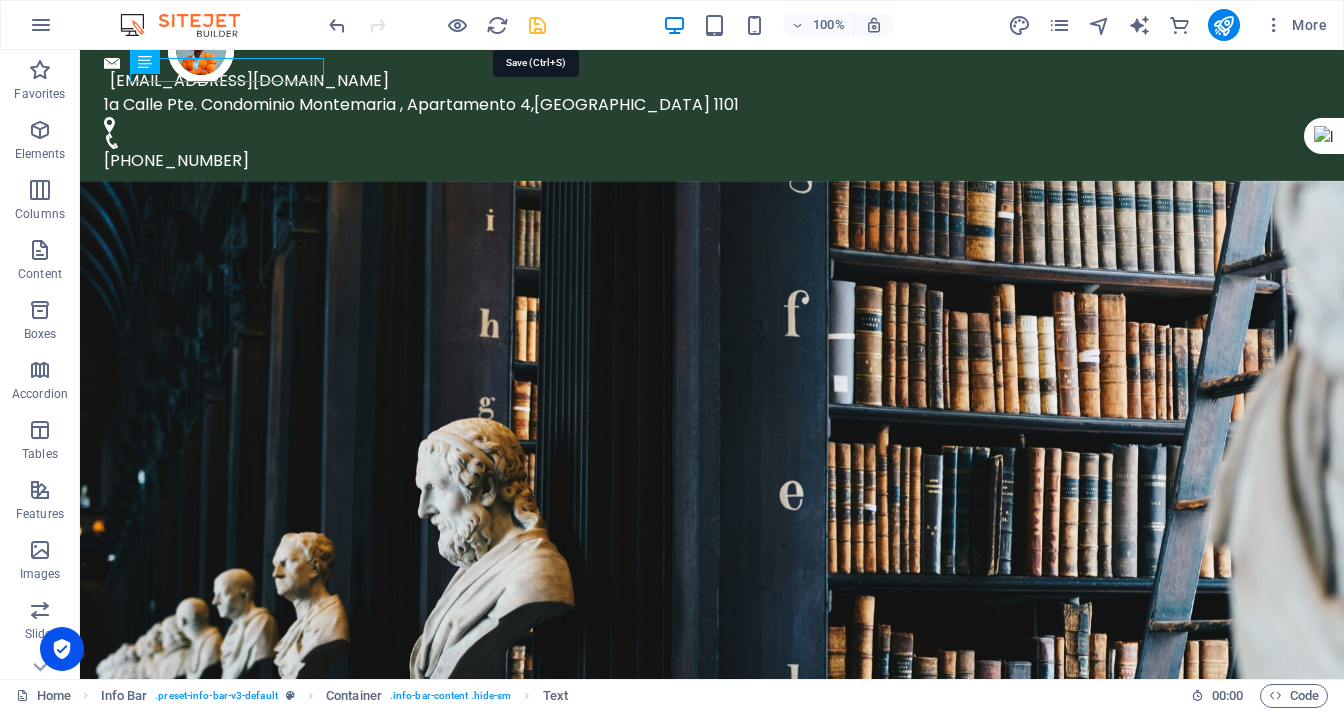 click at bounding box center (537, 25) 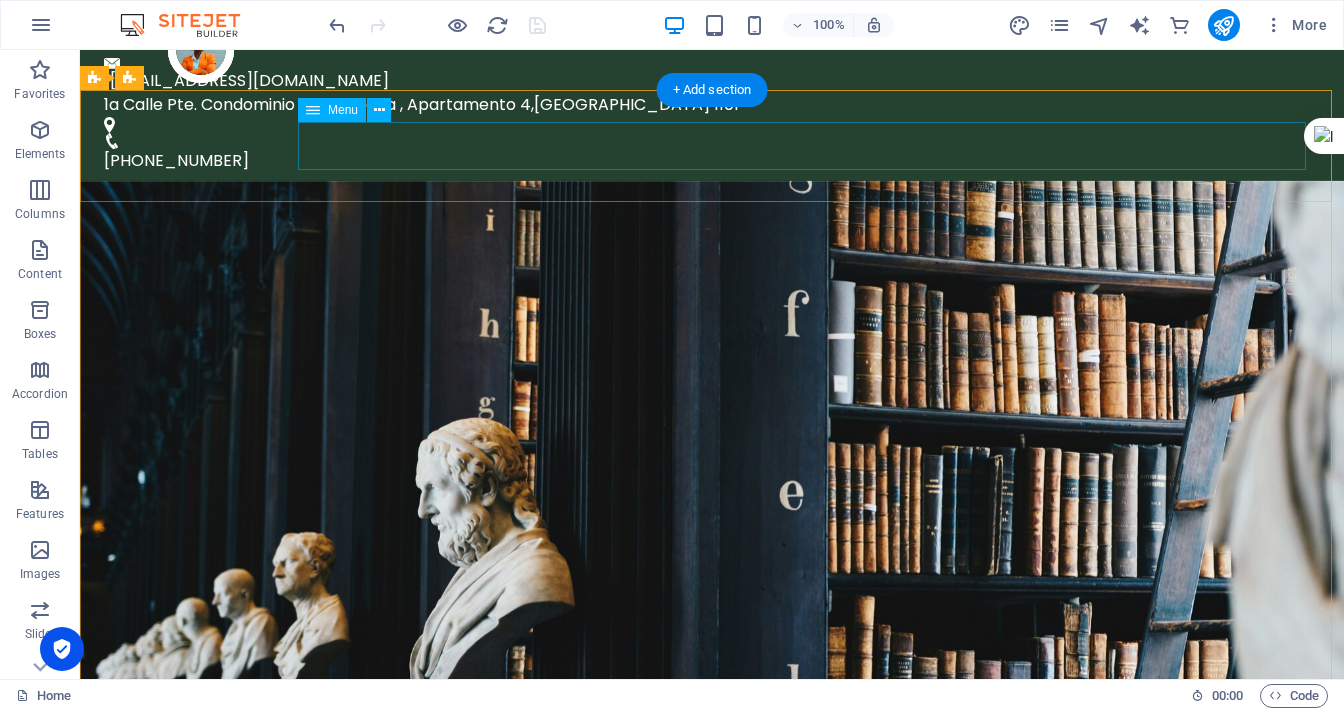 click on "Home Servicios Acerca de Nosotros Contactenos" at bounding box center [712, 1057] 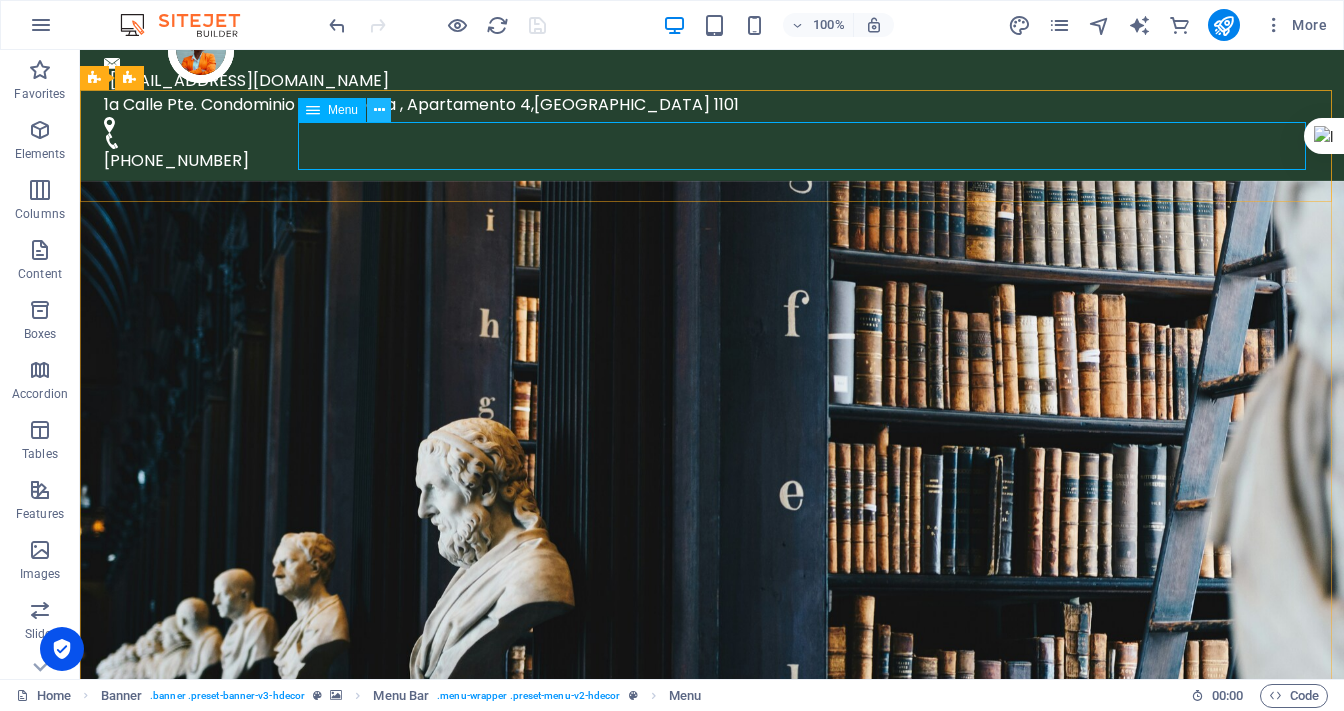 click at bounding box center (379, 110) 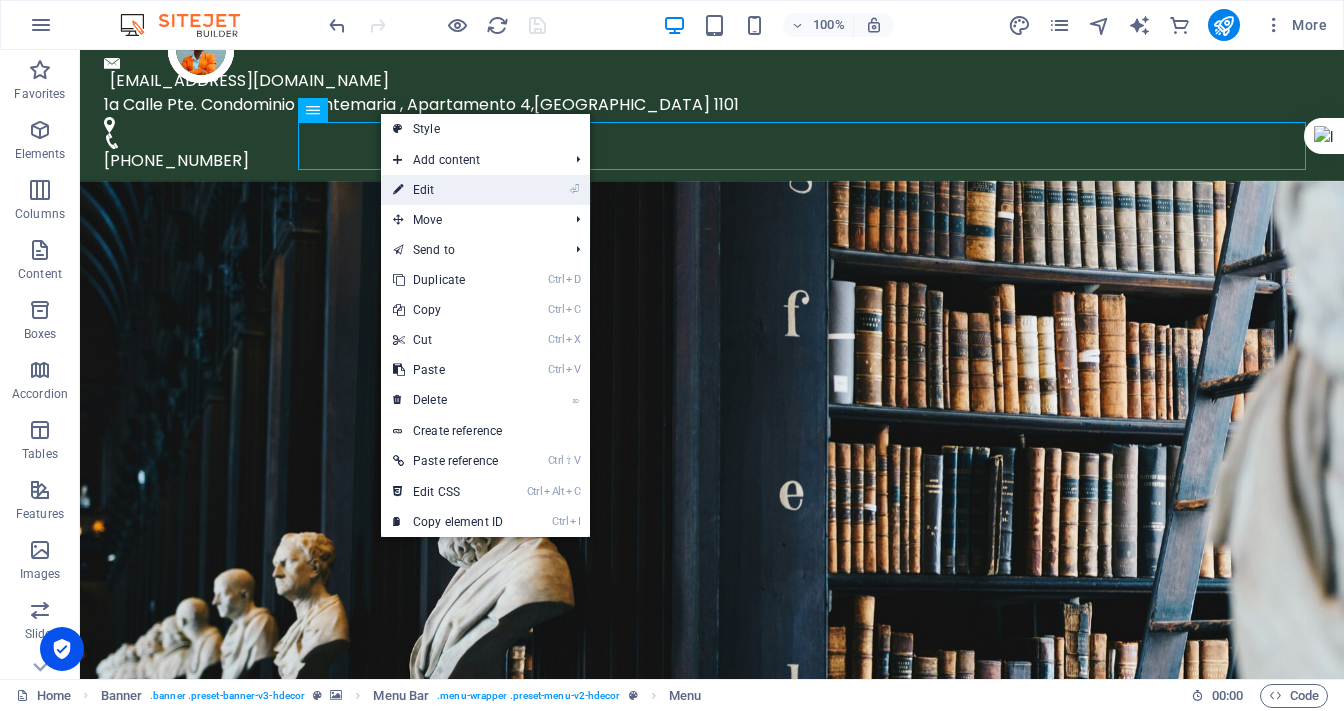 click on "⏎  Edit" at bounding box center [448, 190] 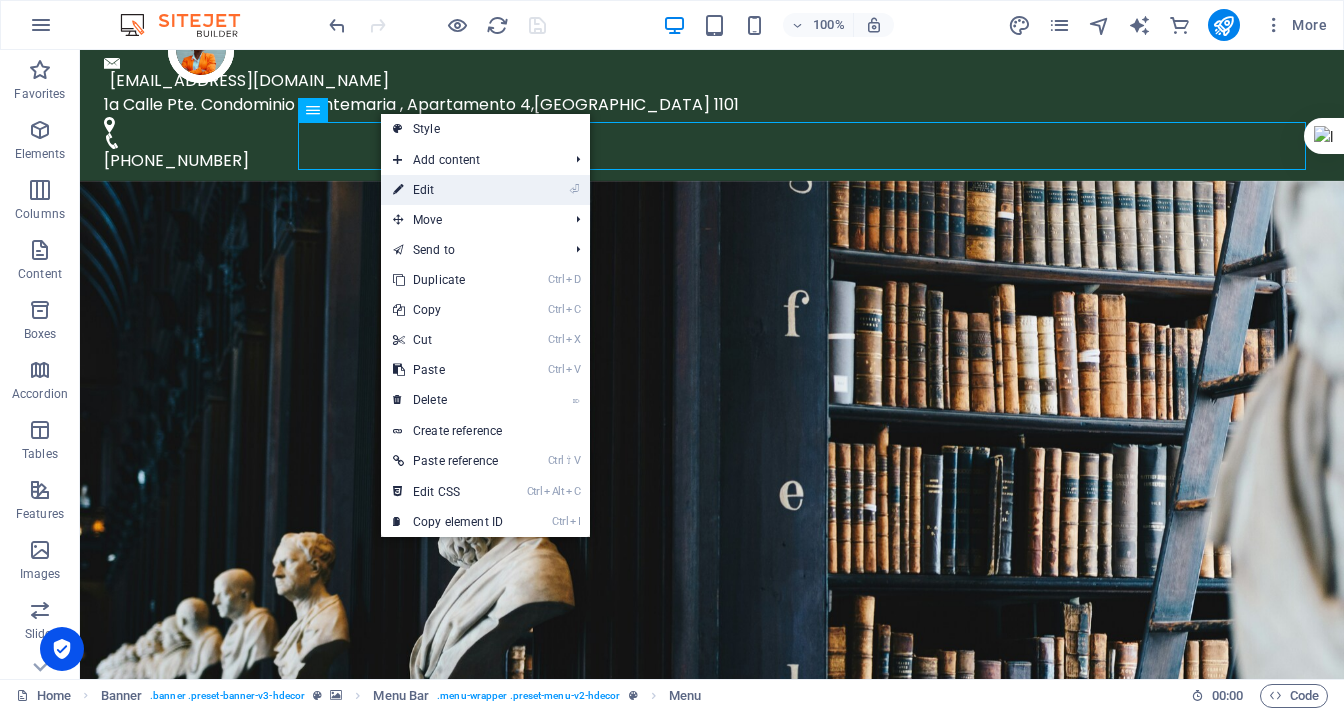 select 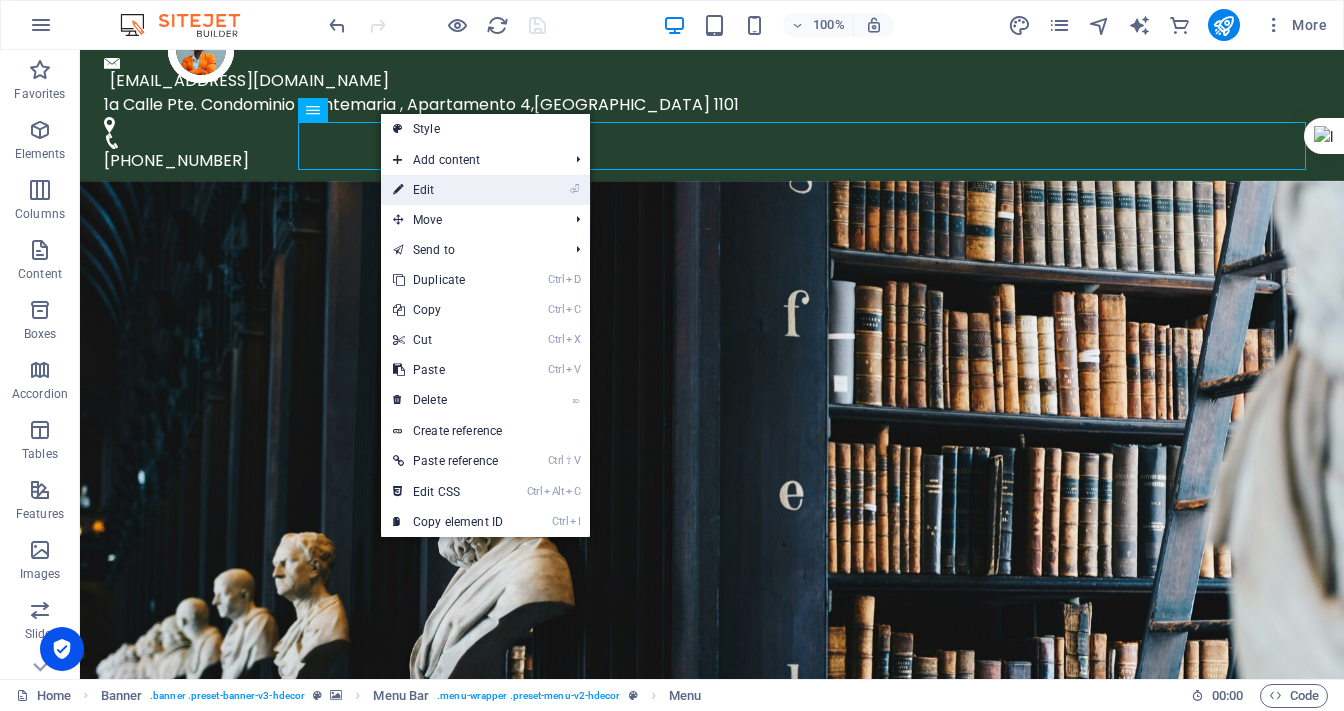 select on "1" 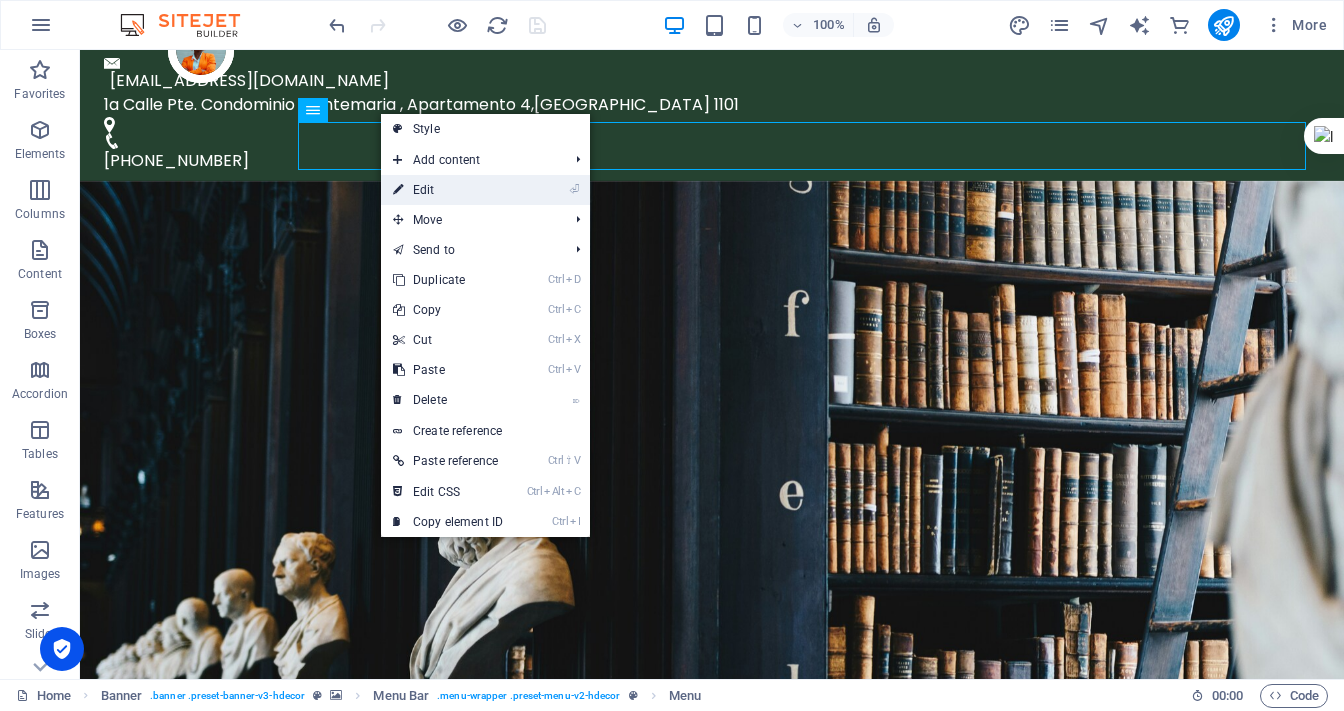 select 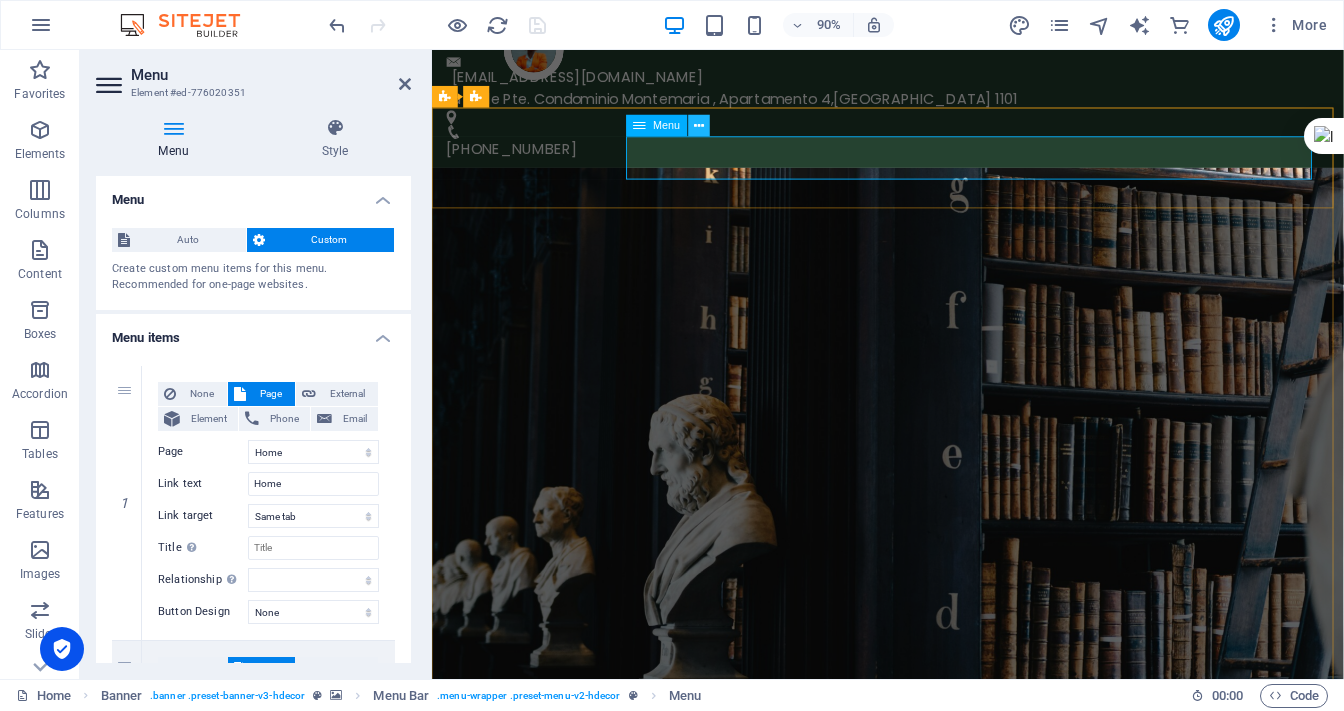 click at bounding box center [699, 125] 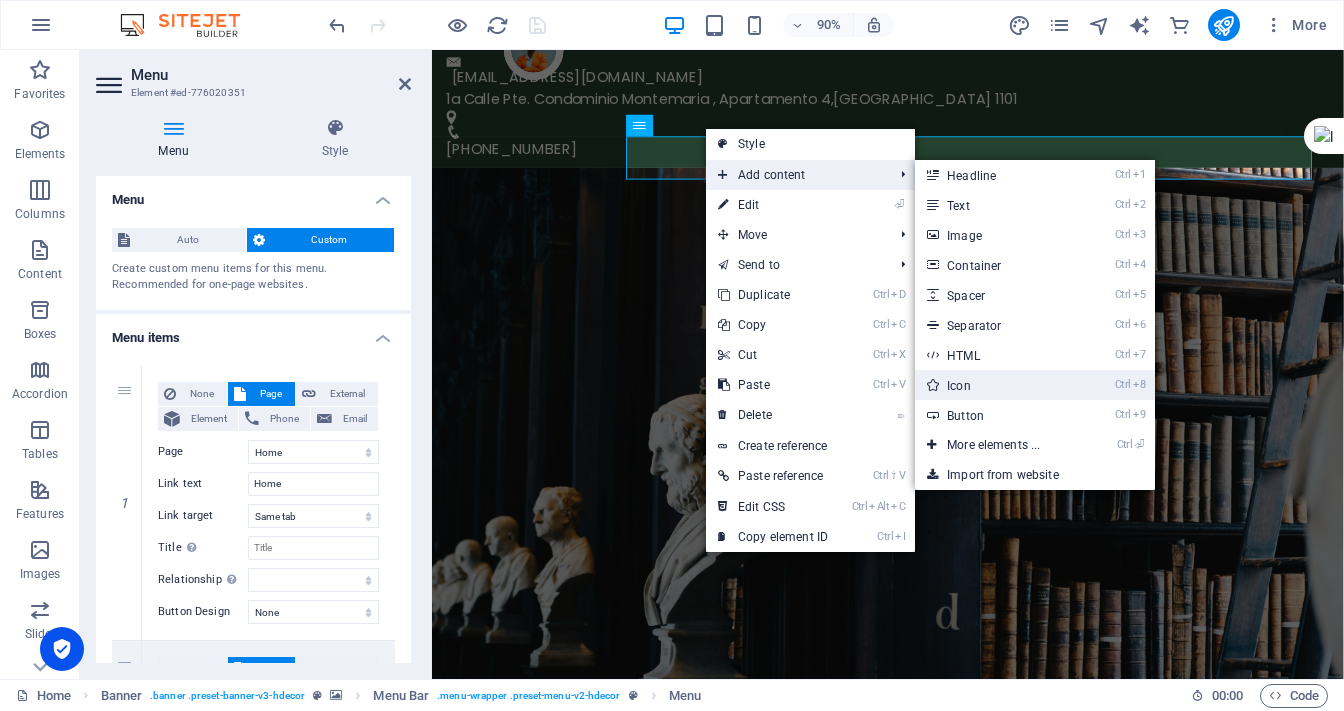 click on "Ctrl 8  Icon" at bounding box center [997, 385] 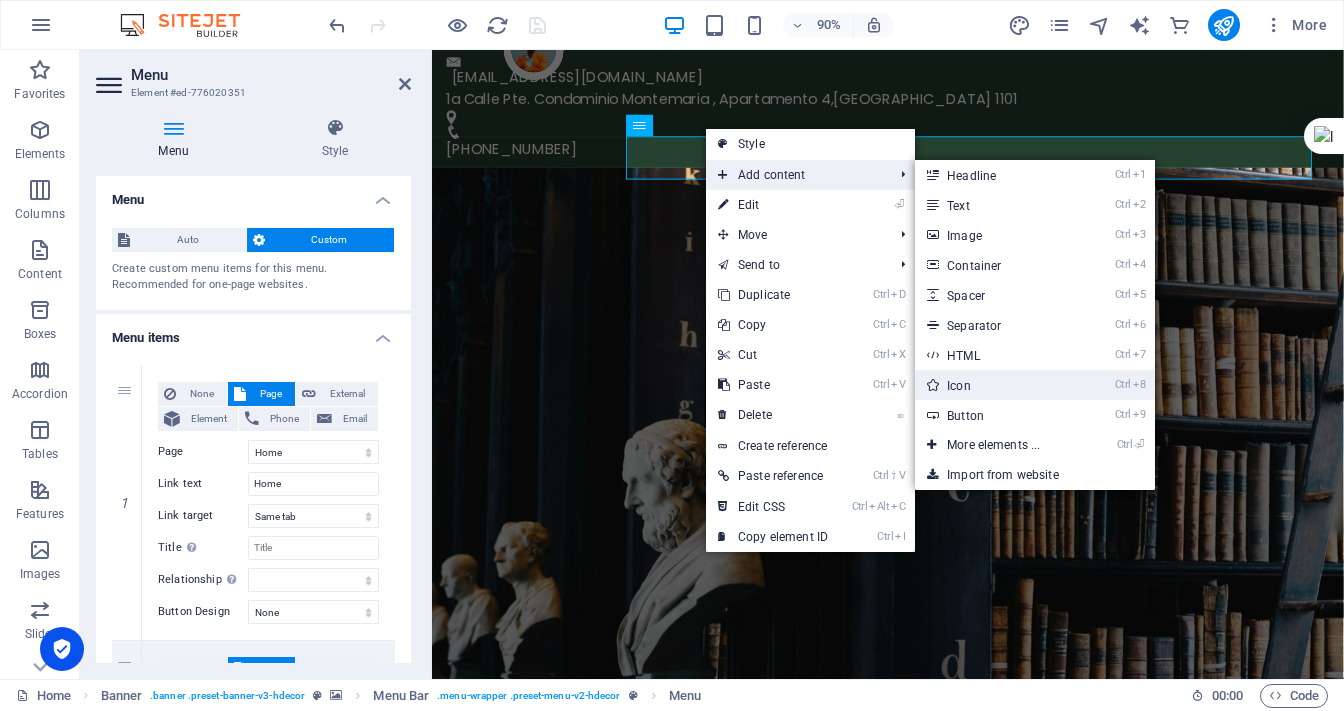 select on "xMidYMid" 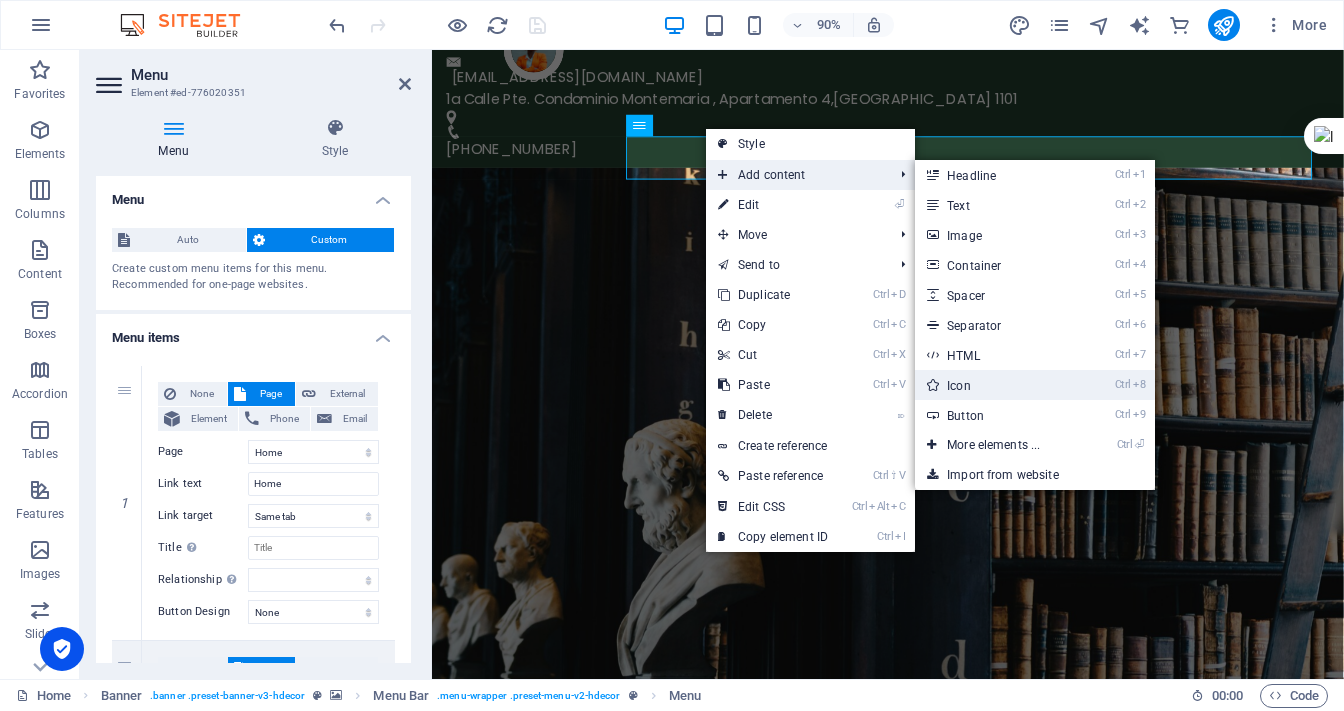 select on "px" 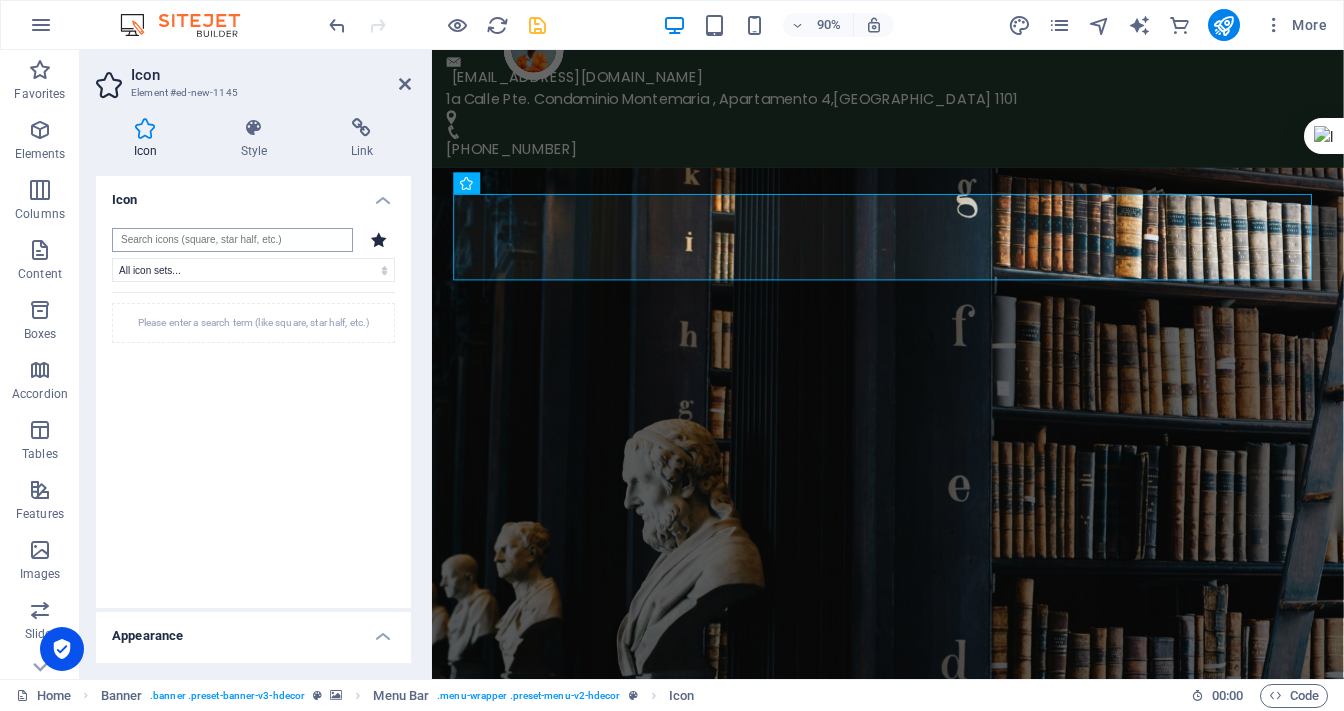 click at bounding box center (232, 240) 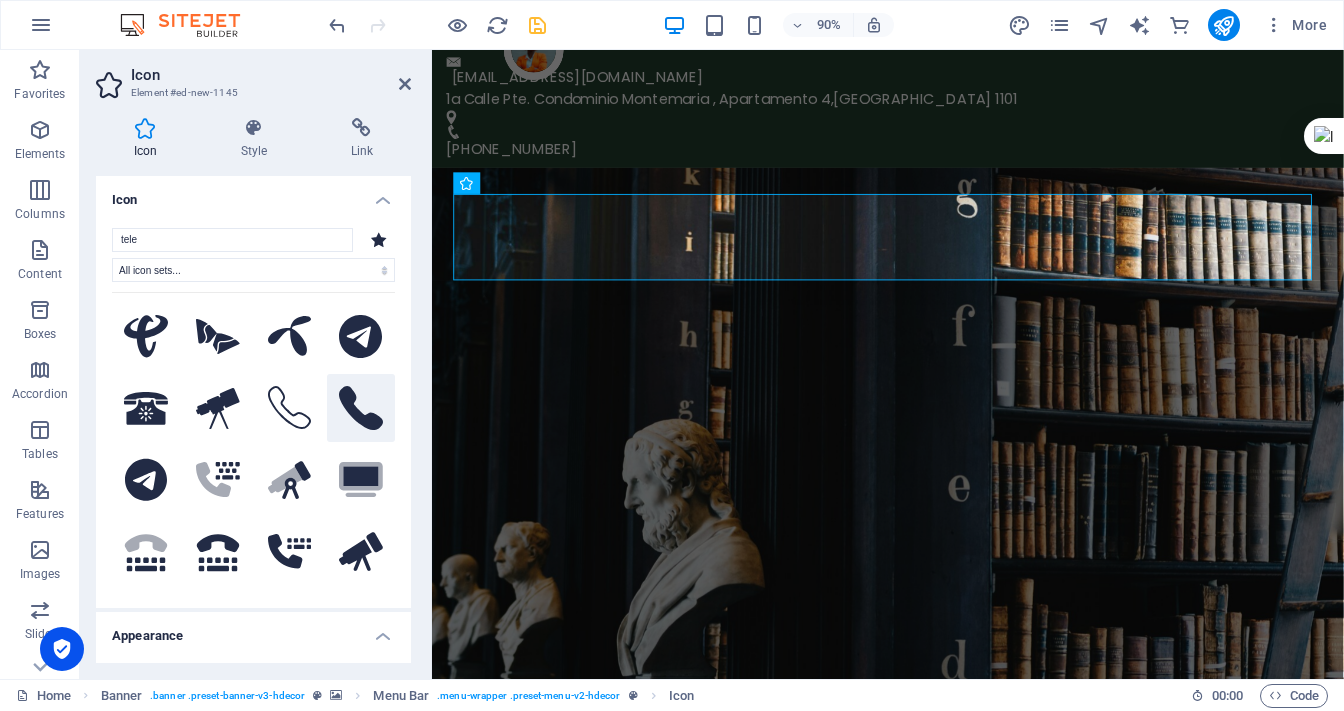 type on "tele" 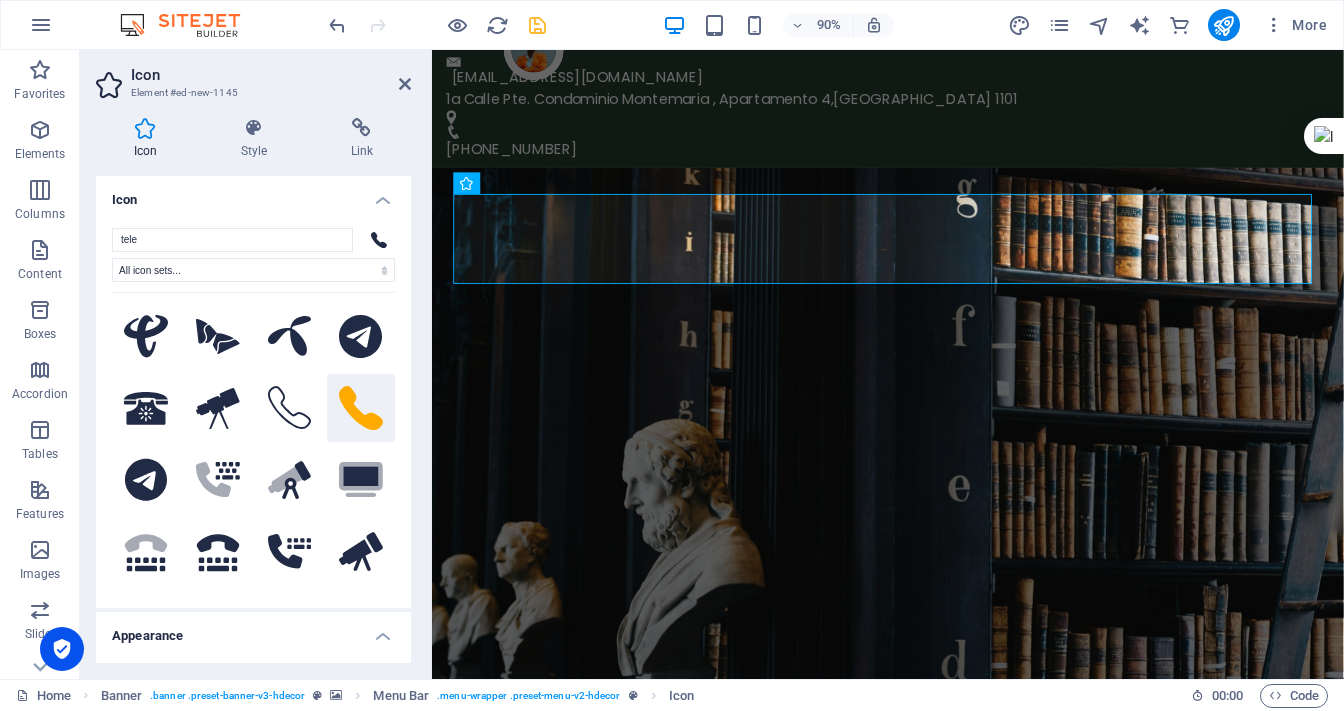 click on "90% More" at bounding box center (830, 25) 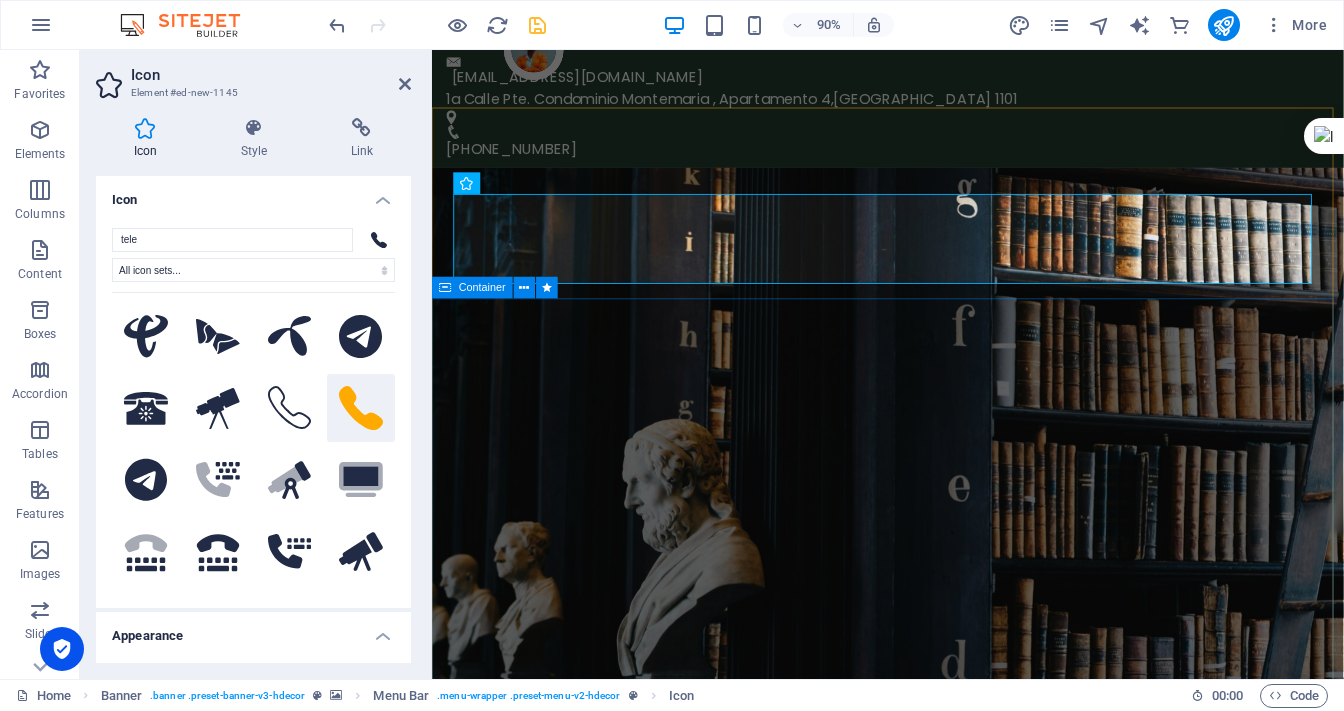 click on "Asesoria y Defensa Legal." at bounding box center (938, 1424) 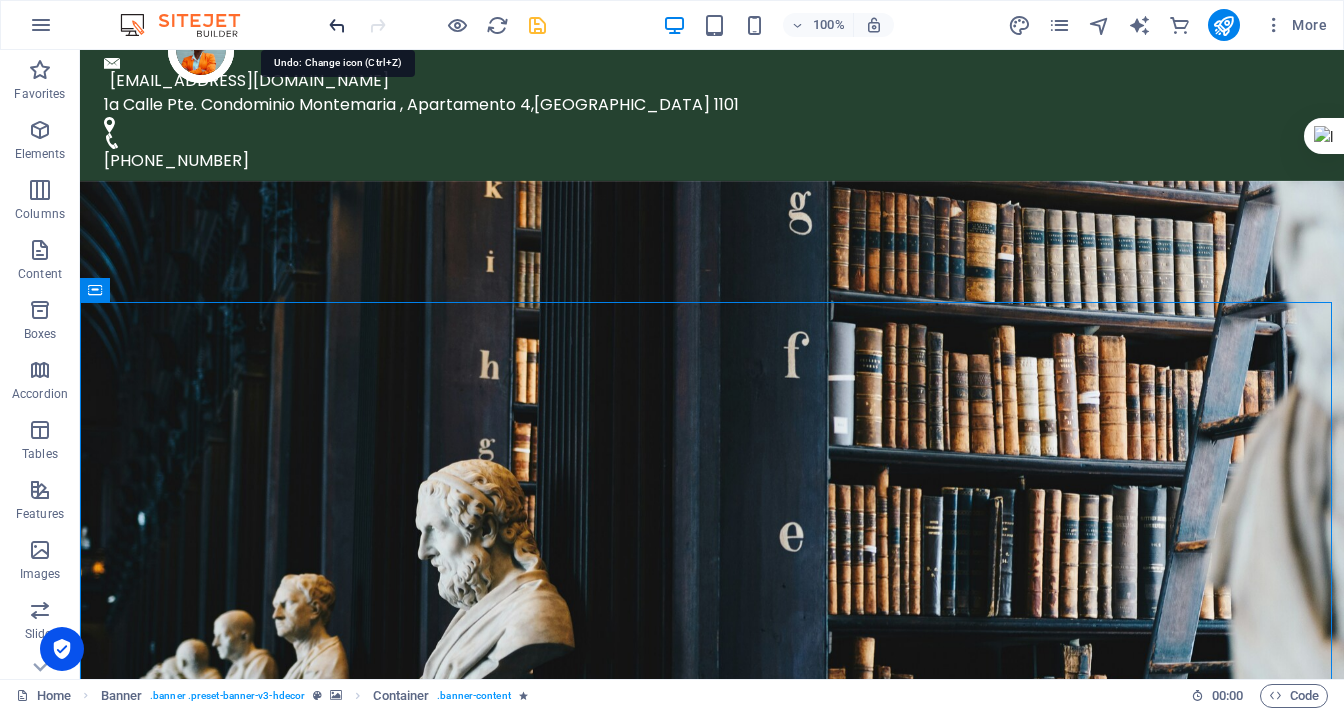 click at bounding box center (337, 25) 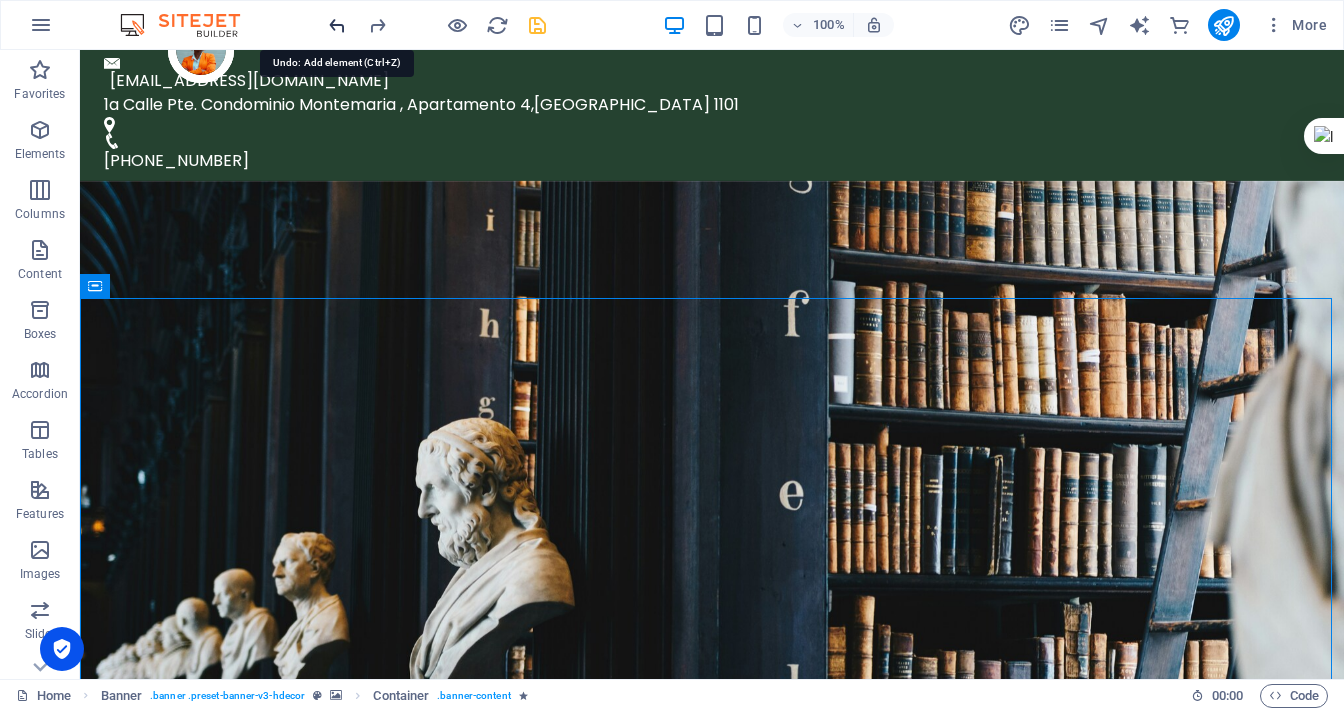 click at bounding box center (337, 25) 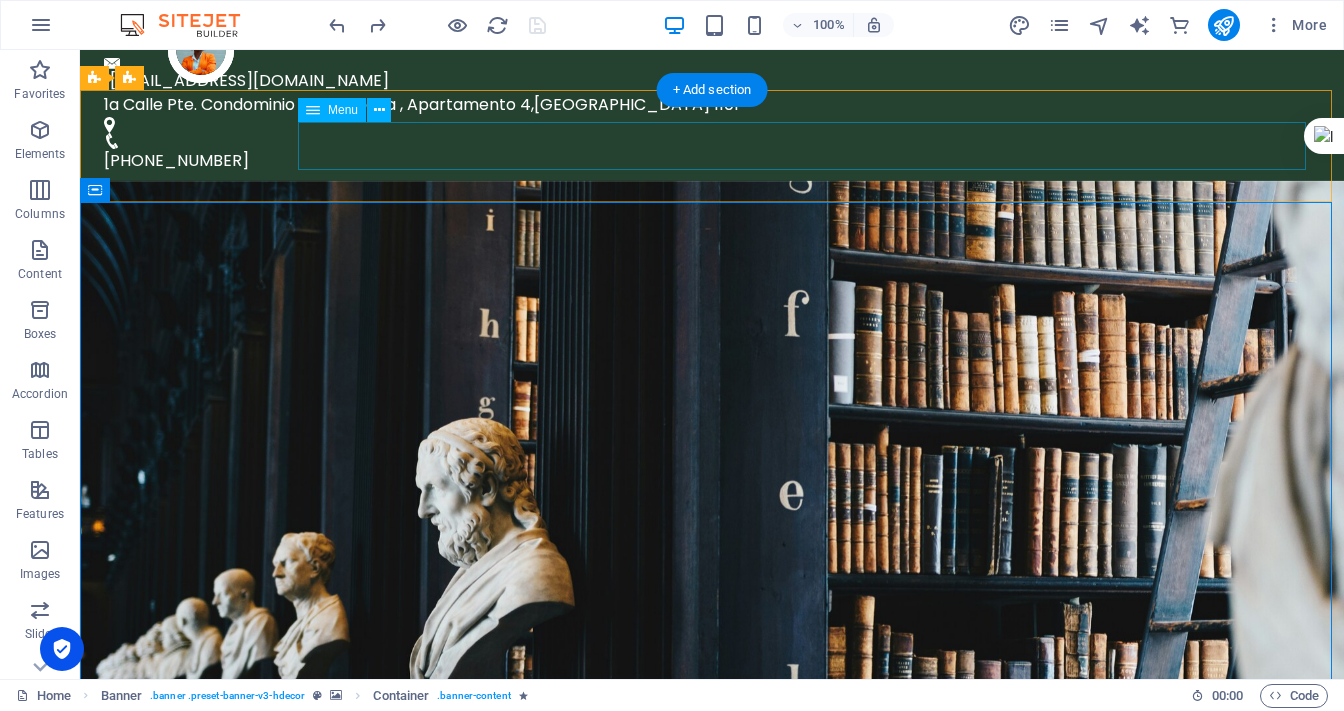 click on "Home Servicios Acerca de Nosotros Contactenos" at bounding box center [712, 1057] 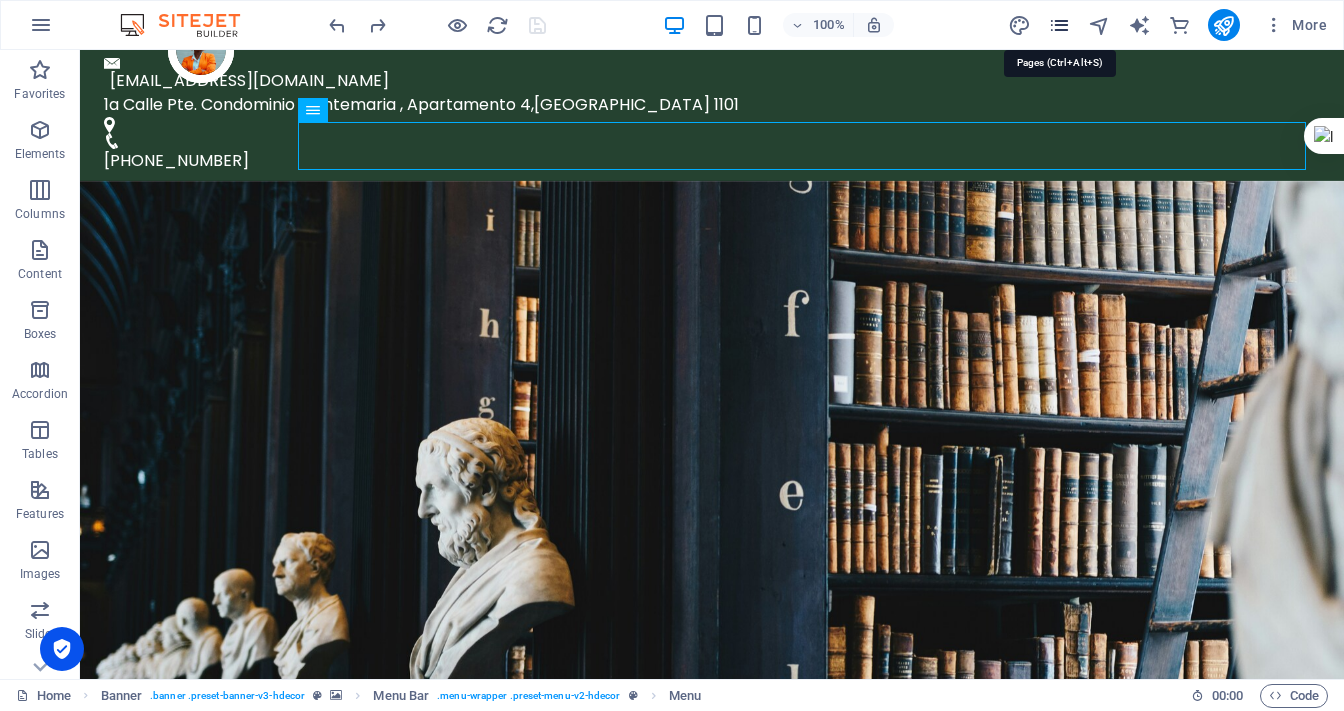 click at bounding box center (1059, 25) 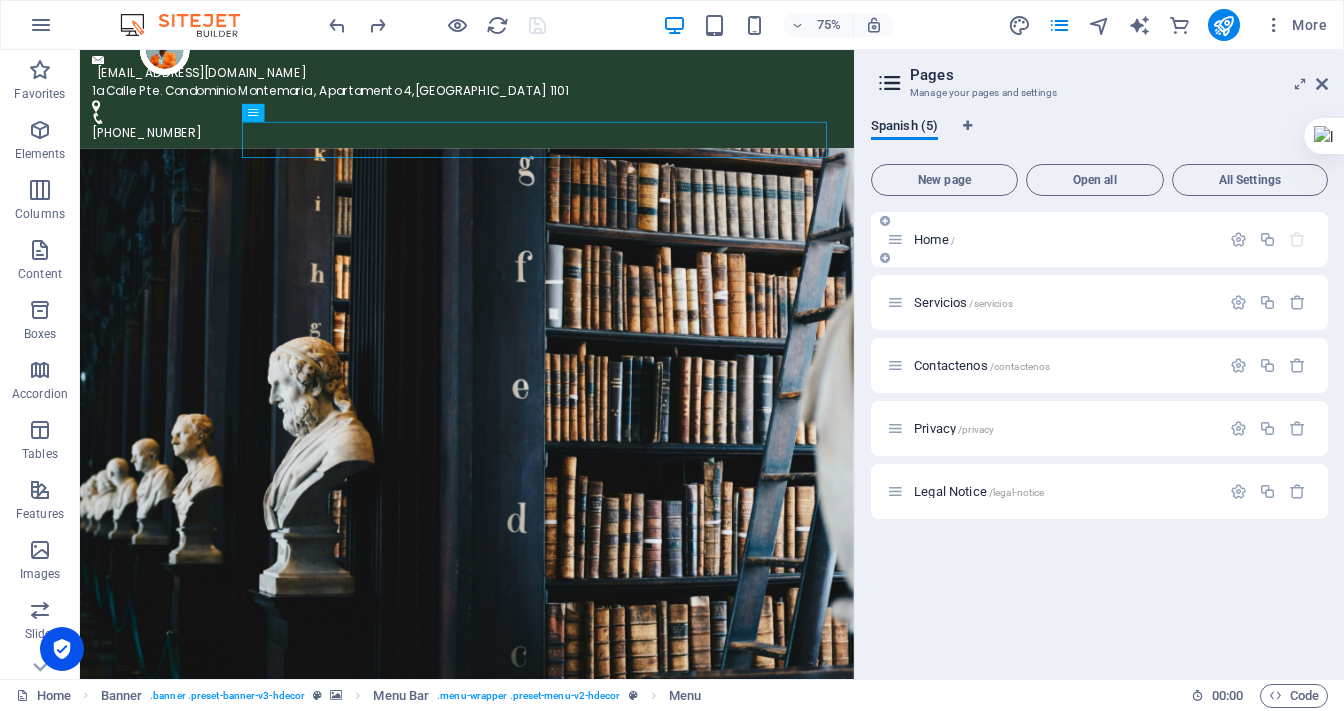 click at bounding box center [895, 239] 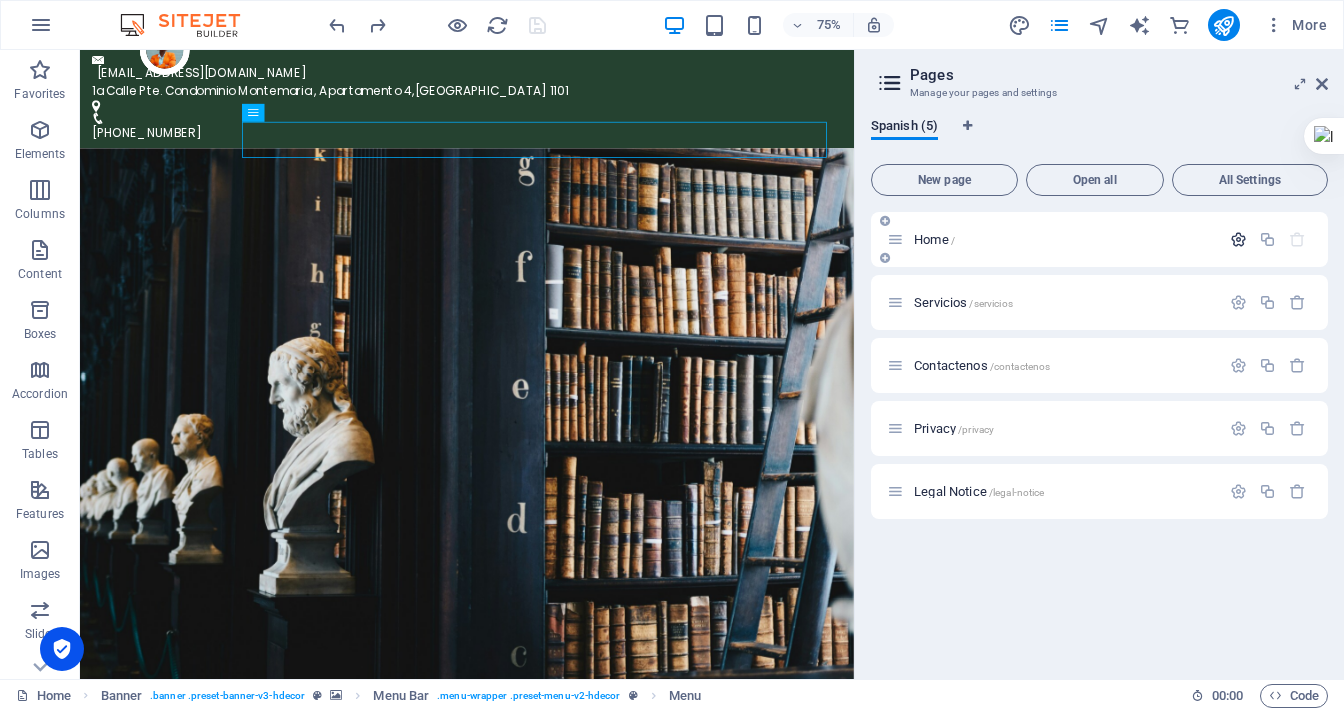 click at bounding box center (1238, 239) 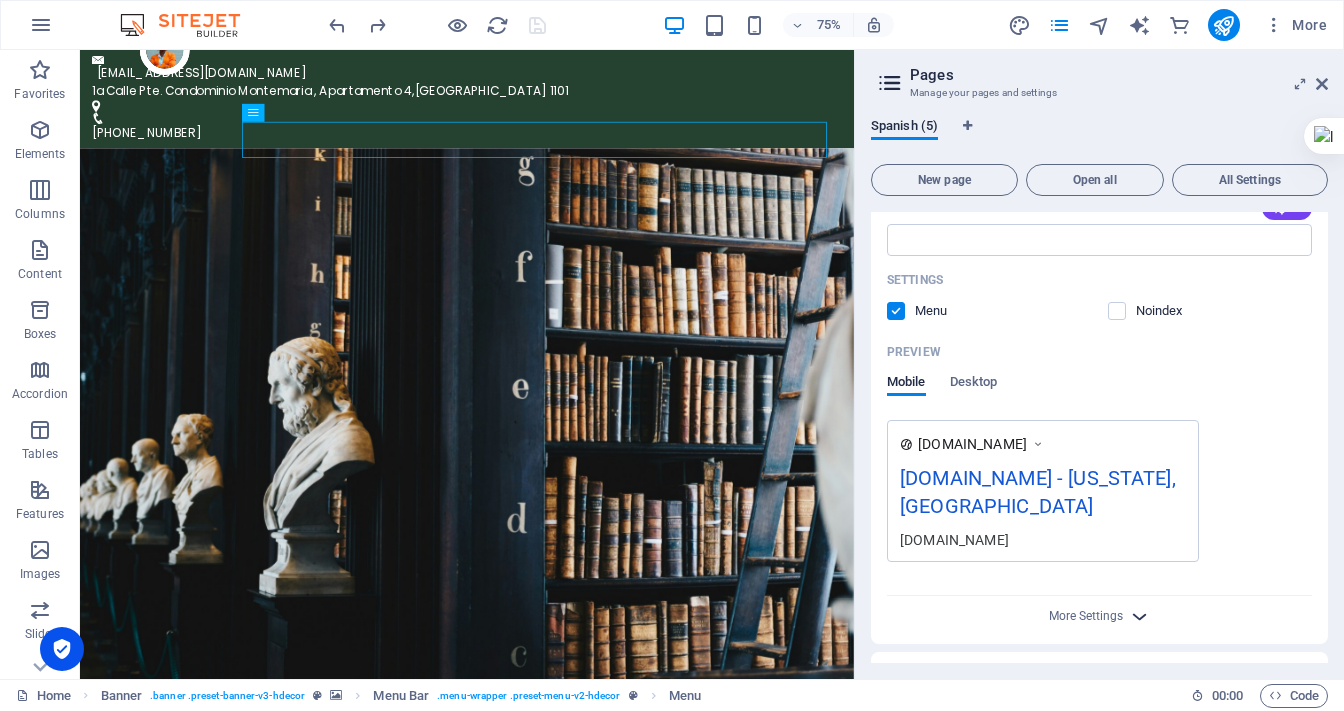 scroll, scrollTop: 316, scrollLeft: 0, axis: vertical 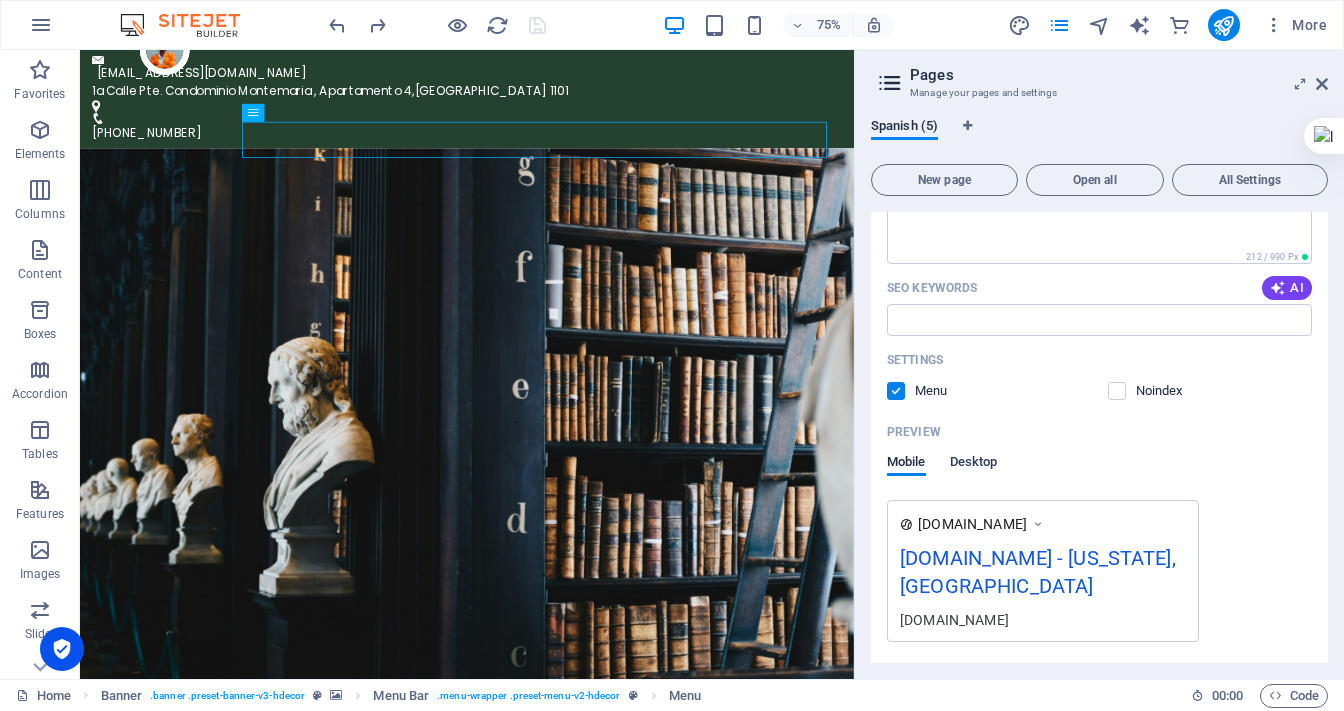 click on "Desktop" at bounding box center (974, 464) 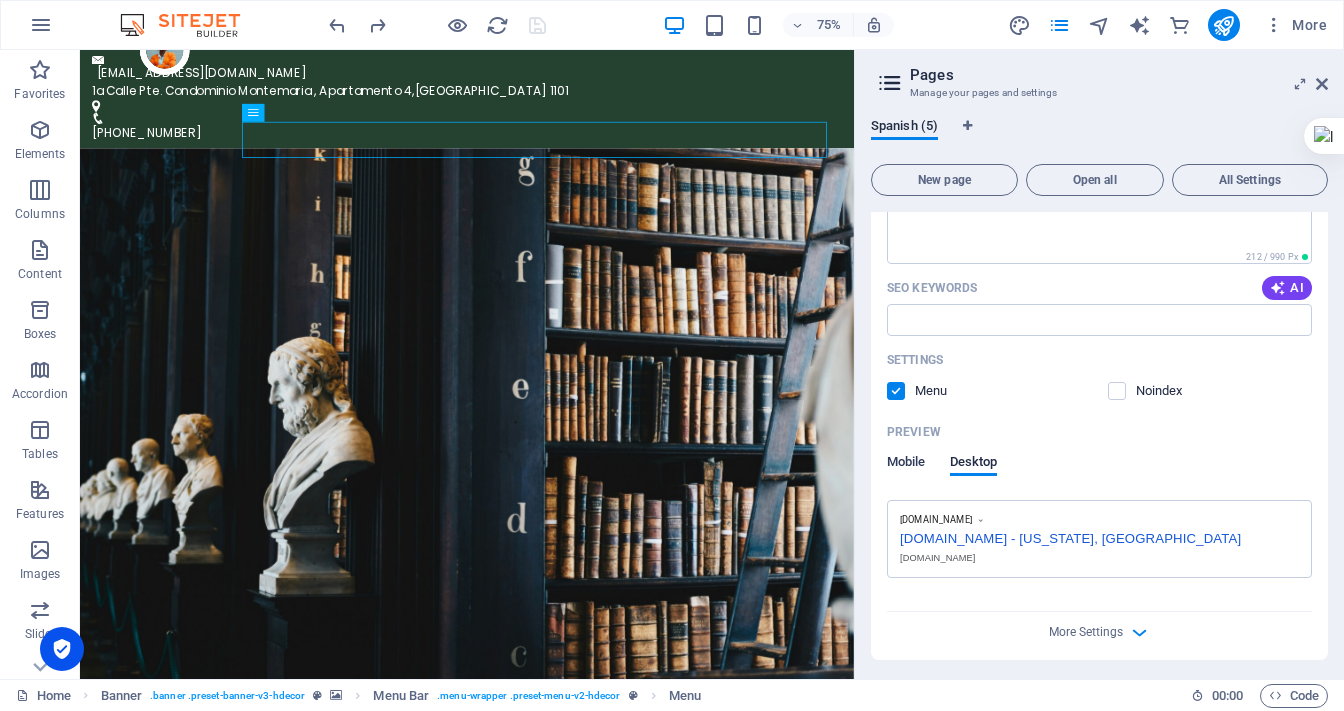 click on "Mobile" at bounding box center (906, 464) 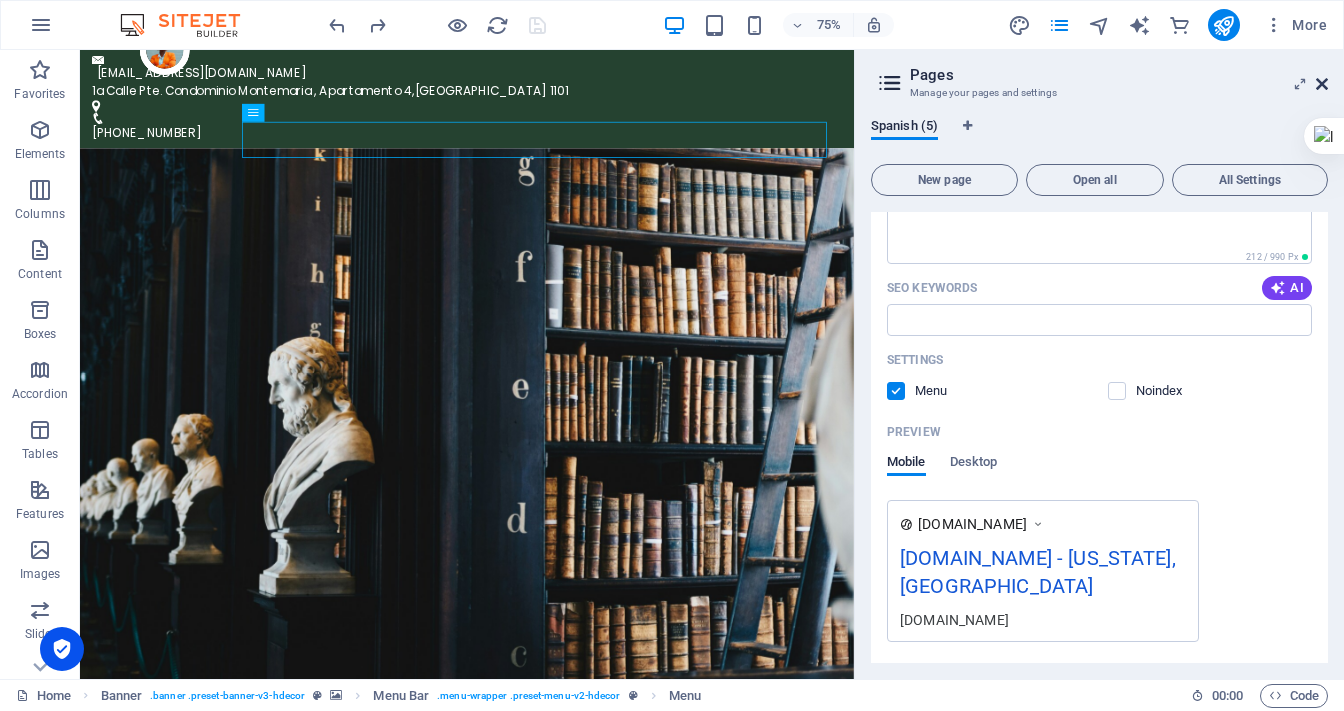click at bounding box center [1322, 84] 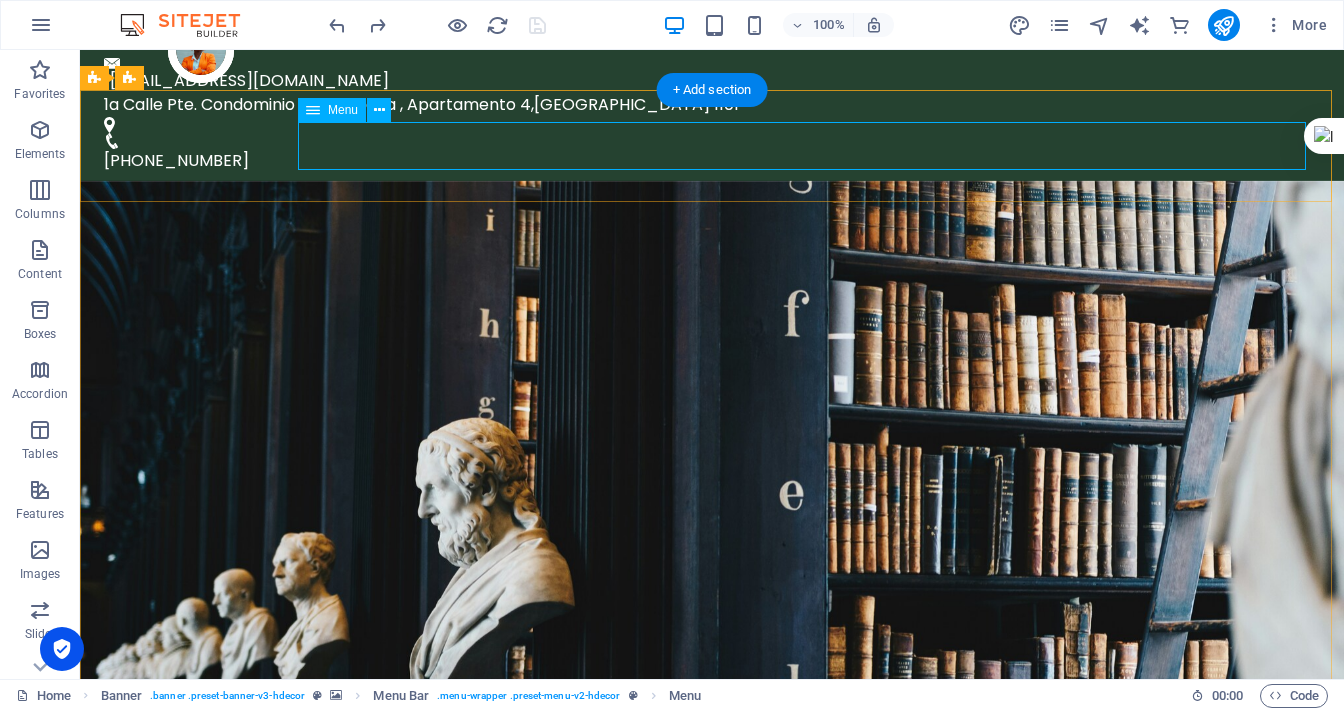 click on "Home Servicios Acerca de Nosotros Contactenos" at bounding box center [712, 1057] 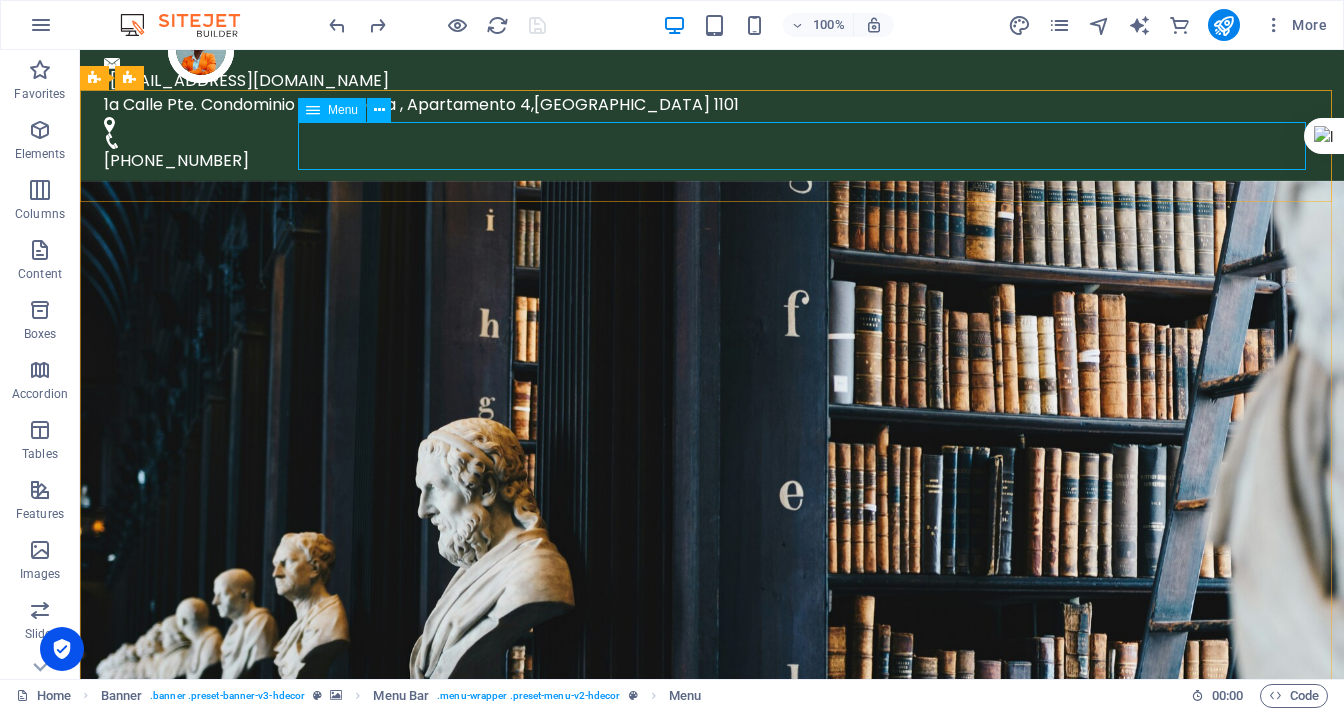 click on "Menu" at bounding box center (343, 110) 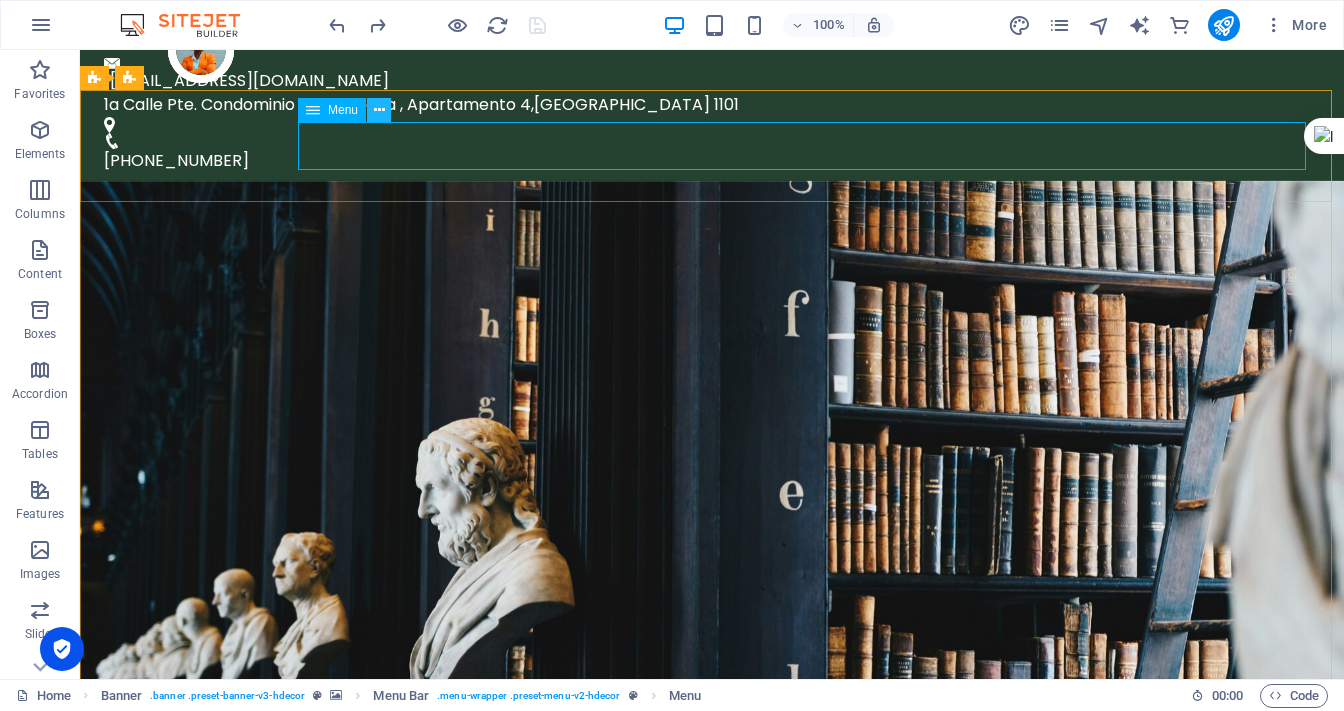 click at bounding box center (379, 110) 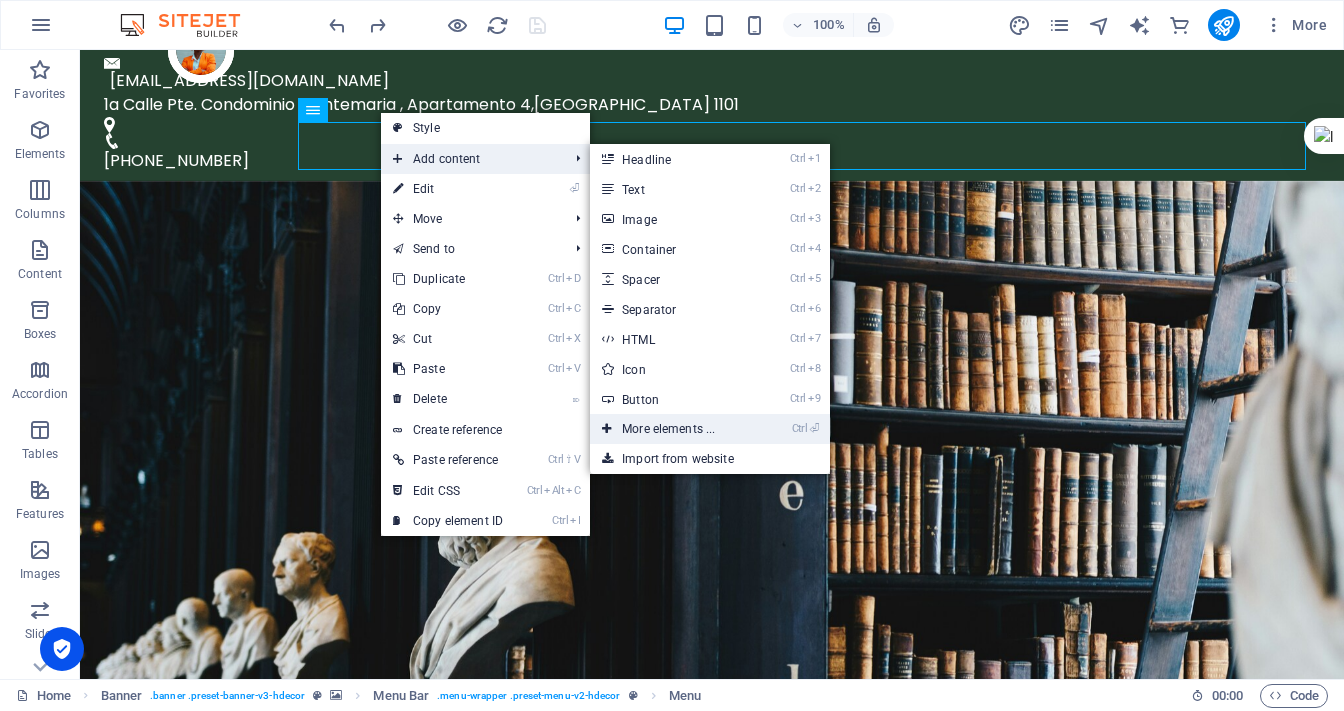 click on "Ctrl ⏎  More elements ..." at bounding box center (672, 429) 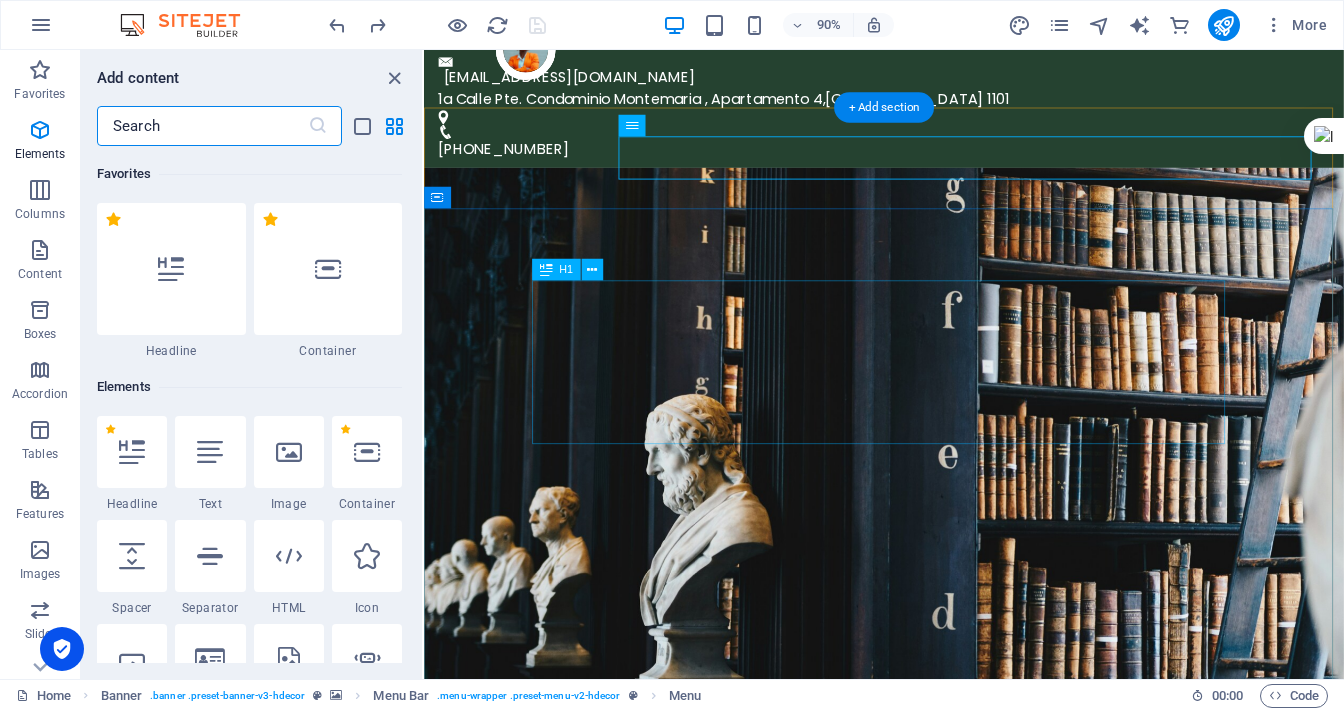 scroll, scrollTop: 212, scrollLeft: 0, axis: vertical 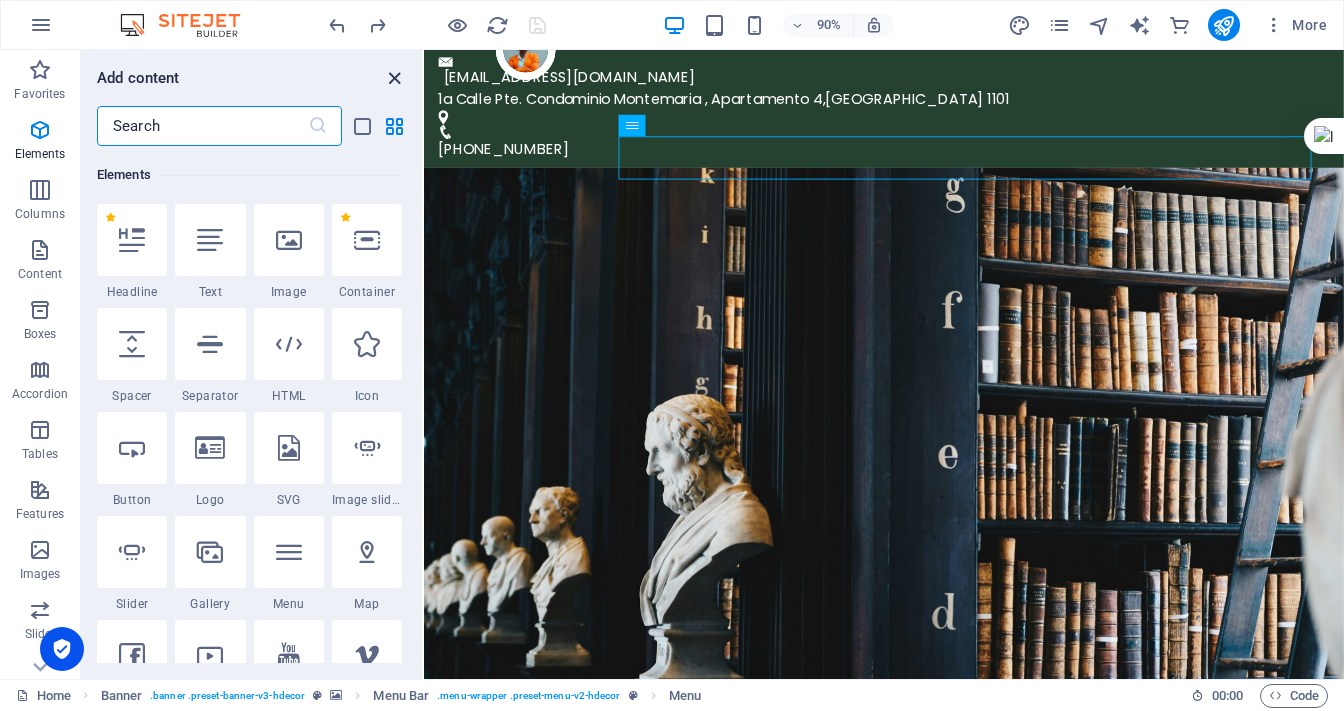 click at bounding box center [394, 78] 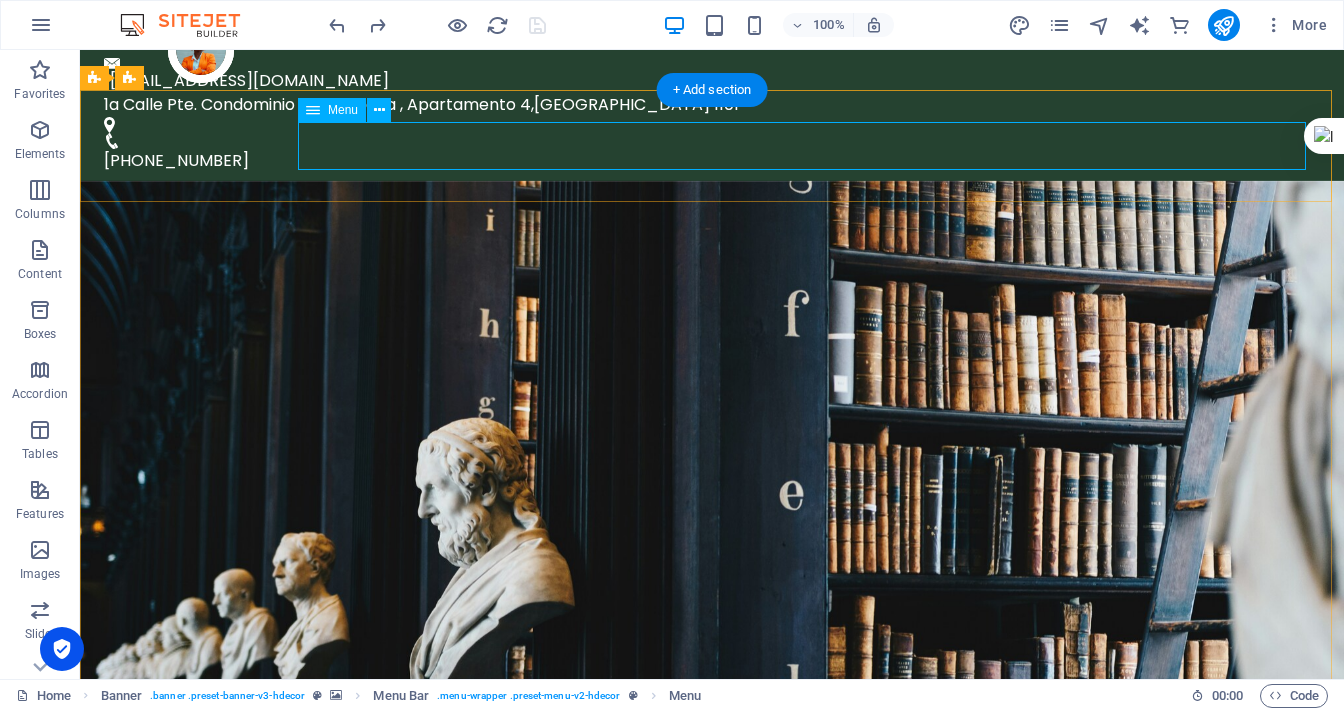 click on "Home Servicios Acerca de Nosotros Contactenos" at bounding box center [712, 1057] 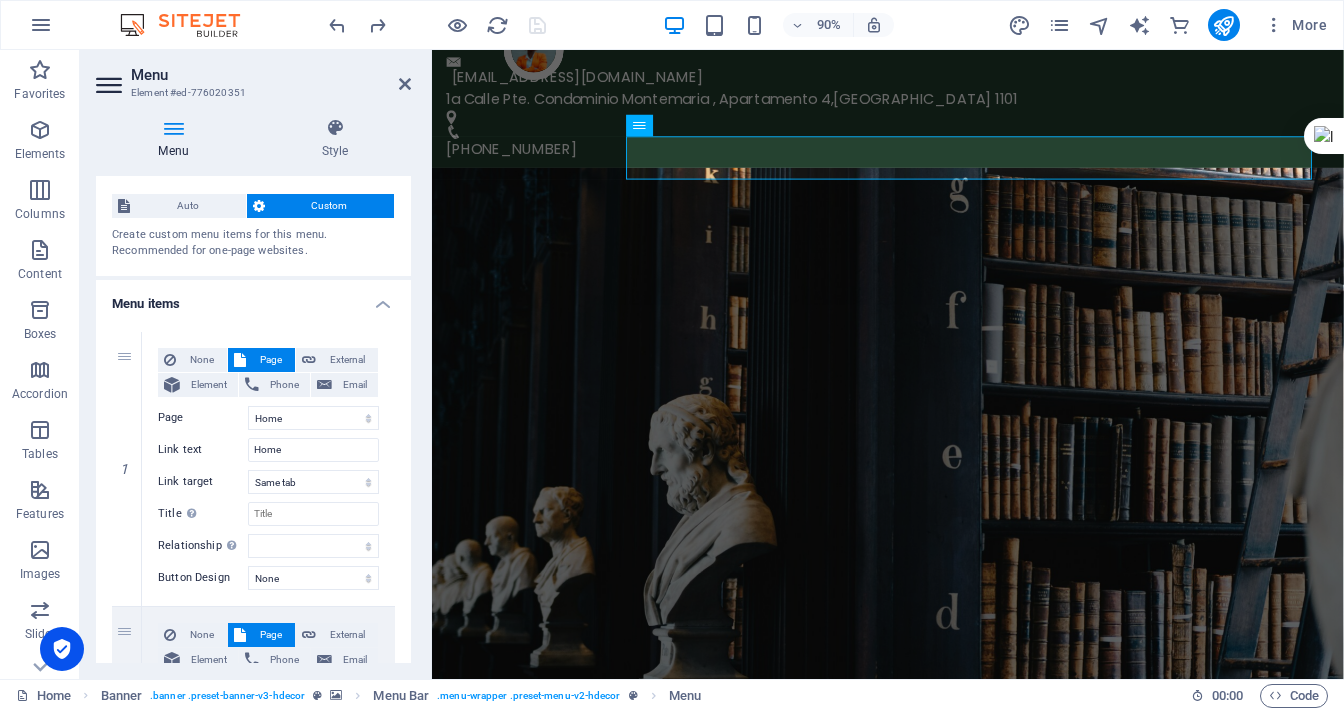 scroll, scrollTop: 0, scrollLeft: 0, axis: both 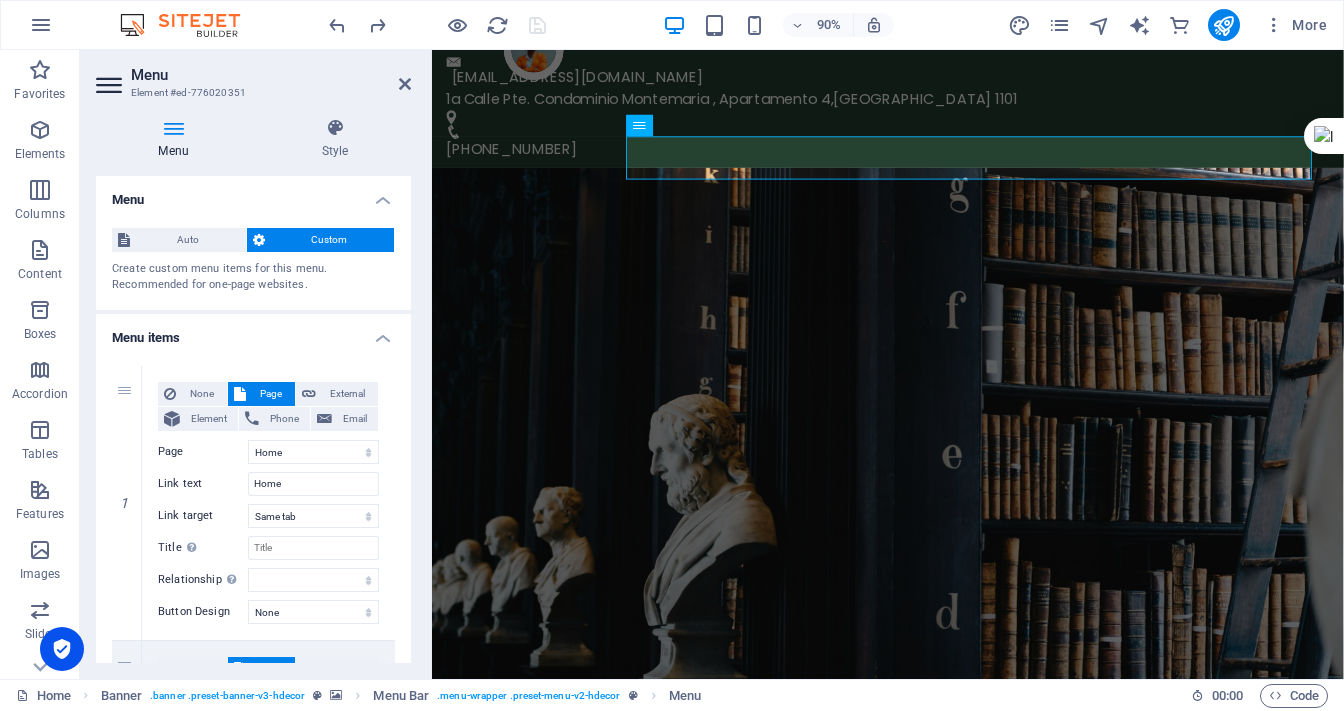 click on "Menu" at bounding box center [177, 139] 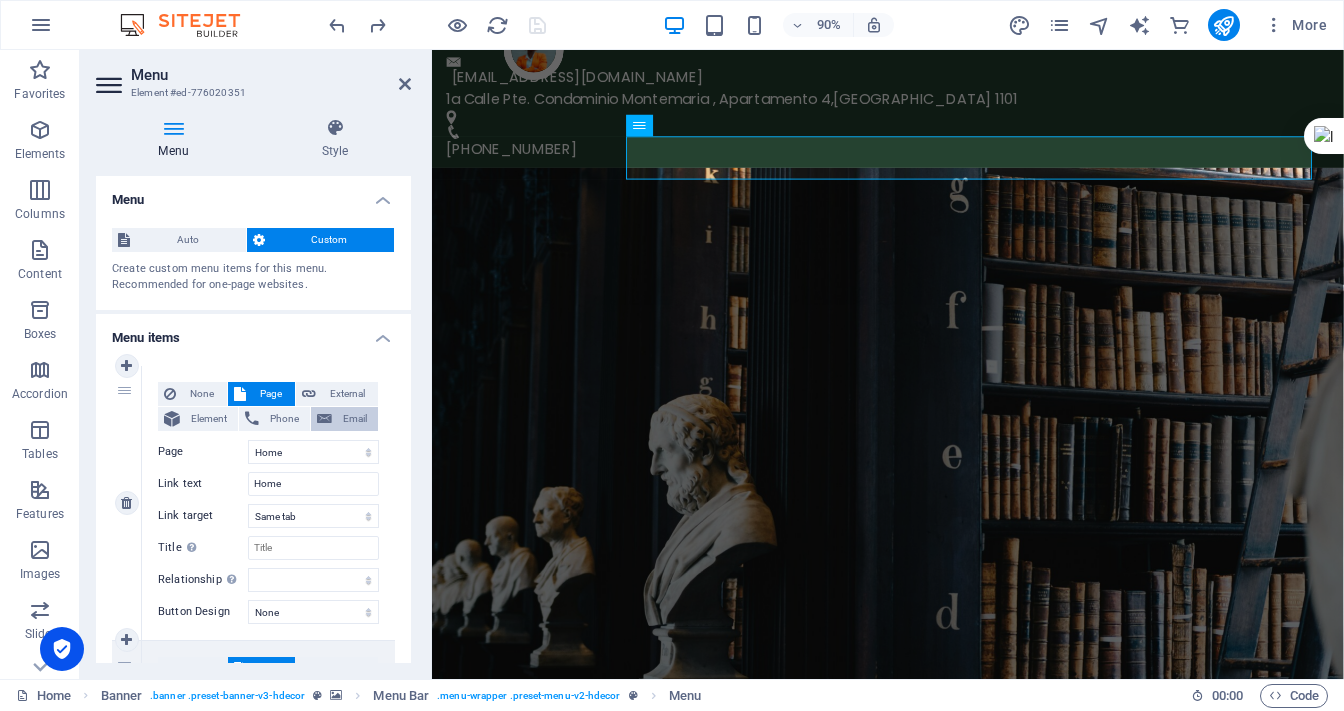 click on "Email" at bounding box center [355, 419] 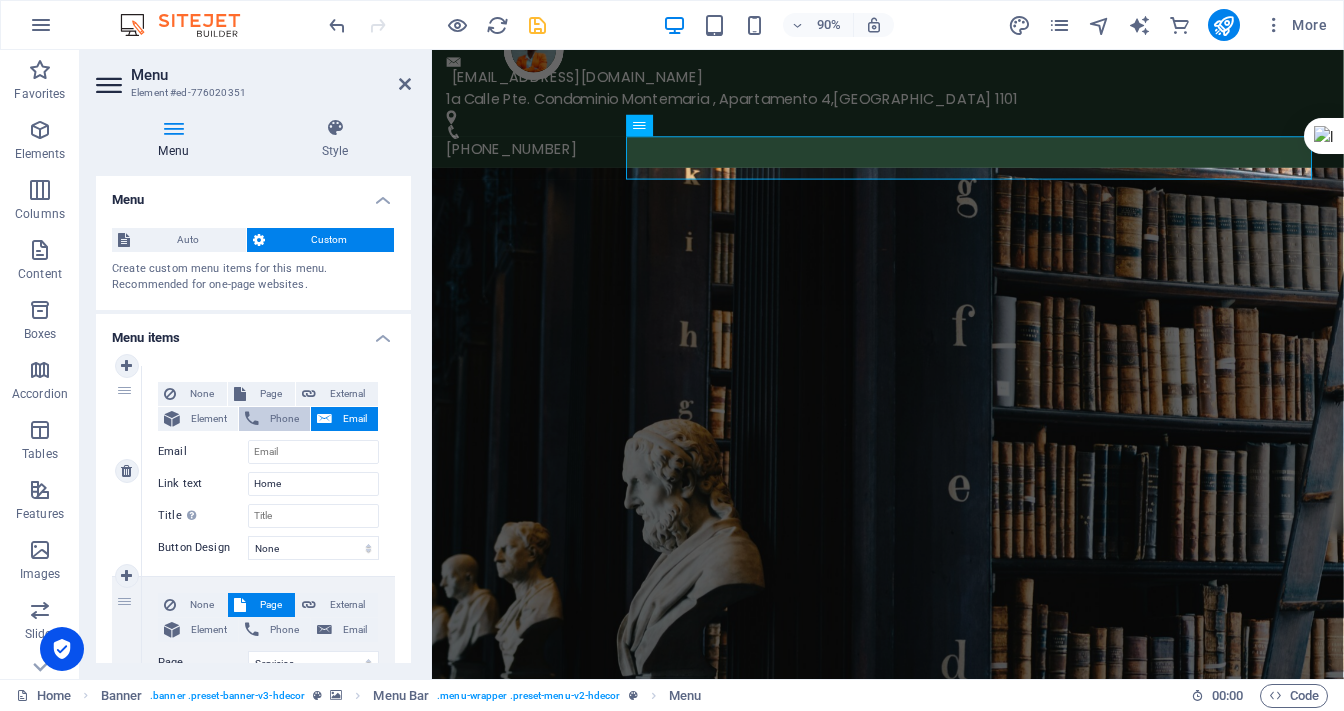 click on "Phone" at bounding box center (284, 419) 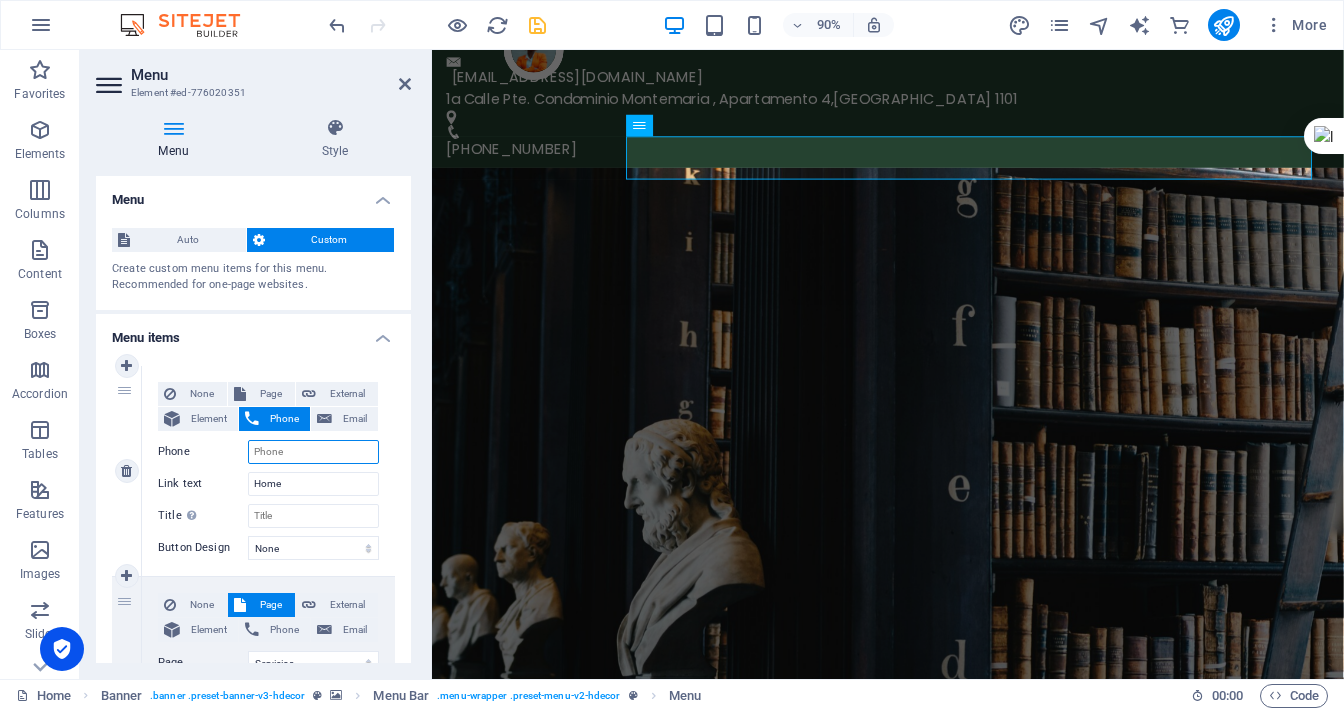 click on "Phone" at bounding box center [313, 452] 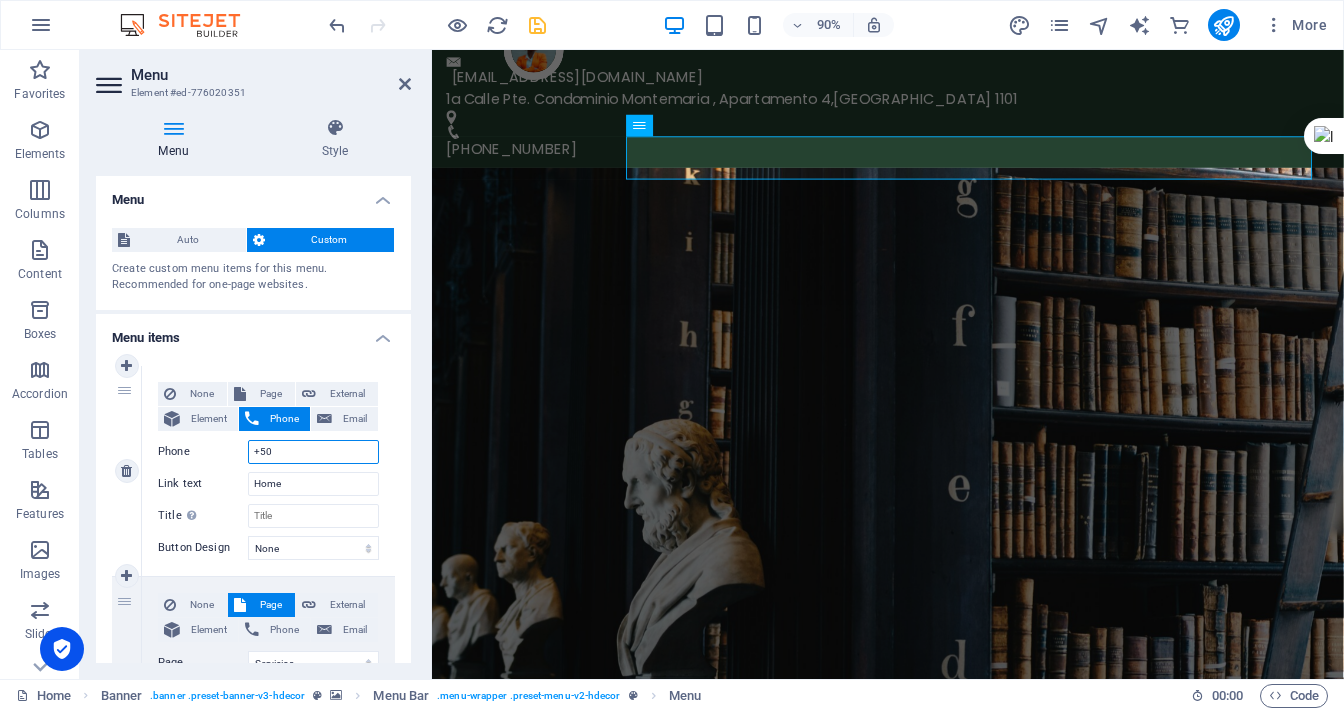 type on "+503" 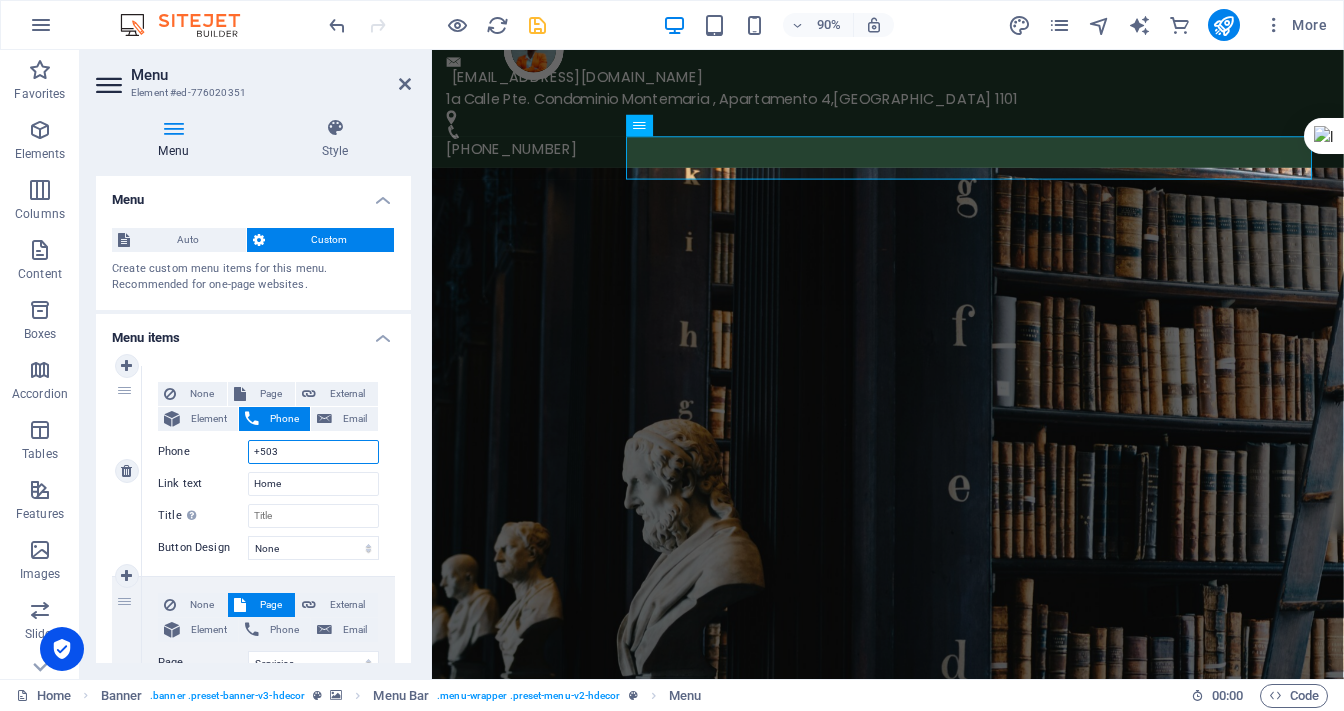 select 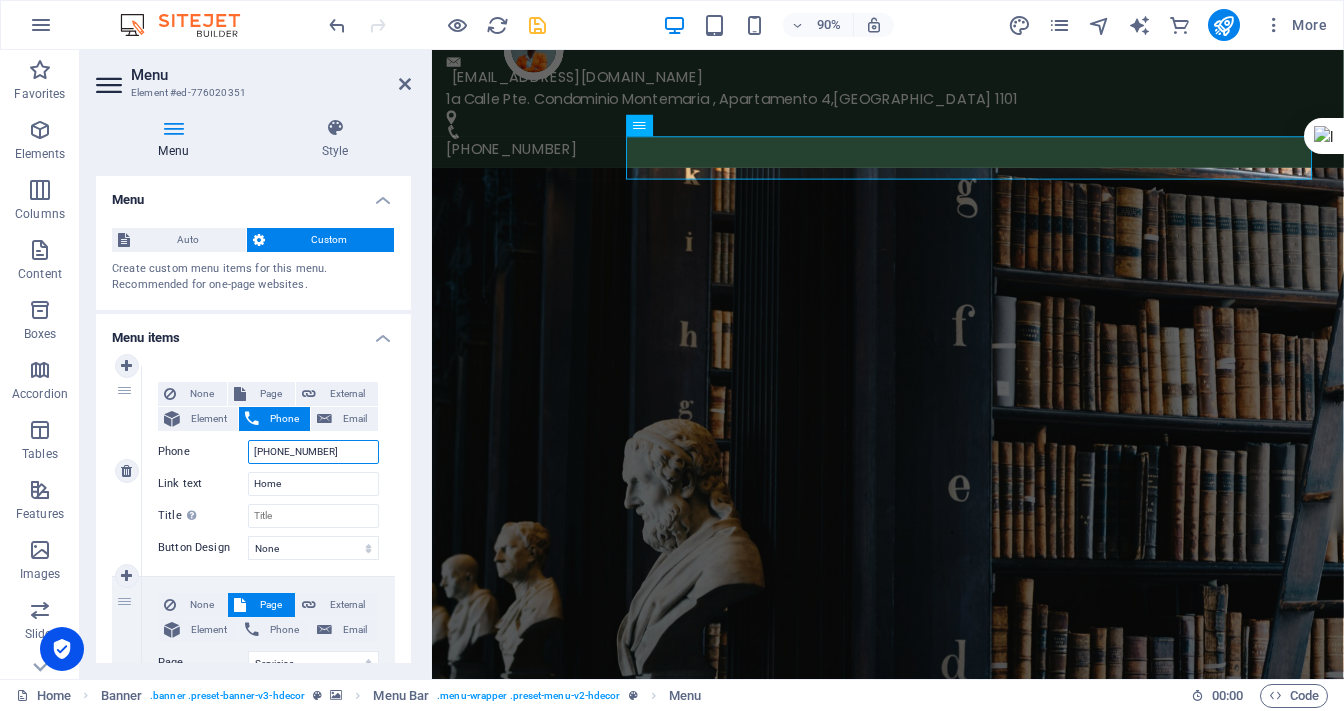 type on "+50379352254" 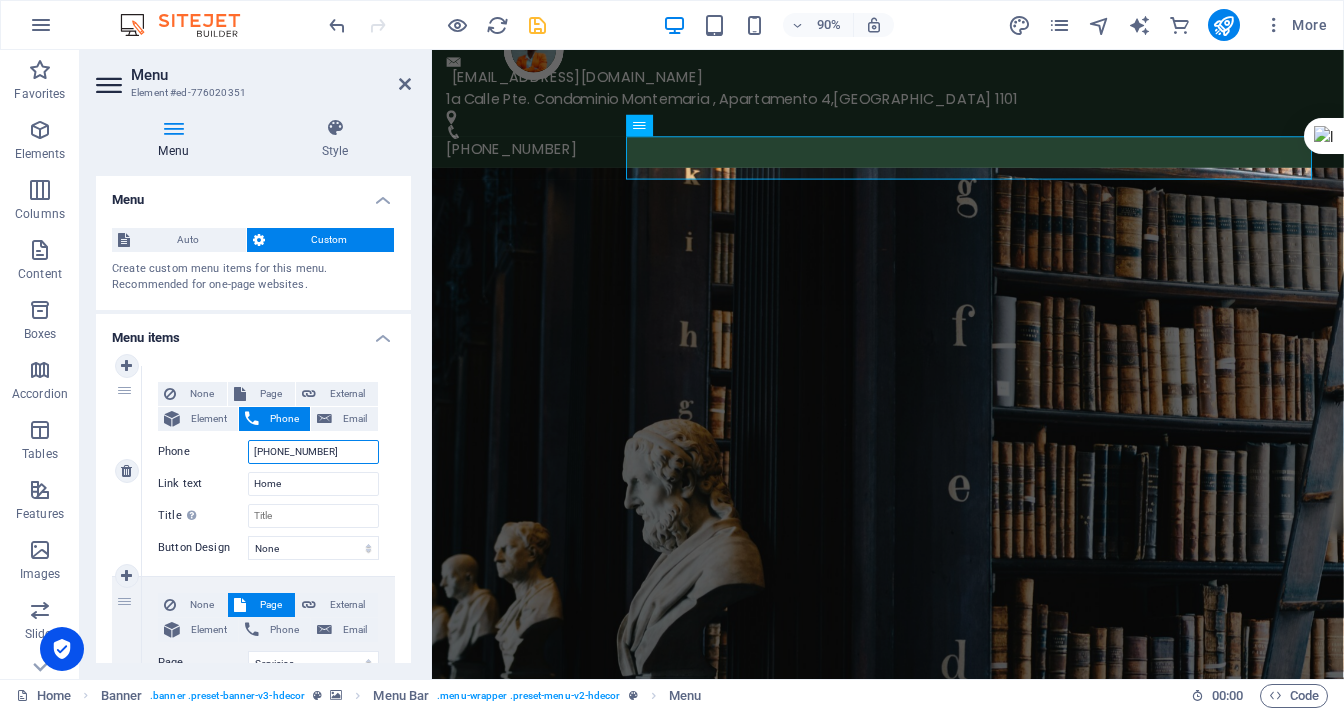 select 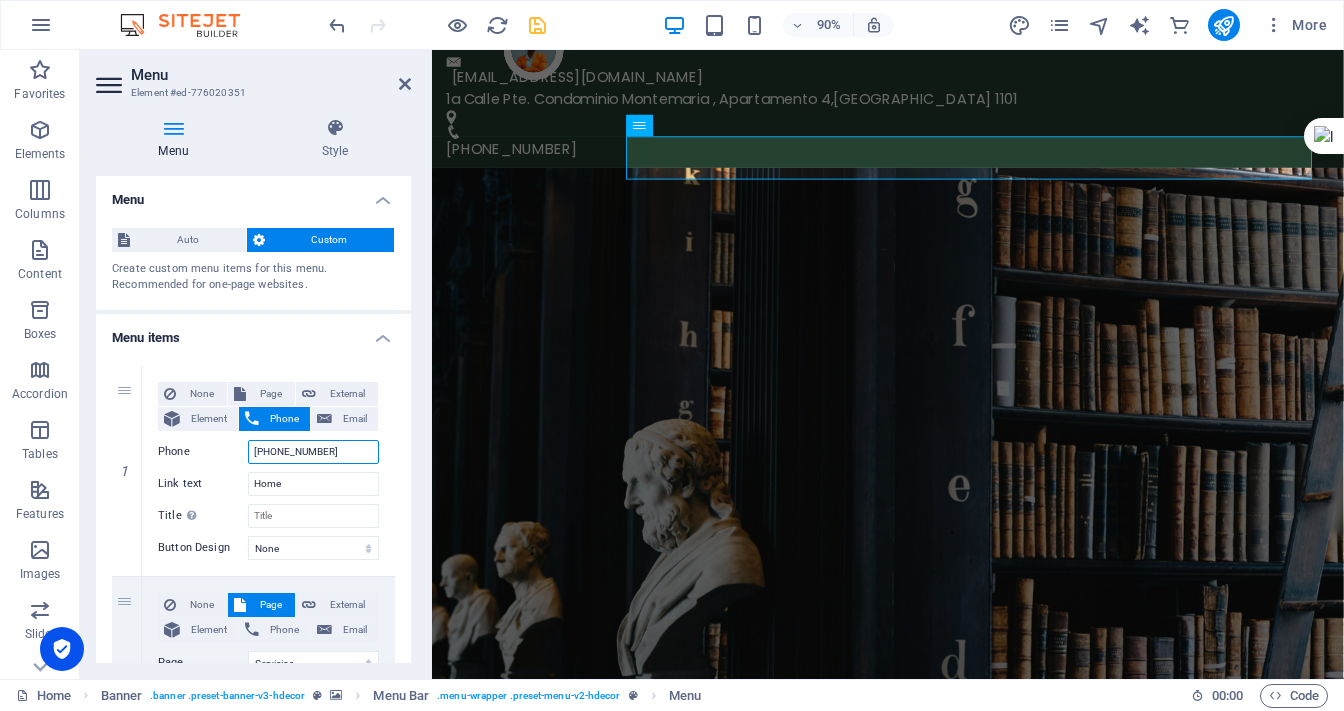 type on "+50379352254" 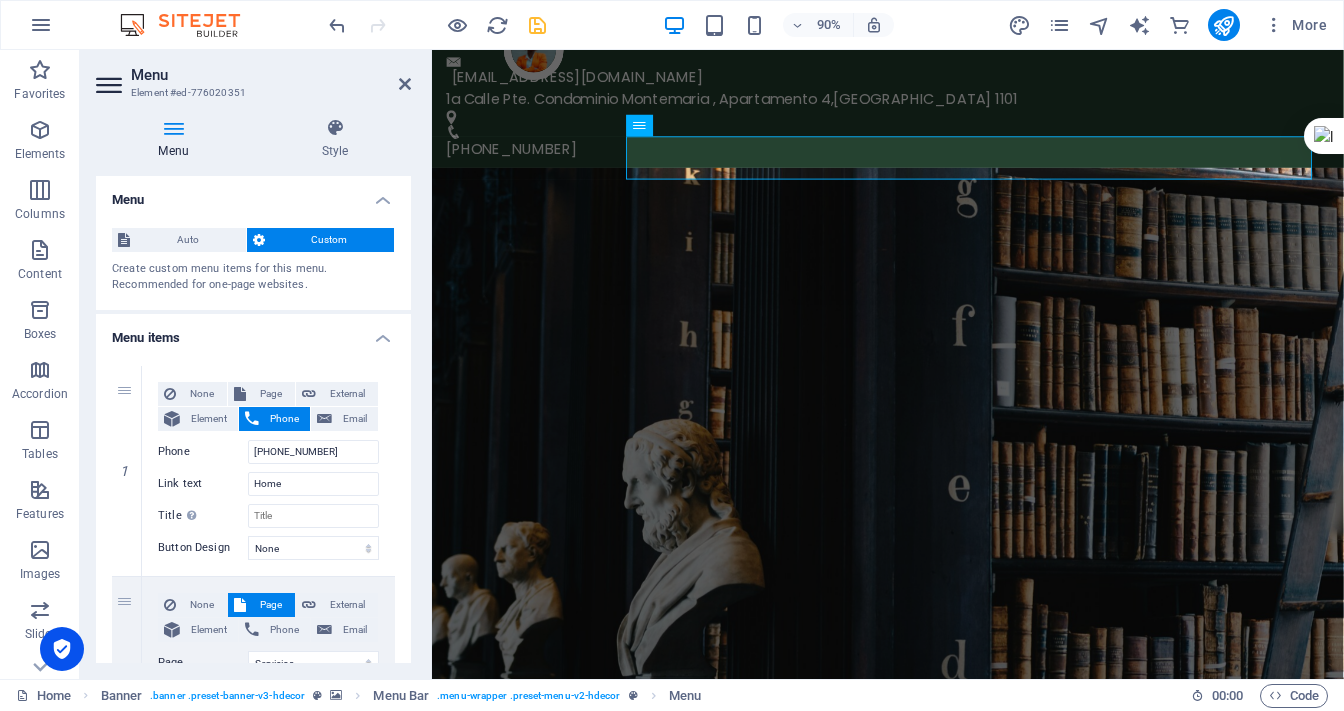 click on "1 None Page External Element Phone Email Page Home Servicios Contactenos Privacy Legal Notice Element
URL /15048247 Phone +50379352254 Email Link text Home Link target New tab Same tab Overlay Title Additional link description, should not be the same as the link text. The title is most often shown as a tooltip text when the mouse moves over the element. Leave empty if uncertain. Relationship Sets the  relationship of this link to the link target . For example, the value "nofollow" instructs search engines not to follow the link. Can be left empty. alternate author bookmark external help license next nofollow noreferrer noopener prev search tag Button Design None Default Primary Secondary 2 None Page External Element Phone Email Page Home Servicios Contactenos Privacy Legal Notice Element
URL /15159435 Phone Email Link text Servicios Link target New tab Same tab Overlay Title Relationship Sets the  relationship of this link to the link target alternate author tag" at bounding box center [253, 852] 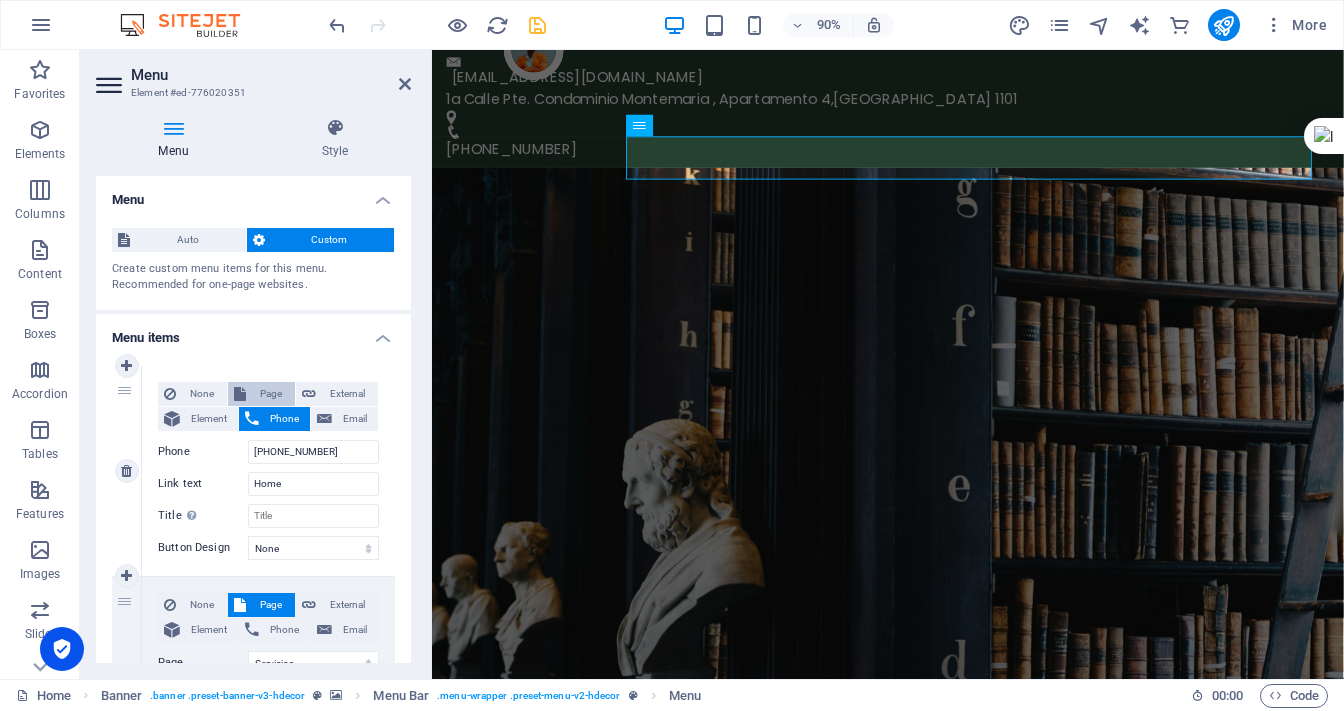 click on "Page" at bounding box center (270, 394) 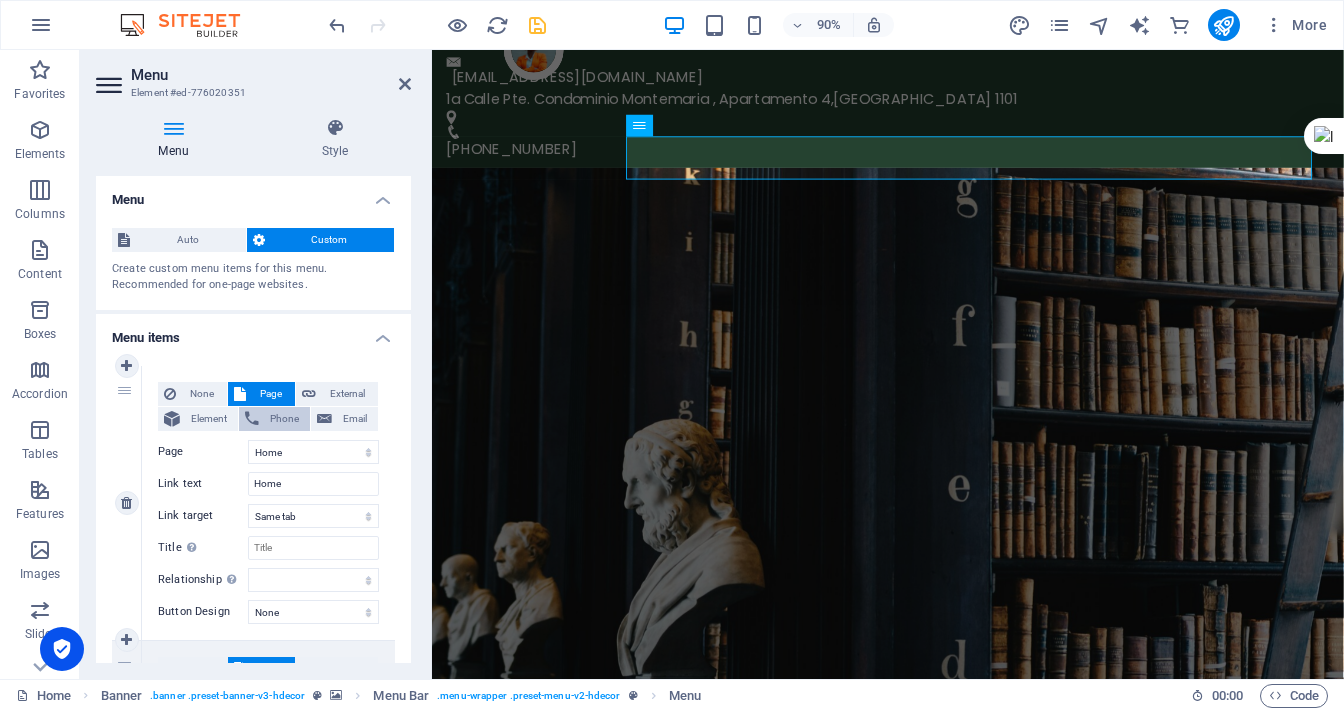 click on "Phone" at bounding box center [284, 419] 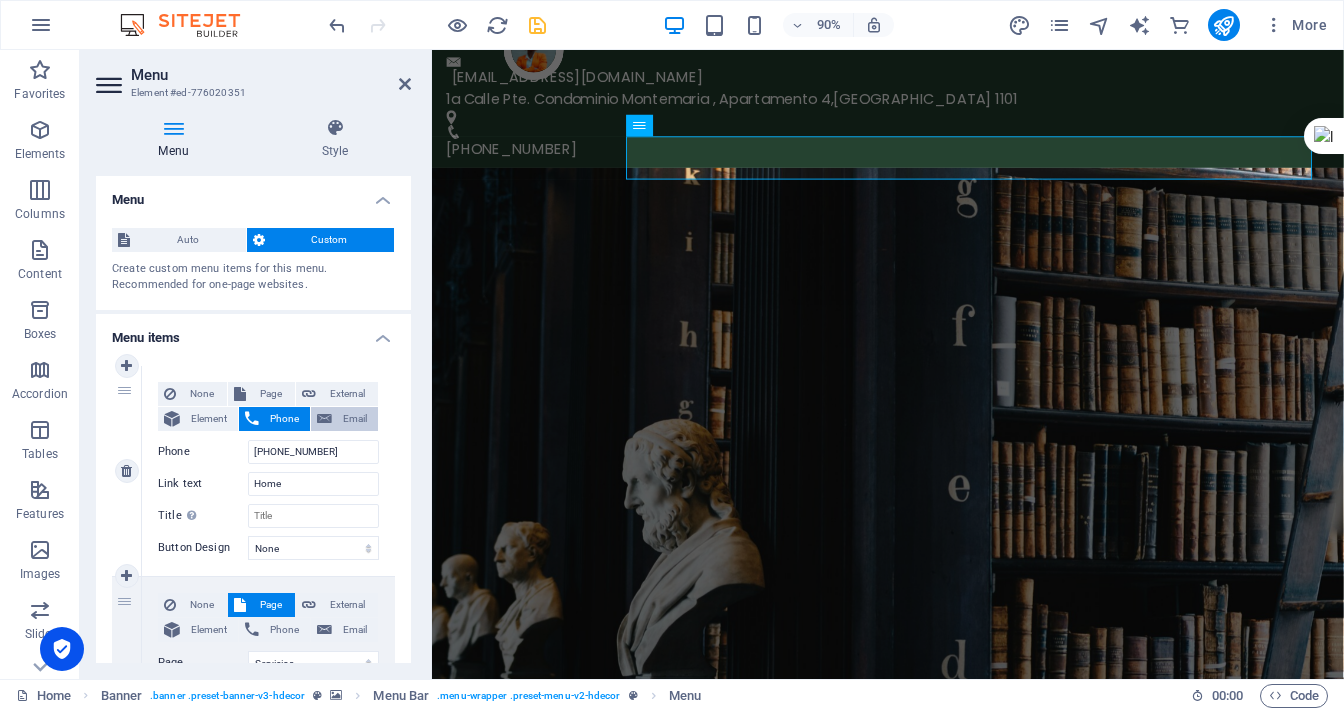 click on "Email" at bounding box center [355, 419] 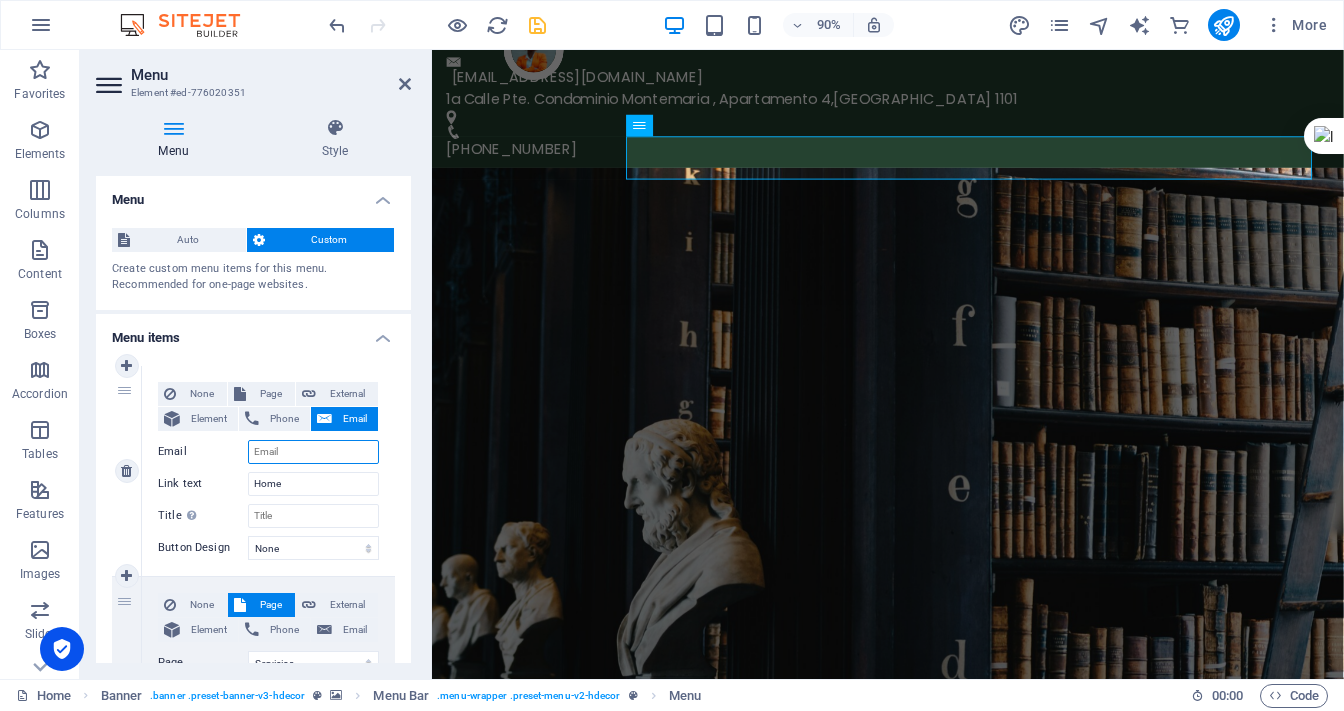 click on "Email" at bounding box center (313, 452) 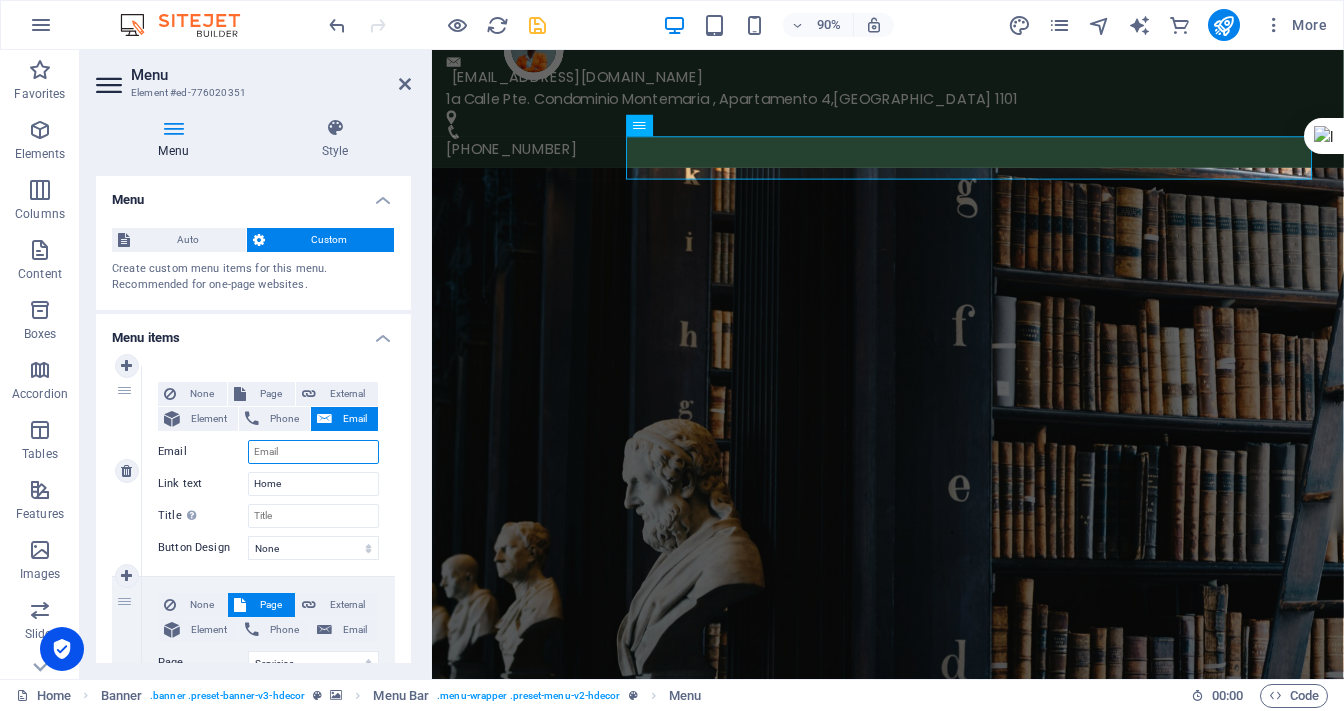 type on "a" 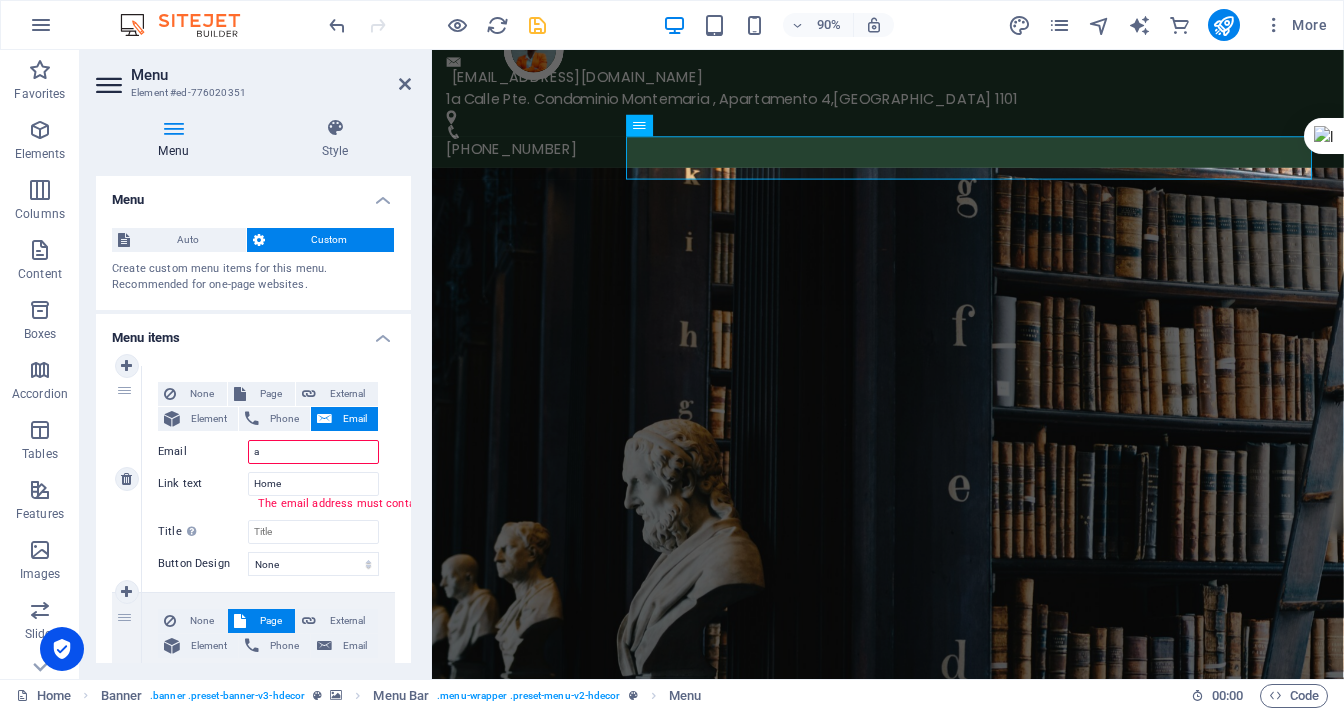 type 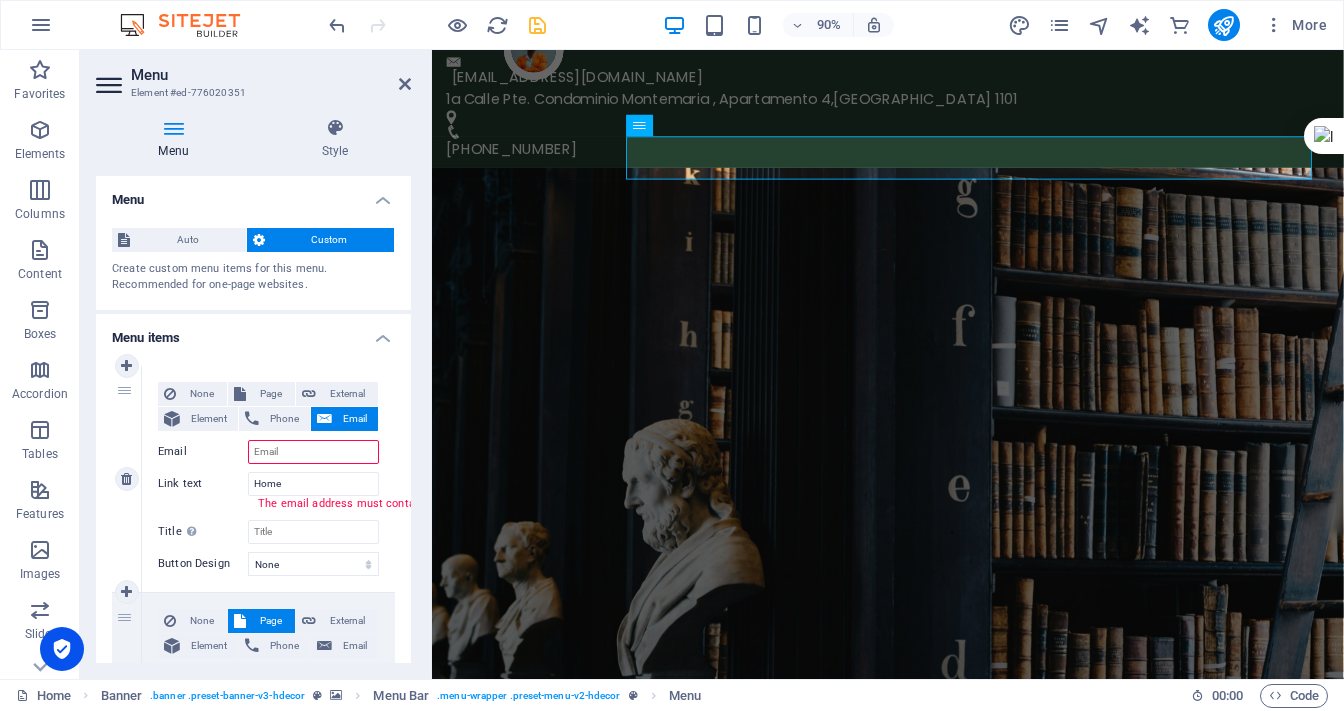 select 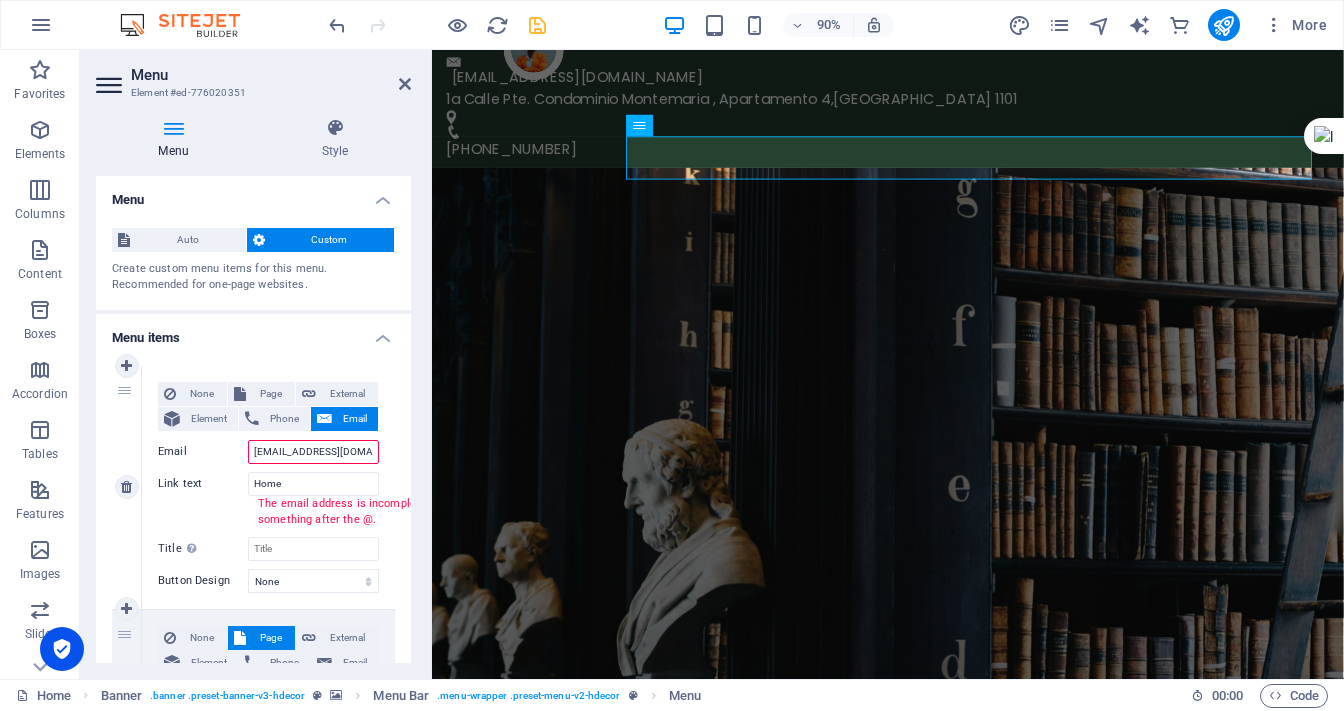 type on "[EMAIL_ADDRESS][DOMAIN_NAME]" 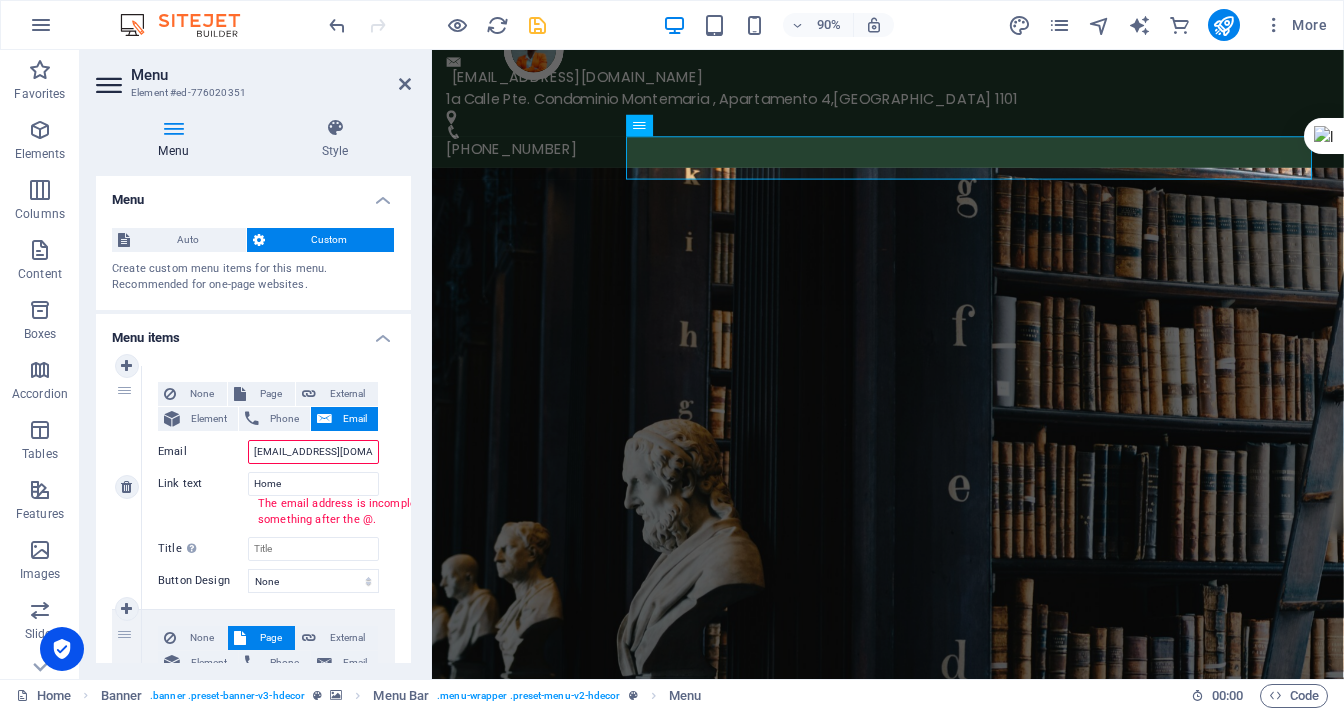 select 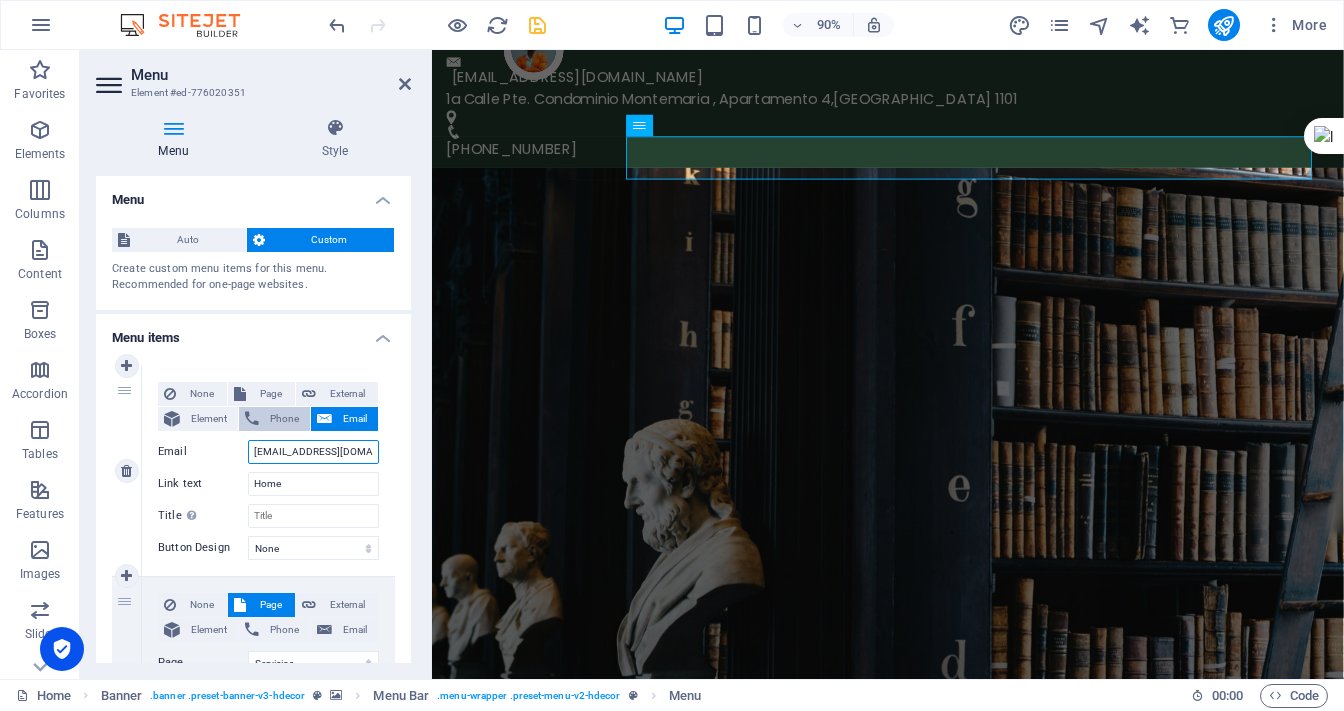 type on "[EMAIL_ADDRESS][DOMAIN_NAME]" 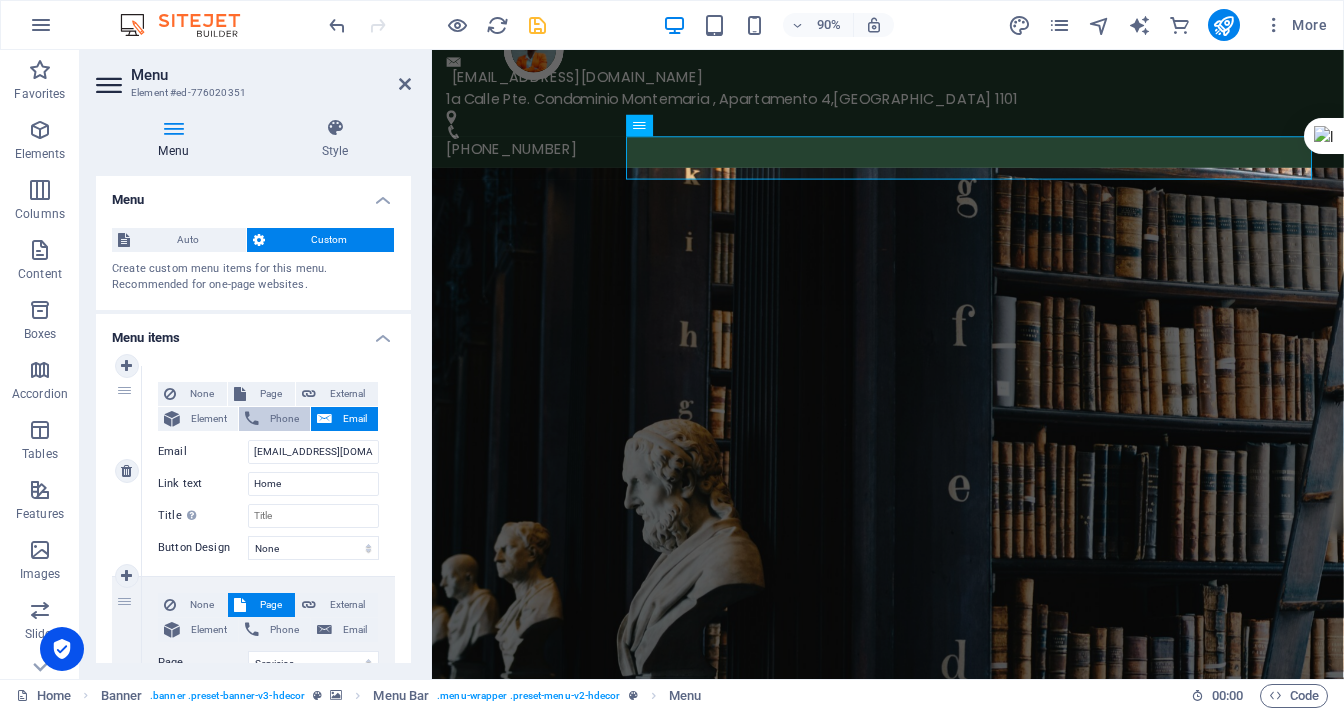 click on "Phone" at bounding box center (284, 419) 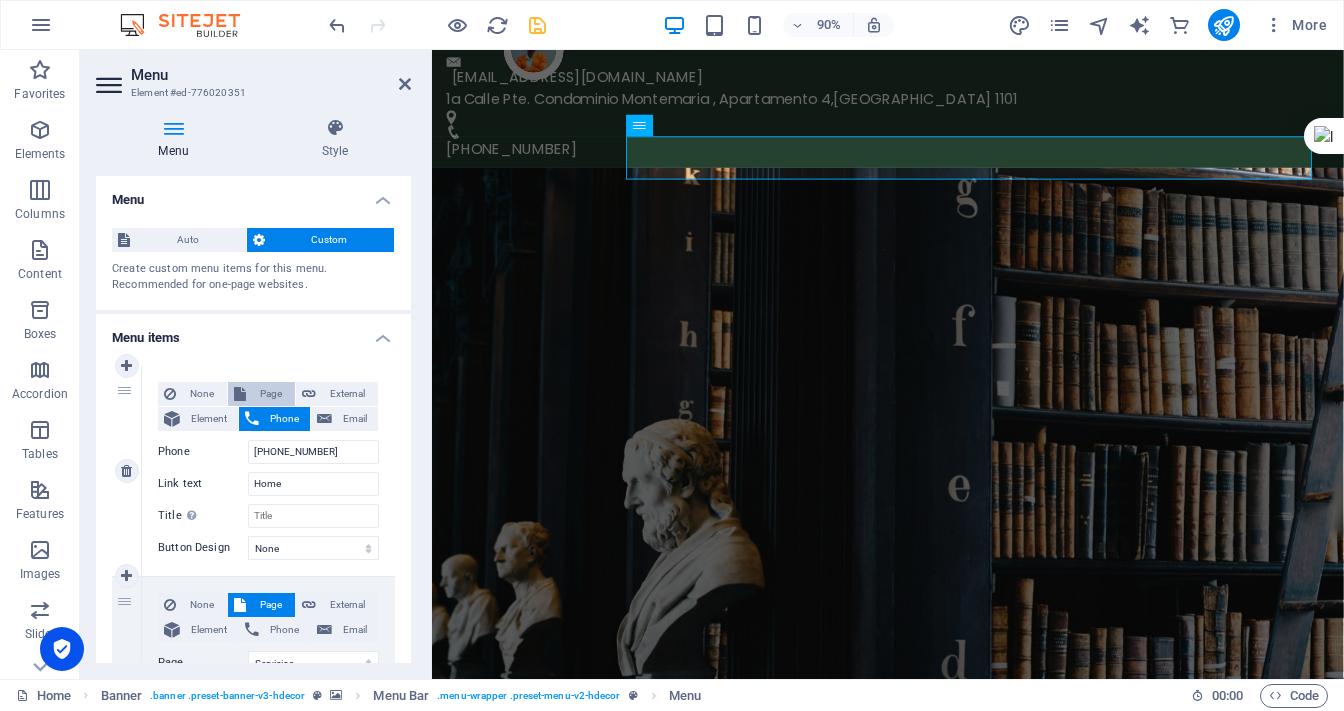 click on "Page" at bounding box center (270, 394) 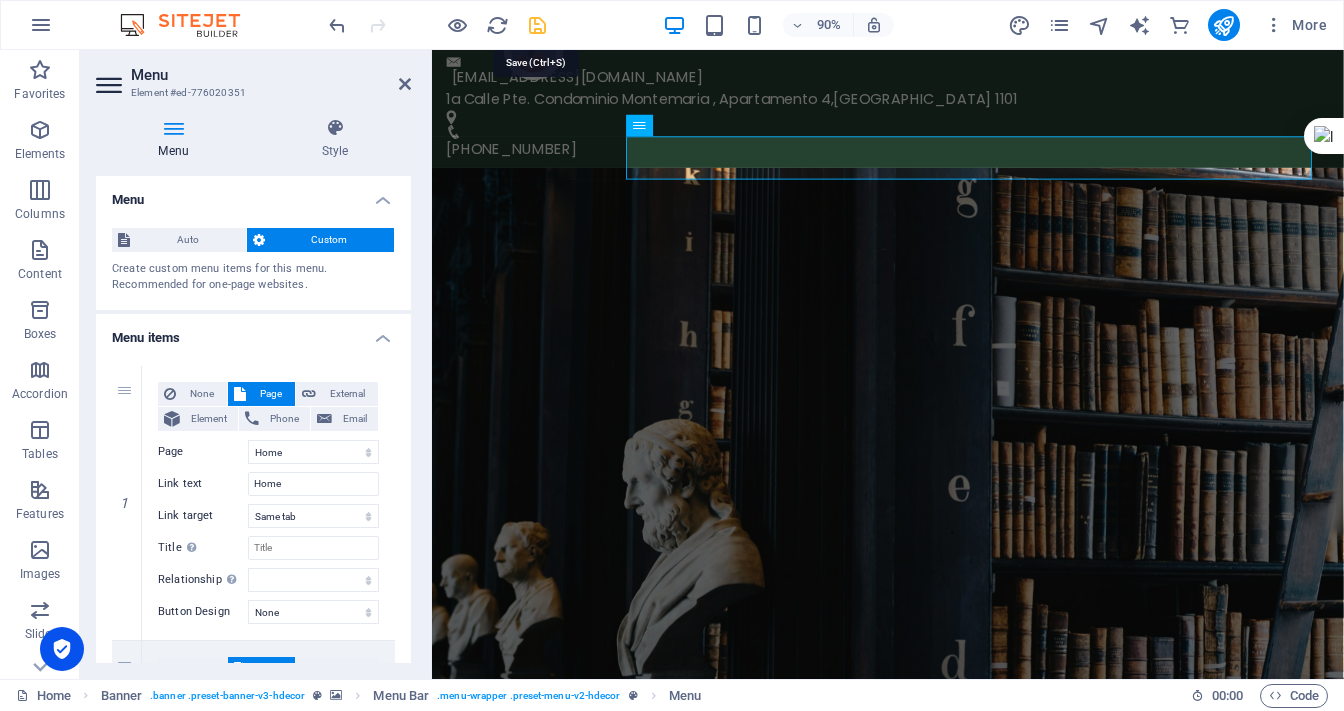 click at bounding box center [537, 25] 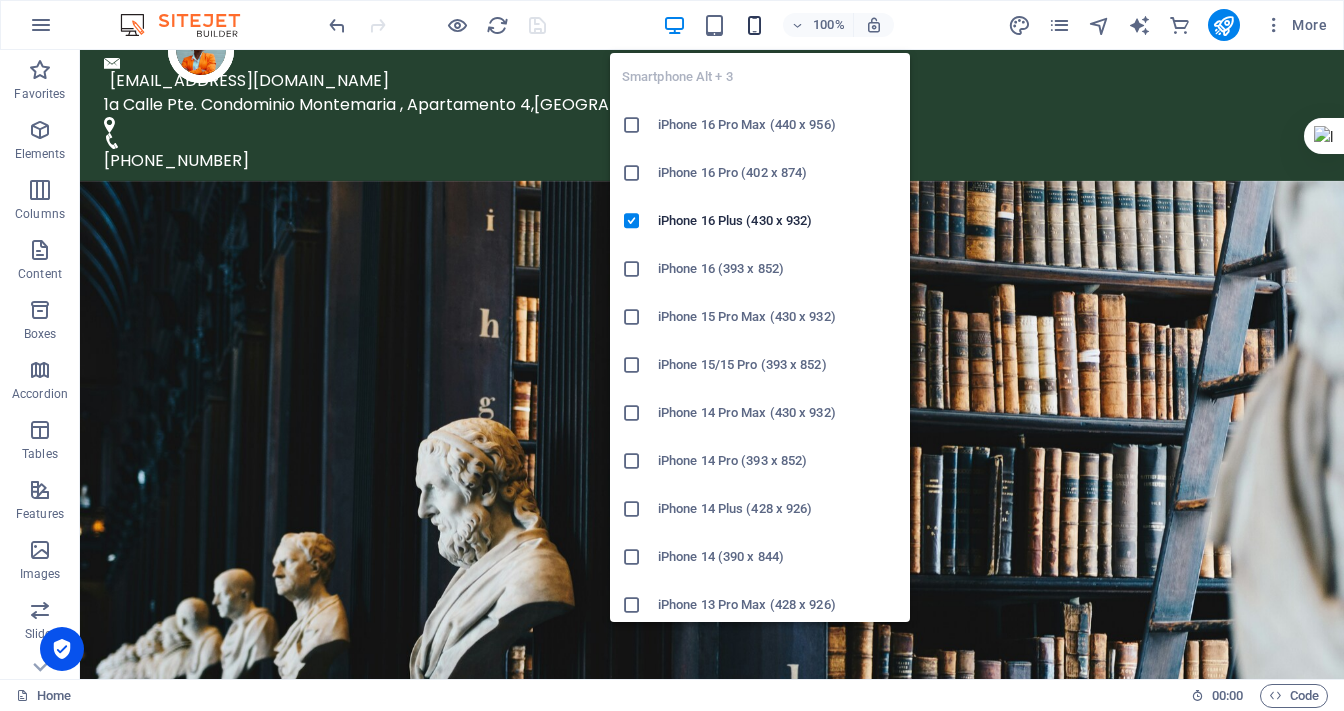 click at bounding box center (754, 25) 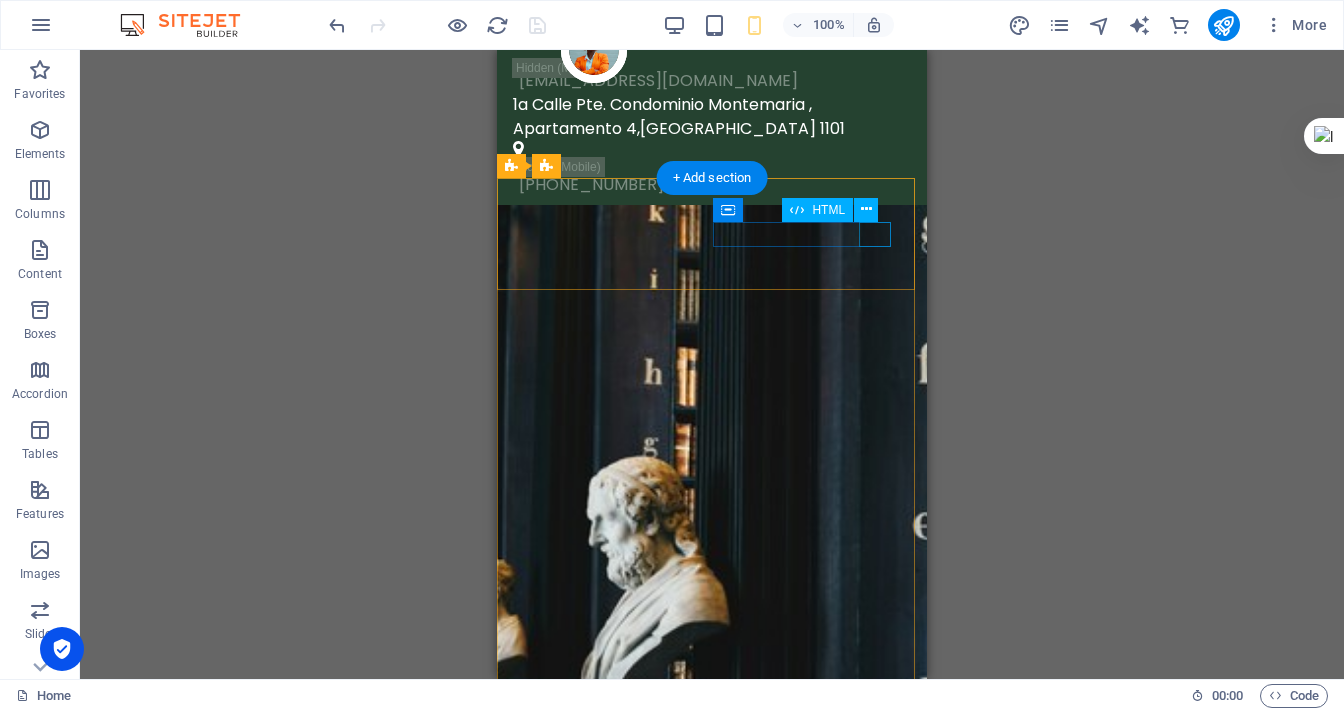 click at bounding box center [712, 1069] 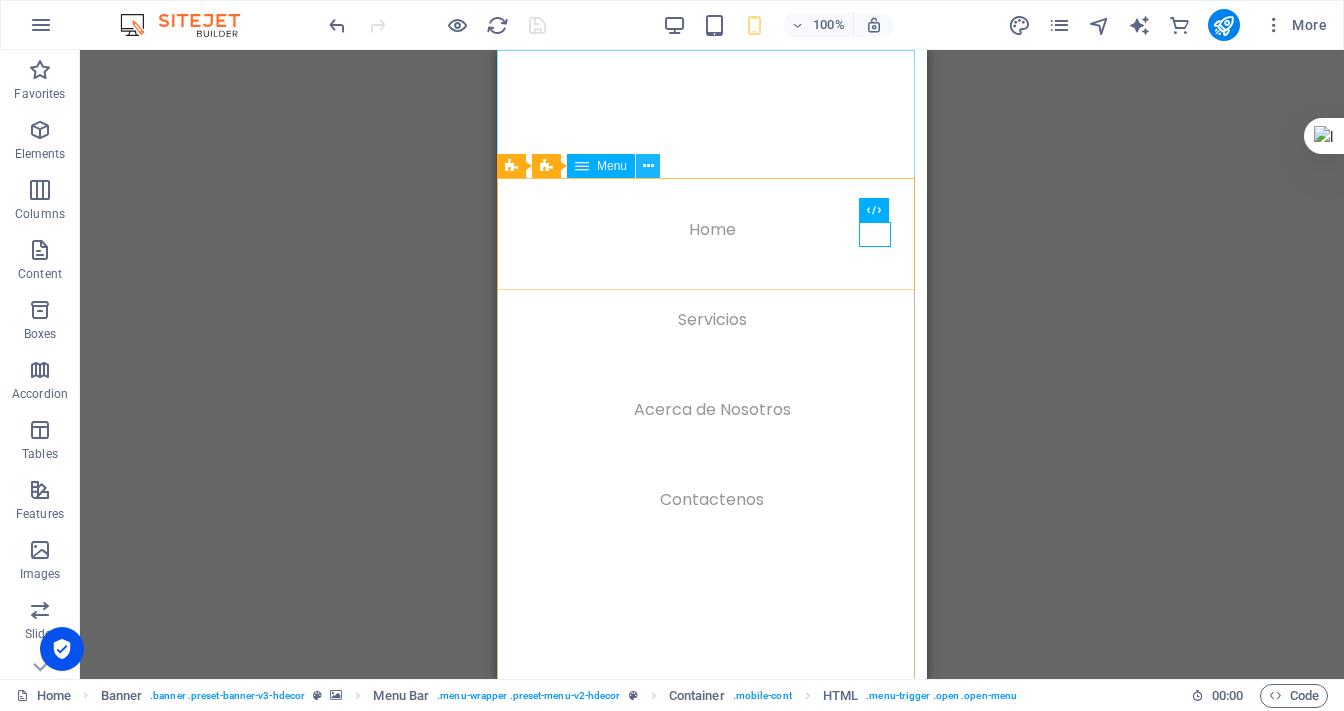 click at bounding box center [648, 166] 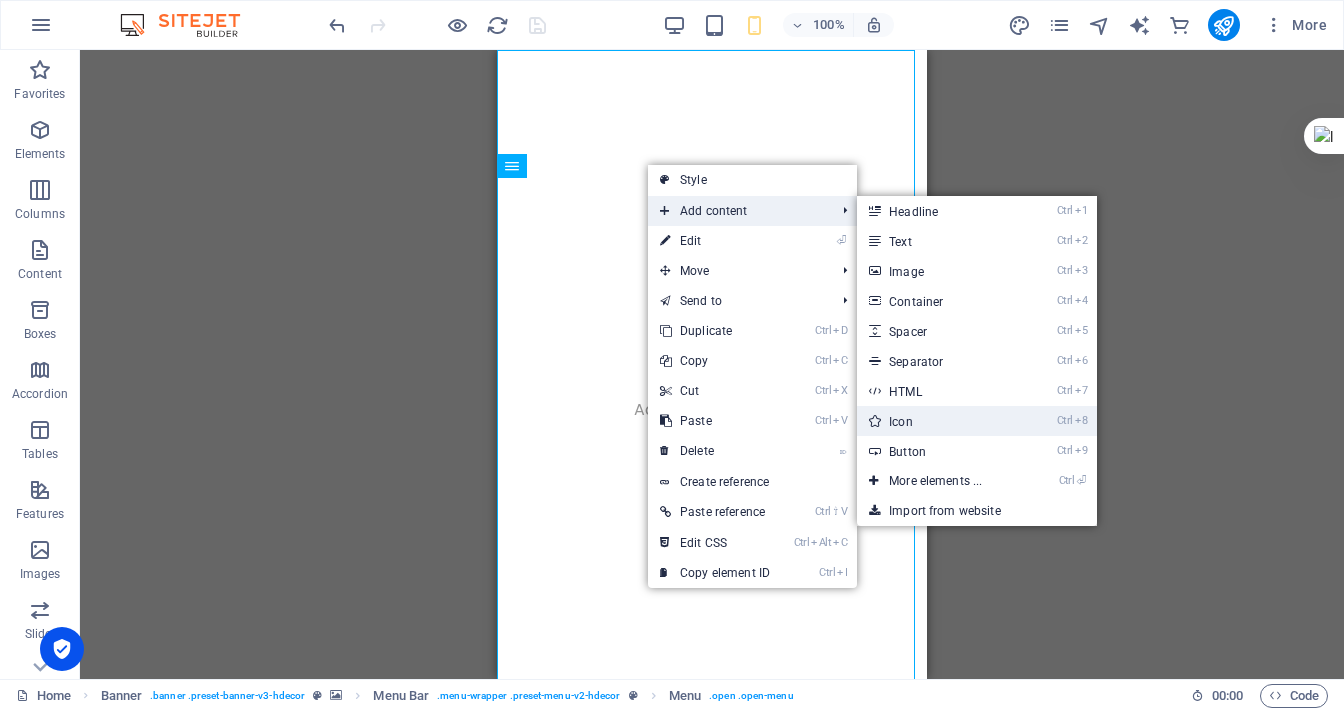 click on "Ctrl 8  Icon" at bounding box center (939, 421) 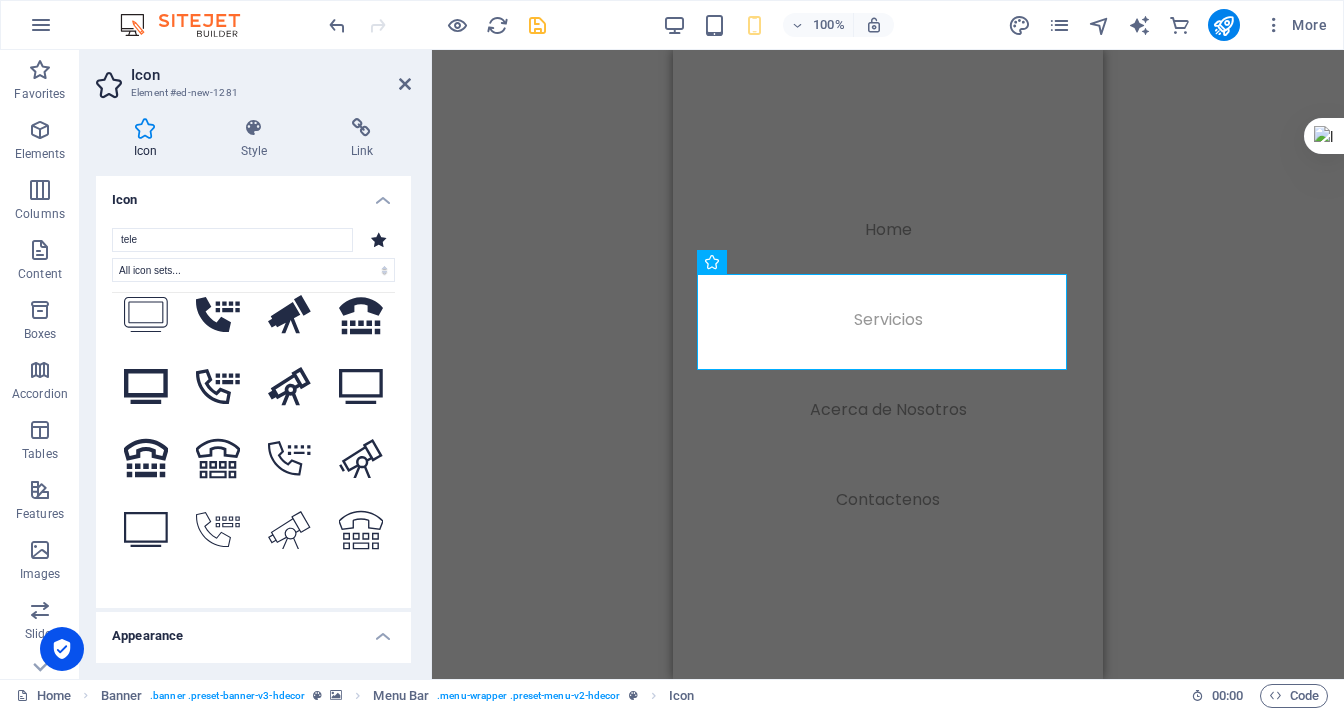 scroll, scrollTop: 554, scrollLeft: 0, axis: vertical 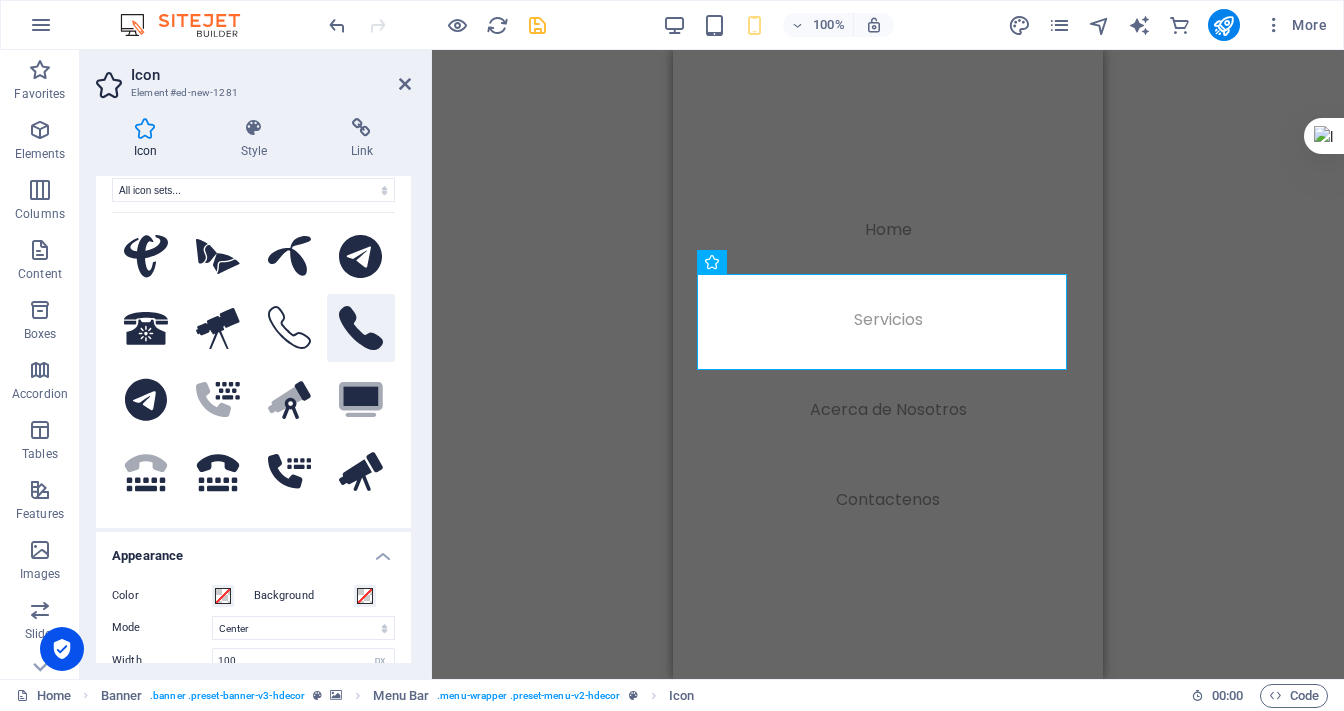 type on "tele" 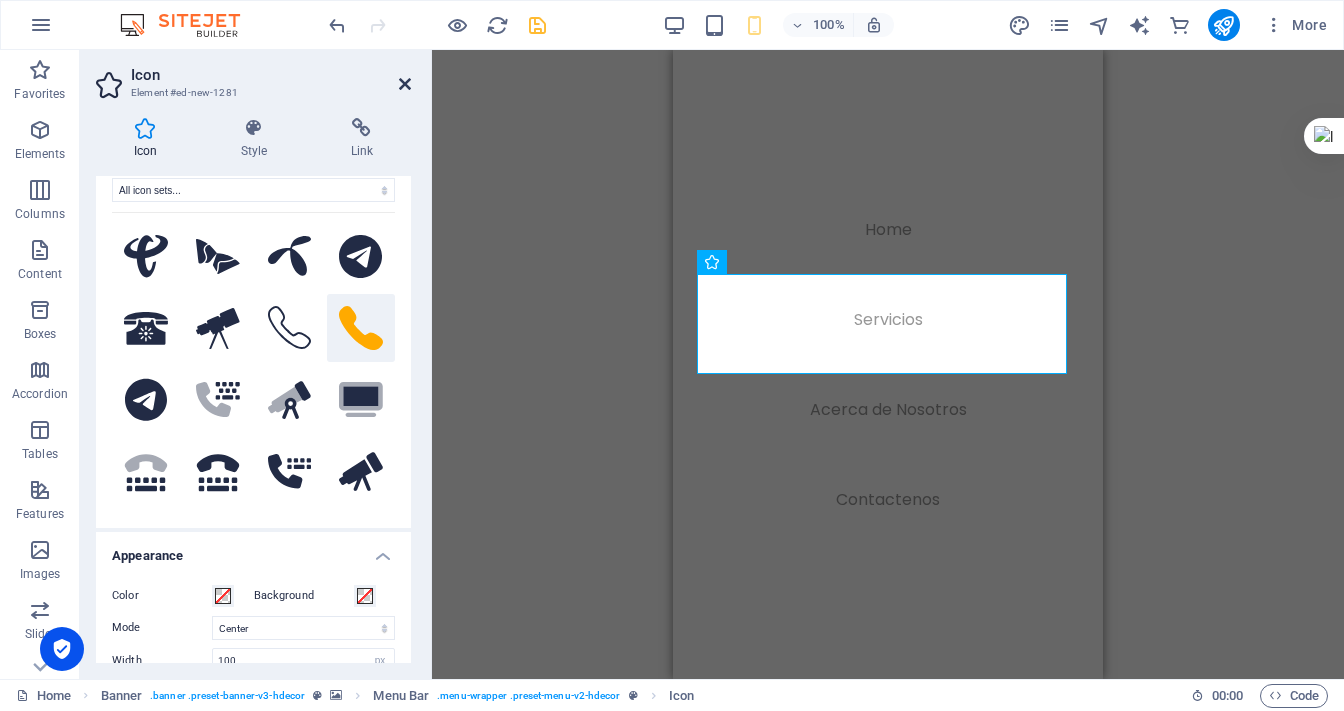 click at bounding box center (405, 84) 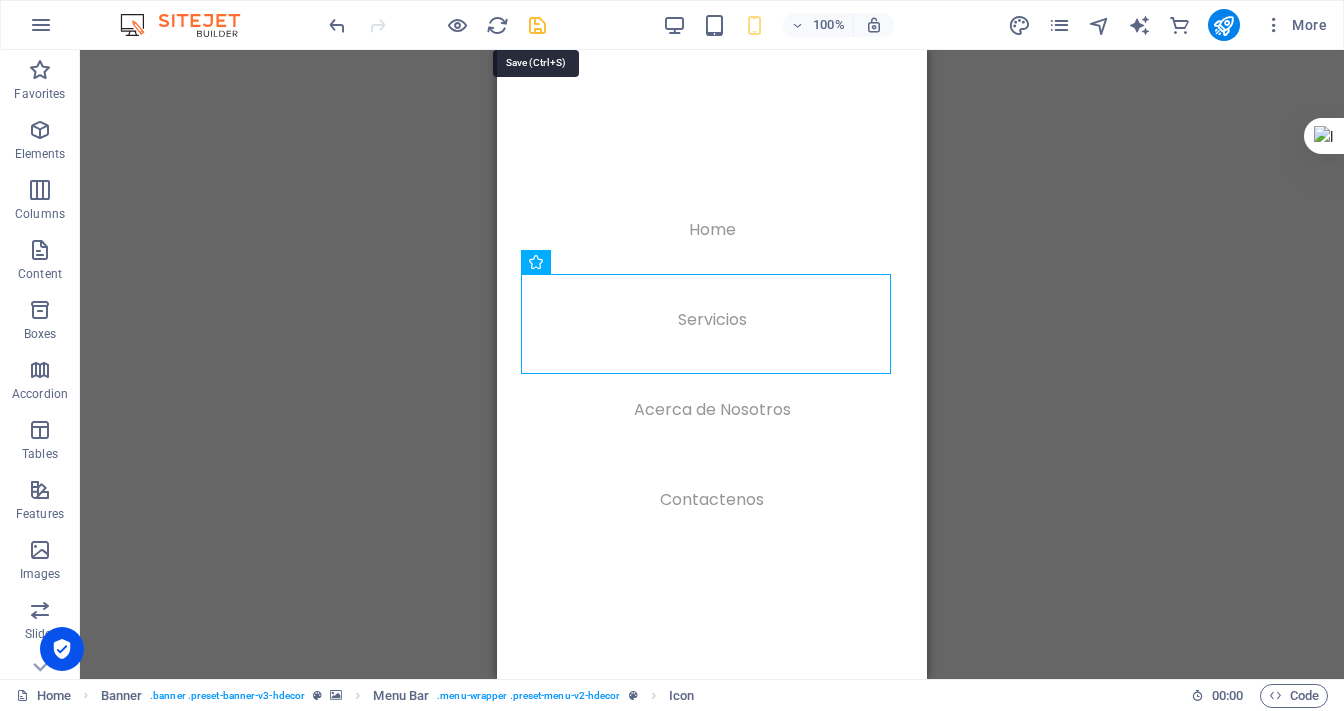 click at bounding box center (537, 25) 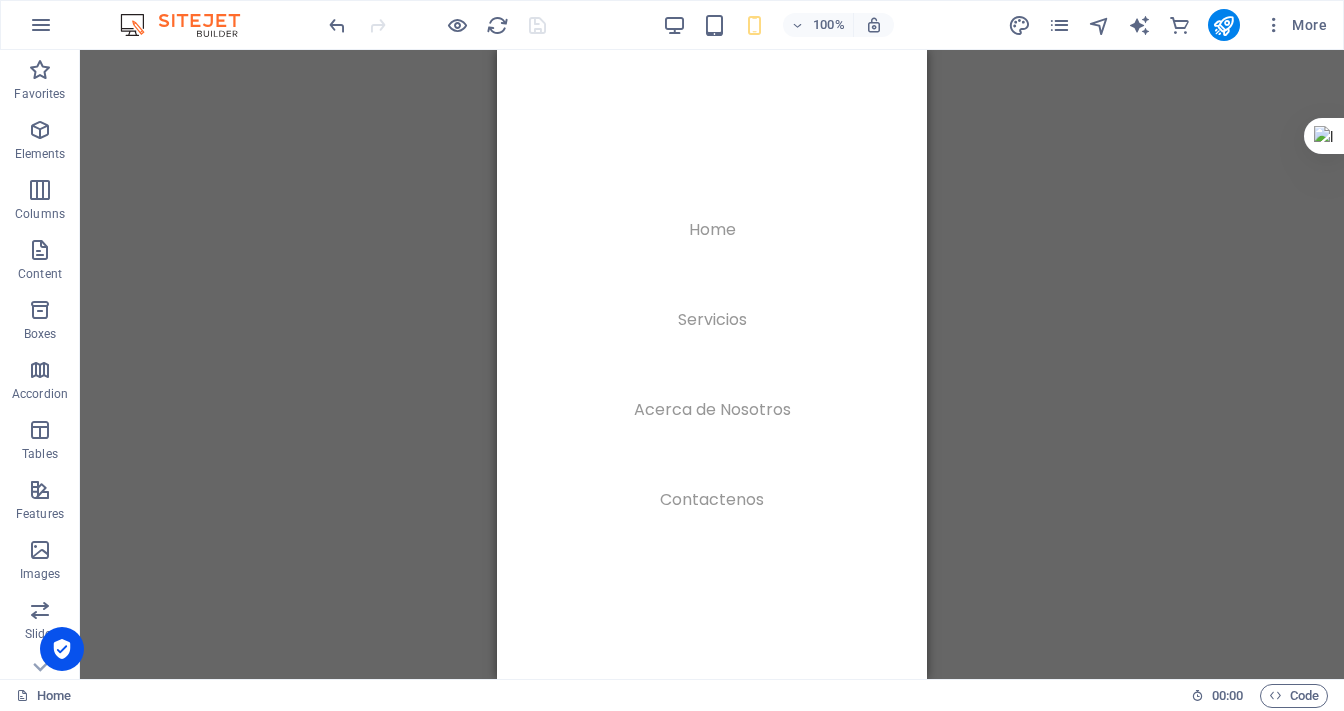 click on "H1   Banner   Container   Menu Bar   Banner   Menu   Banner   Menu Bar   Info Bar   Info Bar   Text   Container   Container   Text   Info Bar   Container   Banner   Logo   Container   Text   Container   Icon   Container   Icon   Icon   Icon   Spacer   Container   Container   HTML   Icon" at bounding box center [712, 364] 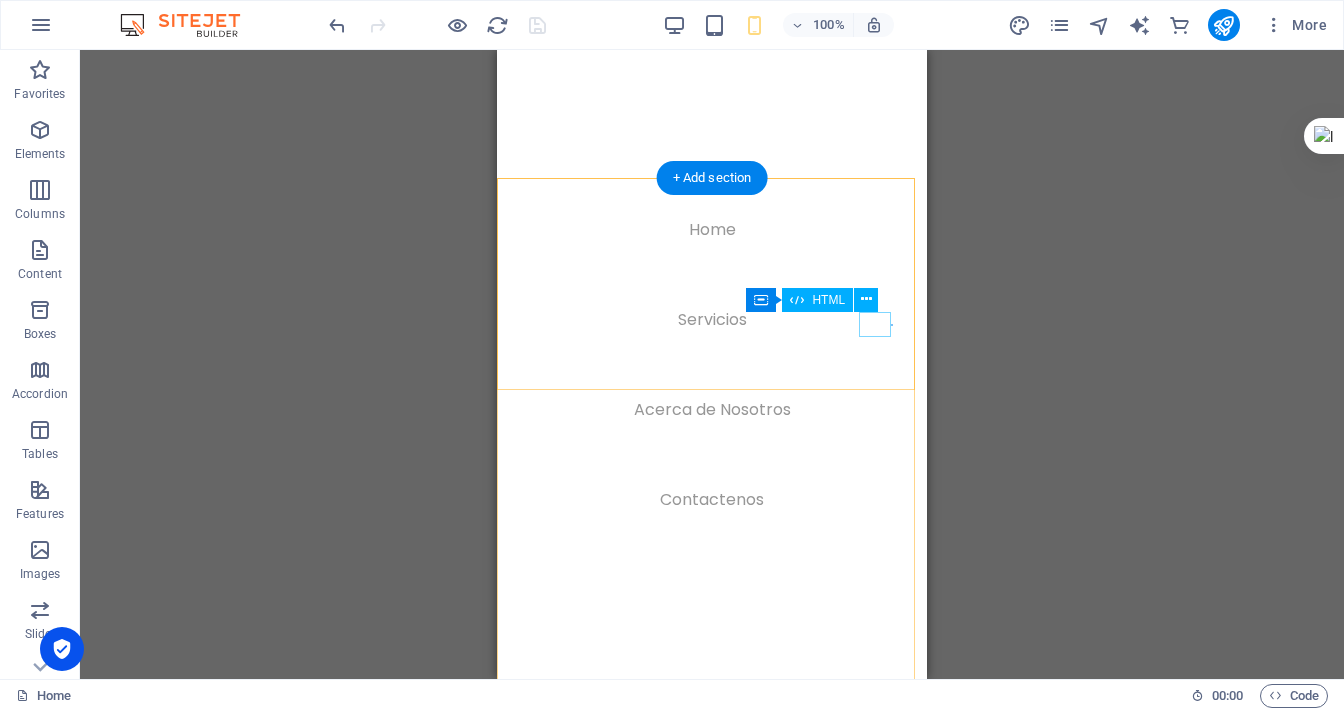 click at bounding box center [537, 943] 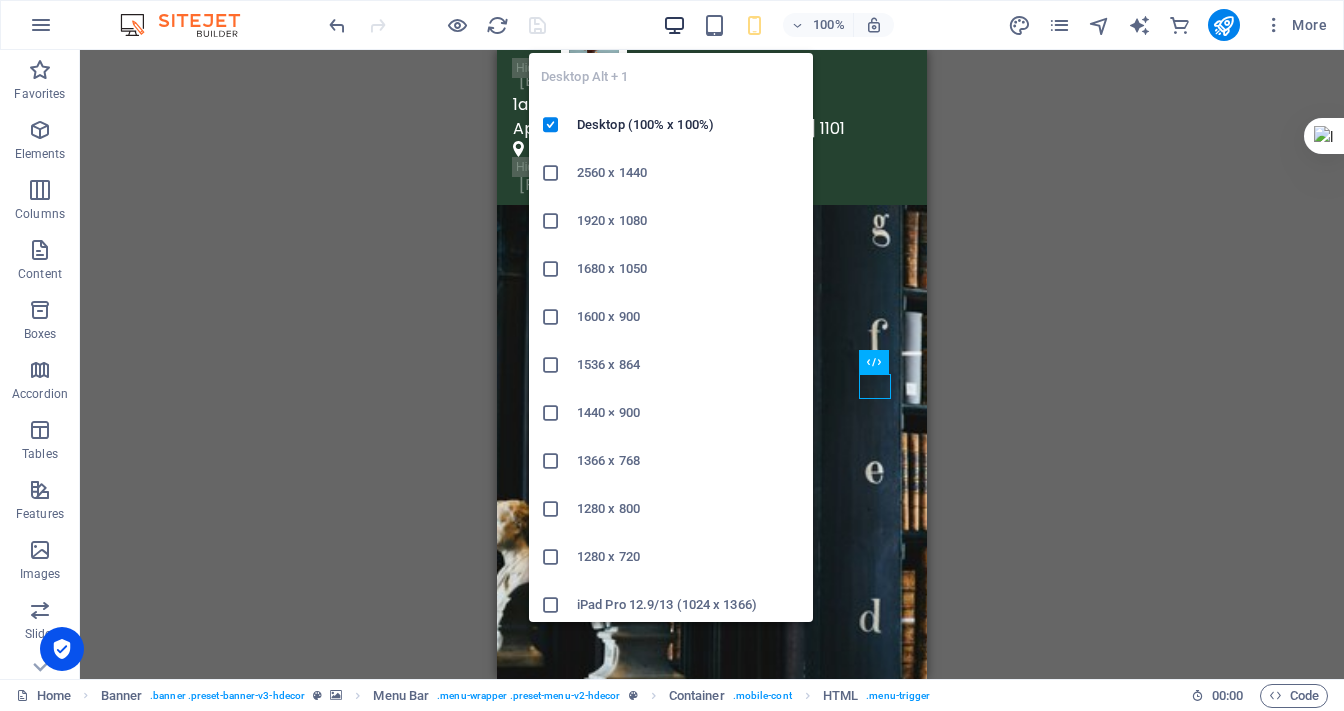 click at bounding box center (674, 25) 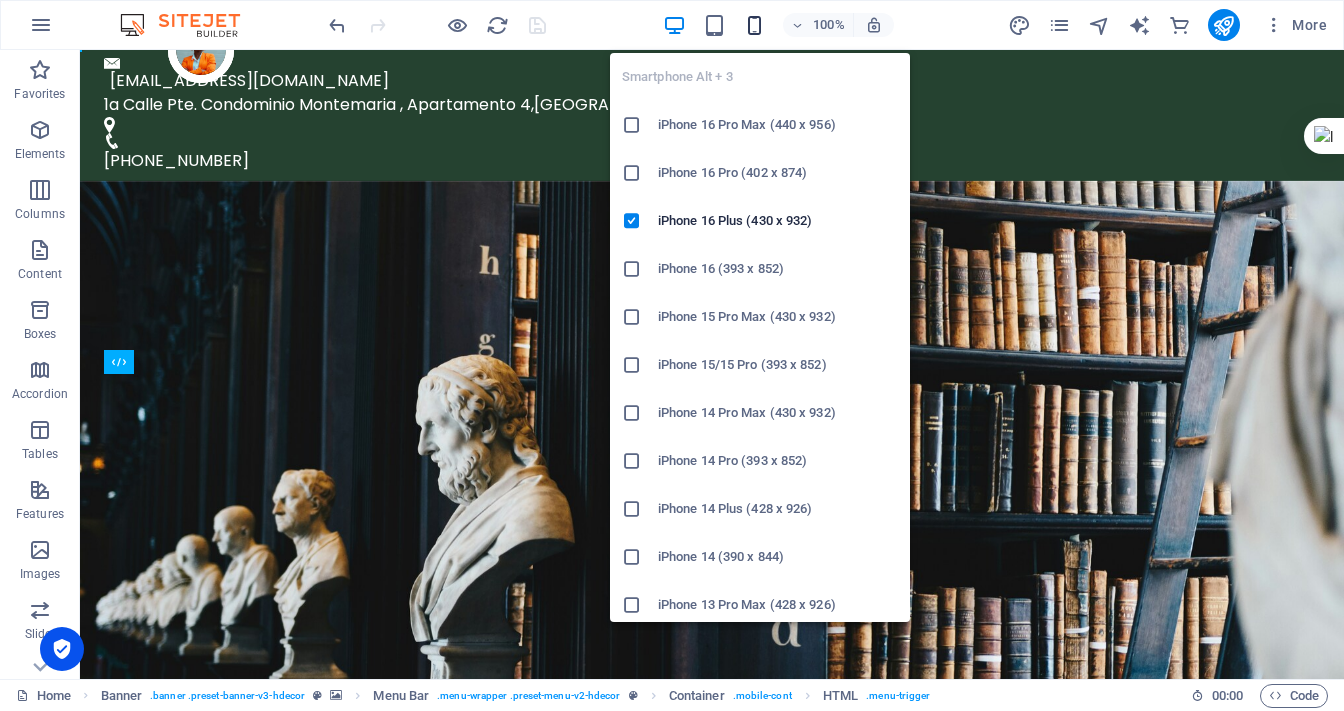 click at bounding box center [754, 25] 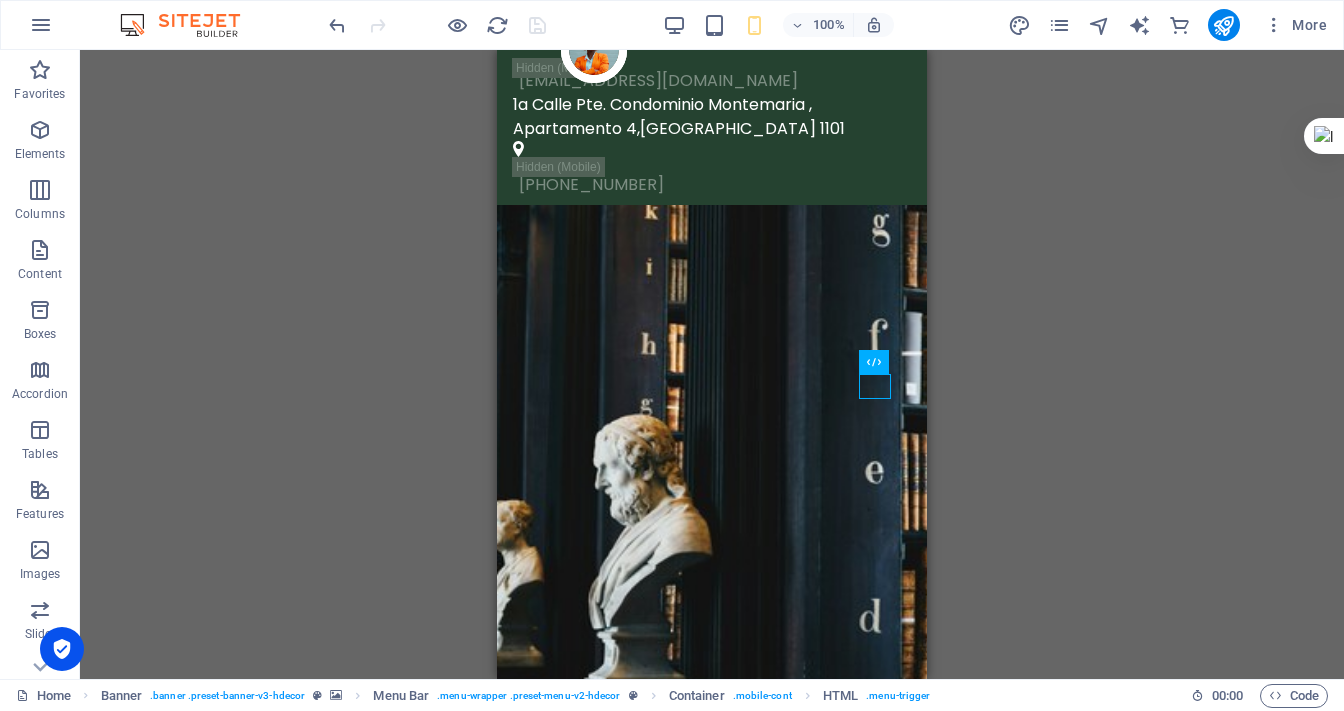 click on "H1   Banner   Container   Menu   Banner   Menu Bar   Info Bar   Info Bar   Text   Container   Container   Text   Info Bar   Container   Menu Bar   Banner   Logo   Container   Text   Container   Icon   Container   Icon   Icon   Icon   Spacer   Container   HTML   Icon   Icon" at bounding box center [712, 364] 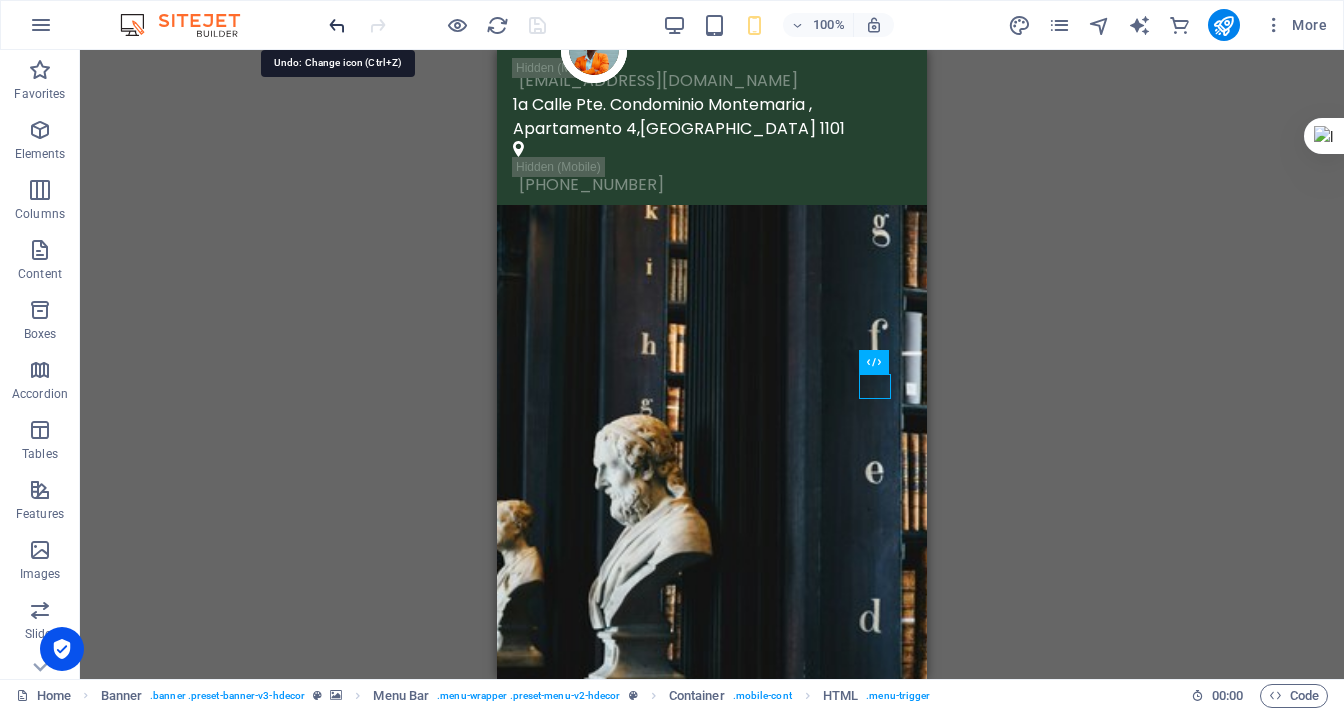 click at bounding box center [337, 25] 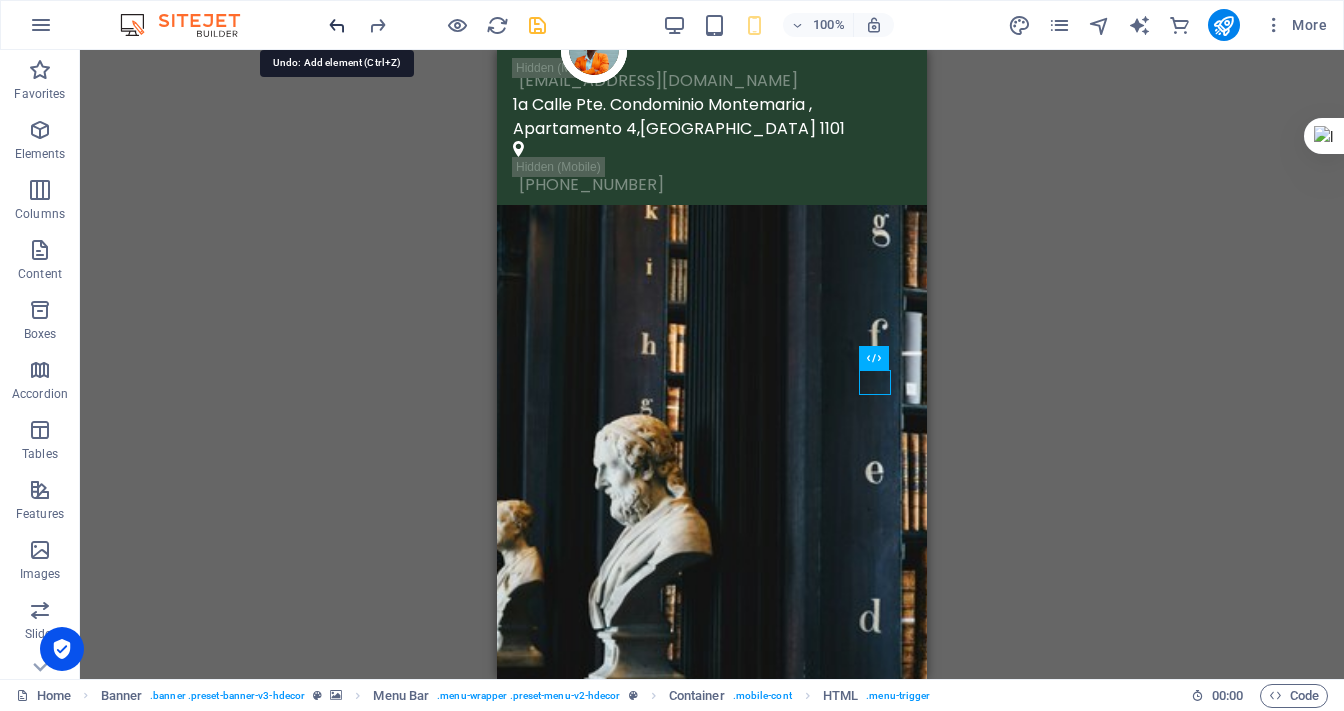 click at bounding box center [337, 25] 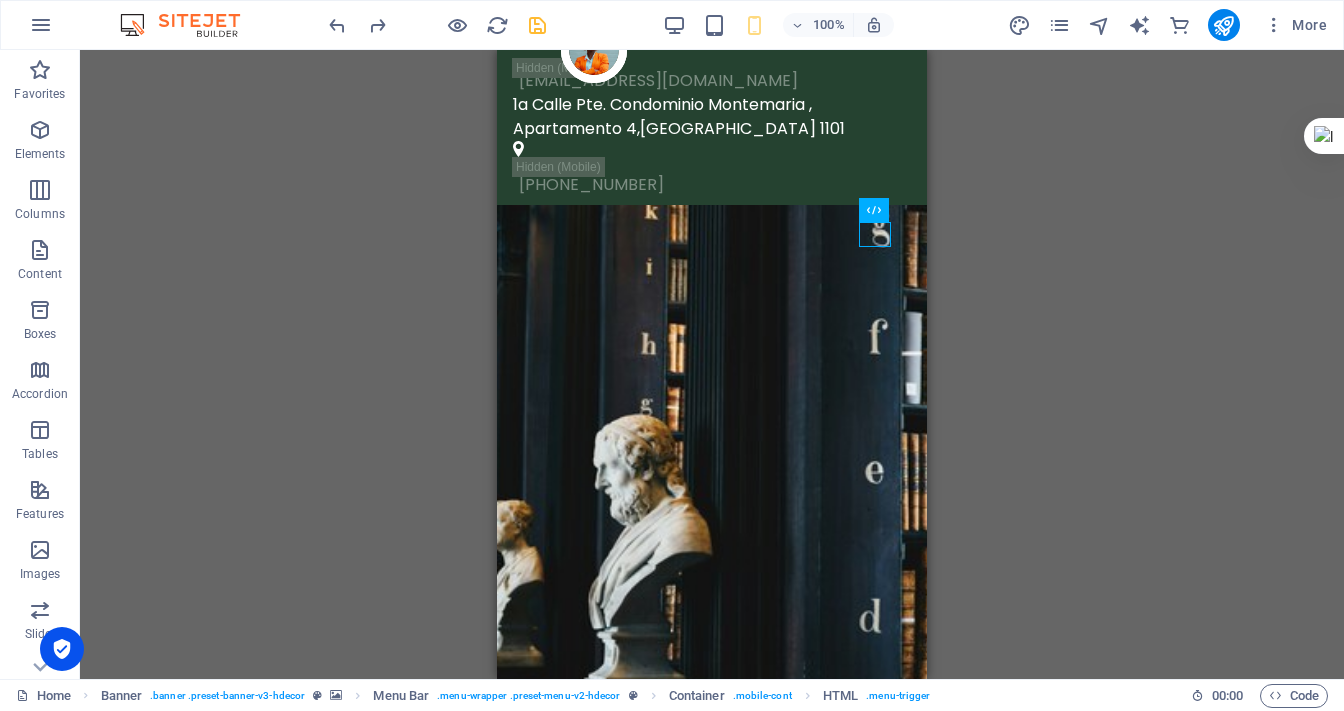 click on "H1   Banner   Container   Menu   Banner   Menu Bar   Info Bar   Info Bar   Text   Container   Info Bar   Container   Text   Info Bar   Container   Menu Bar   Banner   Logo   Container   Text   Container   Icon   Container   Icon   Icon   Icon   Spacer   Container   HTML   Icon   Icon" at bounding box center [712, 364] 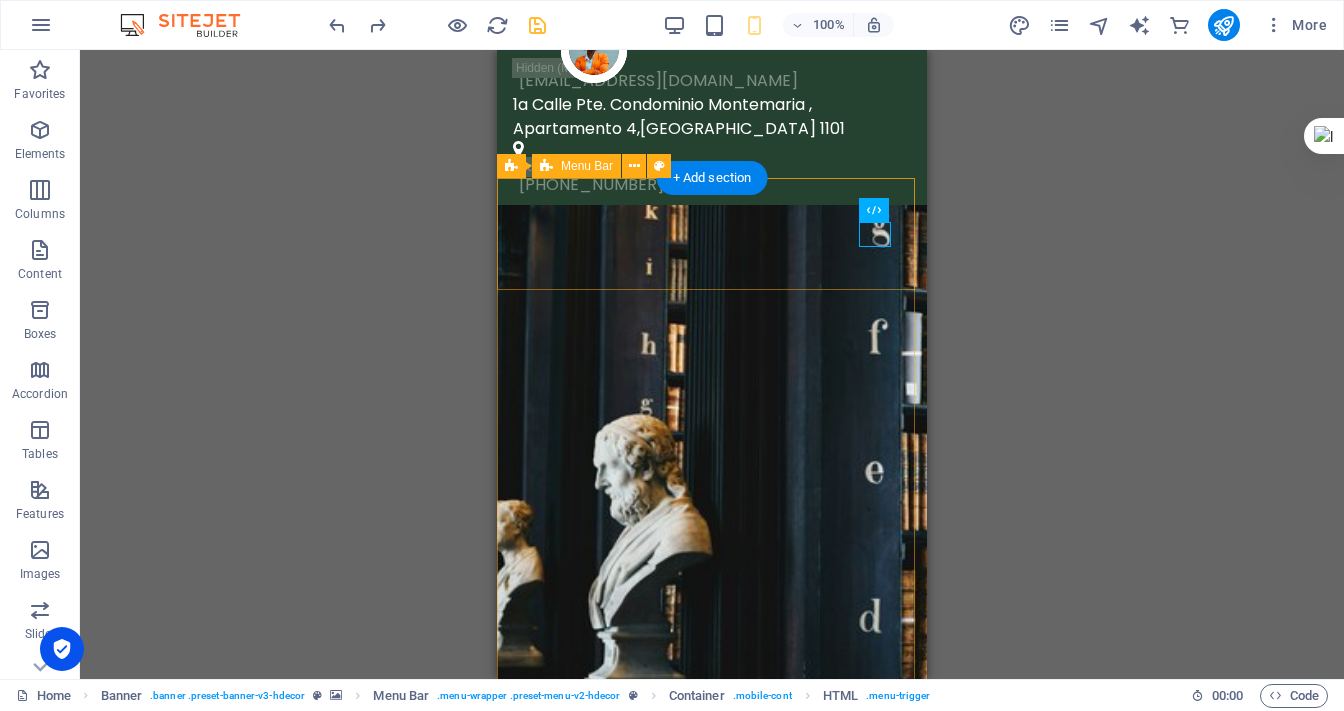 click on "Home Servicios Acerca de Nosotros Contactenos" at bounding box center (712, 903) 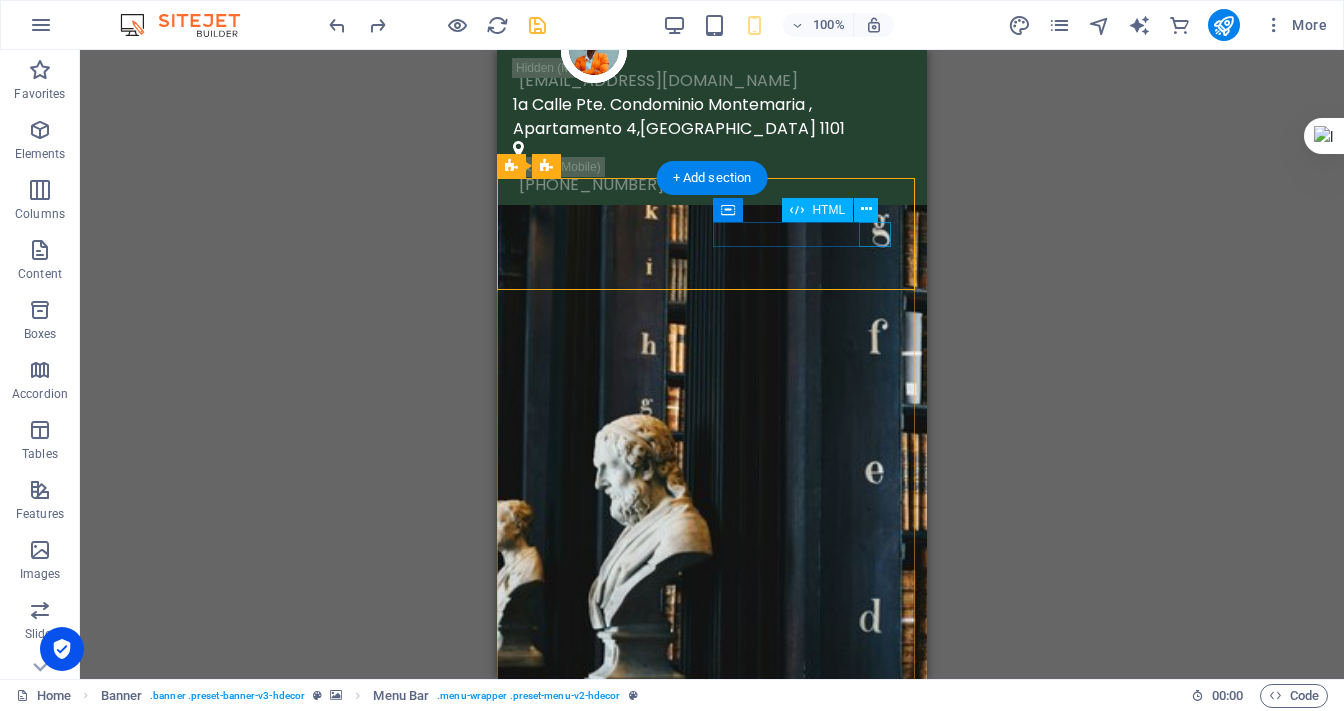 click at bounding box center [712, 943] 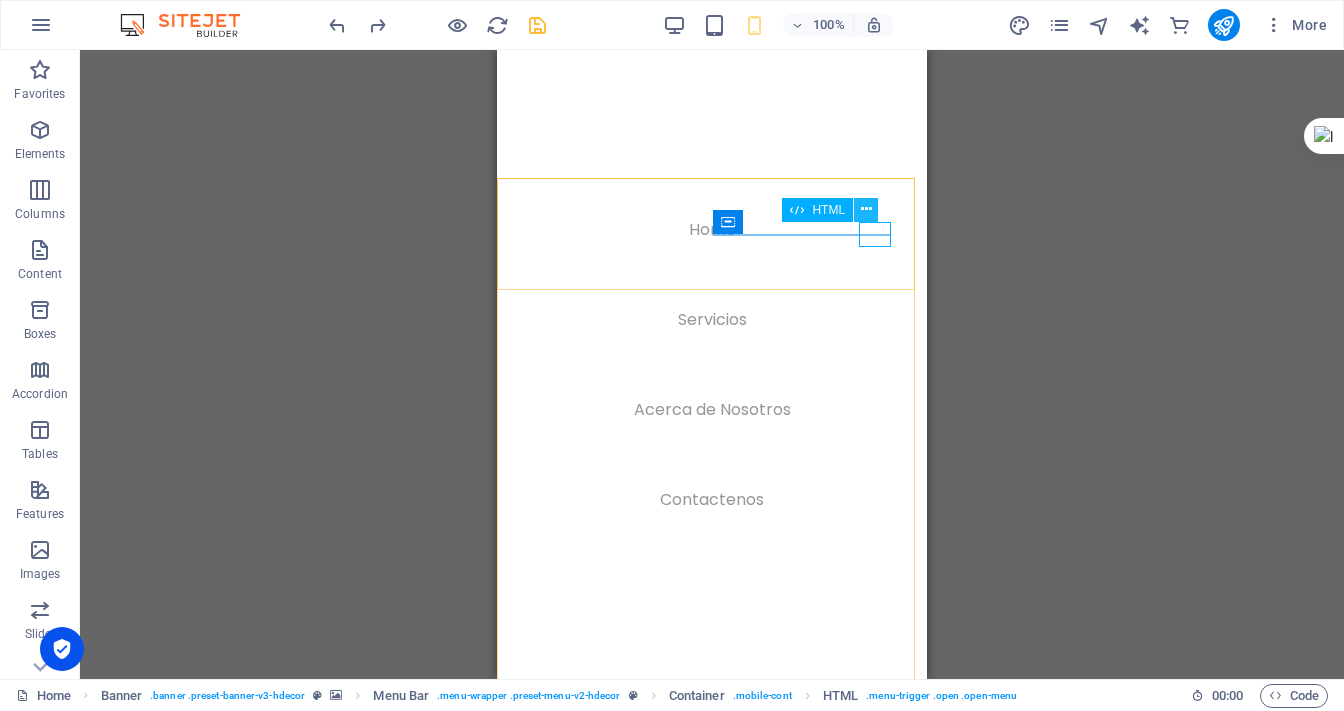 click at bounding box center [866, 209] 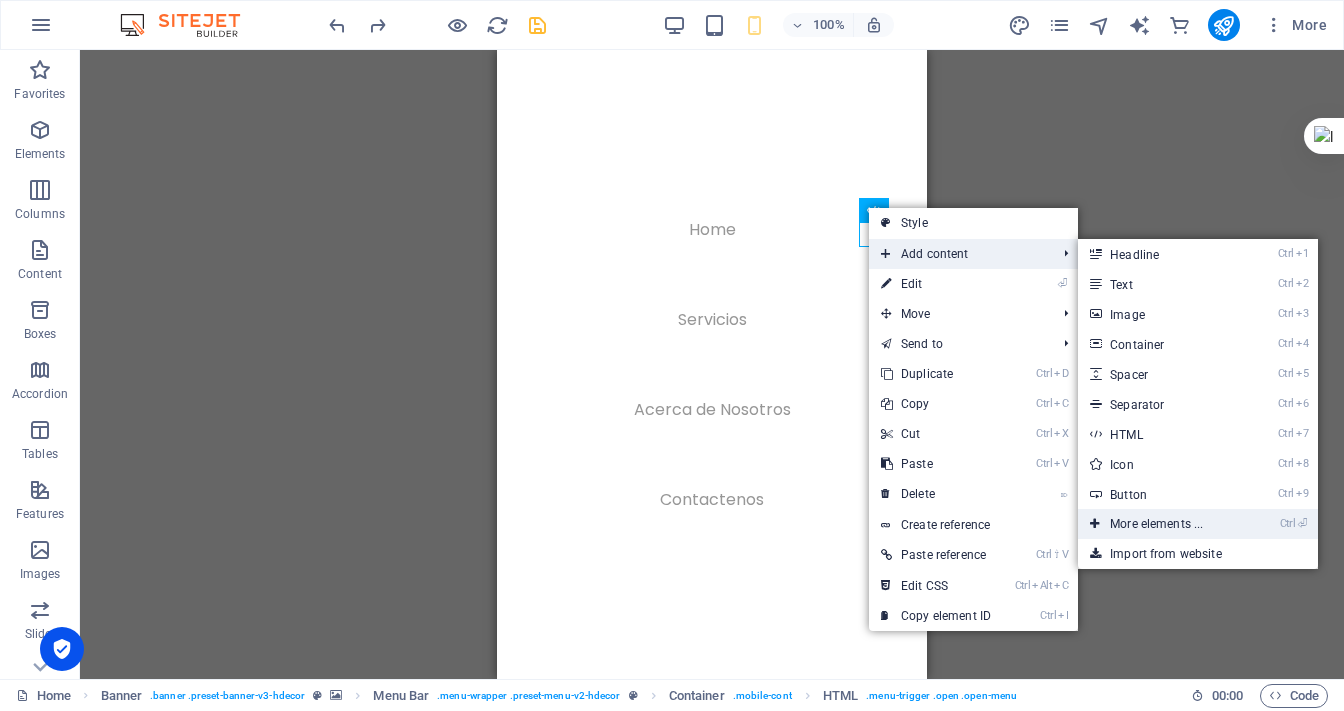 click on "Ctrl ⏎  More elements ..." at bounding box center (1160, 524) 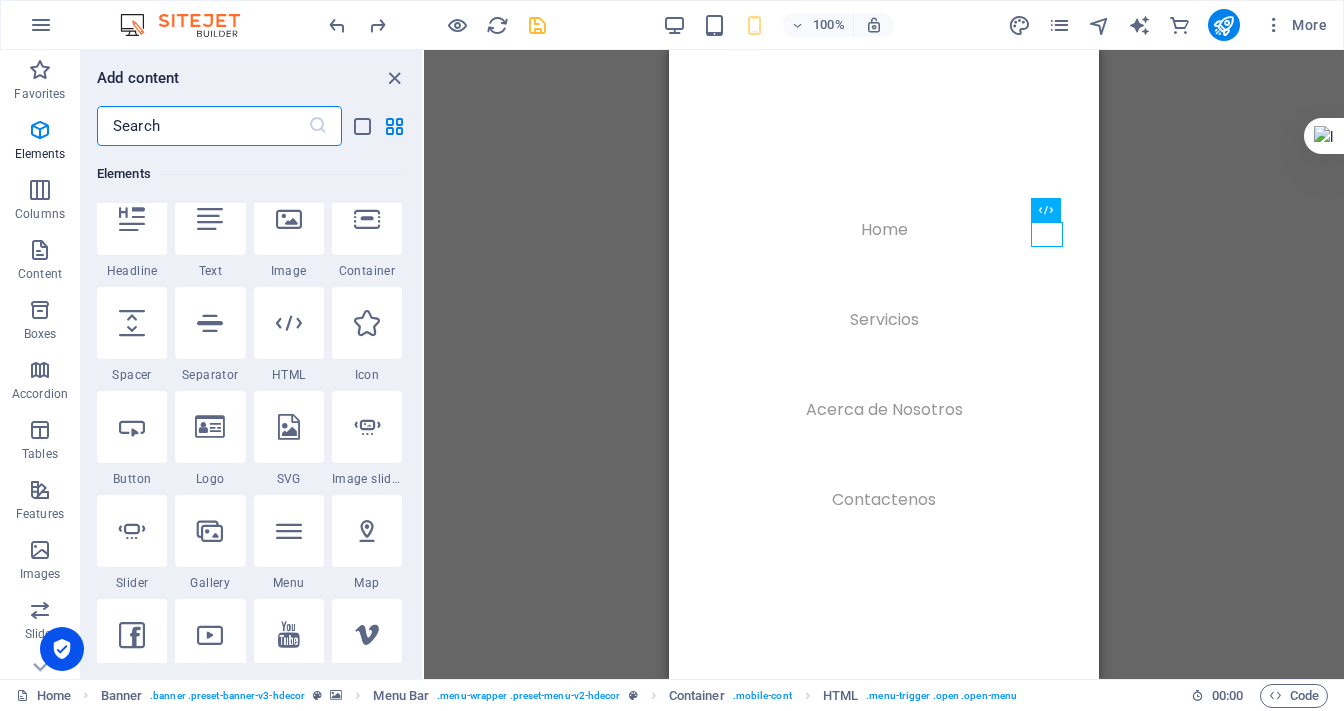 scroll, scrollTop: 212, scrollLeft: 0, axis: vertical 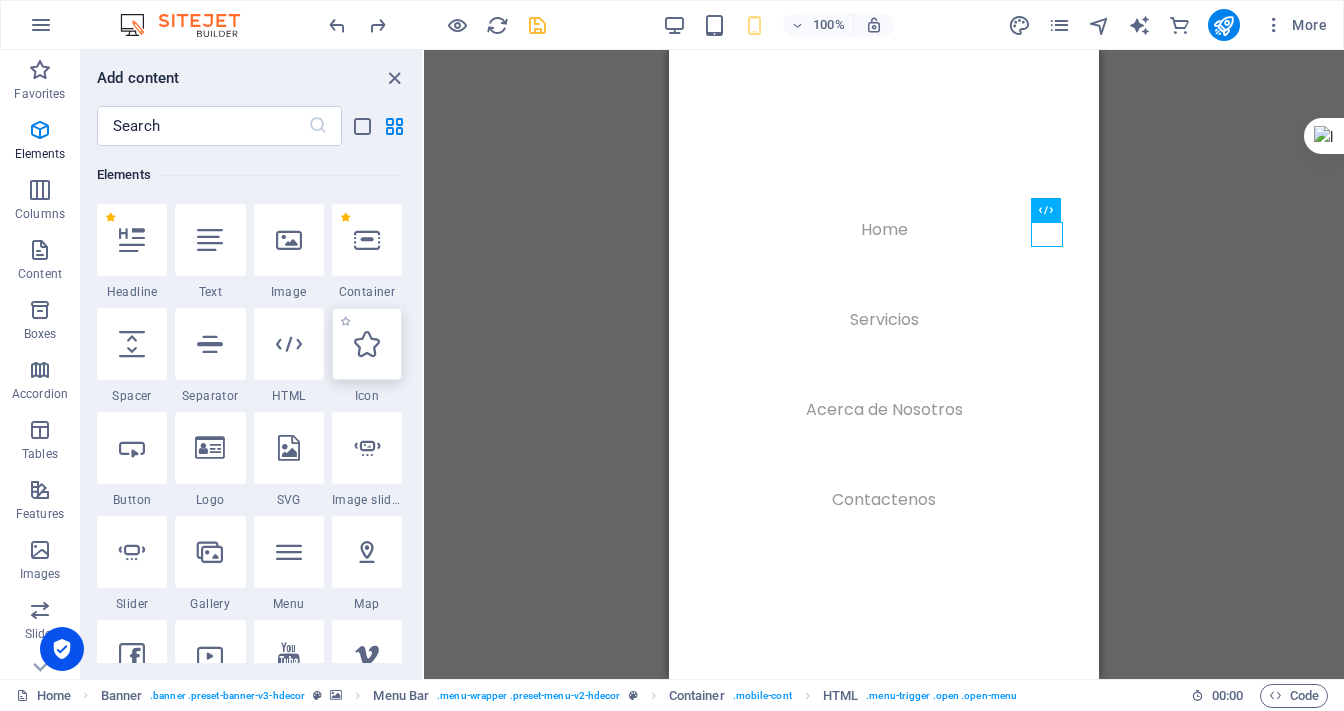 click at bounding box center [367, 344] 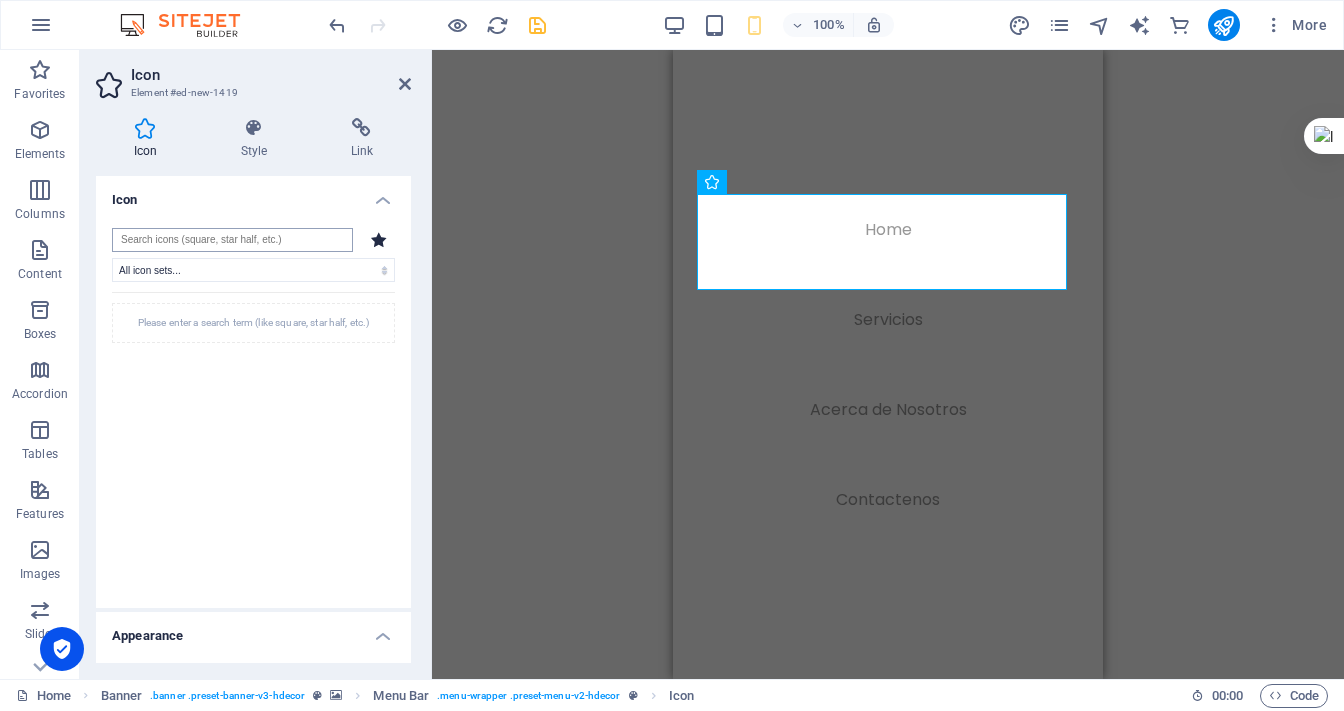 click at bounding box center [232, 240] 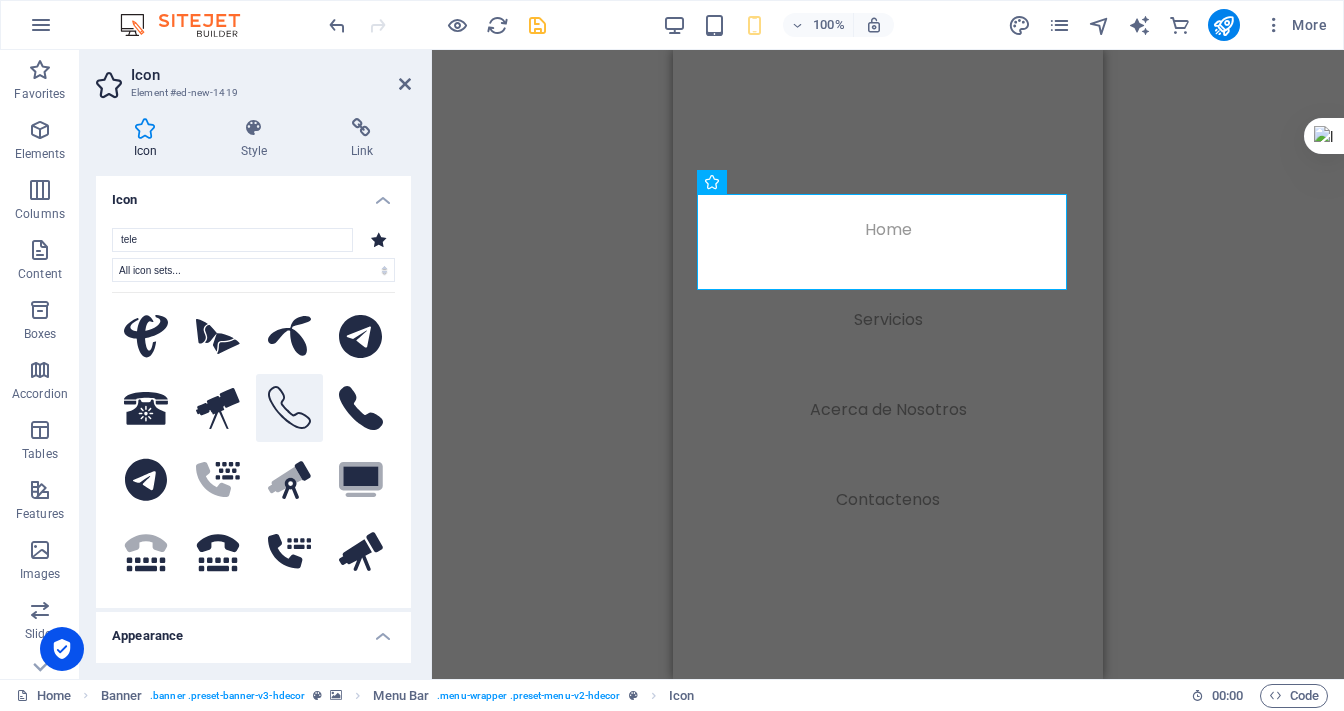 type on "tele" 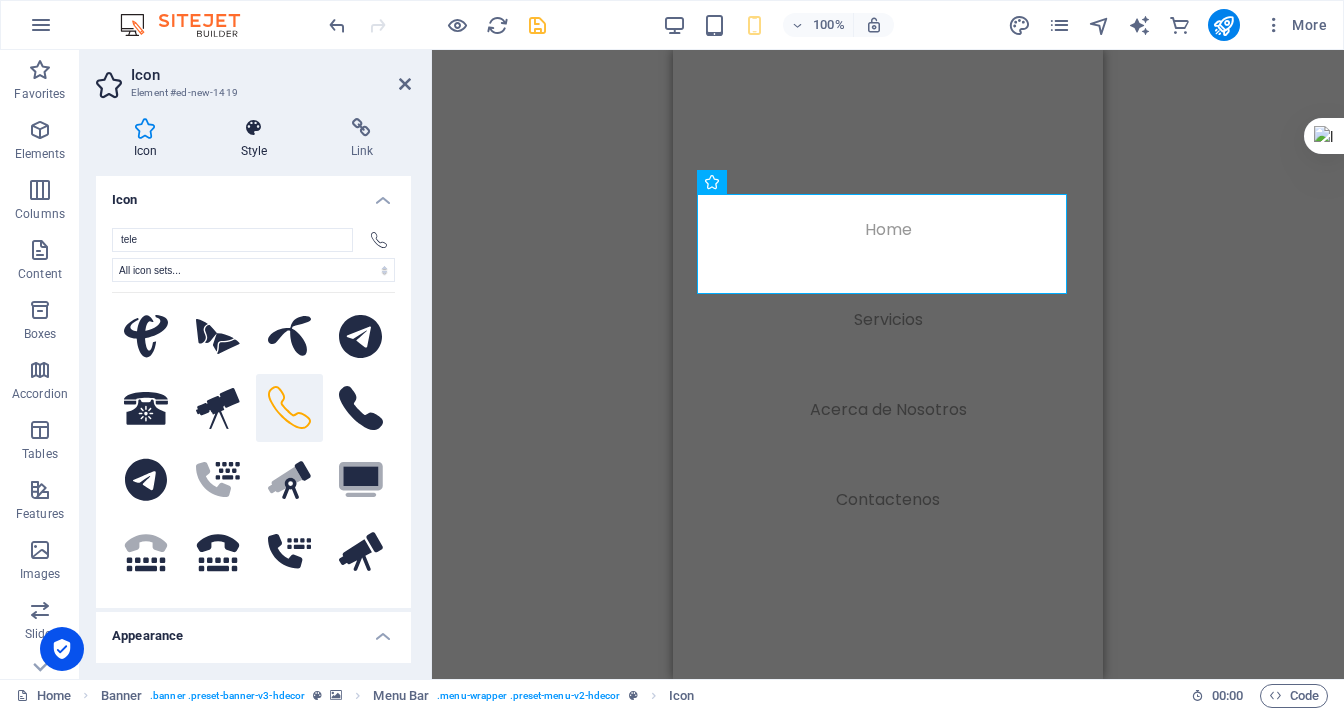 click on "Style" at bounding box center (258, 139) 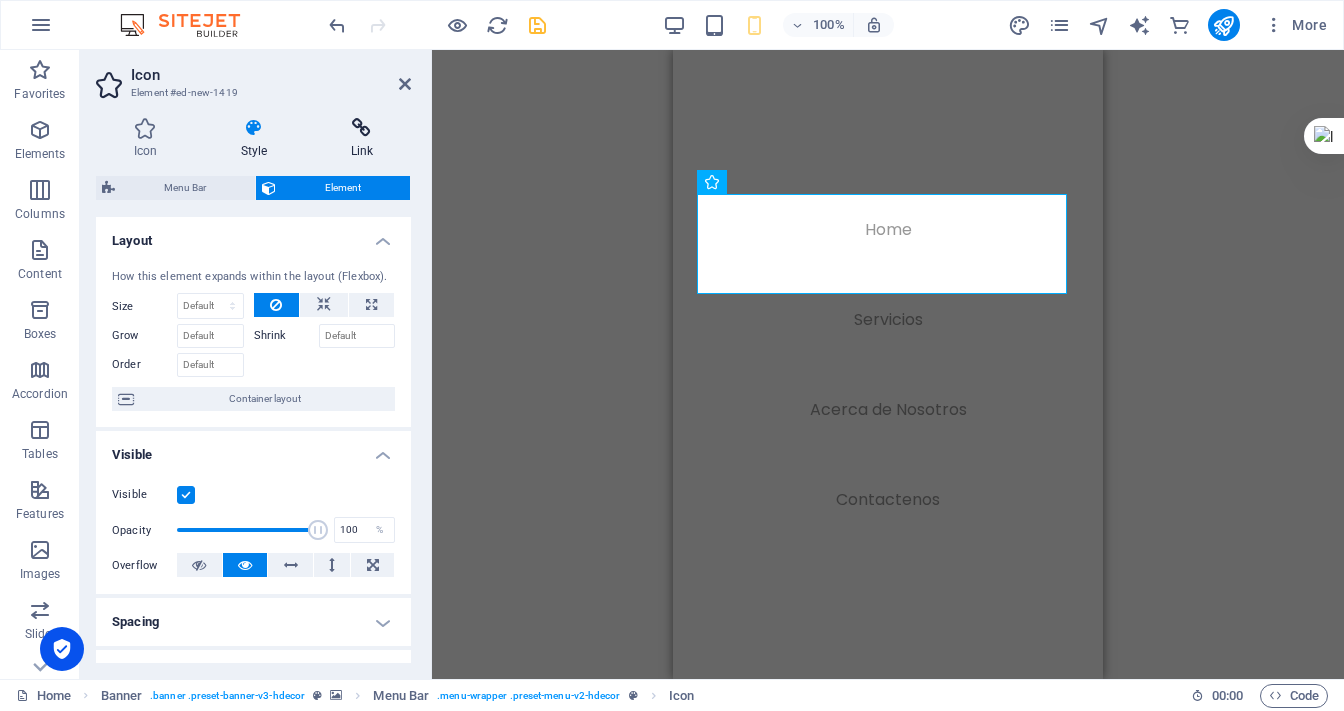 click at bounding box center (362, 128) 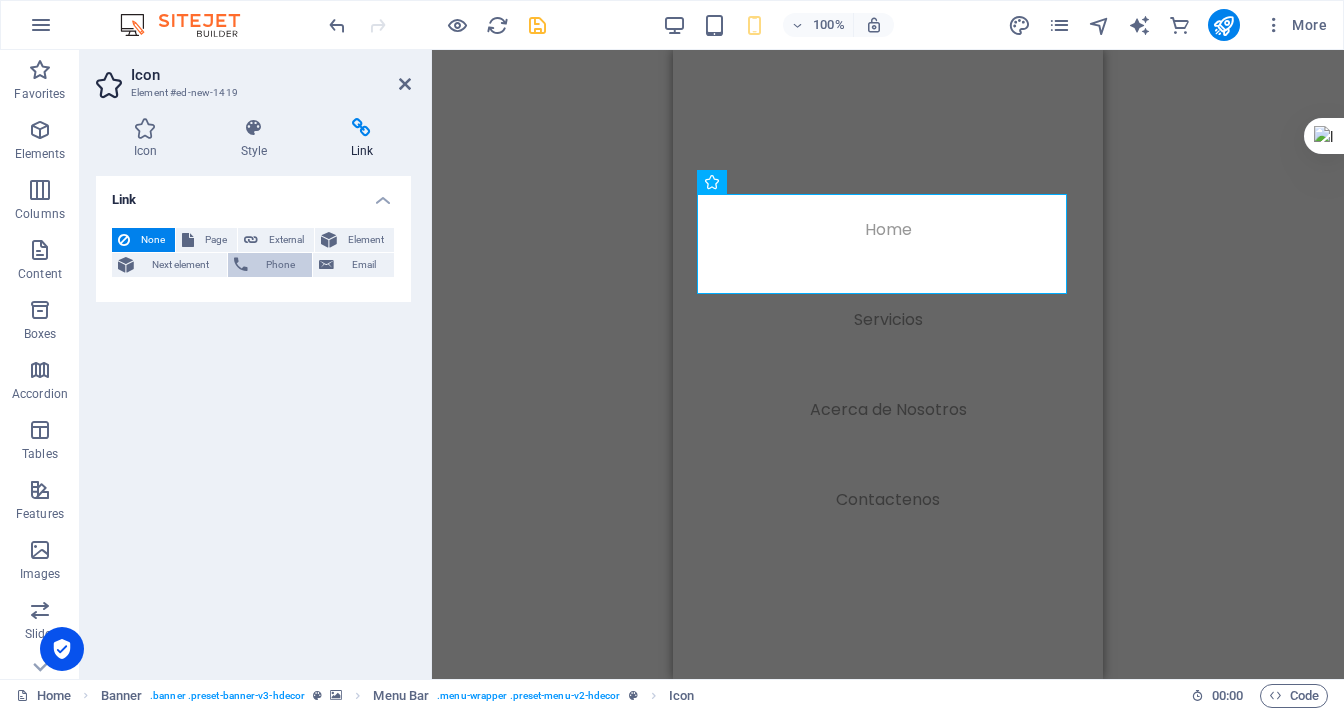 click on "Phone" at bounding box center [280, 265] 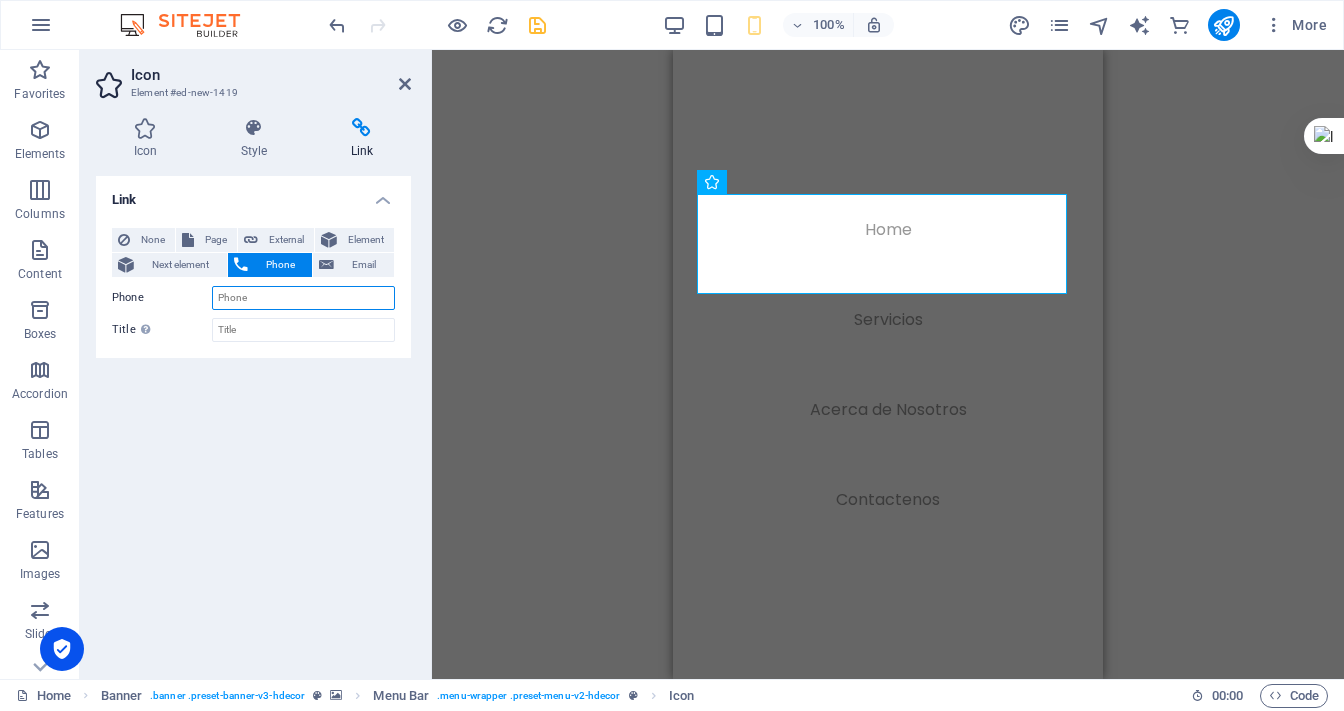 click on "Phone" at bounding box center [303, 298] 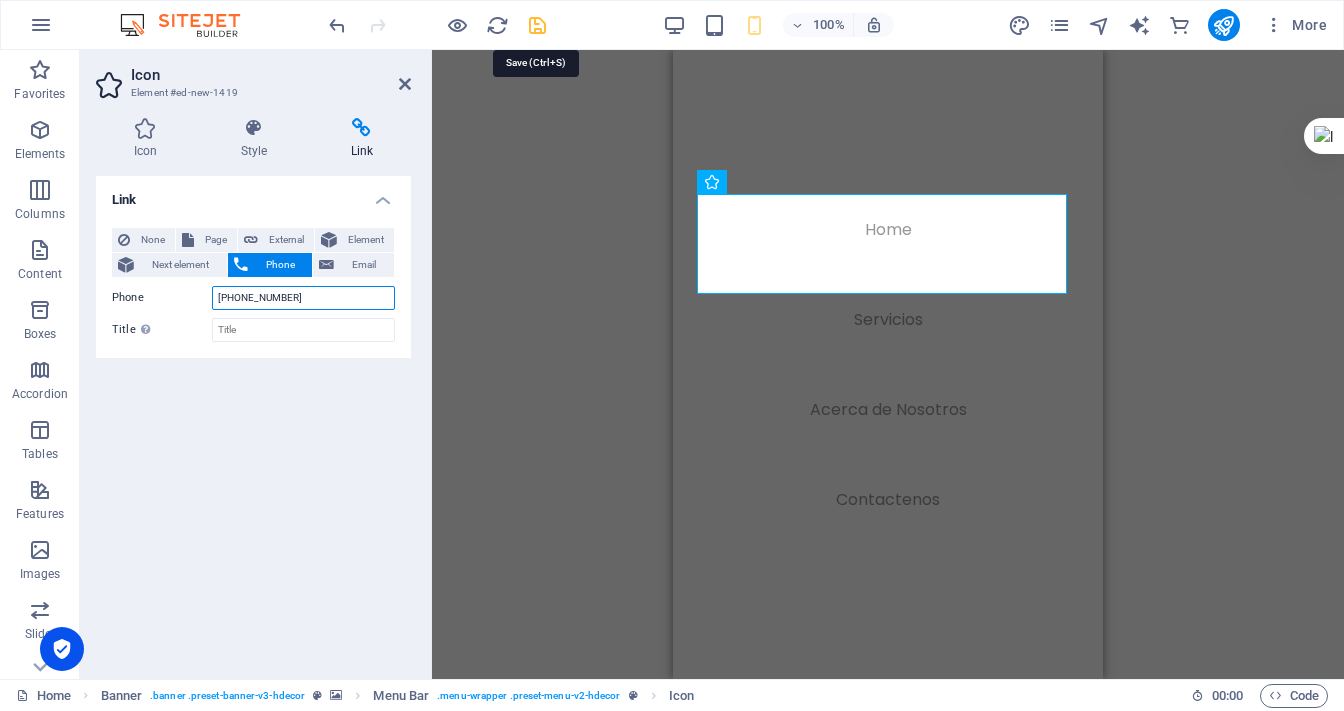 type on "+50379352254" 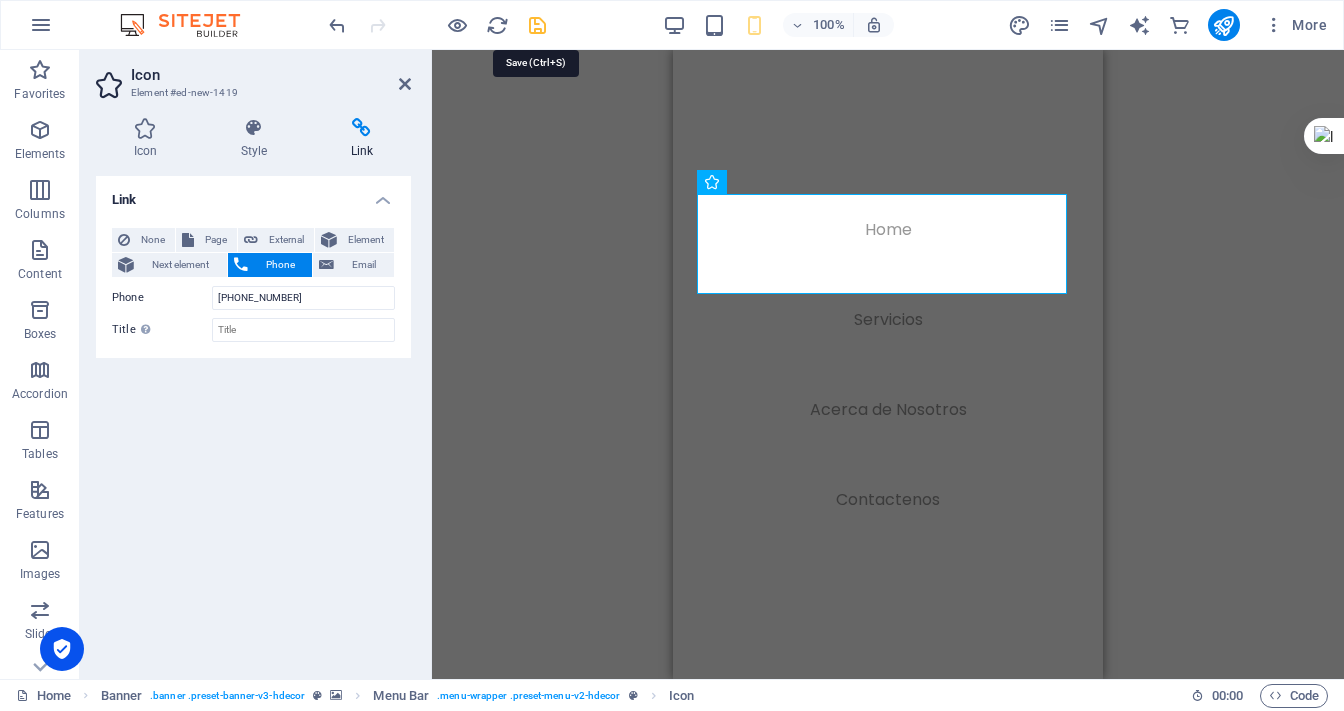 click at bounding box center (537, 25) 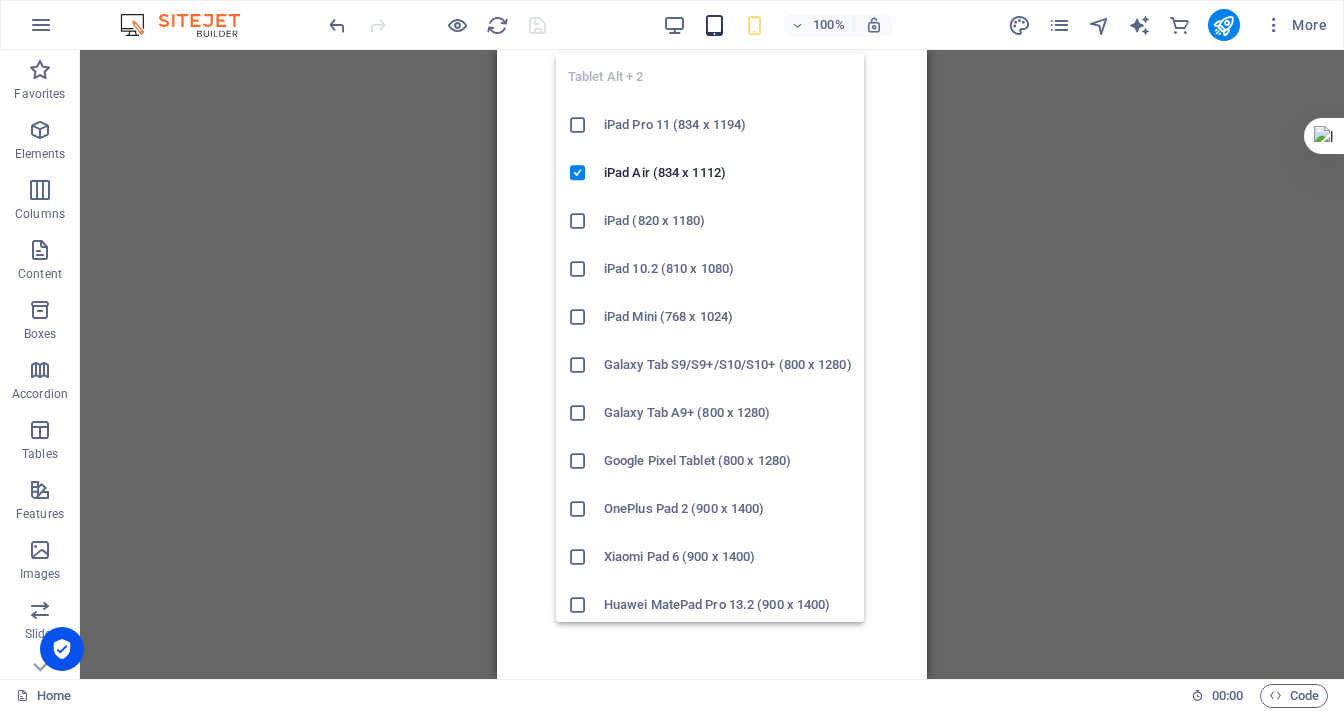 click at bounding box center (714, 25) 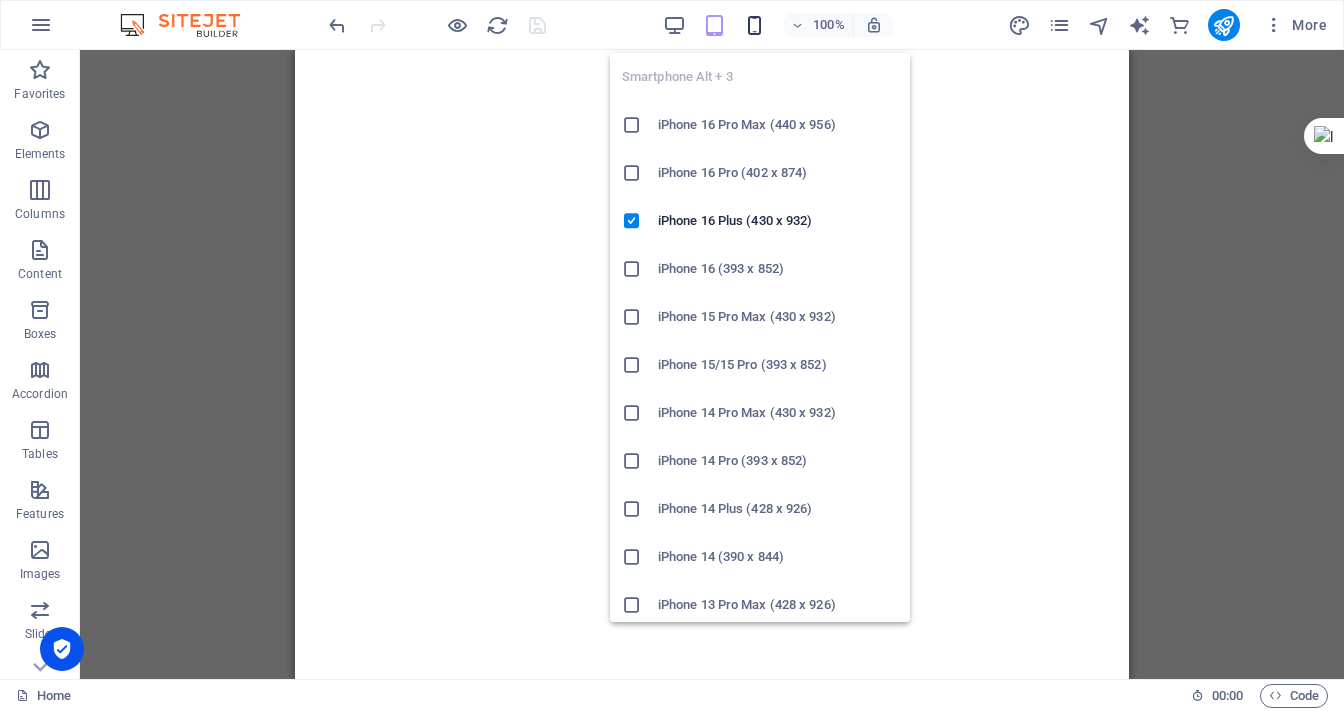 click at bounding box center (754, 25) 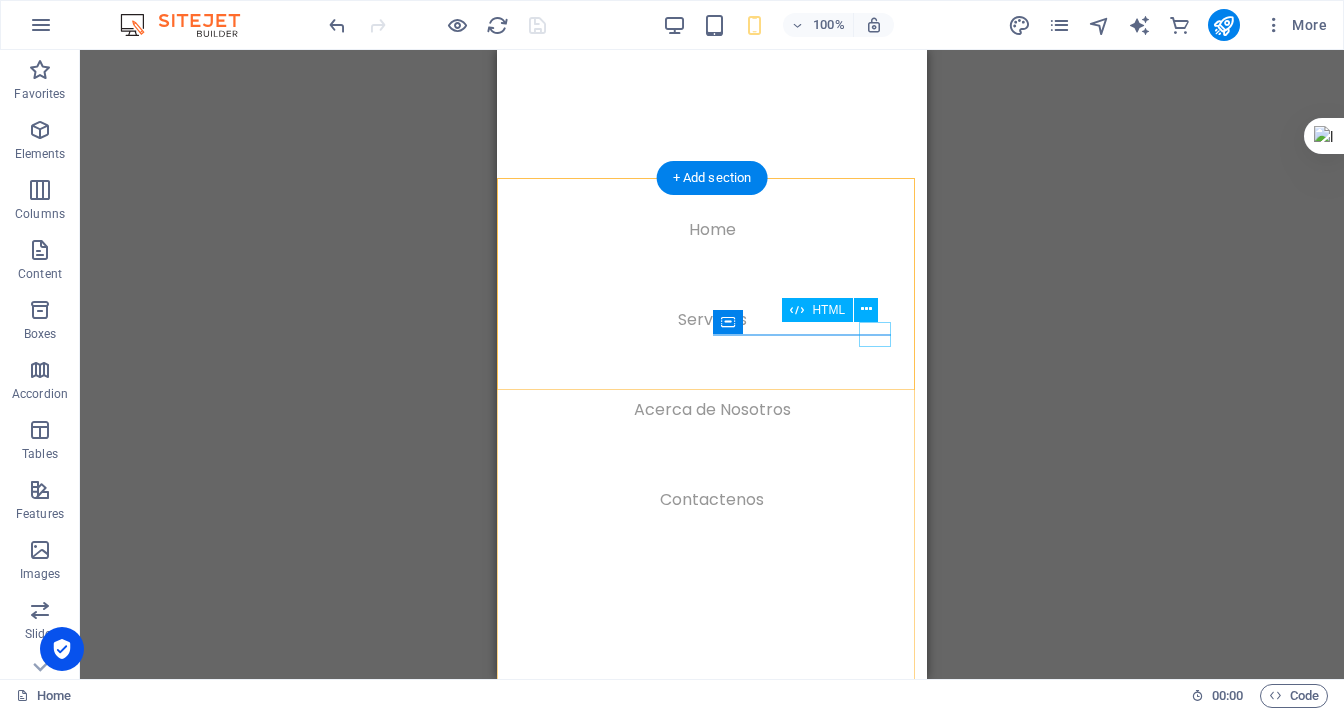 click at bounding box center [537, 1050] 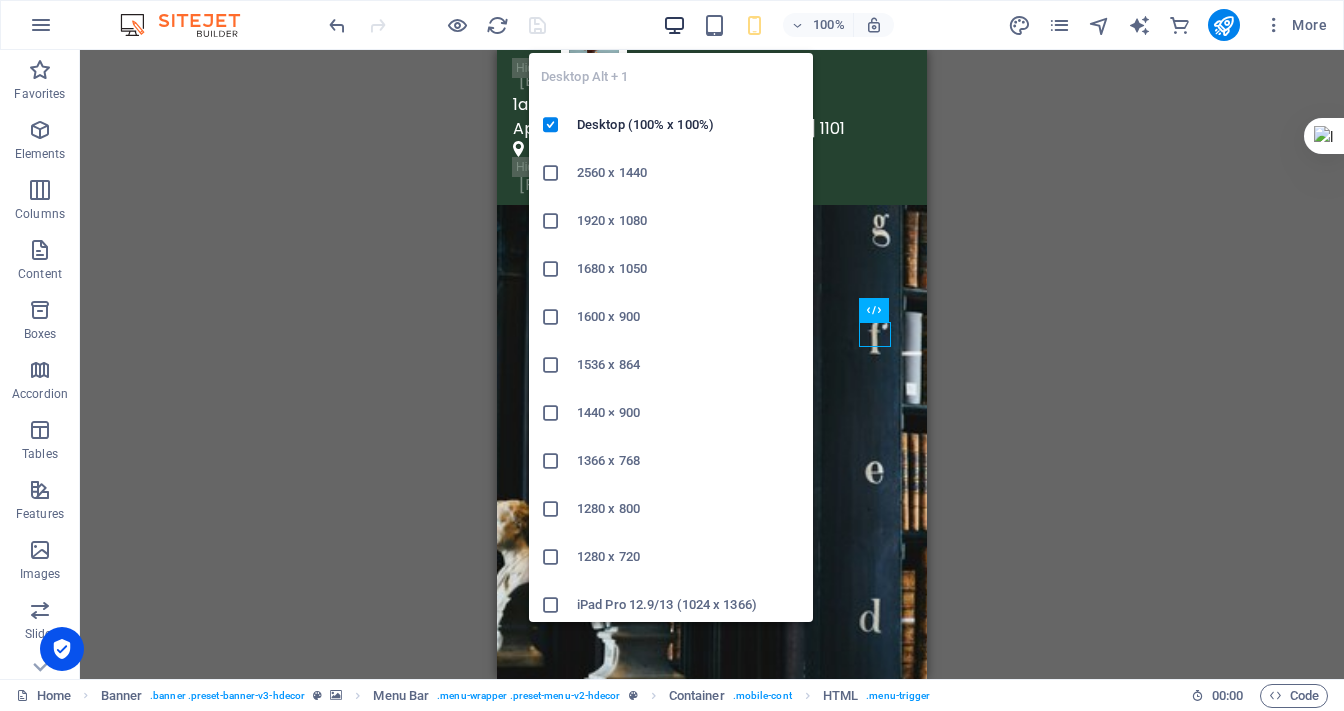 click at bounding box center [674, 25] 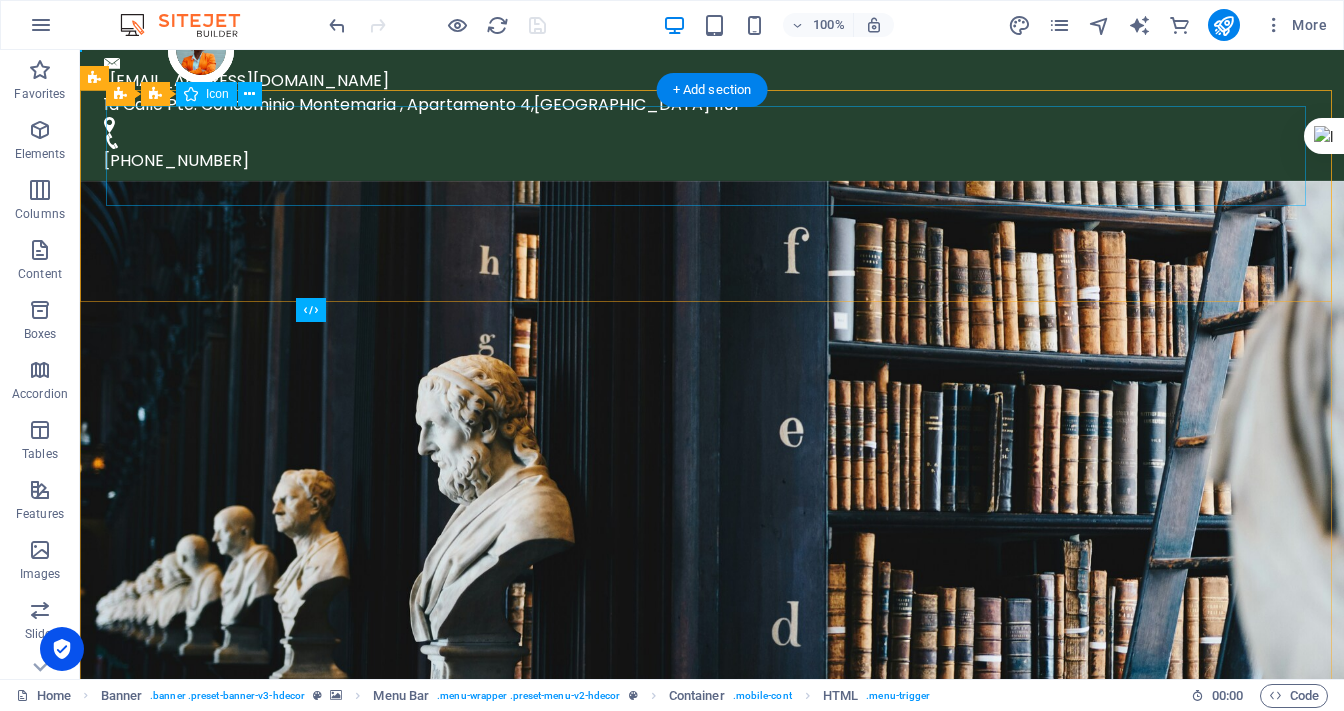 click at bounding box center (712, 880) 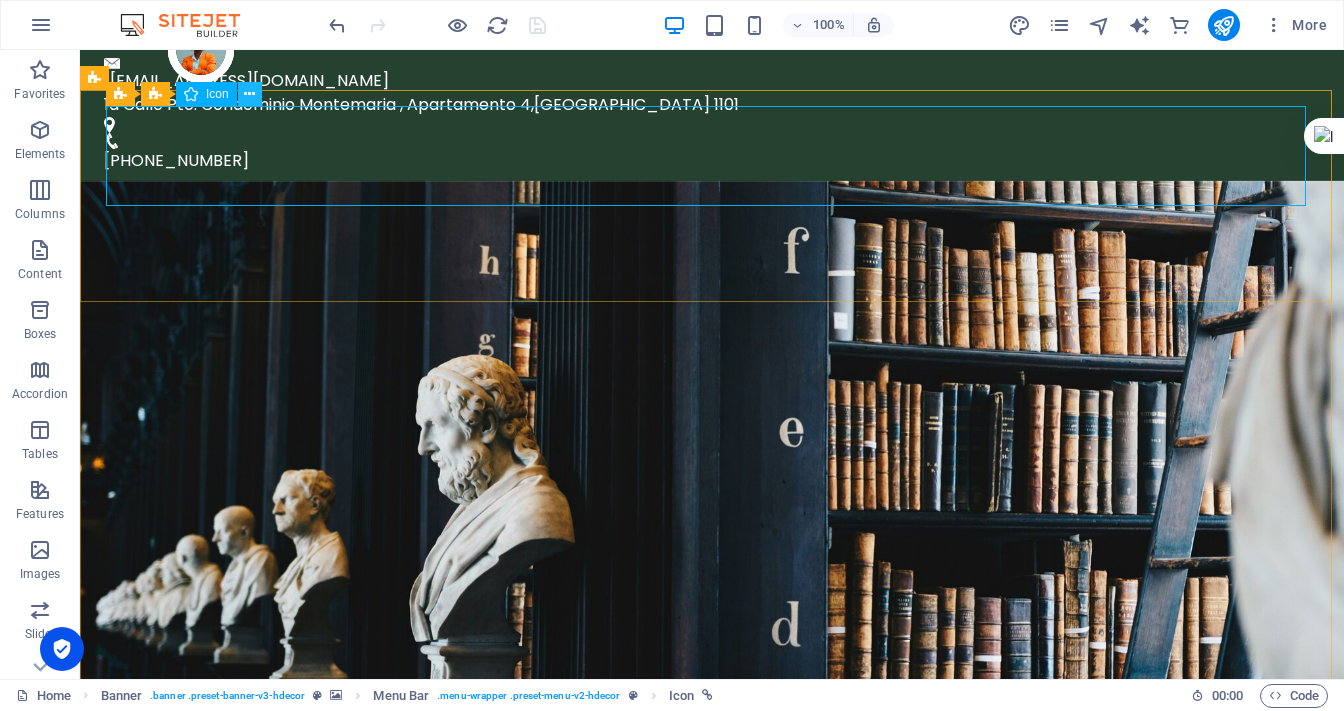 click at bounding box center (249, 94) 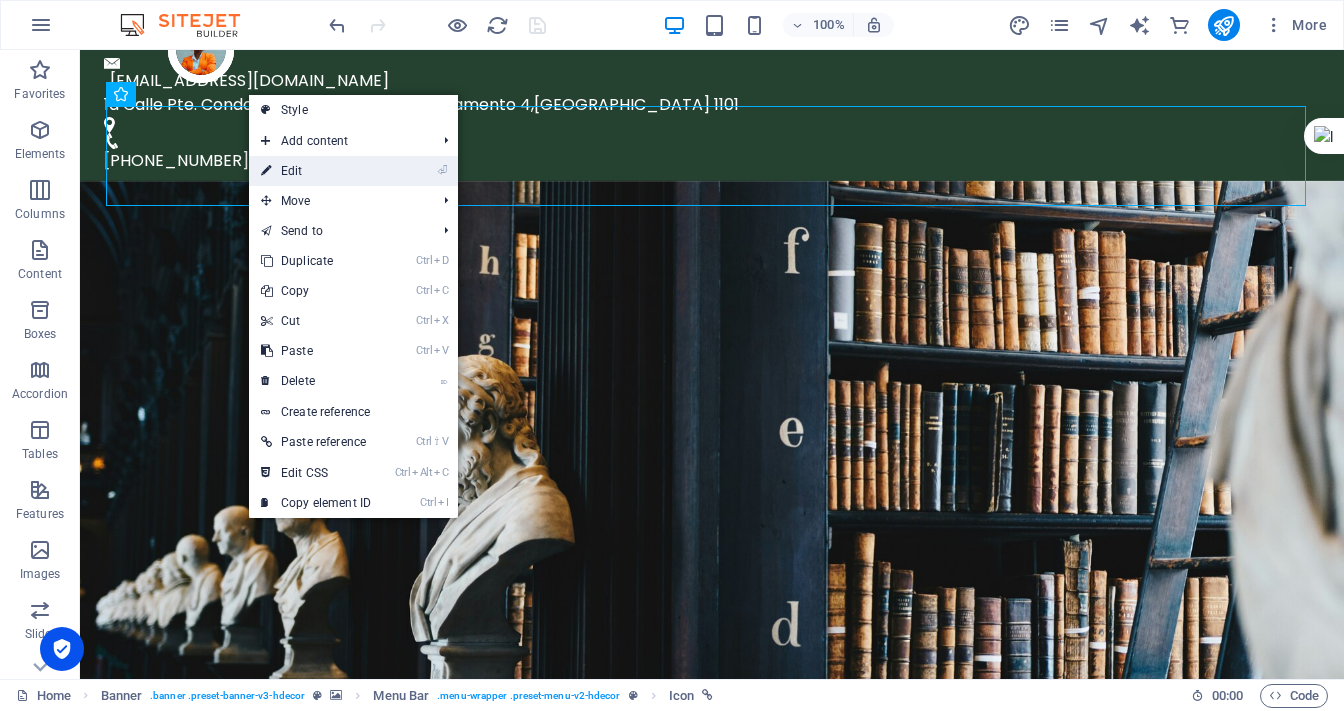 click on "⏎  Edit" at bounding box center (316, 171) 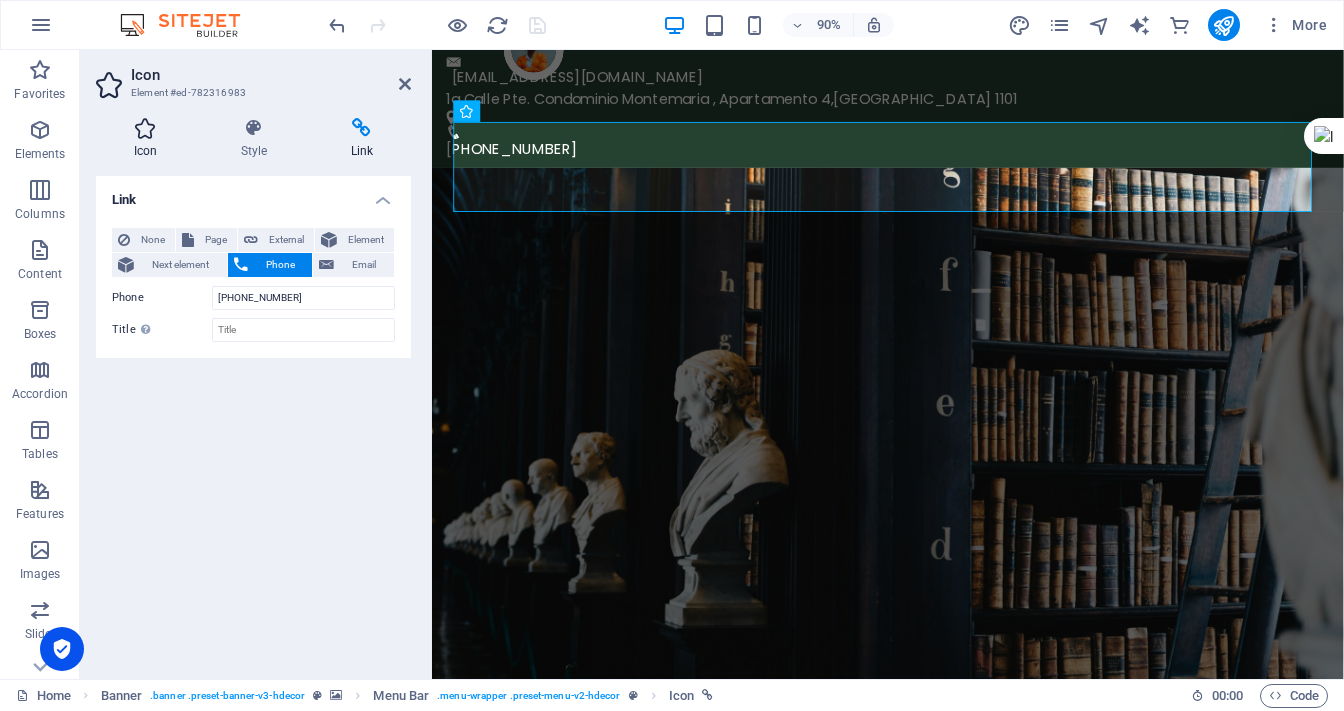 click on "Icon" at bounding box center (149, 139) 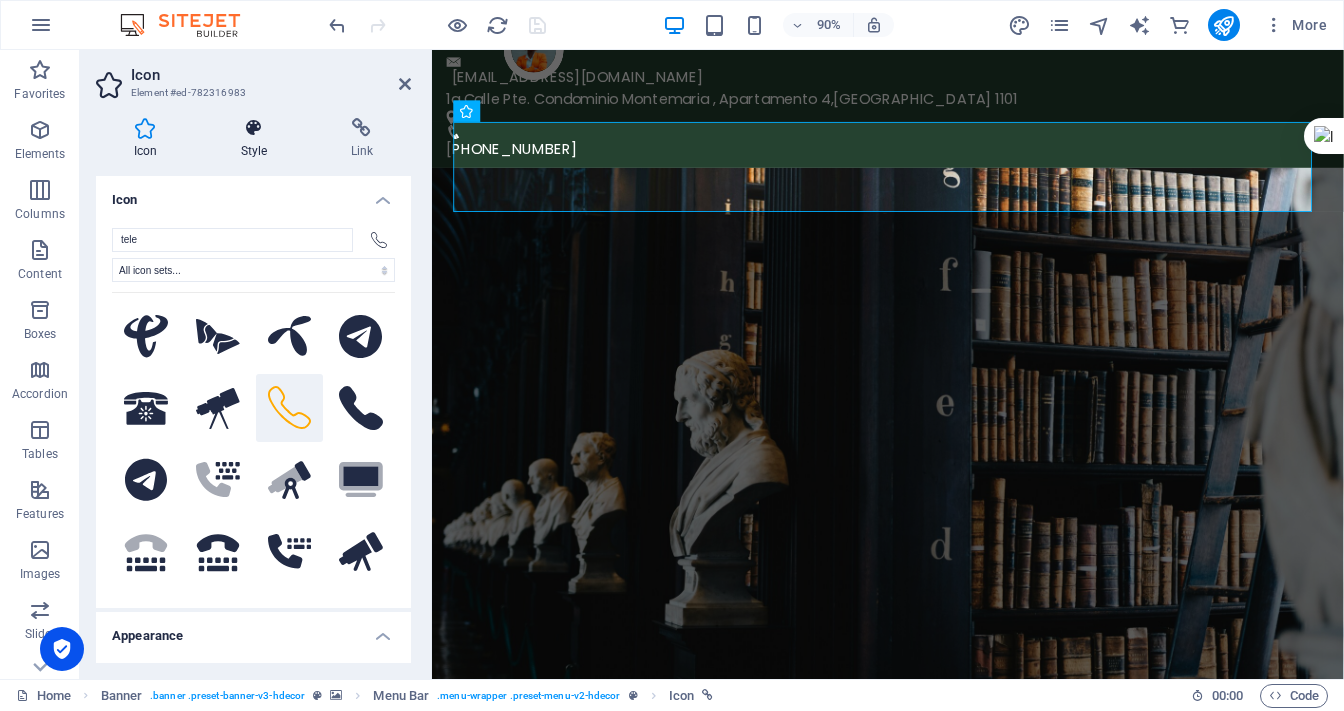 click at bounding box center (254, 128) 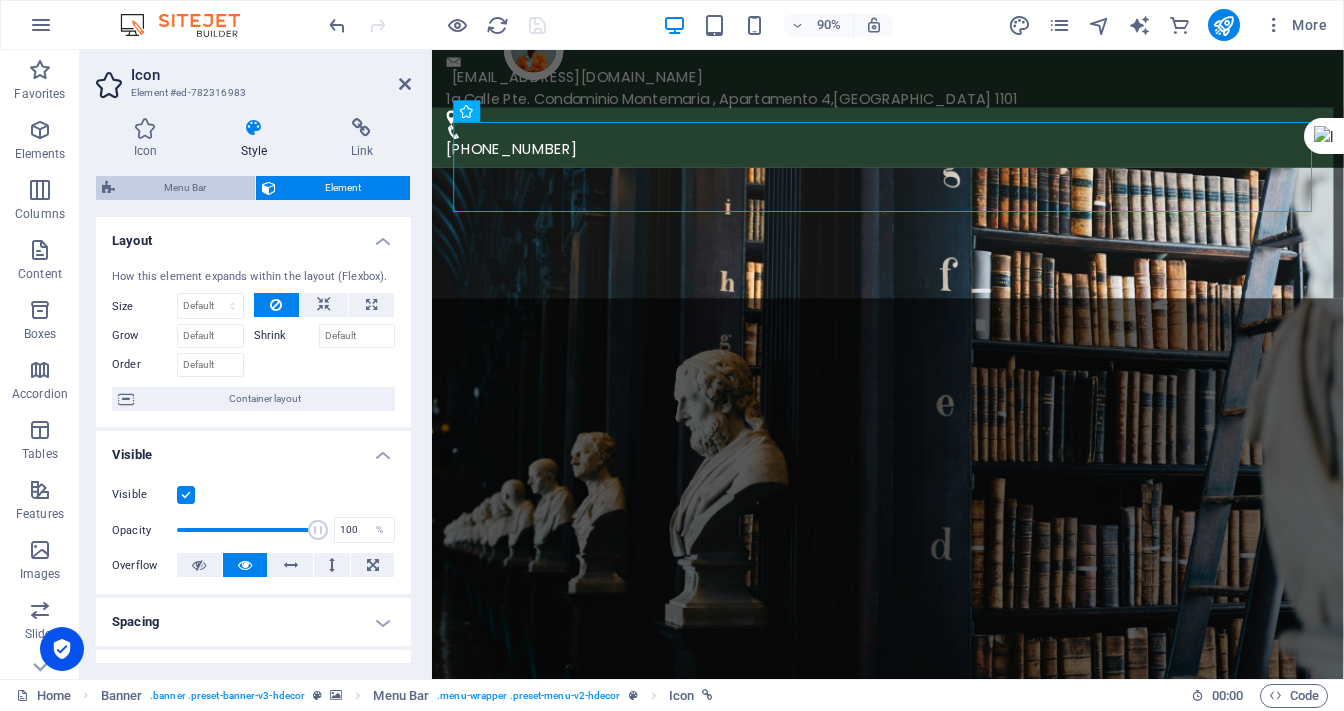 click on "Menu Bar" at bounding box center (185, 188) 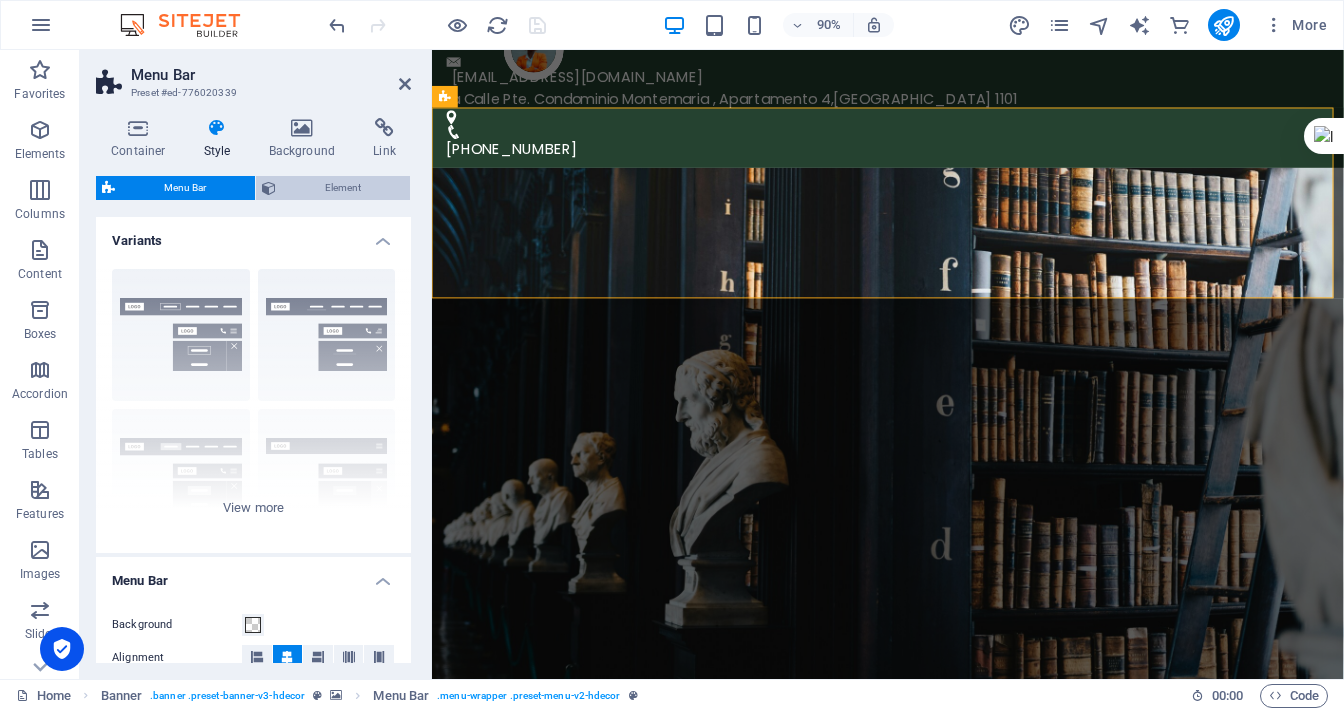 click on "Element" at bounding box center (343, 188) 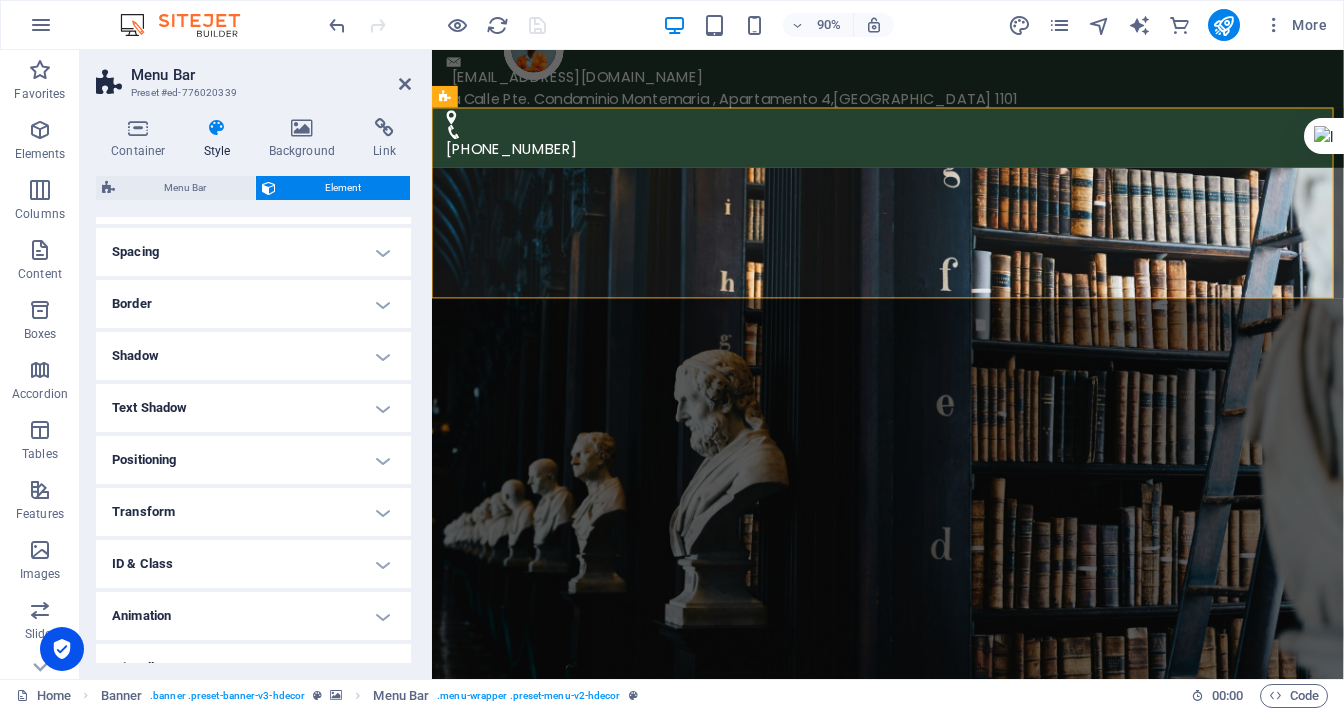 scroll, scrollTop: 398, scrollLeft: 0, axis: vertical 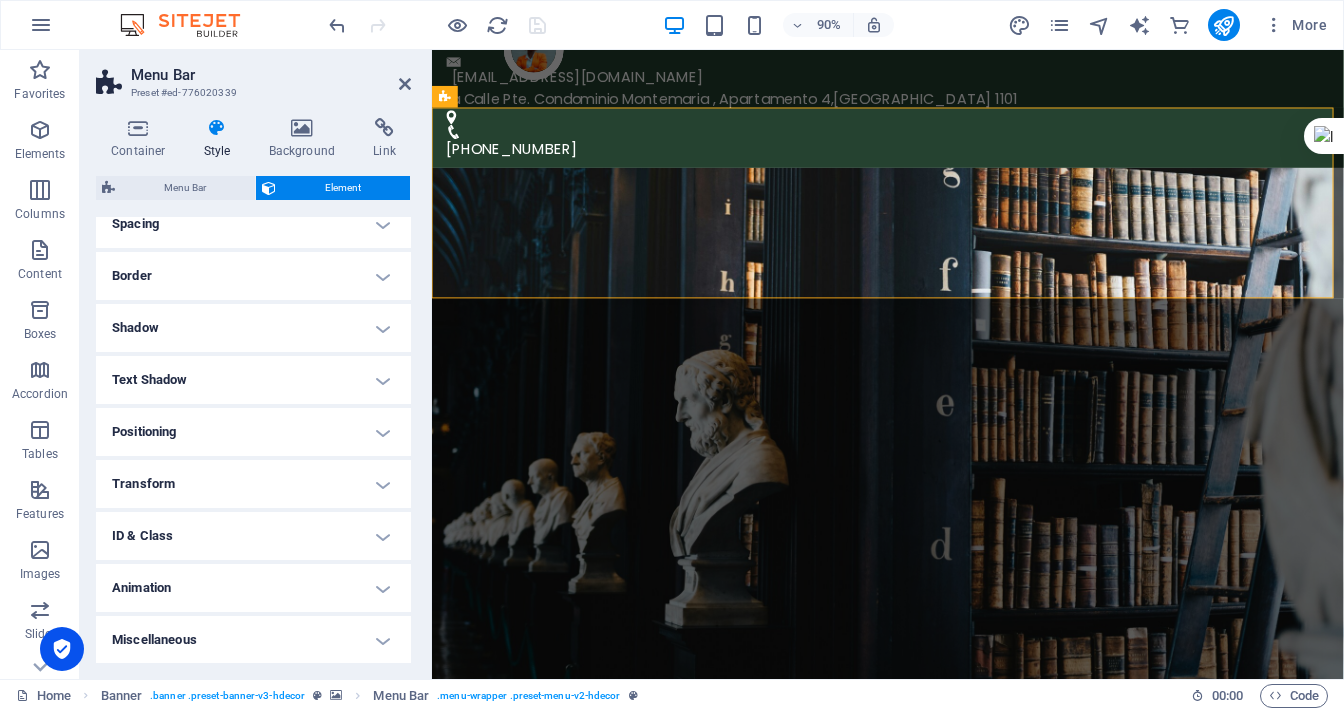 click on "ID & Class" at bounding box center [253, 536] 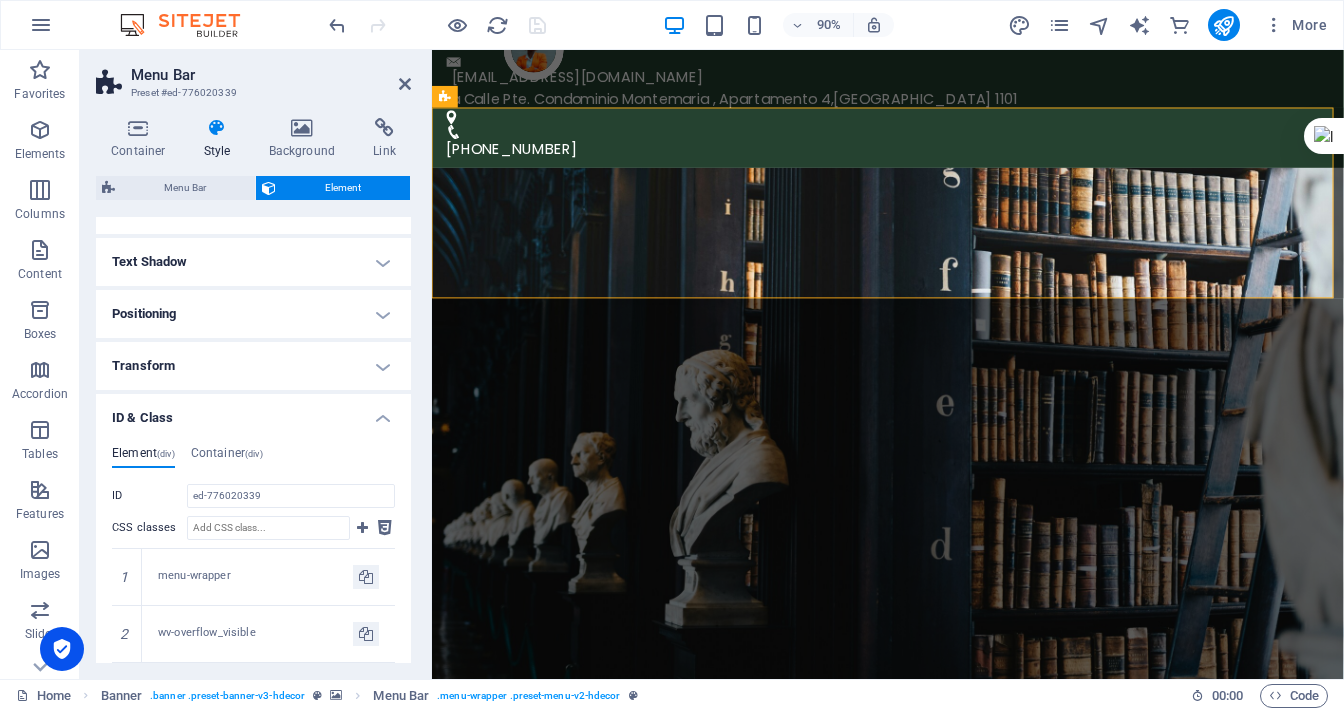scroll, scrollTop: 478, scrollLeft: 0, axis: vertical 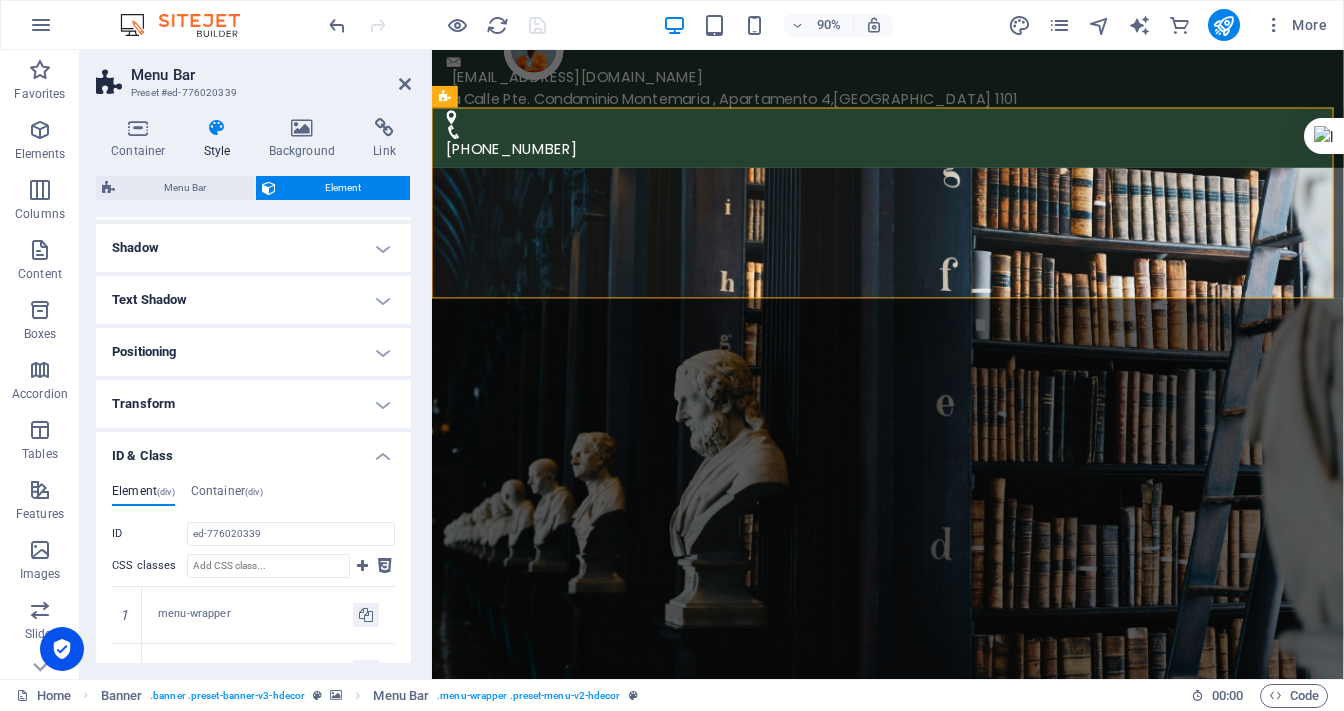 click on "ID & Class" at bounding box center [253, 450] 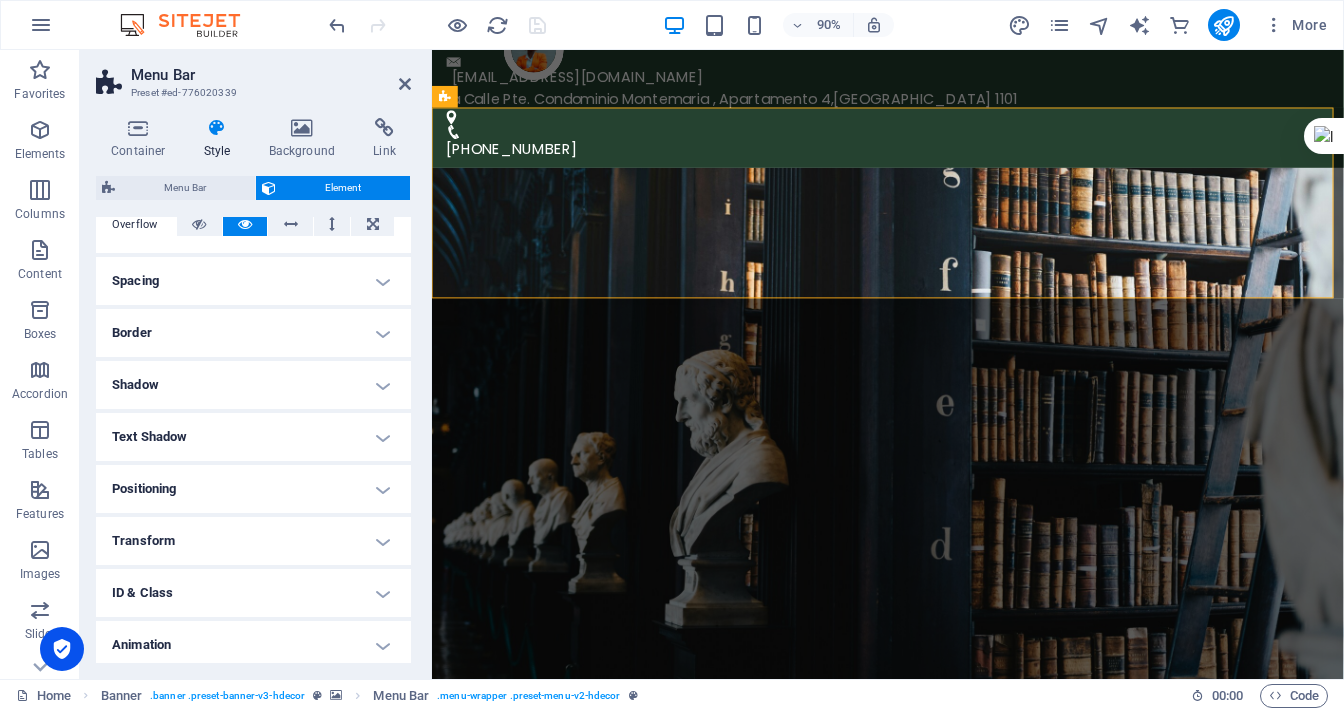 scroll, scrollTop: 318, scrollLeft: 0, axis: vertical 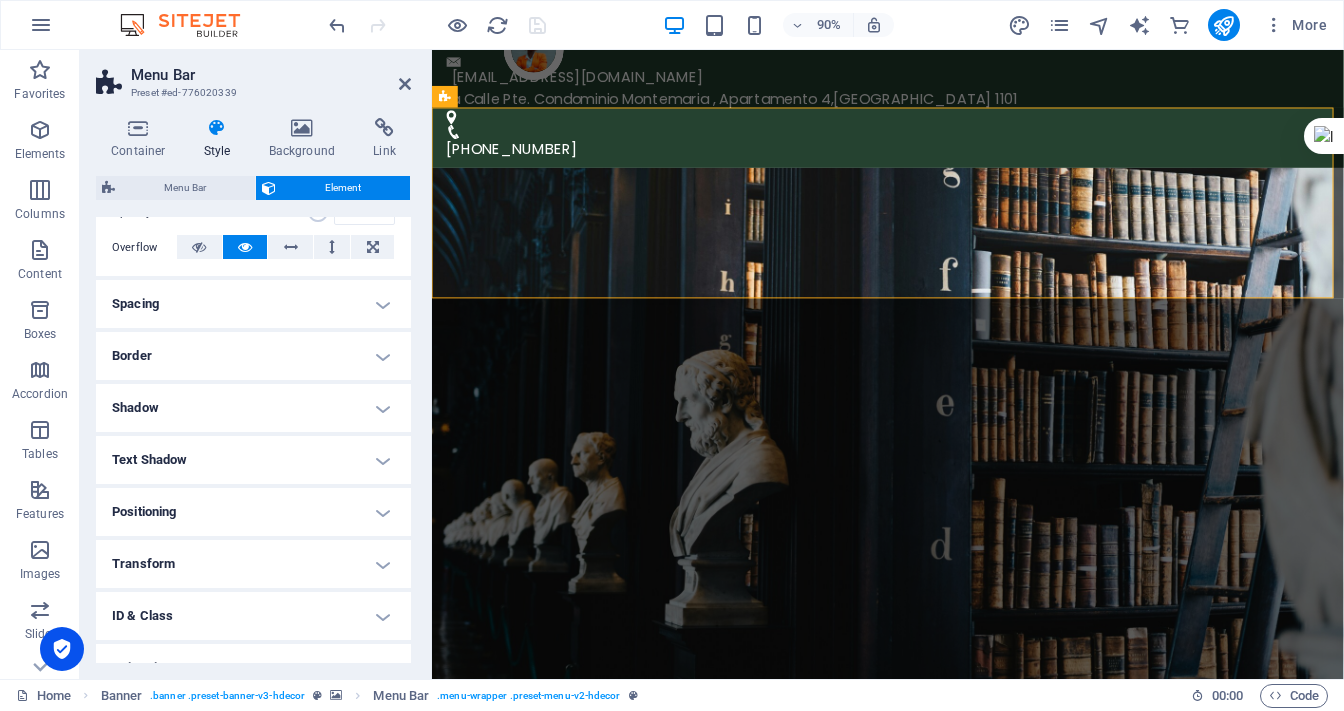 click on "Positioning" at bounding box center [253, 512] 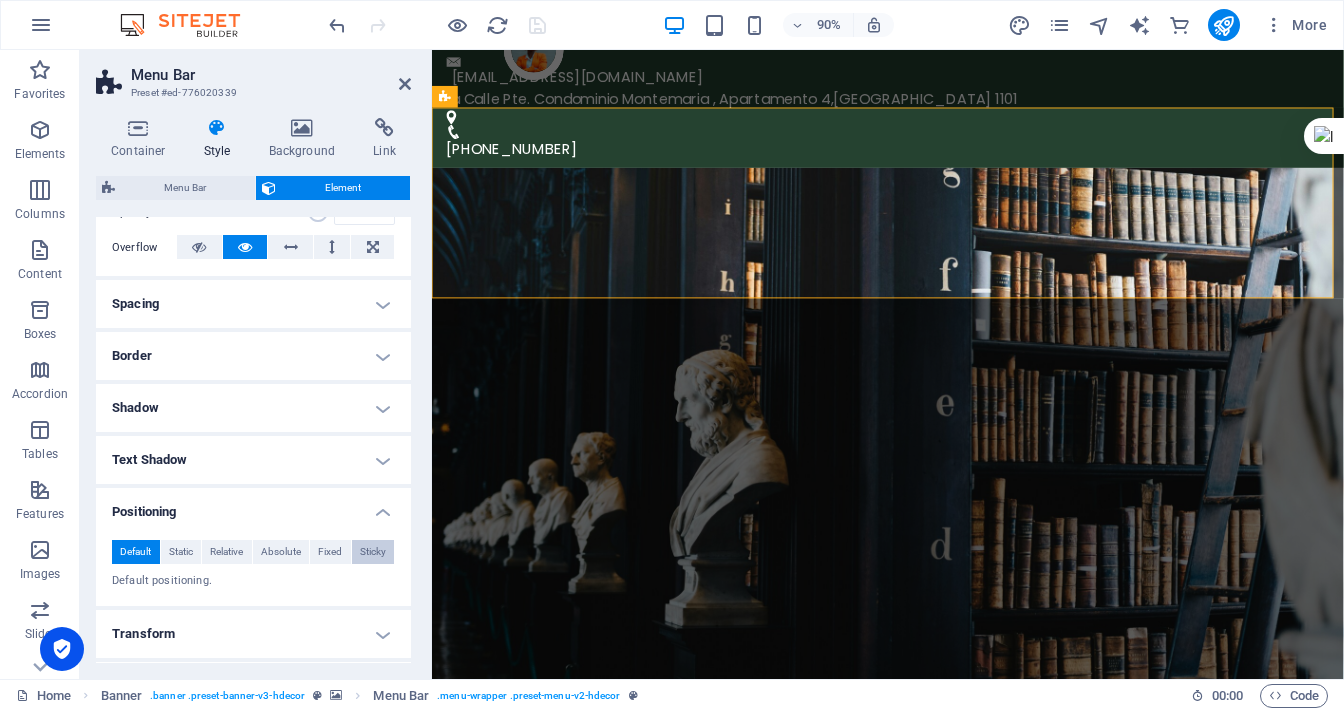 click on "Sticky" at bounding box center (373, 552) 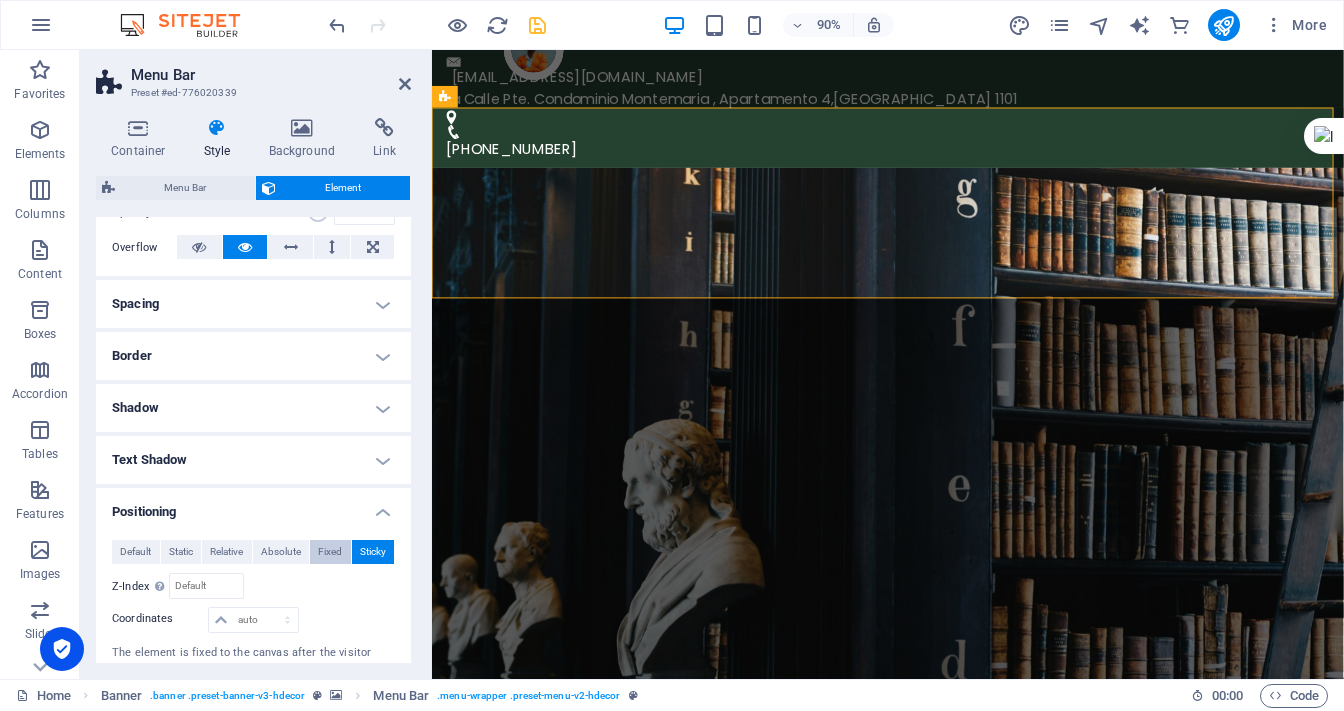 click on "Fixed" at bounding box center (330, 552) 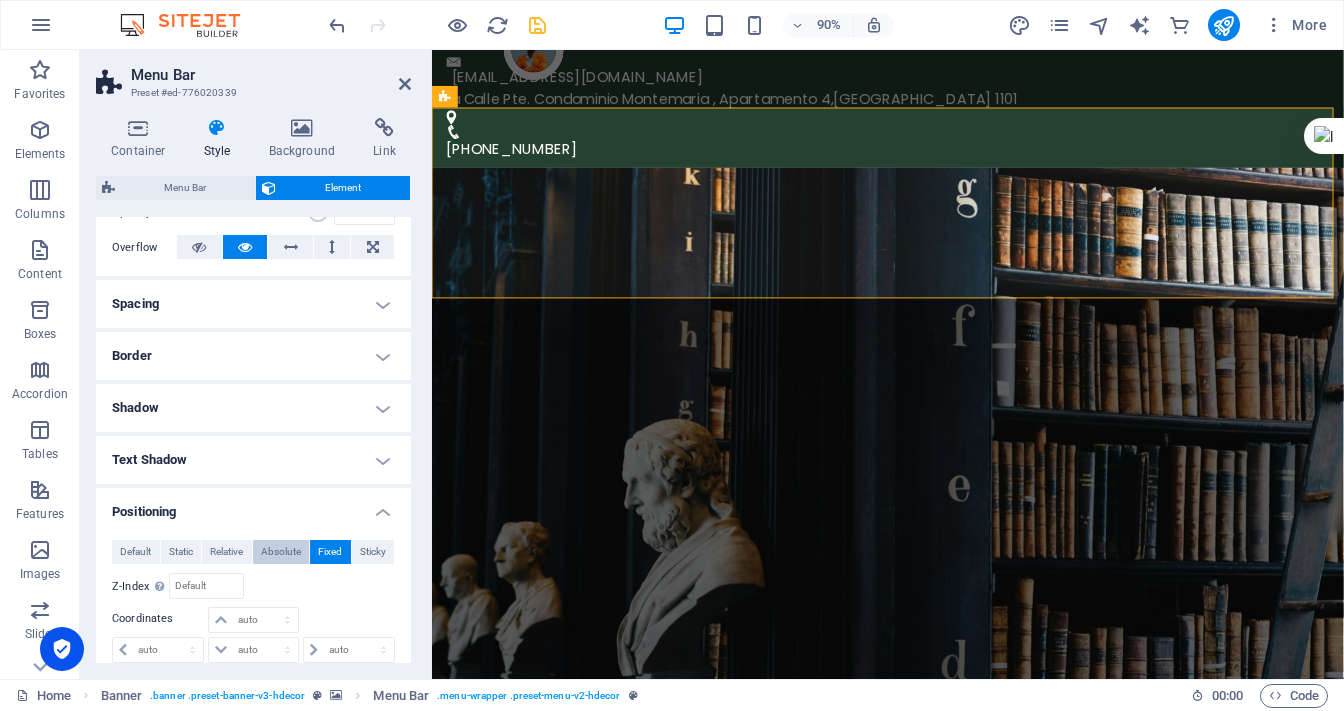 click on "Absolute" at bounding box center (281, 552) 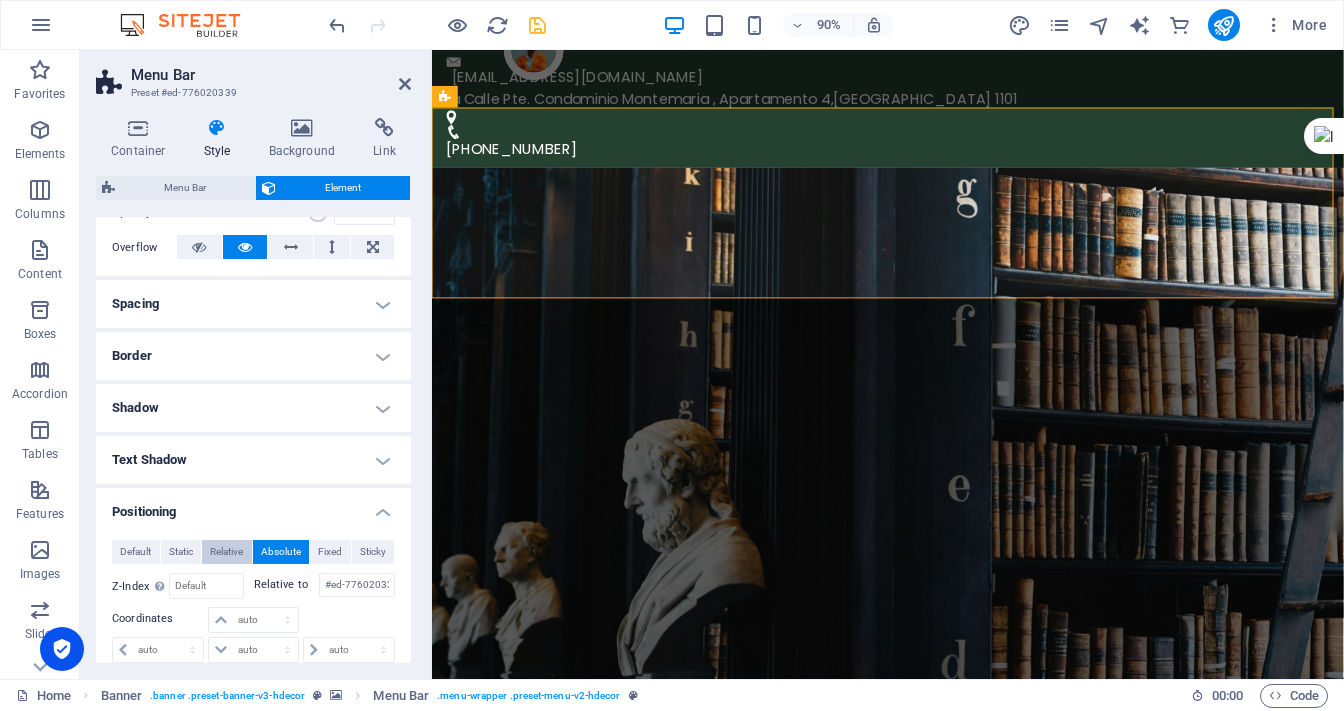 click on "Relative" at bounding box center [226, 552] 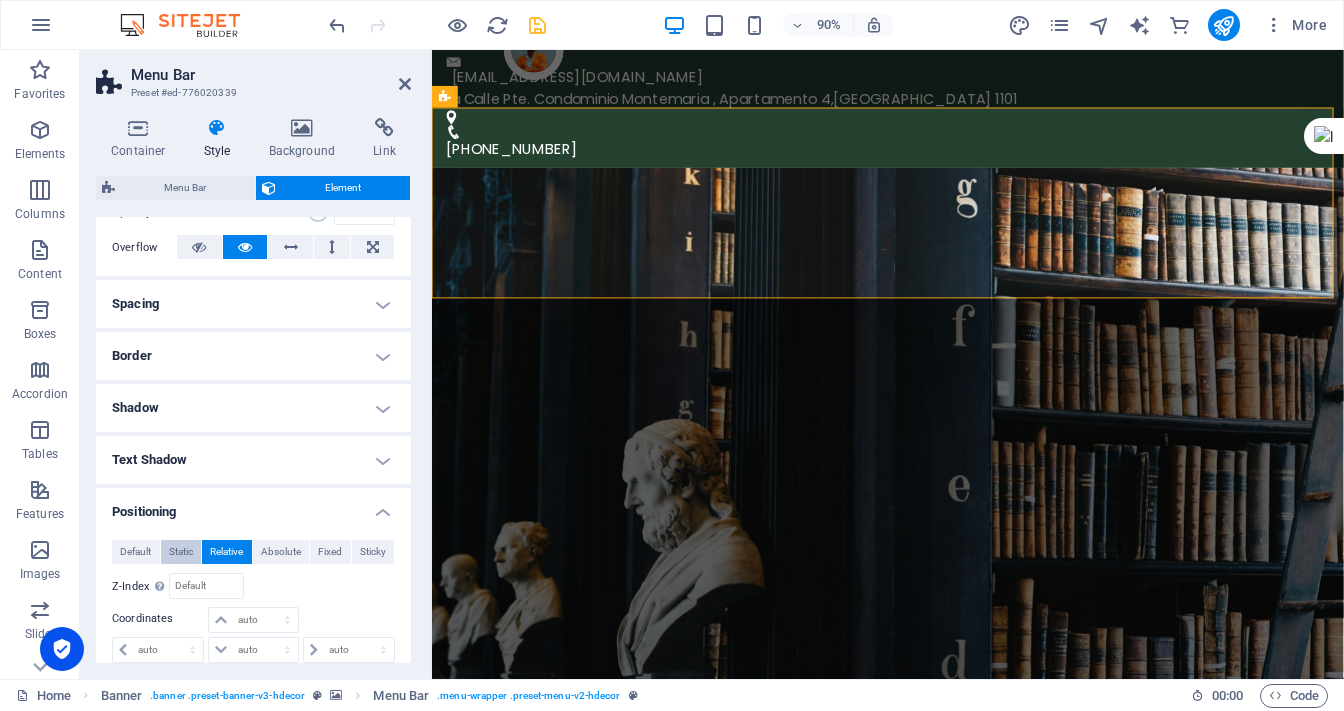 click on "Static" at bounding box center (181, 552) 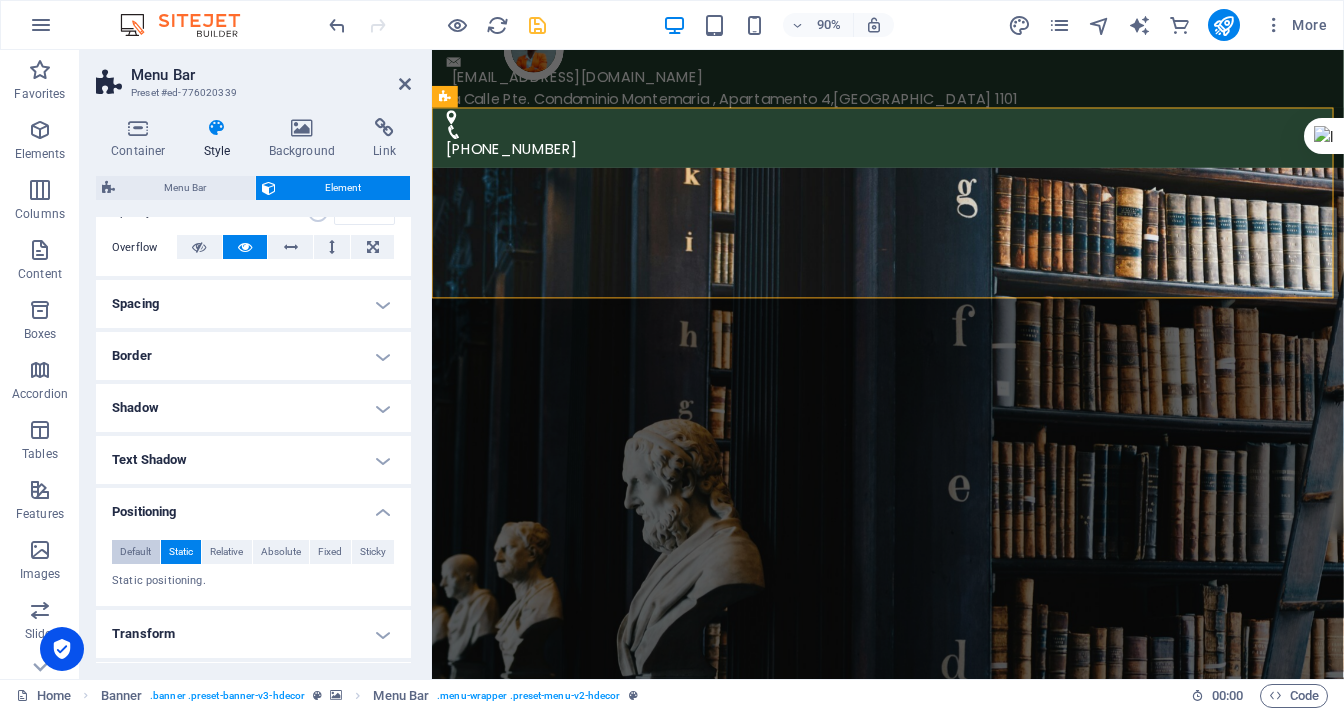 click on "Default" at bounding box center [135, 552] 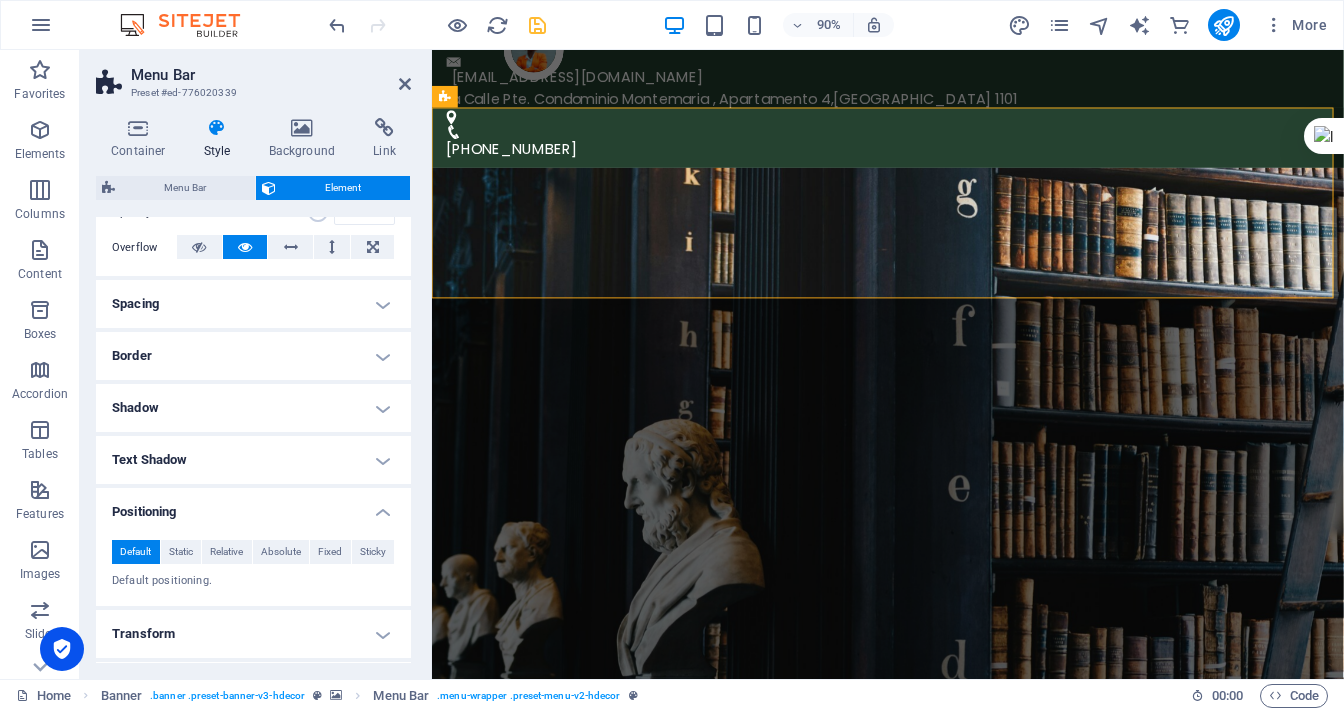 click on "Positioning" at bounding box center [253, 506] 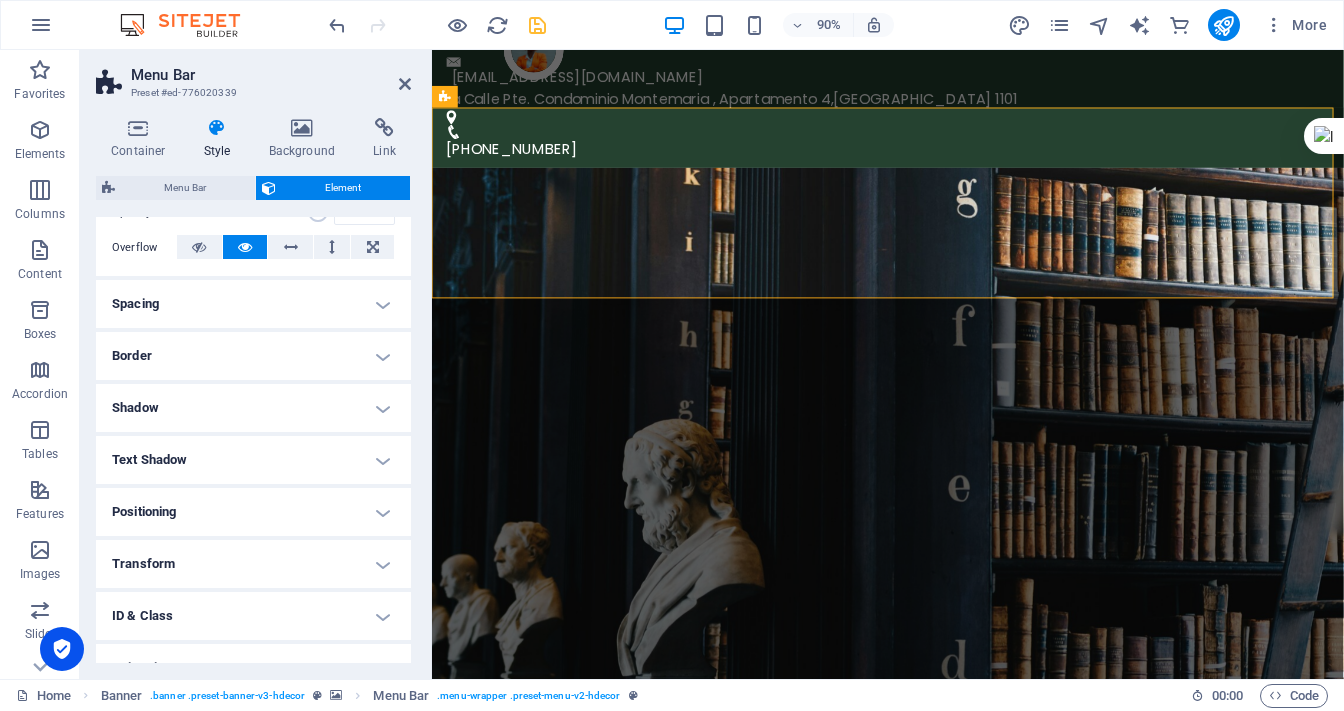 click on "Transform" at bounding box center (253, 564) 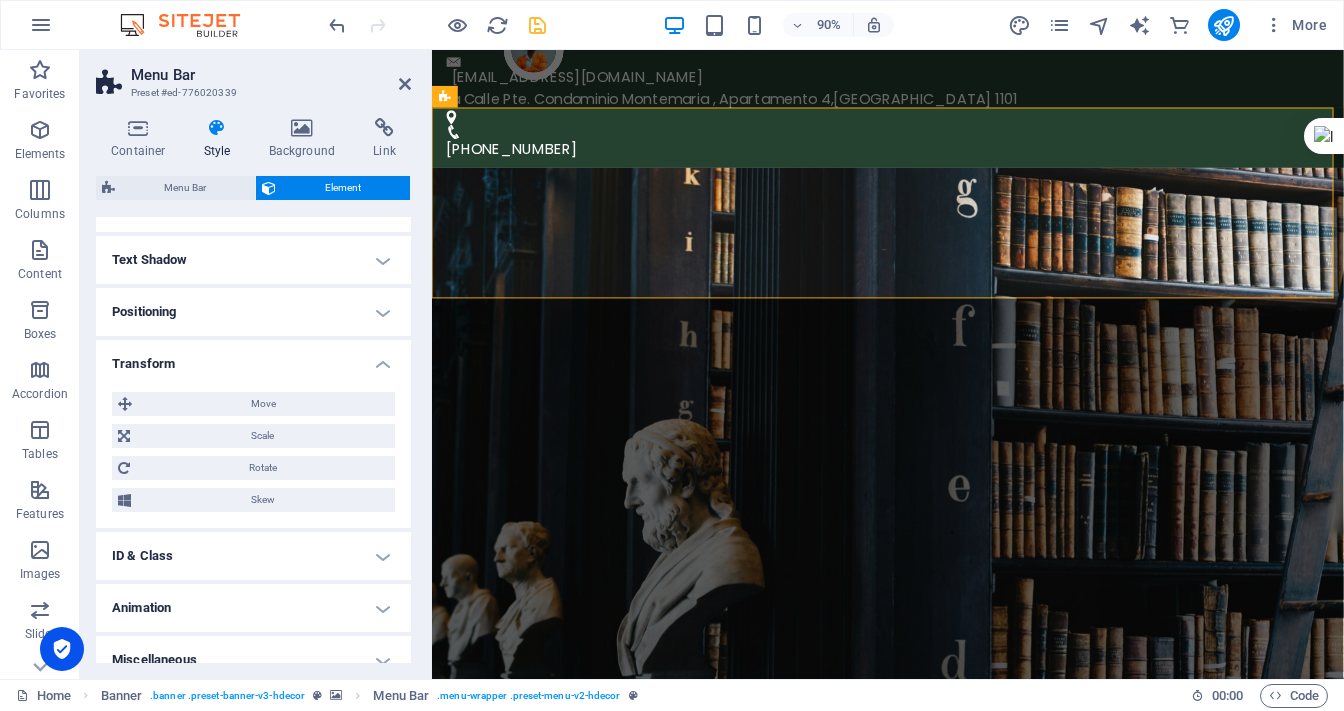 scroll, scrollTop: 538, scrollLeft: 0, axis: vertical 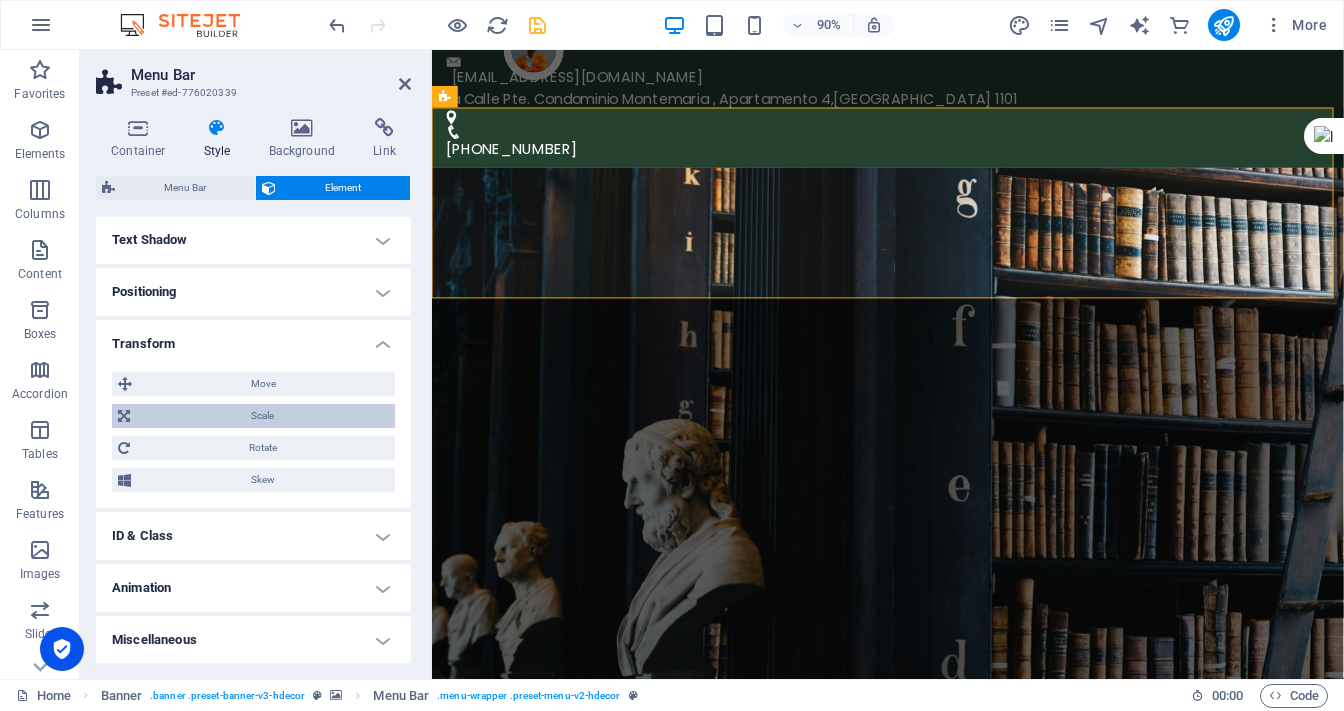 click on "Scale" at bounding box center (262, 416) 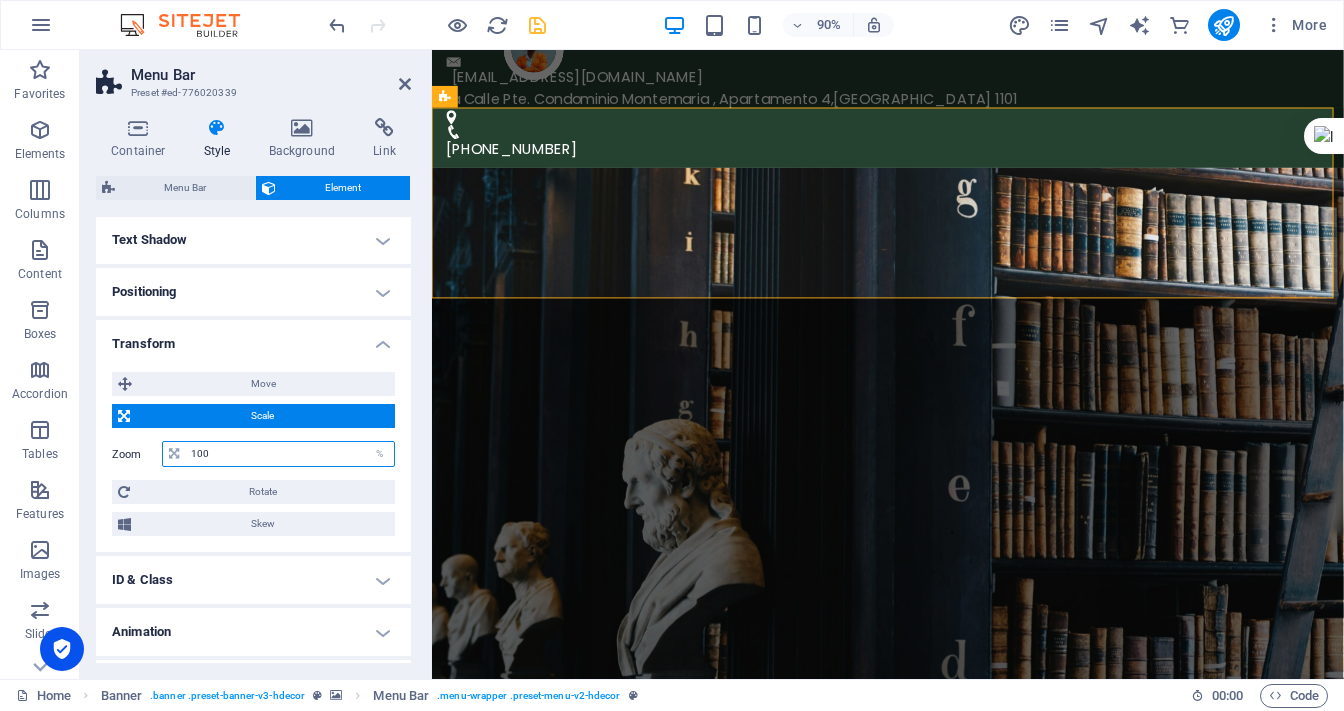 click on "100" at bounding box center (290, 454) 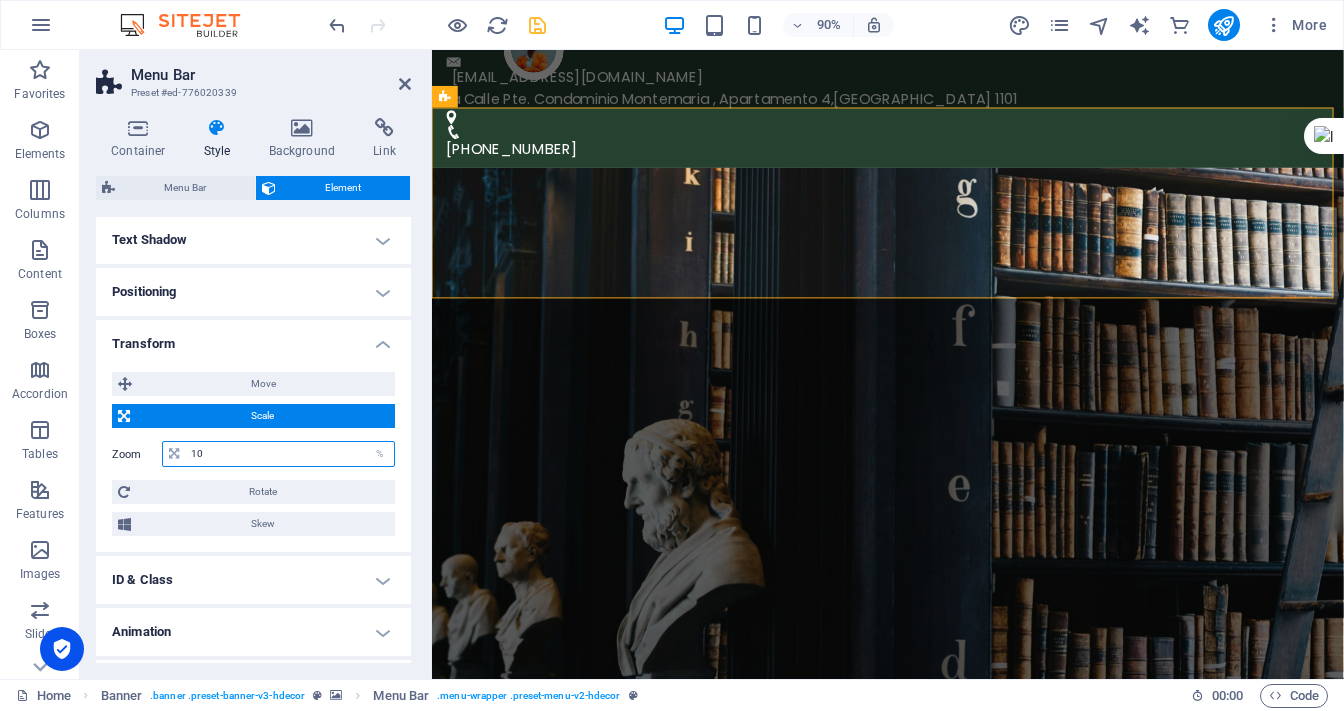 type on "1" 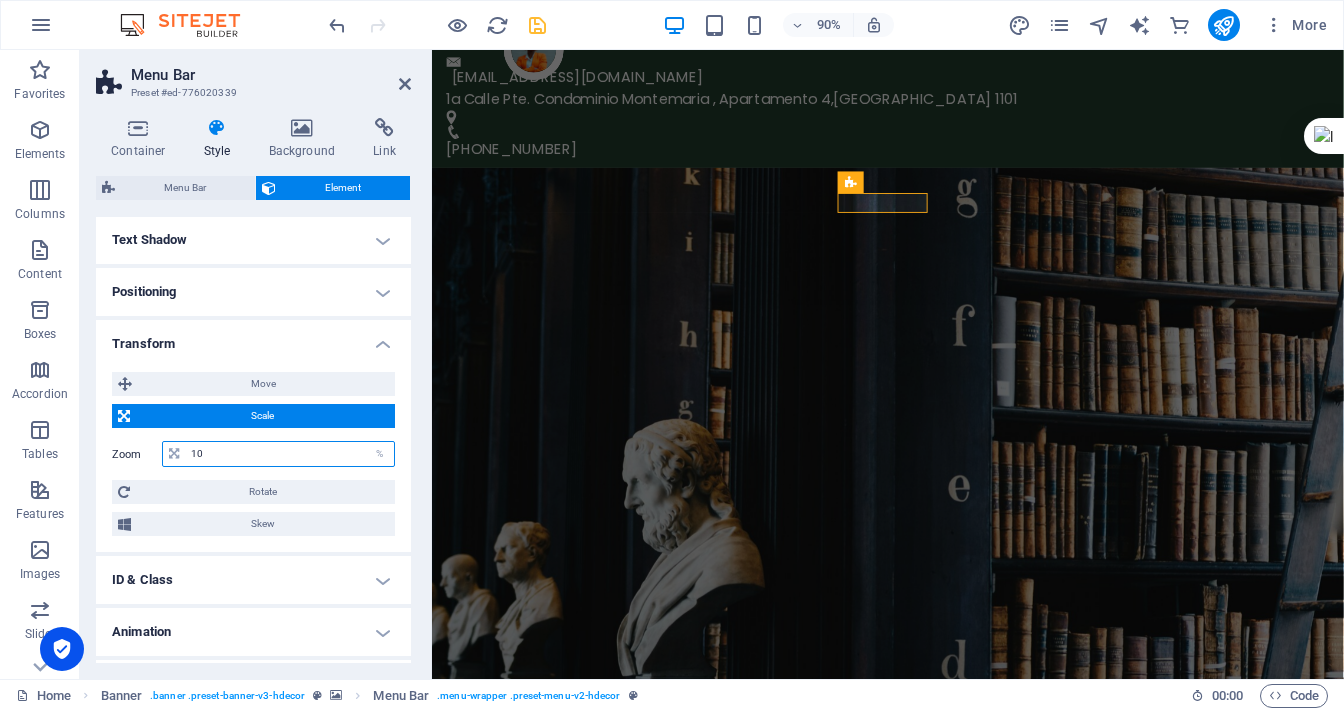 drag, startPoint x: 205, startPoint y: 450, endPoint x: 181, endPoint y: 449, distance: 24.020824 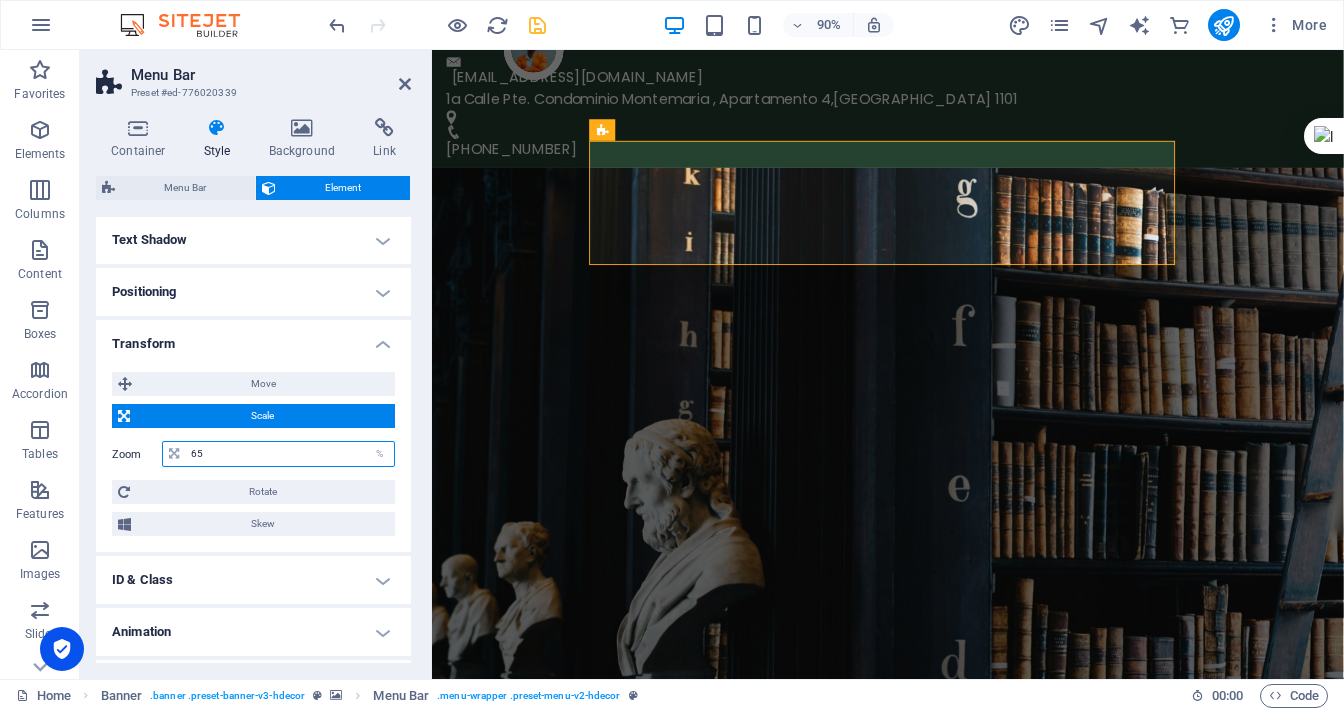 drag, startPoint x: 212, startPoint y: 448, endPoint x: 160, endPoint y: 456, distance: 52.611786 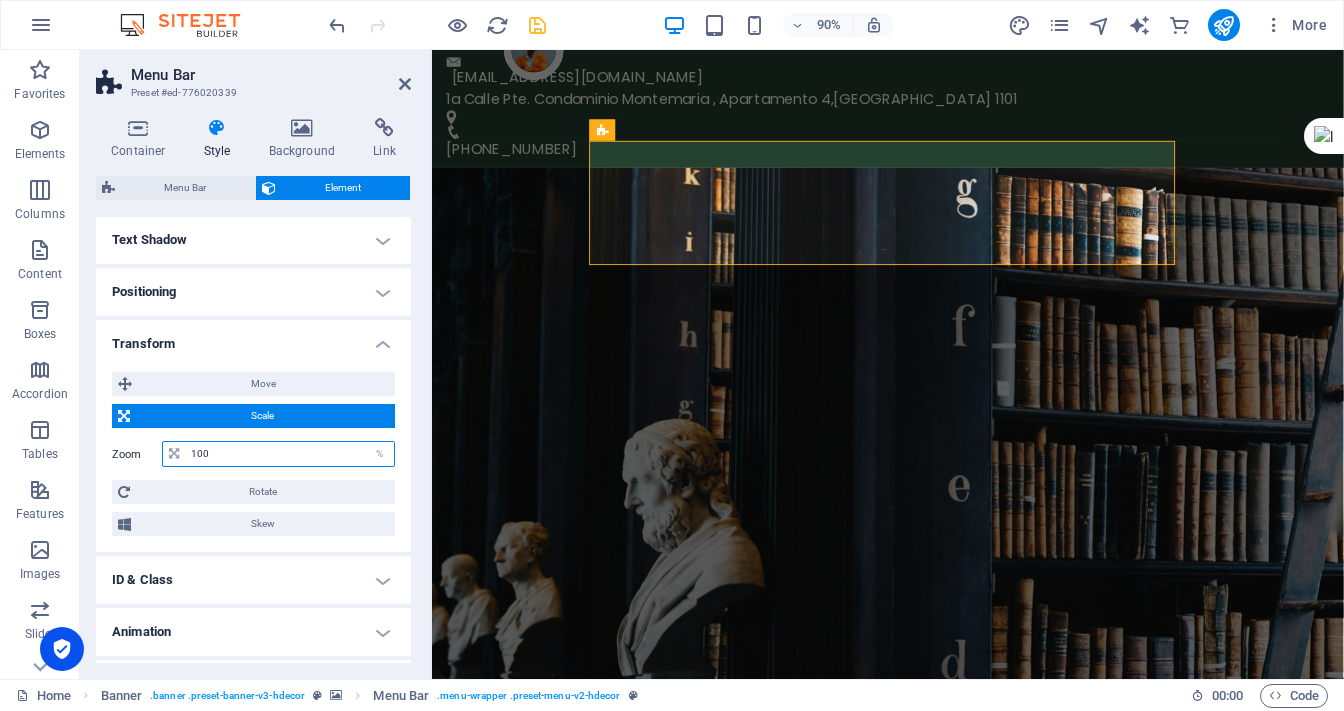 type on "100" 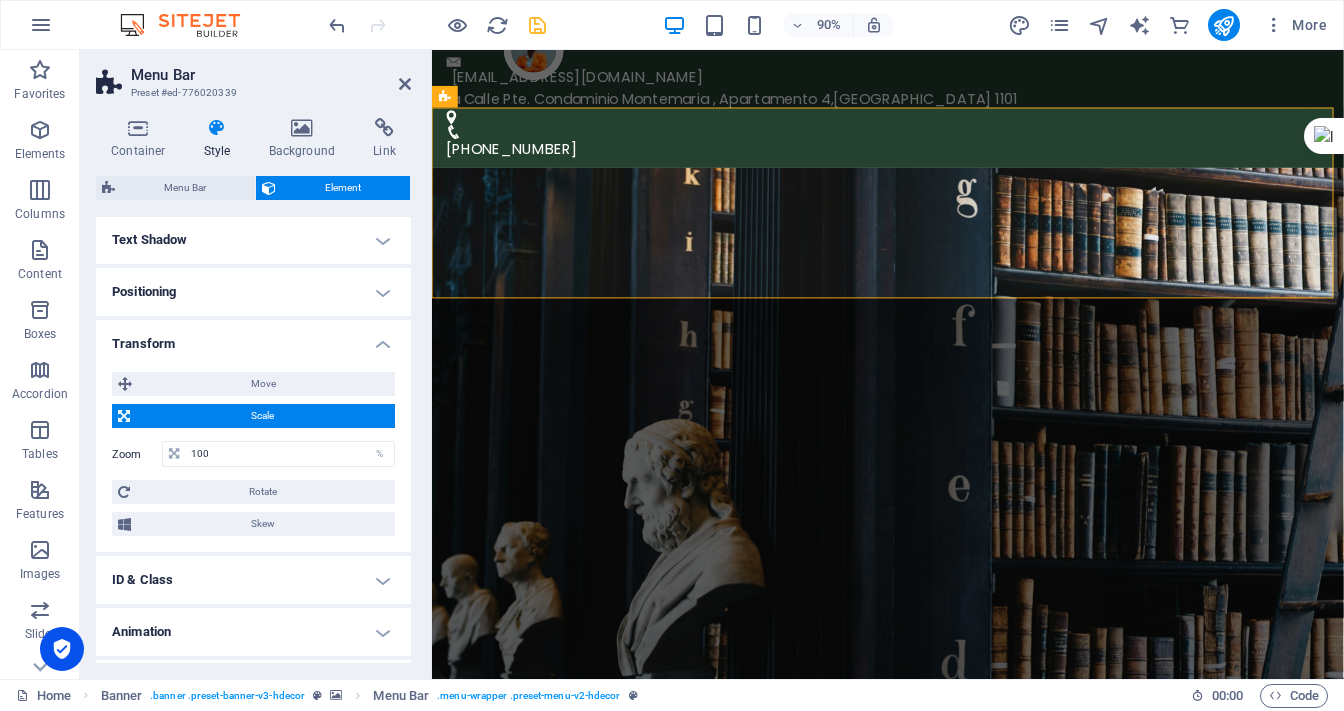 click on "Transform" at bounding box center [253, 338] 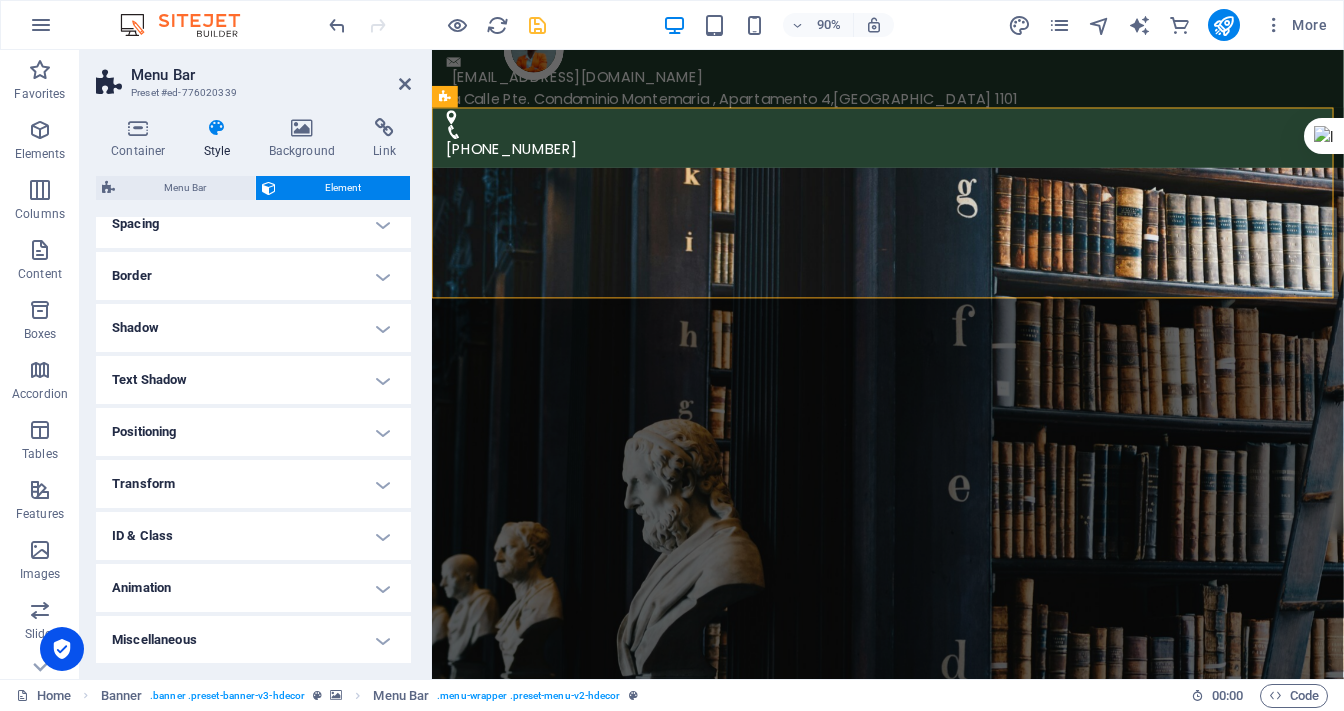 click on "Miscellaneous" at bounding box center [253, 640] 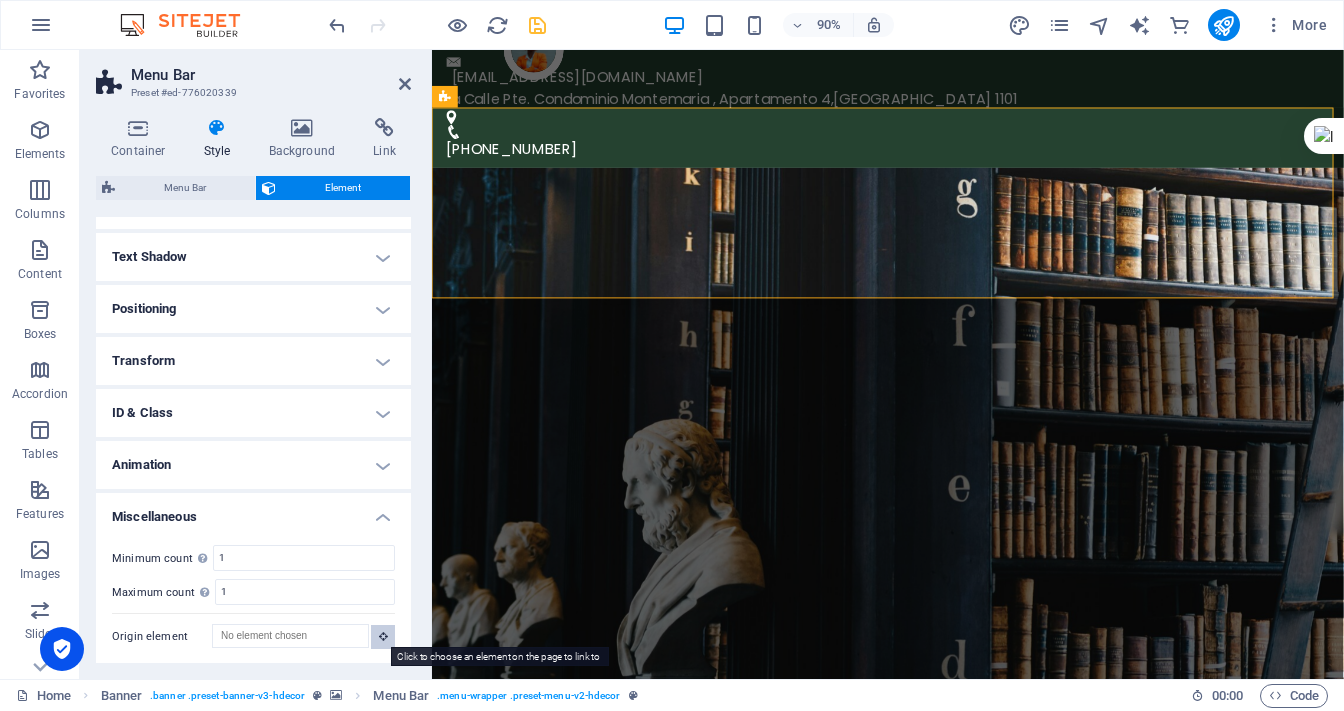 click at bounding box center (383, 636) 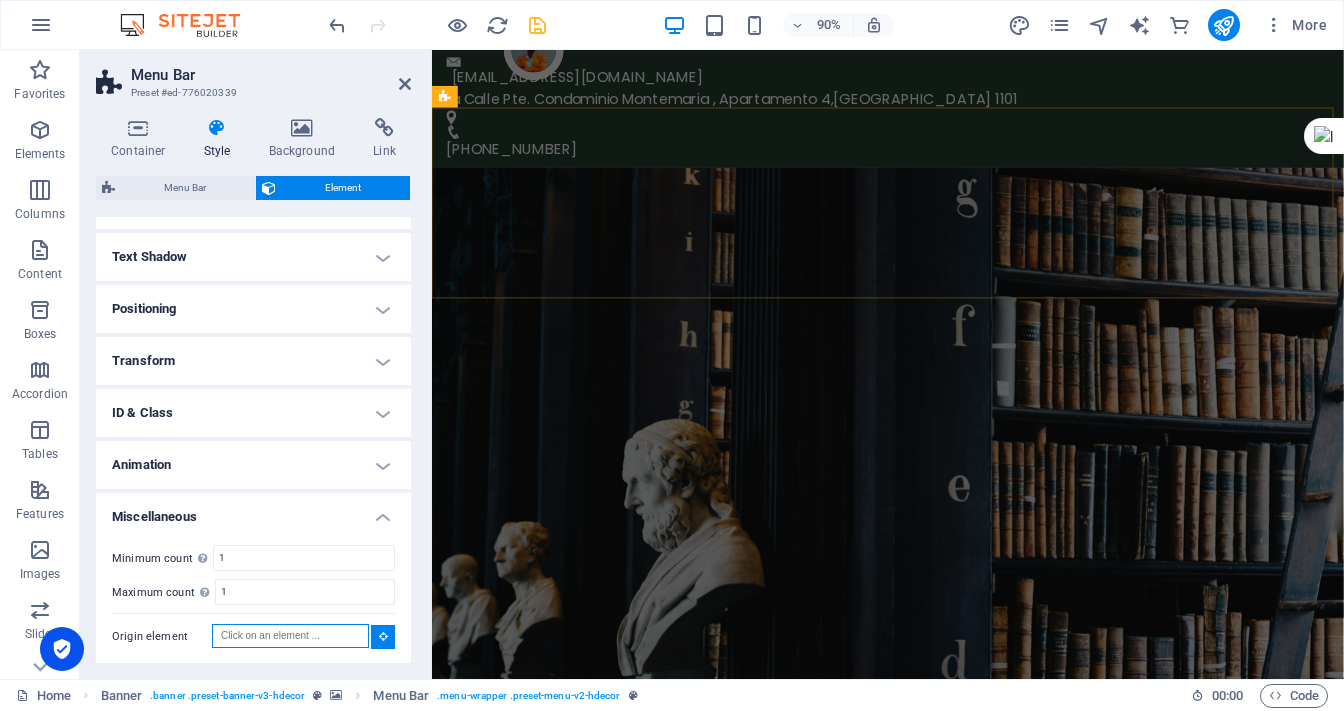click on "Origin element" at bounding box center [290, 636] 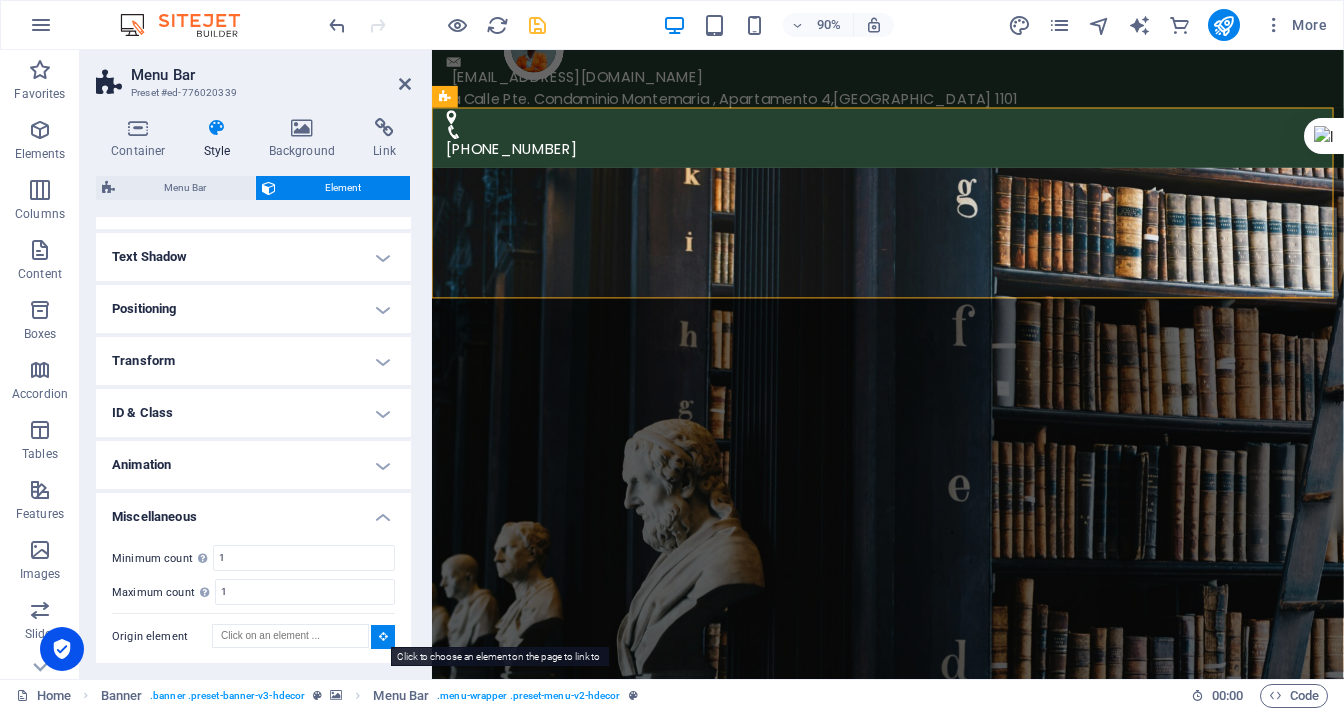 click at bounding box center (383, 636) 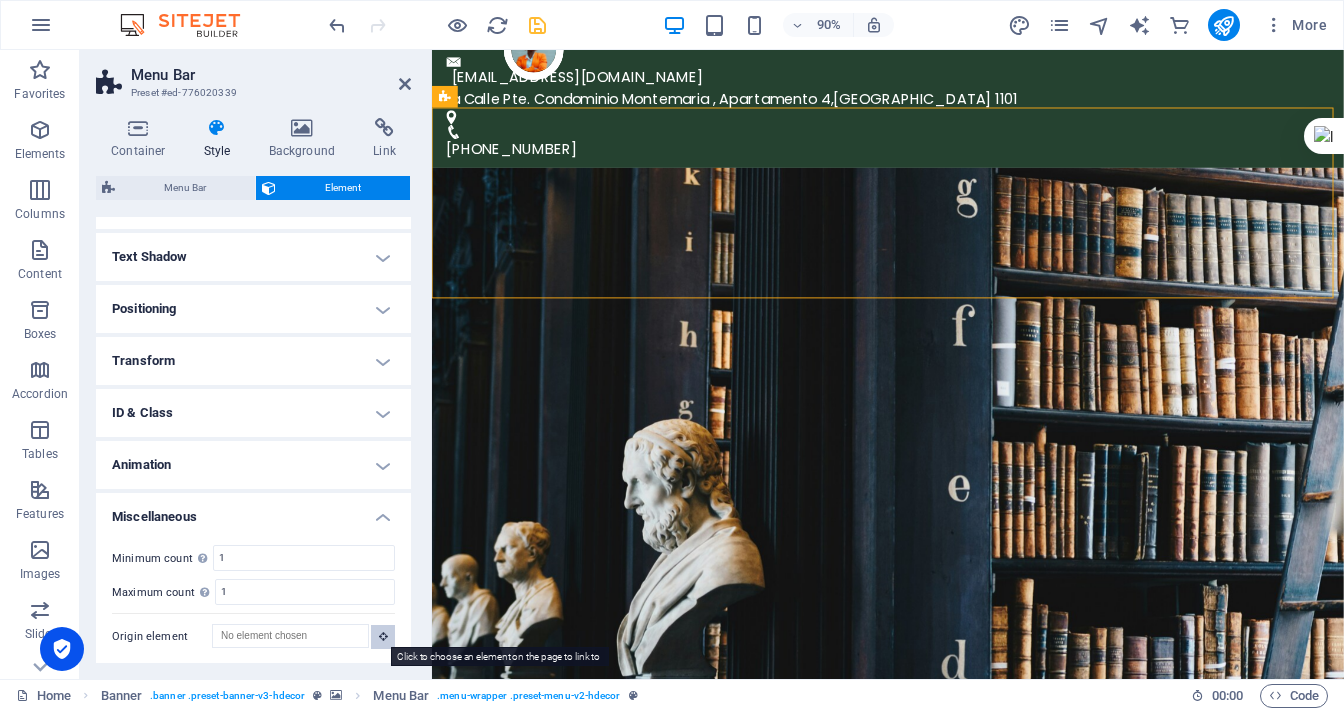 click at bounding box center (383, 636) 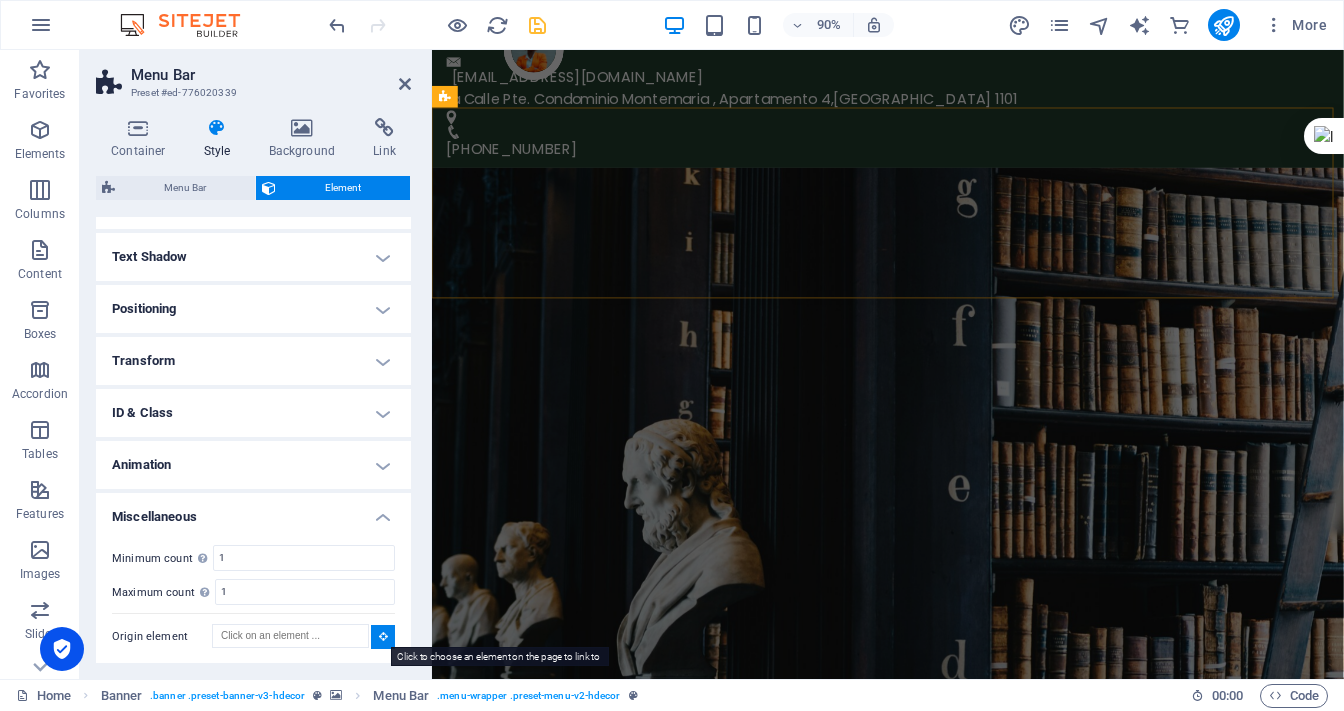 click at bounding box center [383, 636] 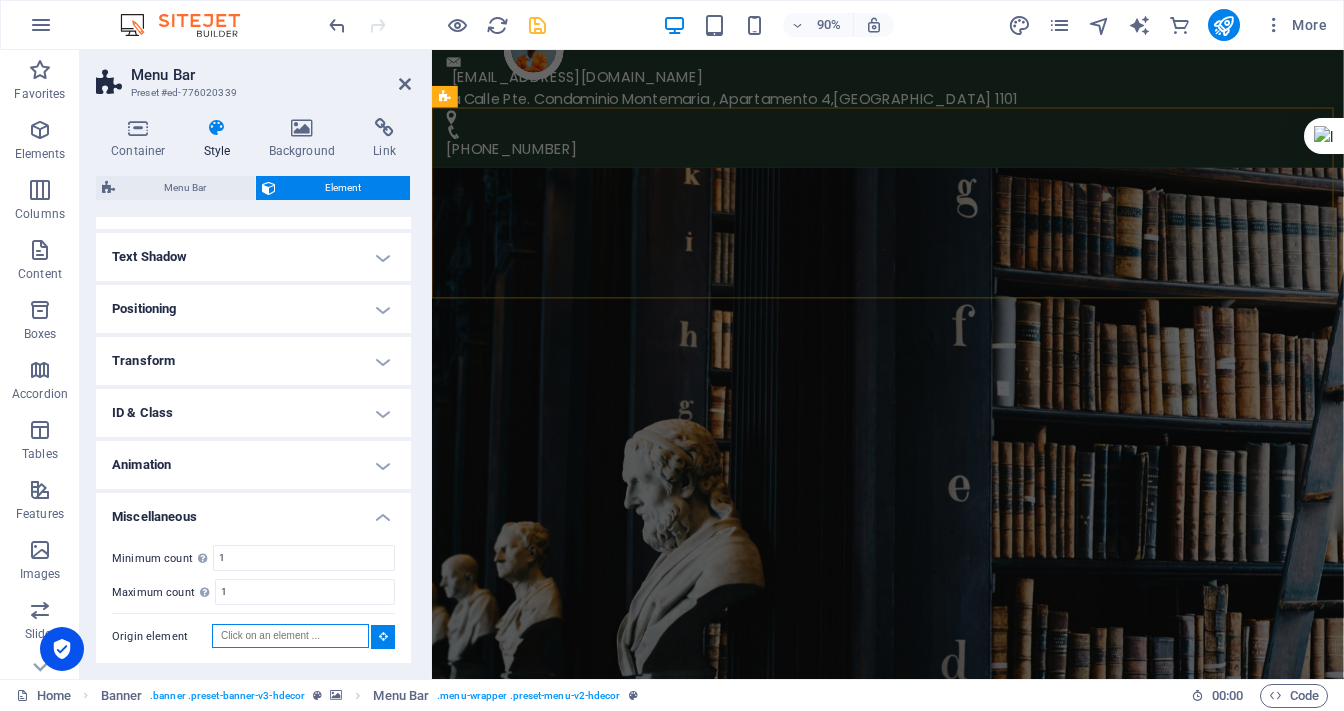 click on "Origin element" at bounding box center (290, 636) 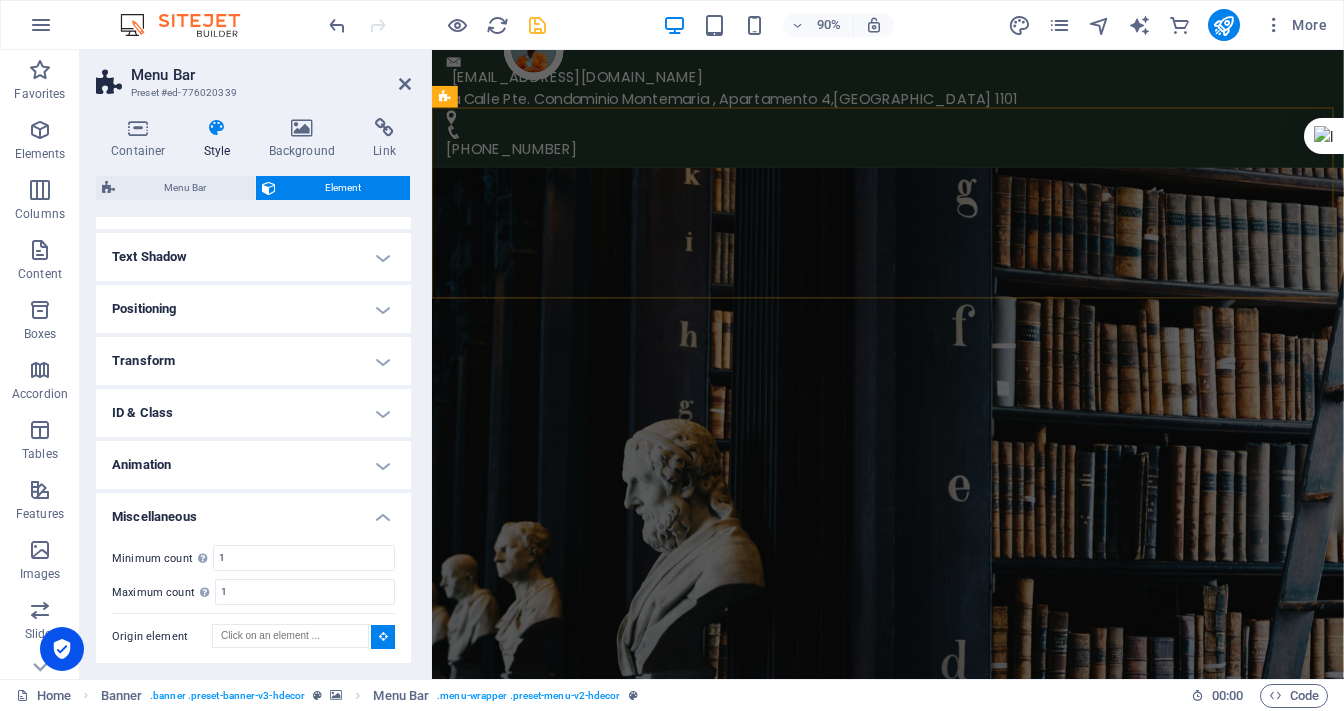 click on "Miscellaneous" at bounding box center (253, 511) 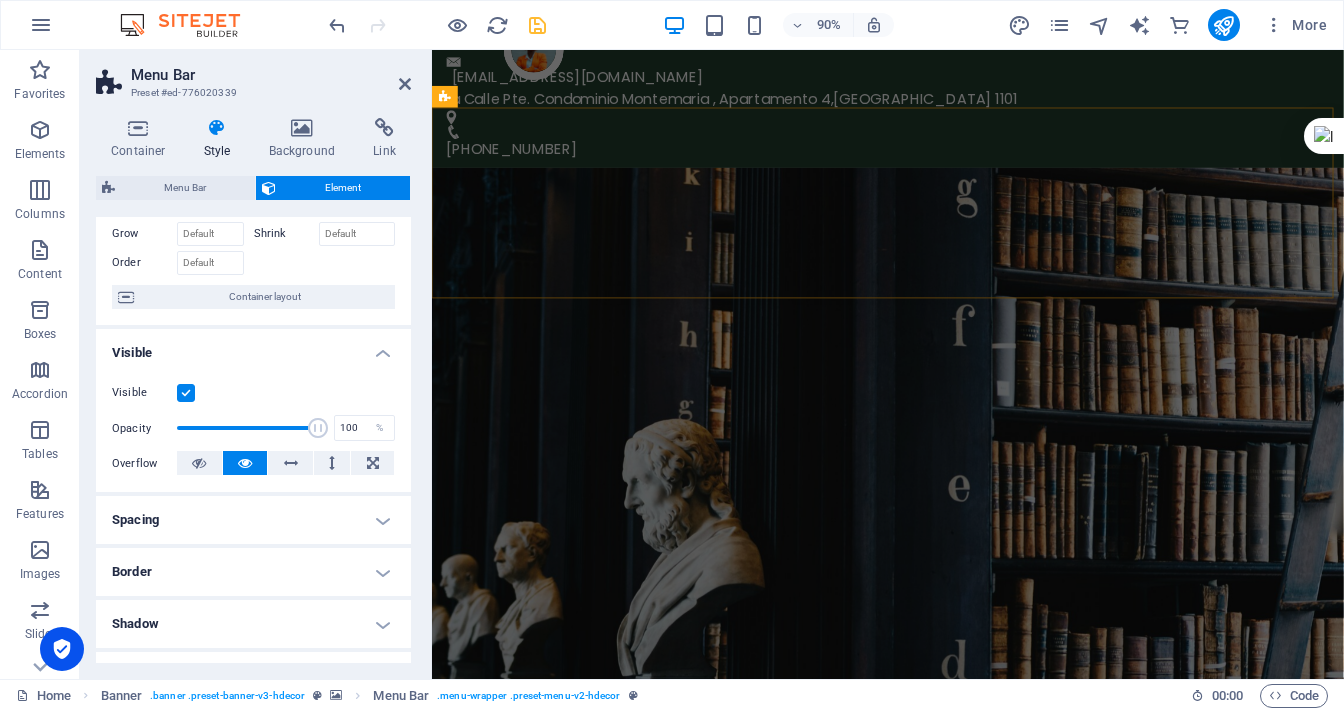 scroll, scrollTop: 0, scrollLeft: 0, axis: both 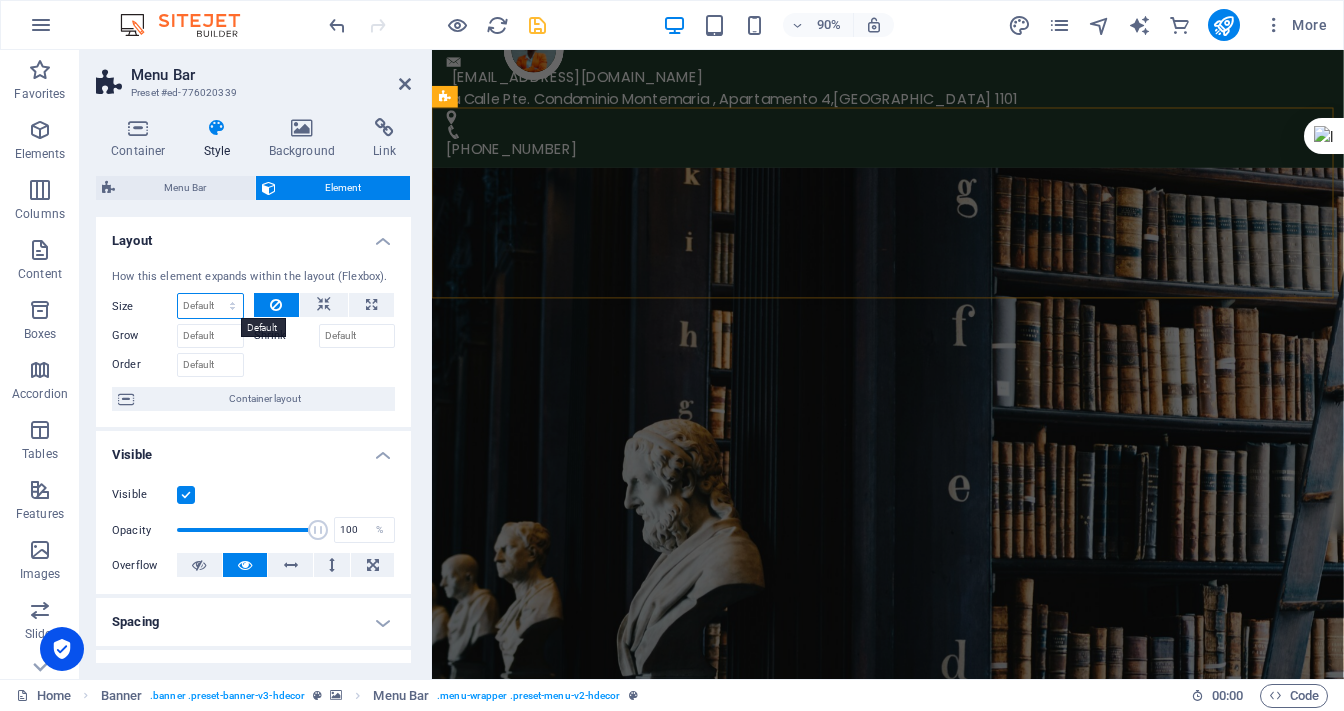 click on "Default auto px % 1/1 1/2 1/3 1/4 1/5 1/6 1/7 1/8 1/9 1/10" at bounding box center [210, 306] 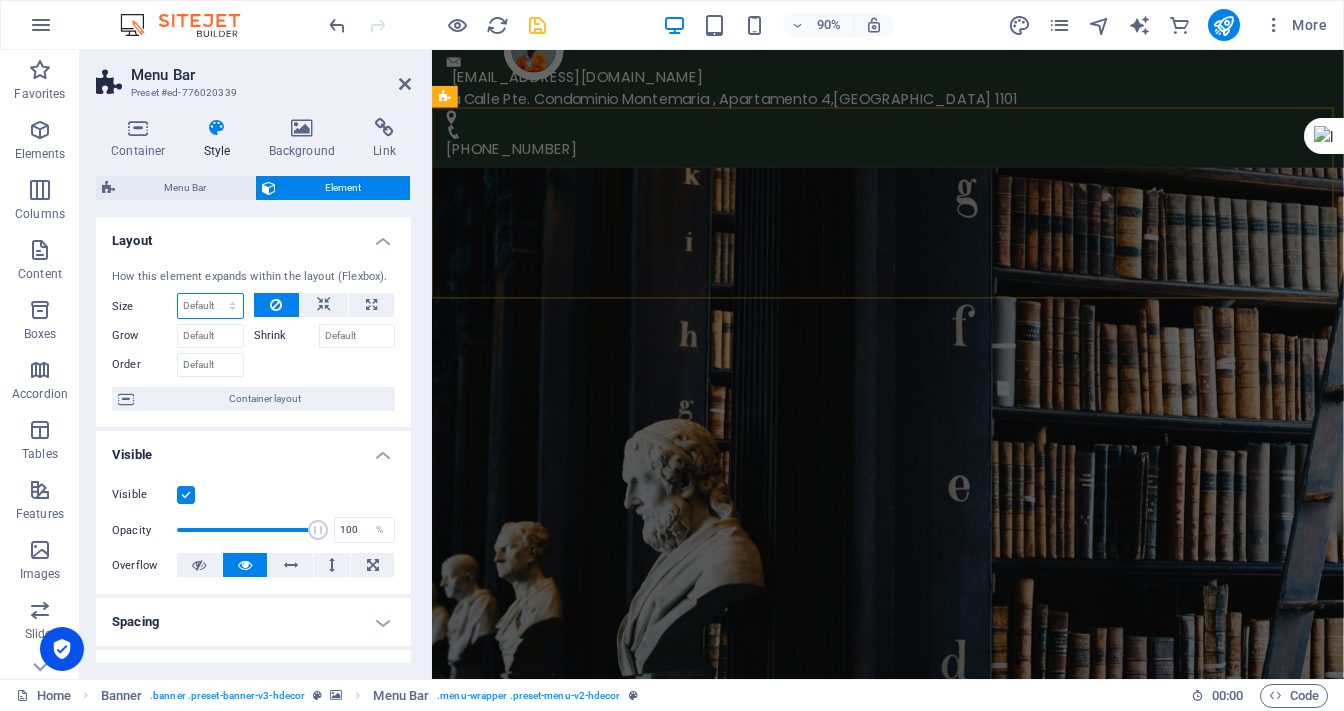 select on "1/8" 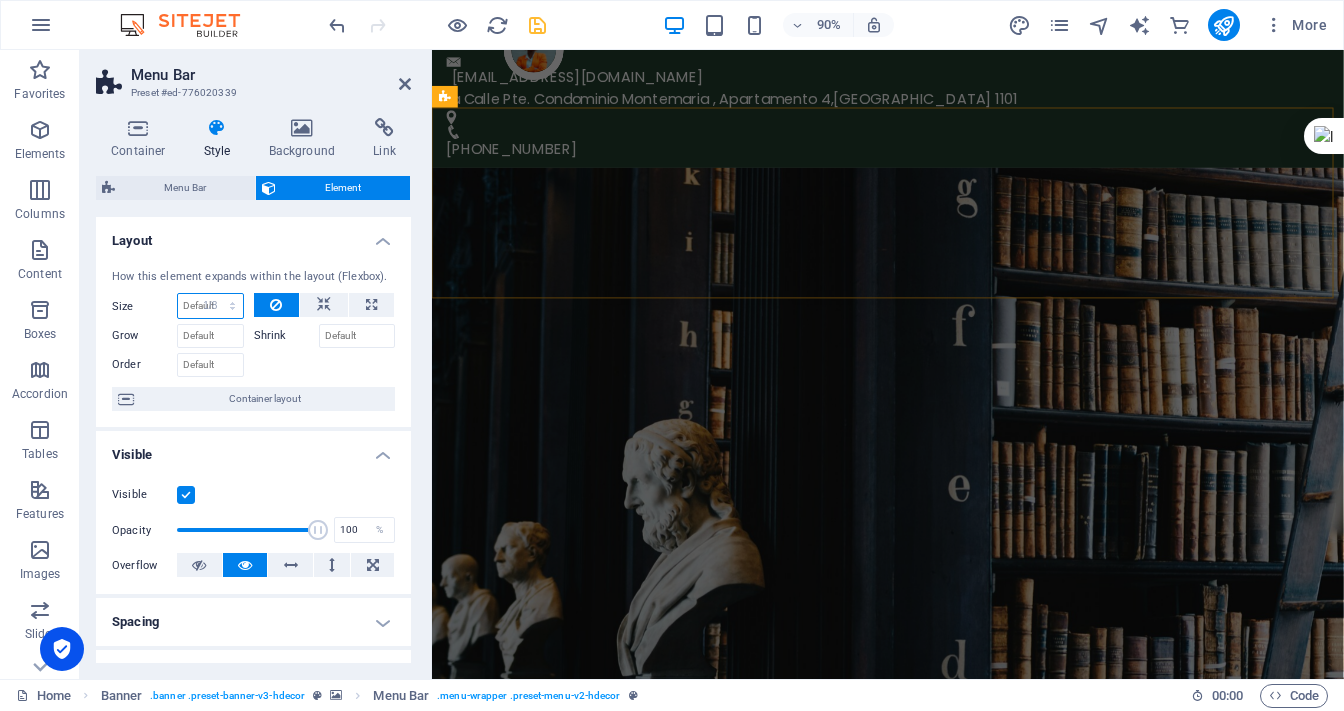 click on "Default auto px % 1/1 1/2 1/3 1/4 1/5 1/6 1/7 1/8 1/9 1/10" at bounding box center (210, 306) 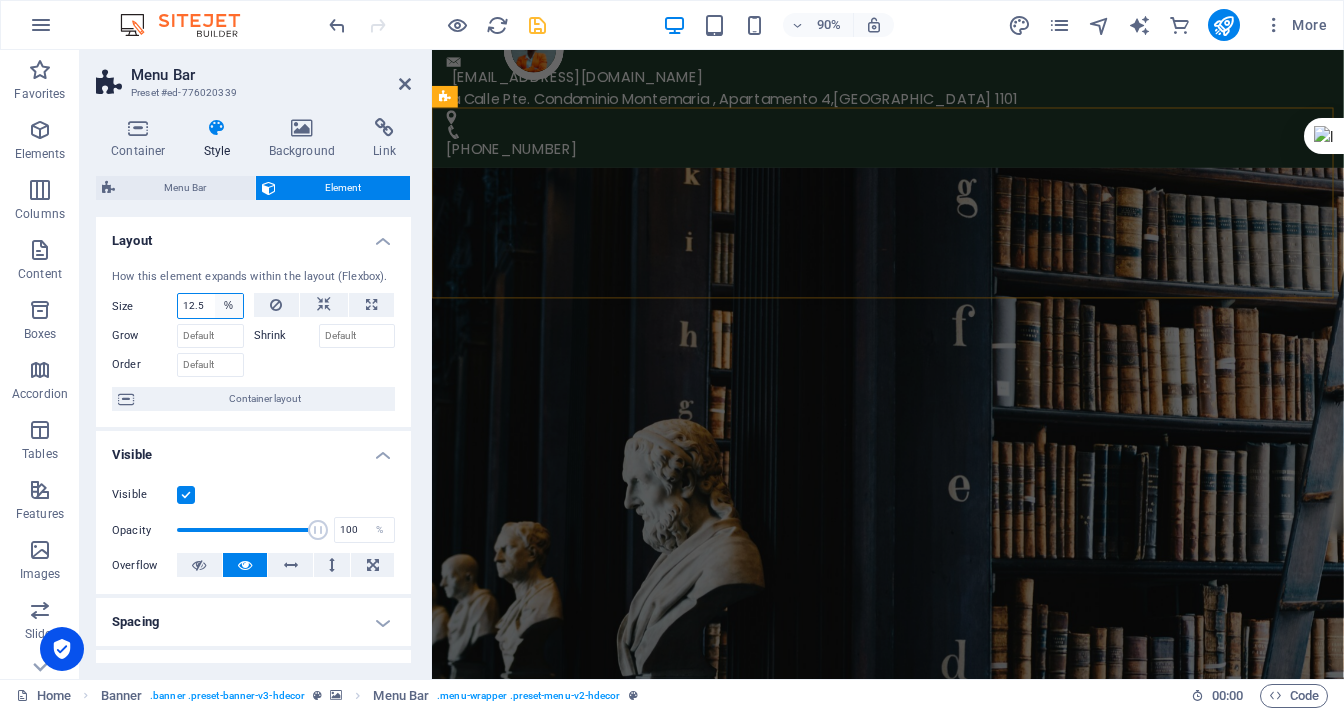 click on "Default auto px % 1/1 1/2 1/3 1/4 1/5 1/6 1/7 1/8 1/9 1/10" at bounding box center (229, 306) 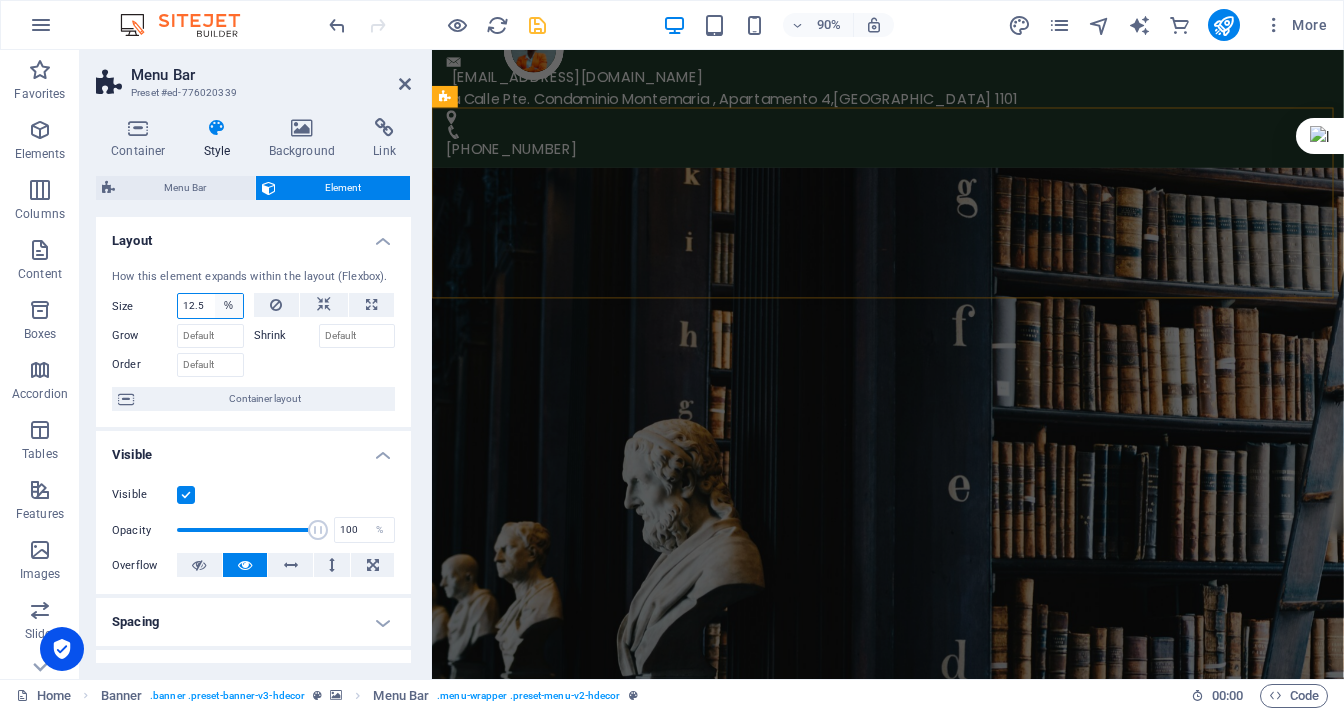 select on "auto" 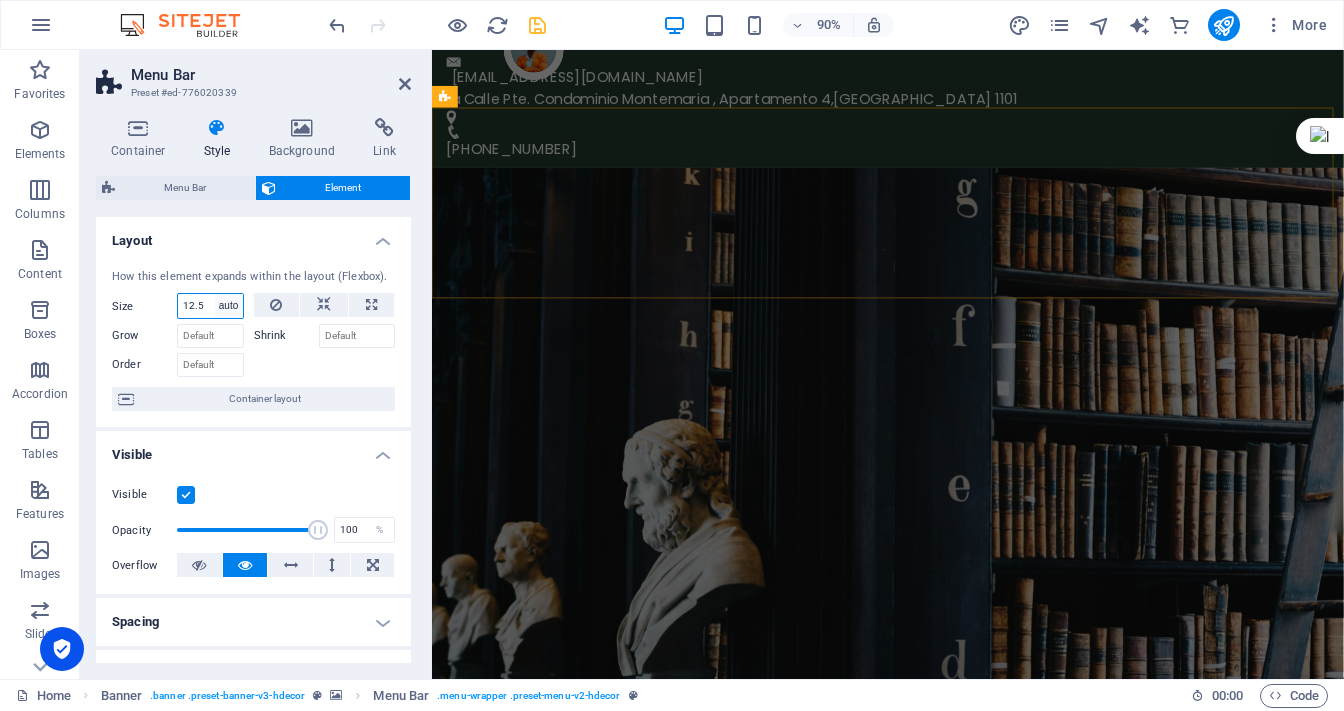 click on "Default auto px % 1/1 1/2 1/3 1/4 1/5 1/6 1/7 1/8 1/9 1/10" at bounding box center (229, 306) 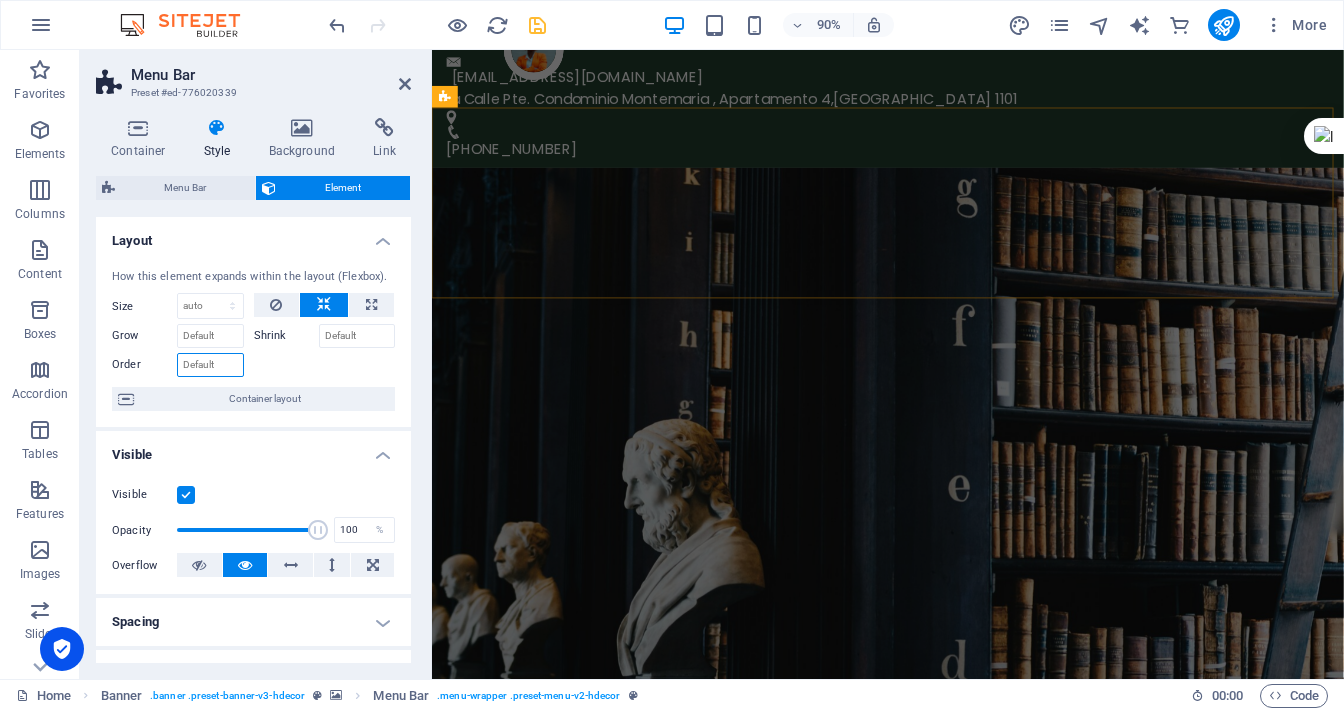 click on "Order" at bounding box center (210, 365) 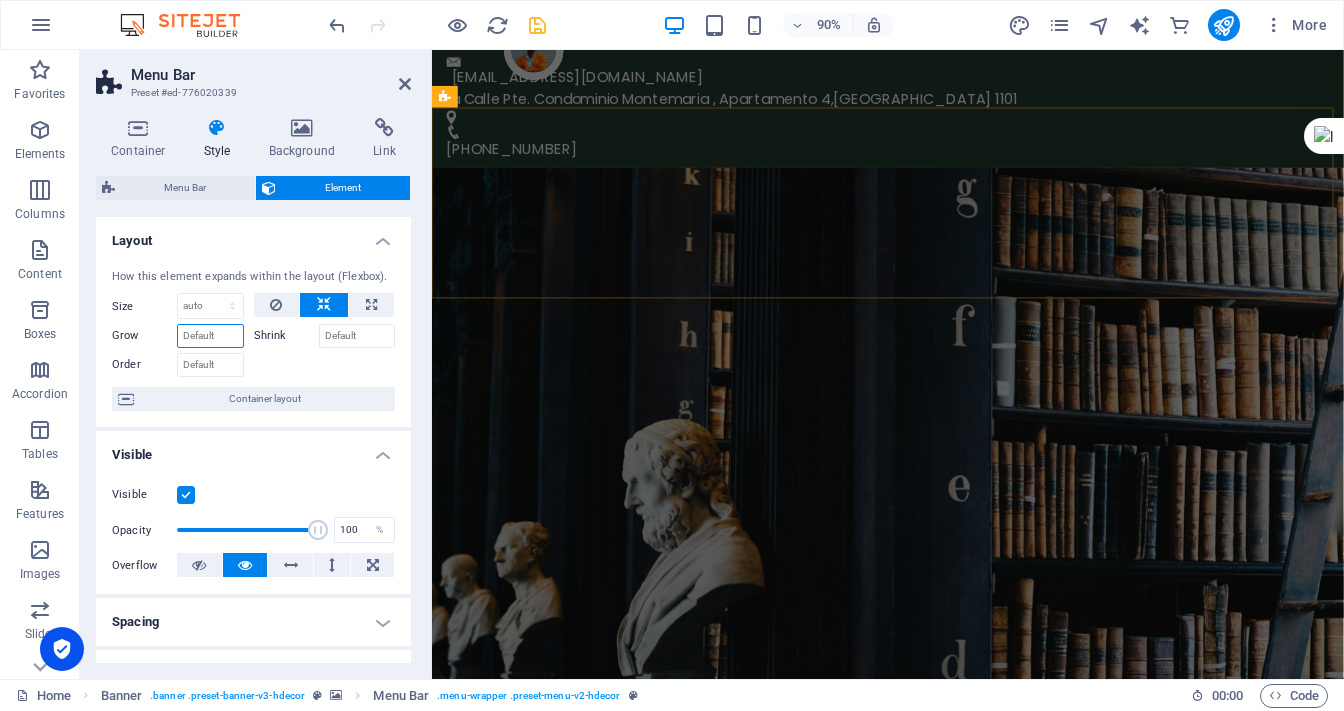 click on "Grow" at bounding box center [210, 336] 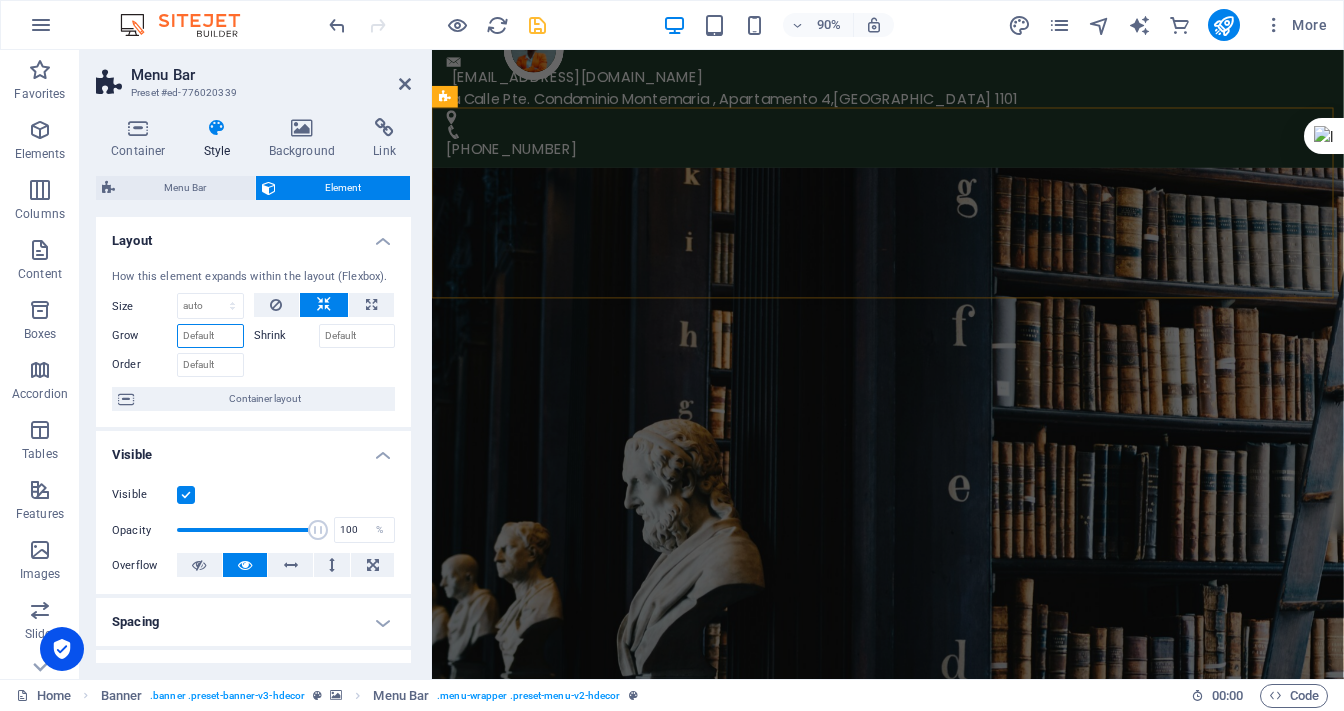 click on "Grow" at bounding box center (210, 336) 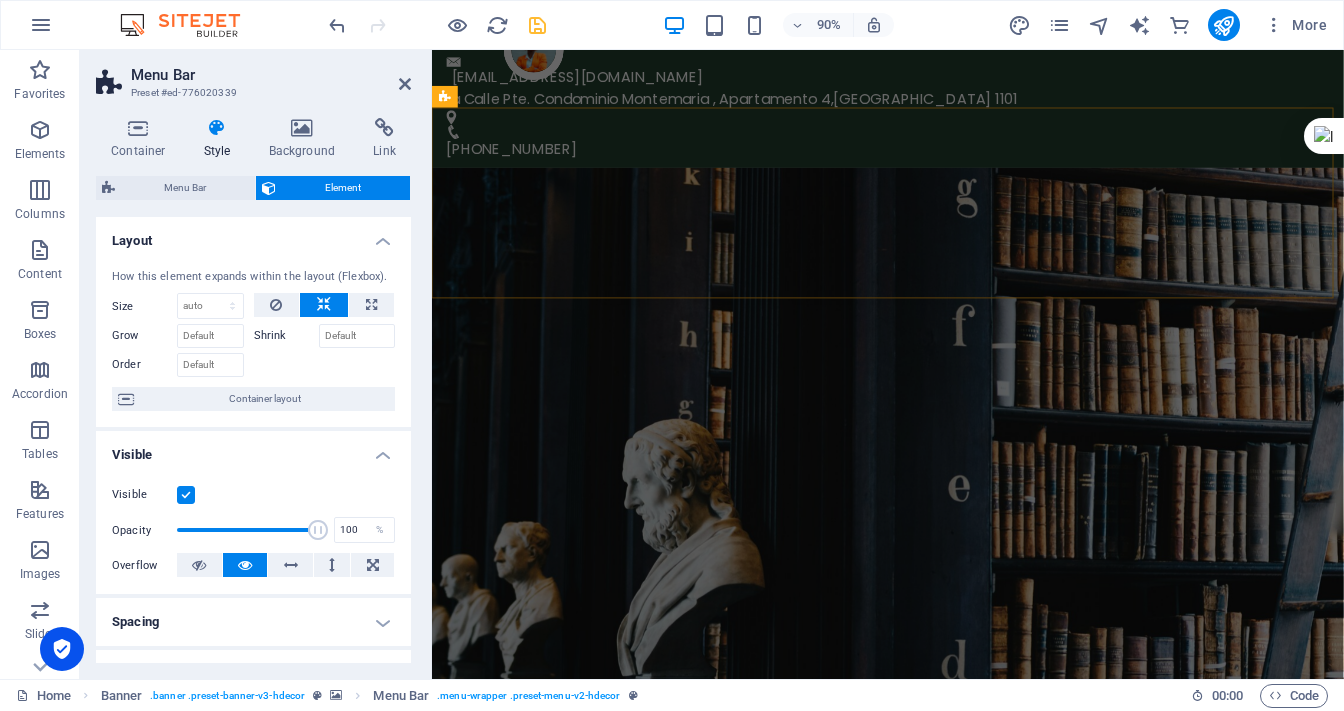 click on "Shrink" at bounding box center [286, 336] 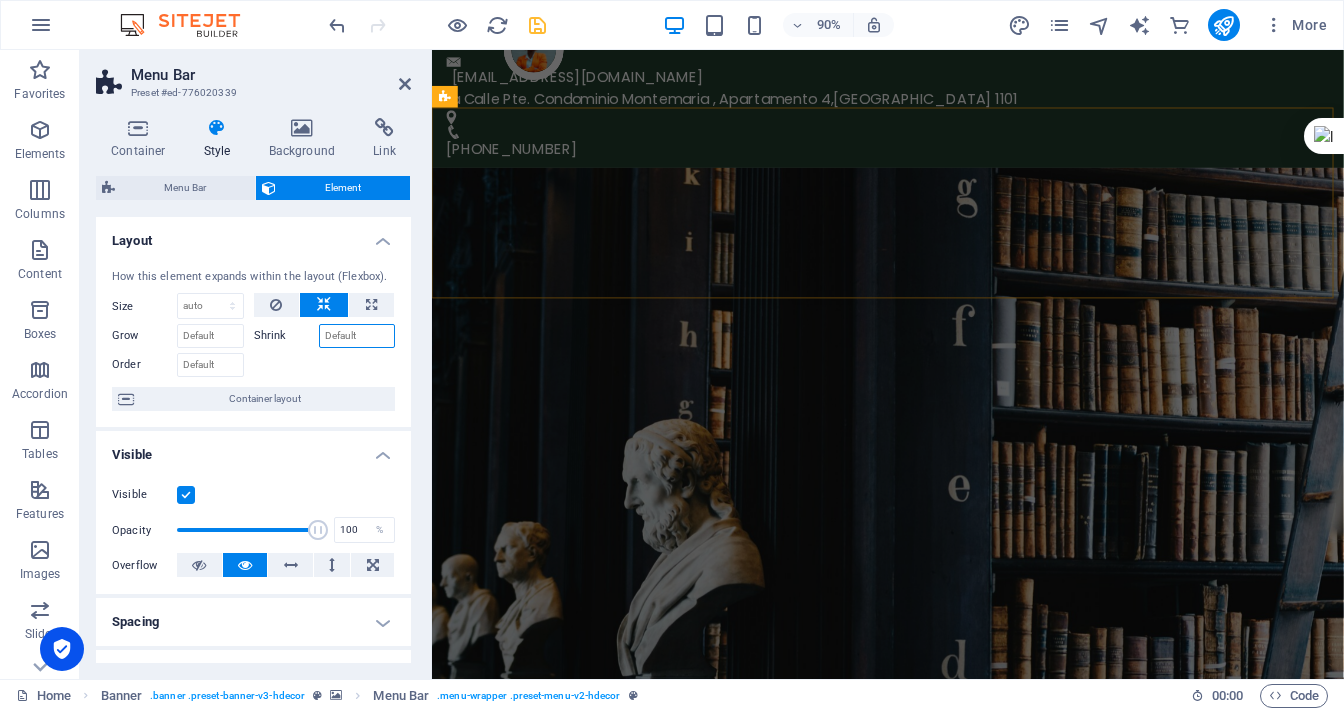 click on "Shrink" at bounding box center (357, 336) 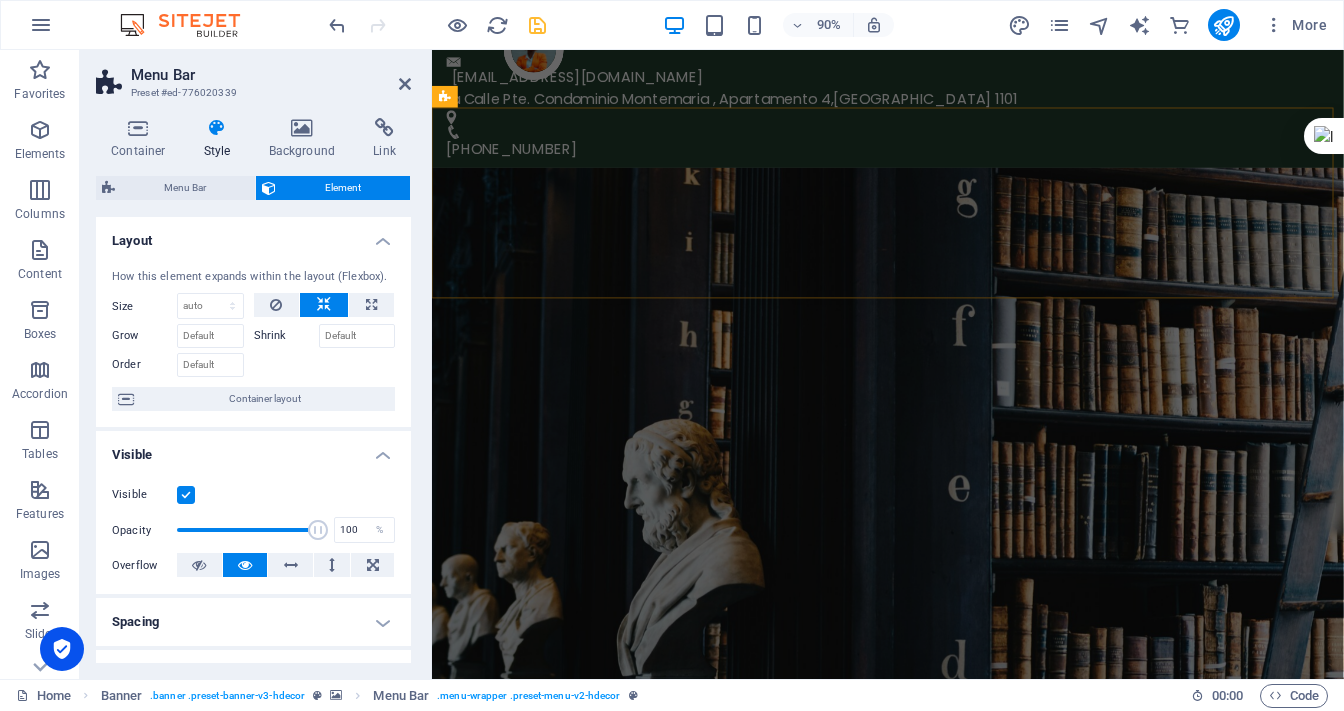 click on "Shrink" at bounding box center (286, 336) 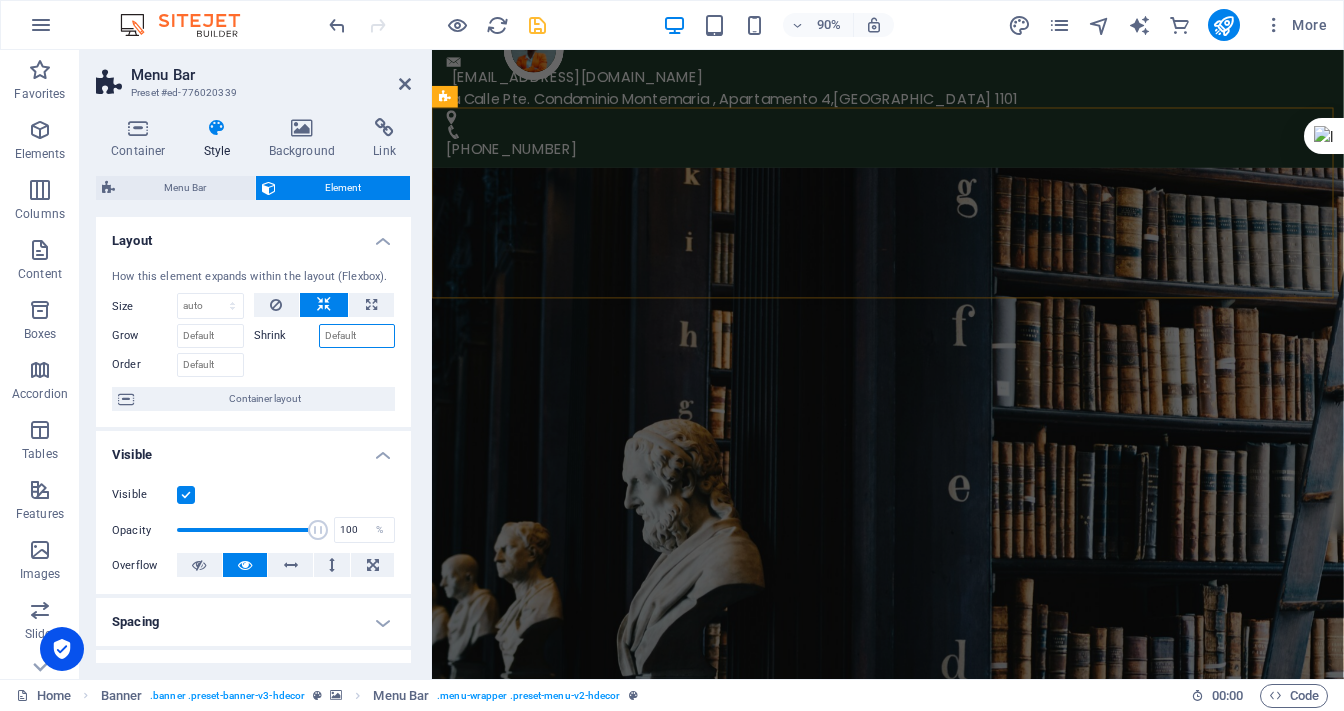 click on "Shrink" at bounding box center [357, 336] 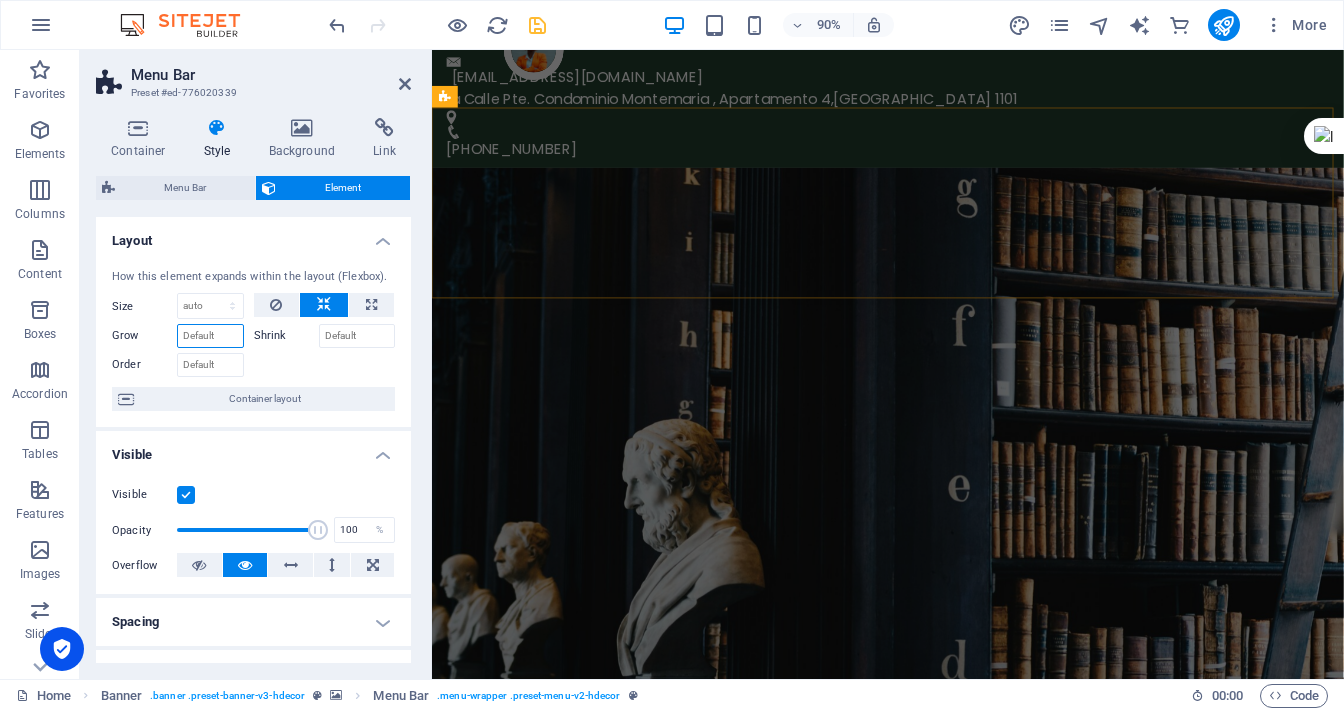 click on "Grow" at bounding box center [210, 336] 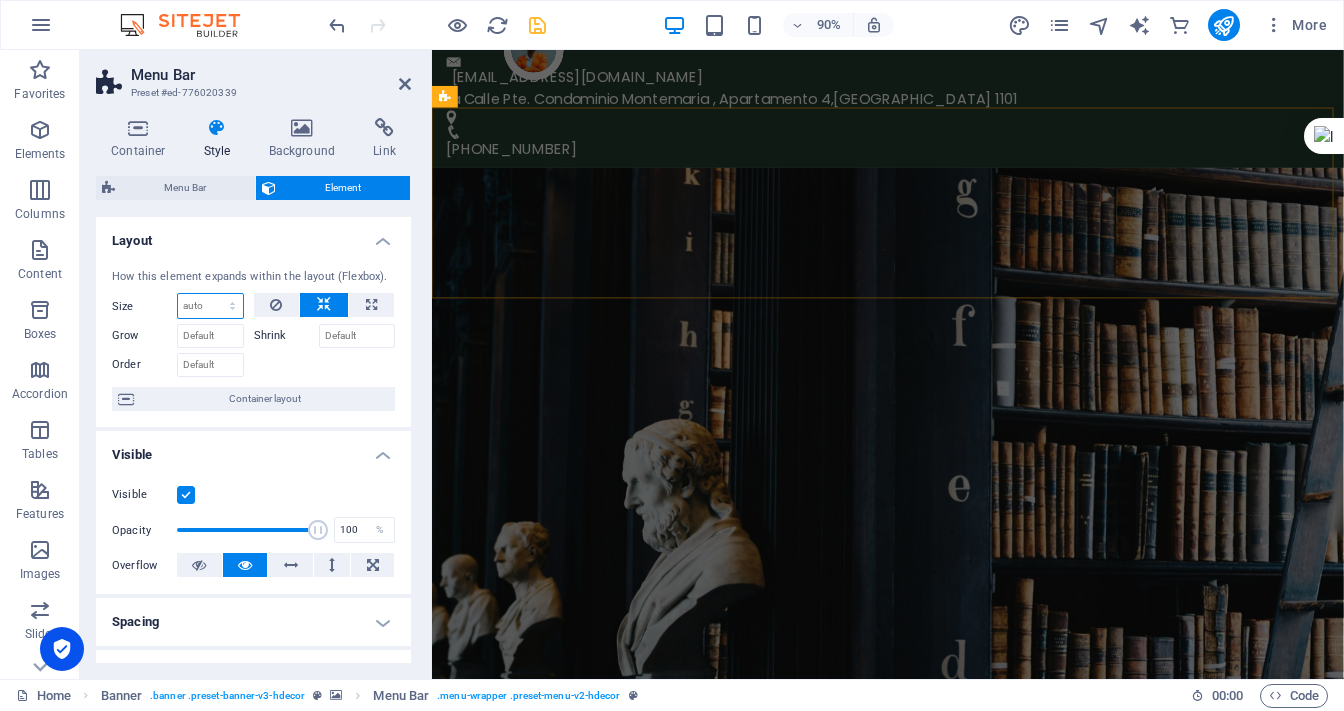 click on "Default auto px % 1/1 1/2 1/3 1/4 1/5 1/6 1/7 1/8 1/9 1/10" at bounding box center (210, 306) 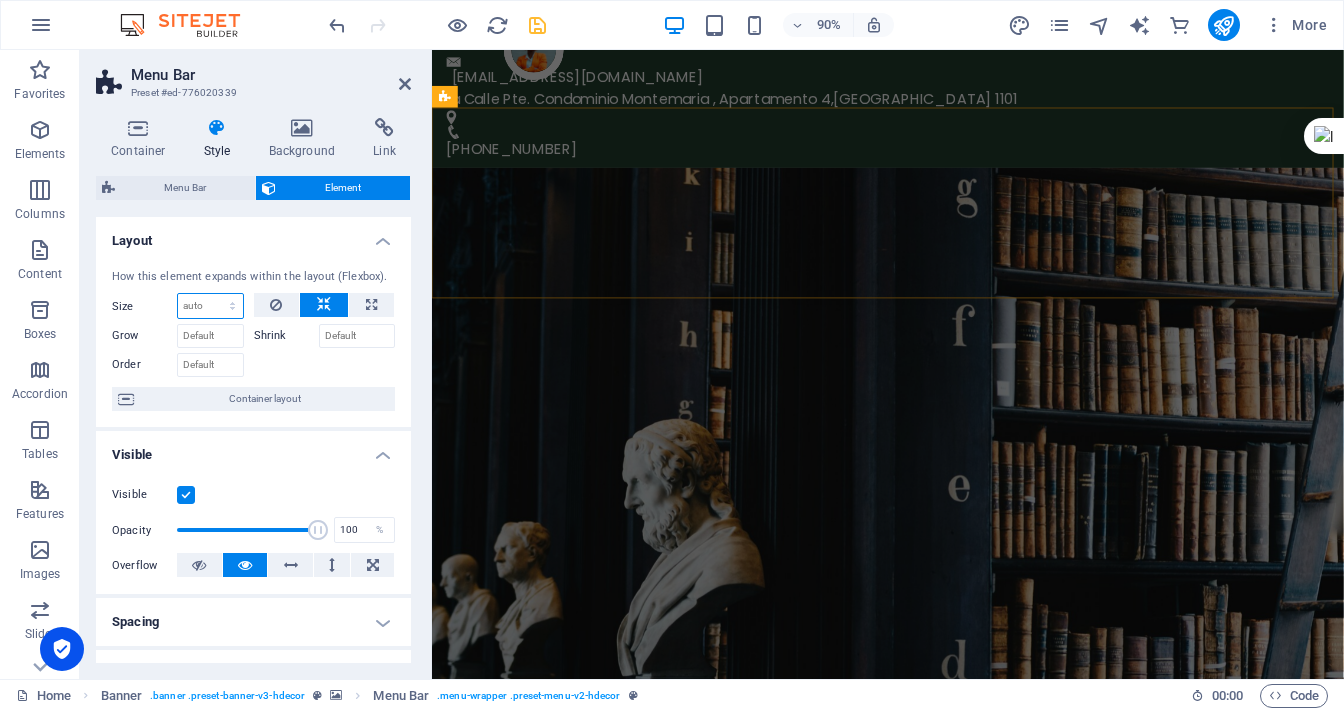 select on "%" 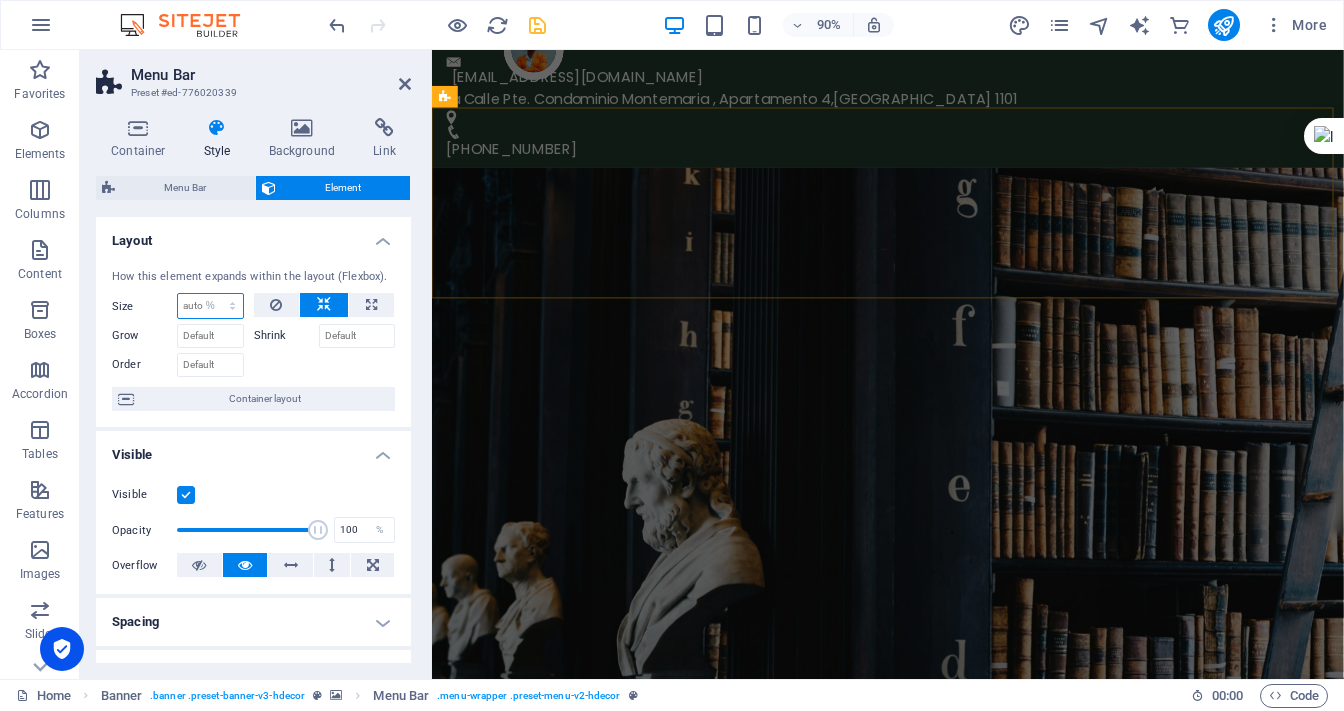 click on "Default auto px % 1/1 1/2 1/3 1/4 1/5 1/6 1/7 1/8 1/9 1/10" at bounding box center [210, 306] 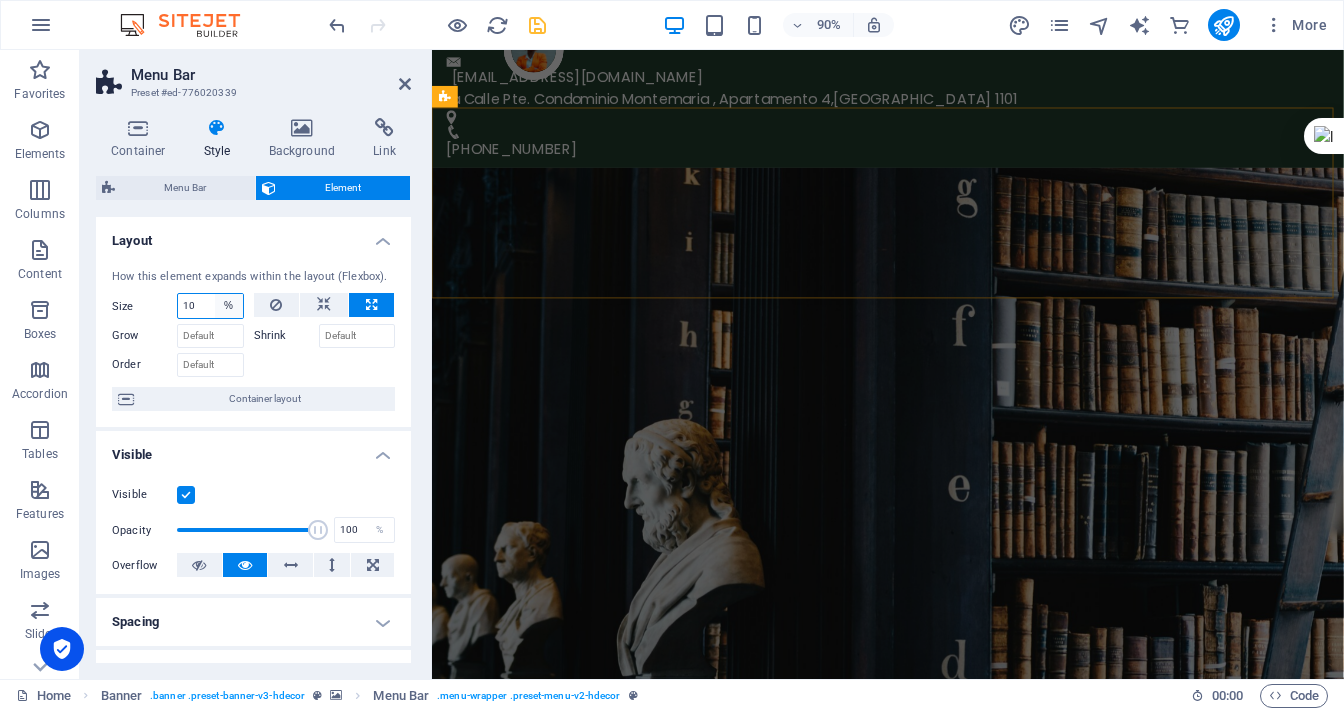 type on "10" 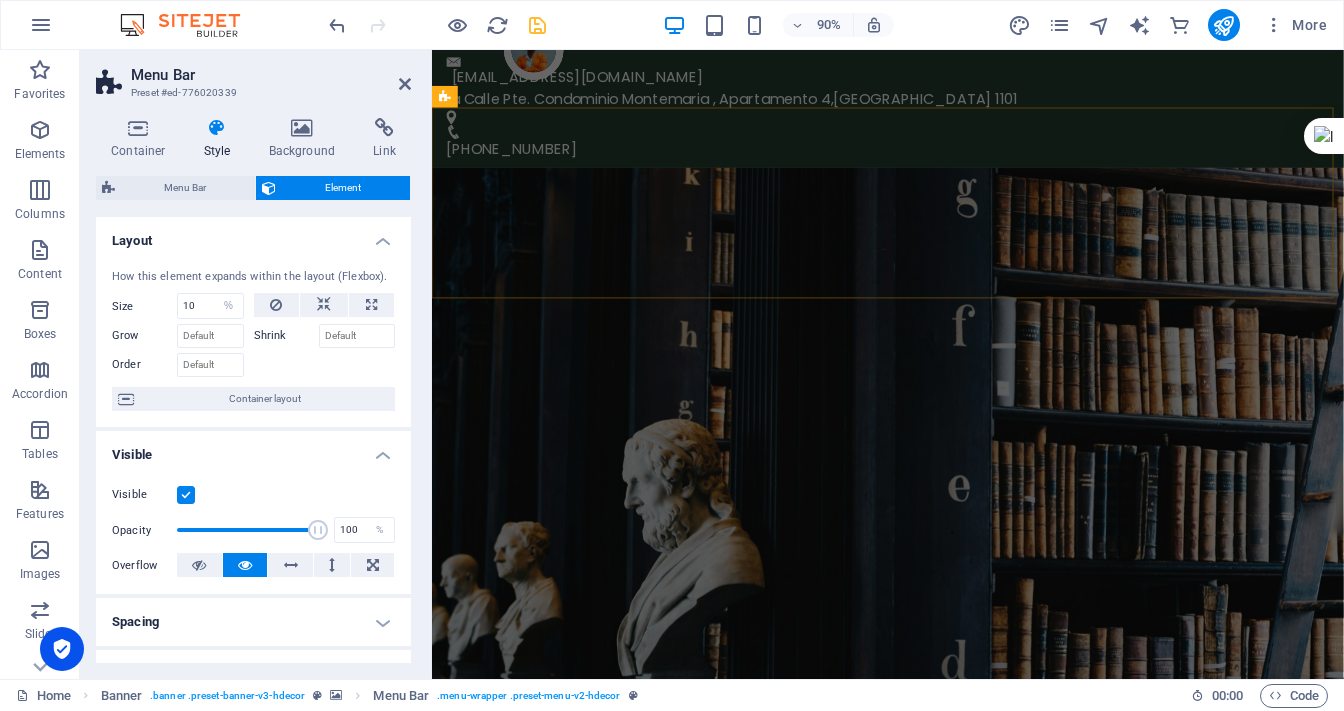 click on "Container Style Background Link Size Height Default px rem % vh vw Min. height None px rem % vh vw Width Default px rem % em vh vw Min. width None px rem % vh vw Content width Default Custom width Width Default px rem % em vh vw Min. width None px rem % vh vw Default padding Custom spacing Default content width and padding can be changed under Design. Edit design Layout (Flexbox) Alignment Determines the flex direction. Default Main axis Determine how elements should behave along the main axis inside this container (justify content). Default Side axis Control the vertical direction of the element inside of the container (align items). Default Wrap Default On Off Fill Controls the distances and direction of elements on the y-axis across several lines (align content). Default Accessibility ARIA helps assistive technologies (like screen readers) to understand the role, state, and behavior of web elements Role The ARIA role defines the purpose of an element.  None Header Footer Section Banner Fan" at bounding box center [253, 390] 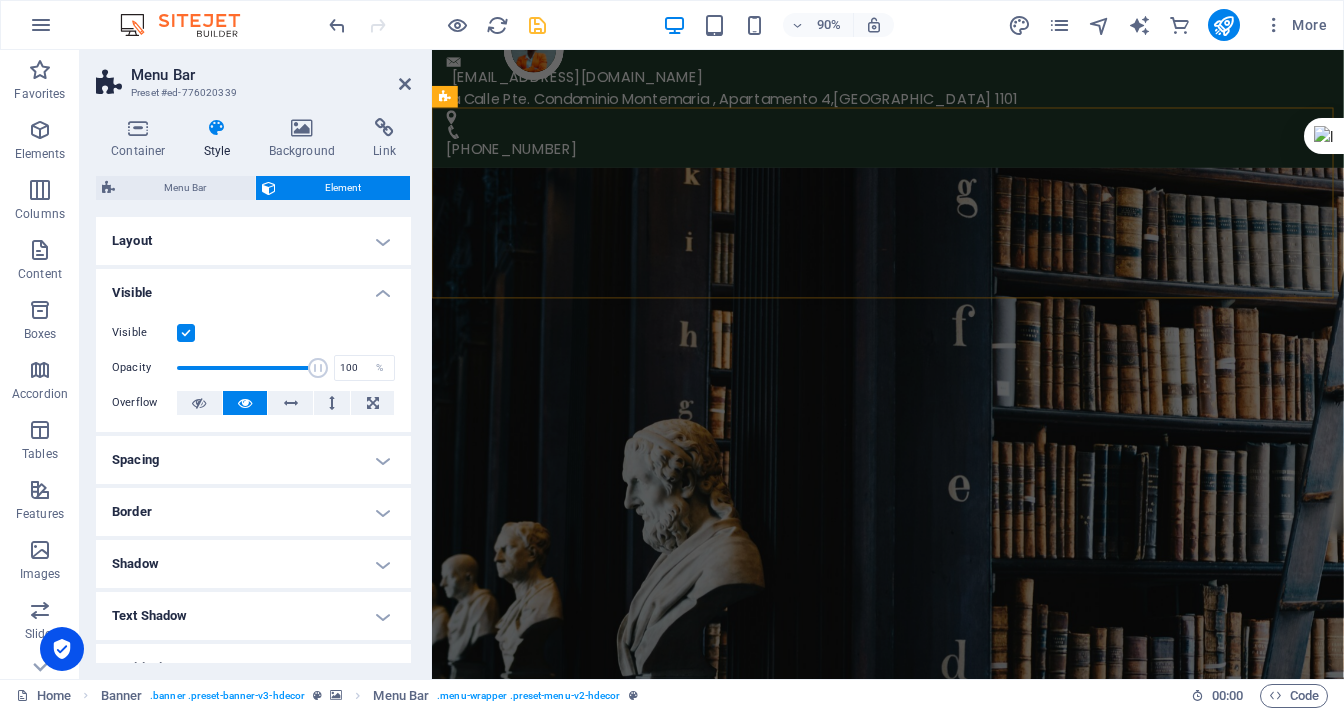 click on "Layout" at bounding box center [253, 241] 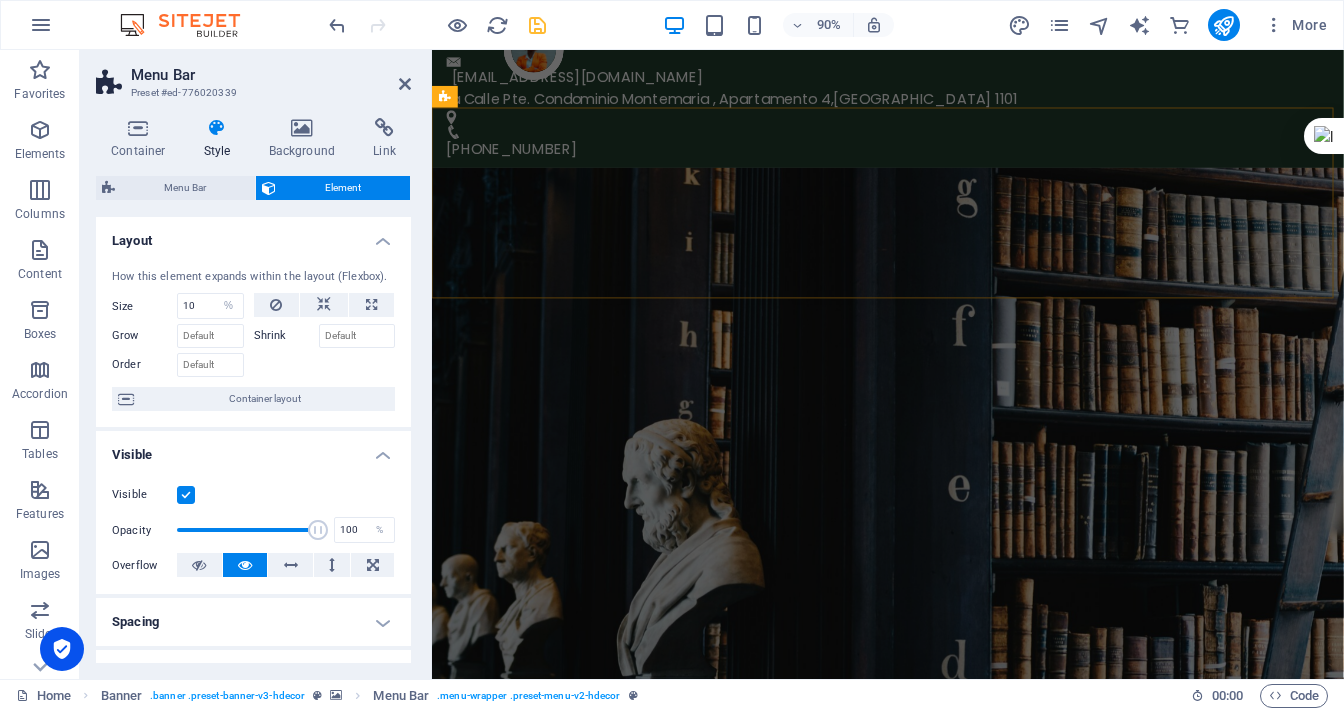 click on "Layout" at bounding box center [253, 235] 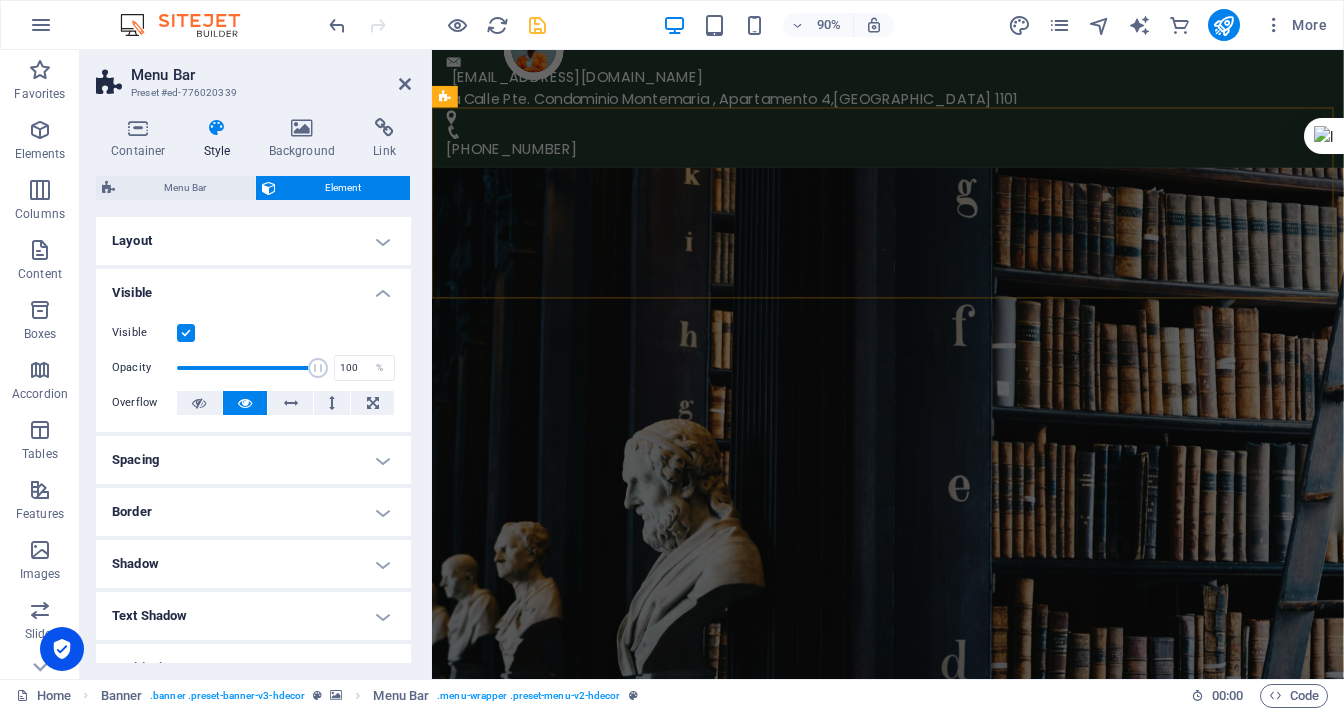 click at bounding box center (186, 333) 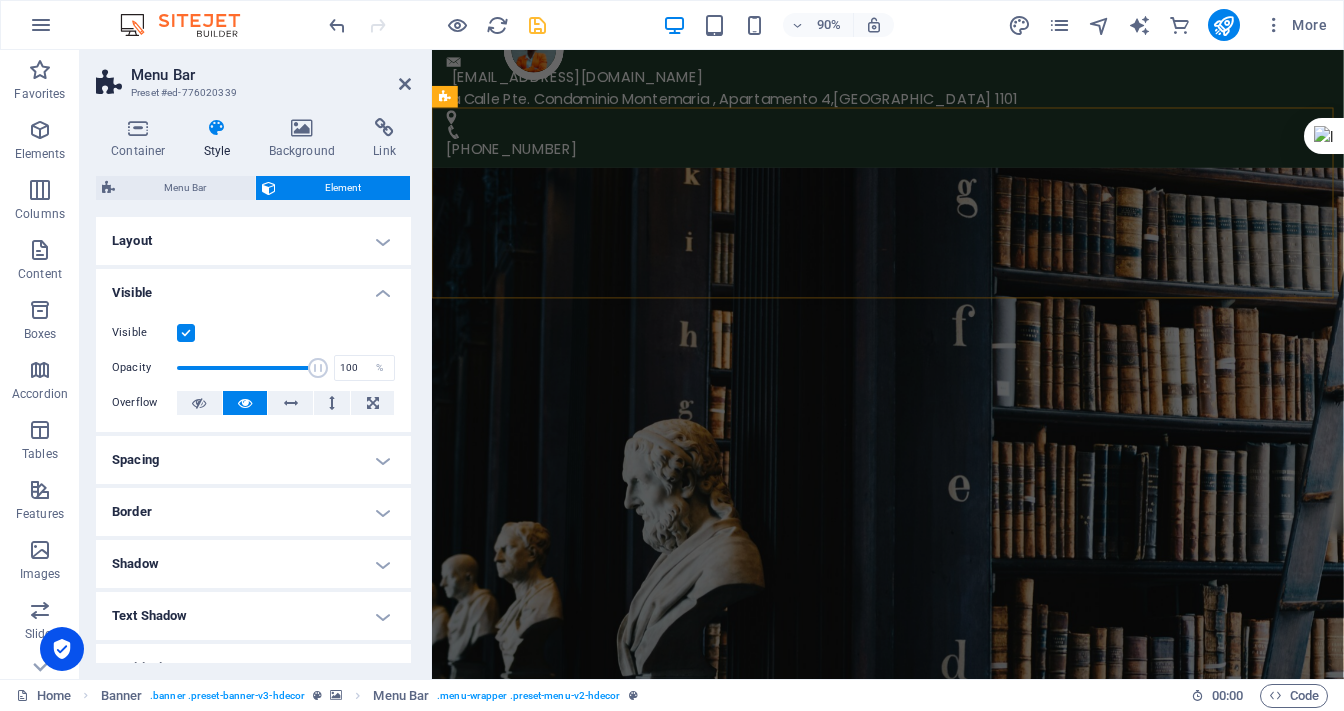 click on "Visible" at bounding box center (0, 0) 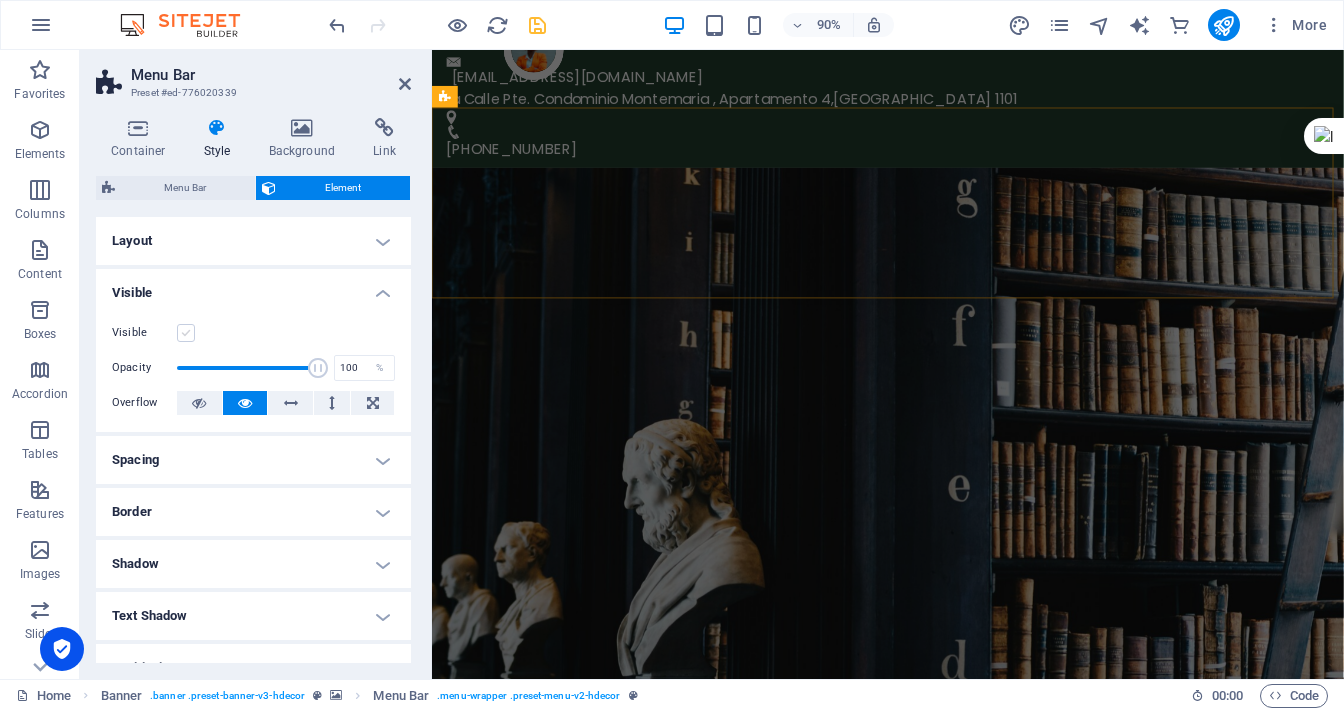click at bounding box center [186, 333] 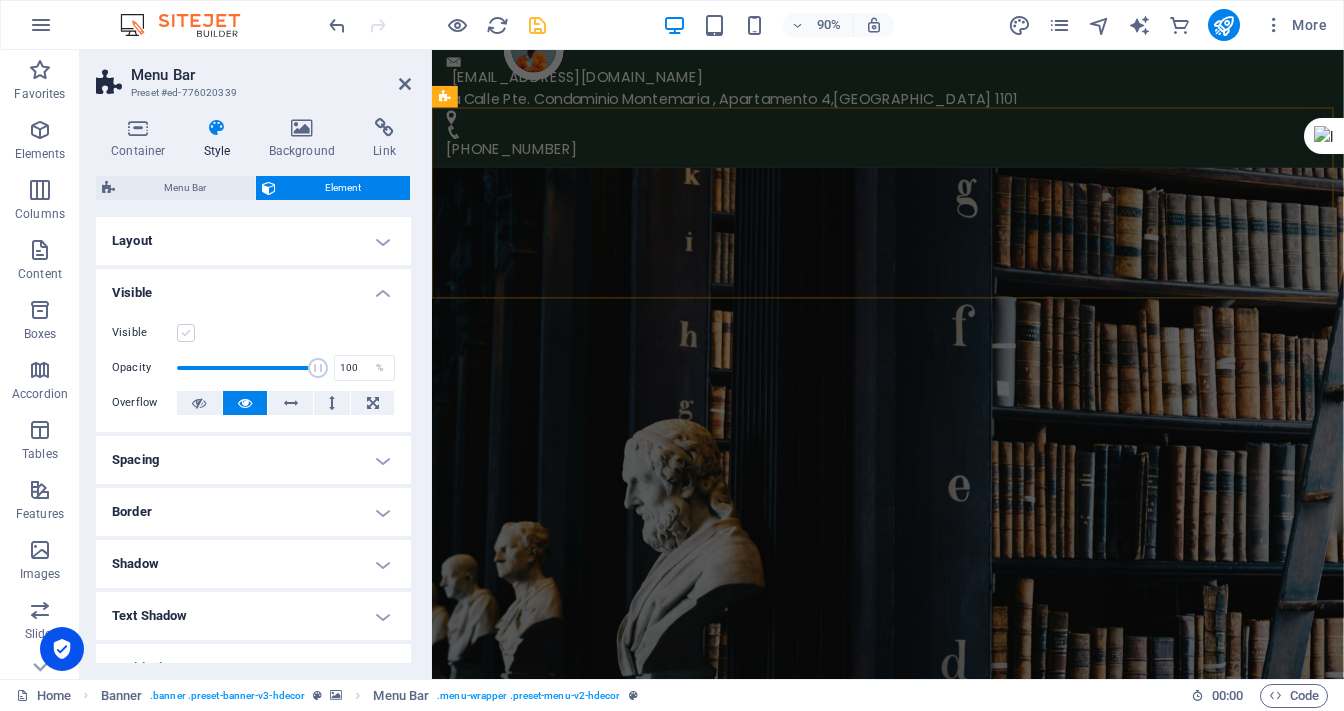 click on "Visible" at bounding box center [0, 0] 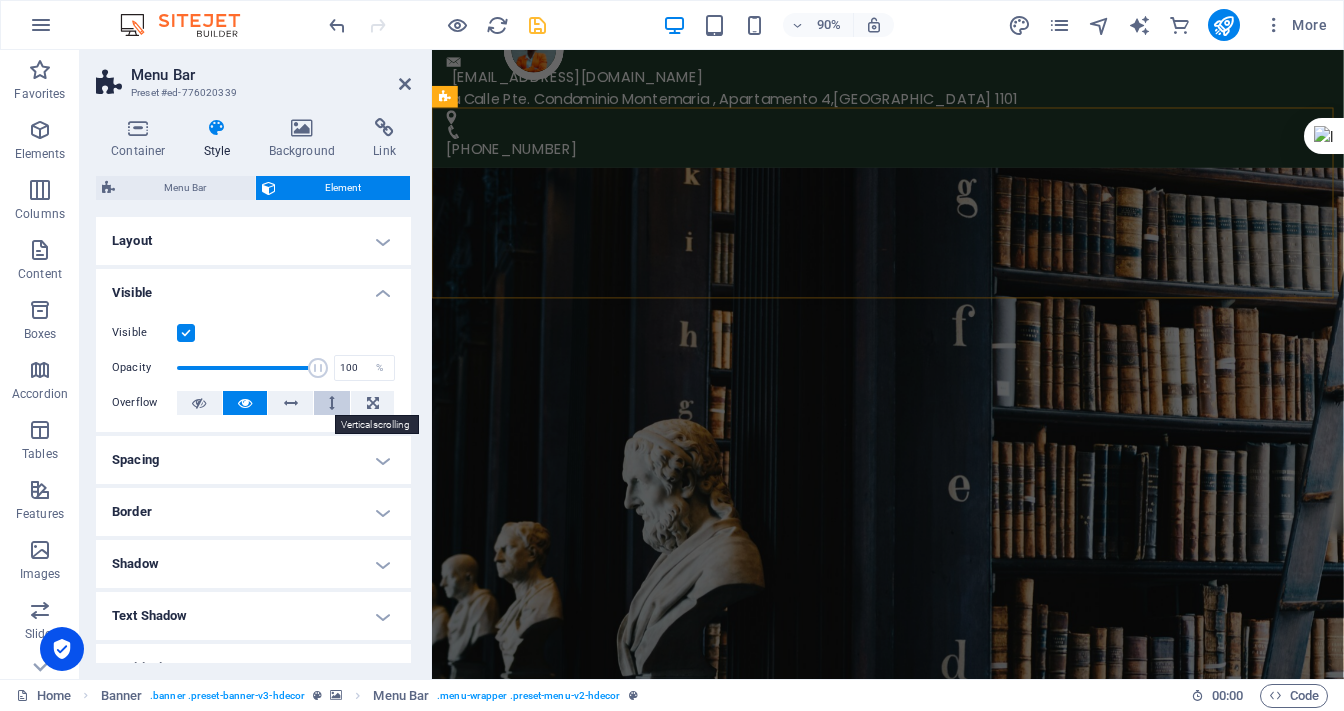 click at bounding box center (332, 403) 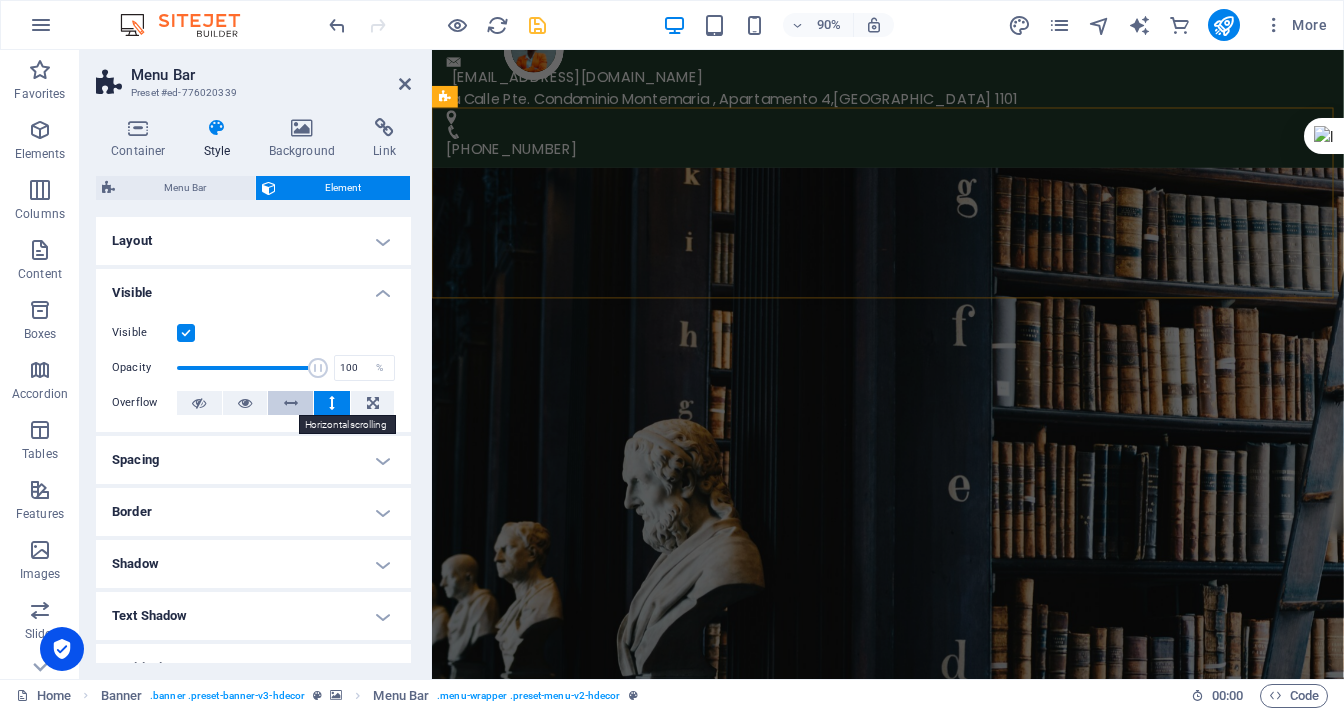 click at bounding box center [291, 403] 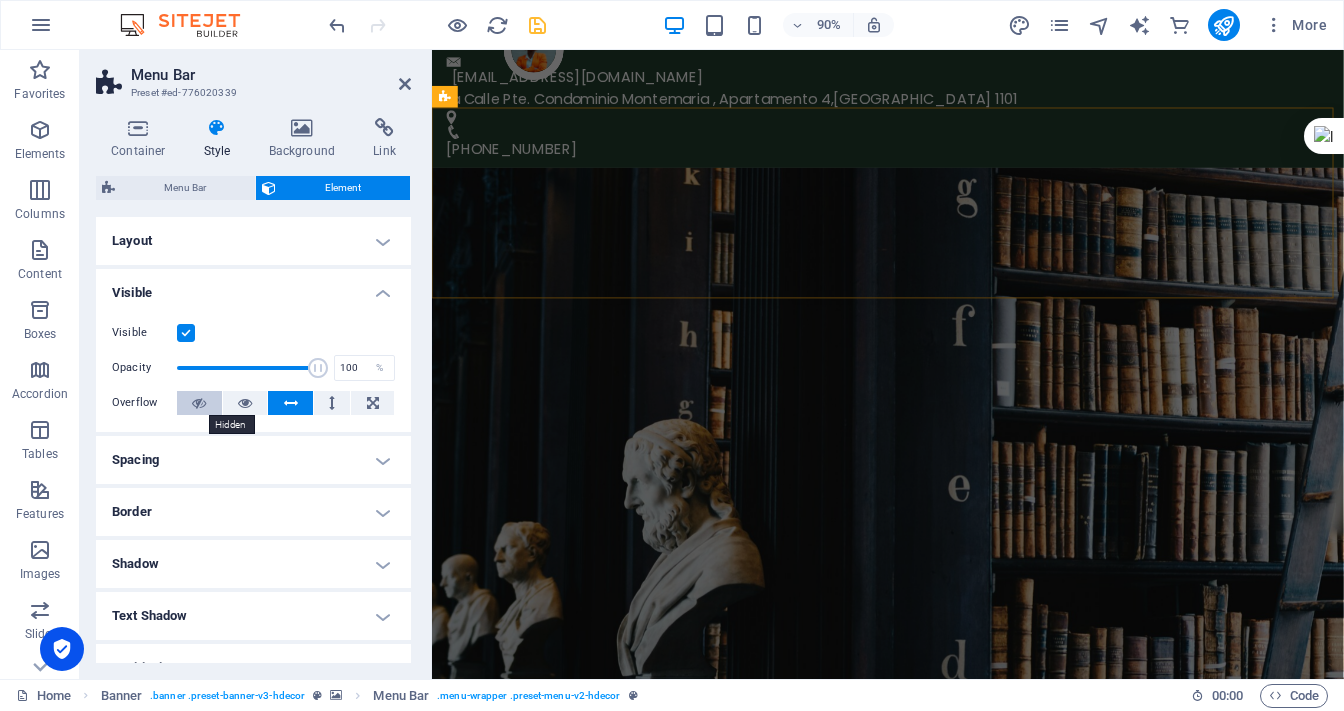 click at bounding box center [199, 403] 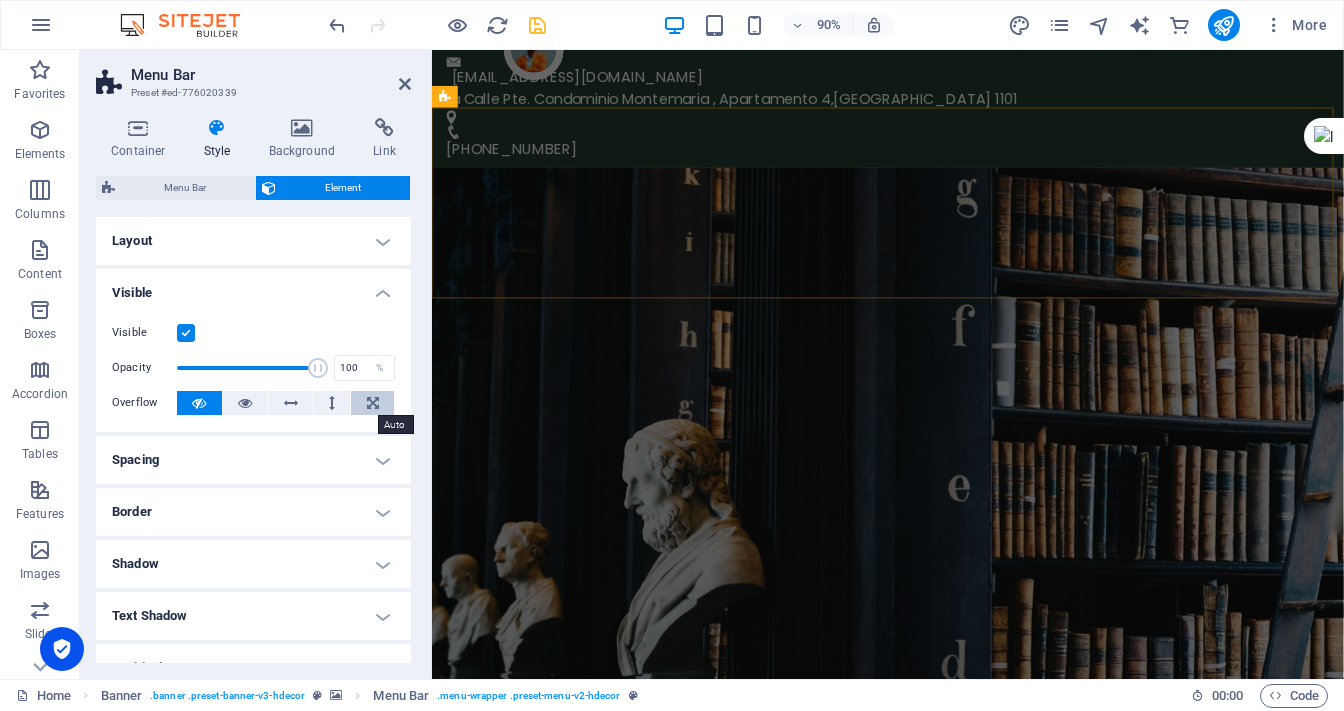 click at bounding box center [373, 403] 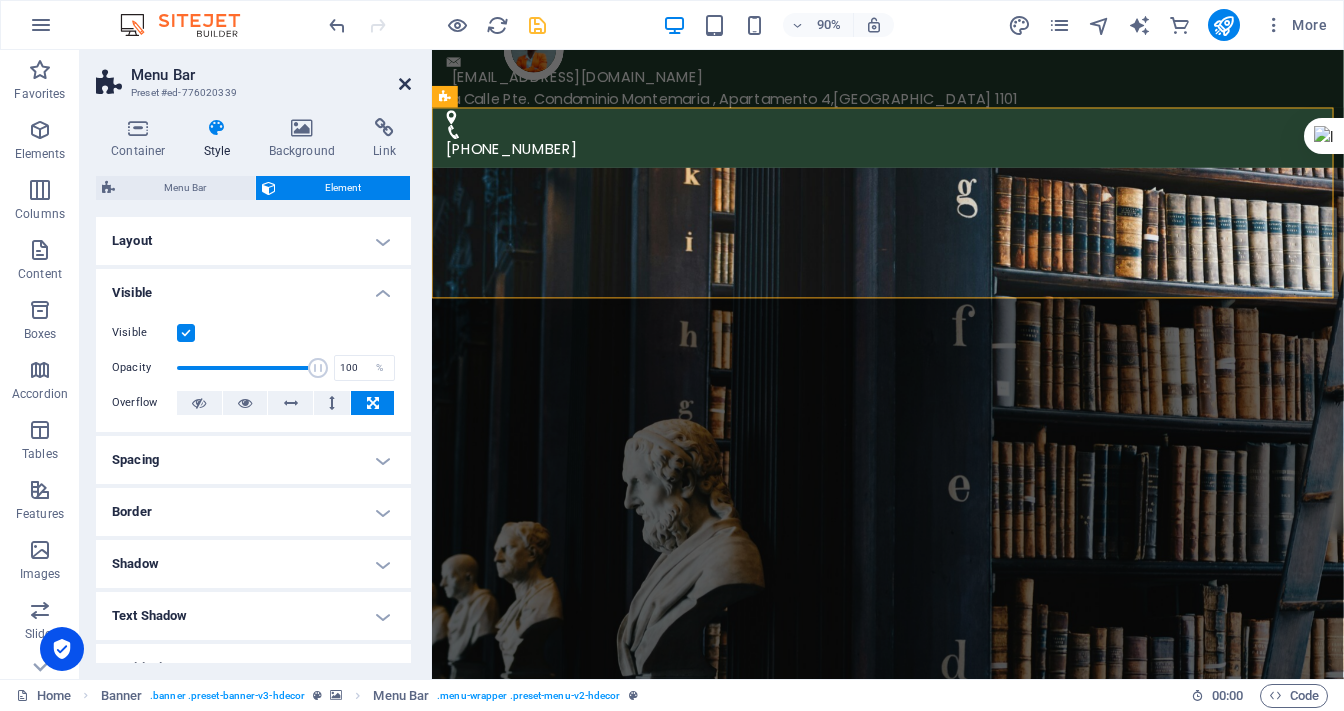 click at bounding box center [405, 84] 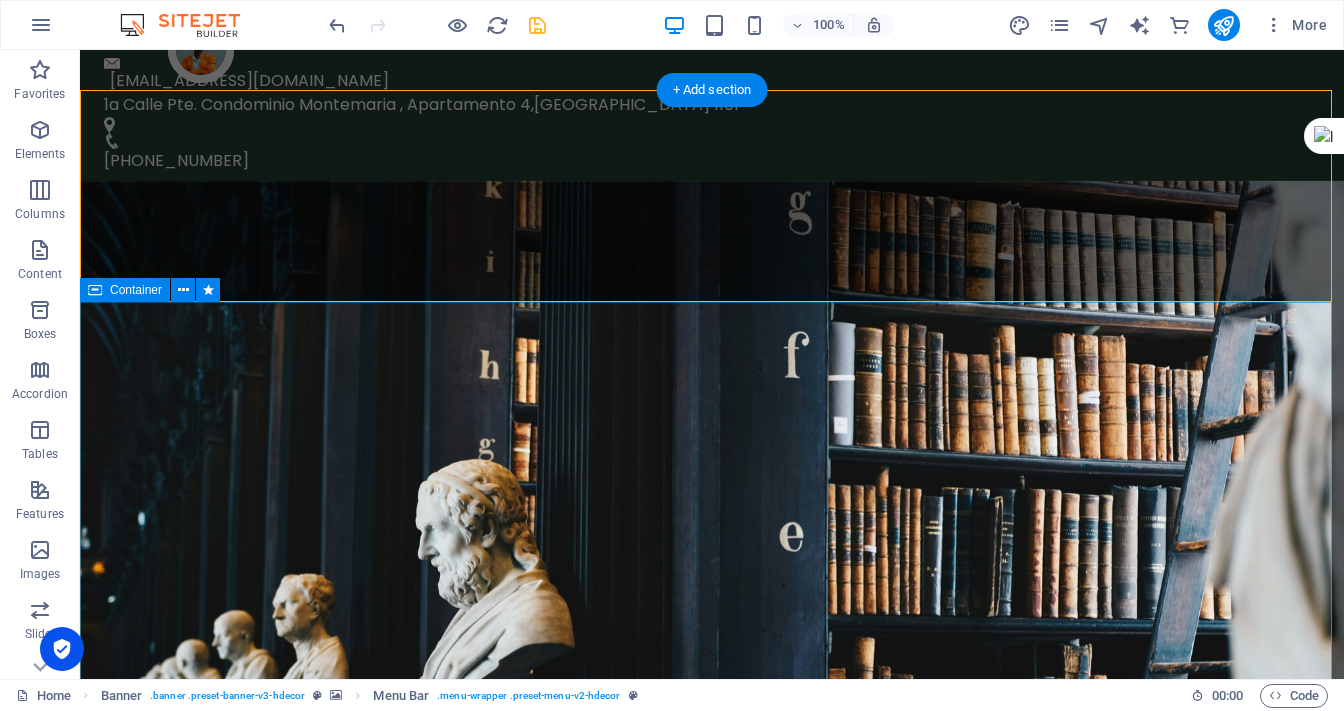 click on "Asesoria y Defensa Legal." at bounding box center (712, 1424) 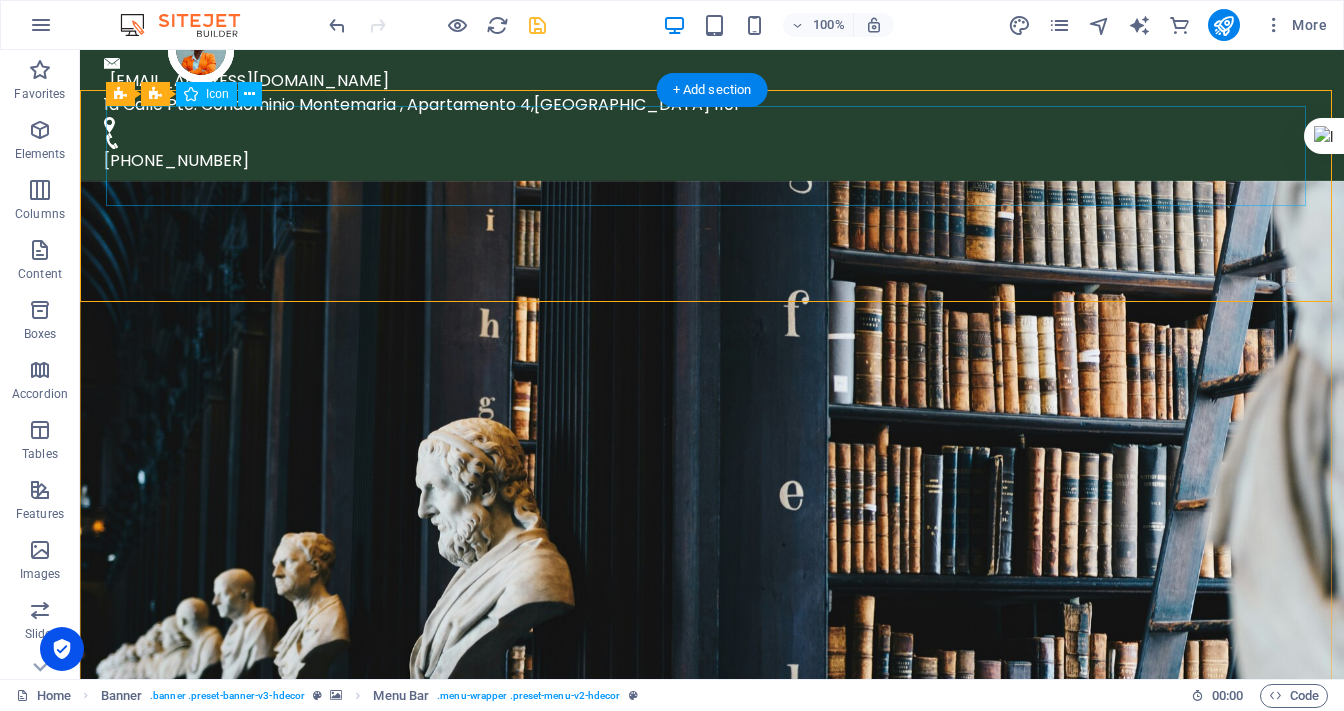 click at bounding box center (712, 1006) 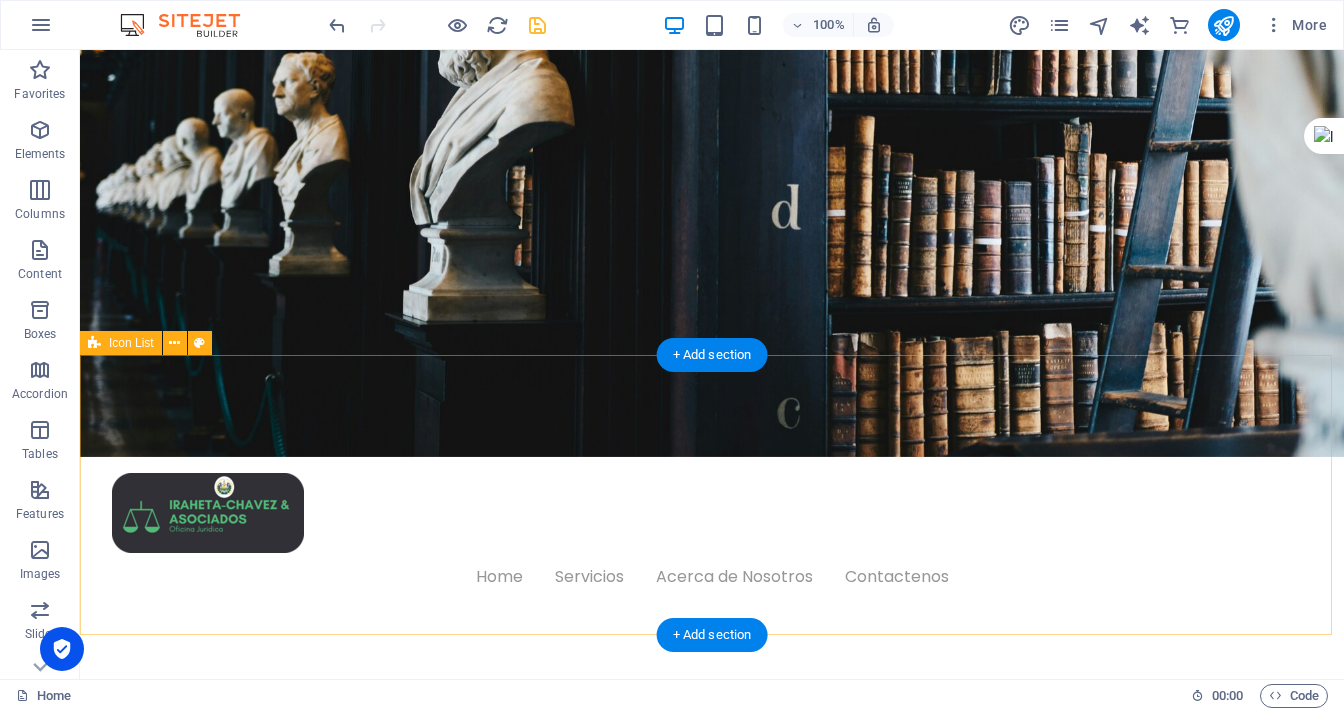 scroll, scrollTop: 560, scrollLeft: 0, axis: vertical 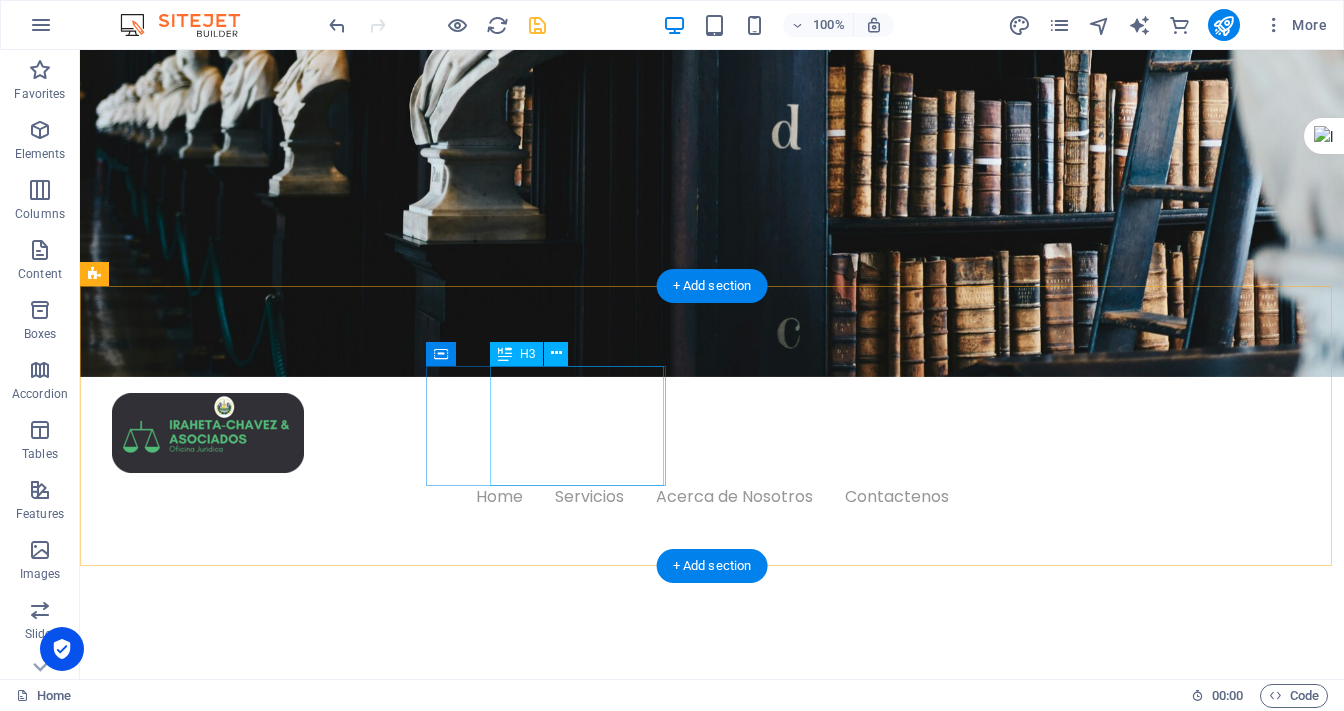 click on "Asesoria Completa" at bounding box center [191, 1144] 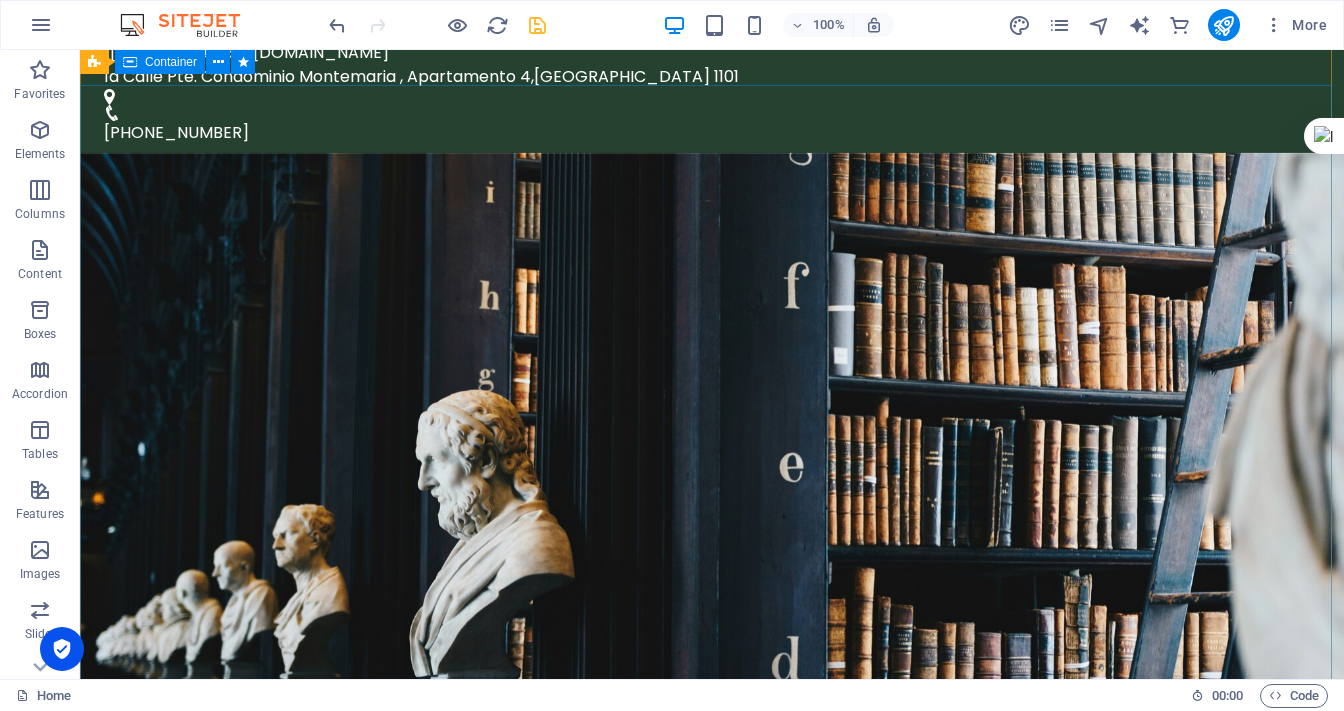 scroll, scrollTop: 0, scrollLeft: 0, axis: both 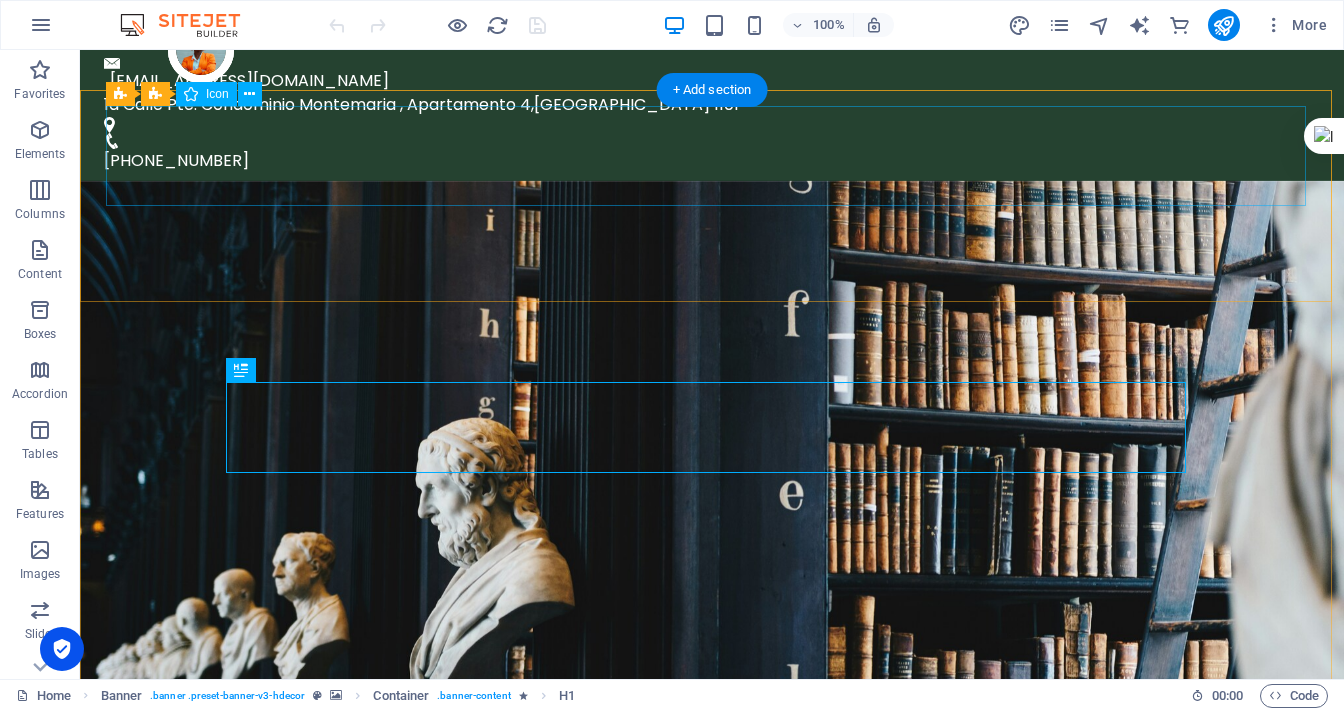 click at bounding box center (712, 1006) 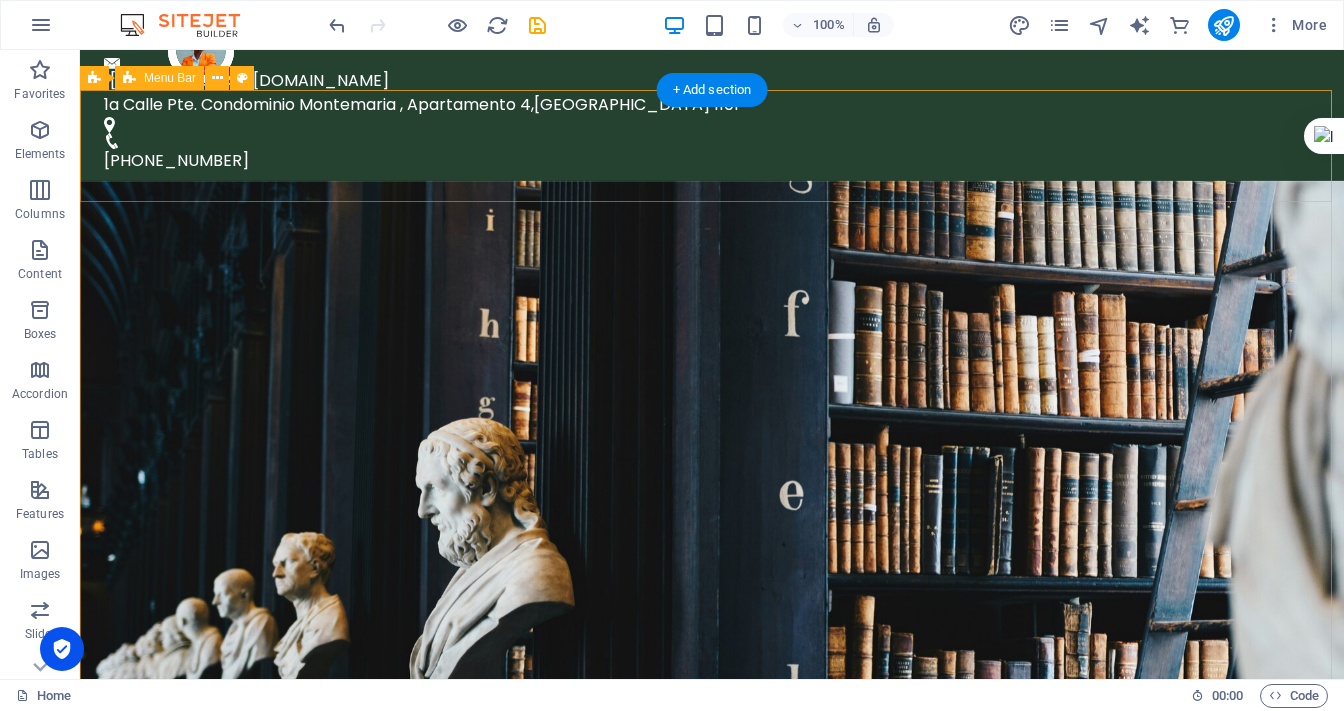 click on "Home Servicios Acerca de Nosotros Contactenos" at bounding box center [712, 1017] 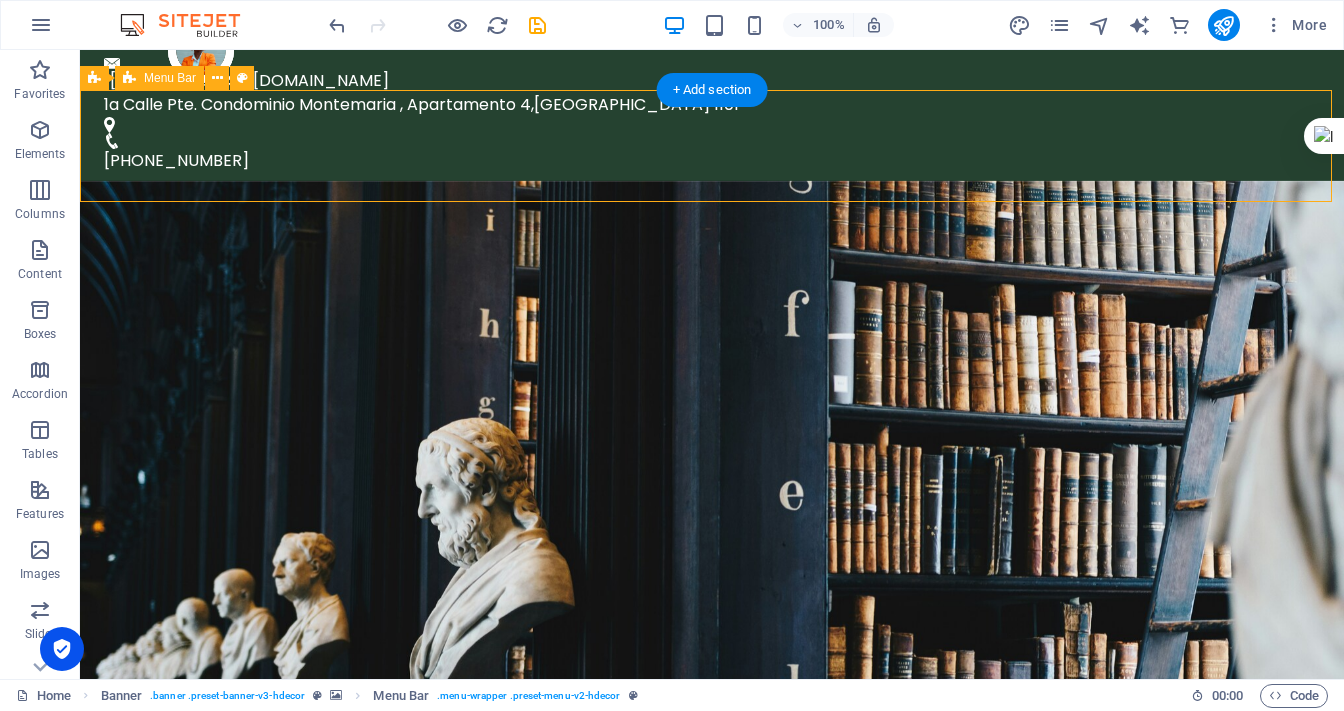 click on "Home Servicios Acerca de Nosotros Contactenos" at bounding box center [712, 1017] 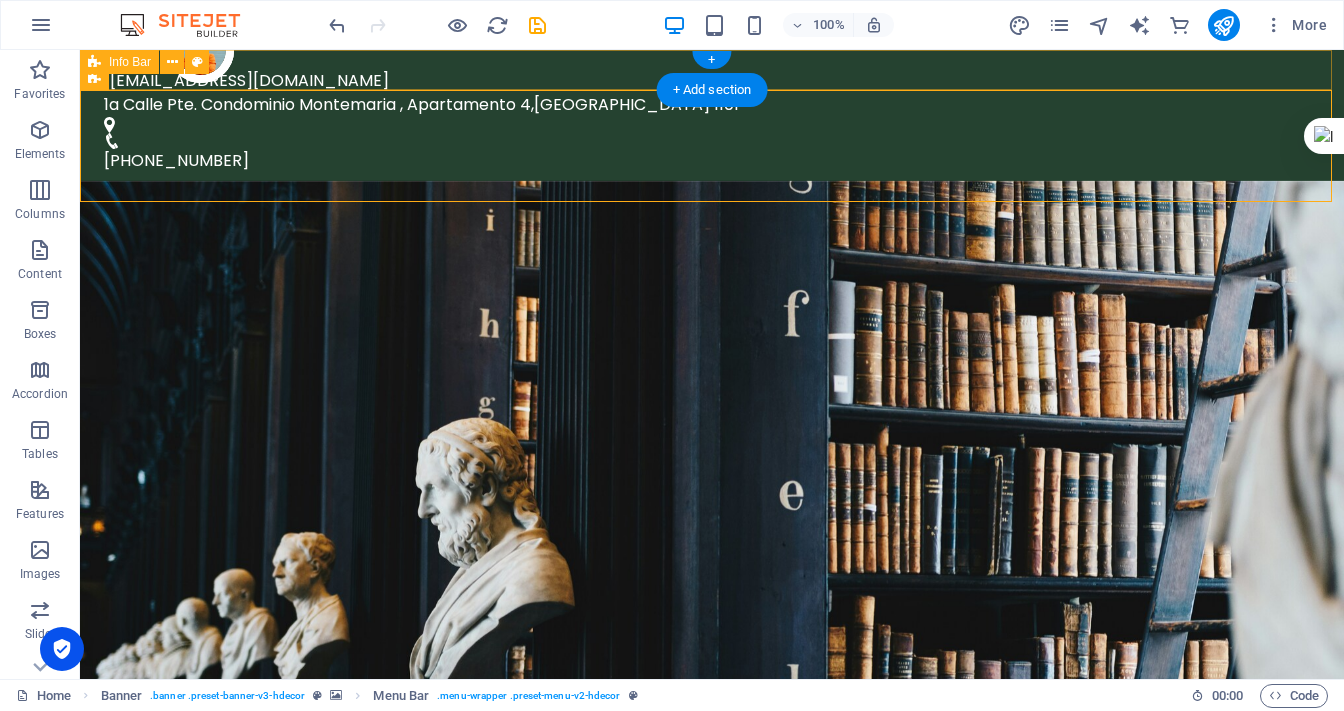 click on "[EMAIL_ADDRESS][DOMAIN_NAME] [STREET_ADDRESS]. [GEOGRAPHIC_DATA][STREET_ADDRESS] [PHONE_NUMBER]" at bounding box center (712, 115) 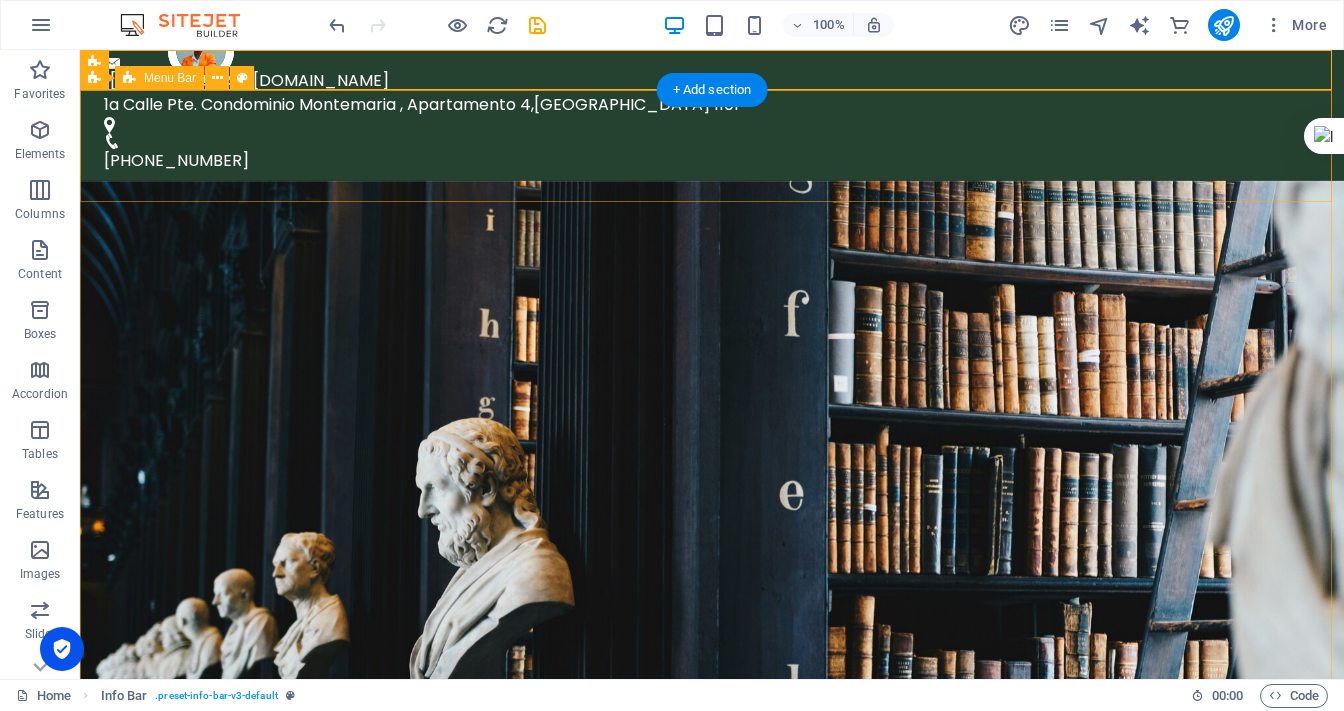 click on "Home Servicios Acerca de Nosotros Contactenos" at bounding box center [712, 1017] 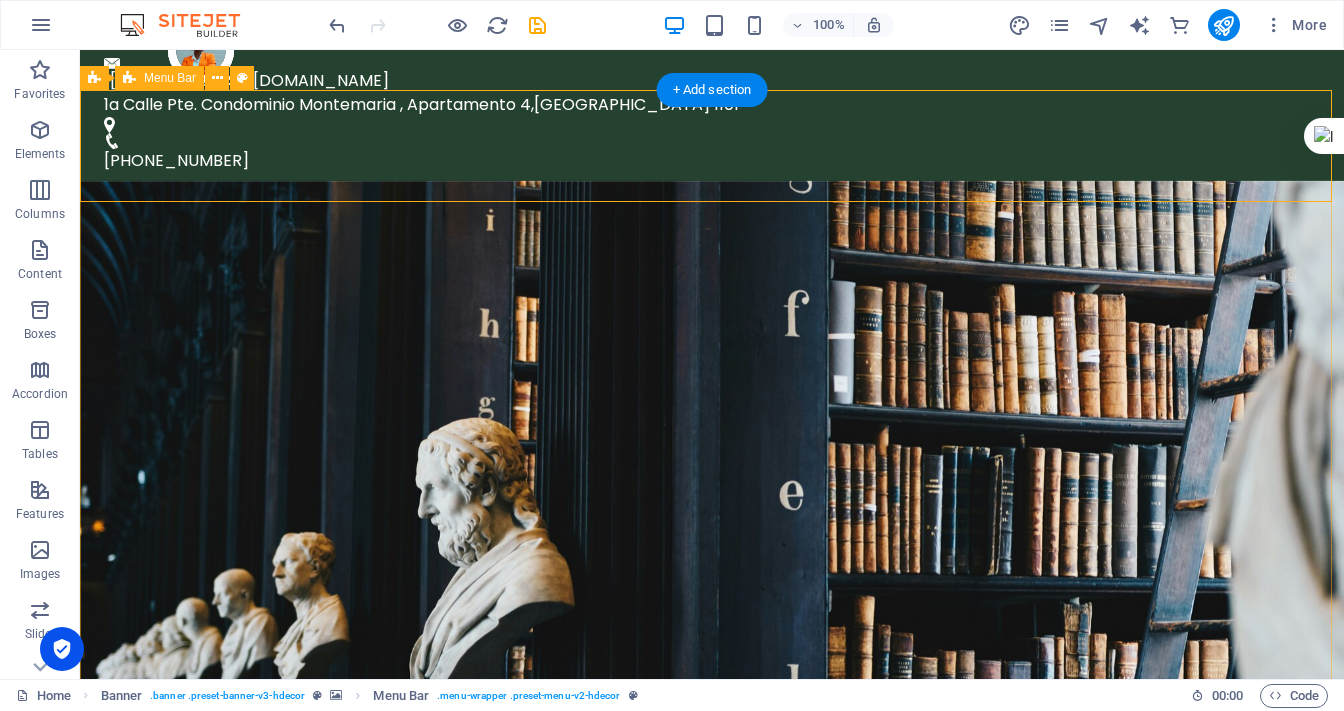 click on "Home Servicios Acerca de Nosotros Contactenos" at bounding box center [712, 1017] 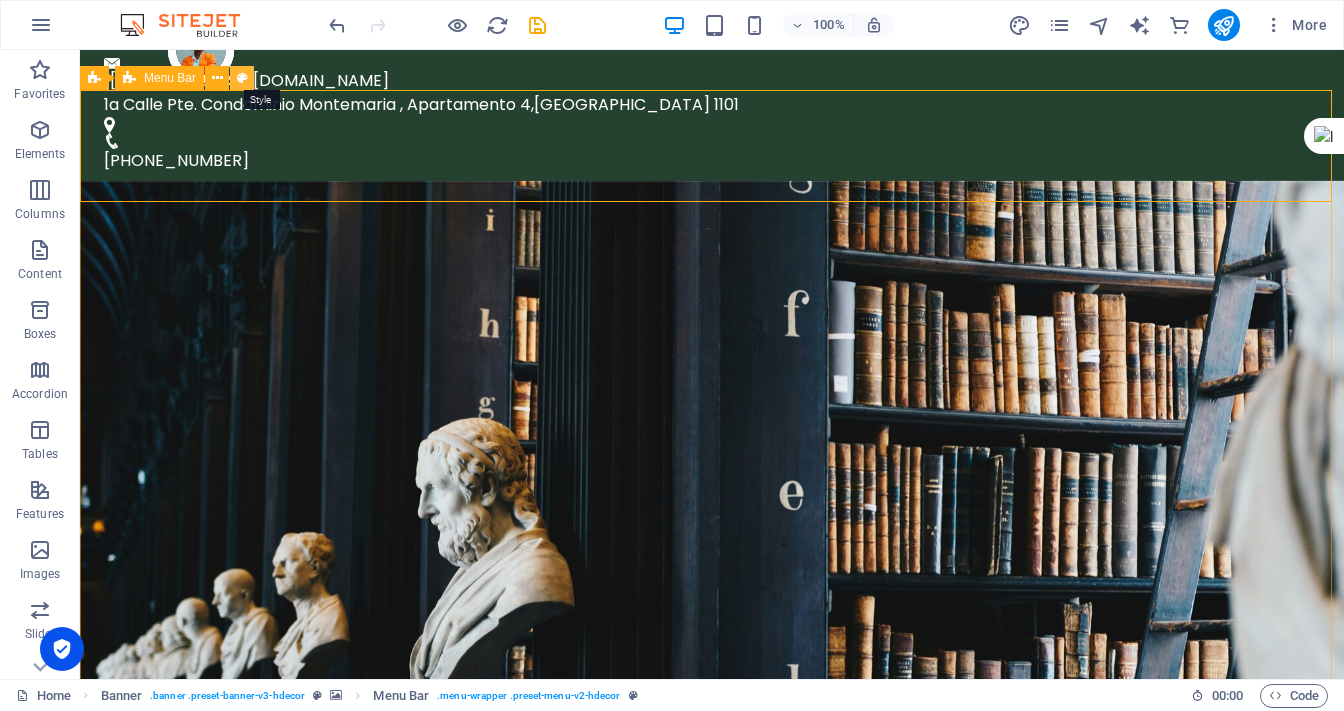 click at bounding box center (242, 78) 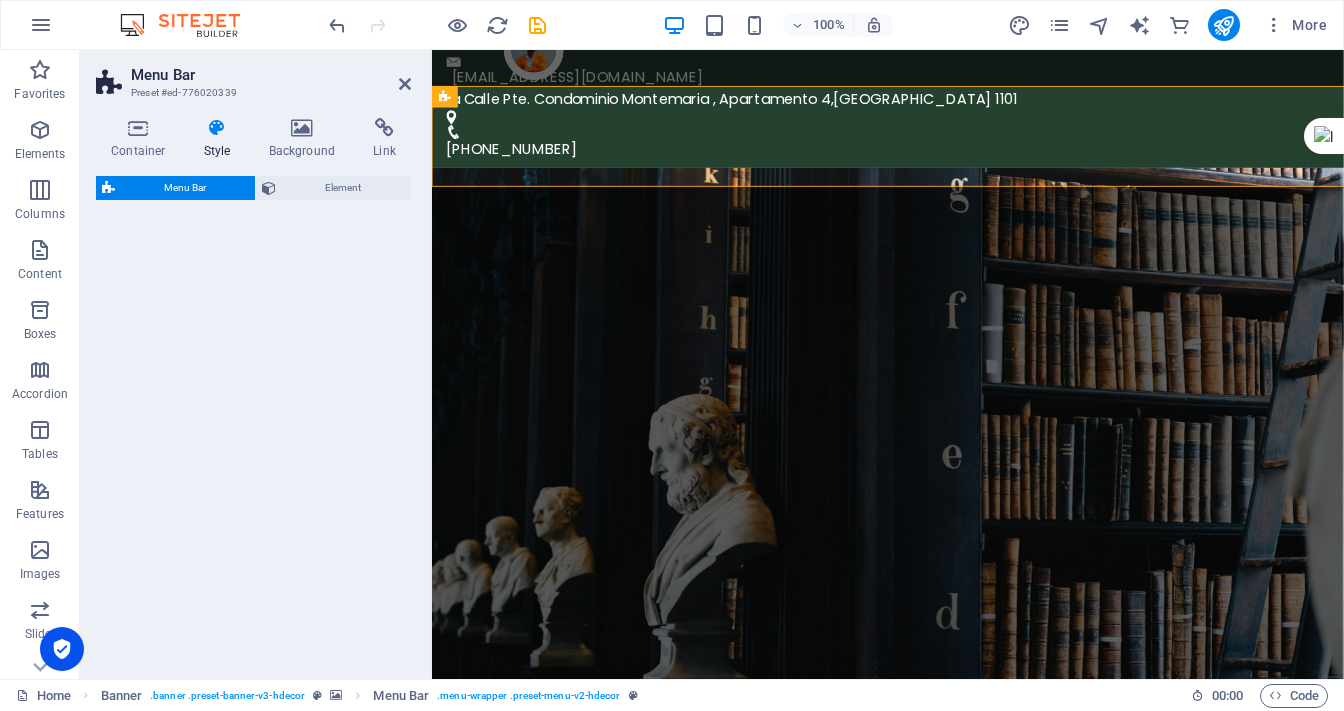 select on "rem" 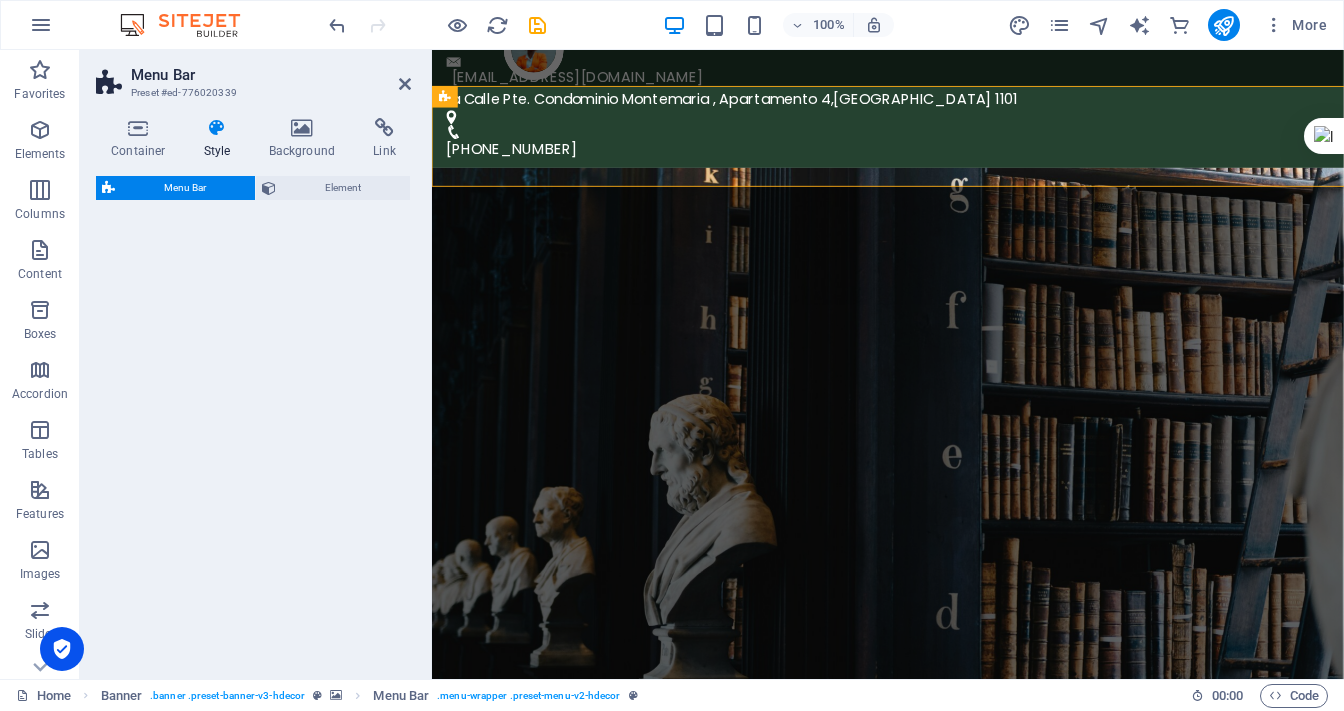 select on "rem" 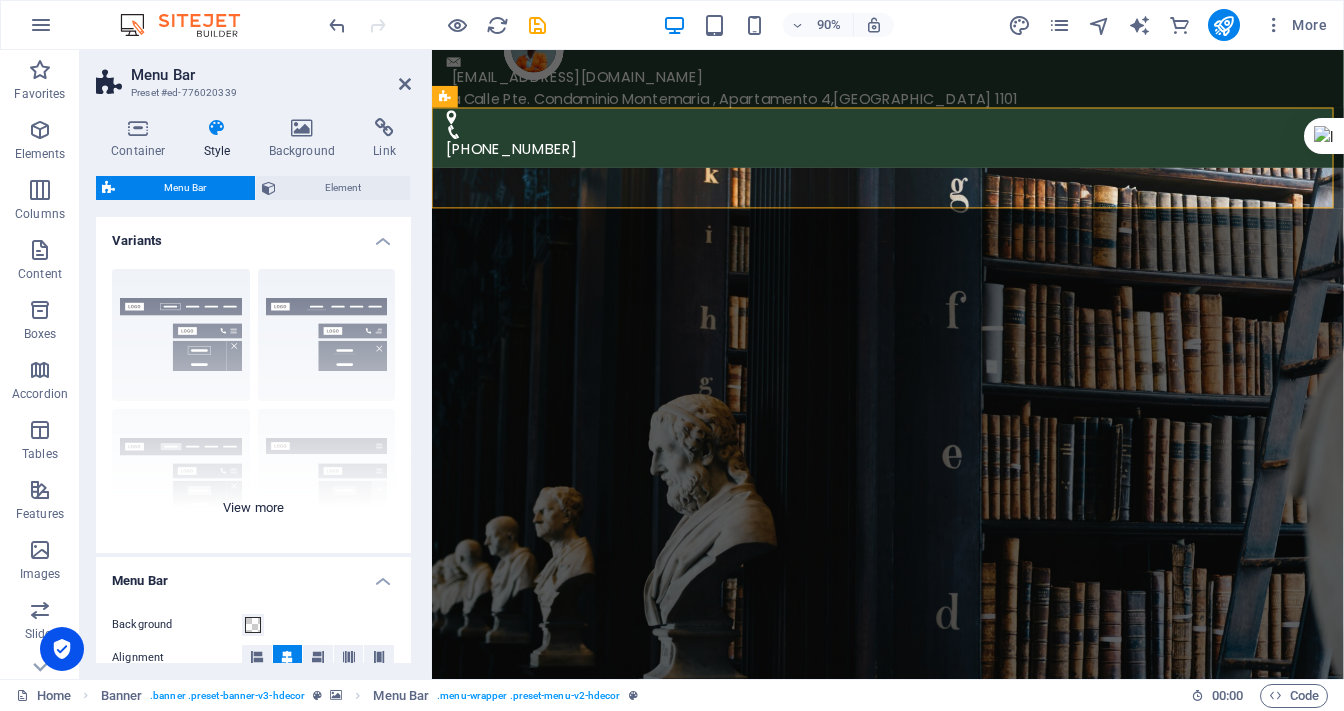 click on "Border Centered Default Fixed Loki Trigger Wide XXL" at bounding box center (253, 403) 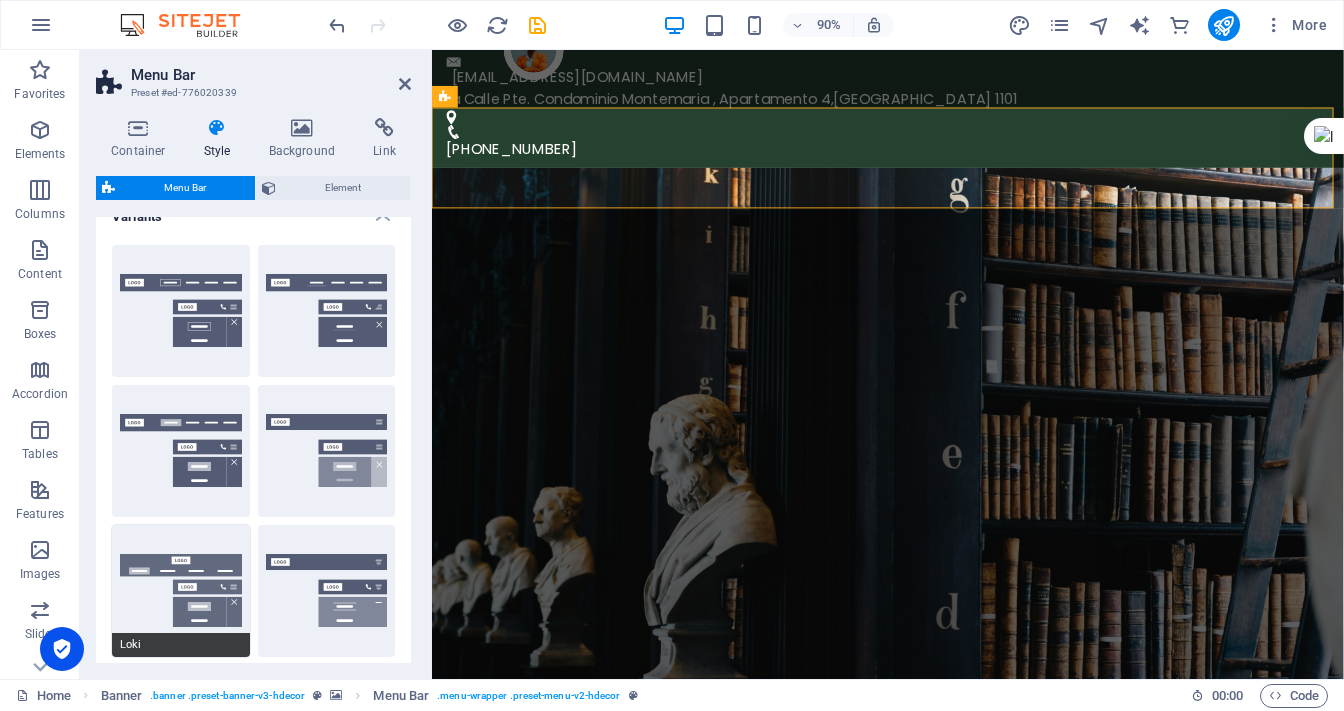 scroll, scrollTop: 0, scrollLeft: 0, axis: both 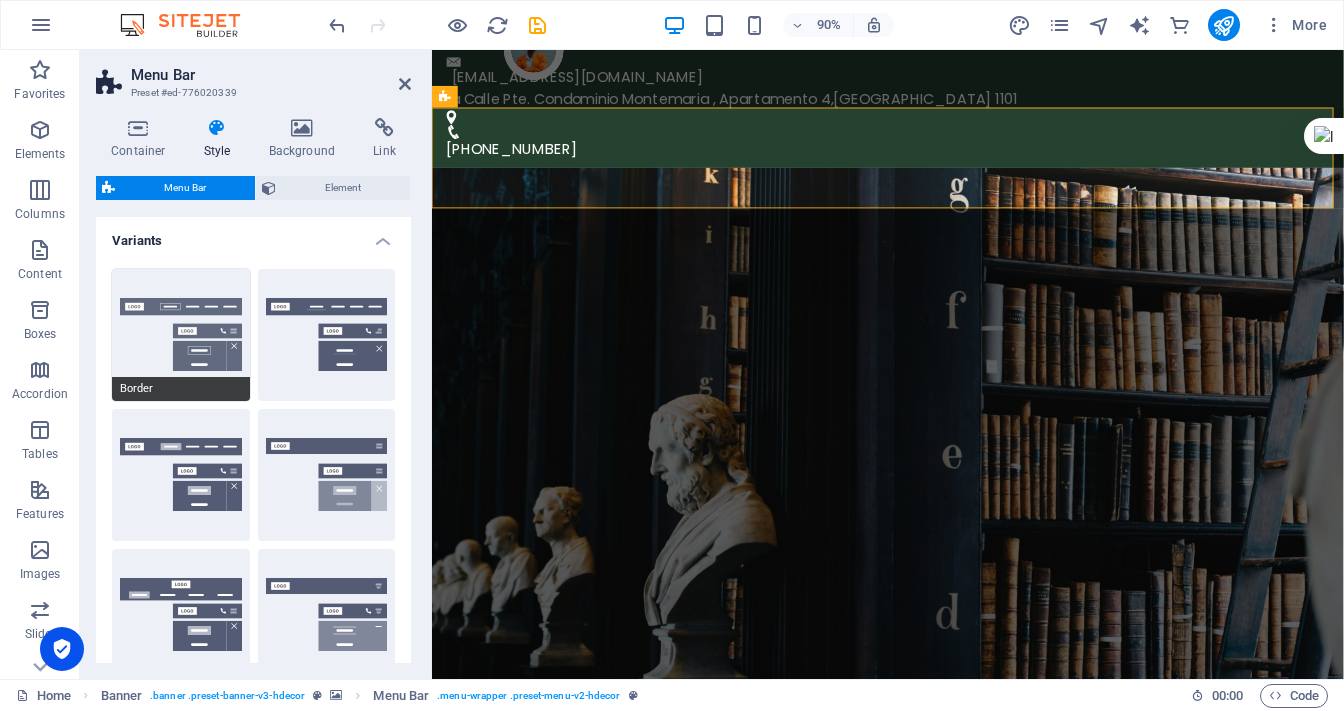 click on "Border" at bounding box center (181, 335) 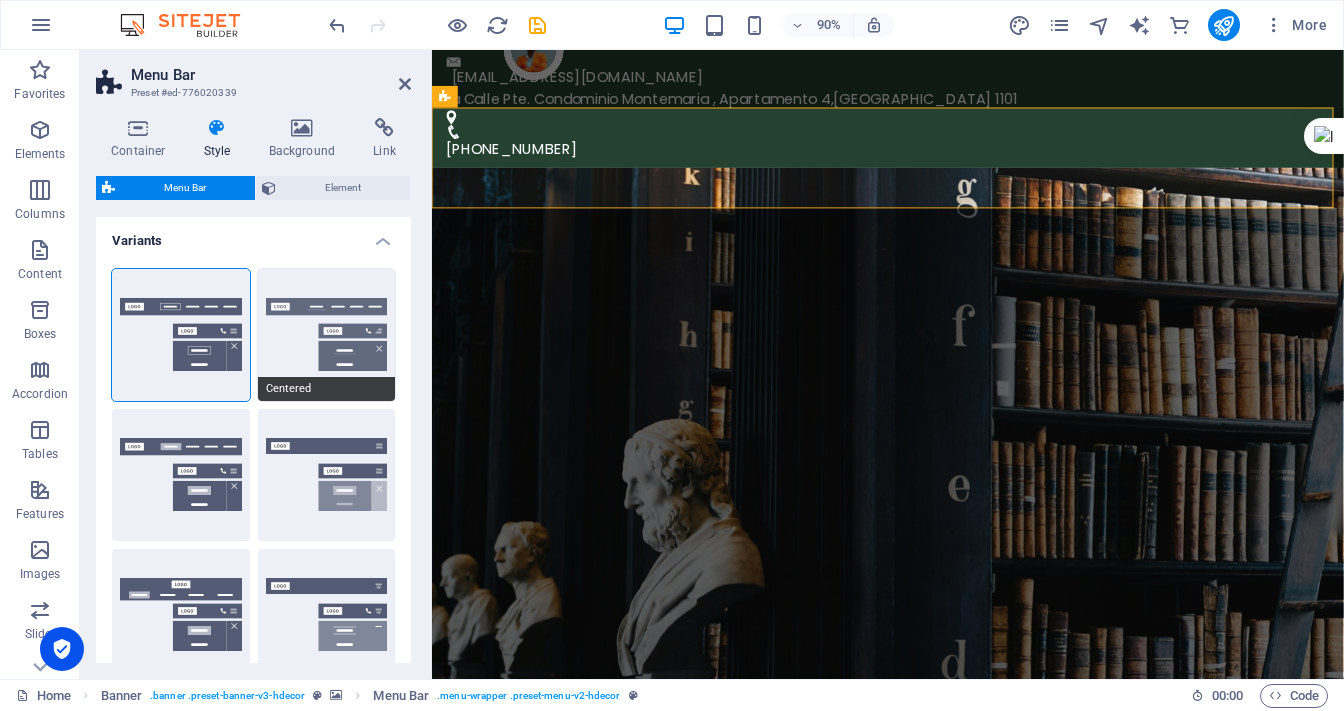 click on "Centered" at bounding box center (327, 335) 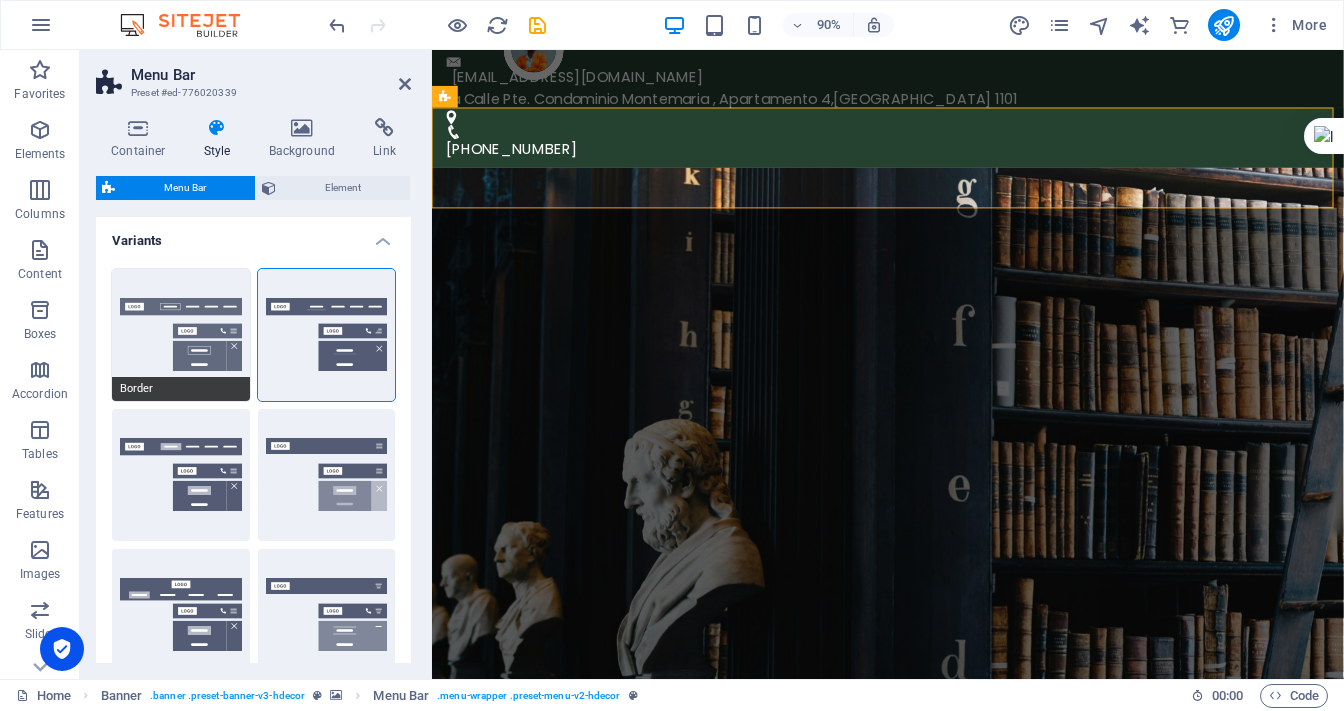 click on "Border" at bounding box center [181, 335] 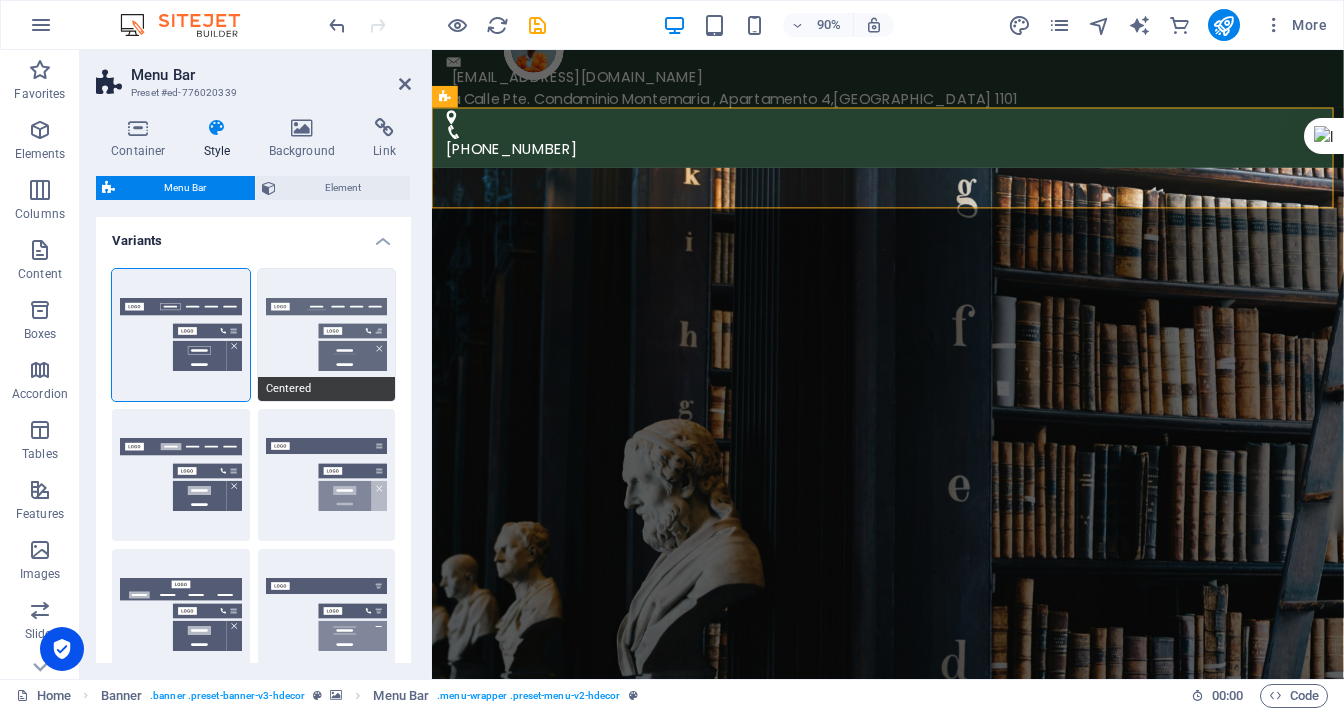 click on "Centered" at bounding box center [327, 335] 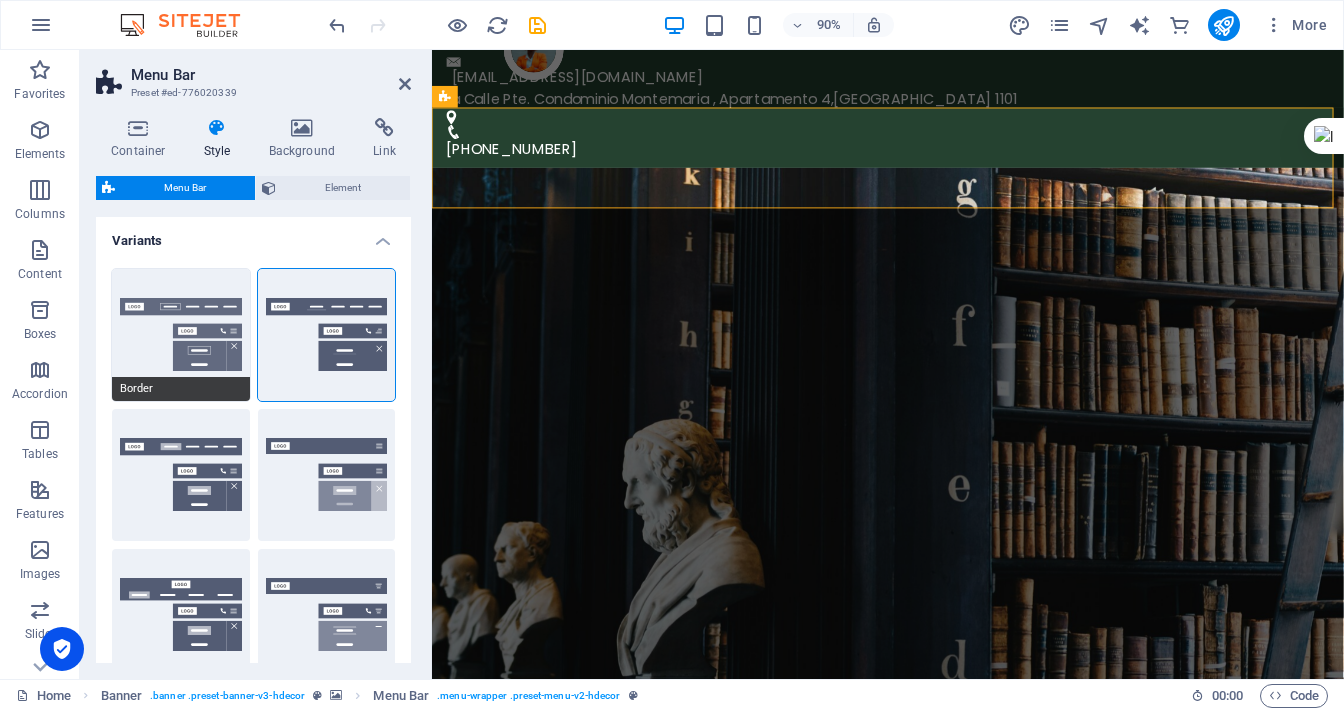 click on "Border" at bounding box center (181, 335) 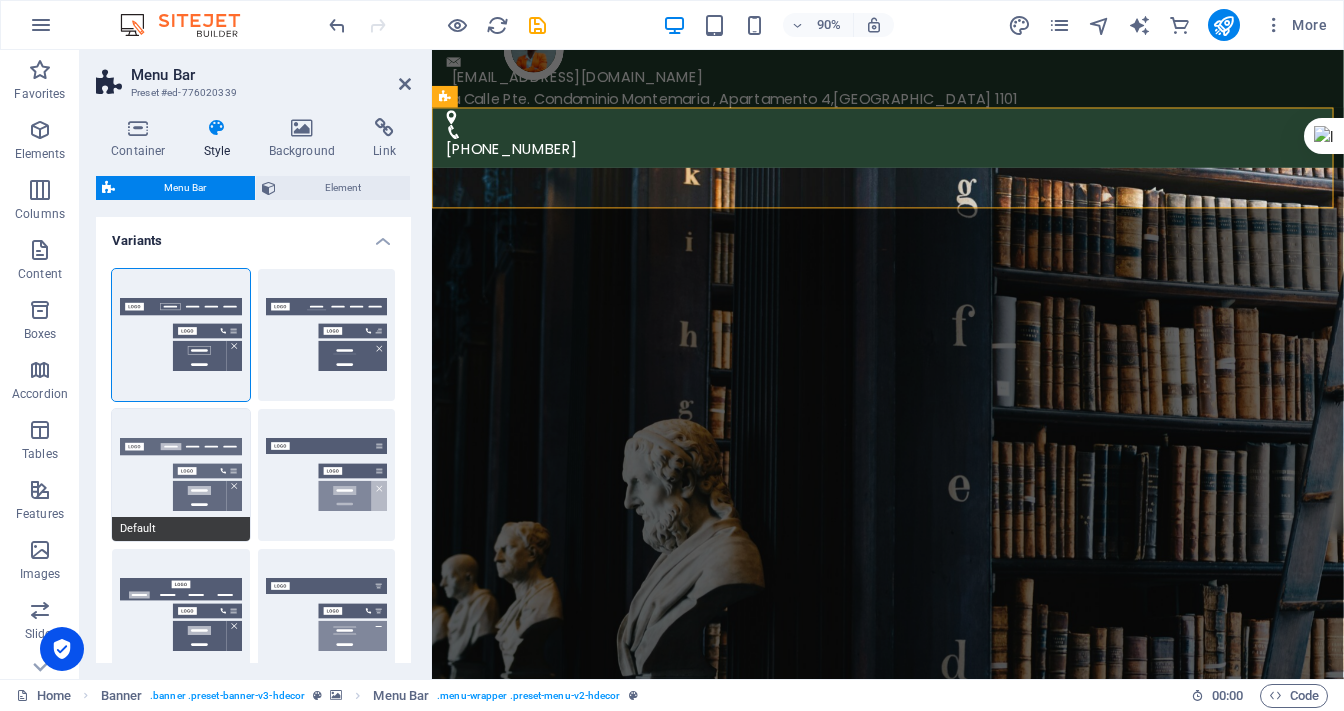 click on "Default" at bounding box center [181, 475] 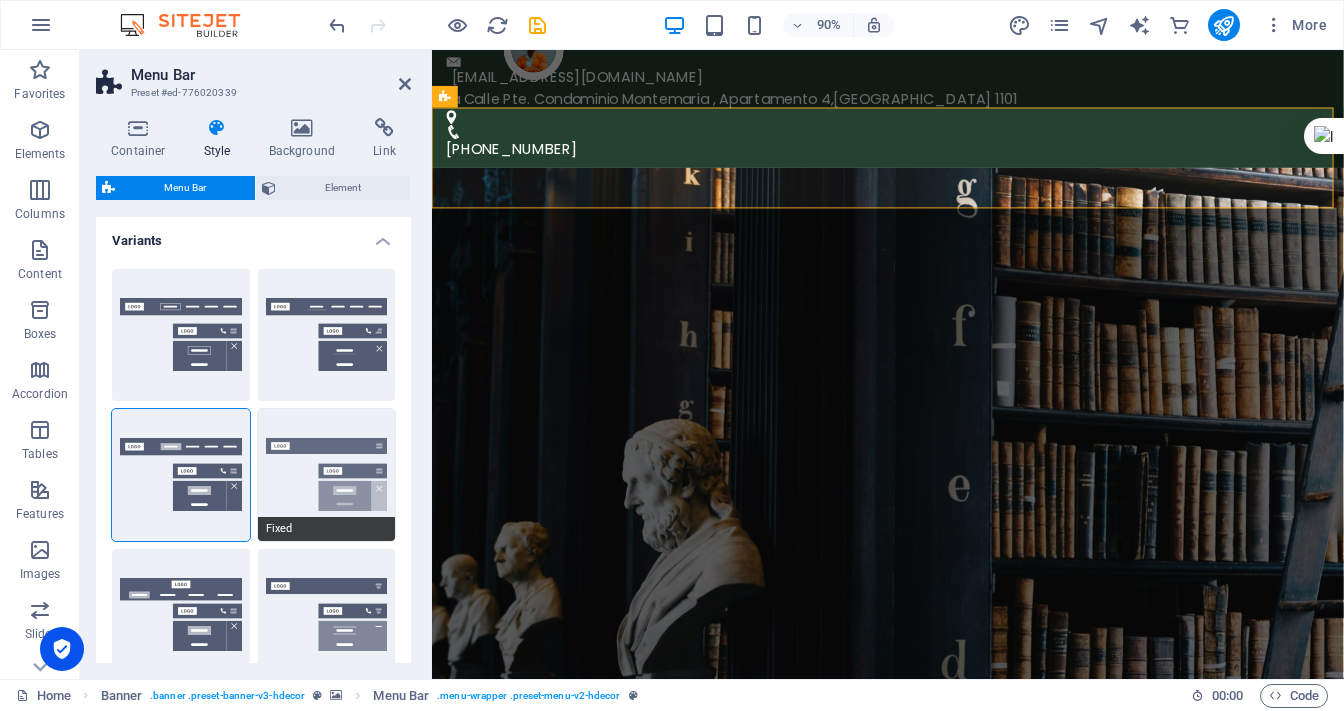click on "Fixed" at bounding box center [327, 475] 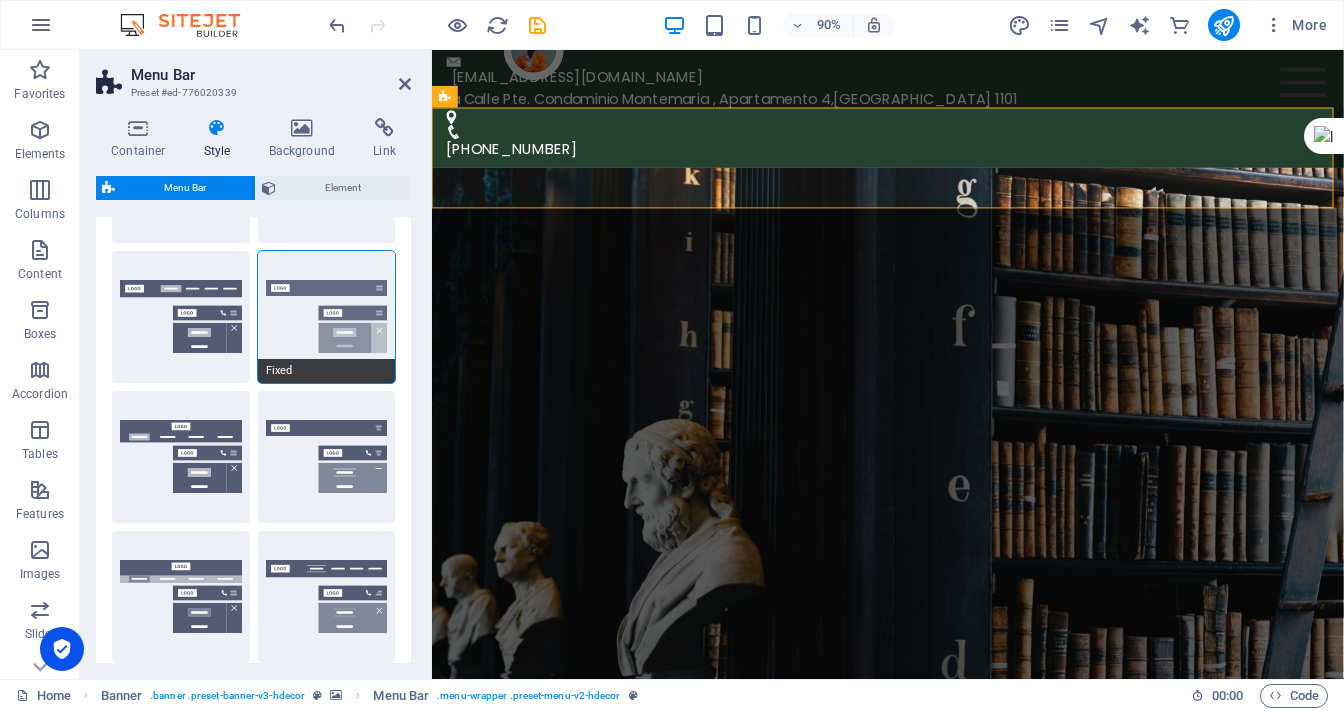 scroll, scrollTop: 160, scrollLeft: 0, axis: vertical 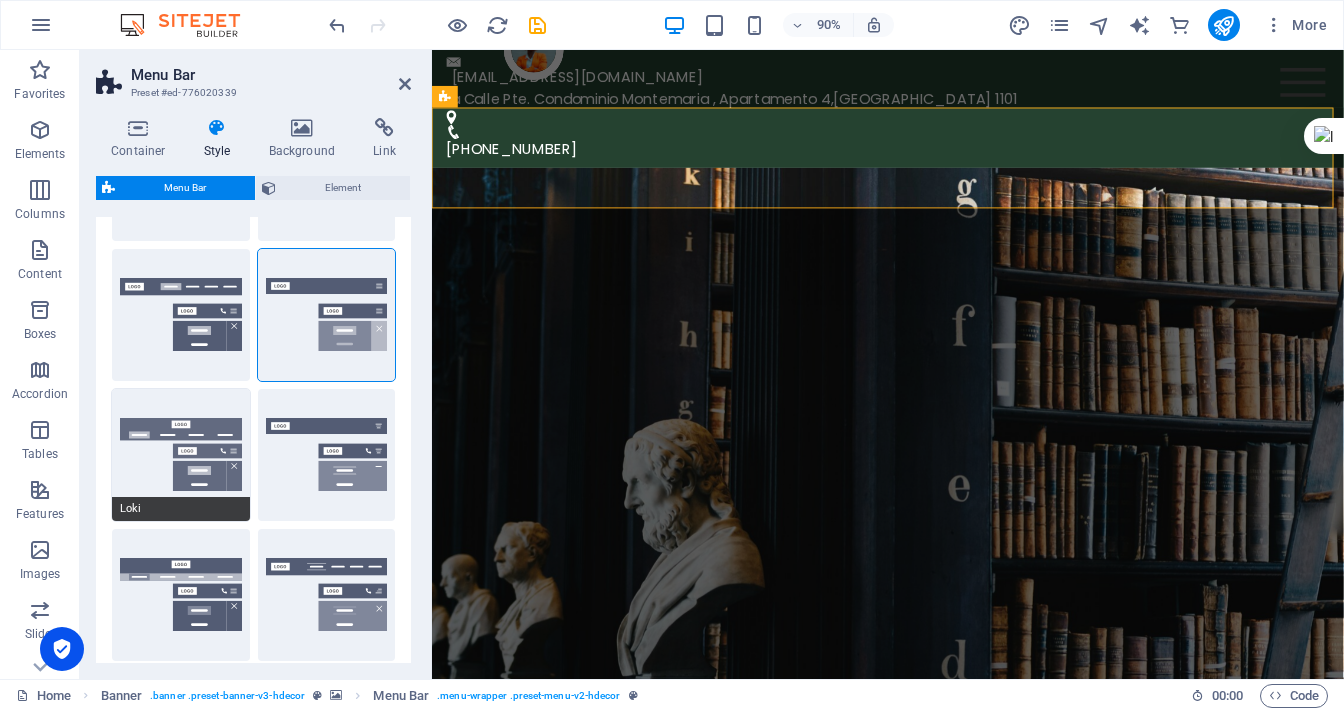 click on "Loki" at bounding box center [181, 455] 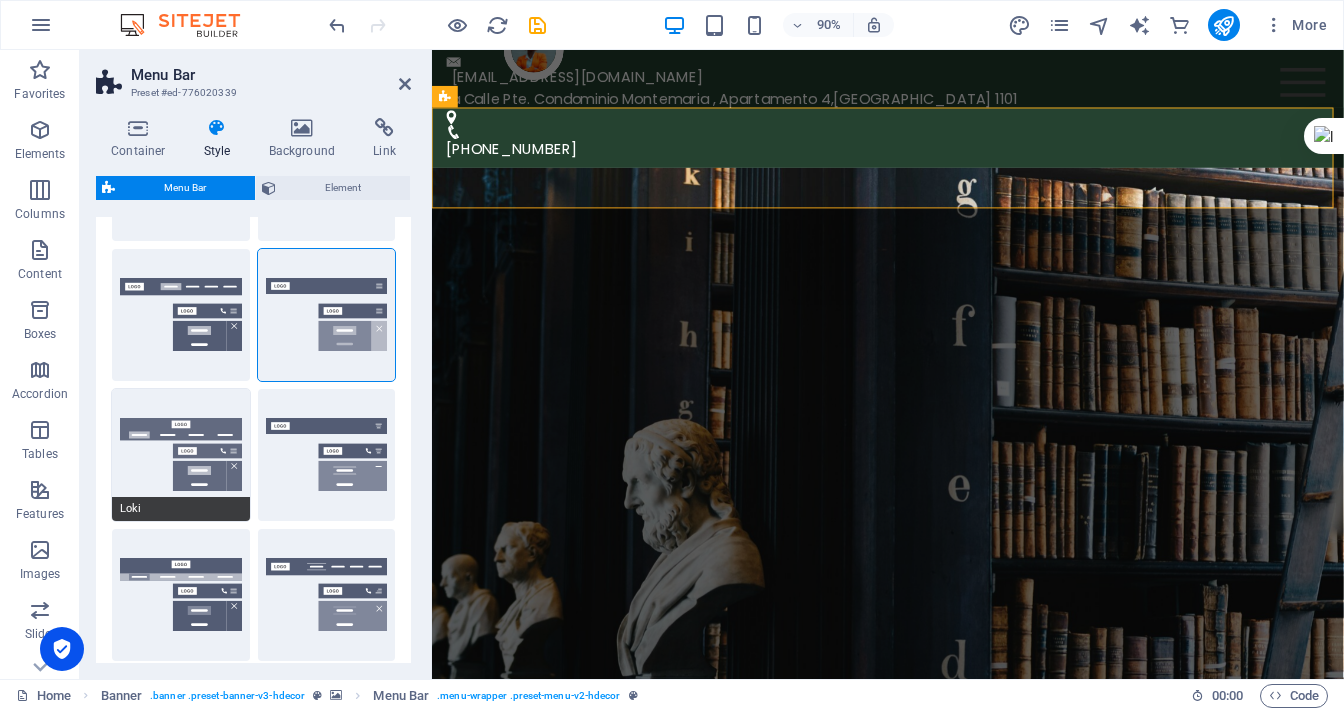 type on "0" 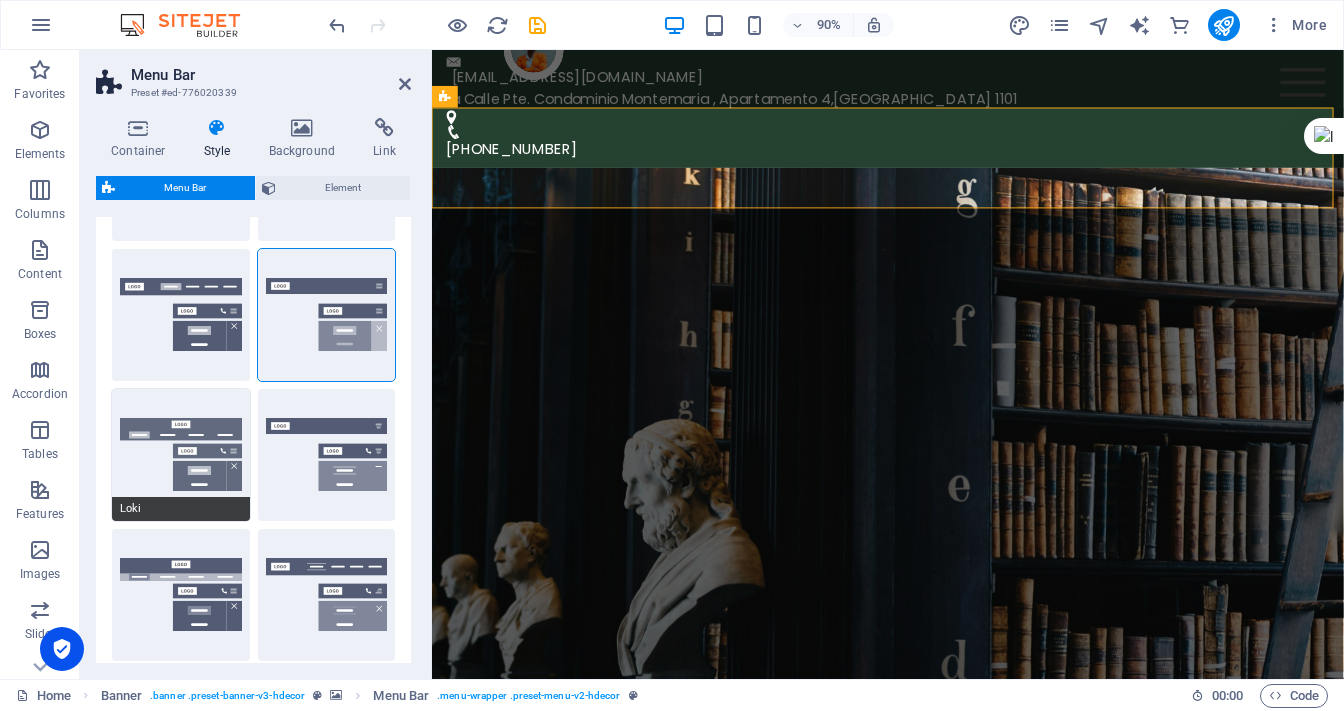 type 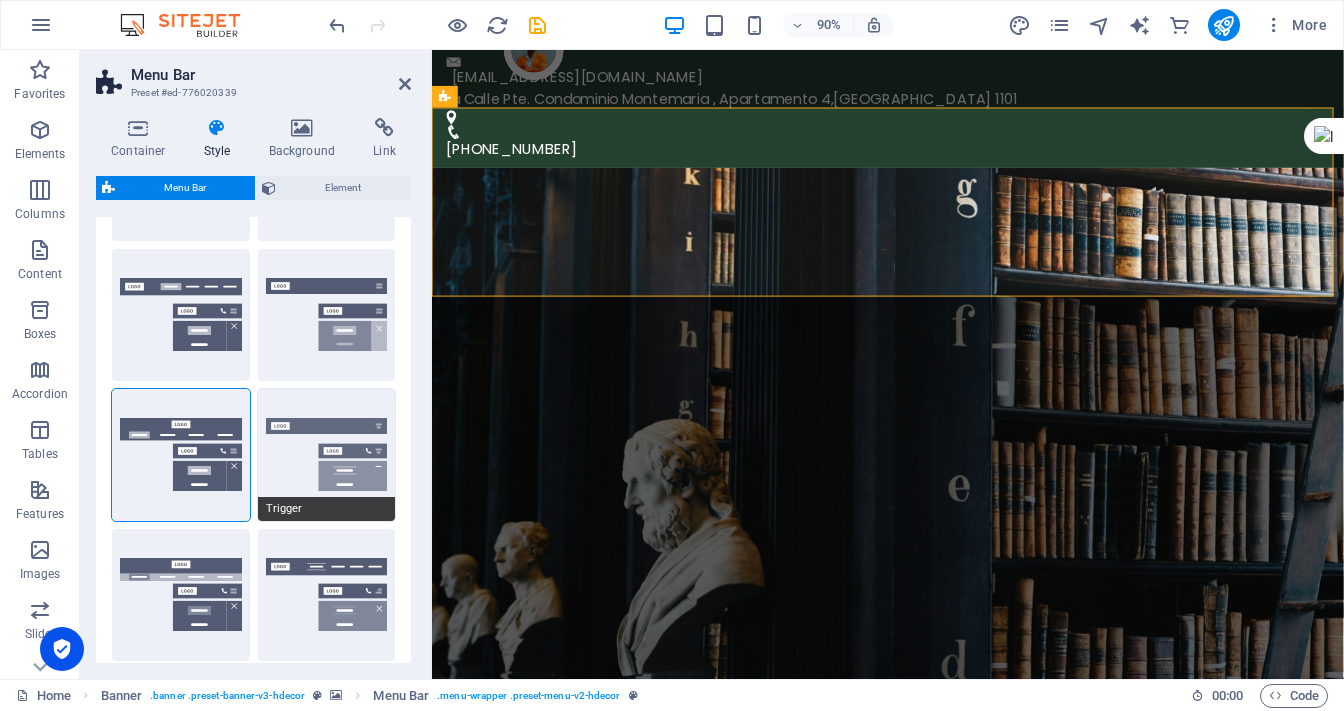click on "Trigger" at bounding box center [327, 455] 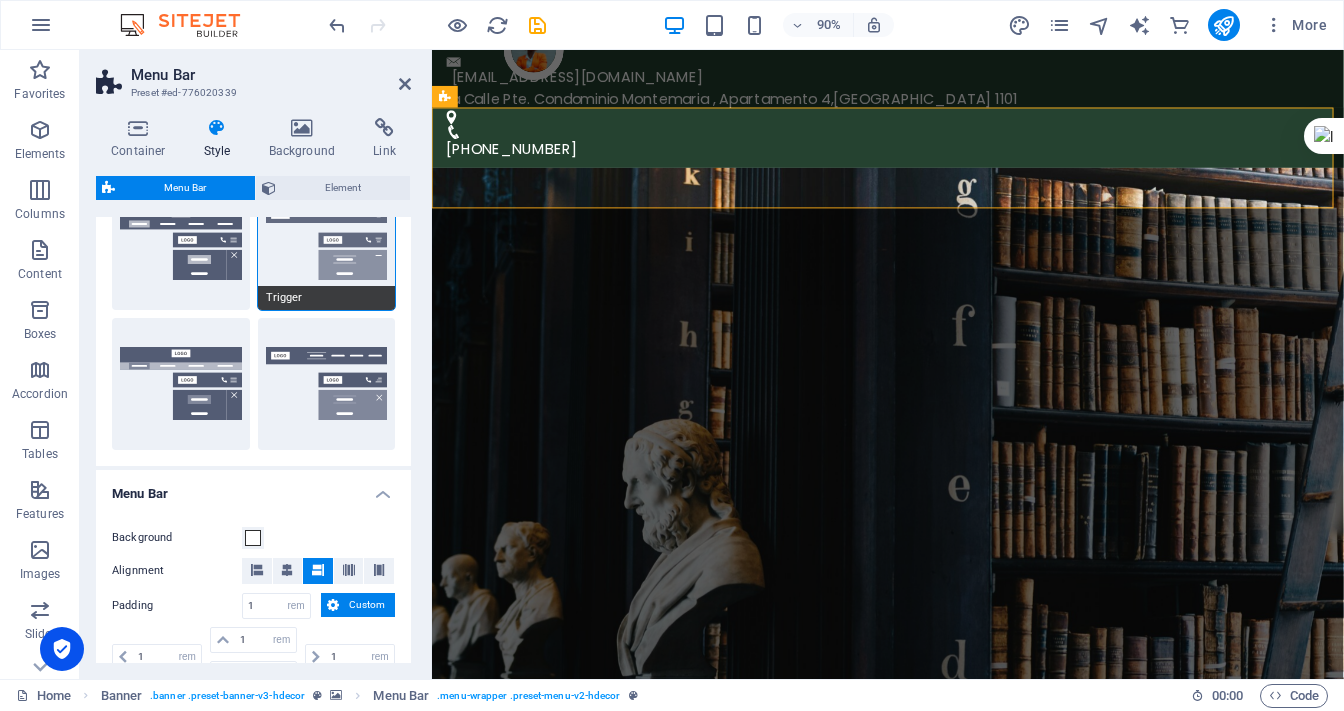 scroll, scrollTop: 480, scrollLeft: 0, axis: vertical 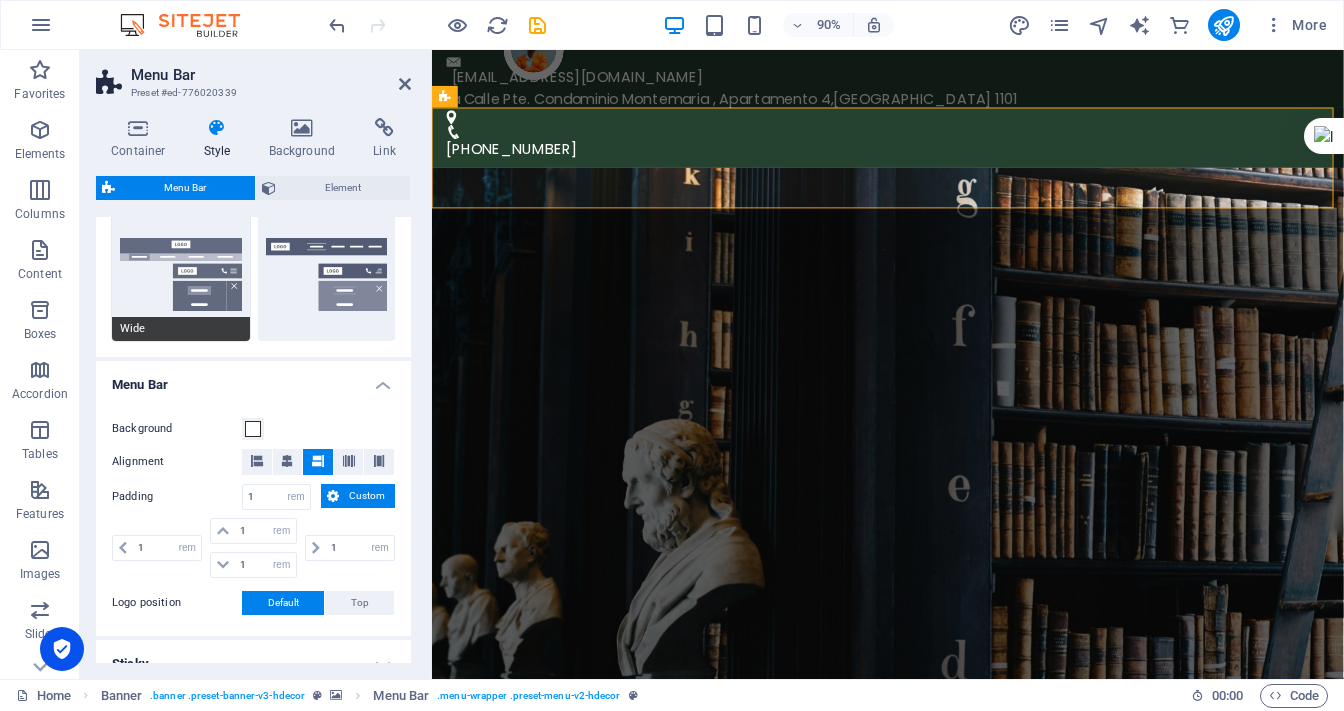 click on "Wide" at bounding box center [181, 275] 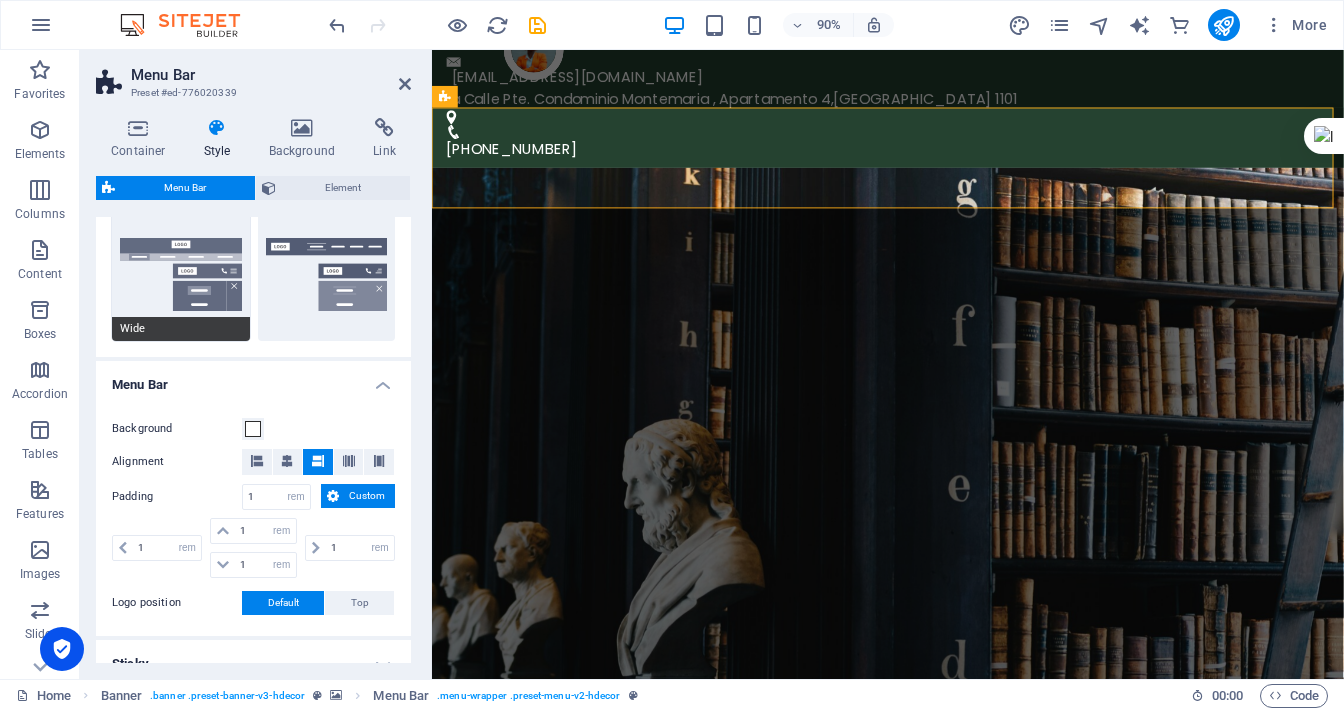 type on "0" 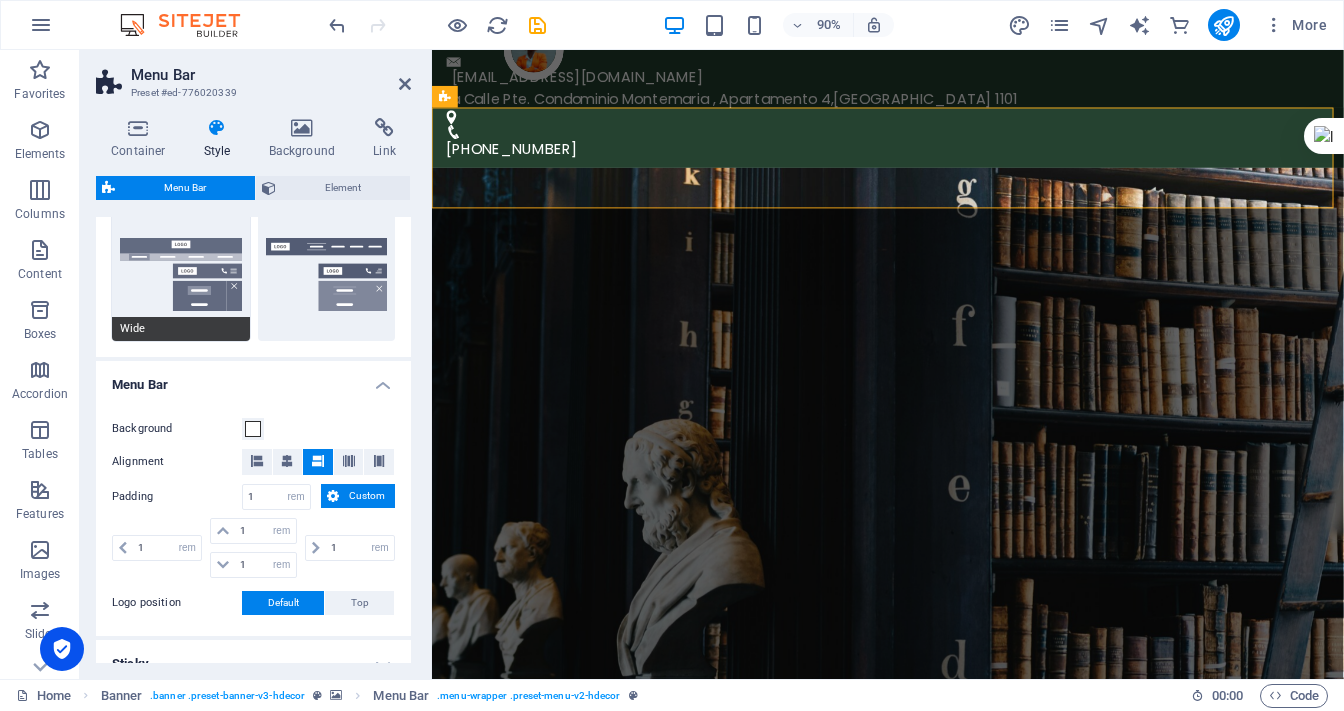 type on "0" 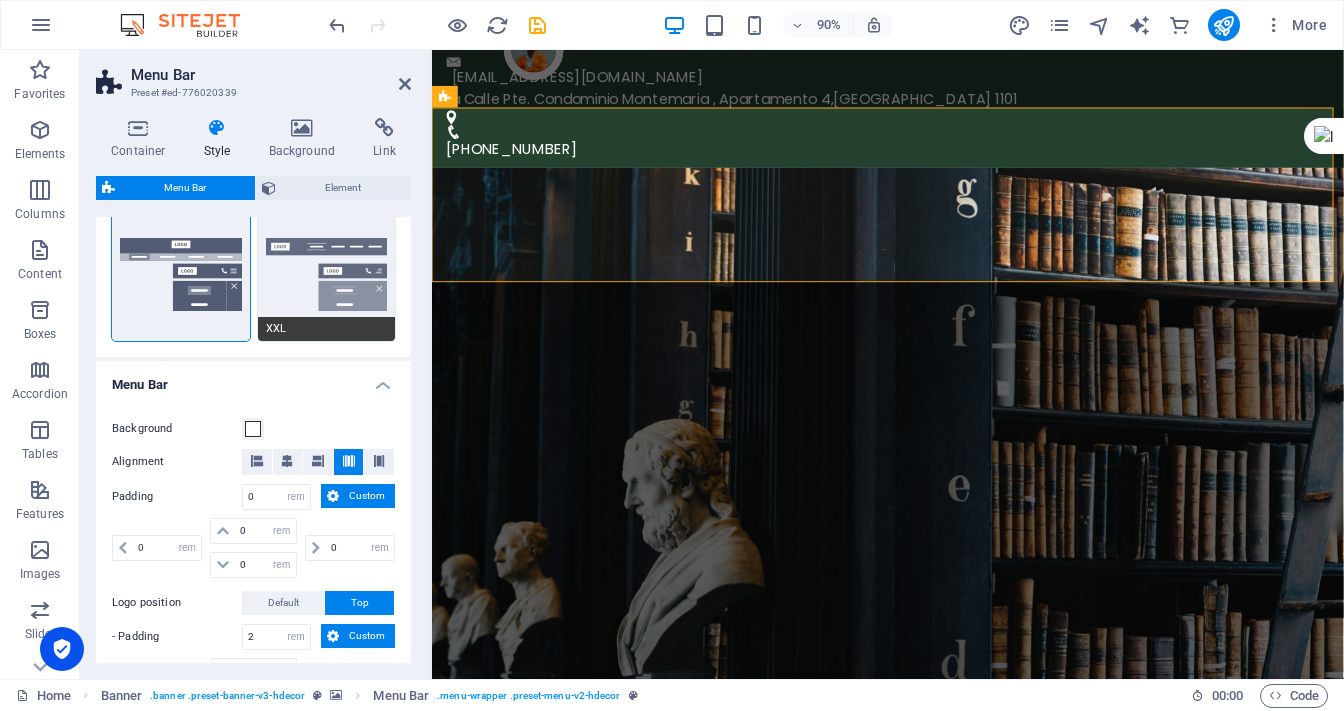 click on "XXL" at bounding box center [327, 275] 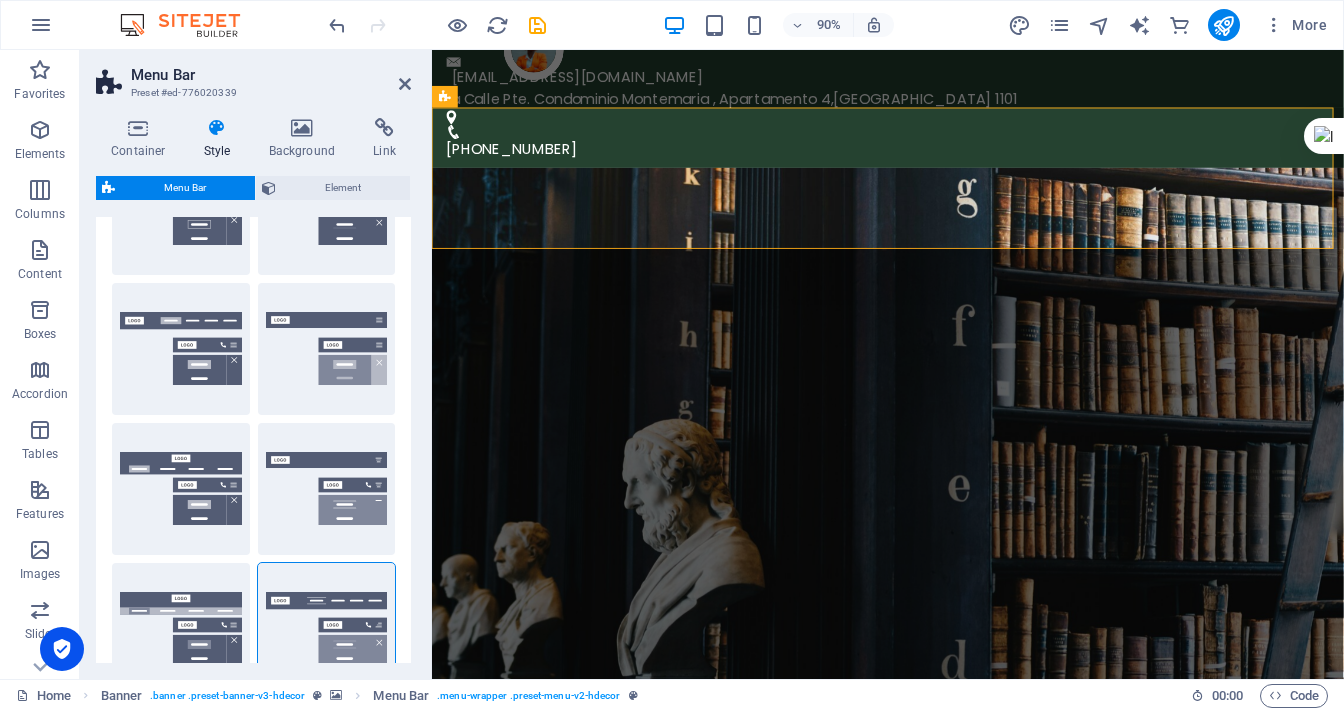 scroll, scrollTop: 0, scrollLeft: 0, axis: both 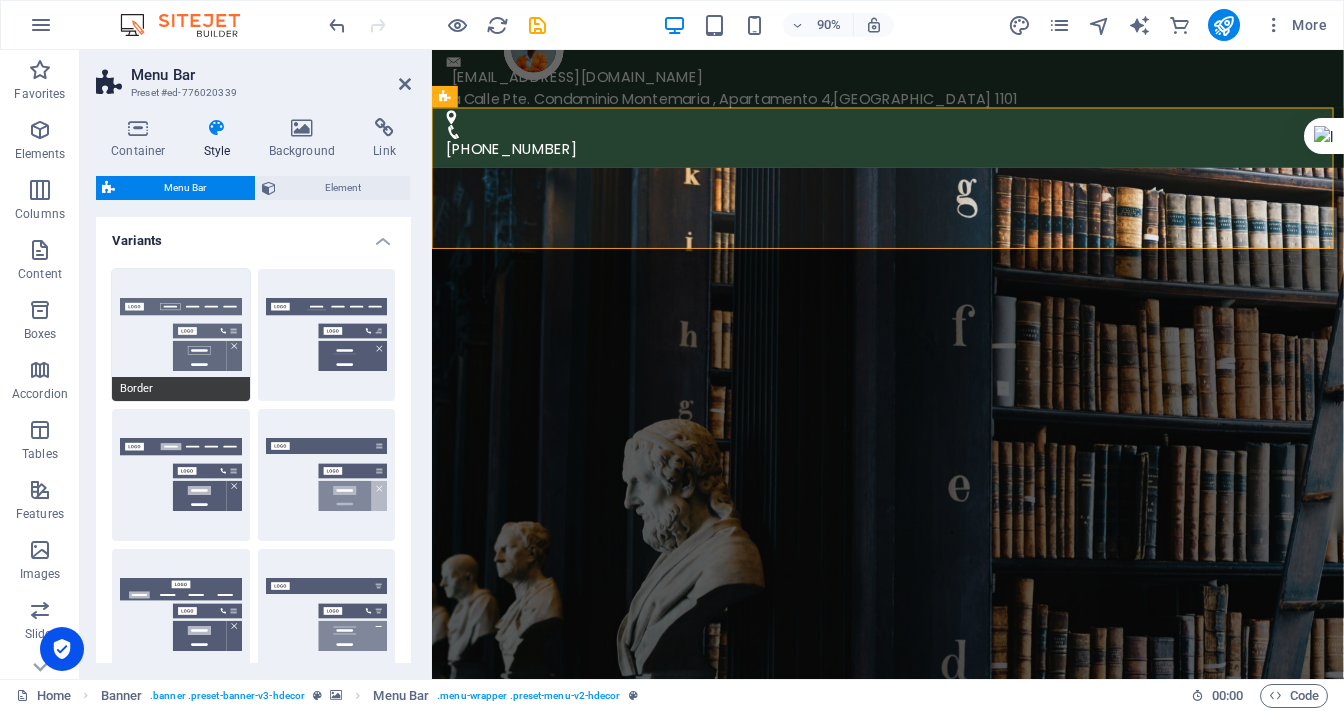 click on "Border" at bounding box center [181, 335] 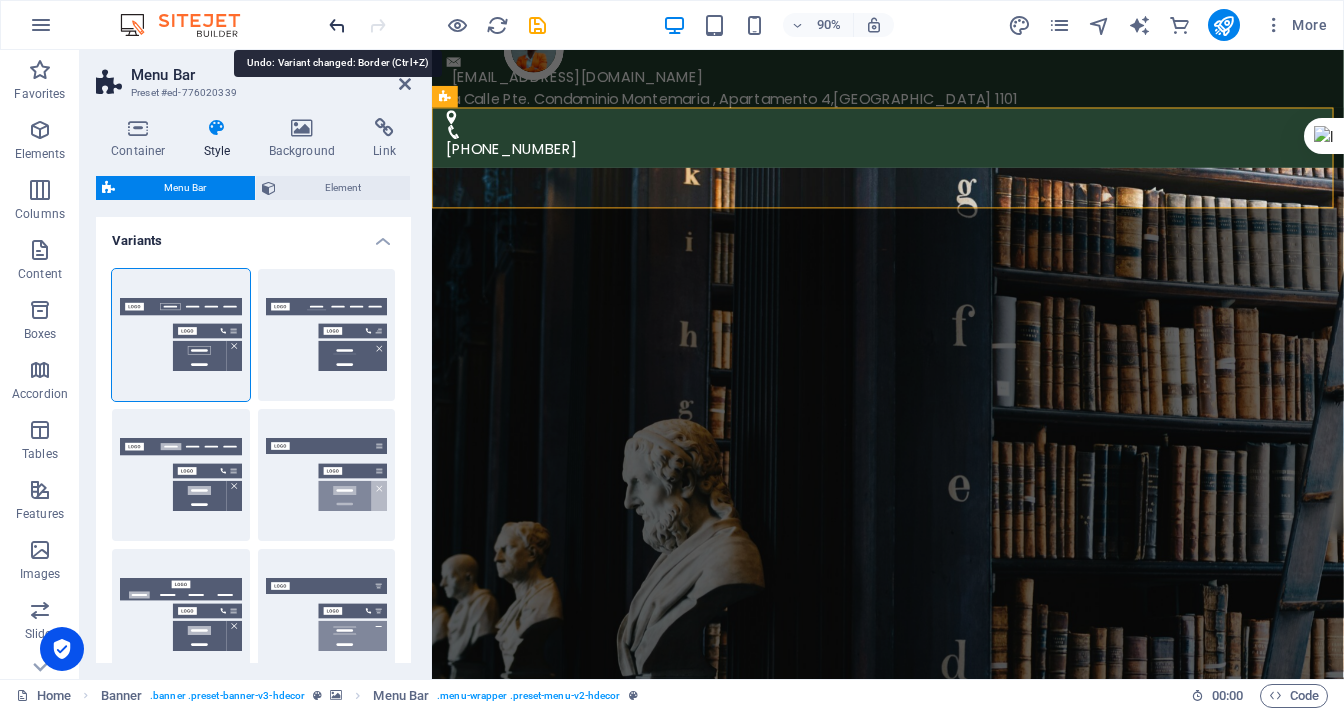 click at bounding box center [337, 25] 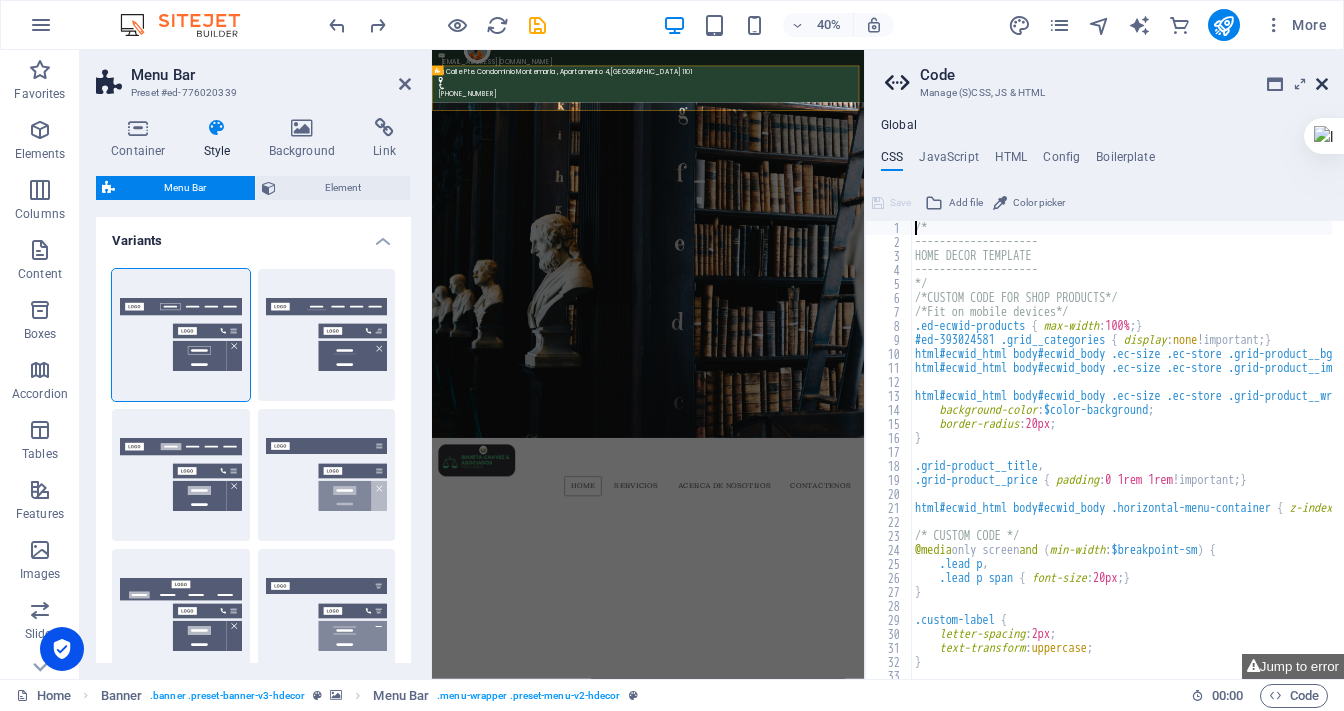 click at bounding box center (1322, 84) 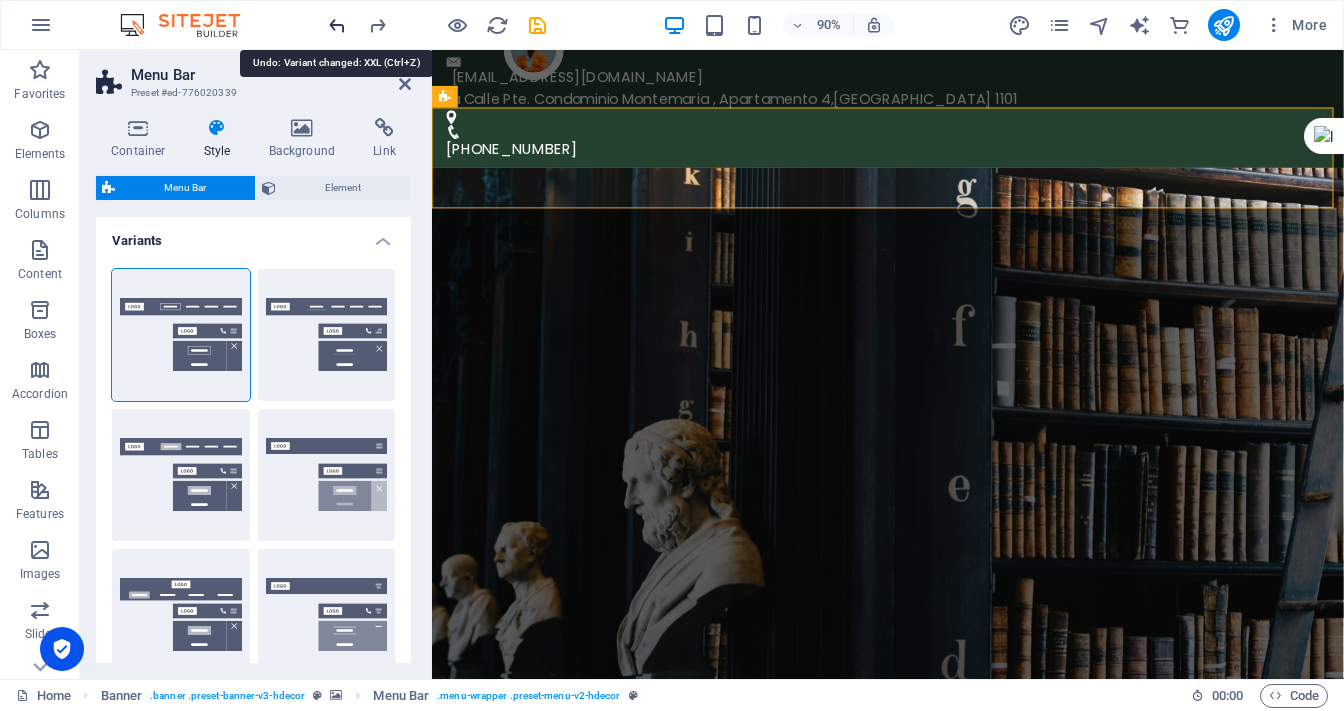 click at bounding box center [337, 25] 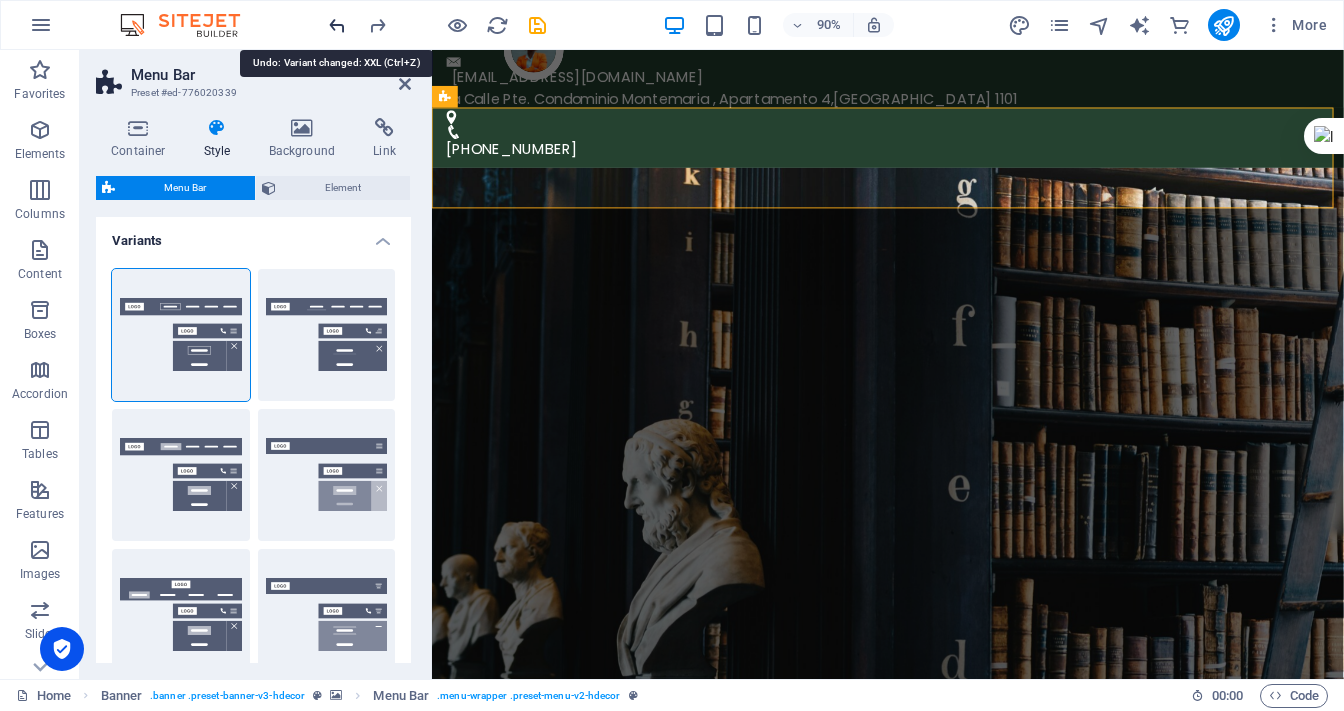 type on "0" 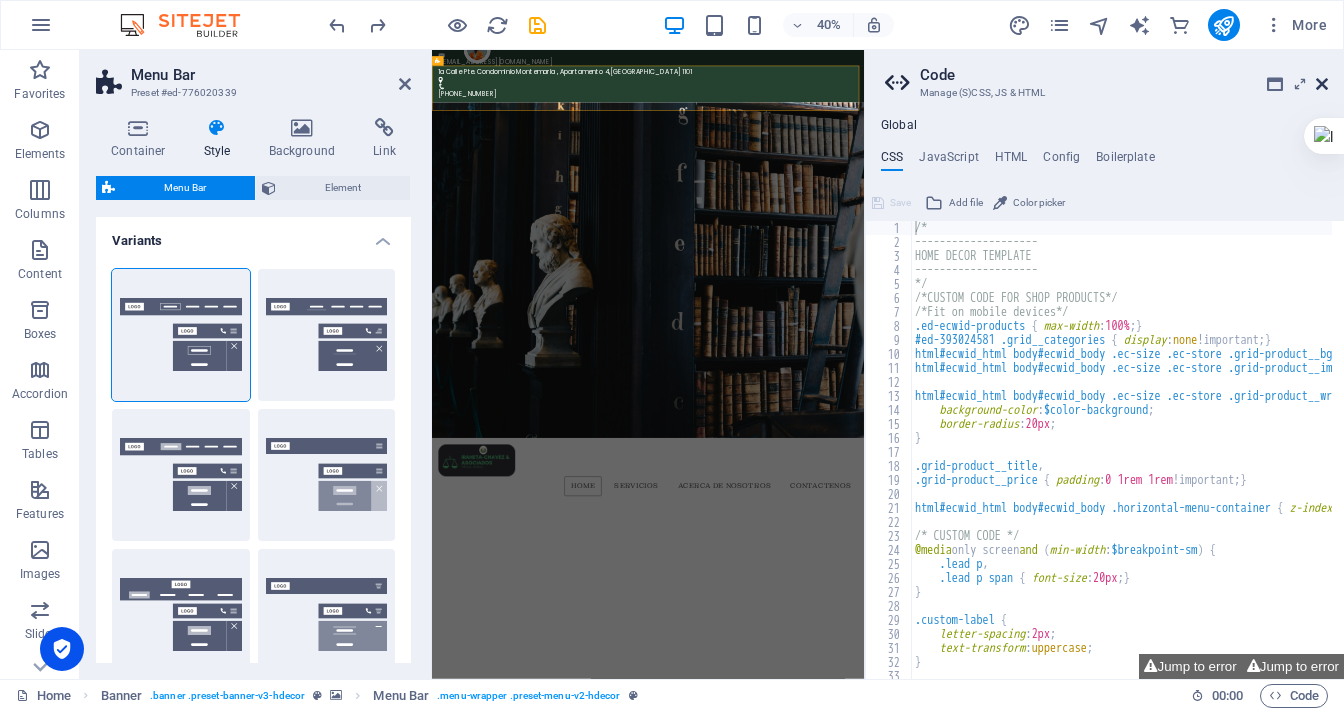 click at bounding box center (1322, 84) 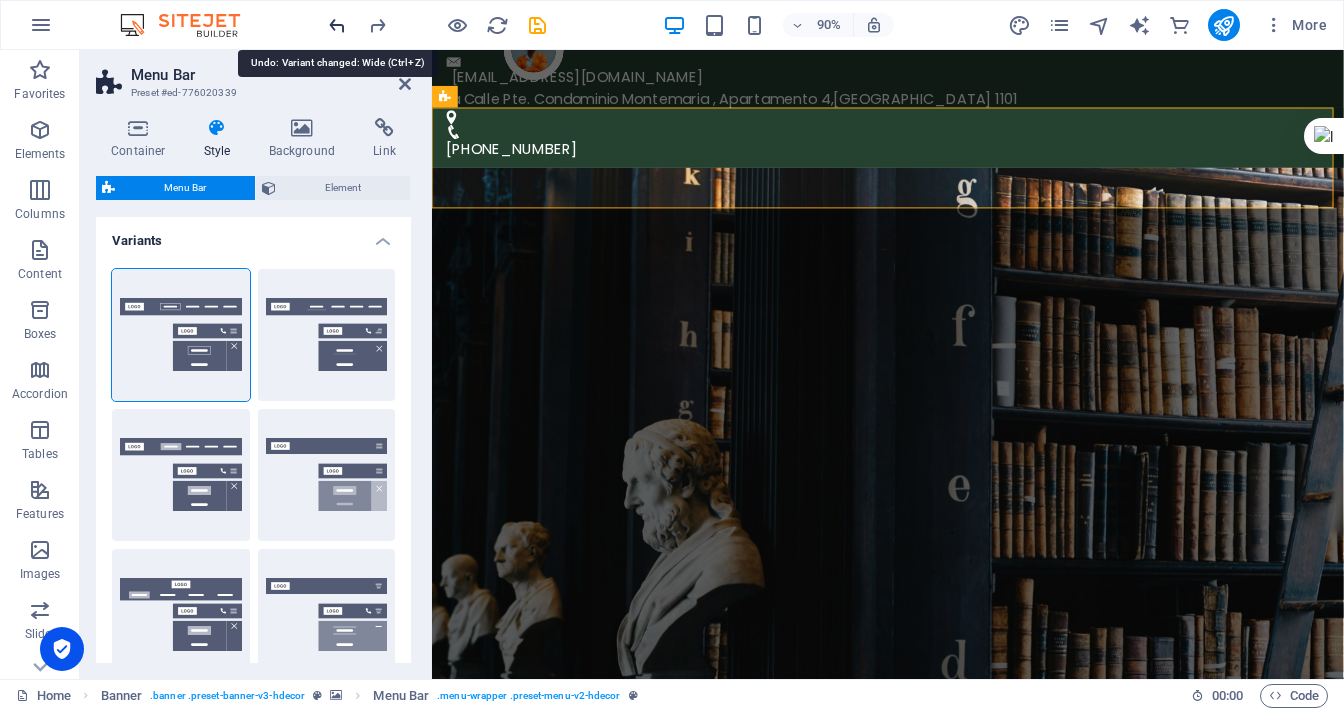 click at bounding box center (337, 25) 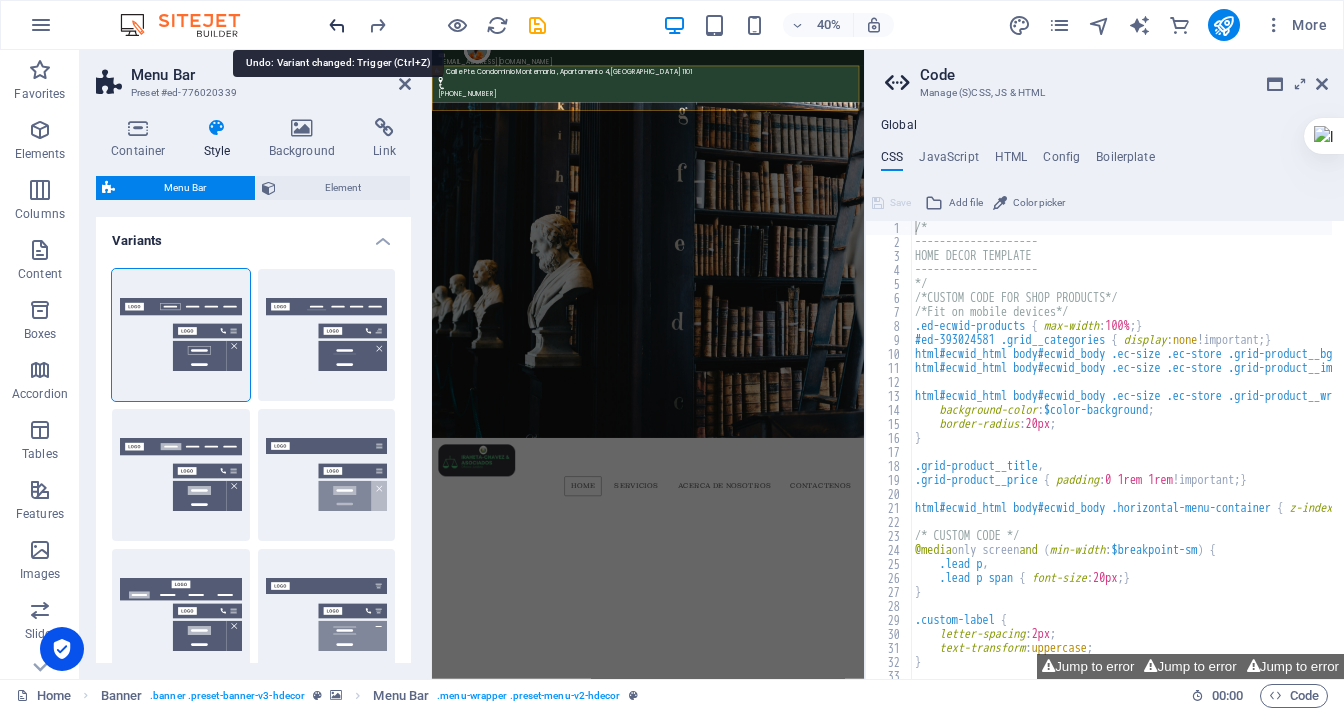 click at bounding box center [337, 25] 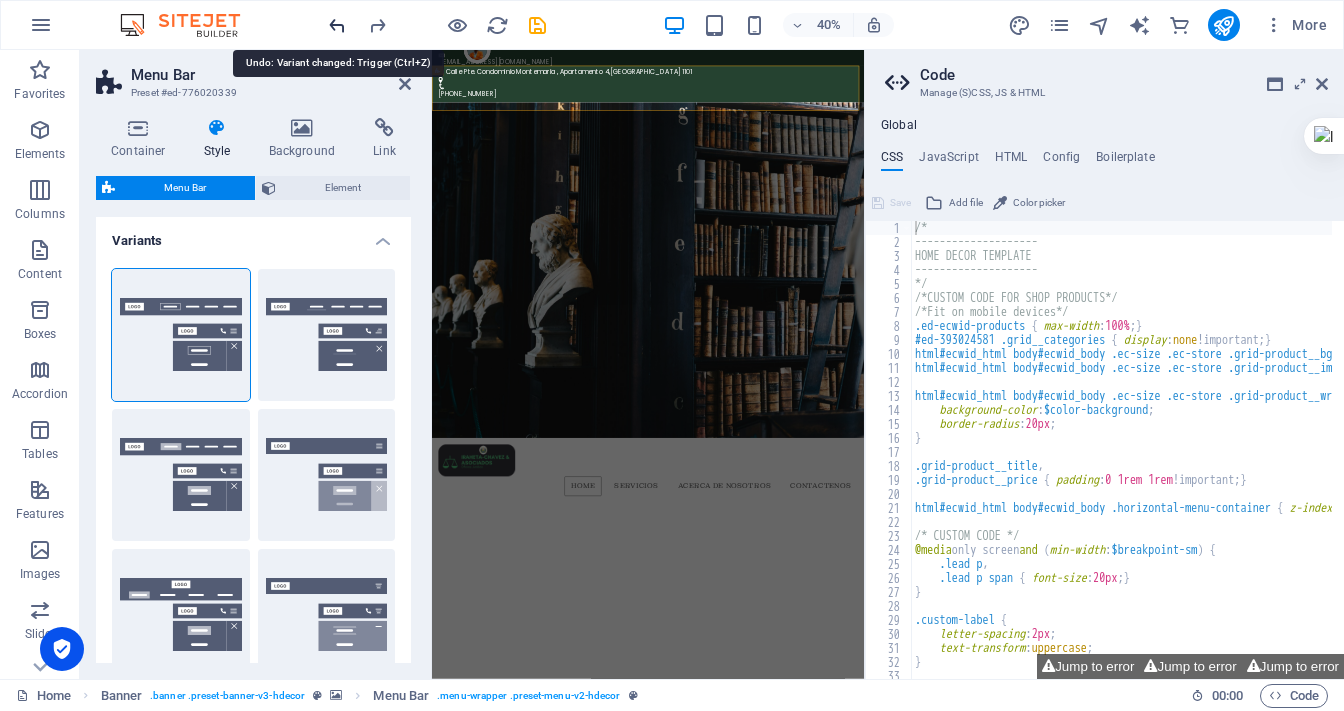 type on "0" 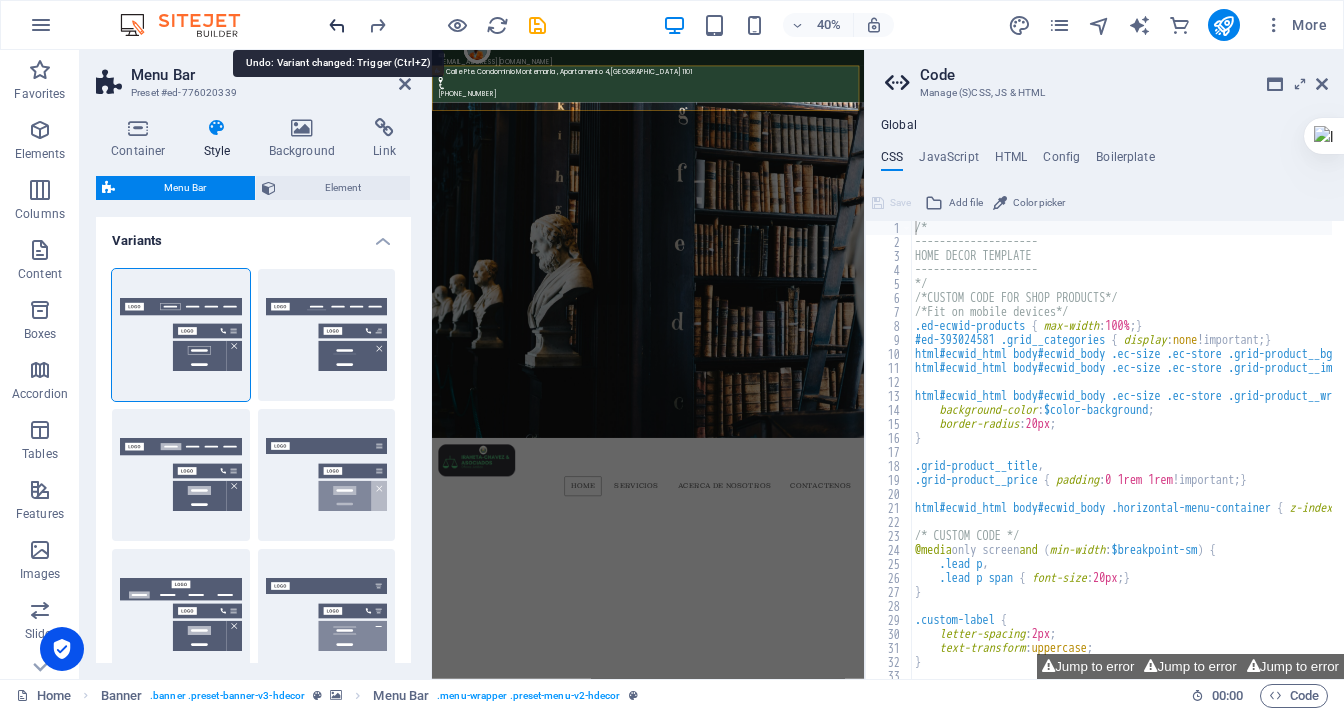type on "0" 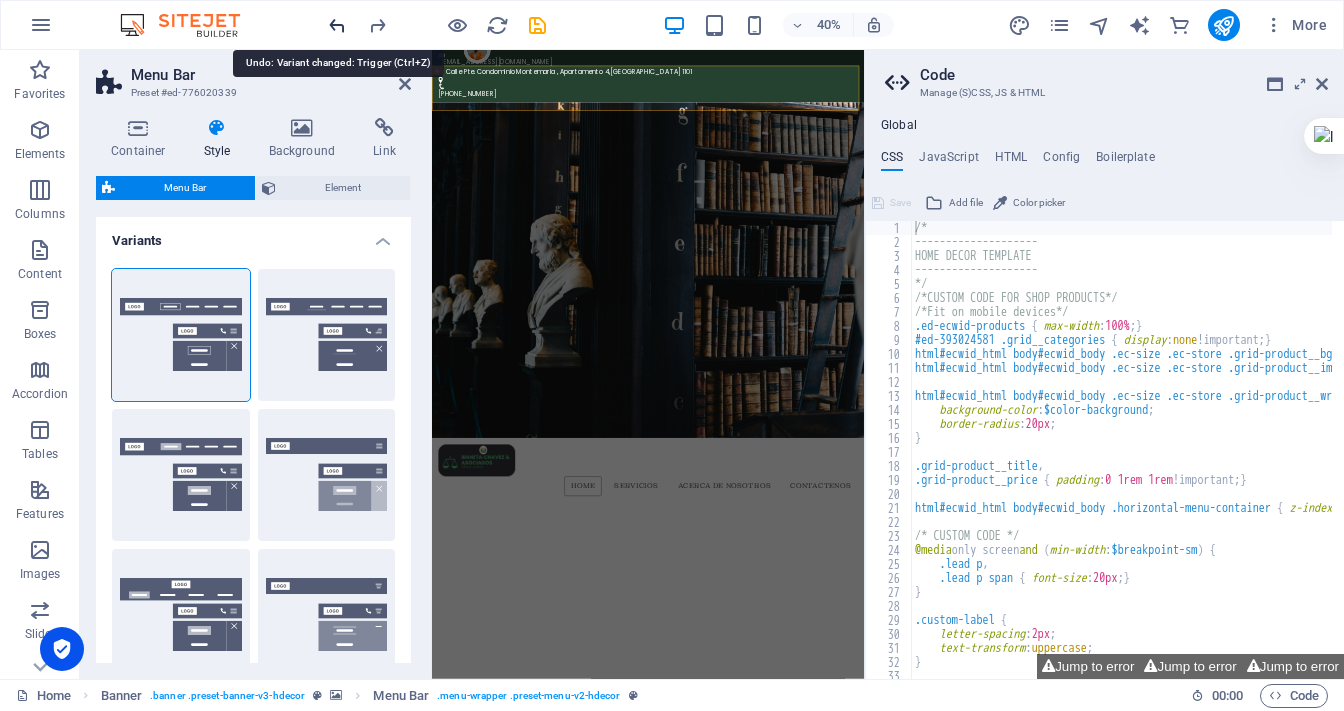 type 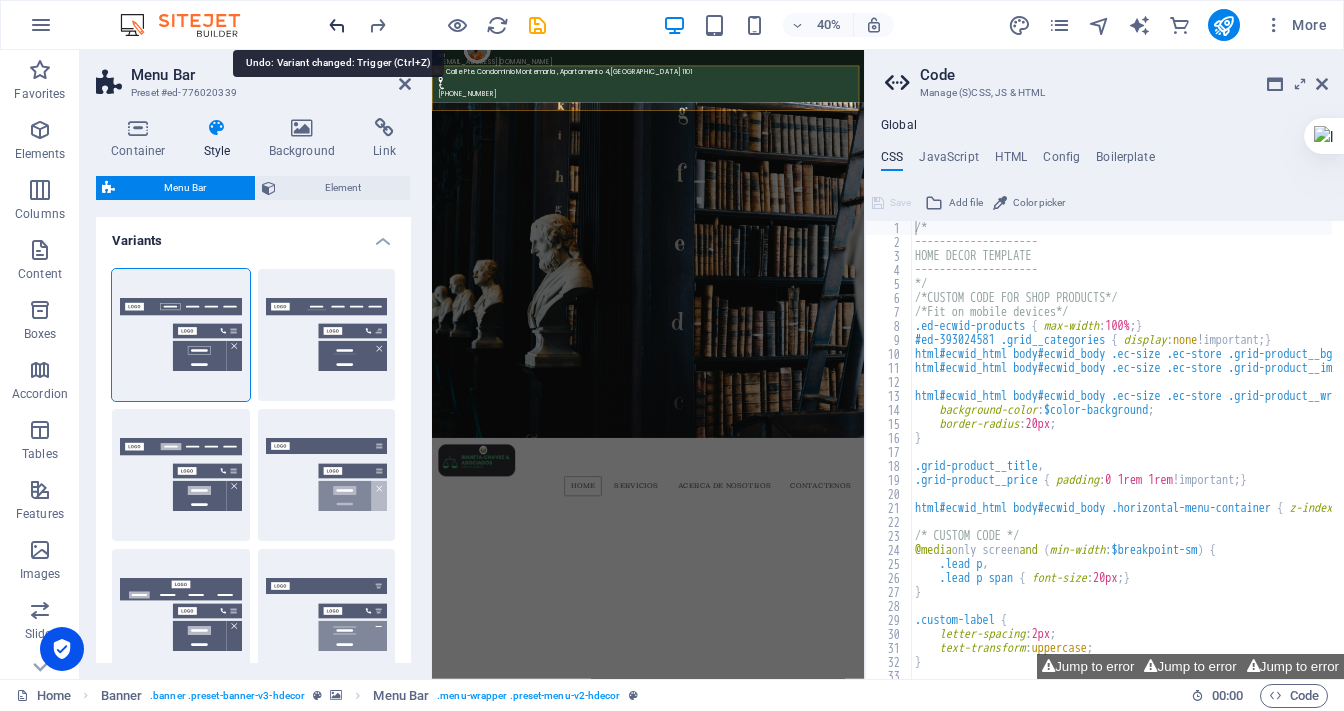 select on "DISABLED_OPTION_VALUE" 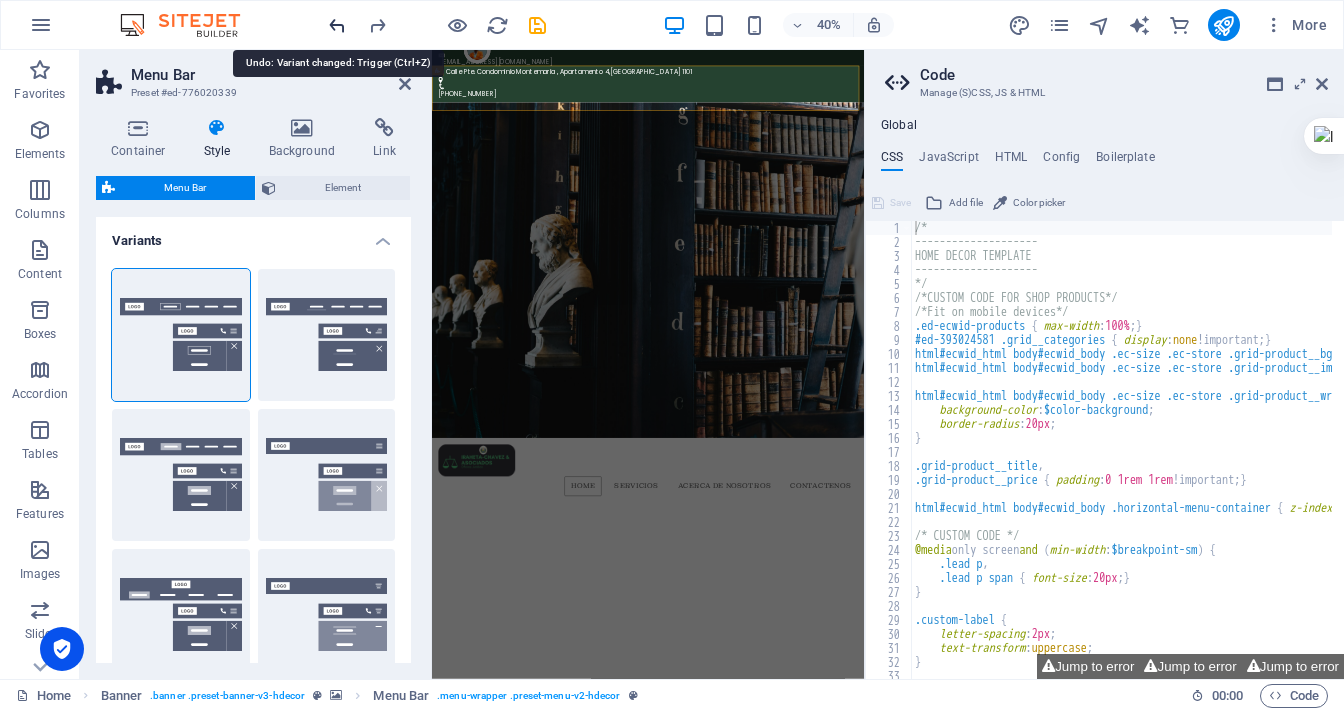 type on "2" 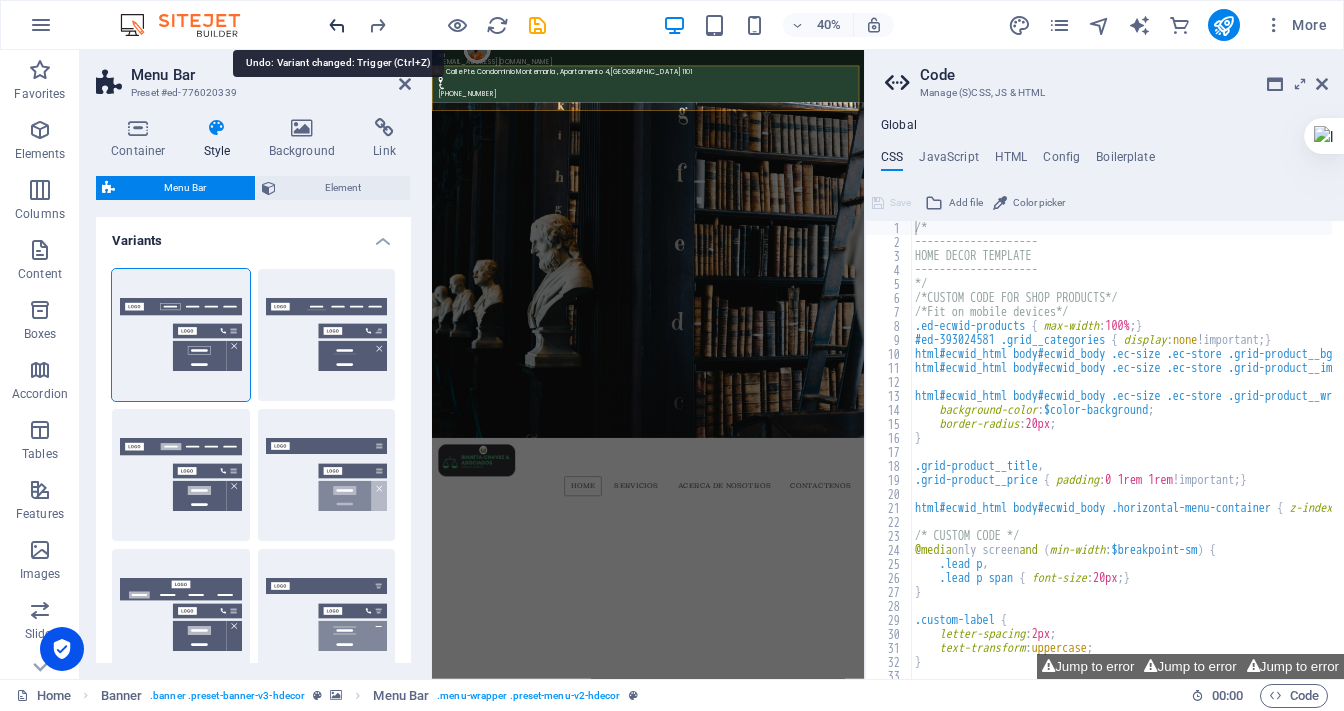 type on "1" 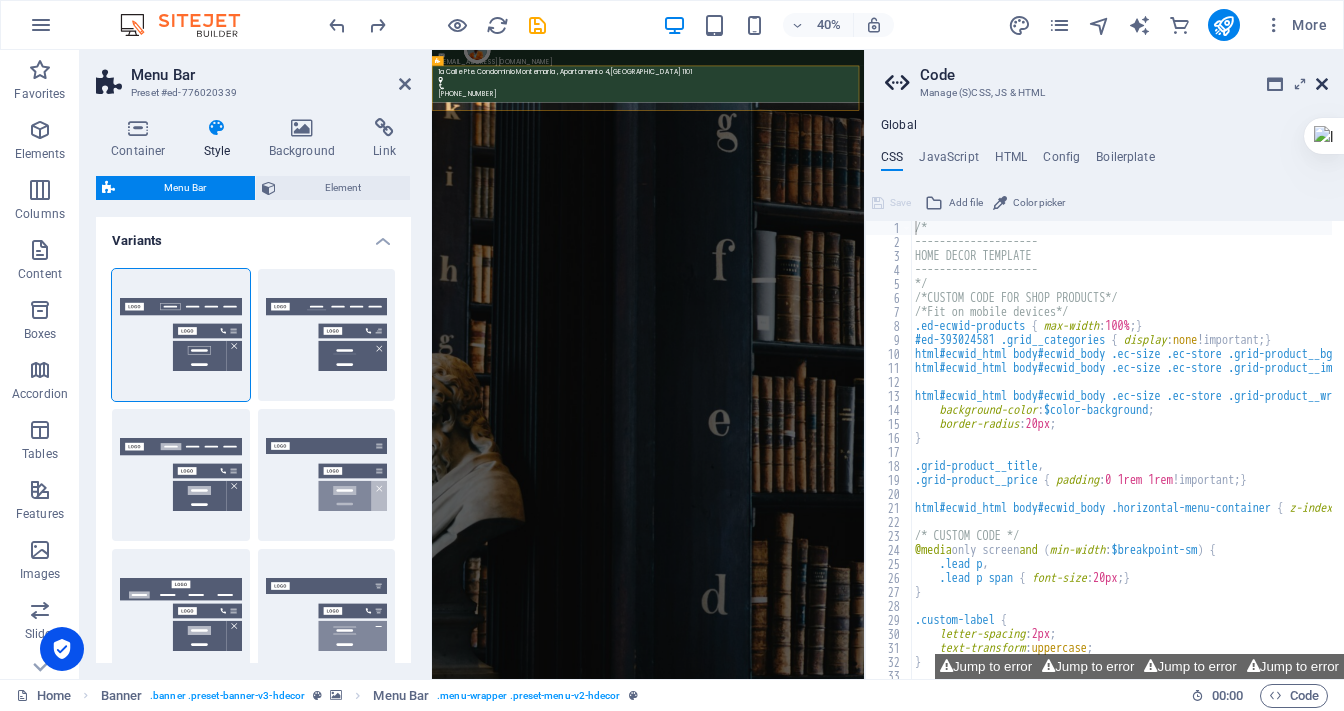 click at bounding box center (1322, 84) 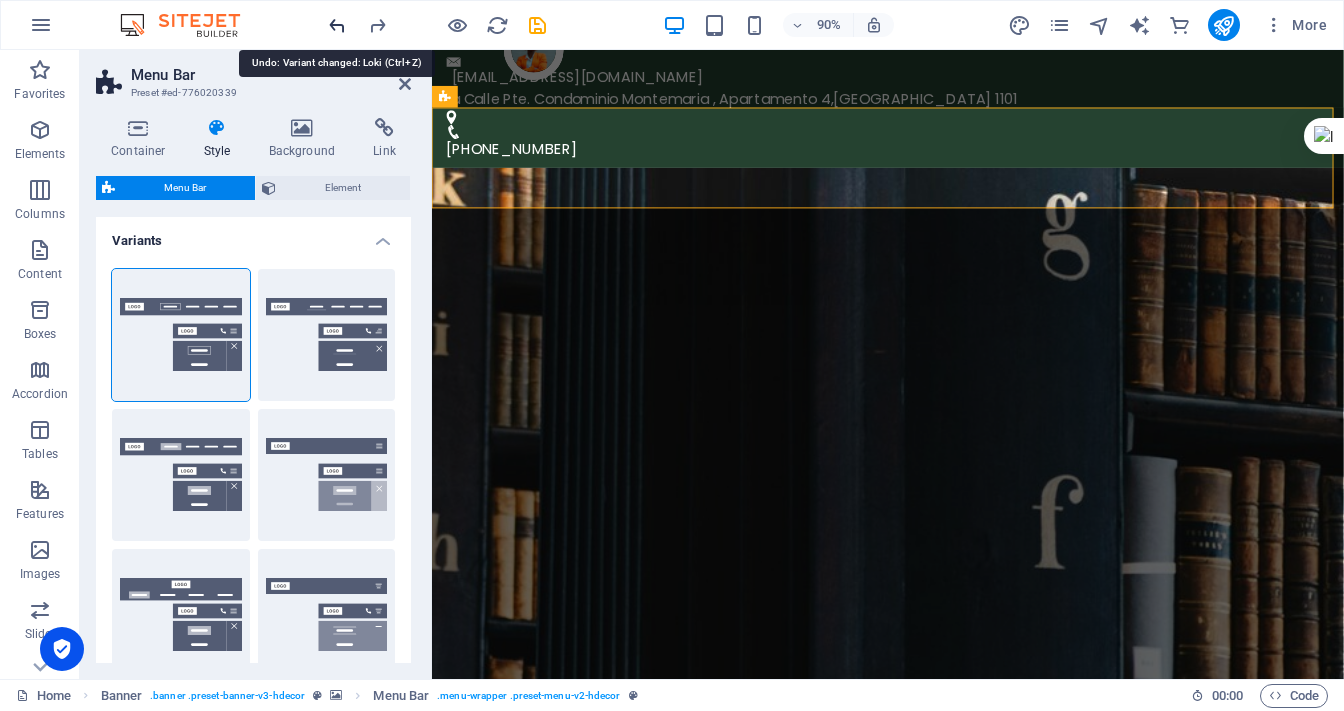 click at bounding box center (337, 25) 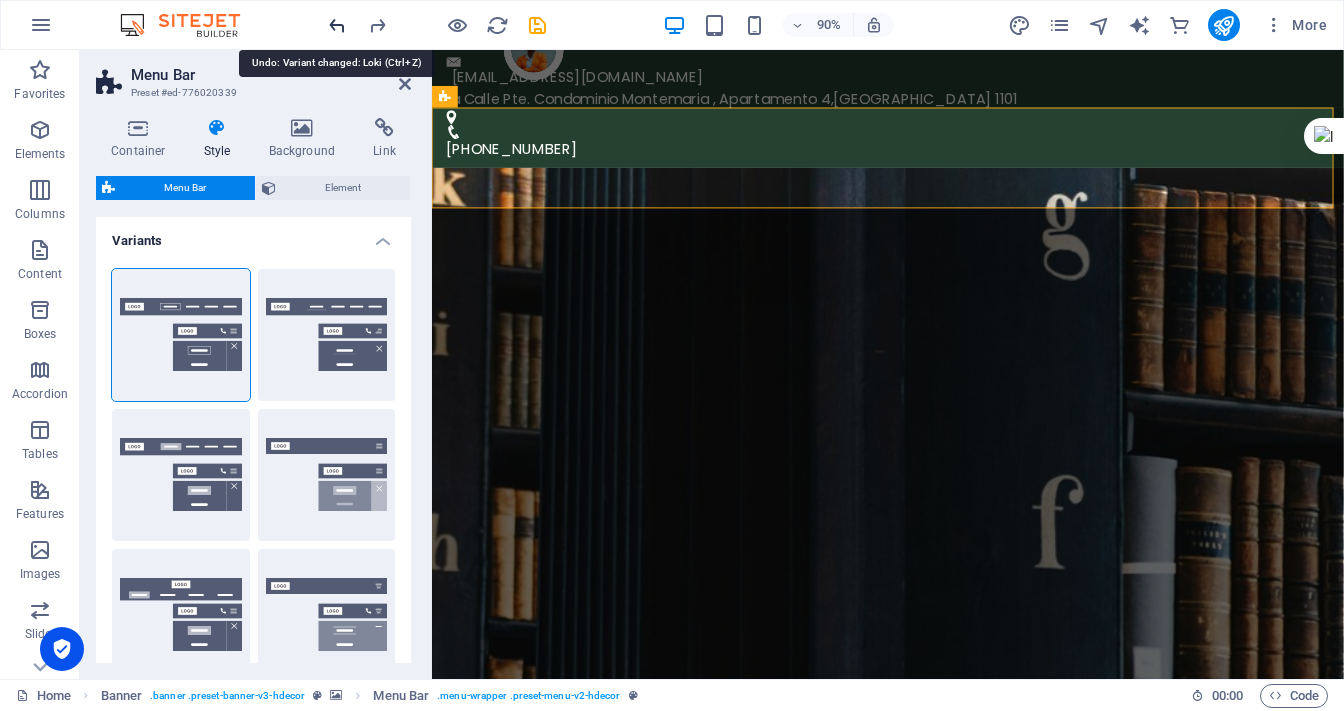 type on "1" 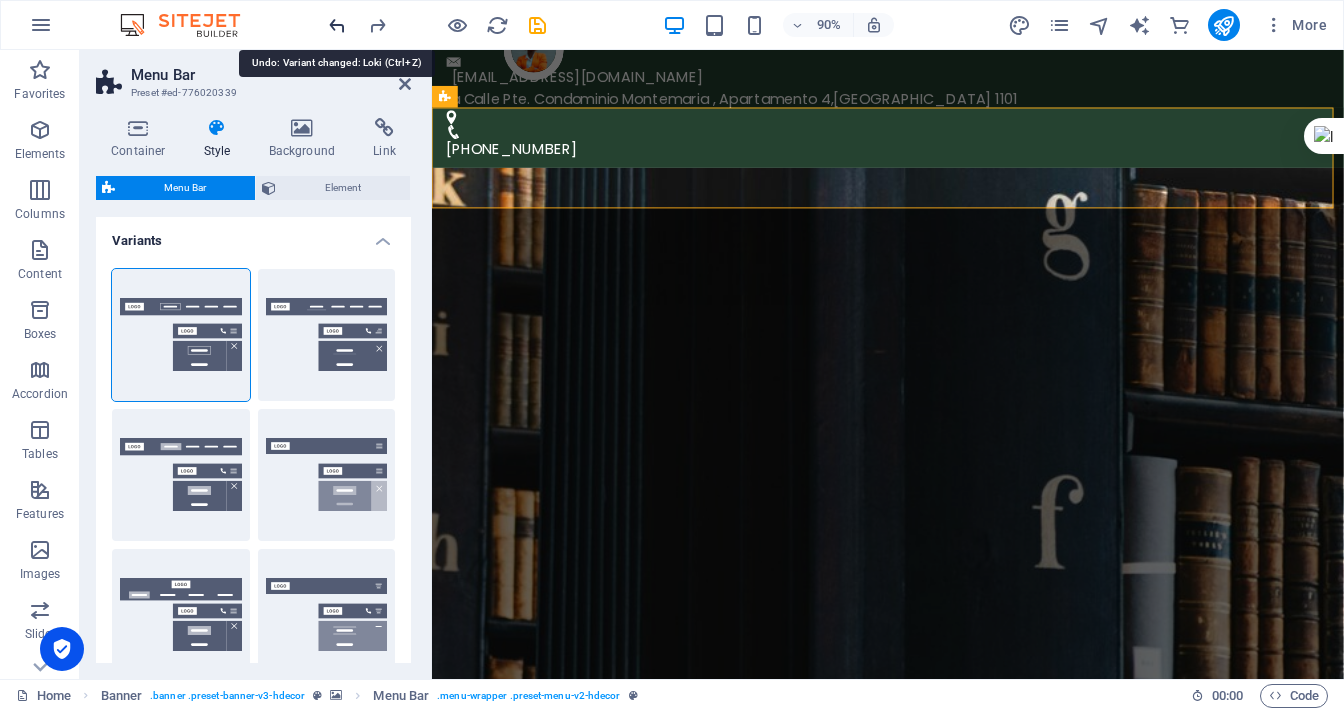 type on "1" 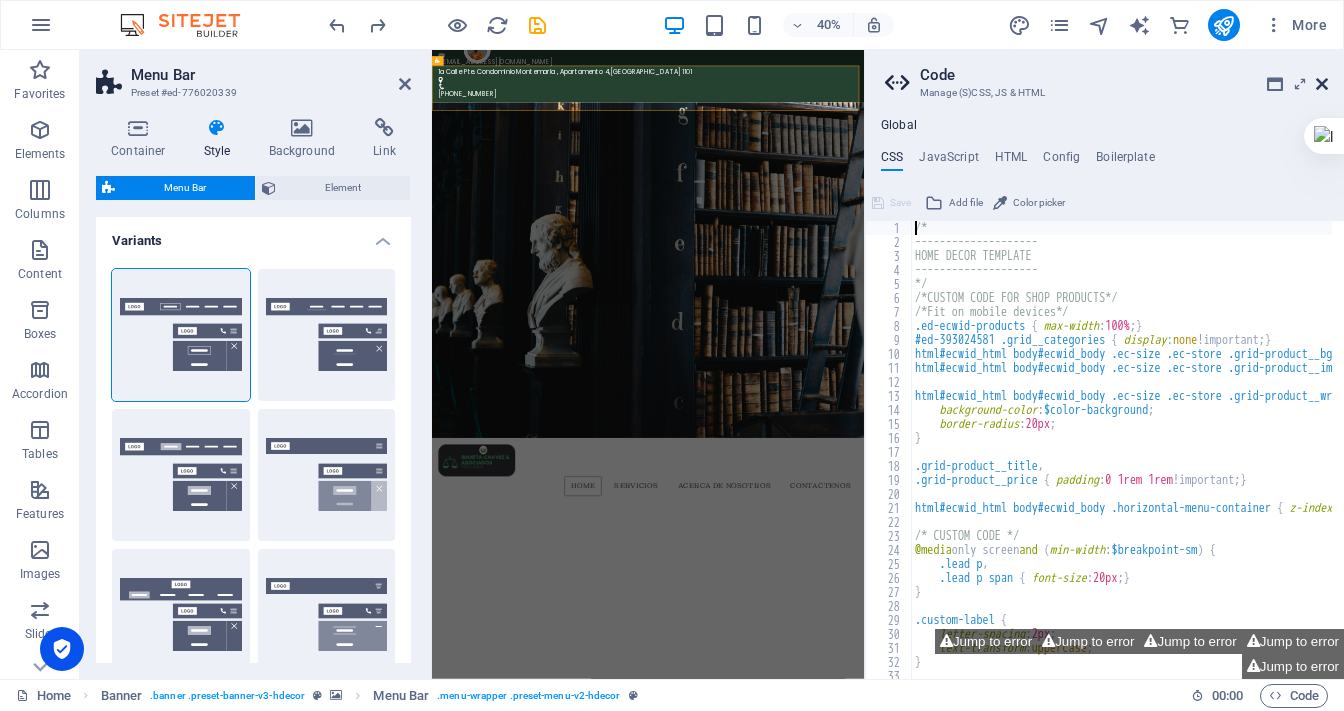 click at bounding box center (1322, 84) 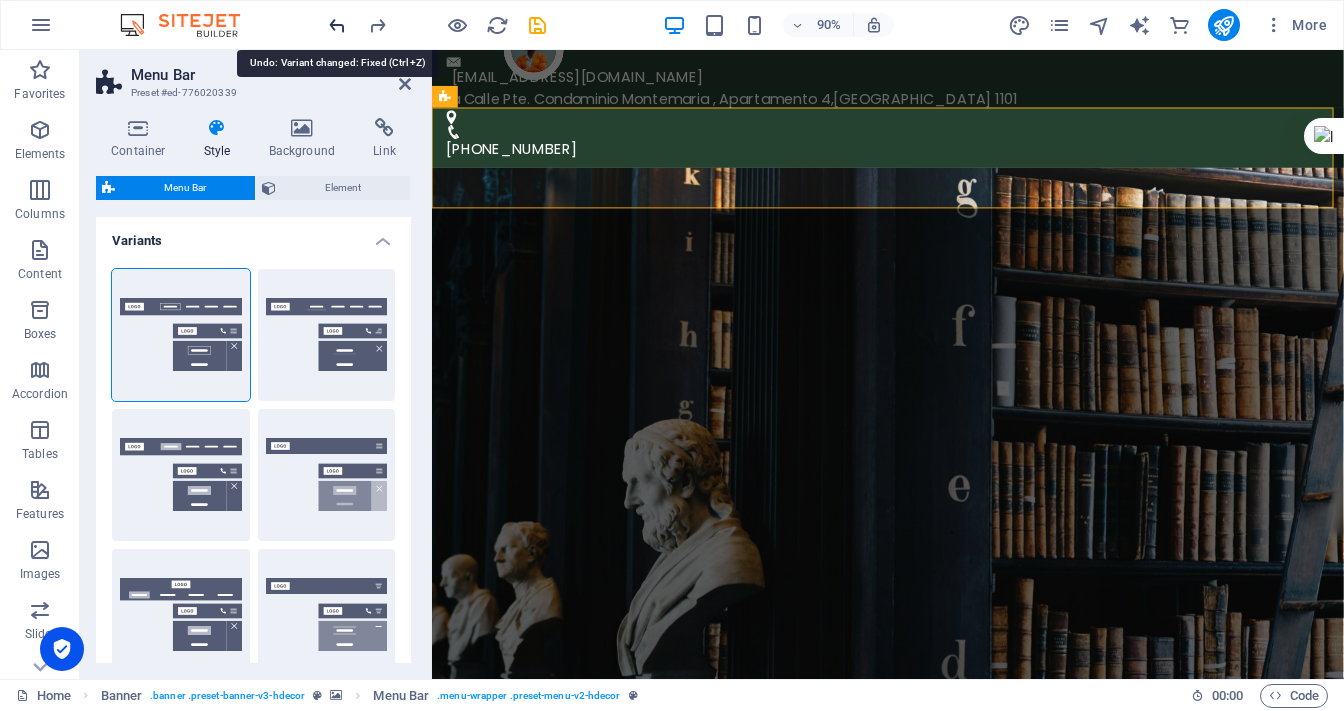 click at bounding box center (337, 25) 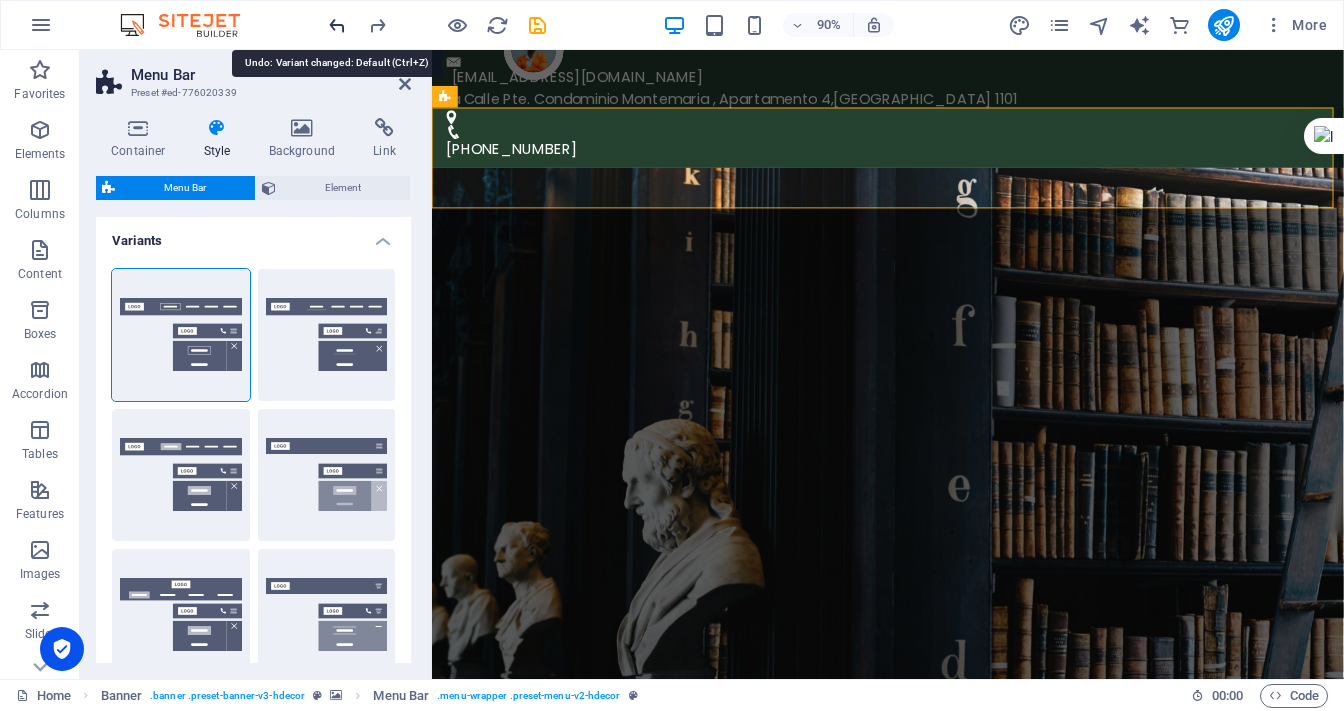 click at bounding box center (337, 25) 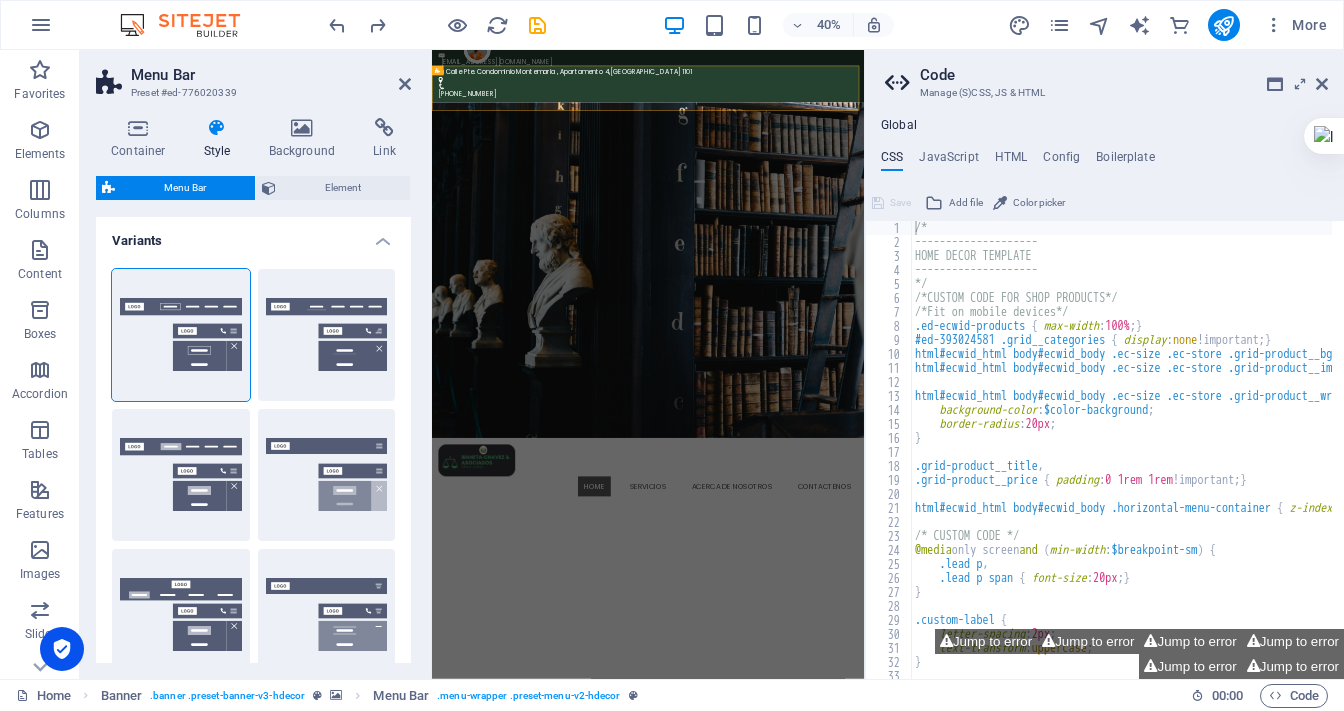 click on "Code" at bounding box center (1124, 75) 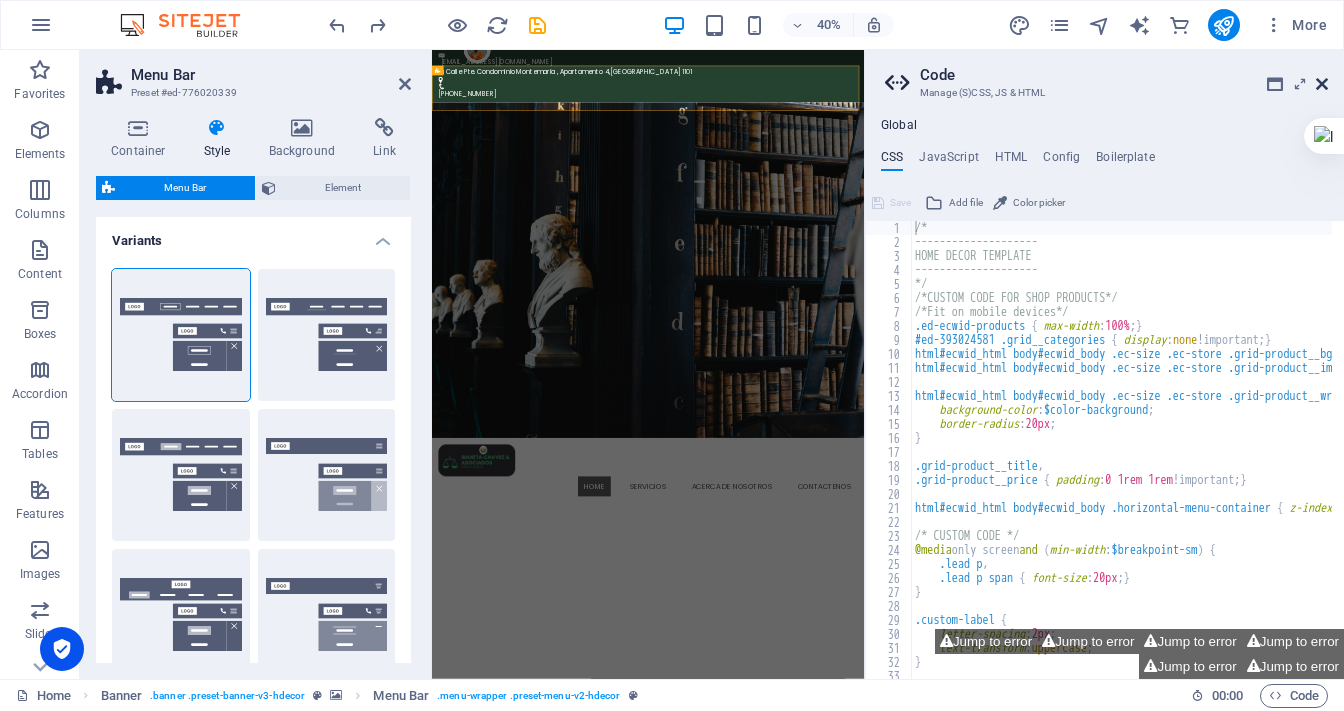 click at bounding box center [1322, 84] 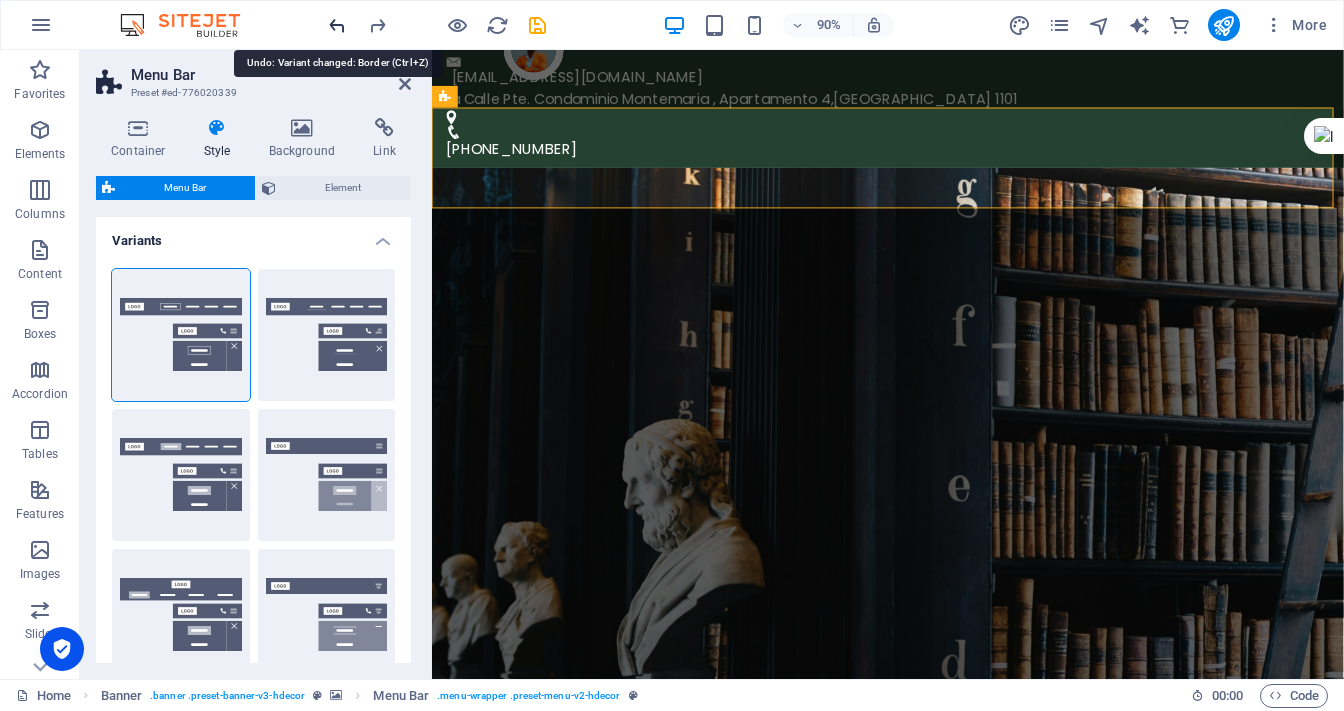 click at bounding box center [337, 25] 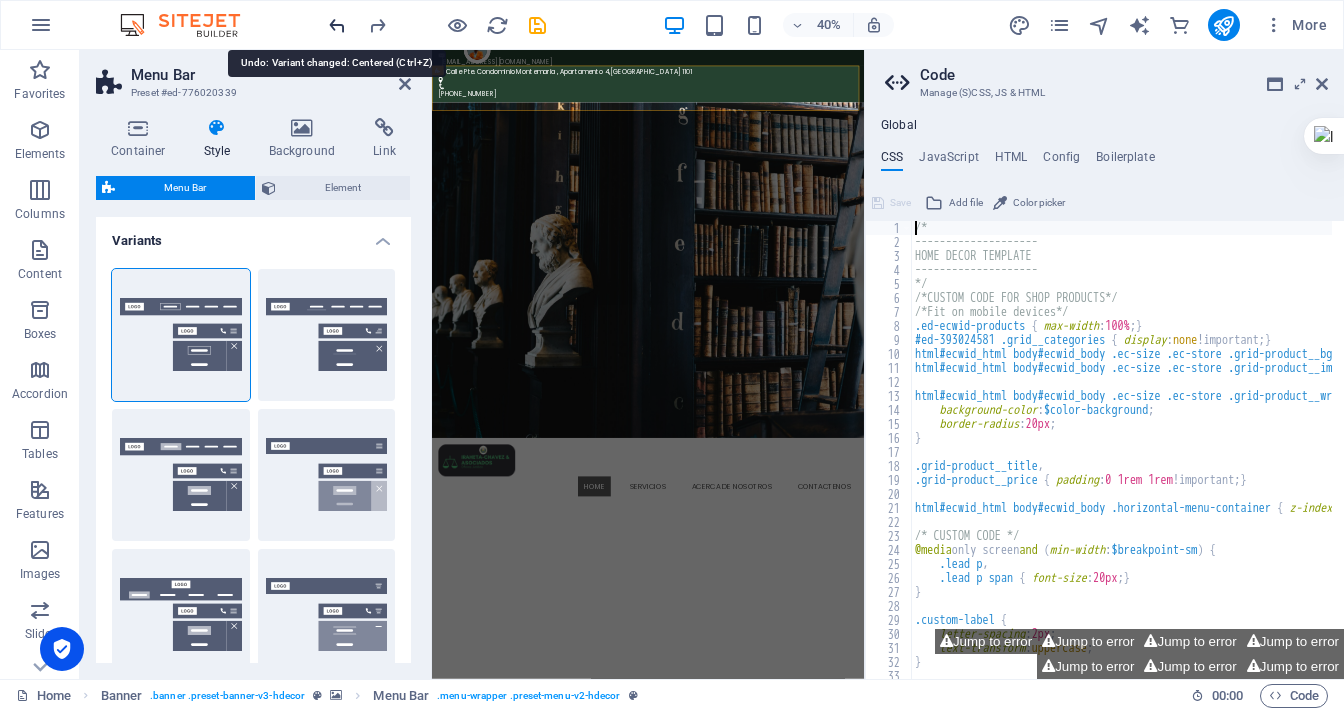 click at bounding box center [337, 25] 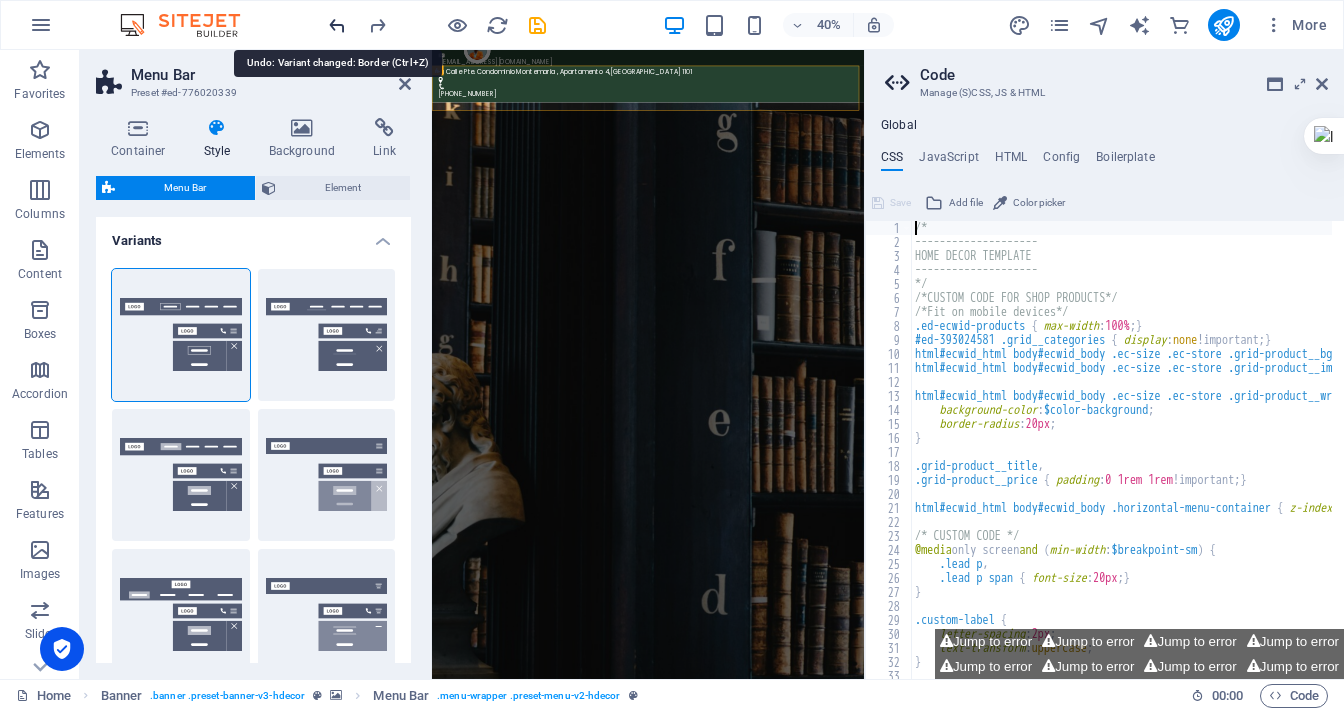 click at bounding box center (337, 25) 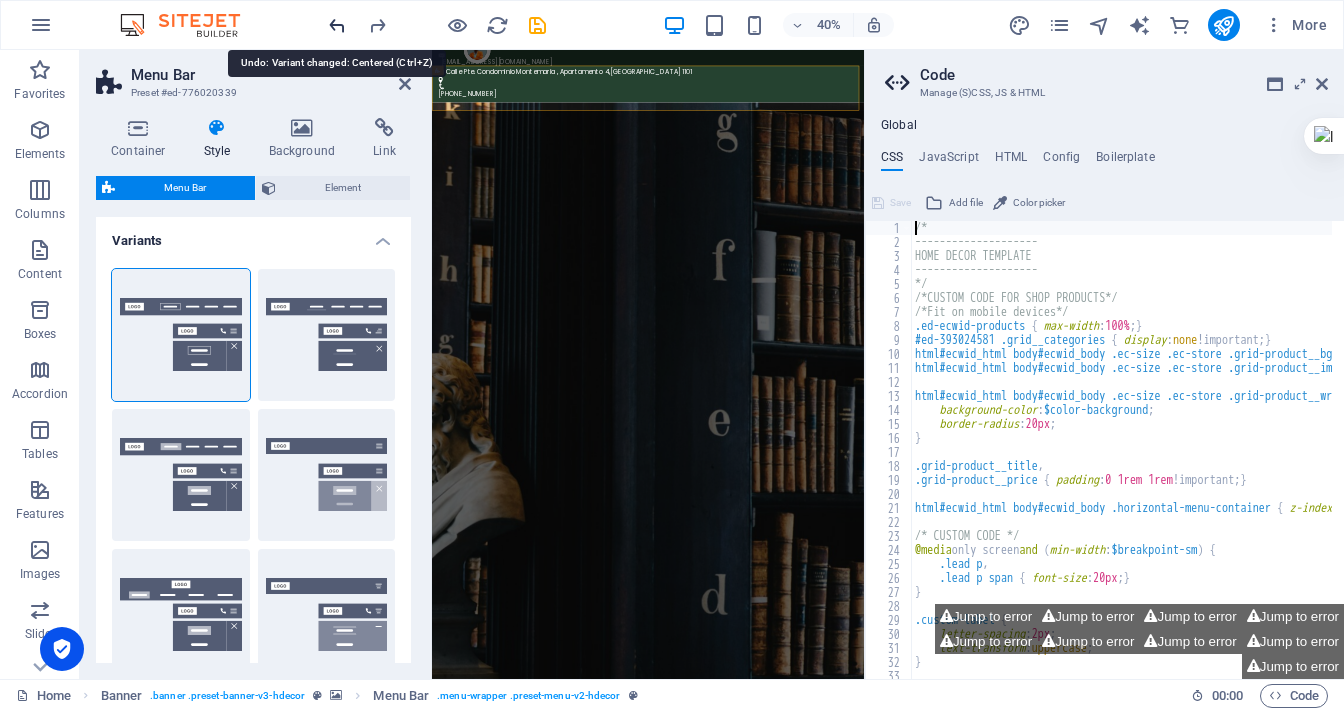 click at bounding box center [337, 25] 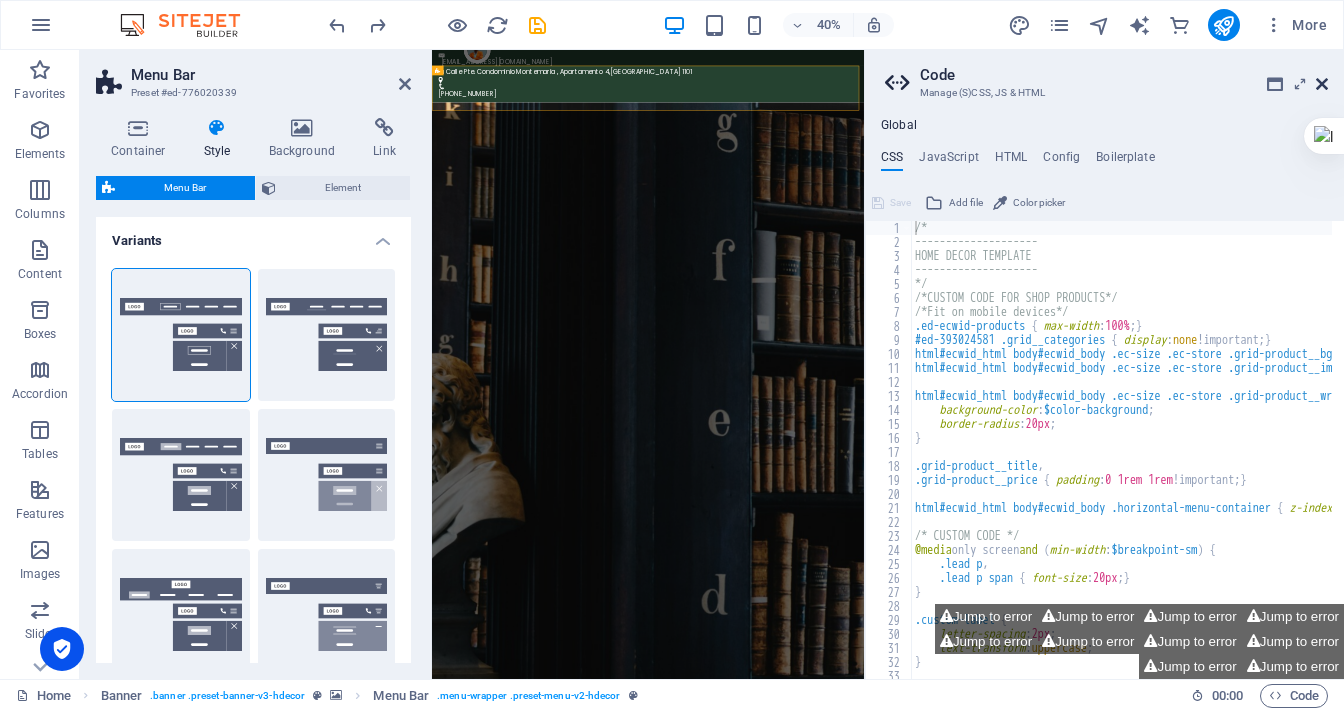 click at bounding box center [1322, 84] 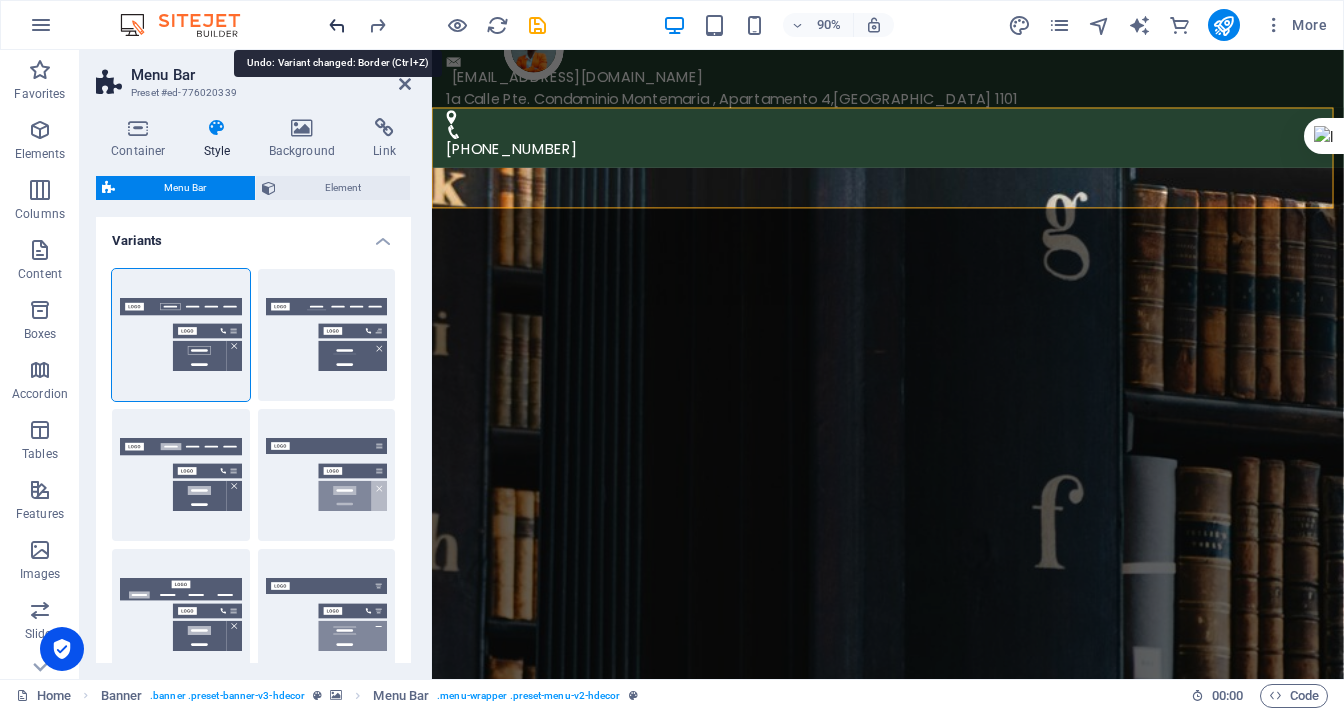click at bounding box center [337, 25] 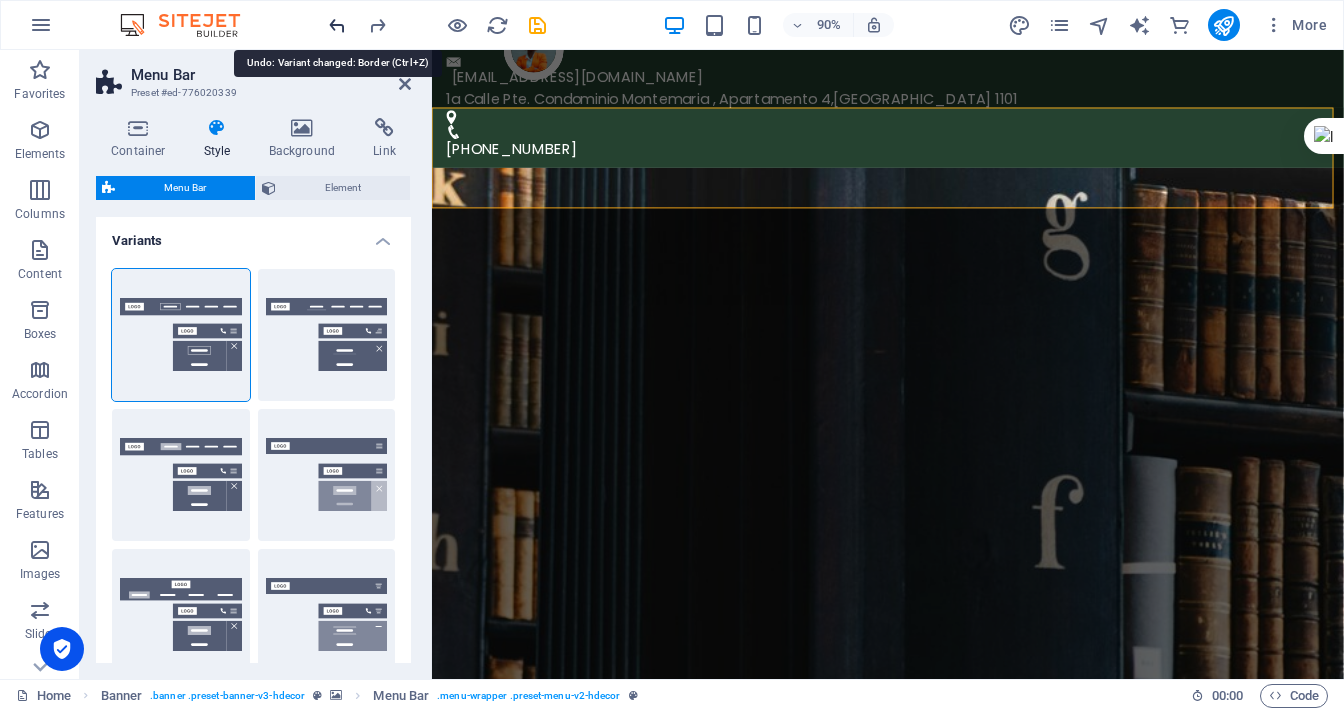 type 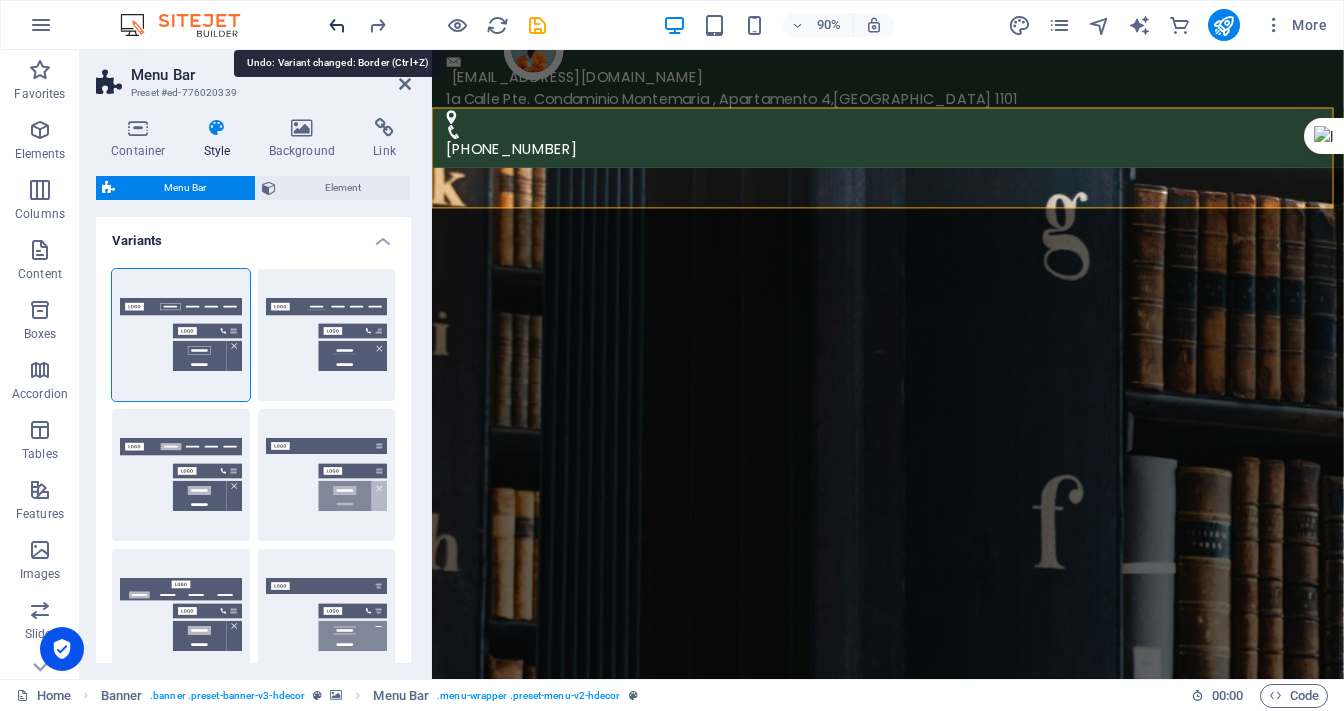 select on "DISABLED_OPTION_VALUE" 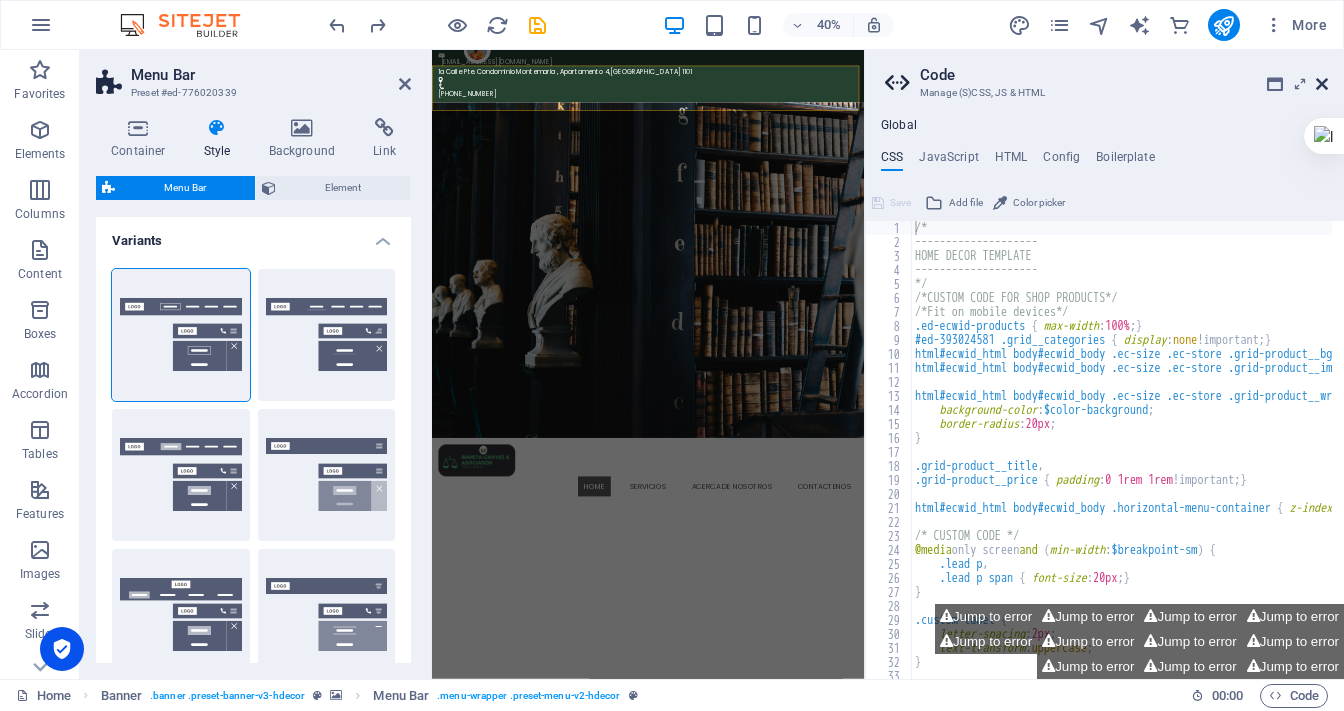 click at bounding box center (1322, 84) 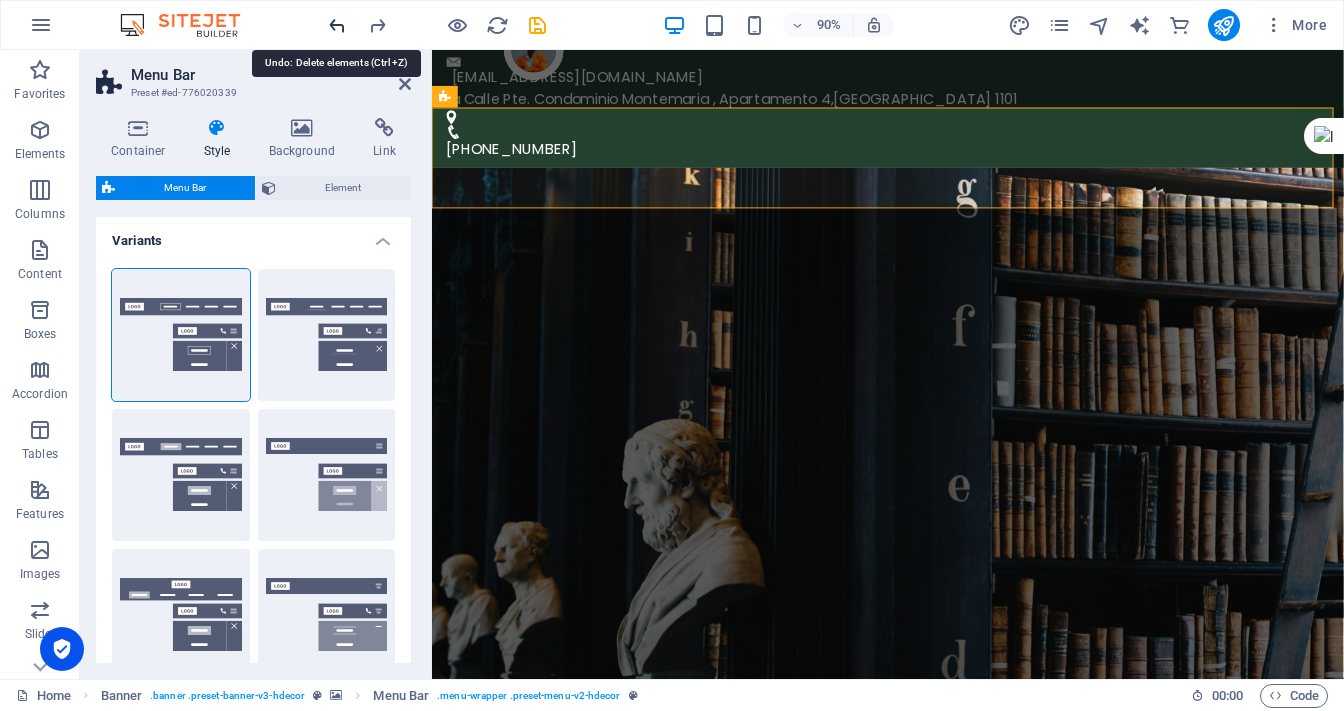 click at bounding box center (337, 25) 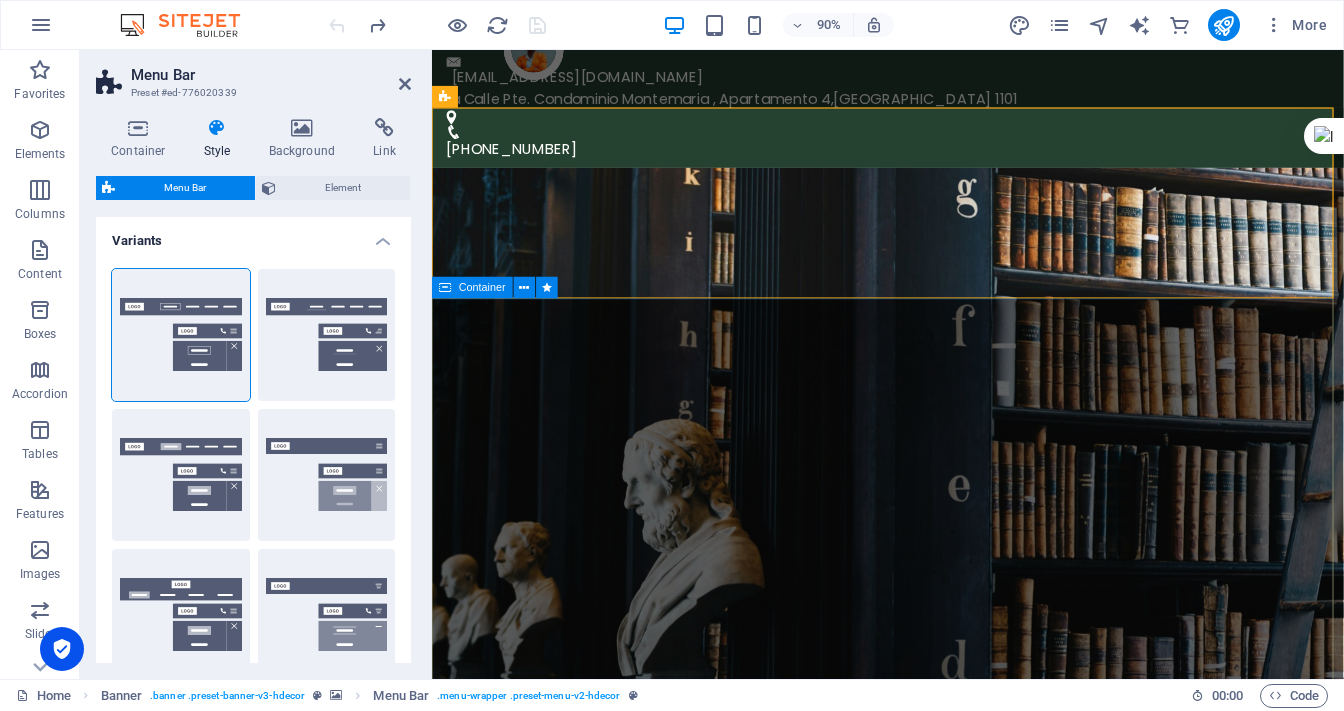 click on "Asesoria y Defensa Legal." at bounding box center (938, 1426) 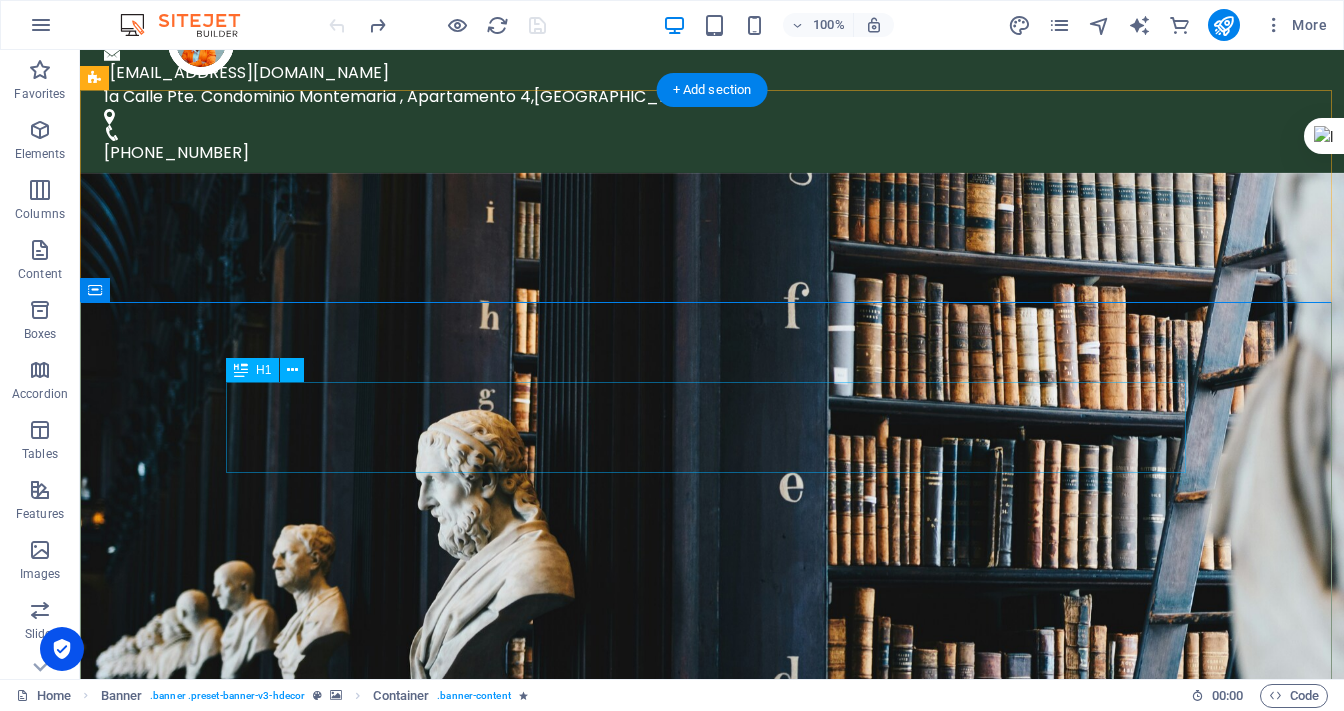 scroll, scrollTop: 0, scrollLeft: 0, axis: both 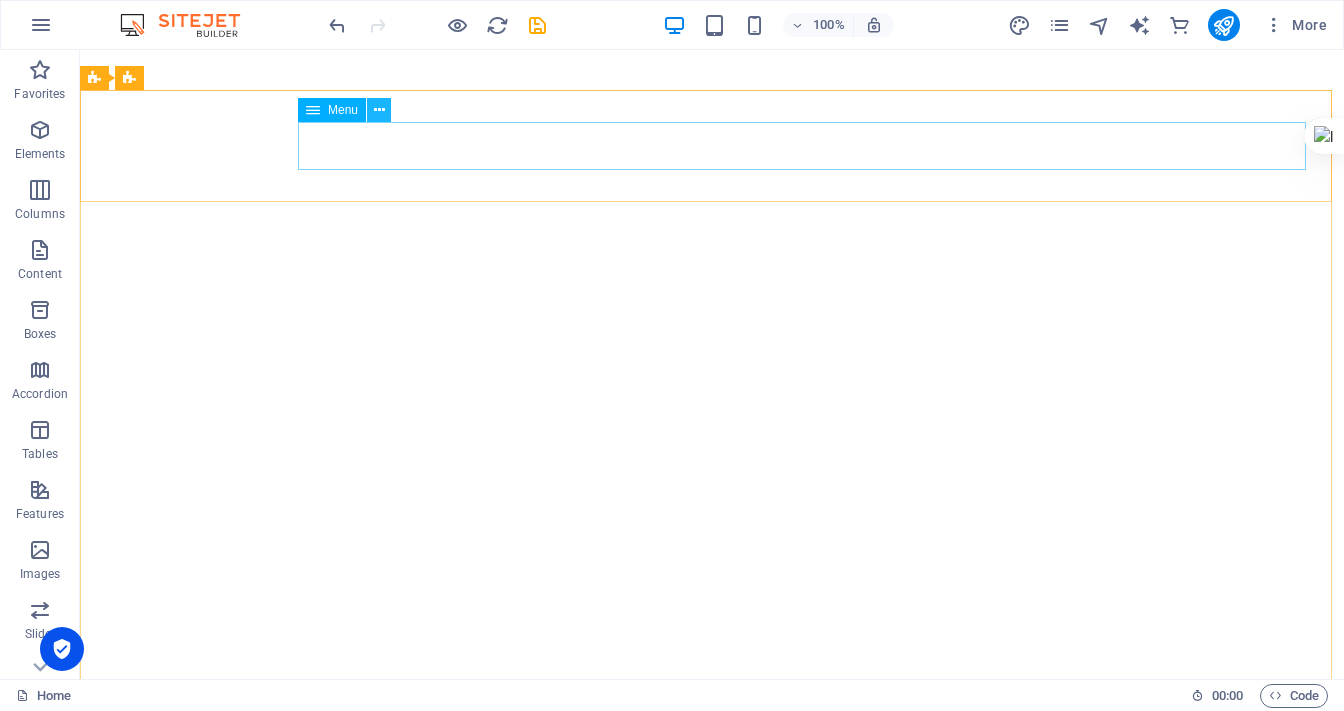 click at bounding box center (379, 110) 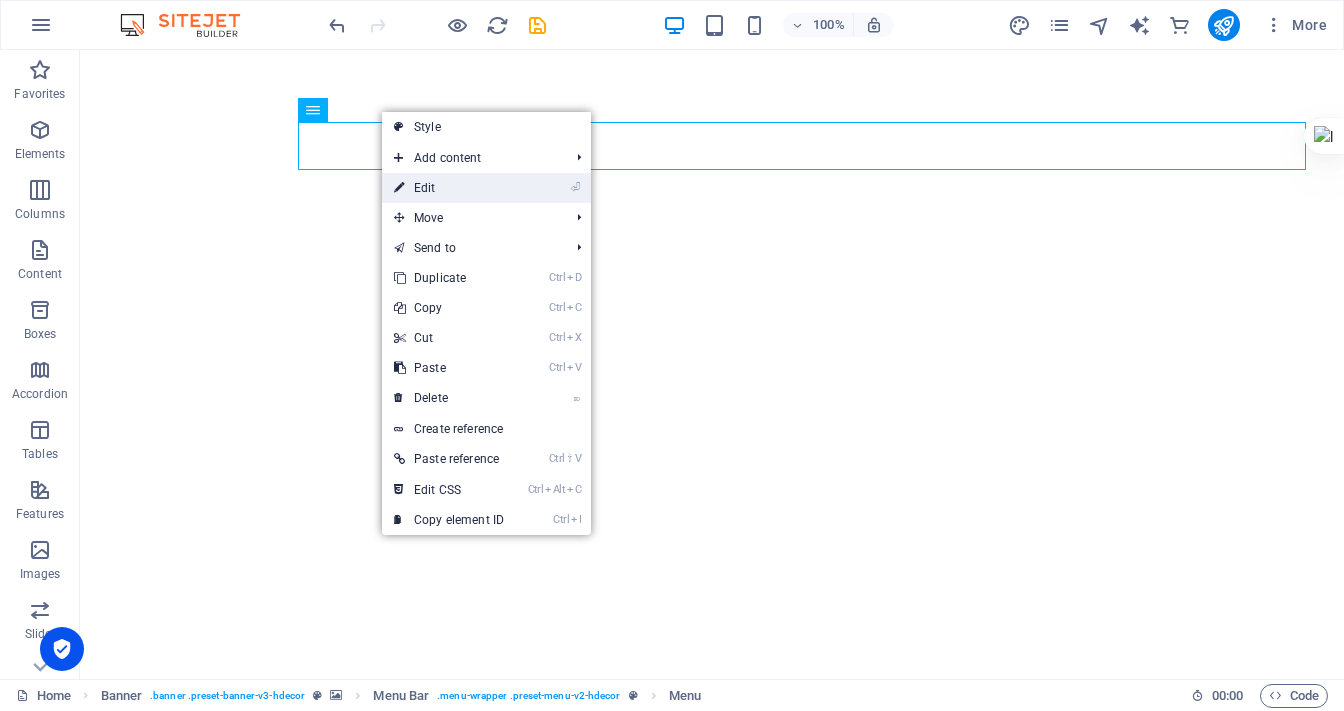 click on "⏎  Edit" at bounding box center [449, 188] 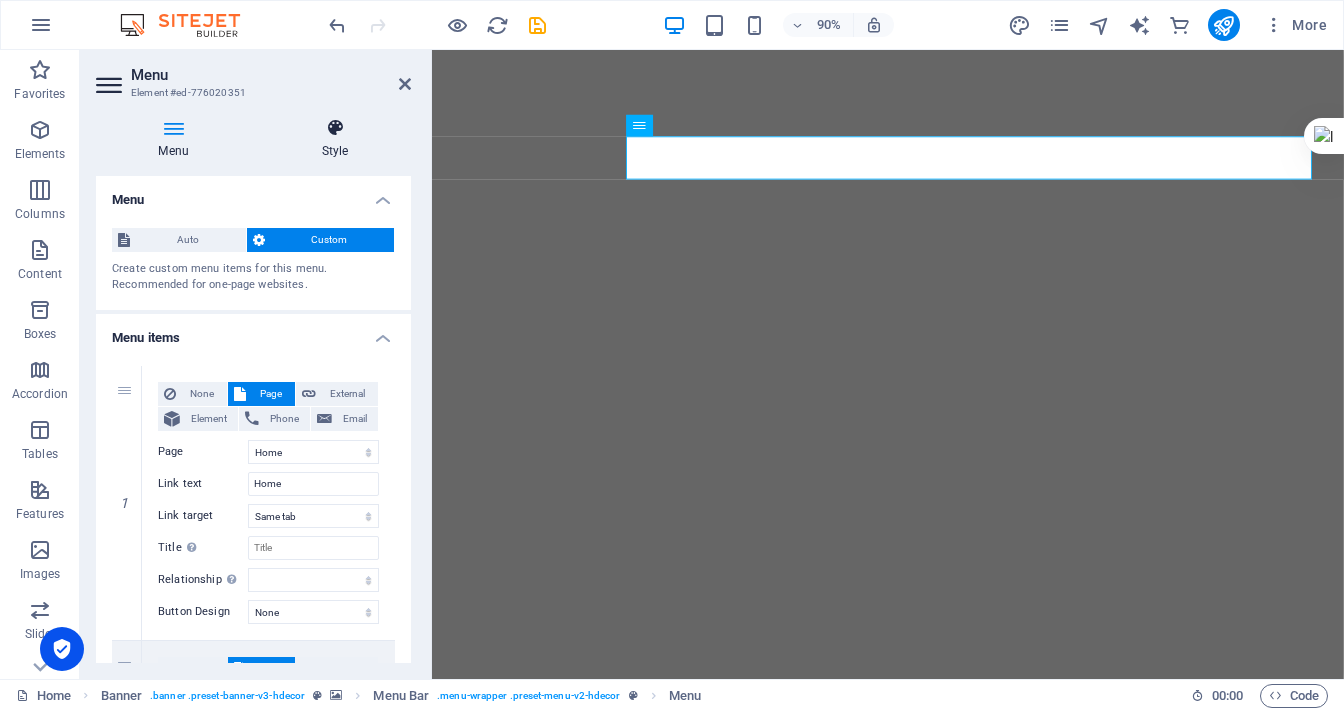 click on "Style" at bounding box center [335, 139] 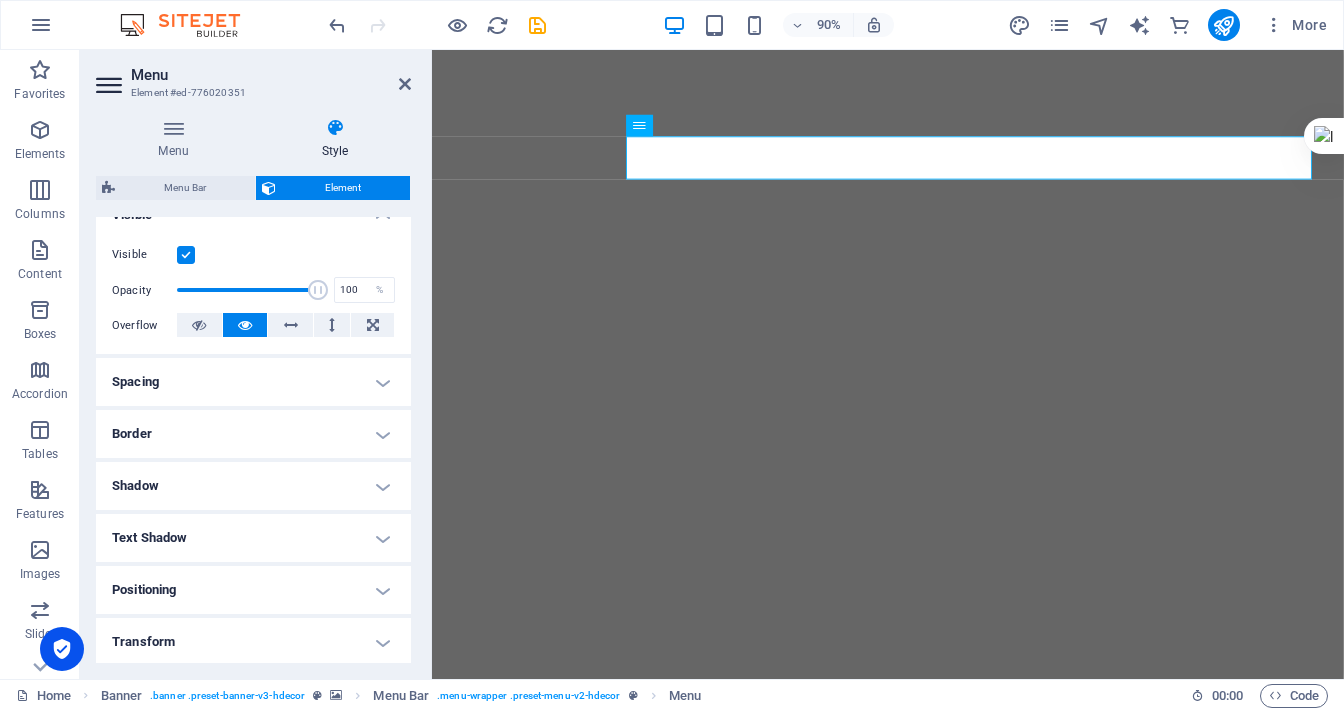 scroll, scrollTop: 398, scrollLeft: 0, axis: vertical 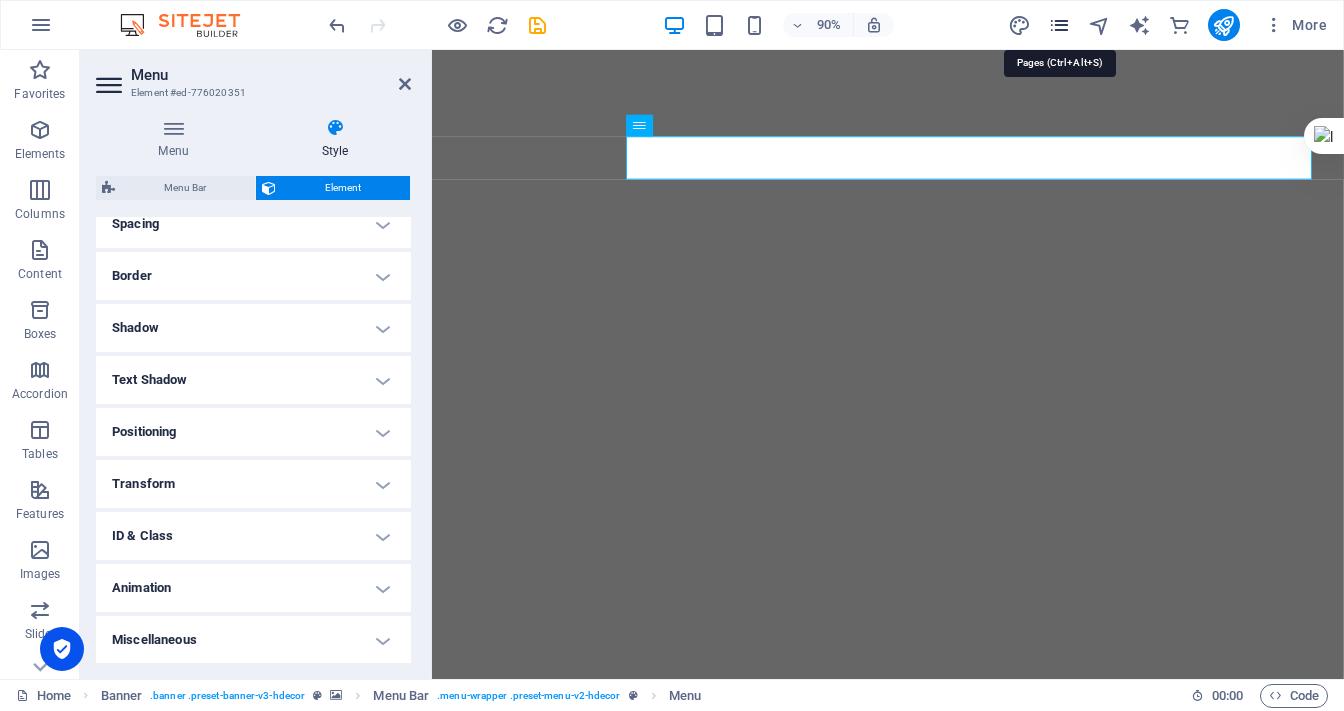 click at bounding box center [1059, 25] 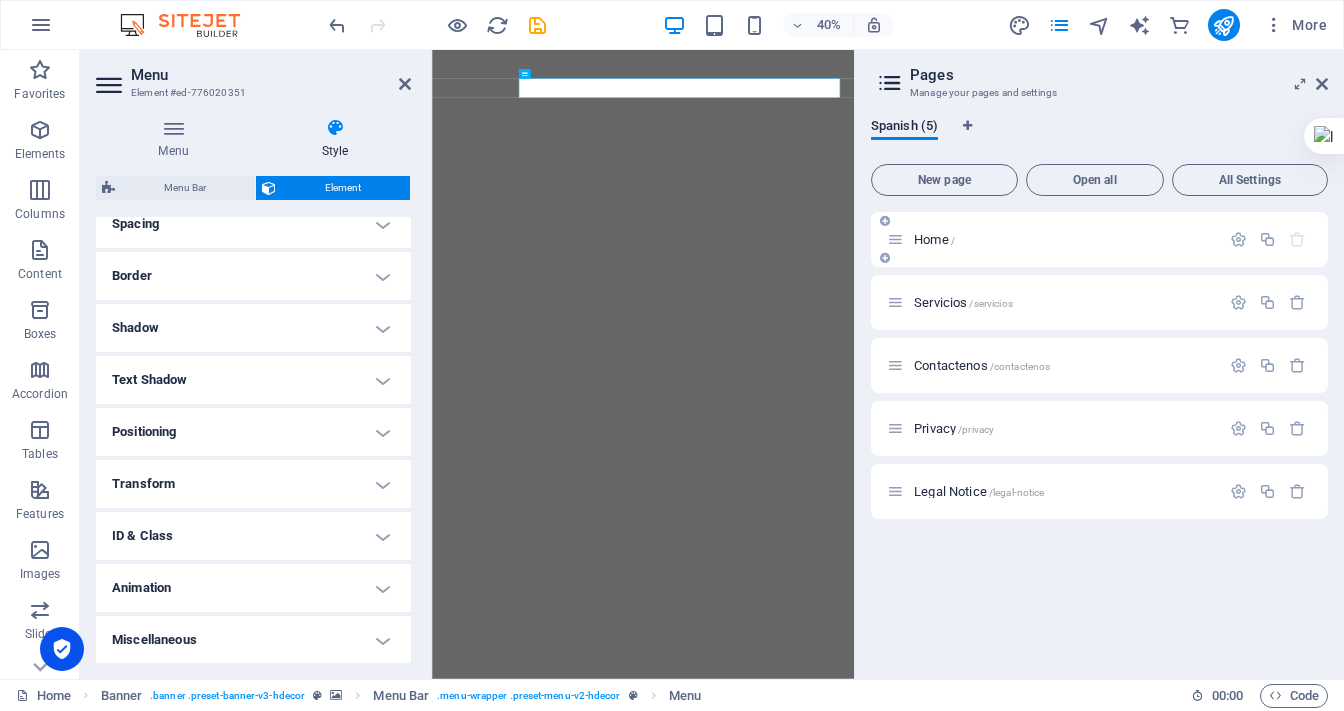 click on "Home /" at bounding box center (1064, 239) 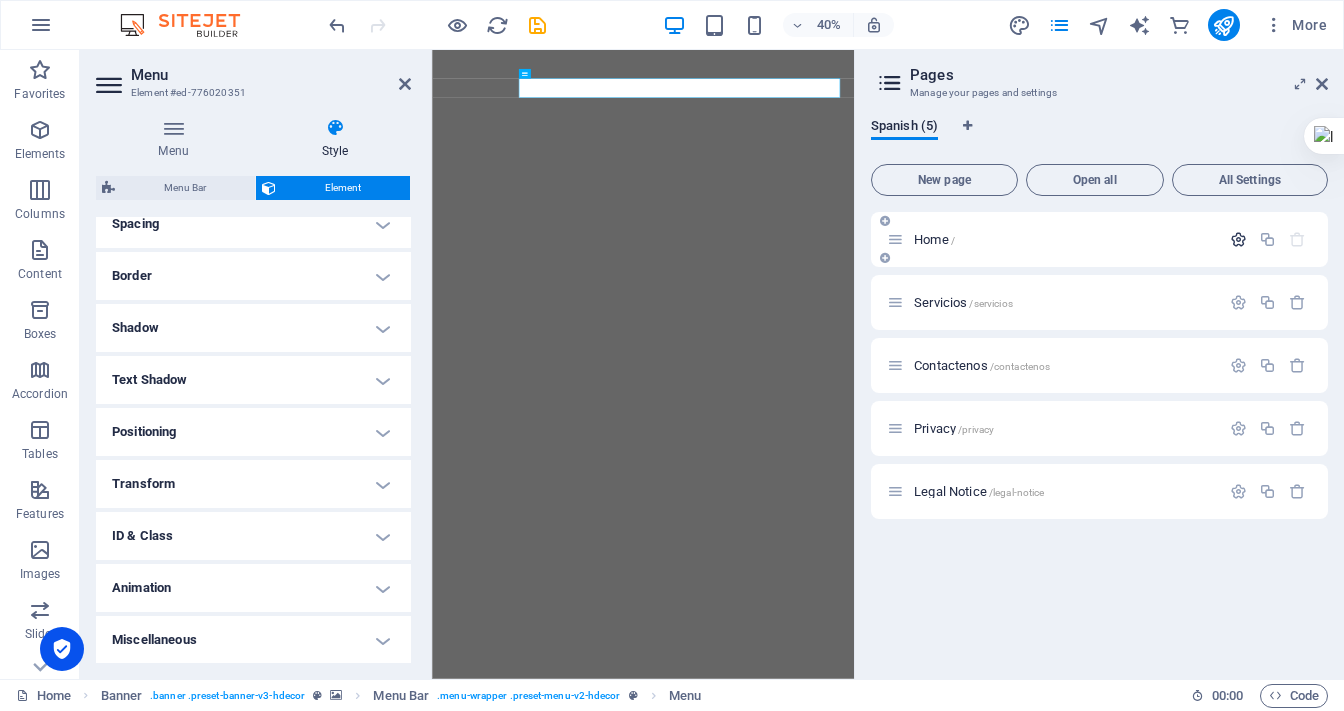click at bounding box center [1238, 239] 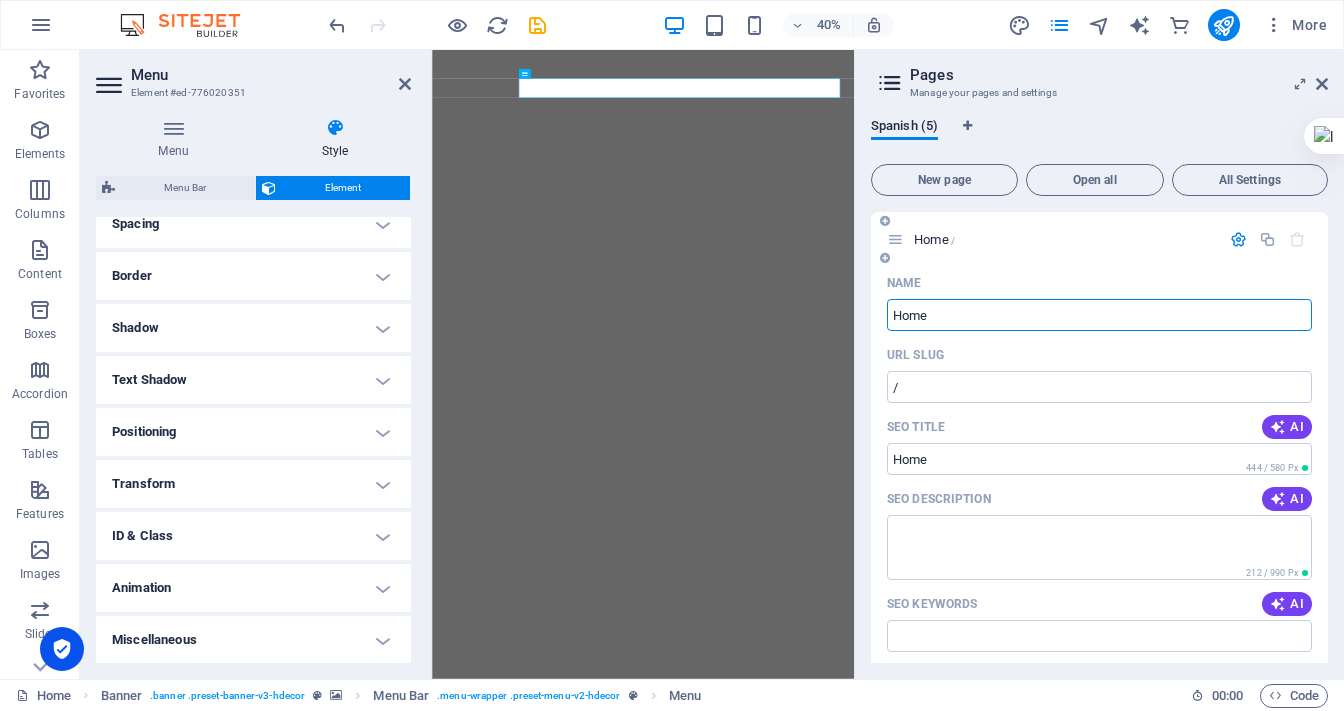 click on "Home" at bounding box center (1099, 315) 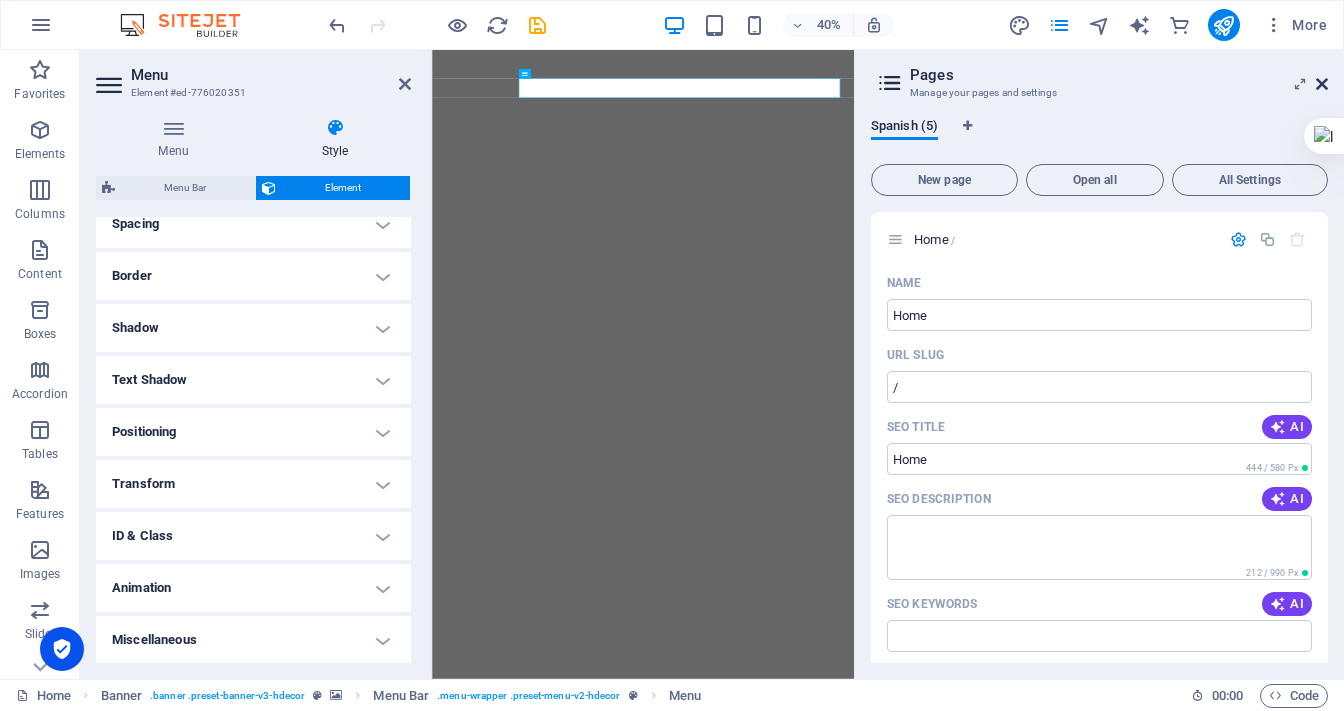 click at bounding box center [1322, 84] 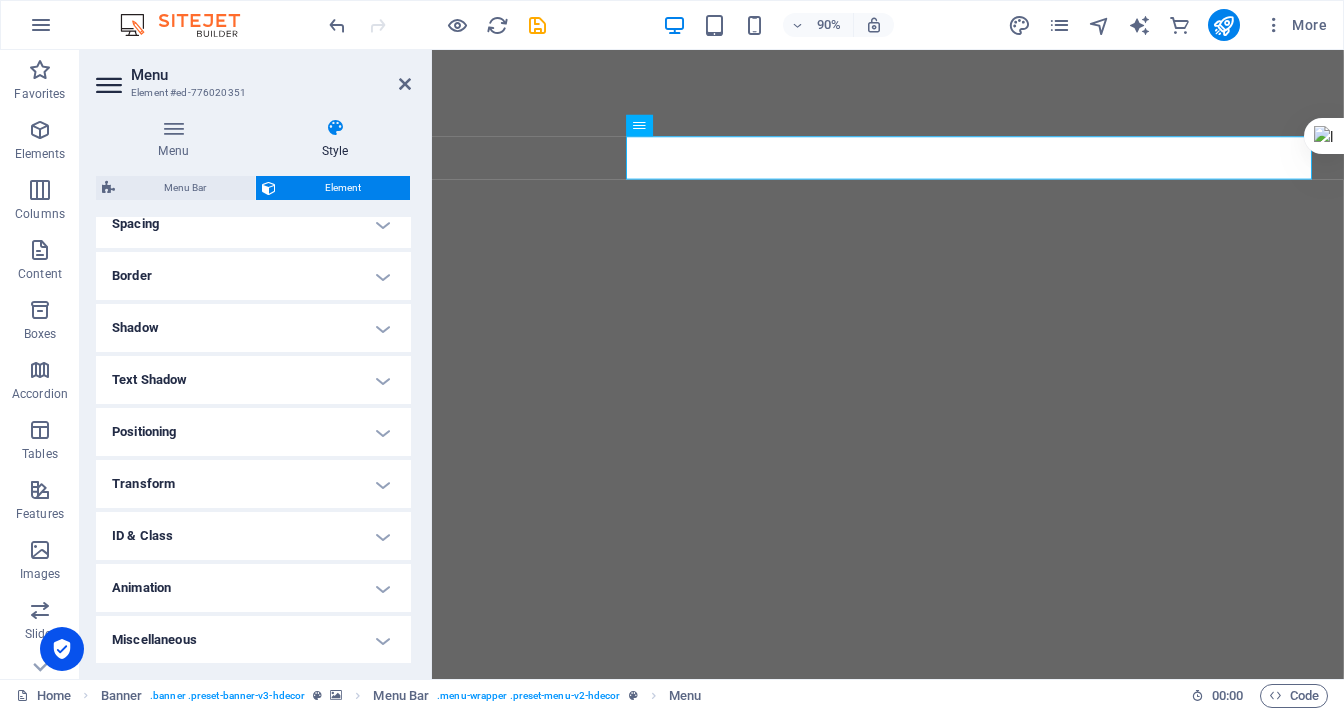 click at bounding box center [335, 128] 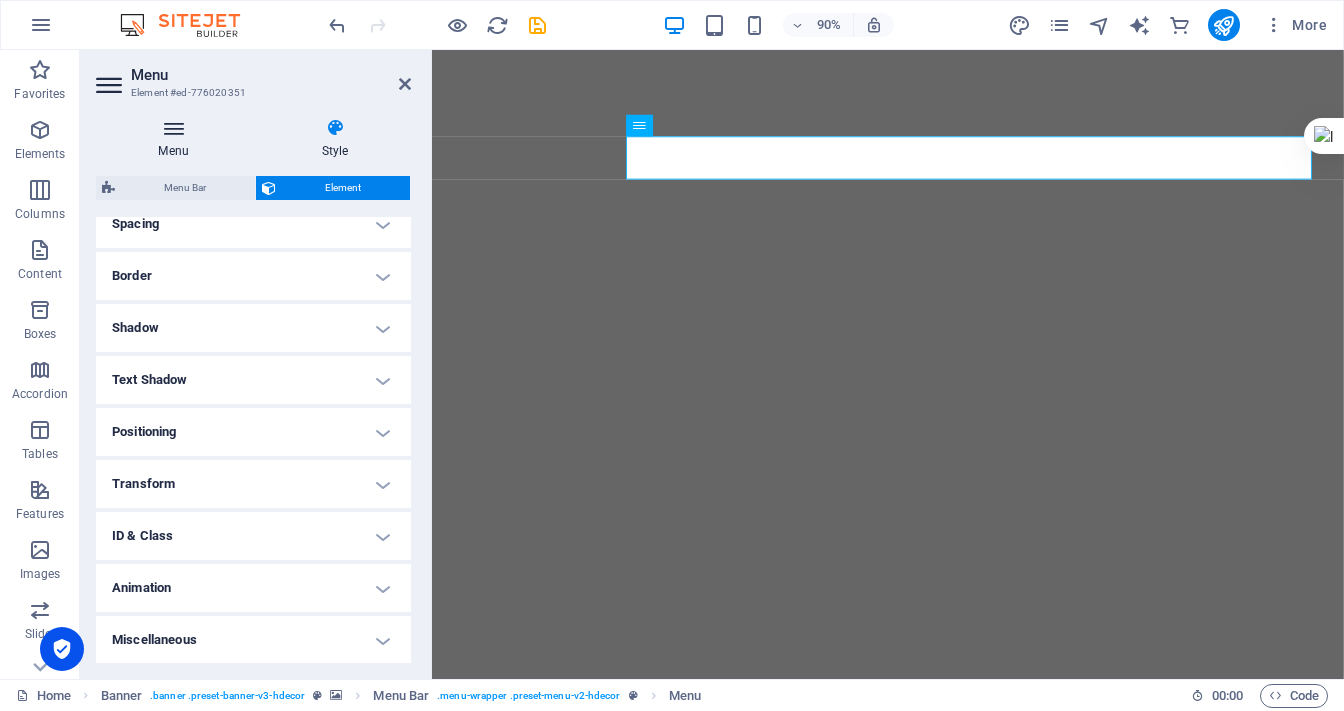 click at bounding box center (173, 128) 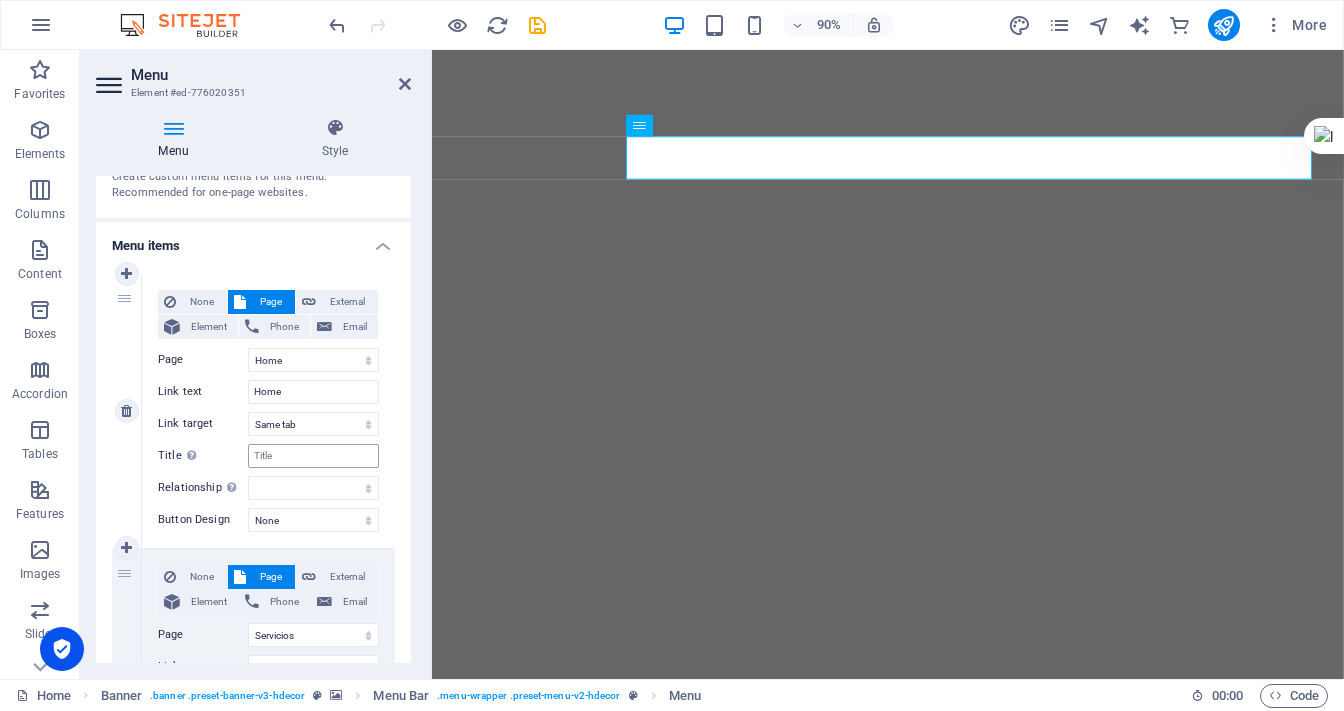 scroll, scrollTop: 80, scrollLeft: 0, axis: vertical 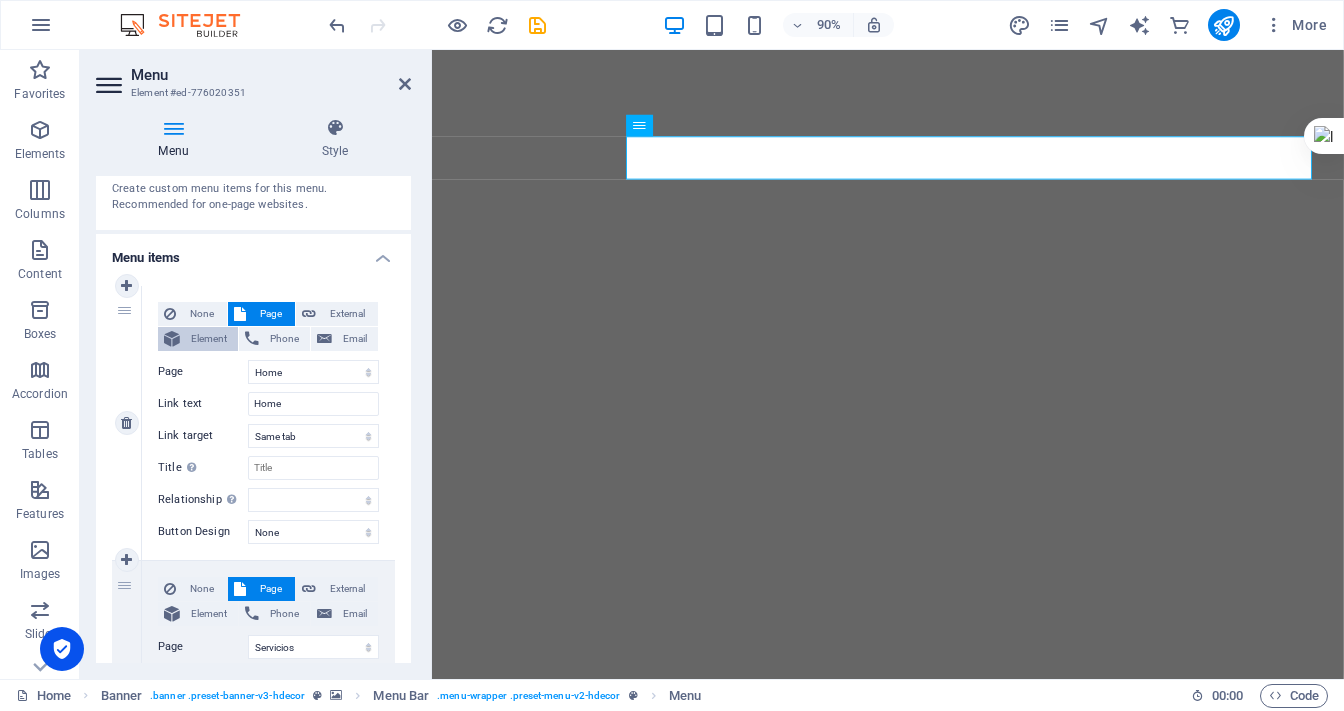 click on "Element" at bounding box center [209, 339] 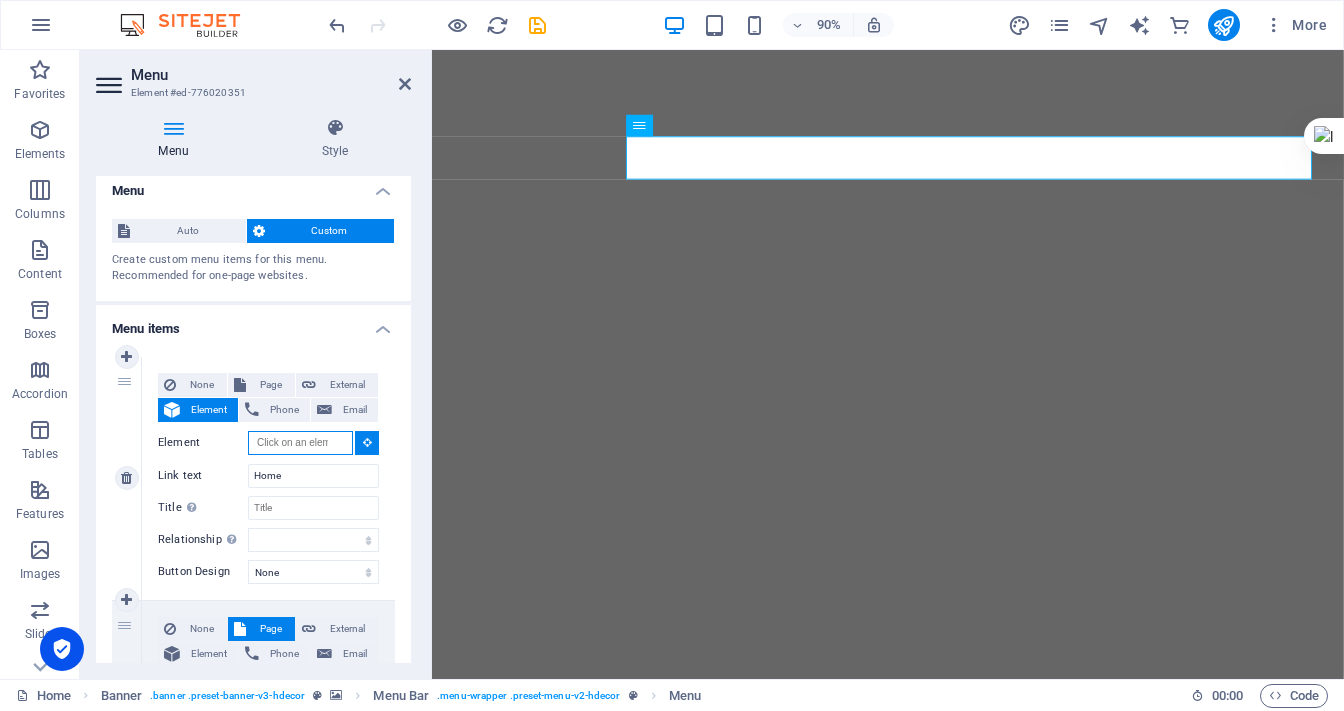 scroll, scrollTop: 0, scrollLeft: 0, axis: both 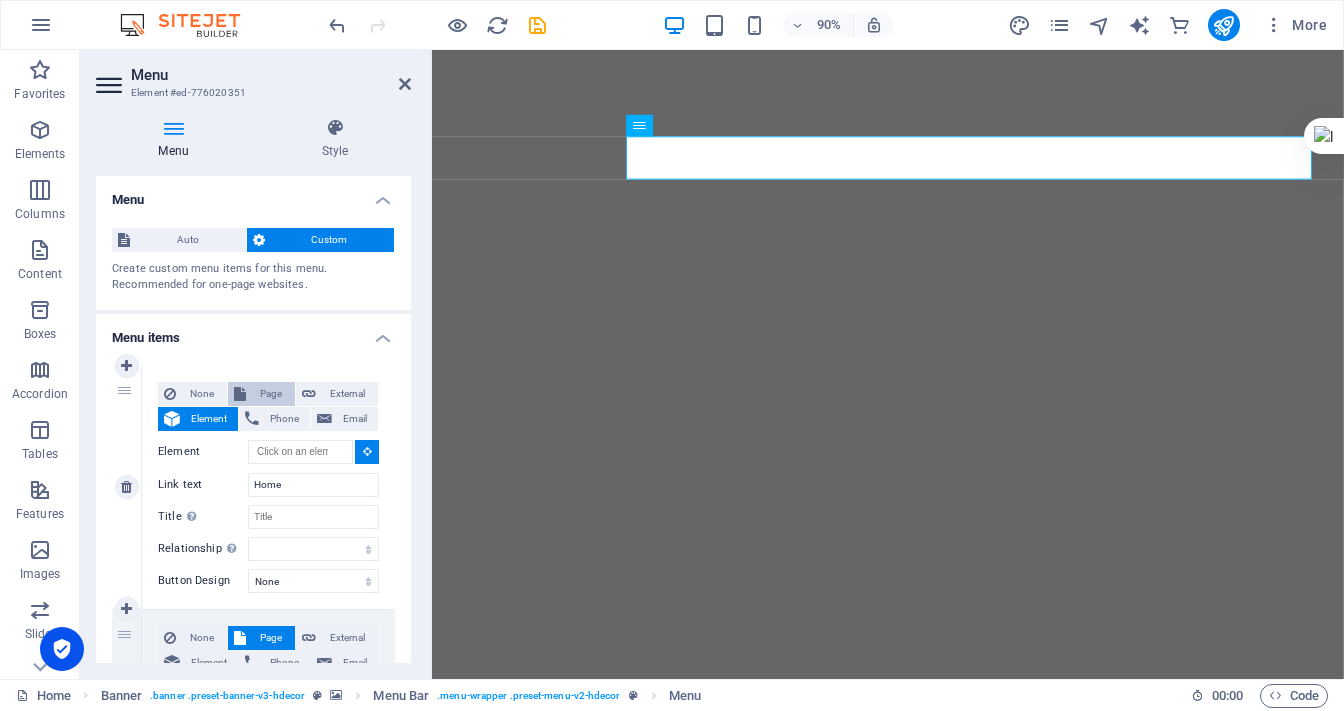 click on "Page" at bounding box center [270, 394] 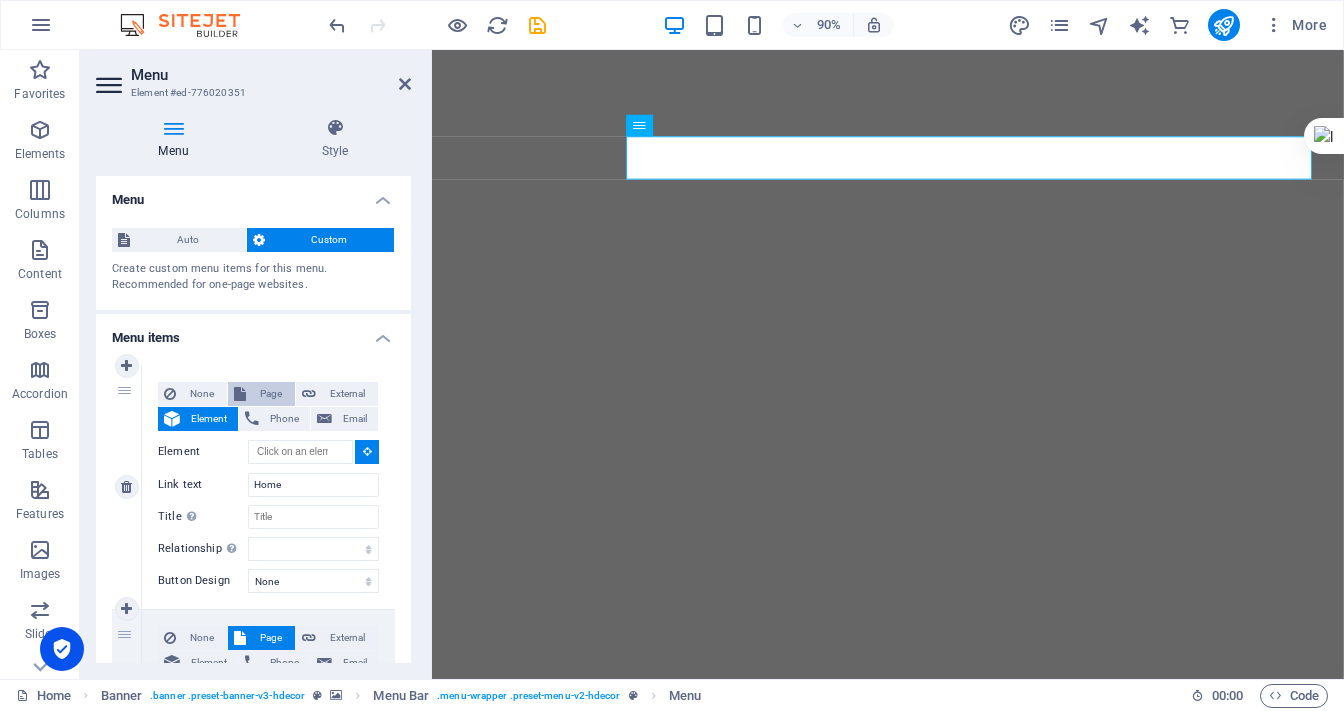 select 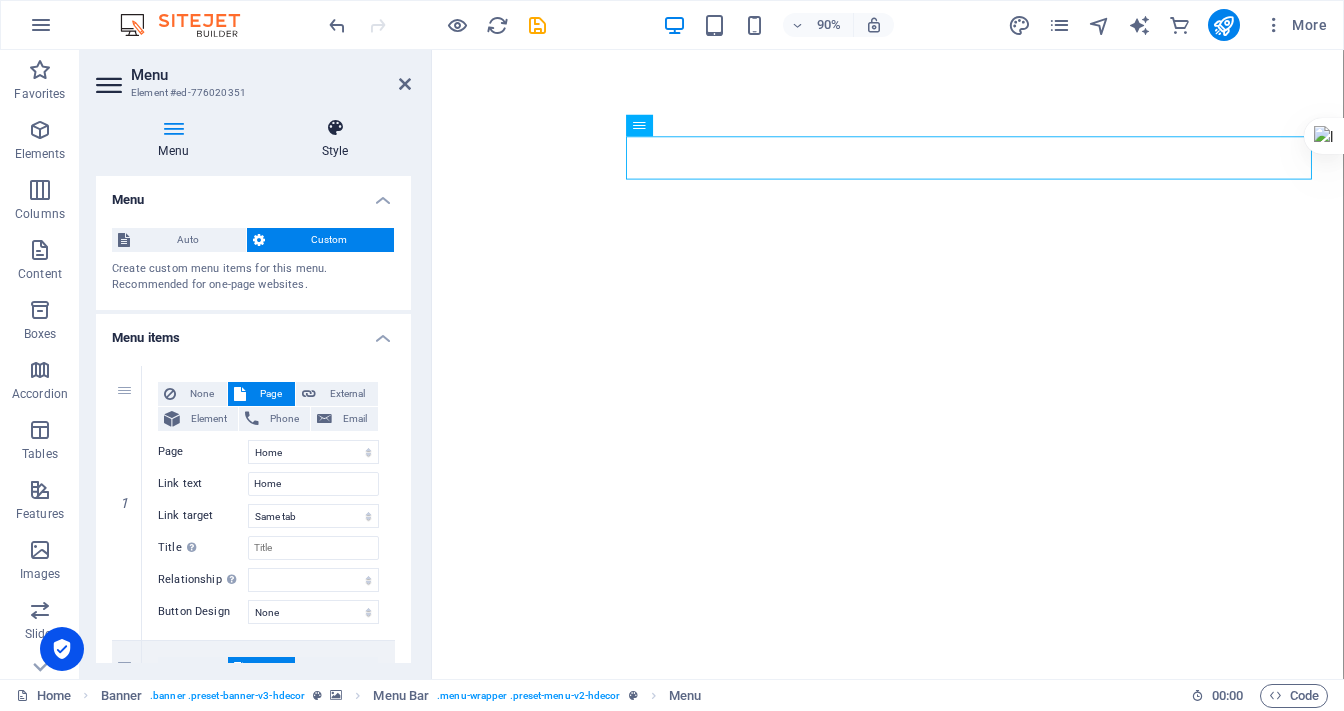 click at bounding box center (335, 128) 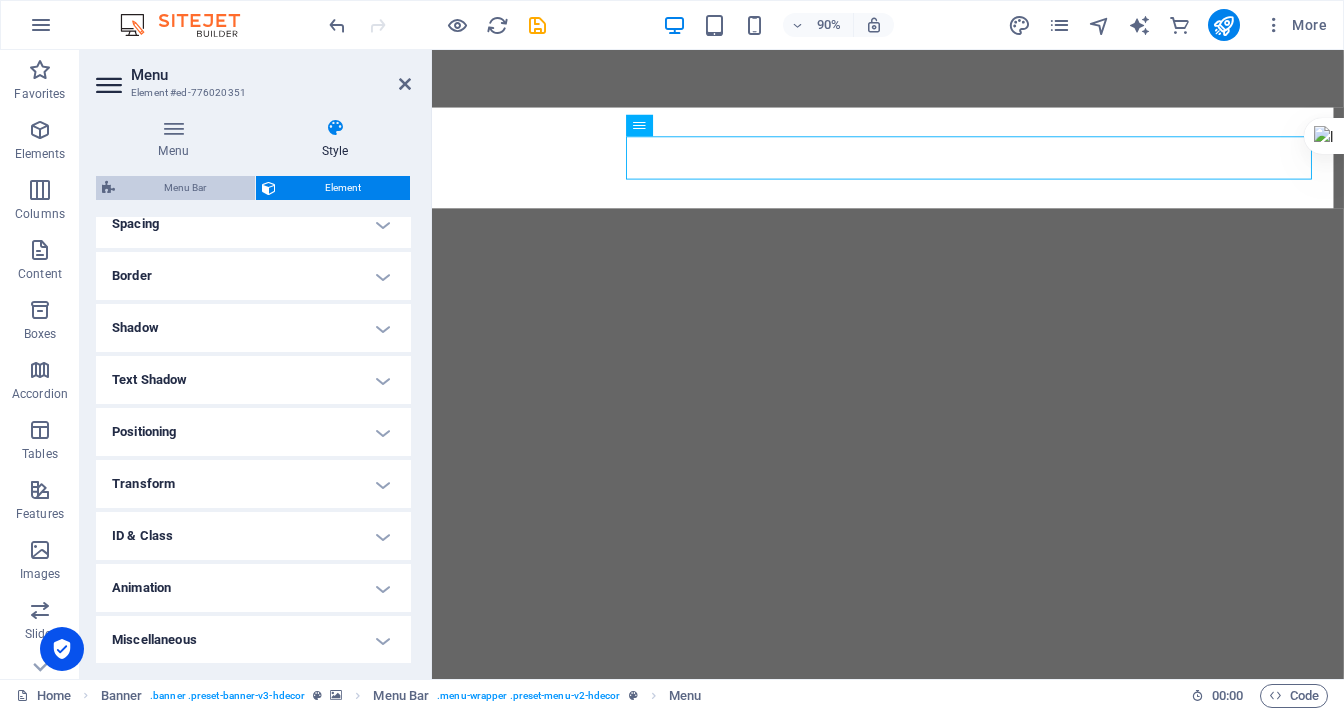 click on "Menu Bar" at bounding box center (185, 188) 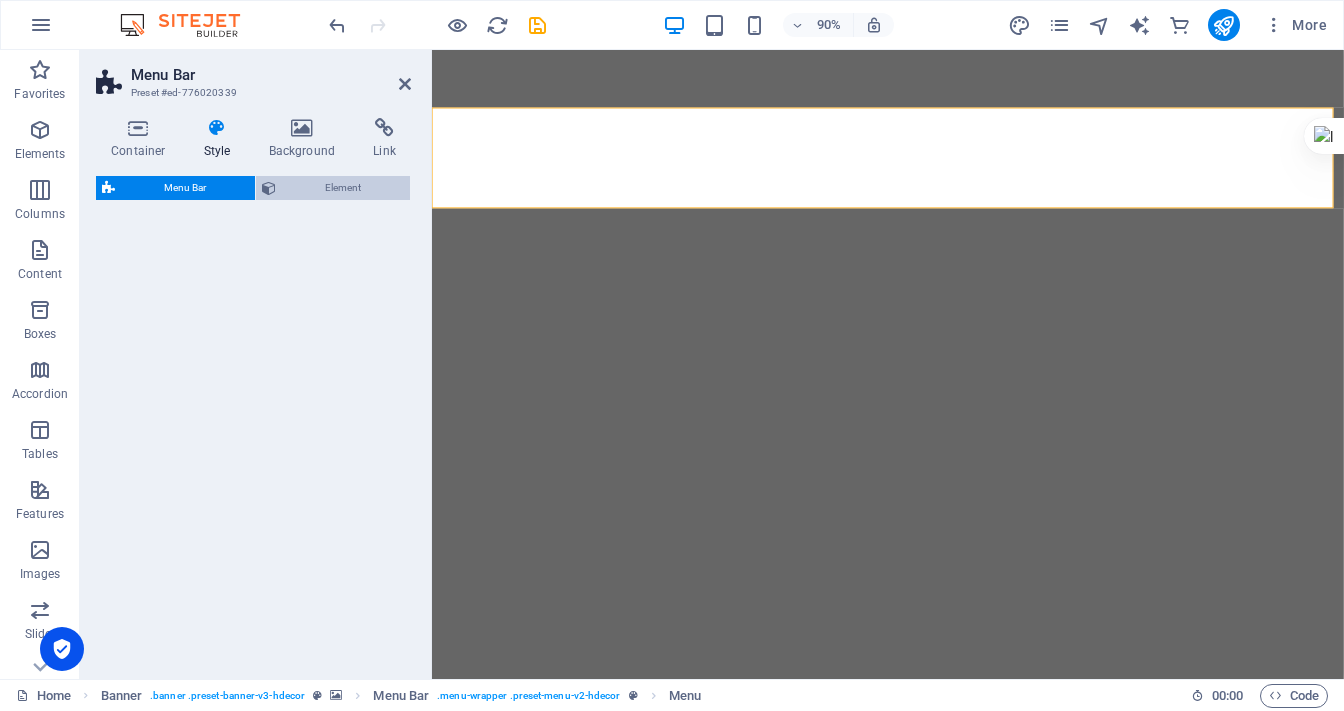select on "rem" 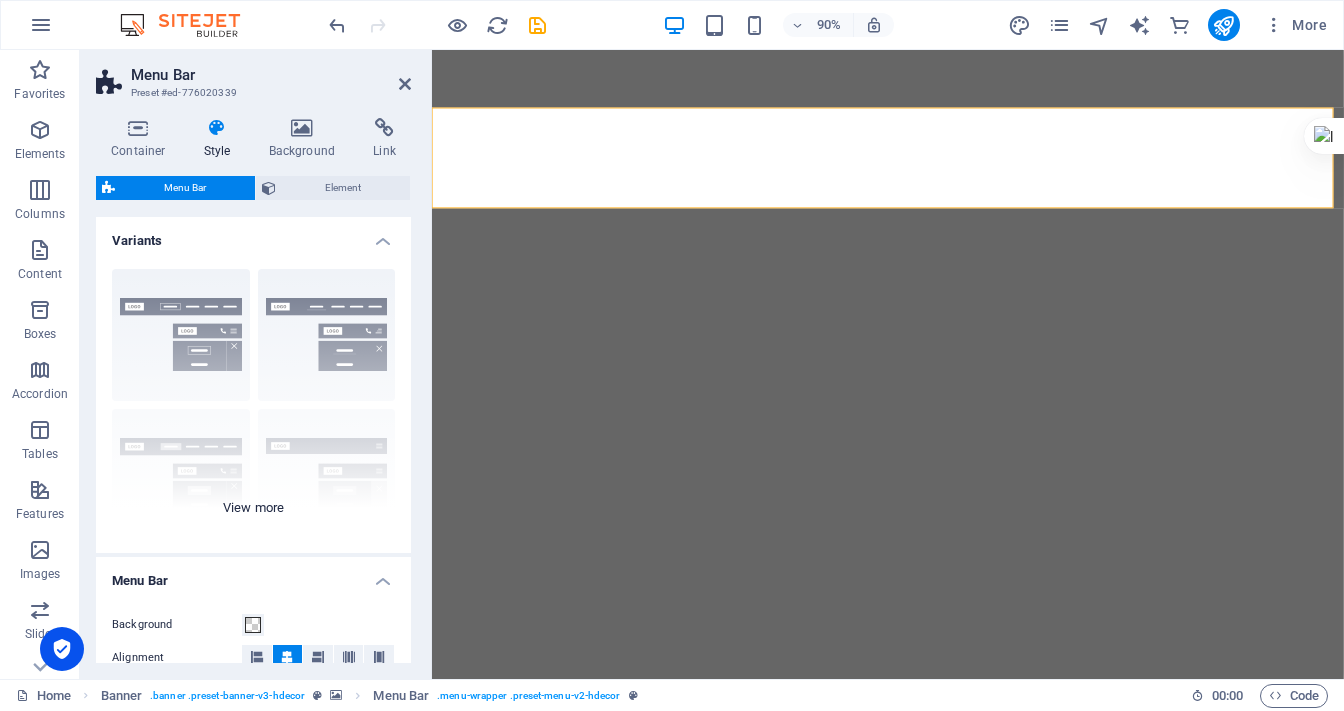 click on "Border Centered Default Fixed Loki Trigger Wide XXL" at bounding box center [253, 403] 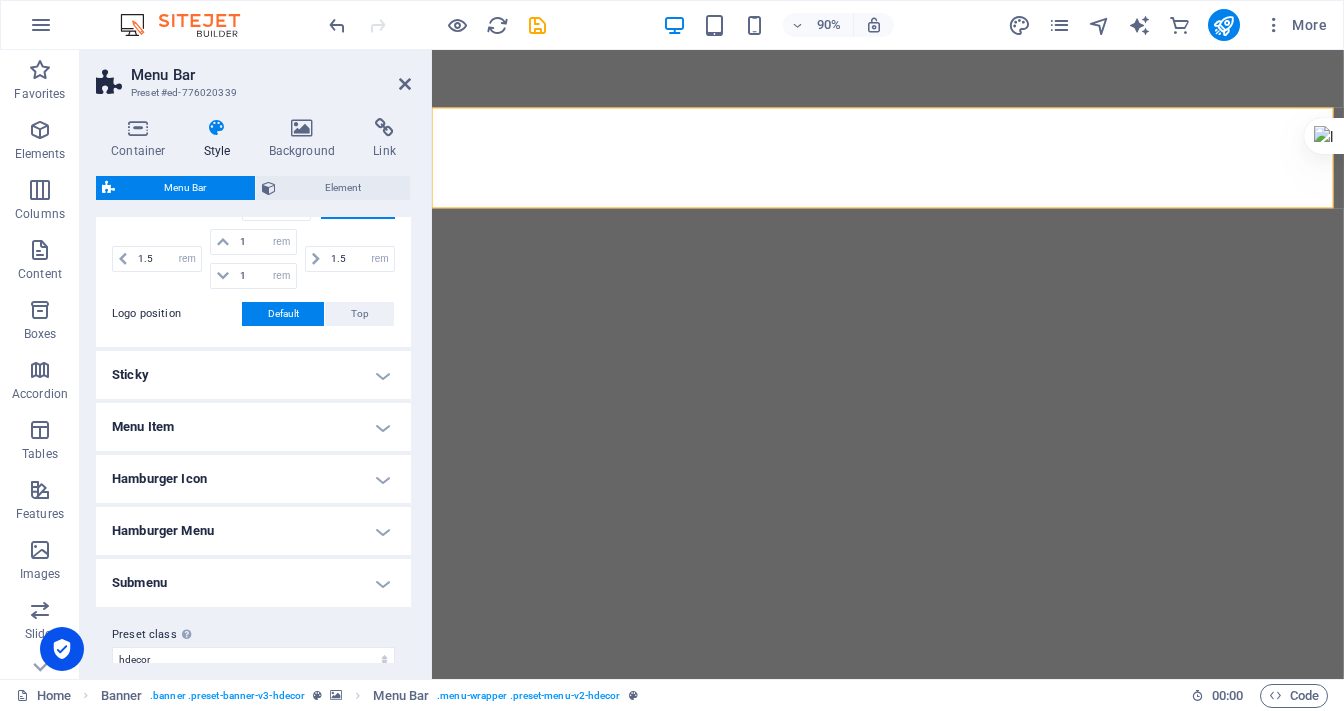 scroll, scrollTop: 791, scrollLeft: 0, axis: vertical 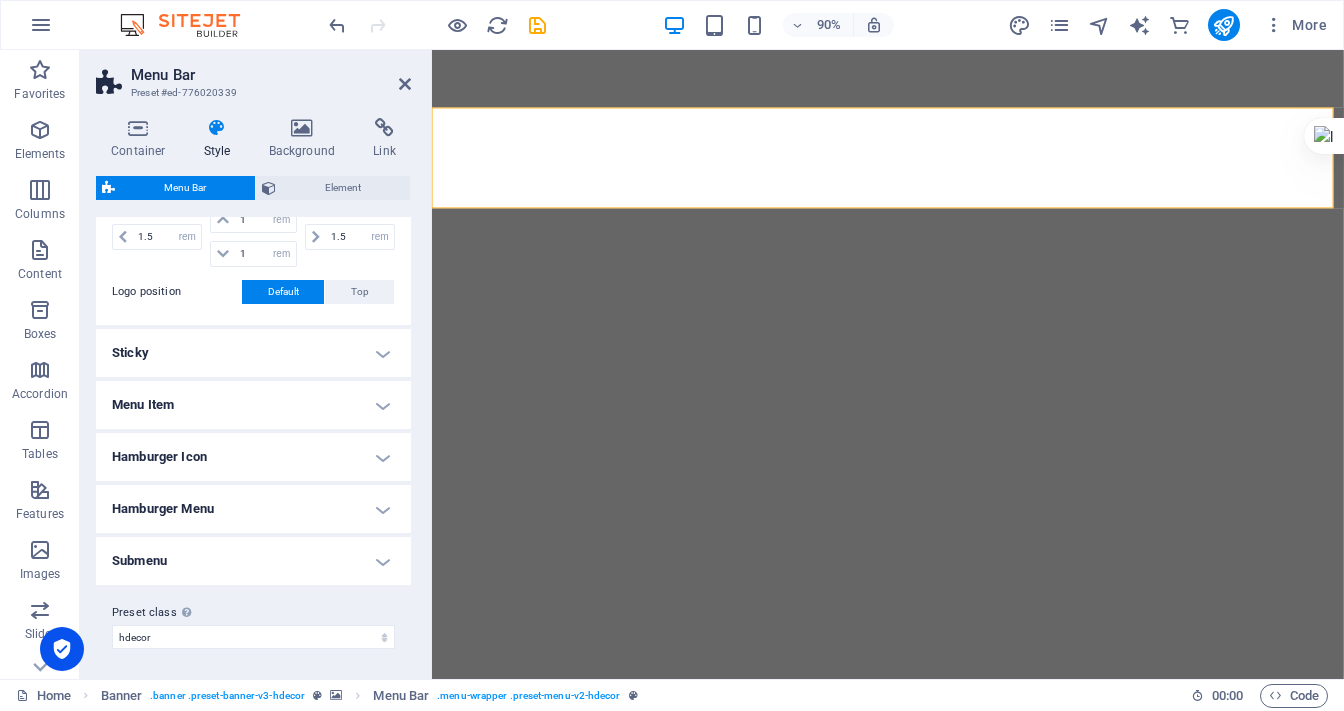 click on "Menu Item" at bounding box center (253, 405) 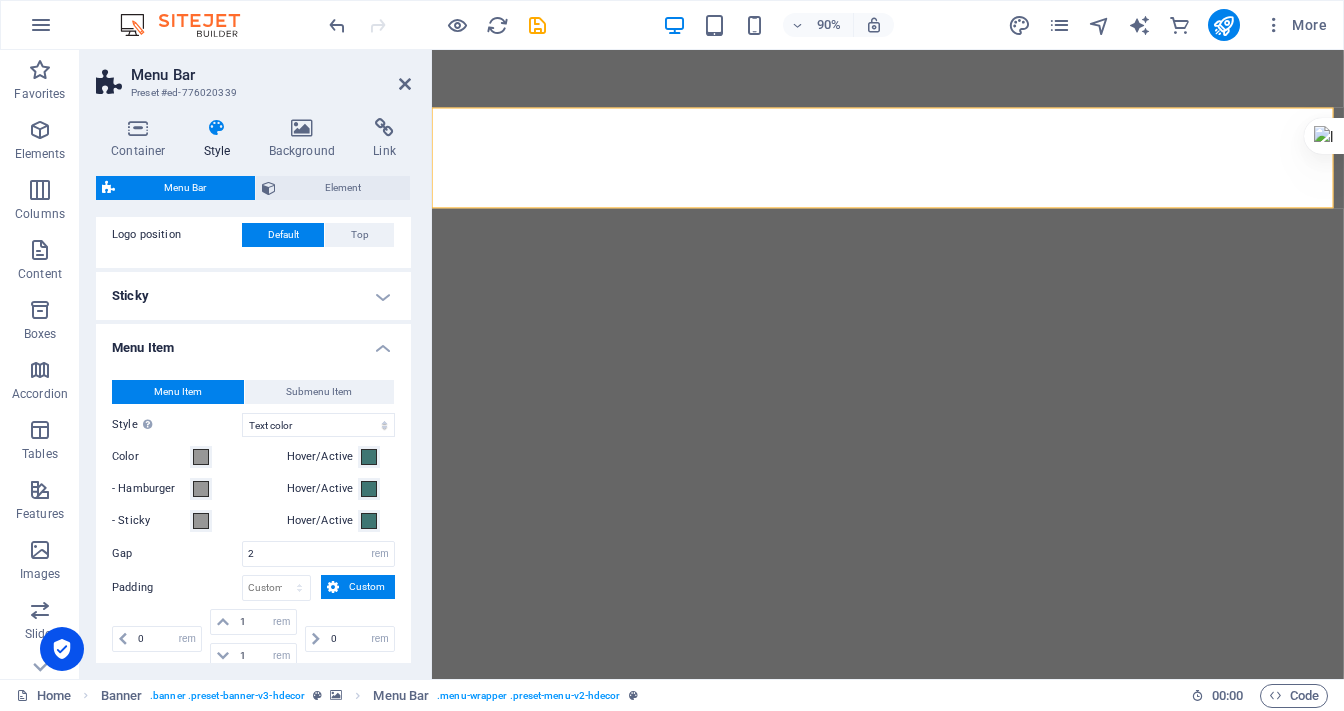 scroll, scrollTop: 871, scrollLeft: 0, axis: vertical 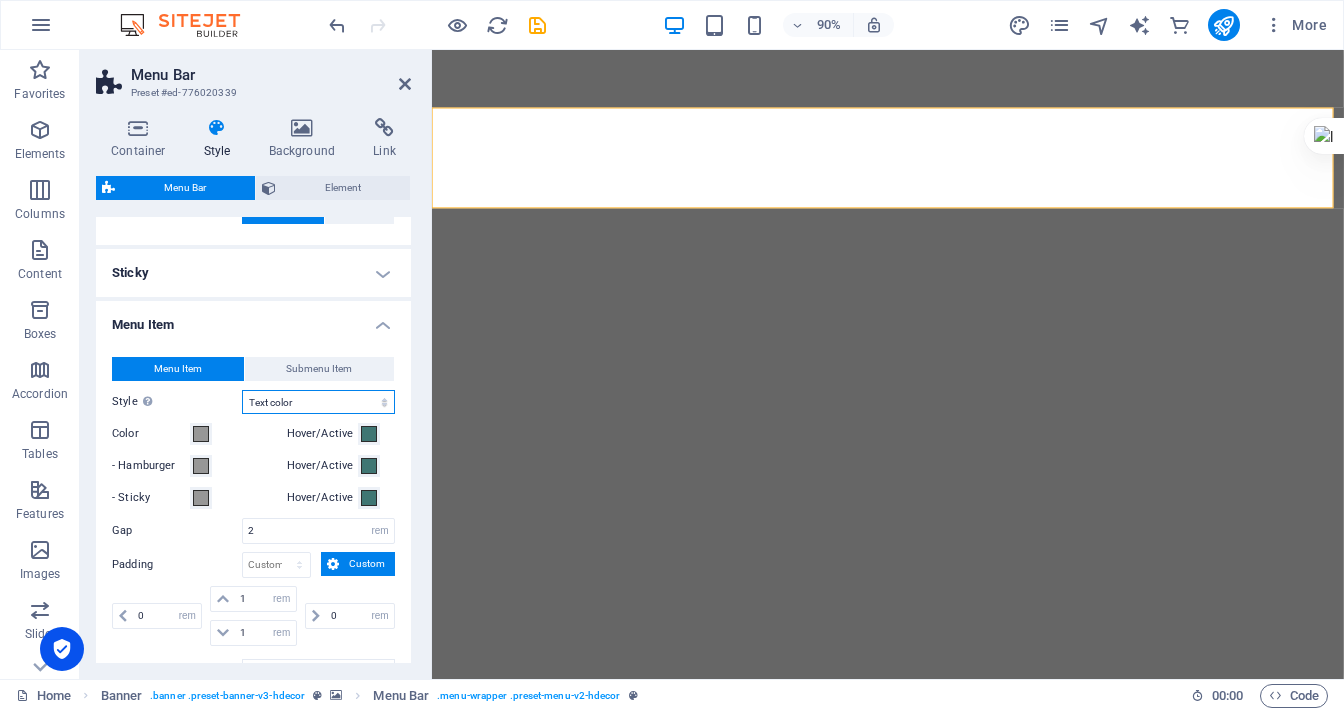 click on "Plain Text color Box: Fade Box: Flip vertical Box: Flip horizontal Box: Slide down Box: Slide up Box: Slide right Box: Slide left Box: Zoom effect Border Border top & bottom Border left & right Border top Border bottom" at bounding box center [318, 402] 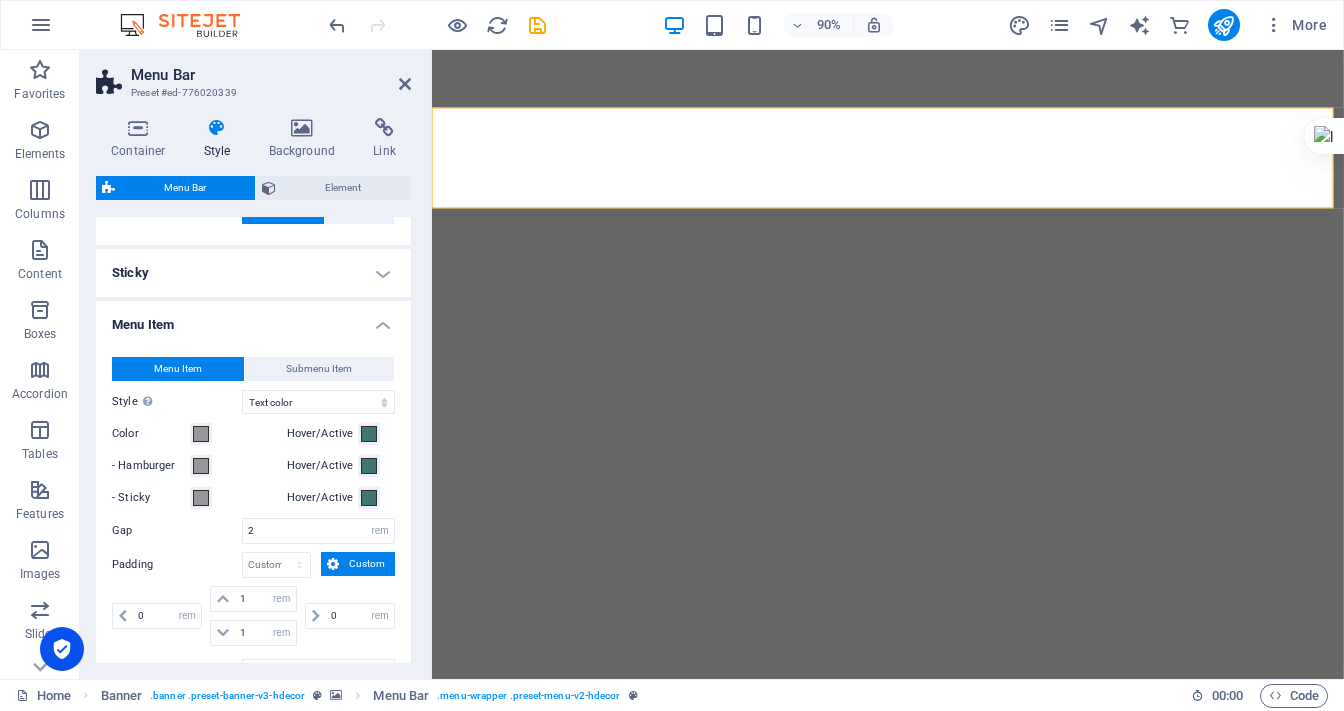 click on "Container Style Background Link Size Height Default px rem % vh vw Min. height None px rem % vh vw Width Default px rem % em vh vw Min. width None px rem % vh vw Content width Default Custom width Width Default px rem % em vh vw Min. width None px rem % vh vw Default padding Custom spacing Default content width and padding can be changed under Design. Edit design Layout (Flexbox) Alignment Determines the flex direction. Default Main axis Determine how elements should behave along the main axis inside this container (justify content). Default Side axis Control the vertical direction of the element inside of the container (align items). Default Wrap Default On Off Fill Controls the distances and direction of elements on the y-axis across several lines (align content). Default Accessibility ARIA helps assistive technologies (like screen readers) to understand the role, state, and behavior of web elements Role The ARIA role defines the purpose of an element.  None Header Footer Section Banner Fan" at bounding box center [253, 390] 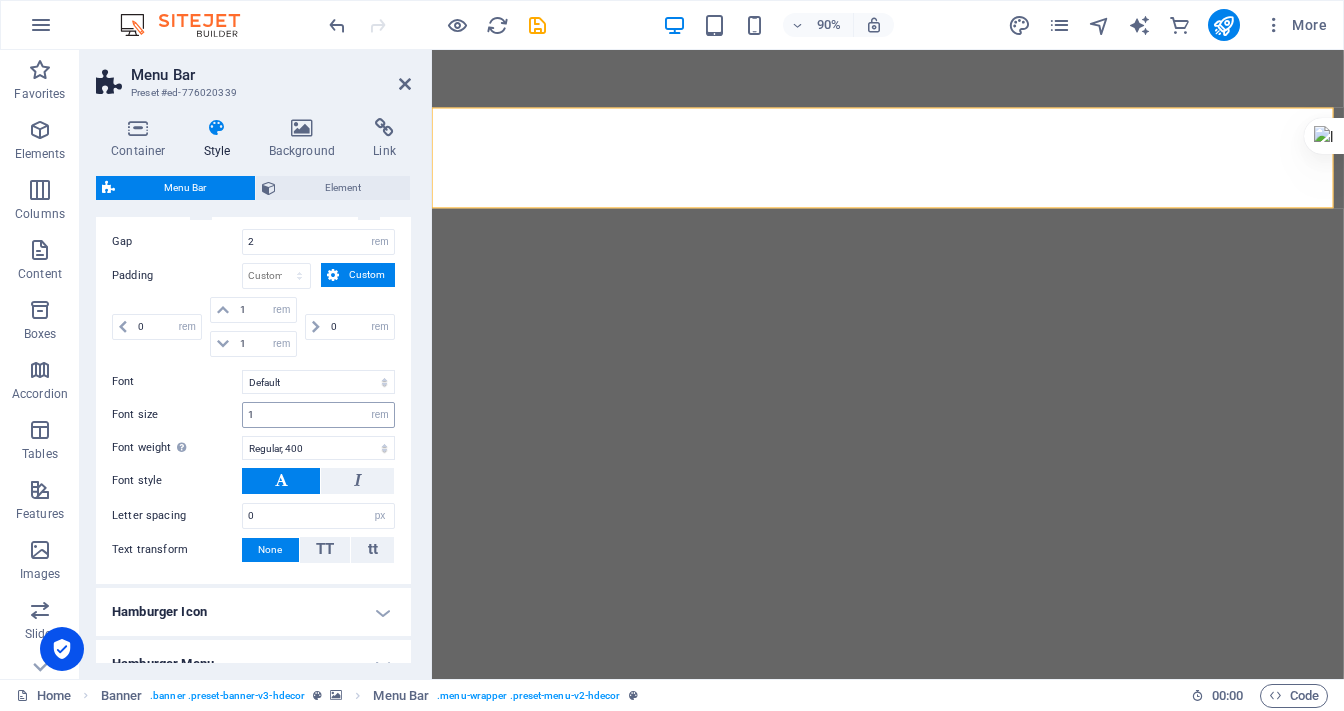 scroll, scrollTop: 1191, scrollLeft: 0, axis: vertical 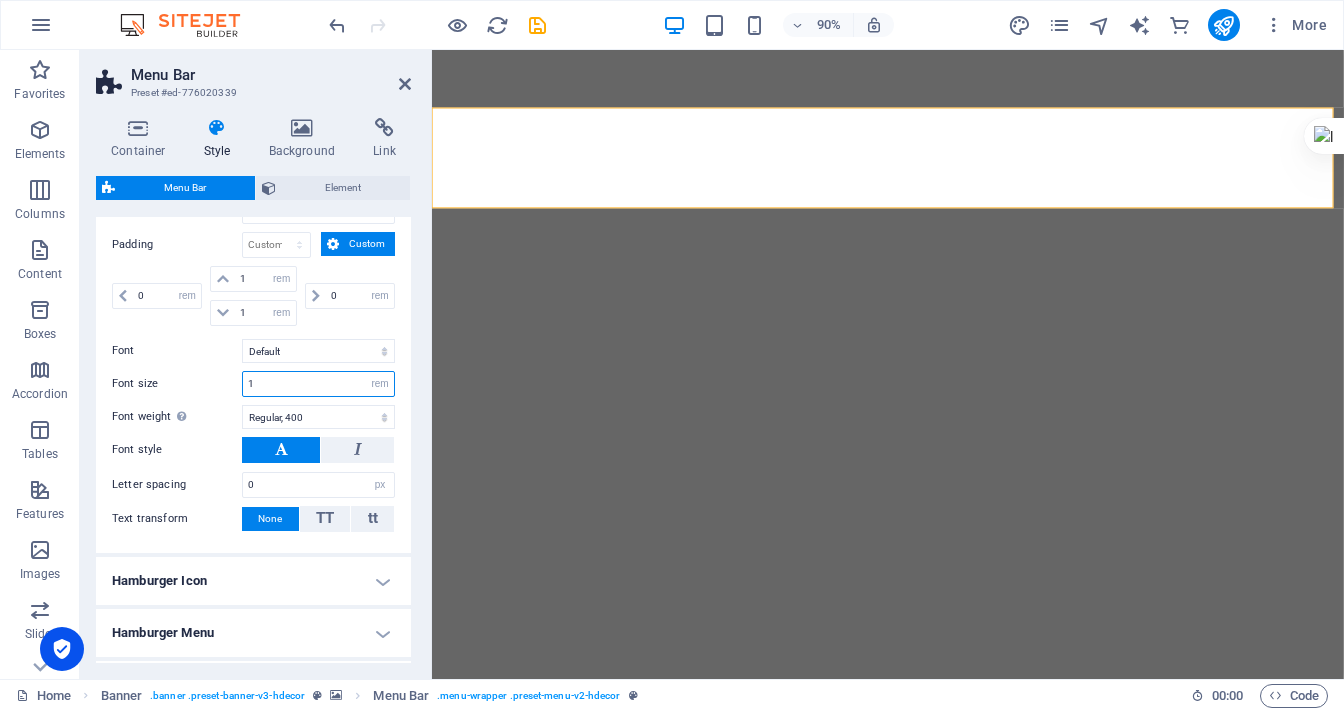 click on "1" at bounding box center (318, 384) 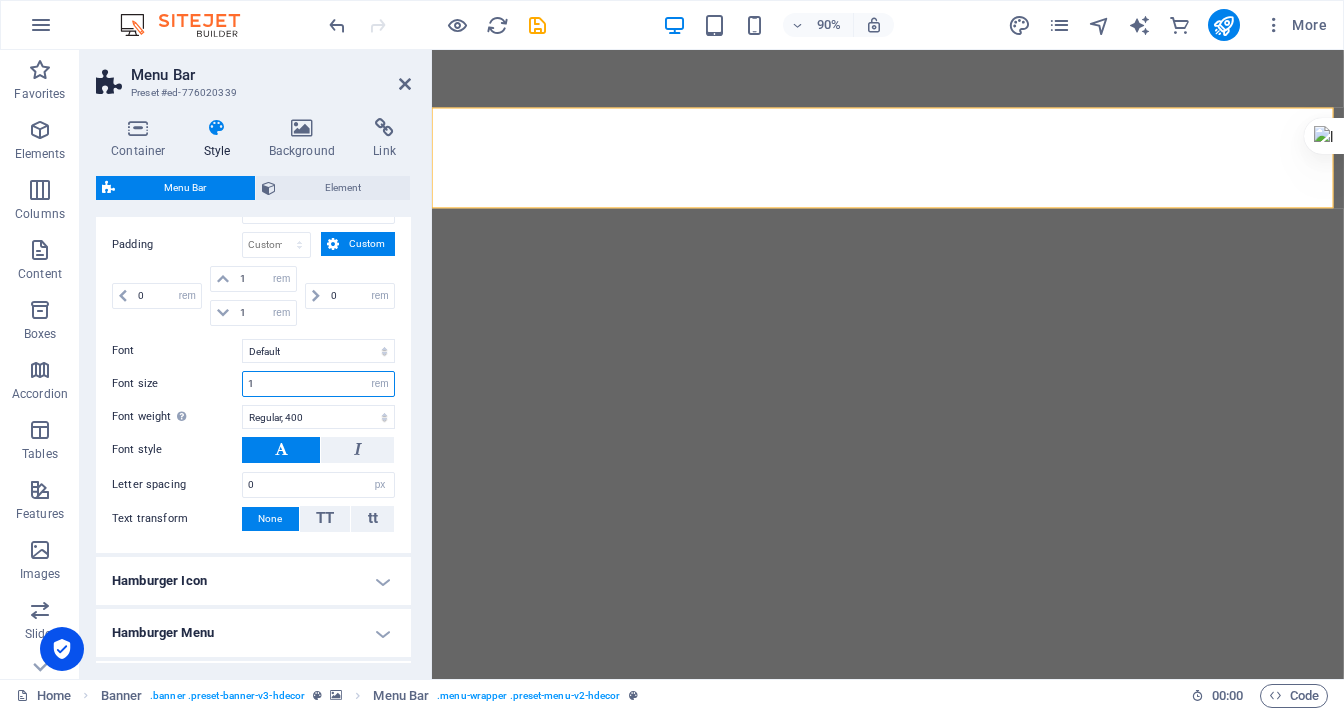 drag, startPoint x: 268, startPoint y: 377, endPoint x: 239, endPoint y: 382, distance: 29.427877 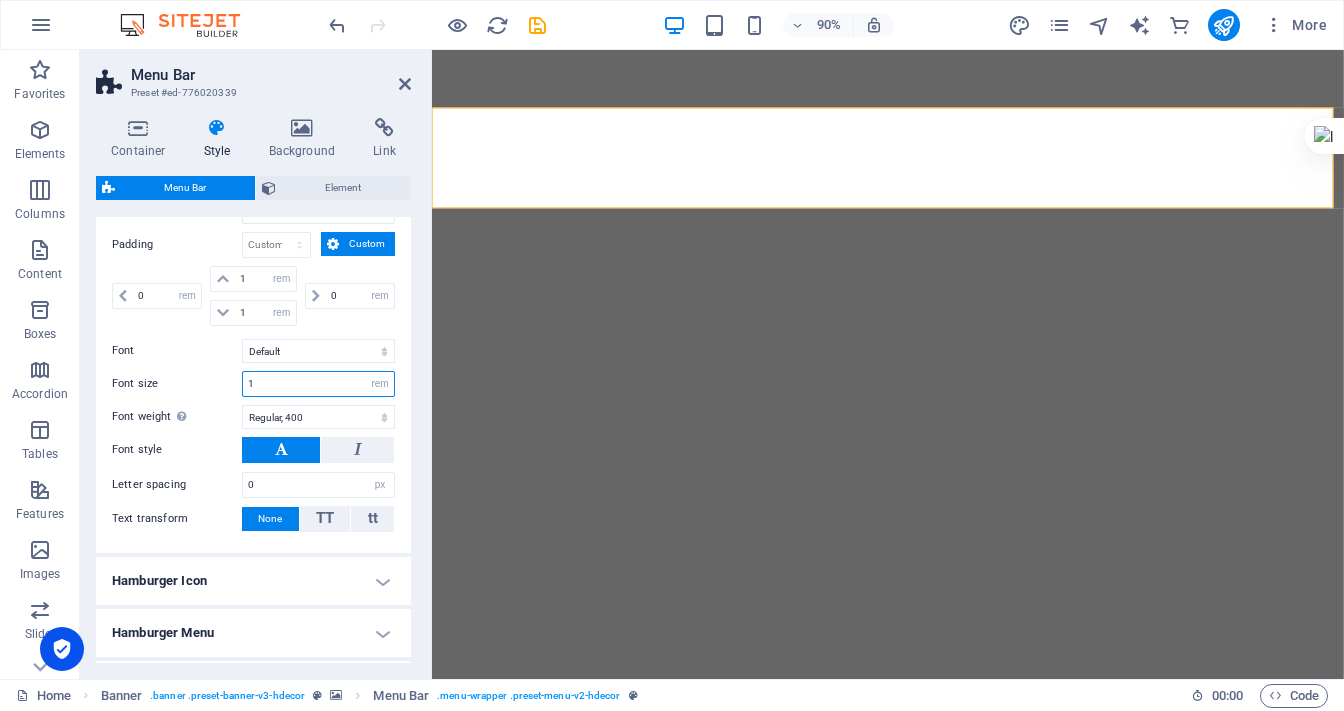 click on "Font size 1 px rem % vh vw" at bounding box center (253, 384) 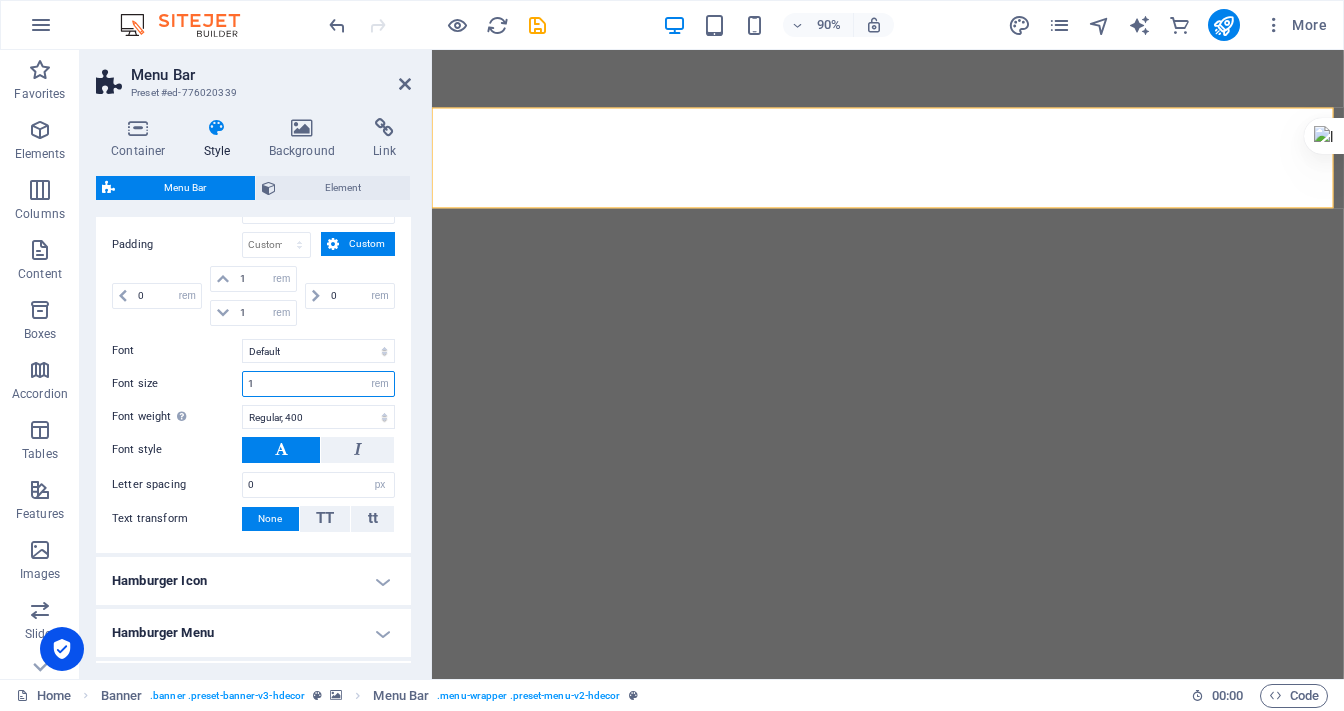 type on "2" 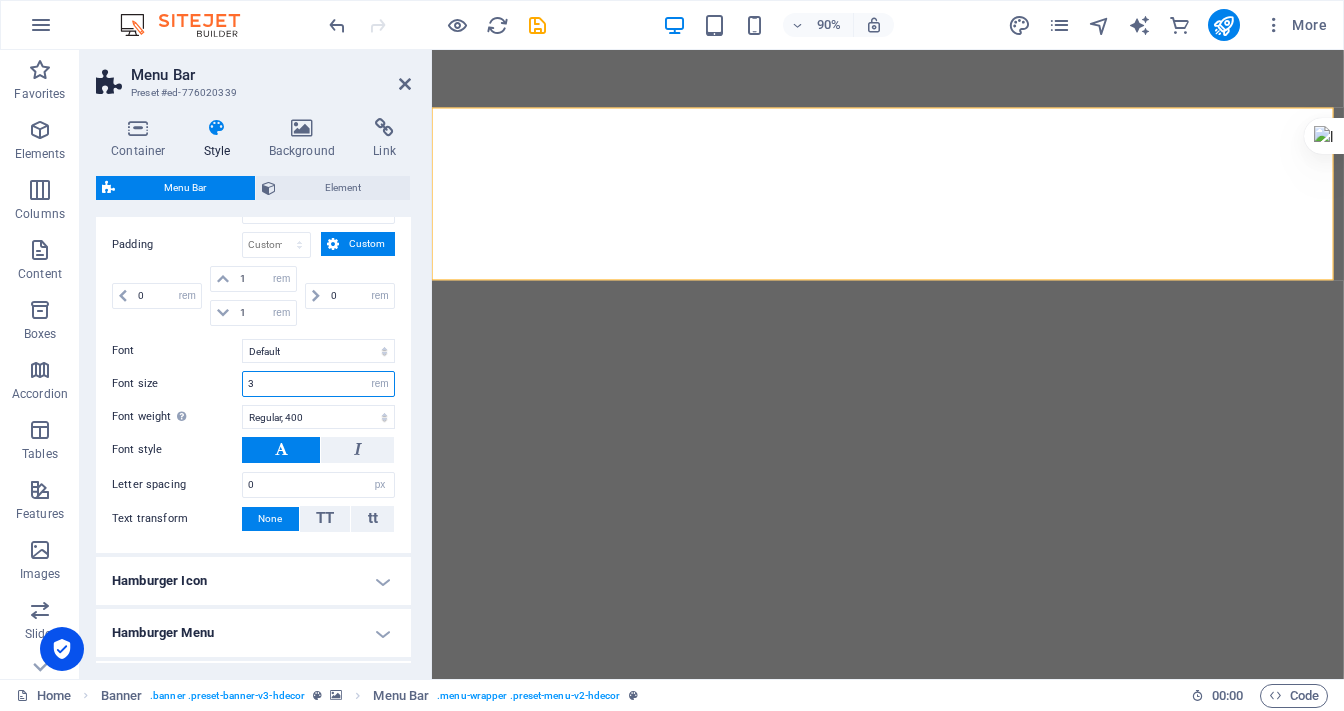 type on "3" 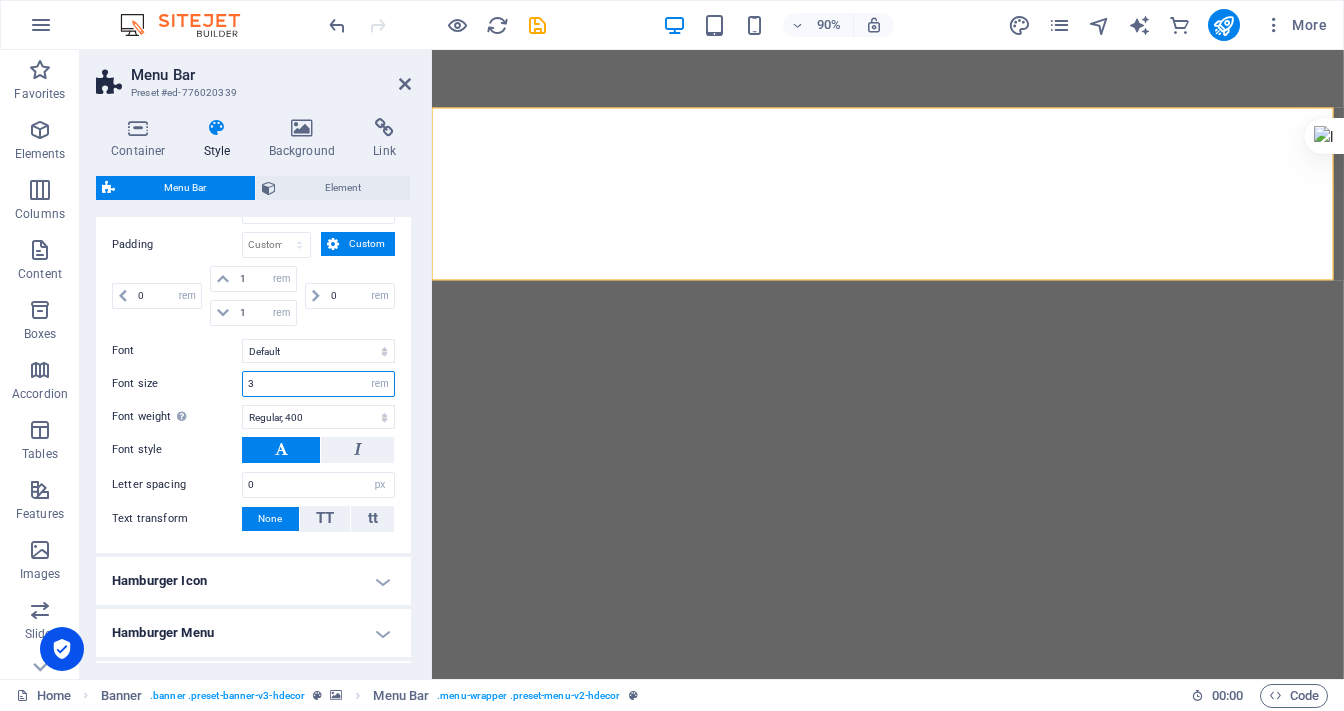 click on "3" at bounding box center (318, 384) 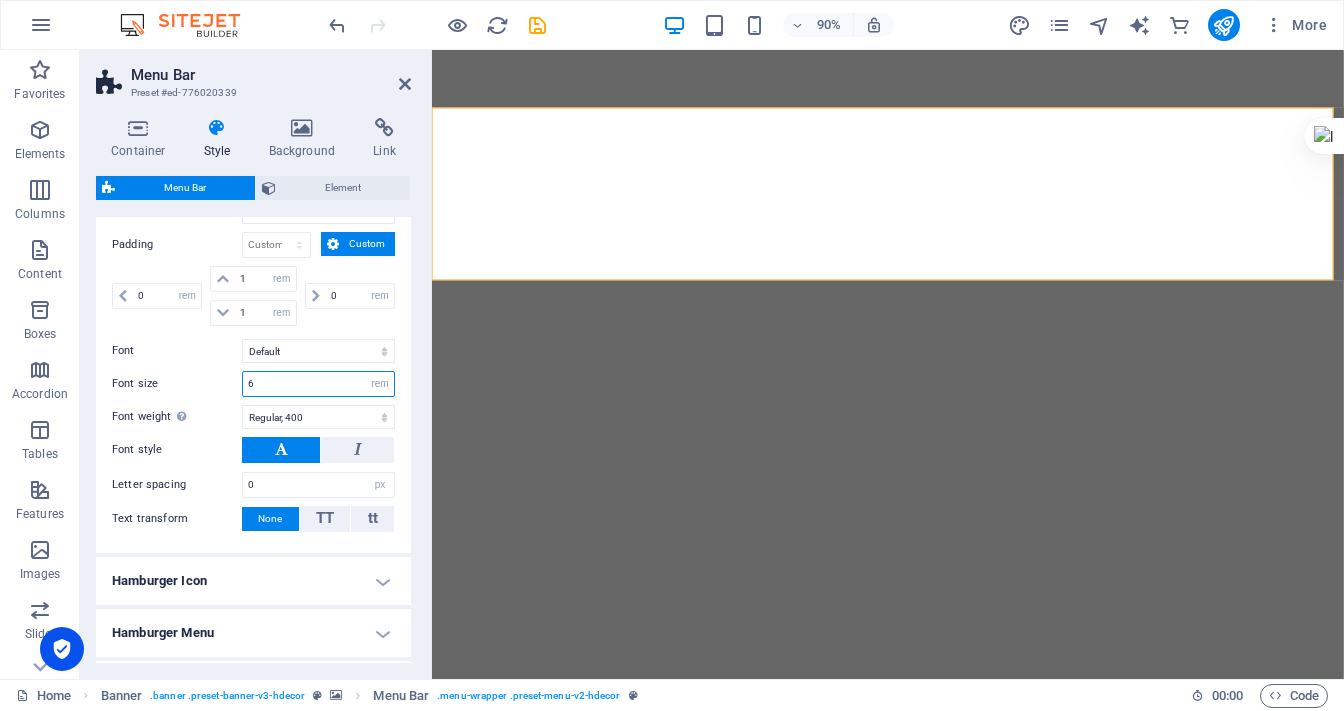 type on "6" 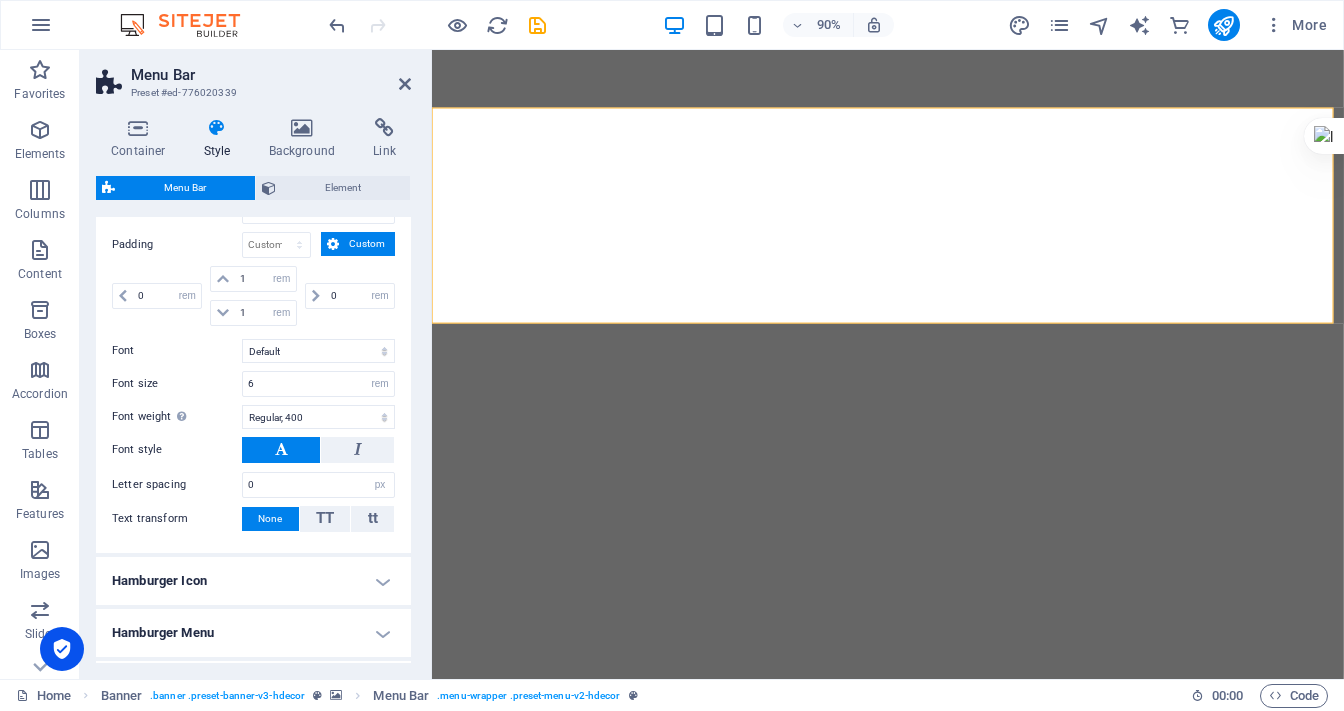 scroll, scrollTop: 800, scrollLeft: 0, axis: vertical 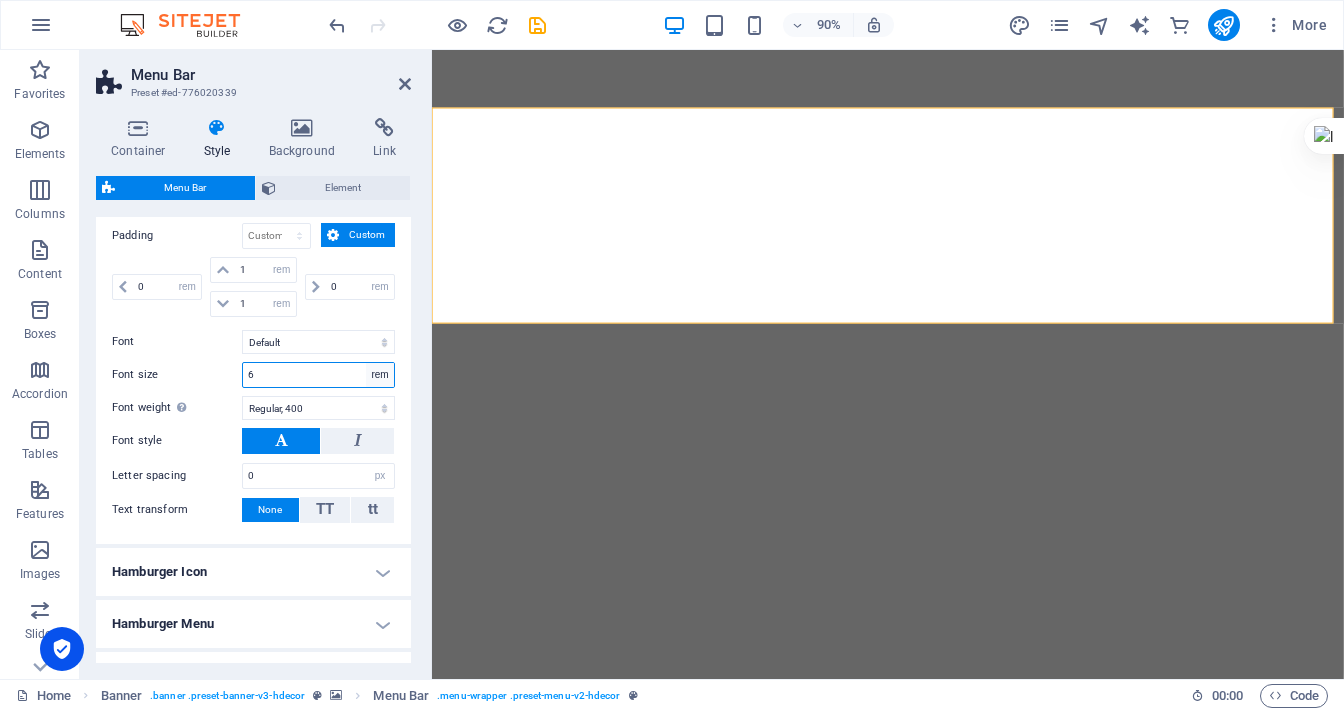click on "px rem % vh vw" at bounding box center [380, 375] 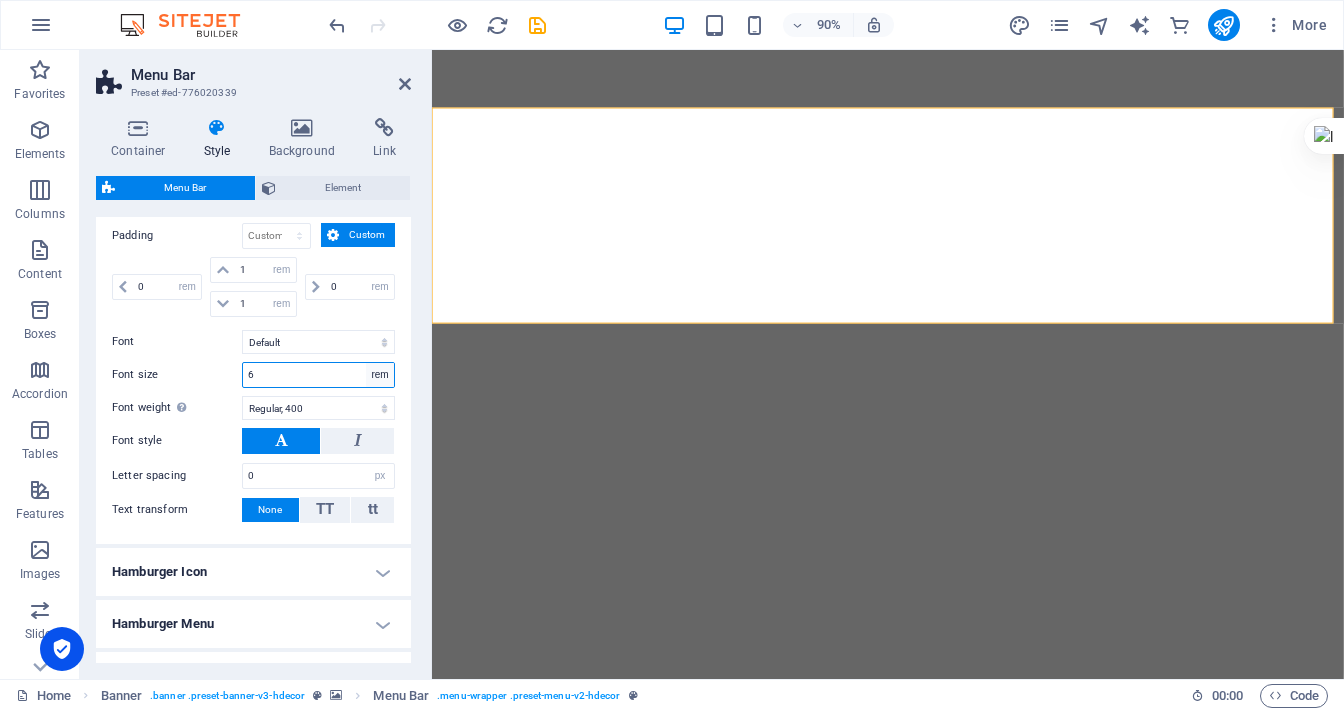 select on "%" 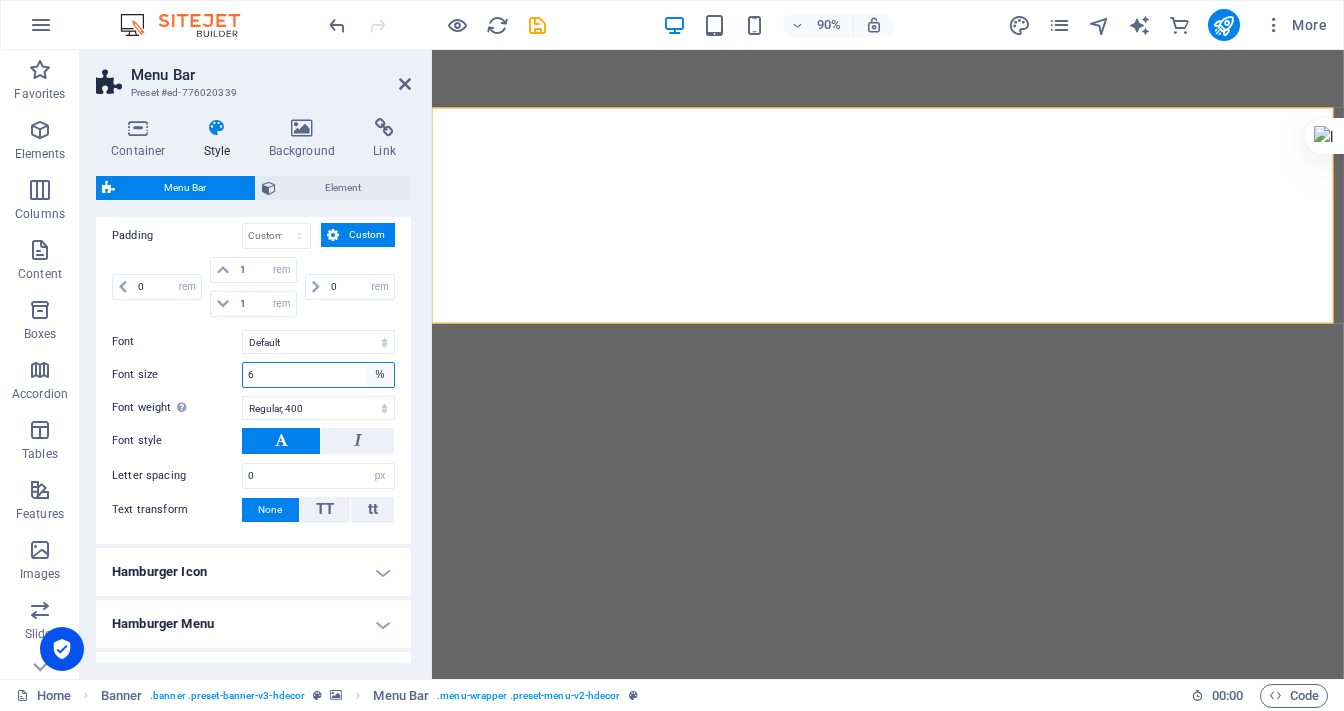 click on "px rem % vh vw" at bounding box center (380, 375) 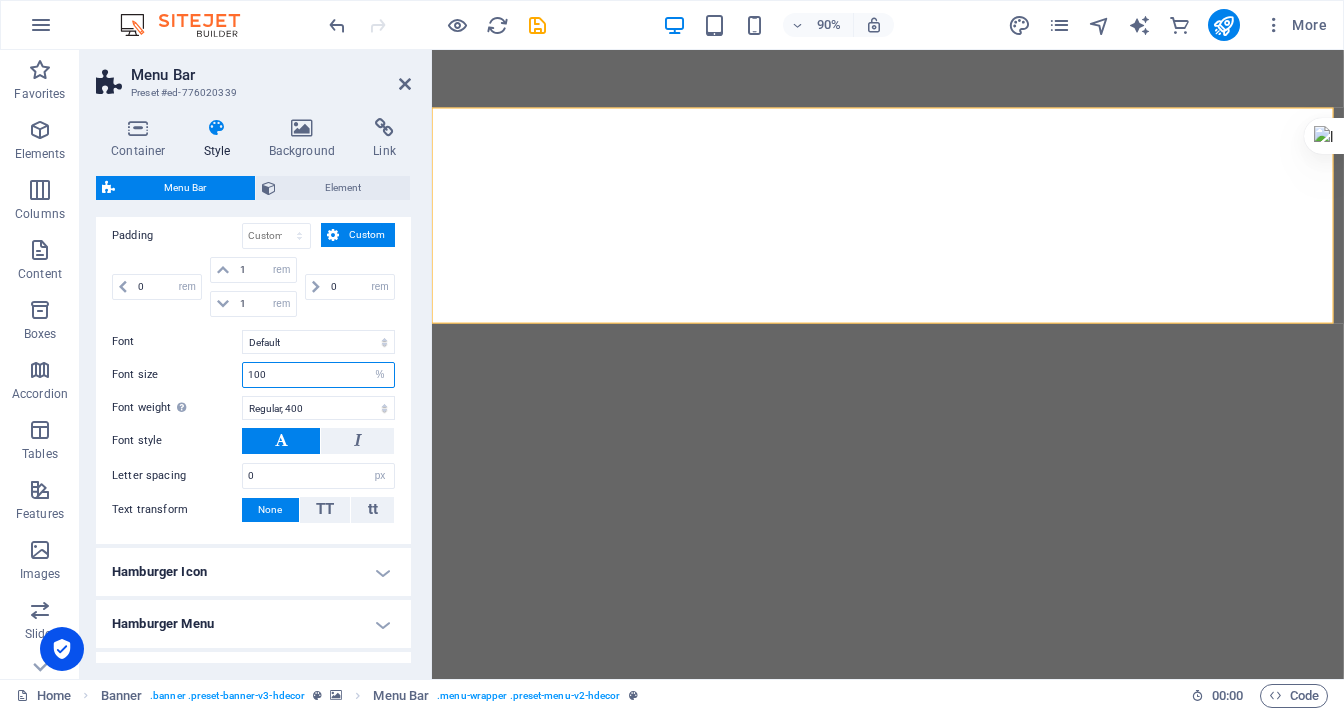 click on "100" at bounding box center [318, 375] 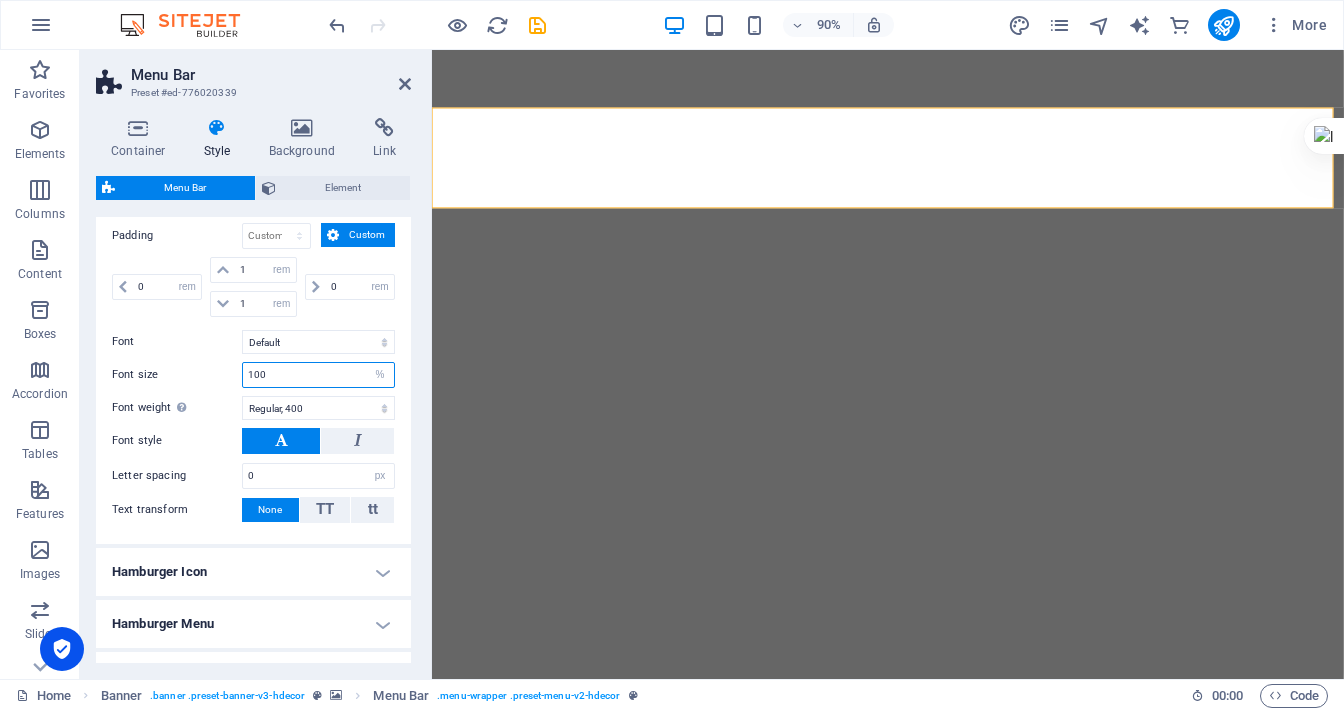 drag, startPoint x: 293, startPoint y: 368, endPoint x: 223, endPoint y: 366, distance: 70.028564 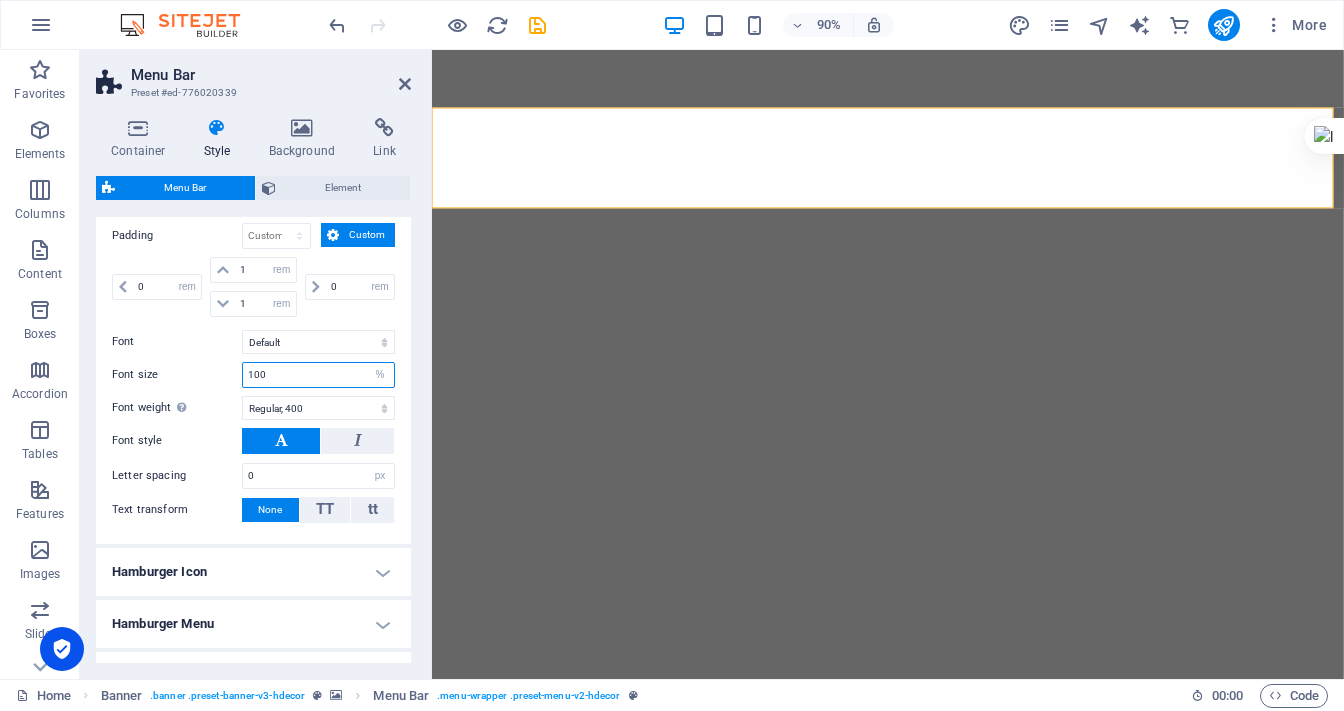 click on "Font size 100 px rem % vh vw" at bounding box center [253, 375] 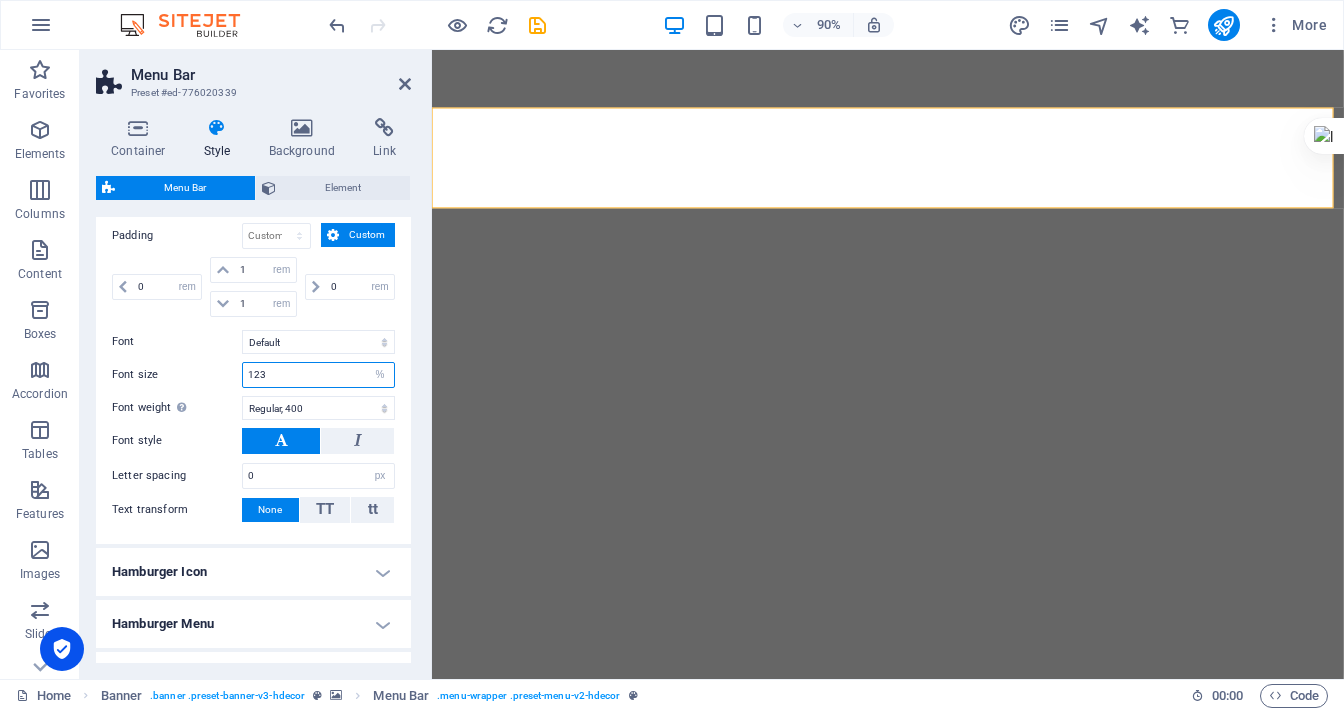 type on "123" 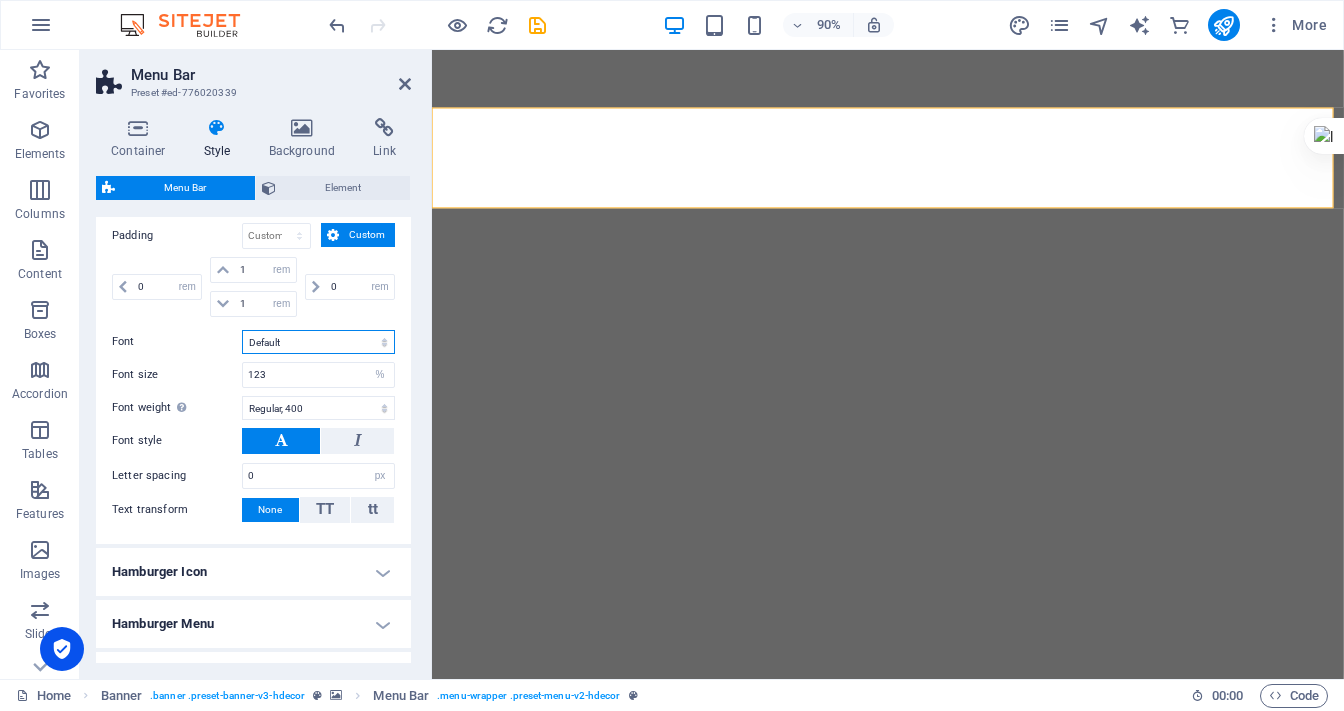 click on "Default Headlines" at bounding box center (318, 342) 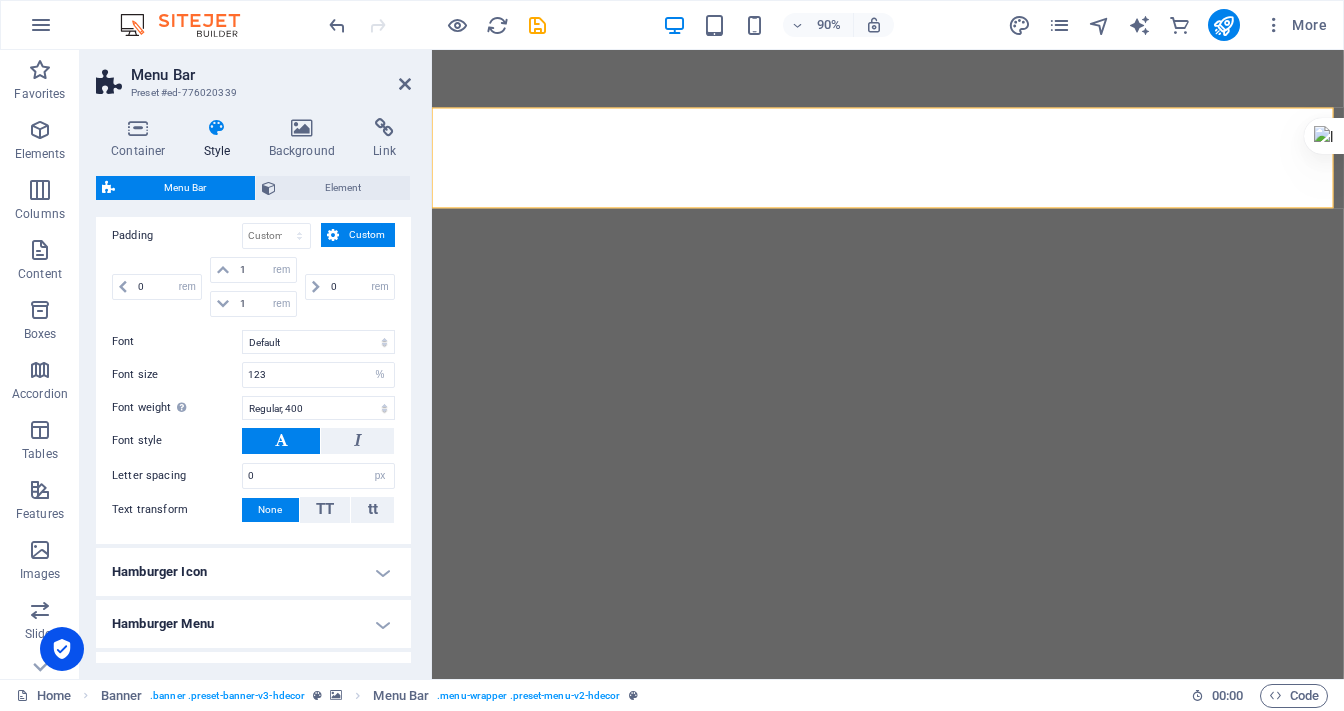 click on "Container Style Background Link Size Height Default px rem % vh vw Min. height None px rem % vh vw Width Default px rem % em vh vw Min. width None px rem % vh vw Content width Default Custom width Width Default px rem % em vh vw Min. width None px rem % vh vw Default padding Custom spacing Default content width and padding can be changed under Design. Edit design Layout (Flexbox) Alignment Determines the flex direction. Default Main axis Determine how elements should behave along the main axis inside this container (justify content). Default Side axis Control the vertical direction of the element inside of the container (align items). Default Wrap Default On Off Fill Controls the distances and direction of elements on the y-axis across several lines (align content). Default Accessibility ARIA helps assistive technologies (like screen readers) to understand the role, state, and behavior of web elements Role The ARIA role defines the purpose of an element.  None Header Footer Section Banner Fan" at bounding box center [253, 390] 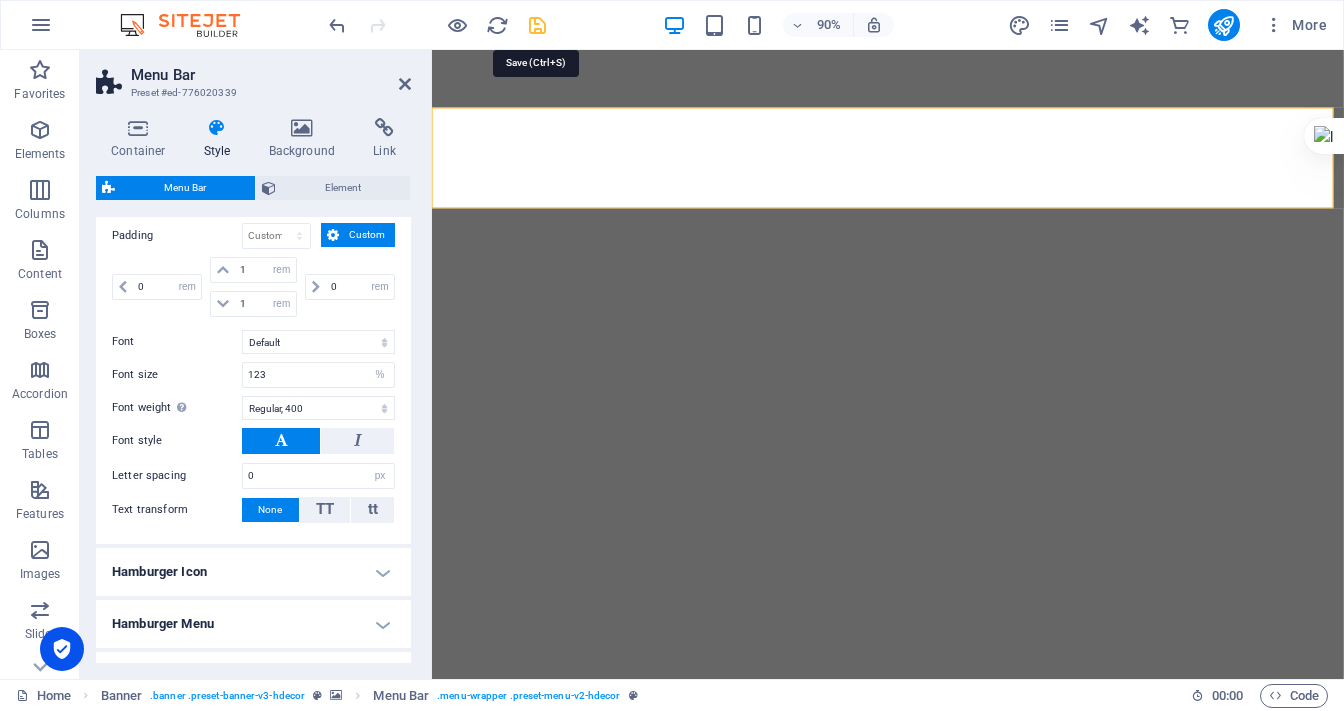 click at bounding box center (537, 25) 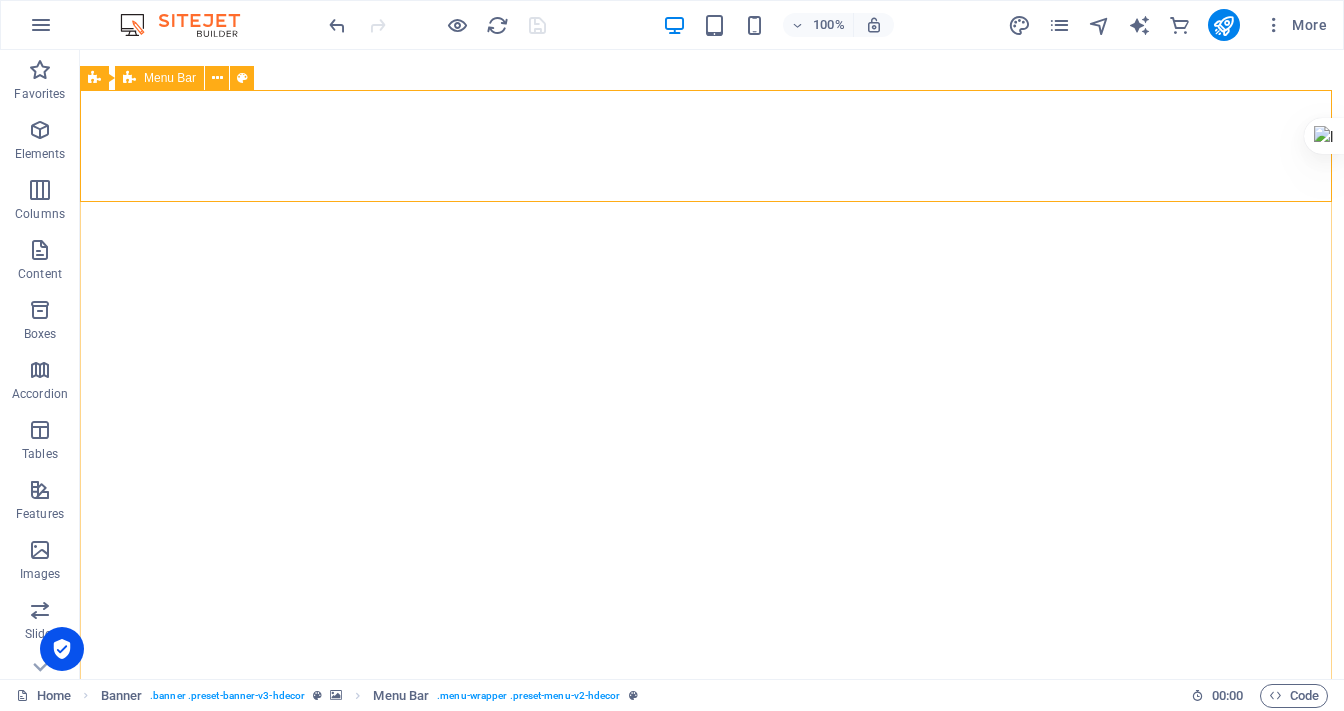 click on "Menu Bar" at bounding box center (170, 78) 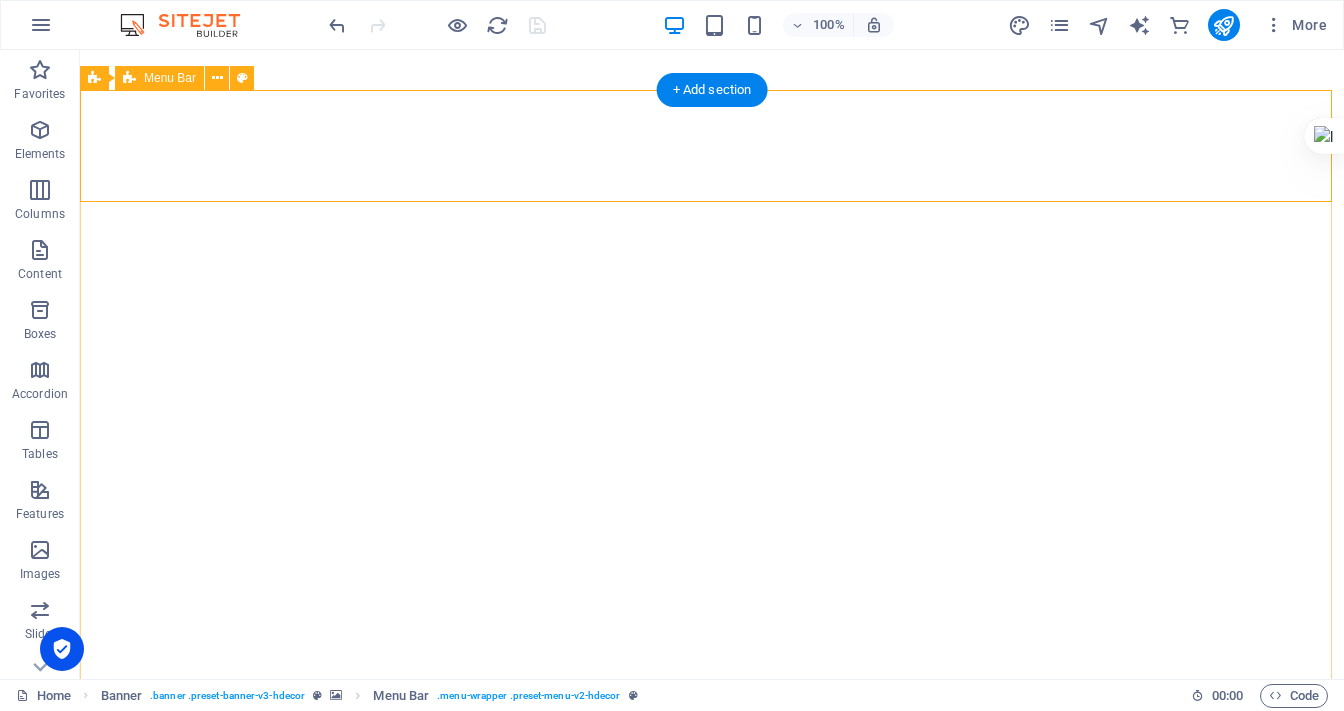 select on "rem" 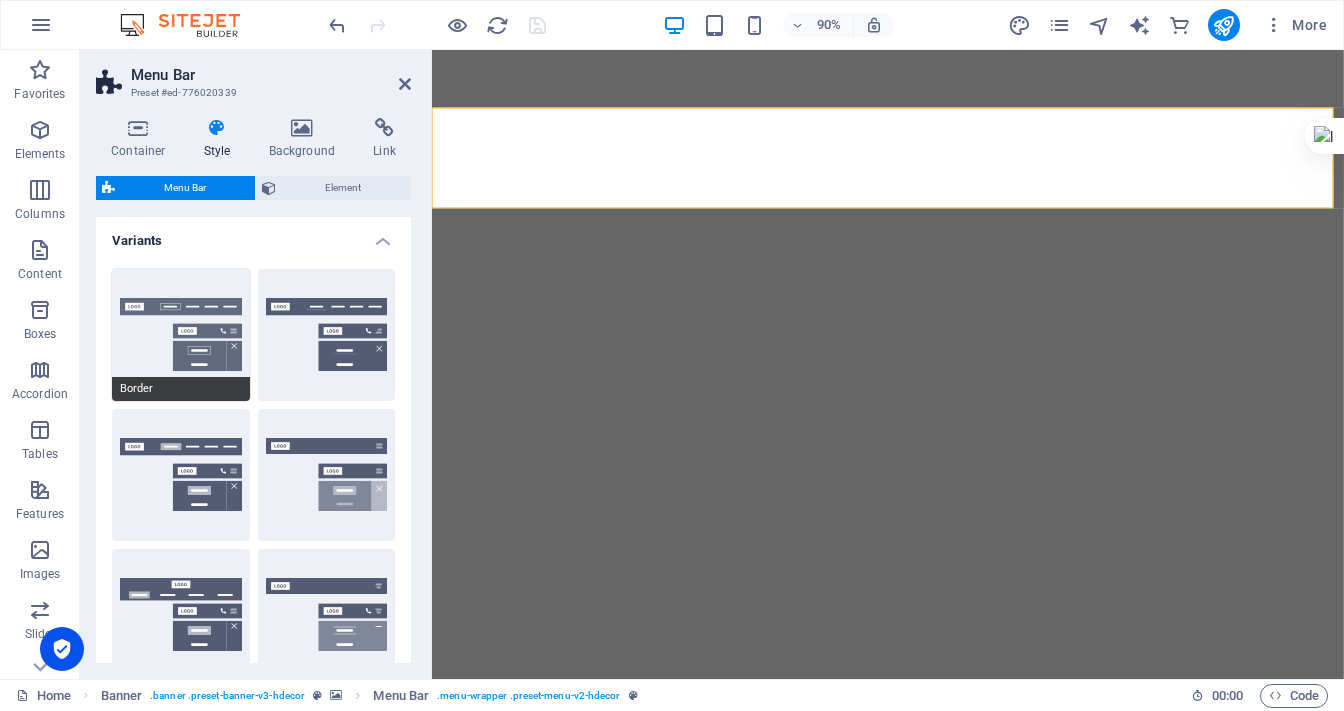 click on "Border" at bounding box center [181, 335] 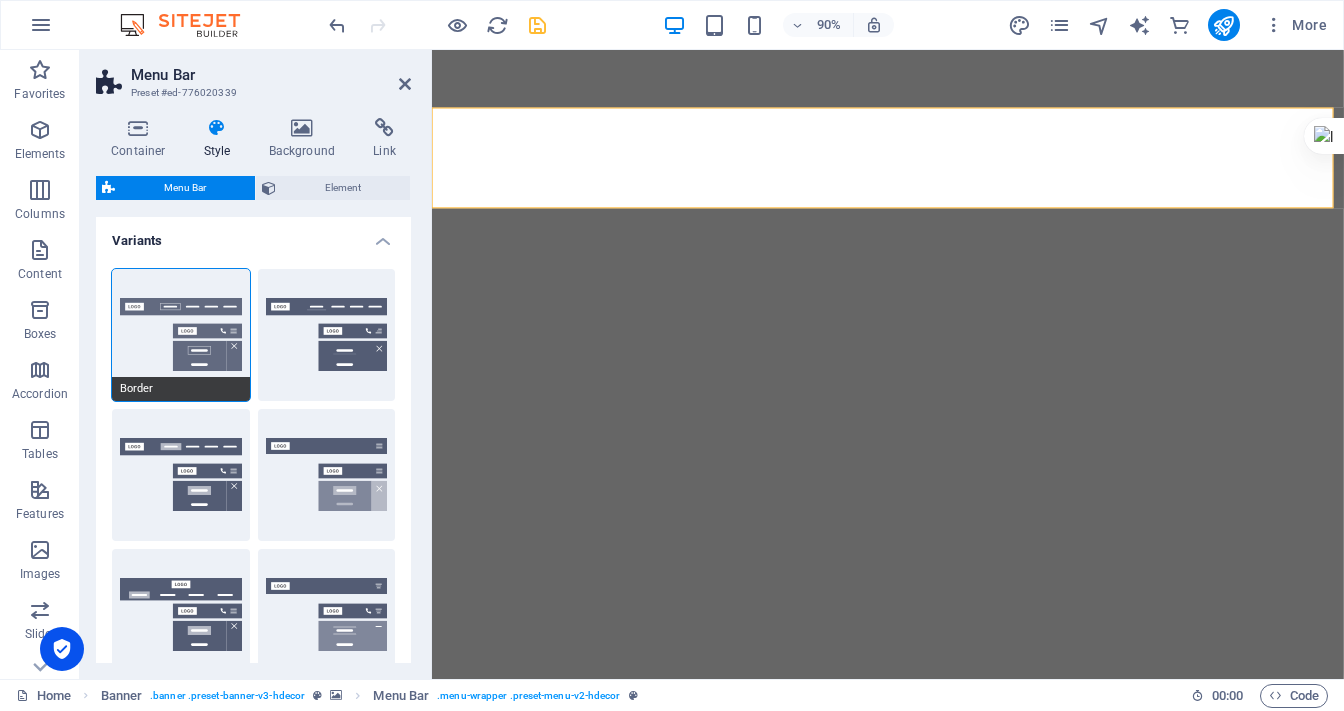select on "400" 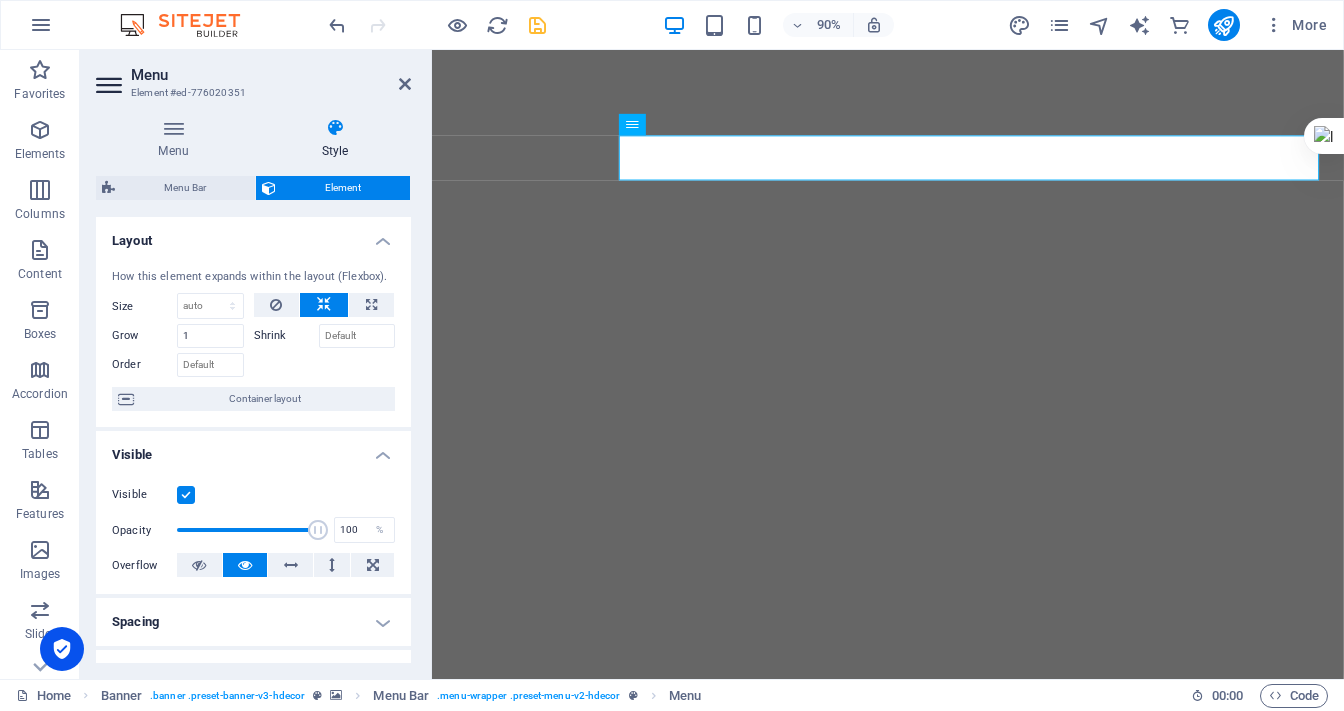 click on "Style" at bounding box center [335, 139] 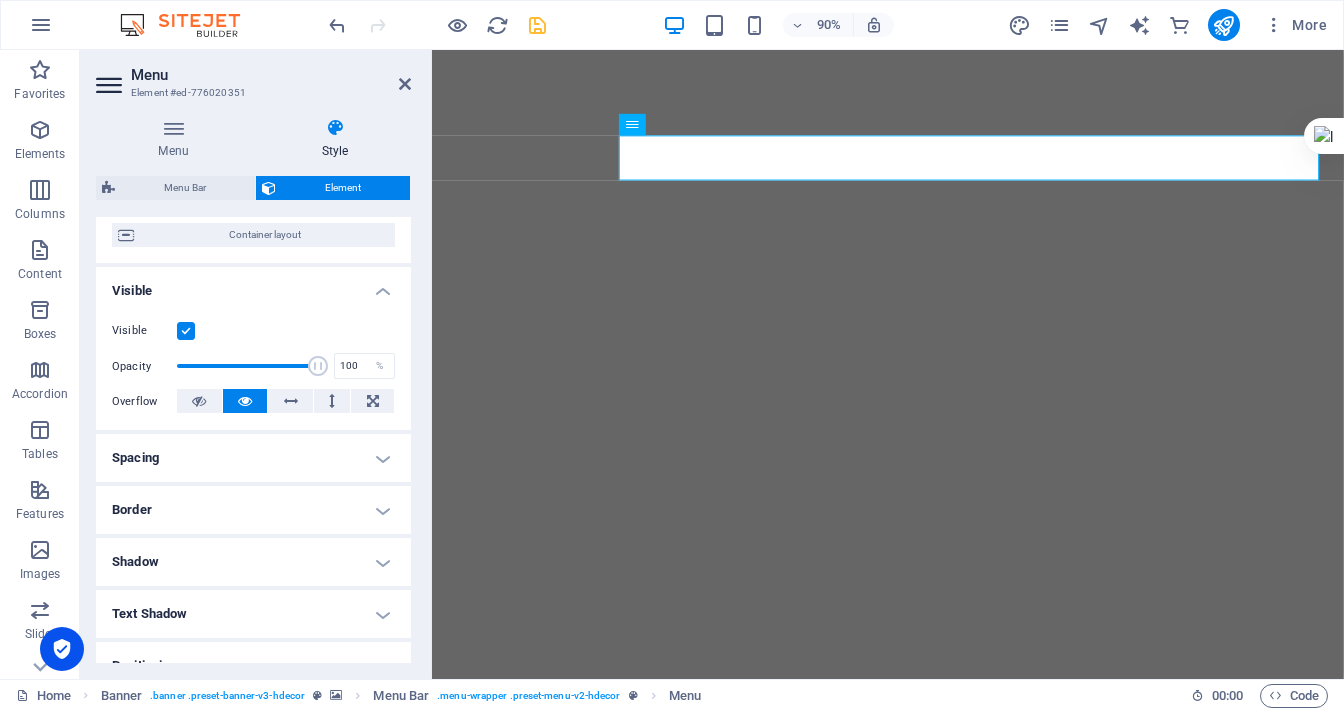 scroll, scrollTop: 158, scrollLeft: 0, axis: vertical 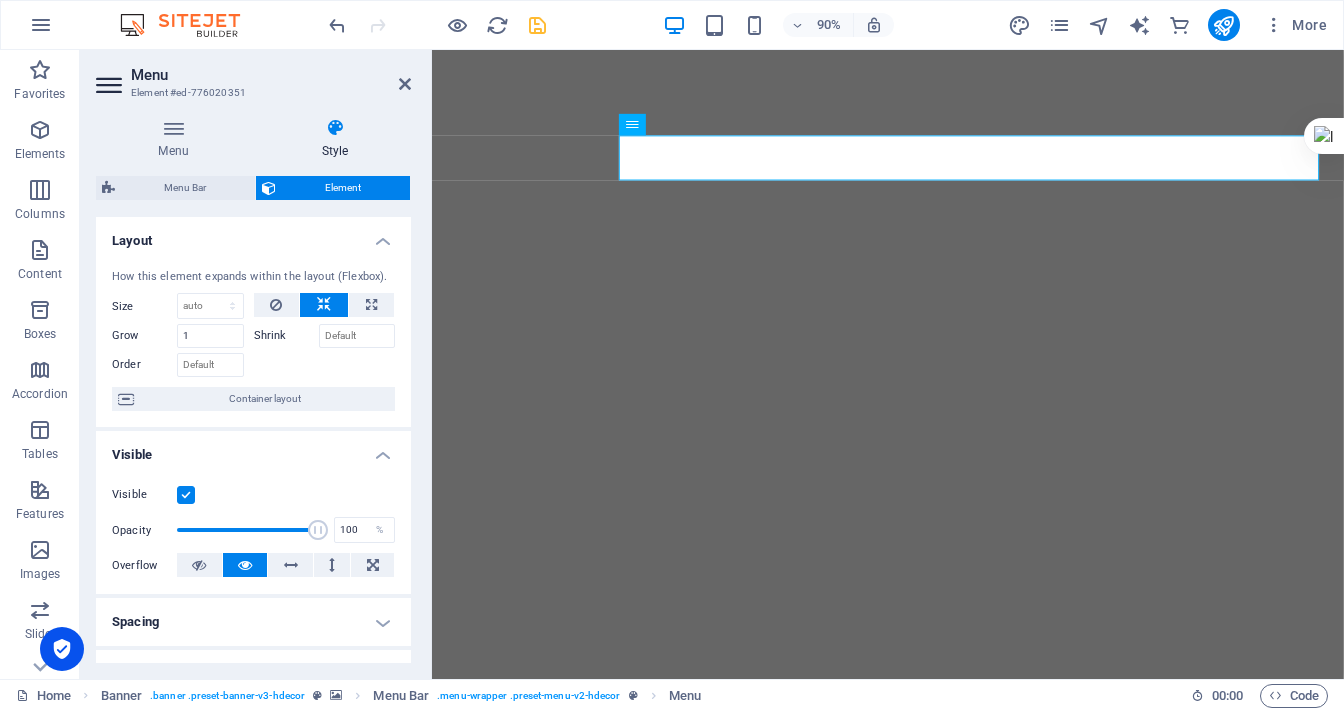 click at bounding box center (335, 128) 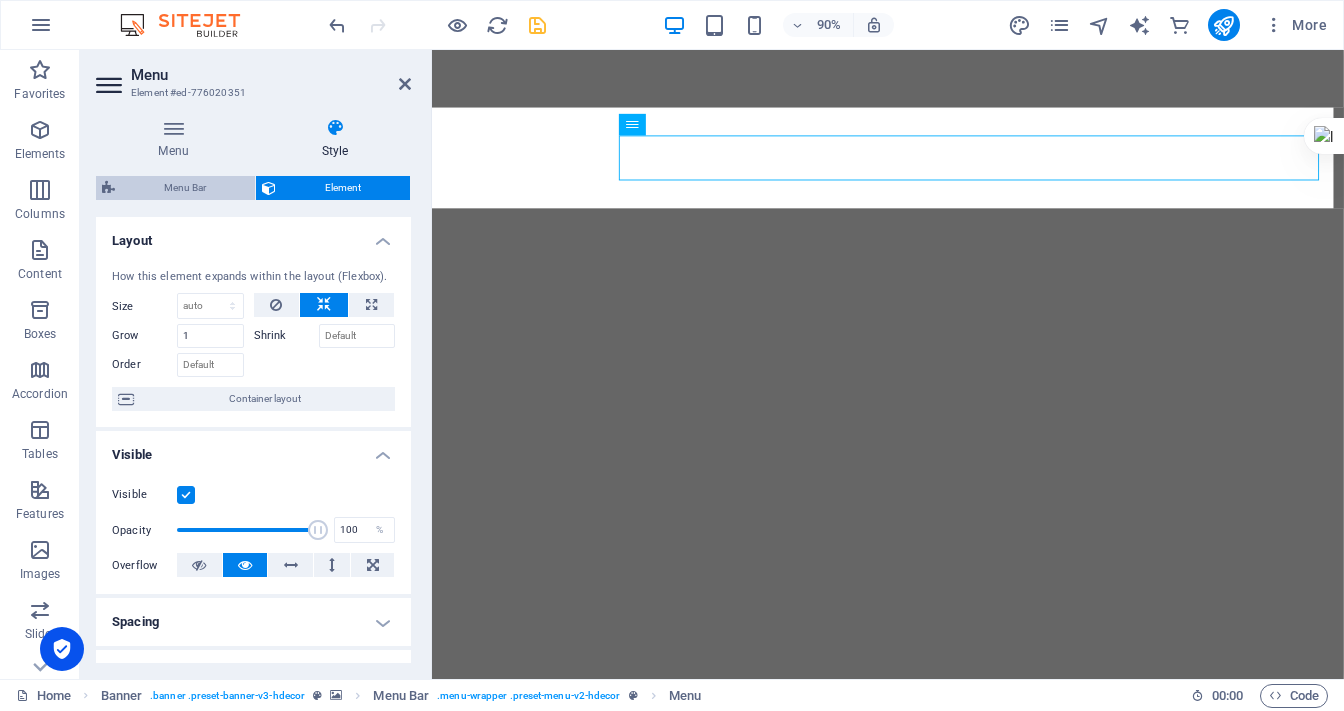 click on "Menu Bar" at bounding box center (185, 188) 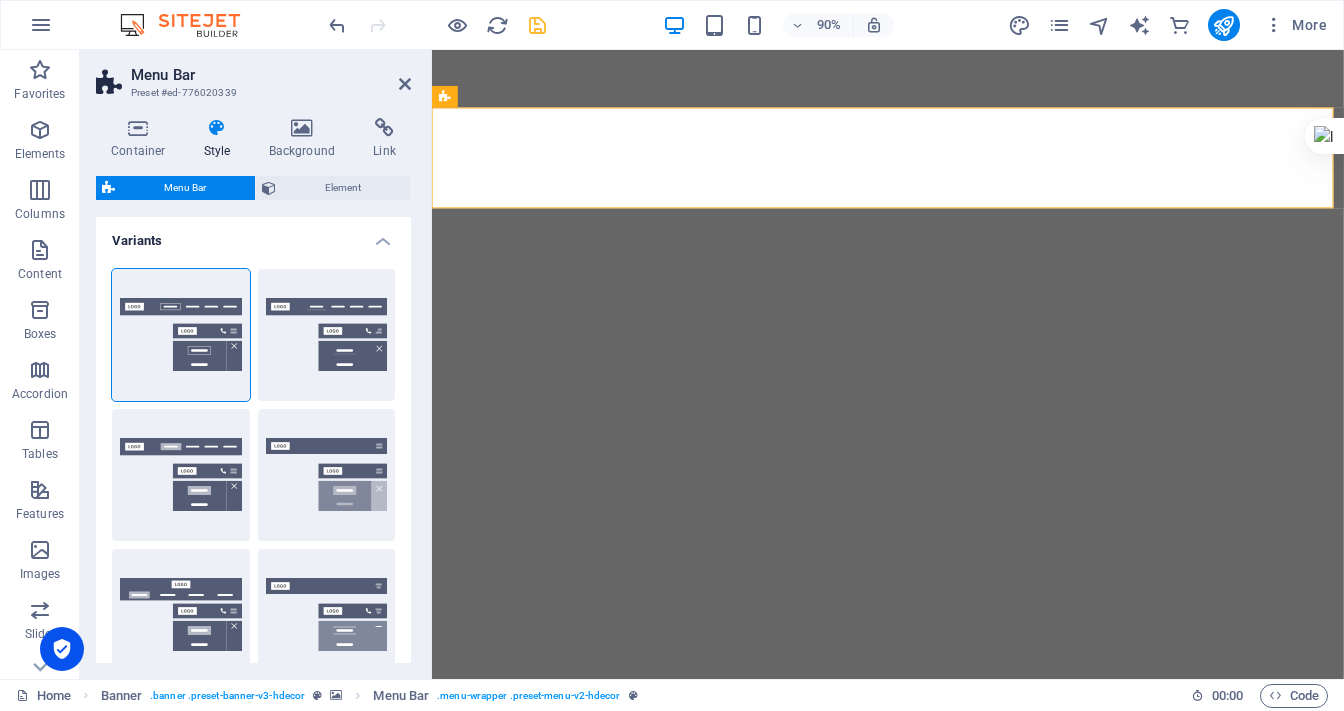 click at bounding box center (217, 128) 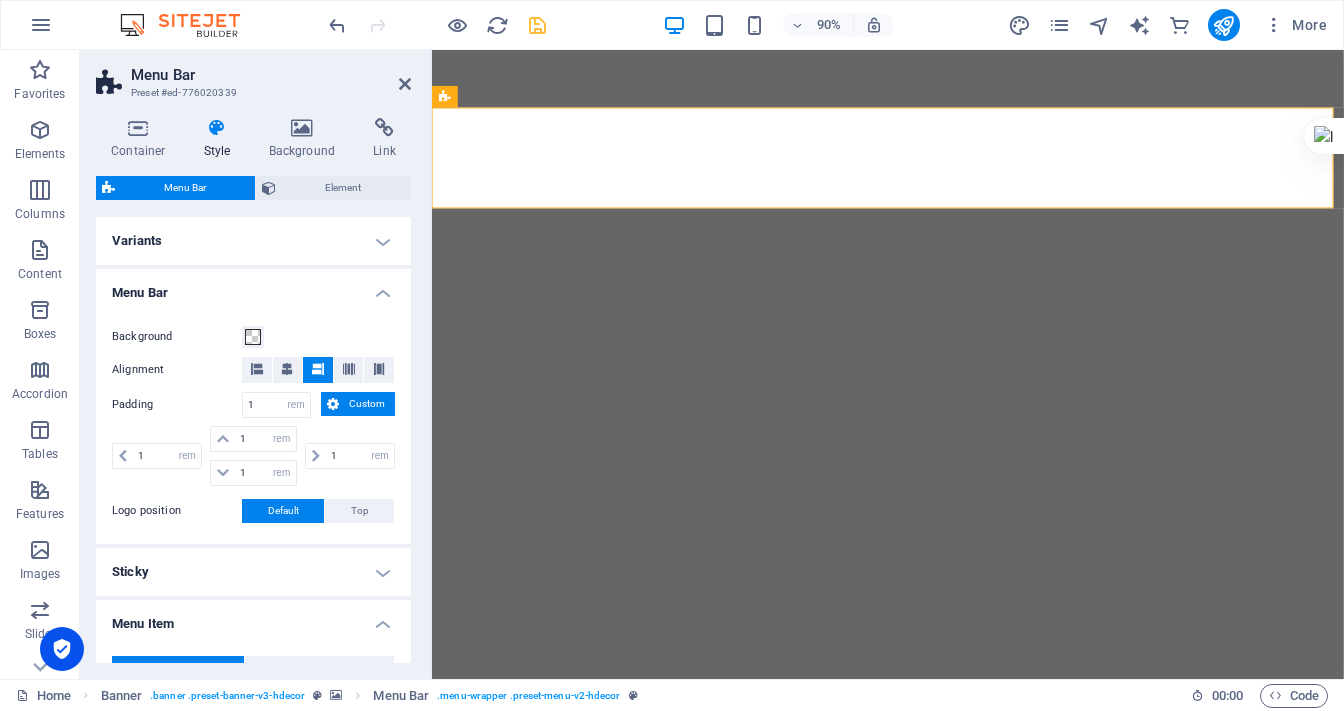 click on "Container Style Background Link Size Height Default px rem % vh vw Min. height None px rem % vh vw Width Default px rem % em vh vw Min. width None px rem % vh vw Content width Default Custom width Width Default px rem % em vh vw Min. width None px rem % vh vw Default padding Custom spacing Default content width and padding can be changed under Design. Edit design Layout (Flexbox) Alignment Determines the flex direction. Default Main axis Determine how elements should behave along the main axis inside this container (justify content). Default Side axis Control the vertical direction of the element inside of the container (align items). Default Wrap Default On Off Fill Controls the distances and direction of elements on the y-axis across several lines (align content). Default Accessibility ARIA helps assistive technologies (like screen readers) to understand the role, state, and behavior of web elements Role The ARIA role defines the purpose of an element.  None Header Footer Section Banner Fan" at bounding box center (253, 390) 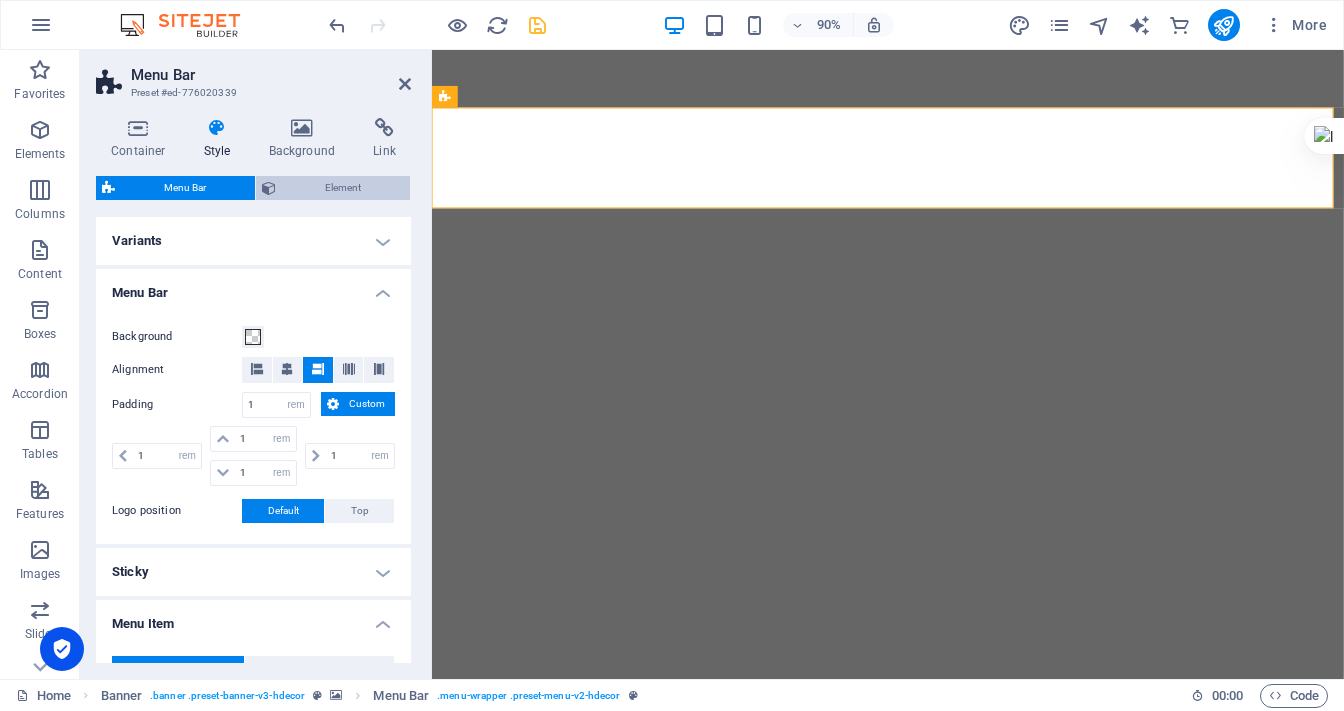 click on "Element" at bounding box center (343, 188) 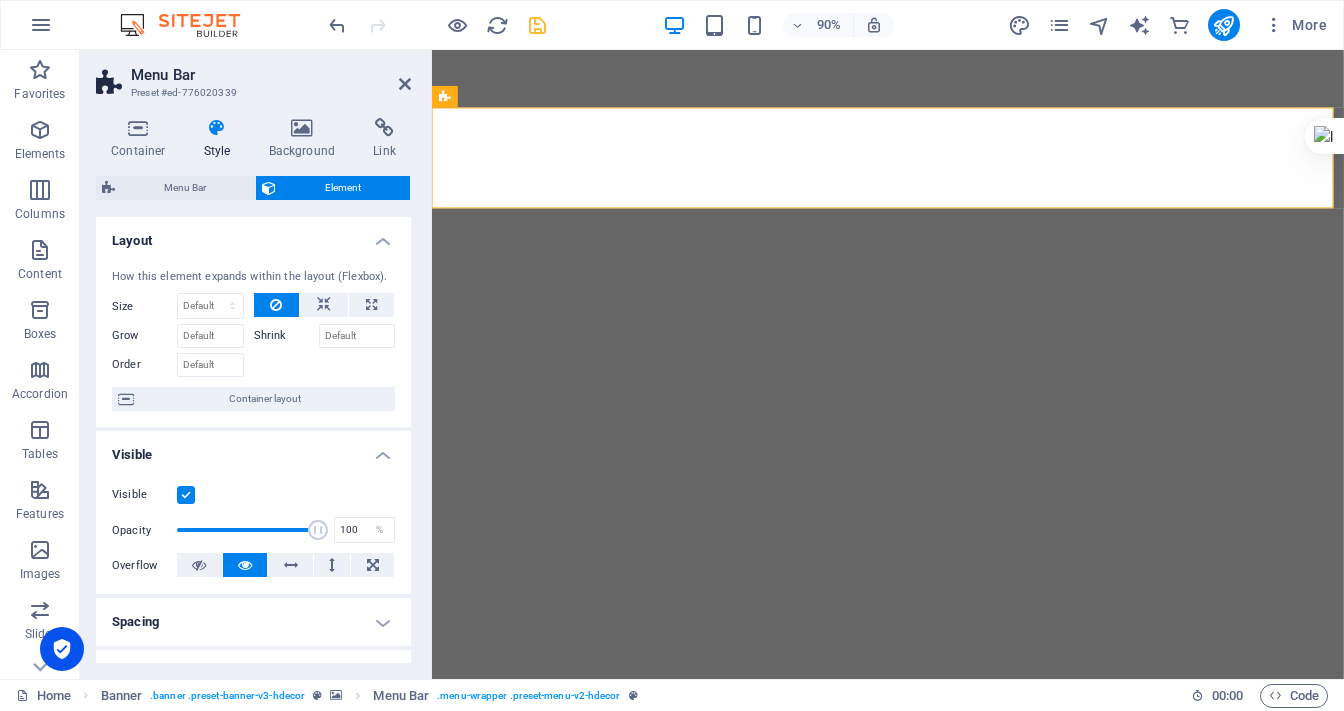 click on "Menu Bar" at bounding box center [271, 75] 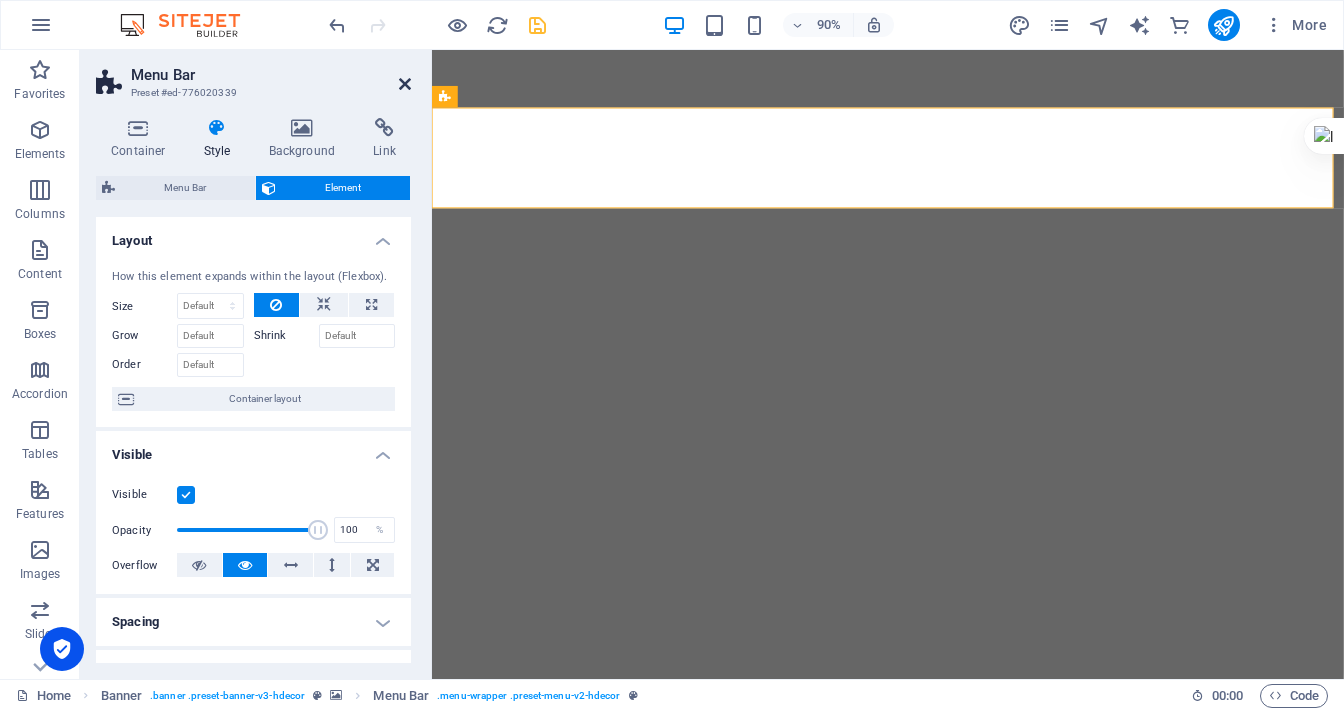 click at bounding box center [405, 84] 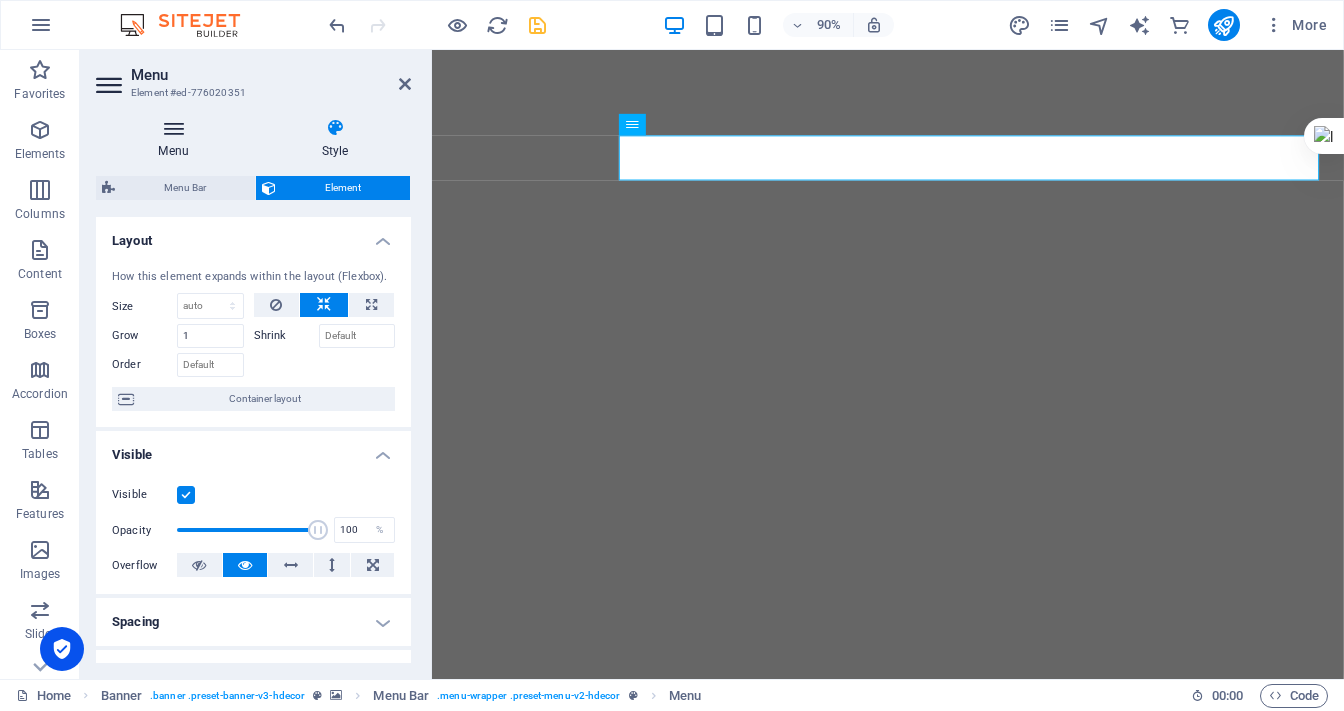 click at bounding box center (173, 128) 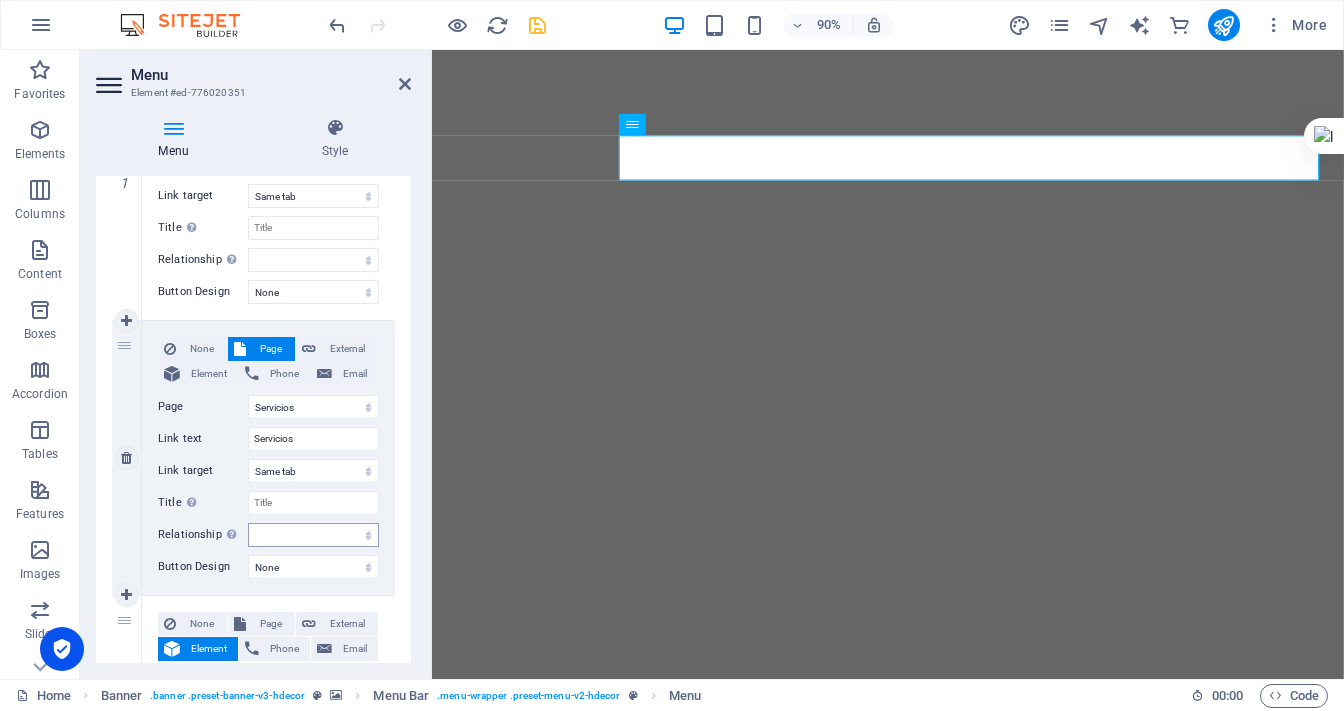 scroll, scrollTop: 0, scrollLeft: 0, axis: both 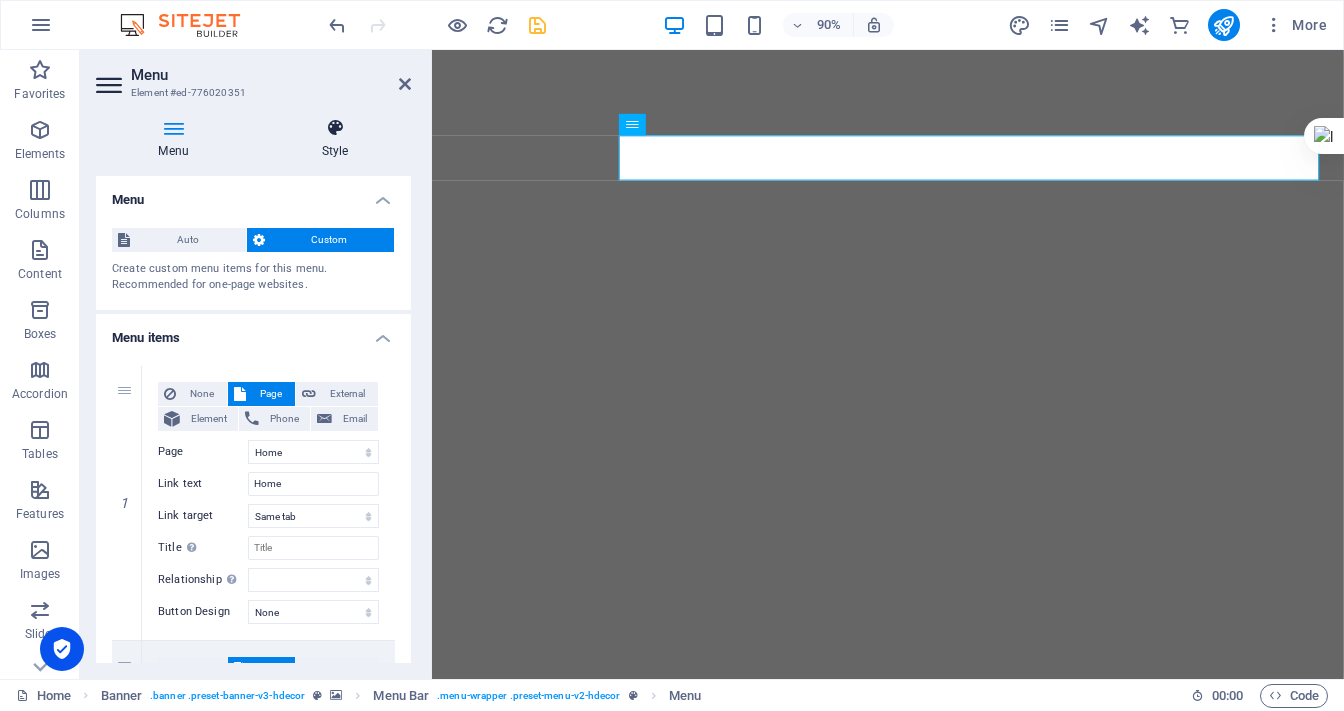 click at bounding box center [335, 128] 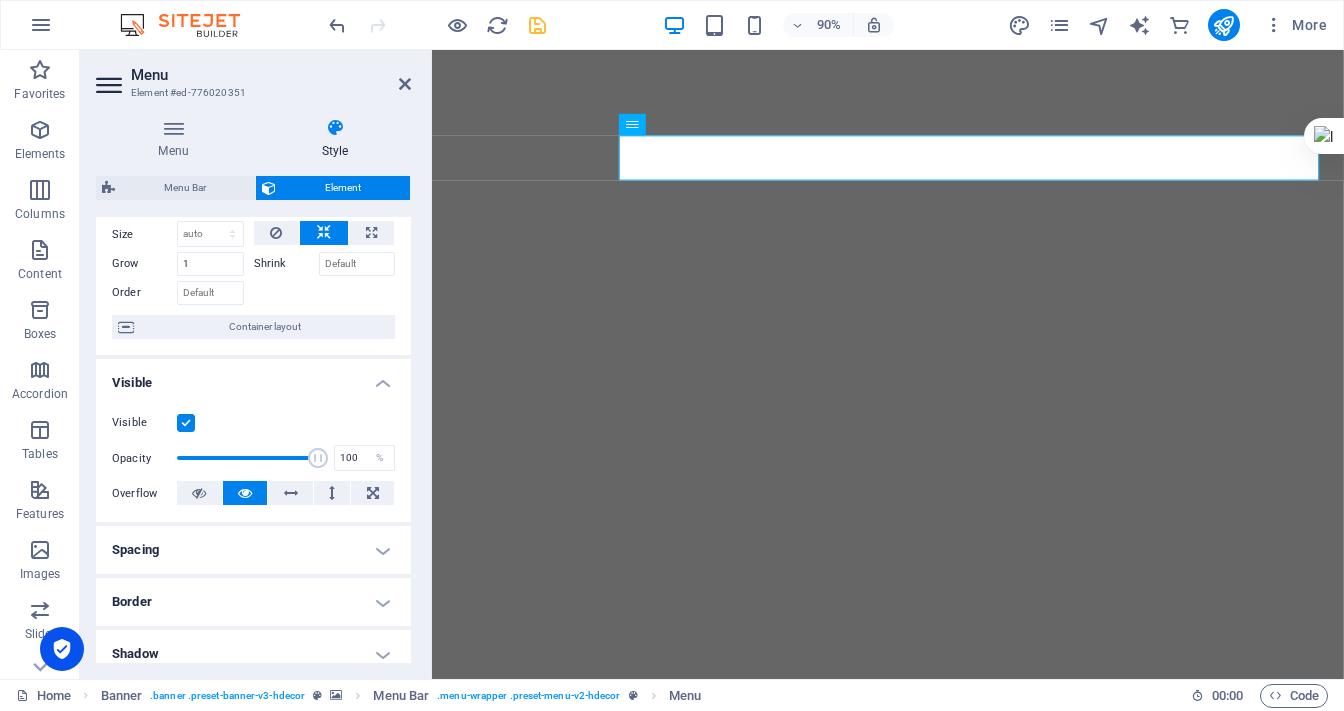 scroll, scrollTop: 0, scrollLeft: 0, axis: both 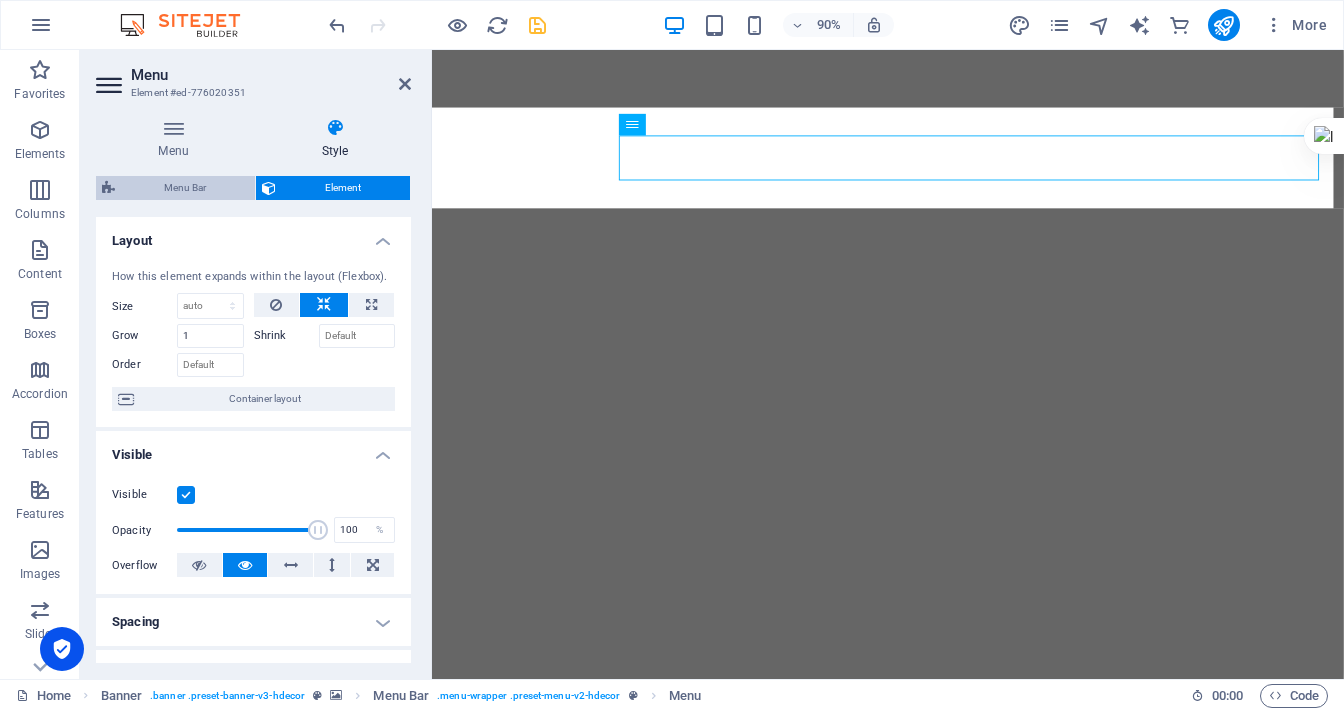 click on "Menu Bar" at bounding box center (185, 188) 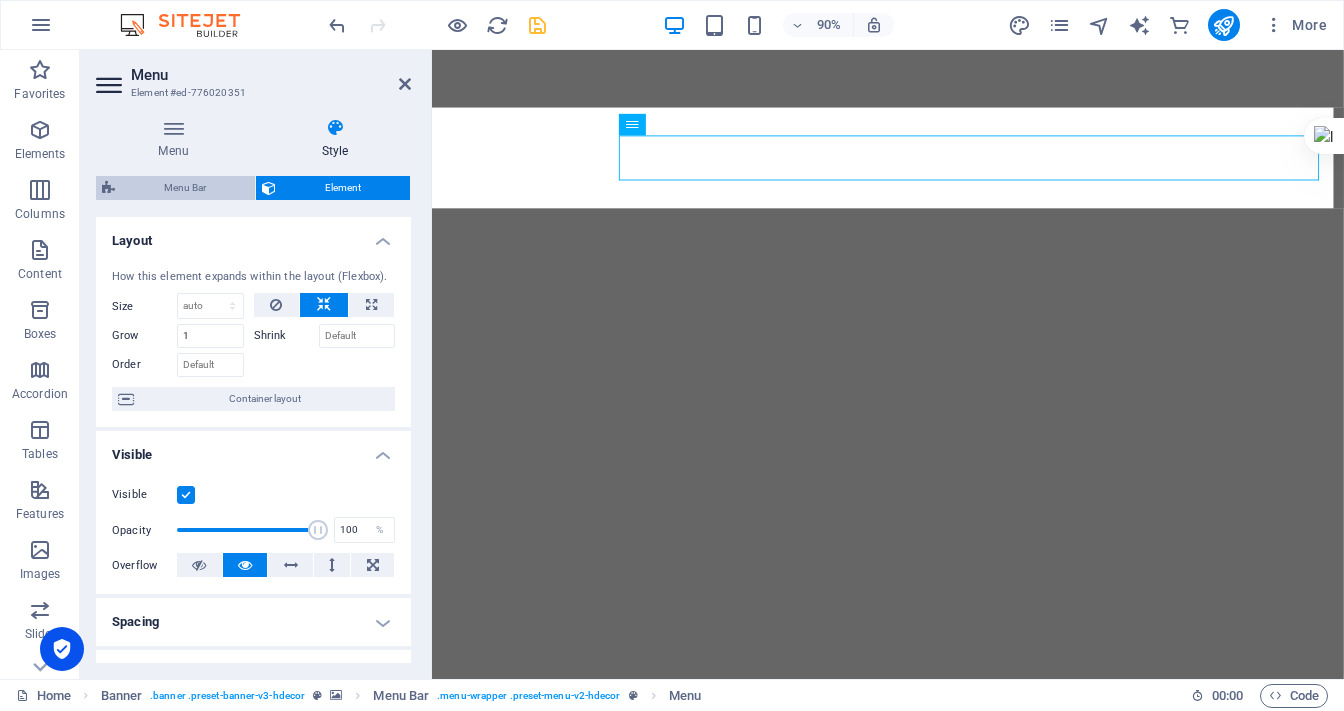 select on "rem" 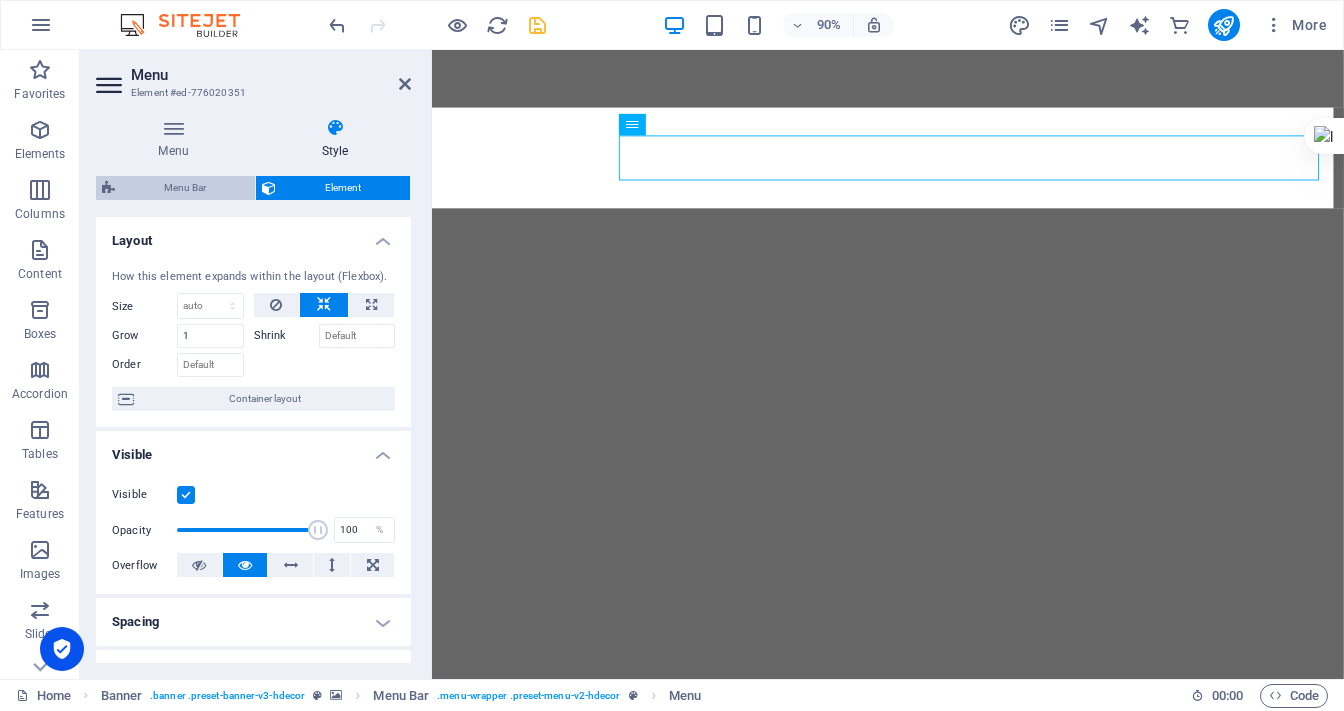 select on "rem" 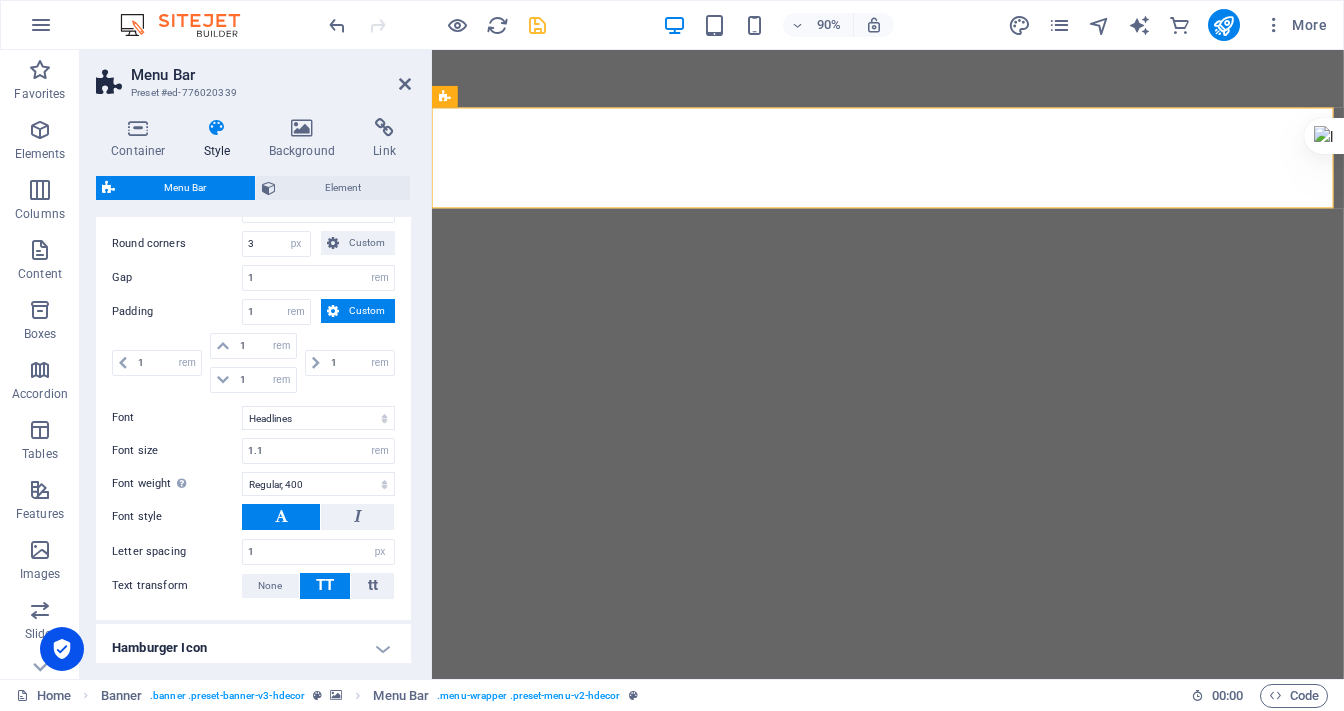 scroll, scrollTop: 640, scrollLeft: 0, axis: vertical 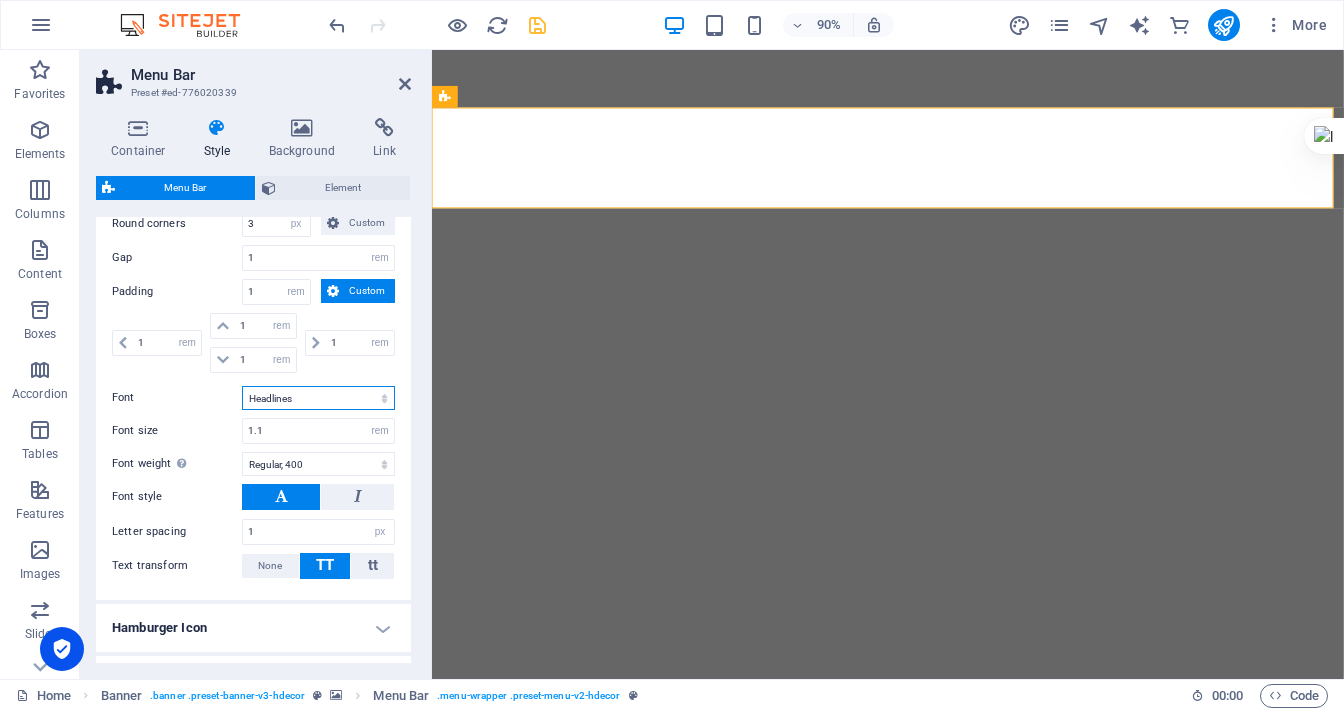 click on "Default Headlines" at bounding box center [318, 398] 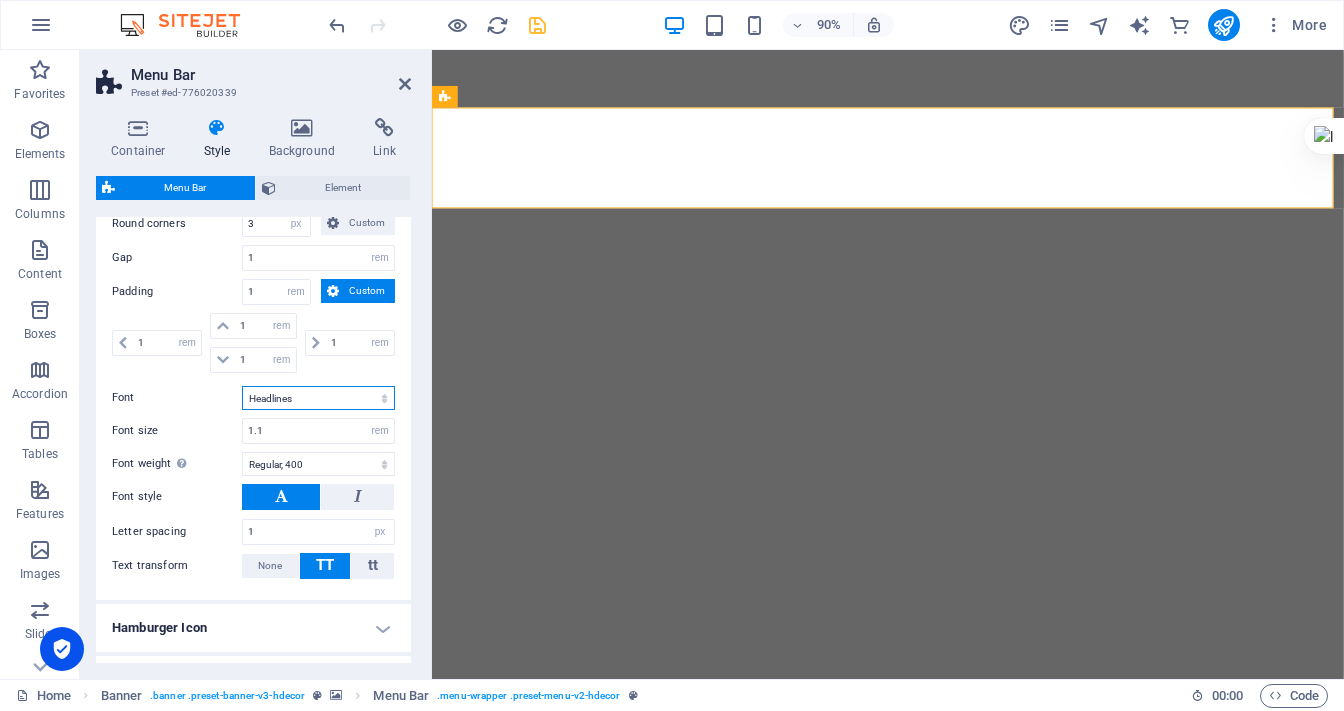 select on "link-default-font" 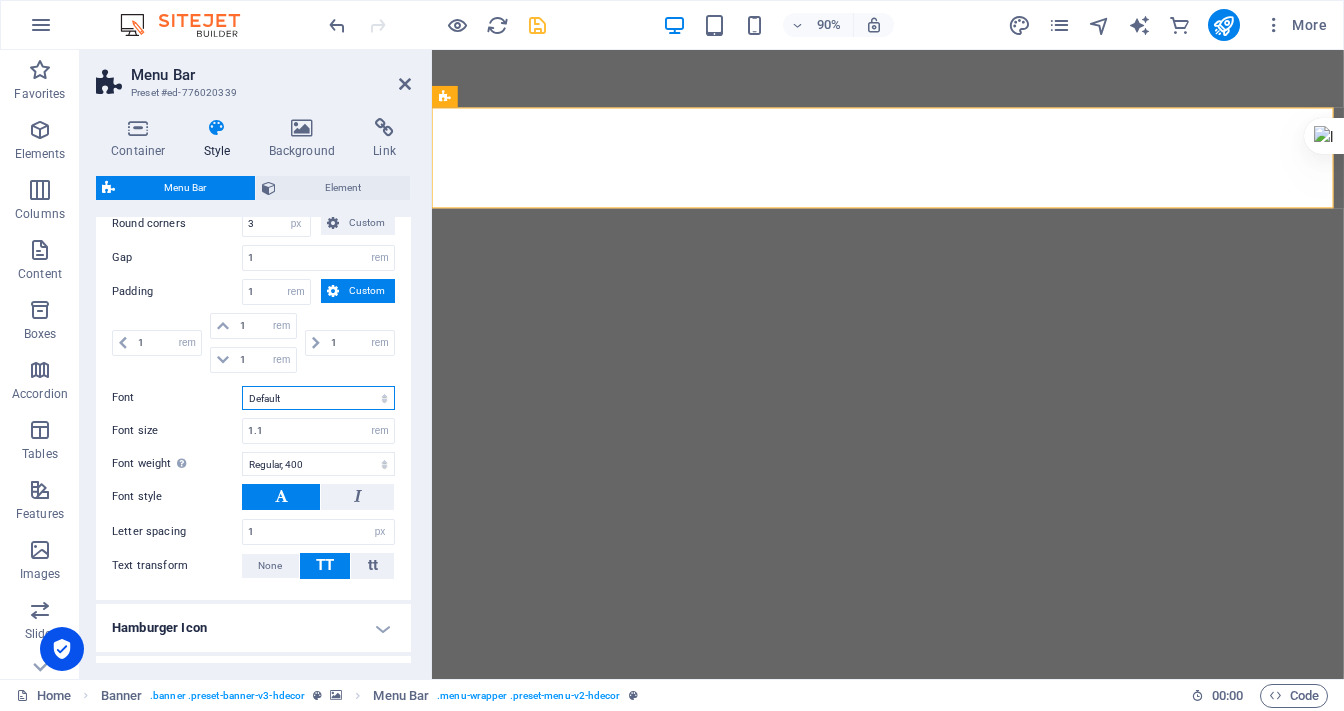 click on "Default Headlines" at bounding box center [318, 398] 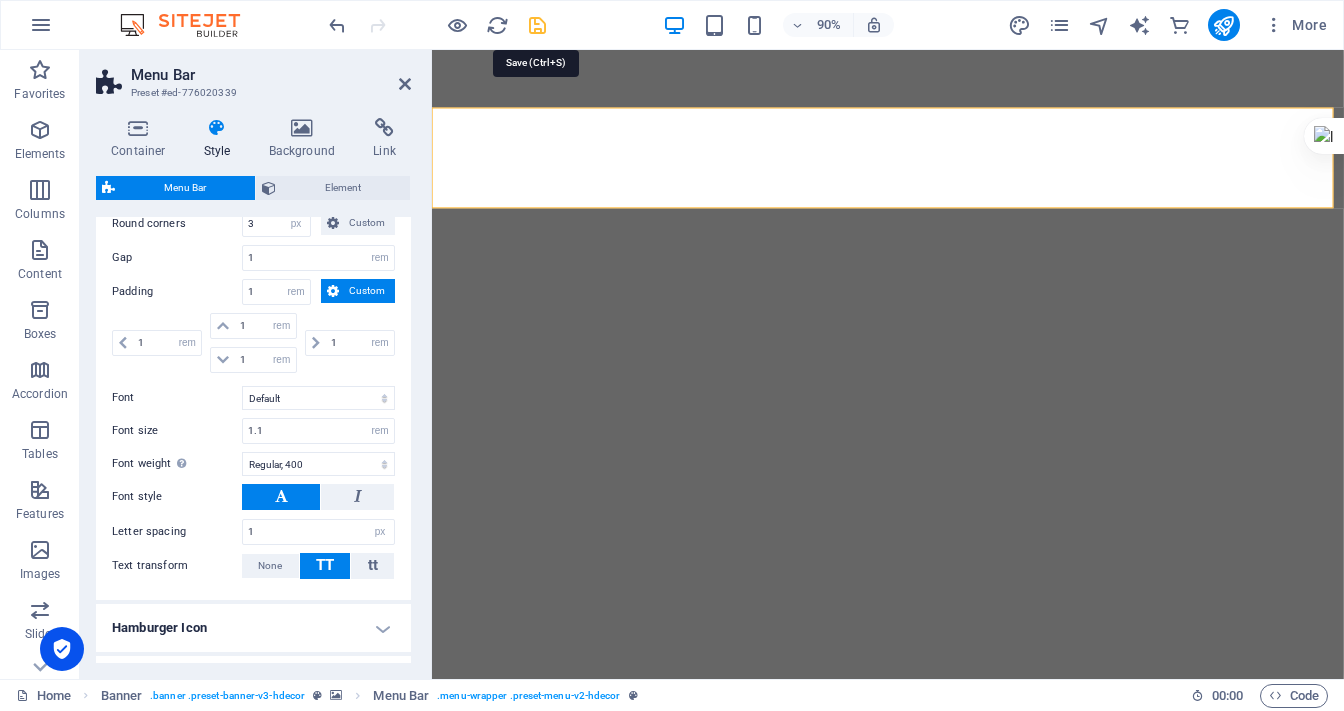 click at bounding box center [537, 25] 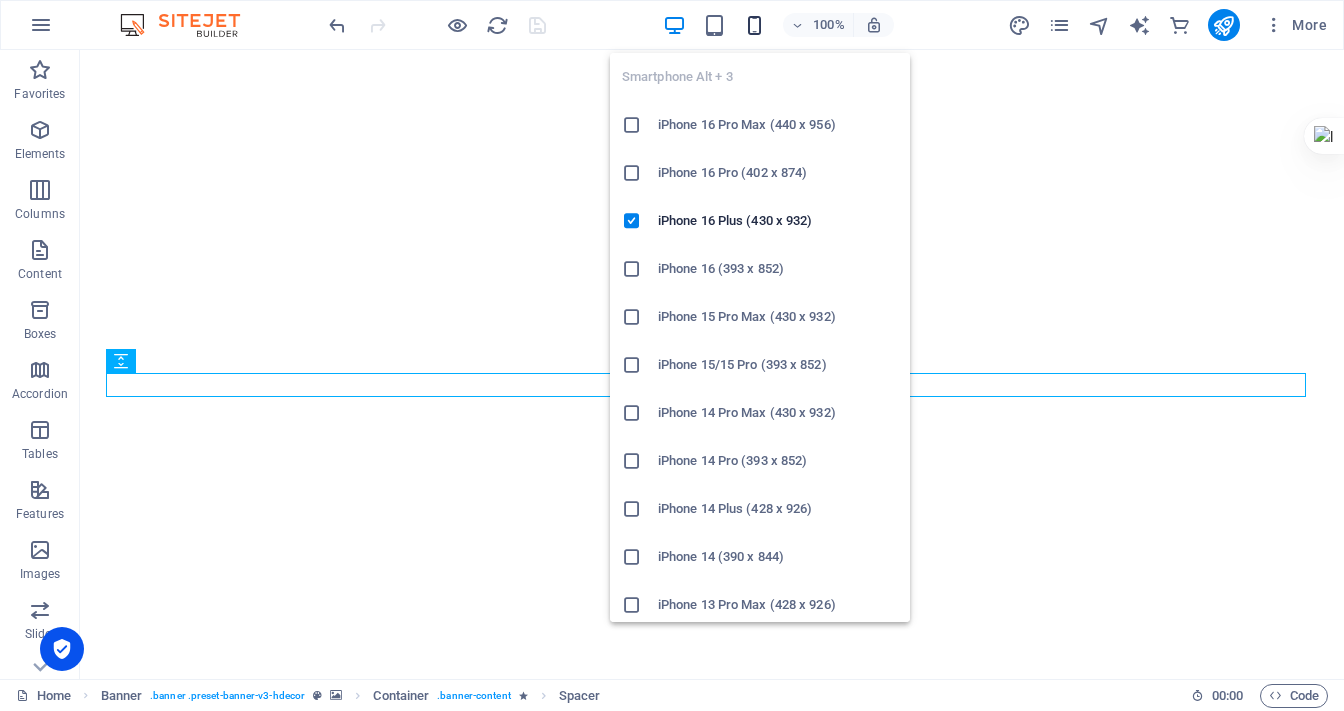 click at bounding box center (754, 25) 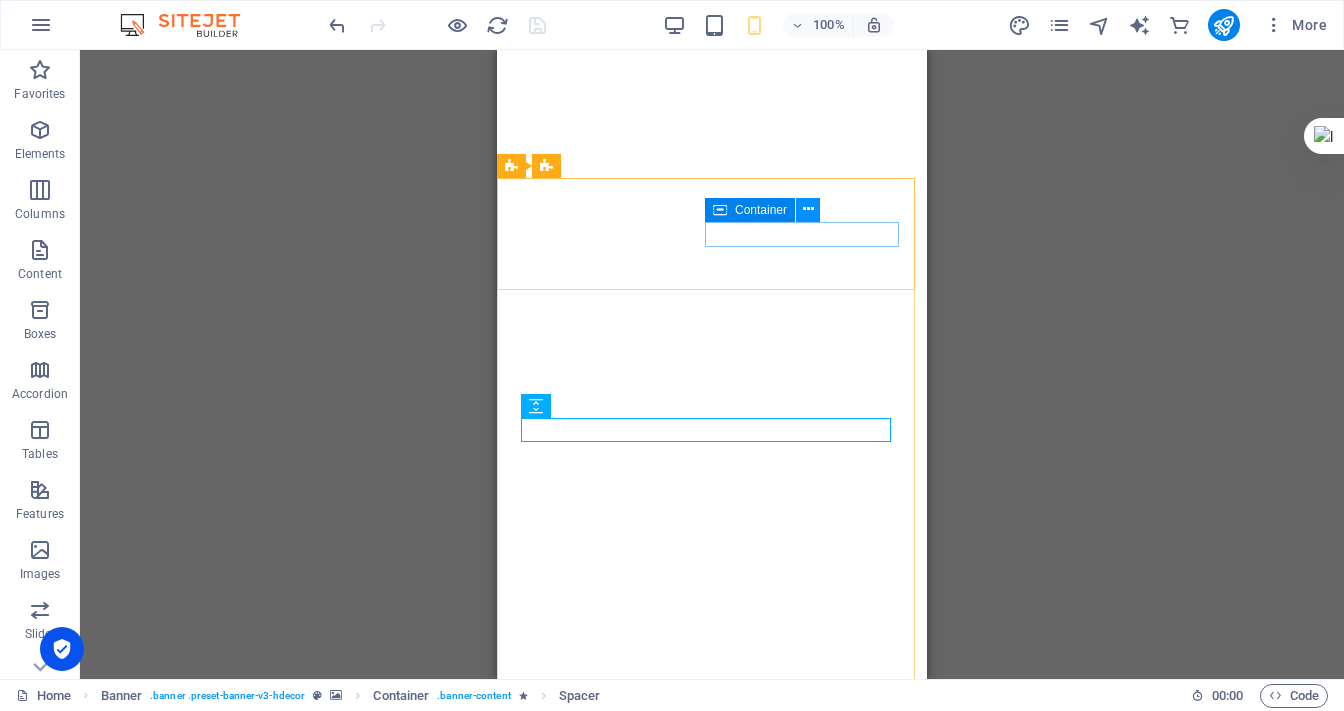 click at bounding box center (808, 209) 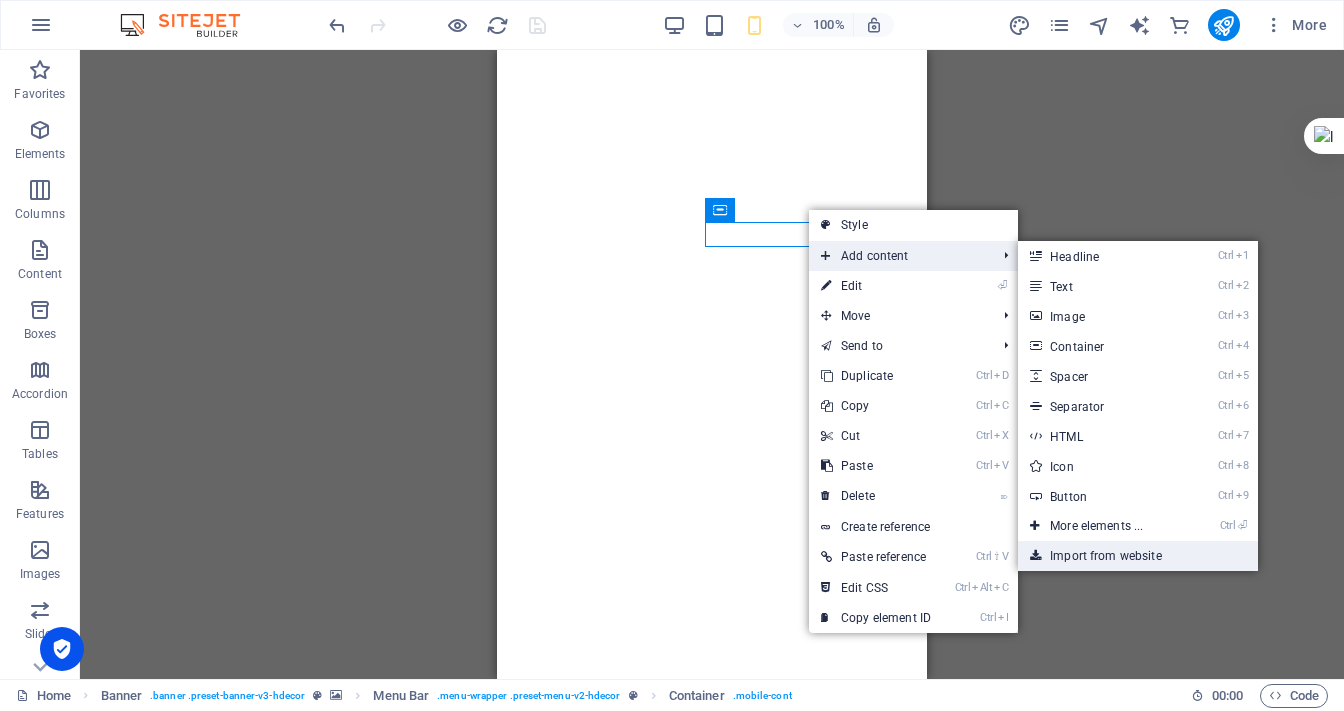 click on "Import from website" at bounding box center [1138, 556] 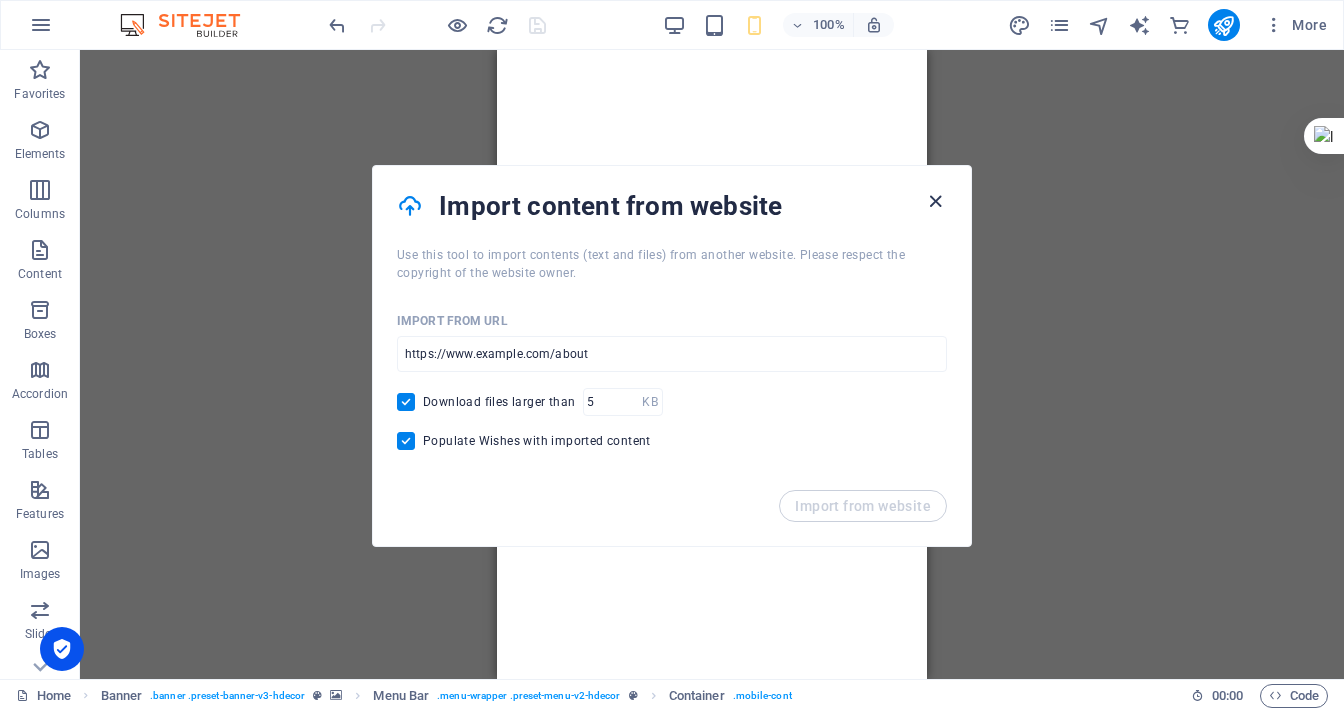 click at bounding box center [935, 201] 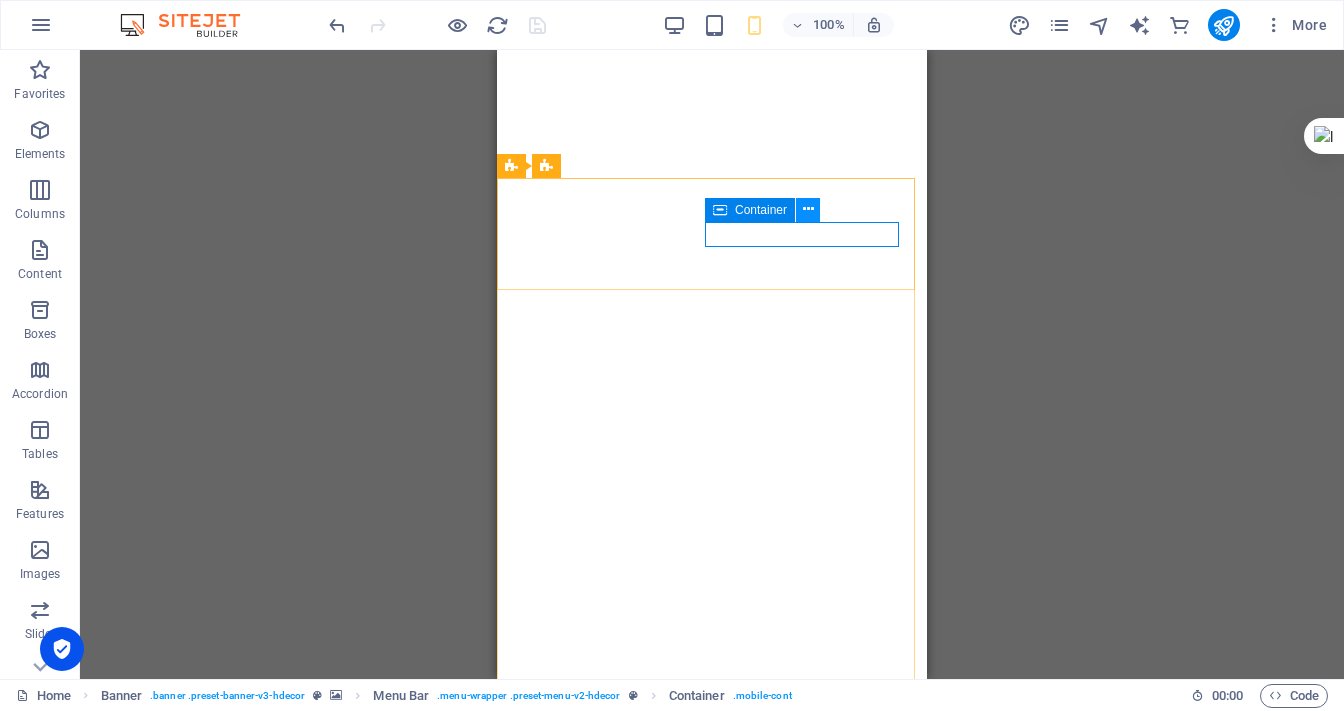 click at bounding box center (808, 209) 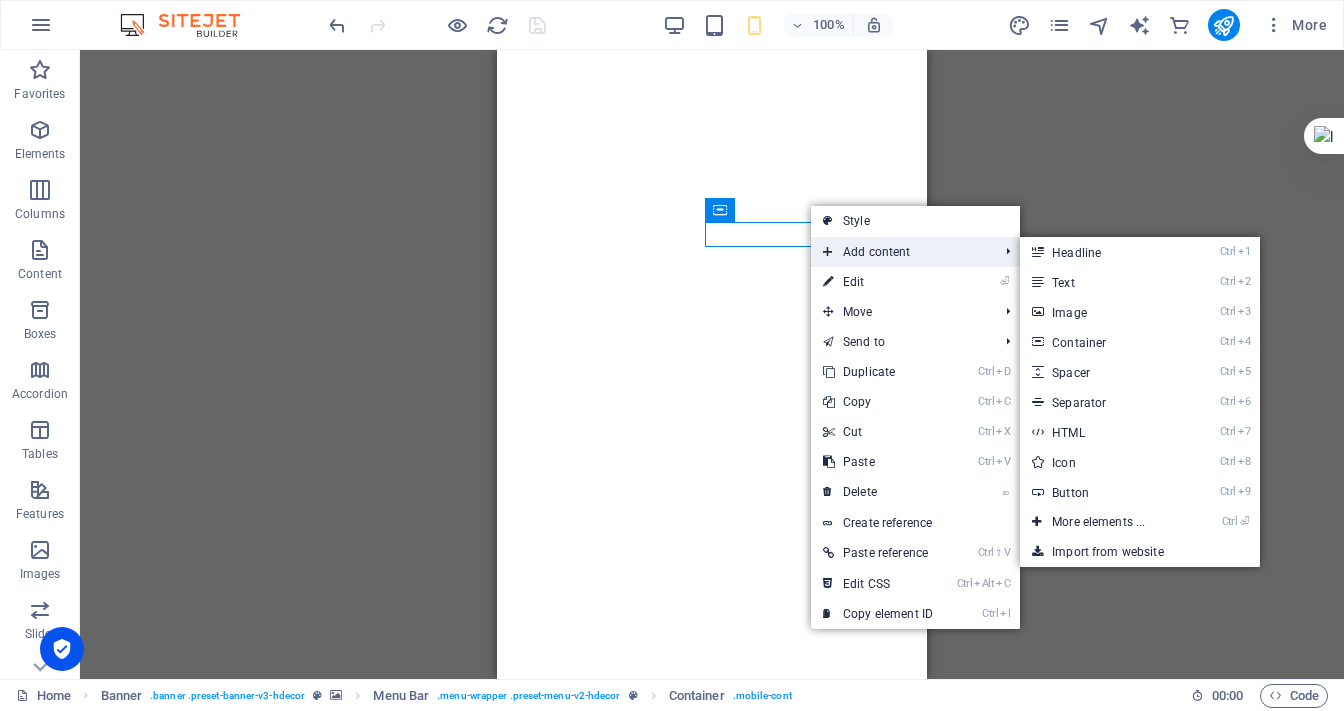 click on "Add content" at bounding box center (900, 252) 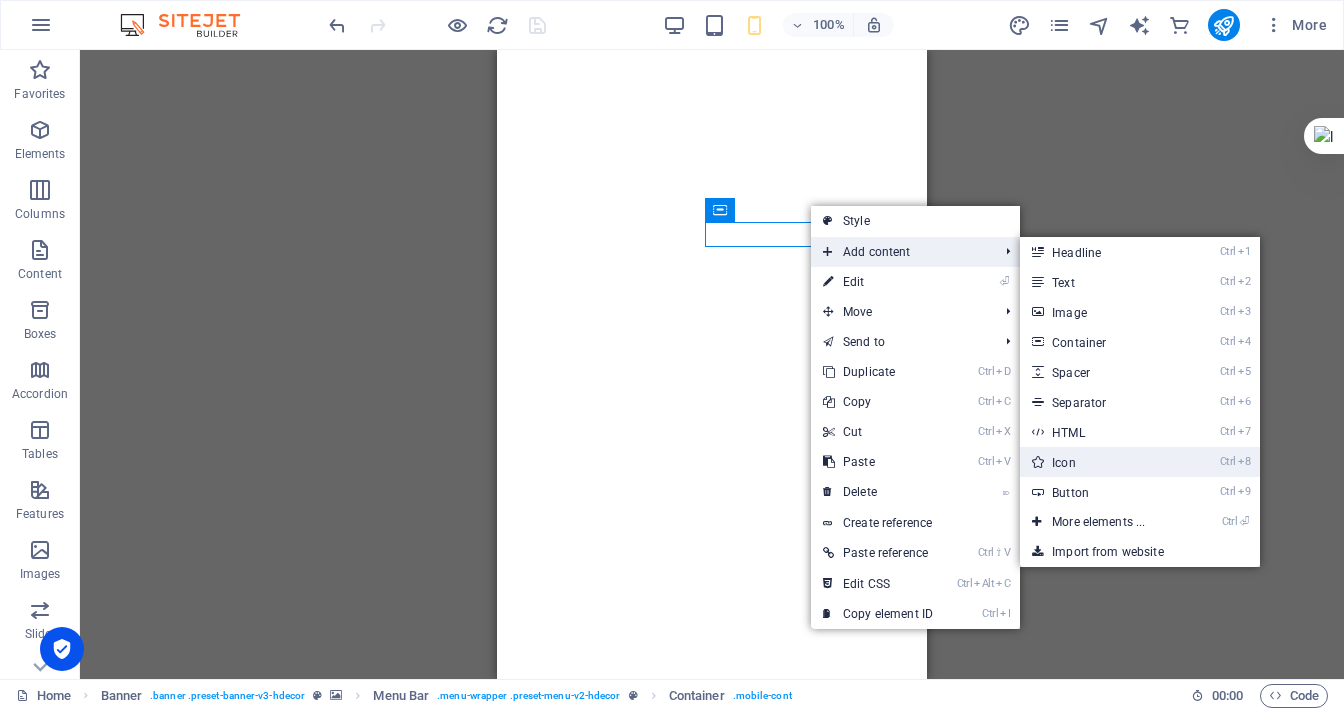 click on "Ctrl 8  Icon" at bounding box center (1102, 462) 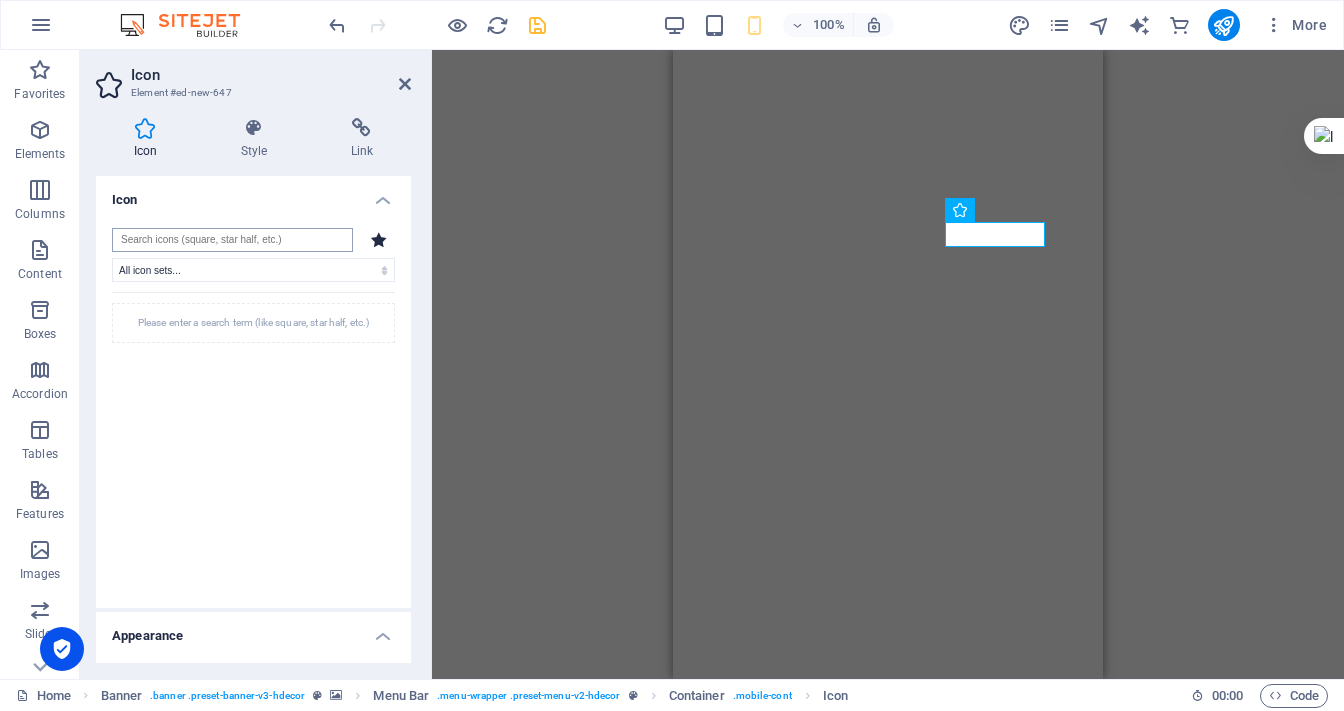 click at bounding box center [232, 240] 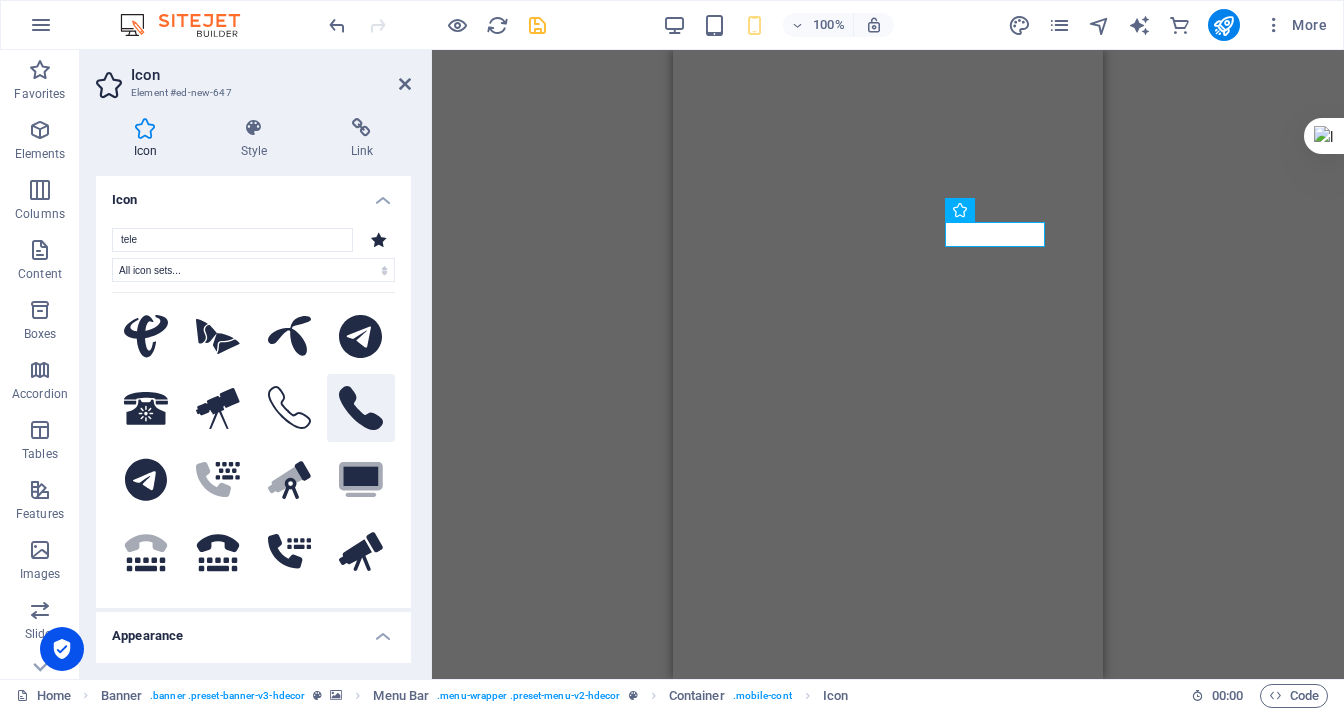 type on "tele" 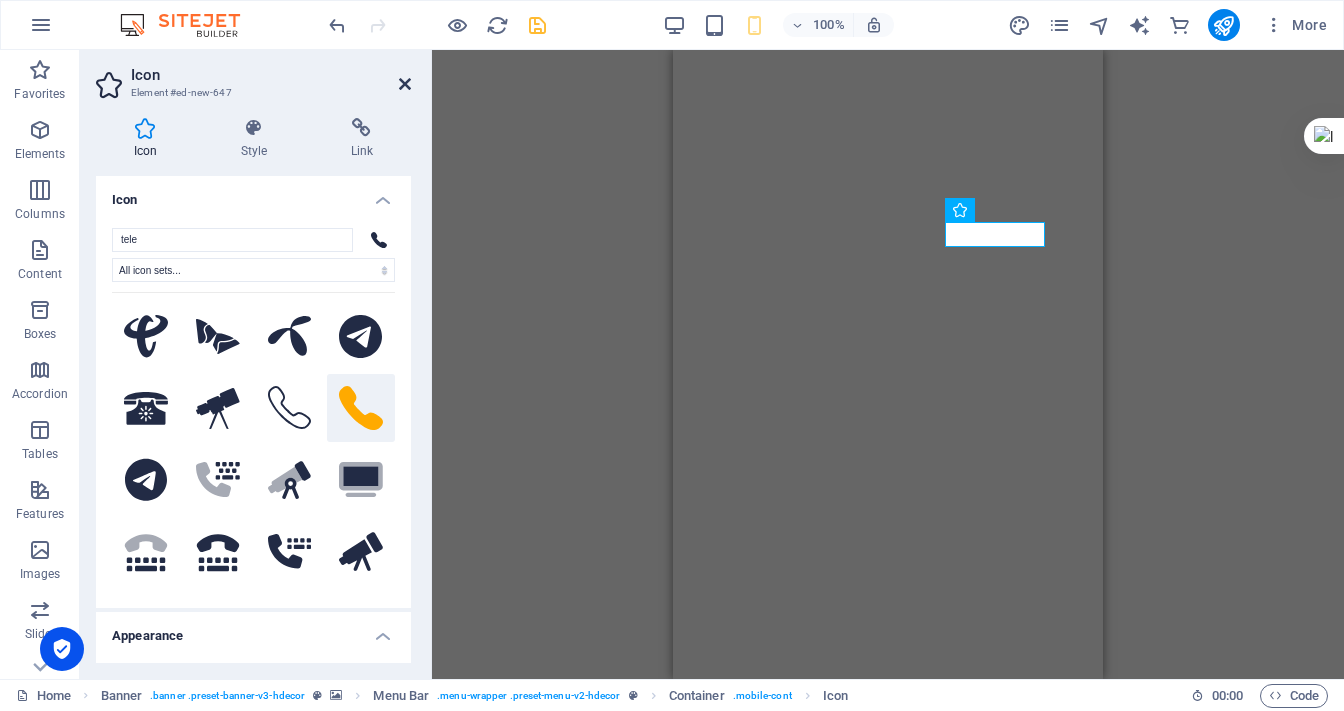 click at bounding box center [405, 84] 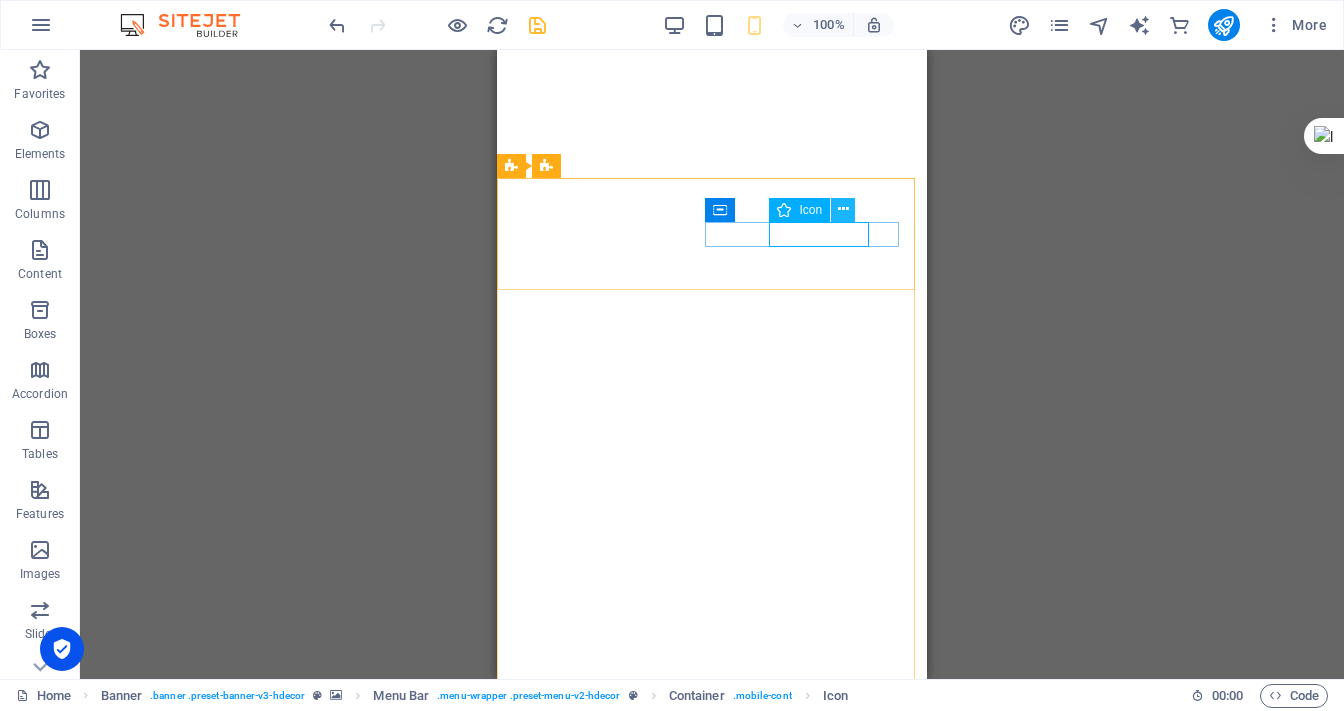 click at bounding box center [843, 209] 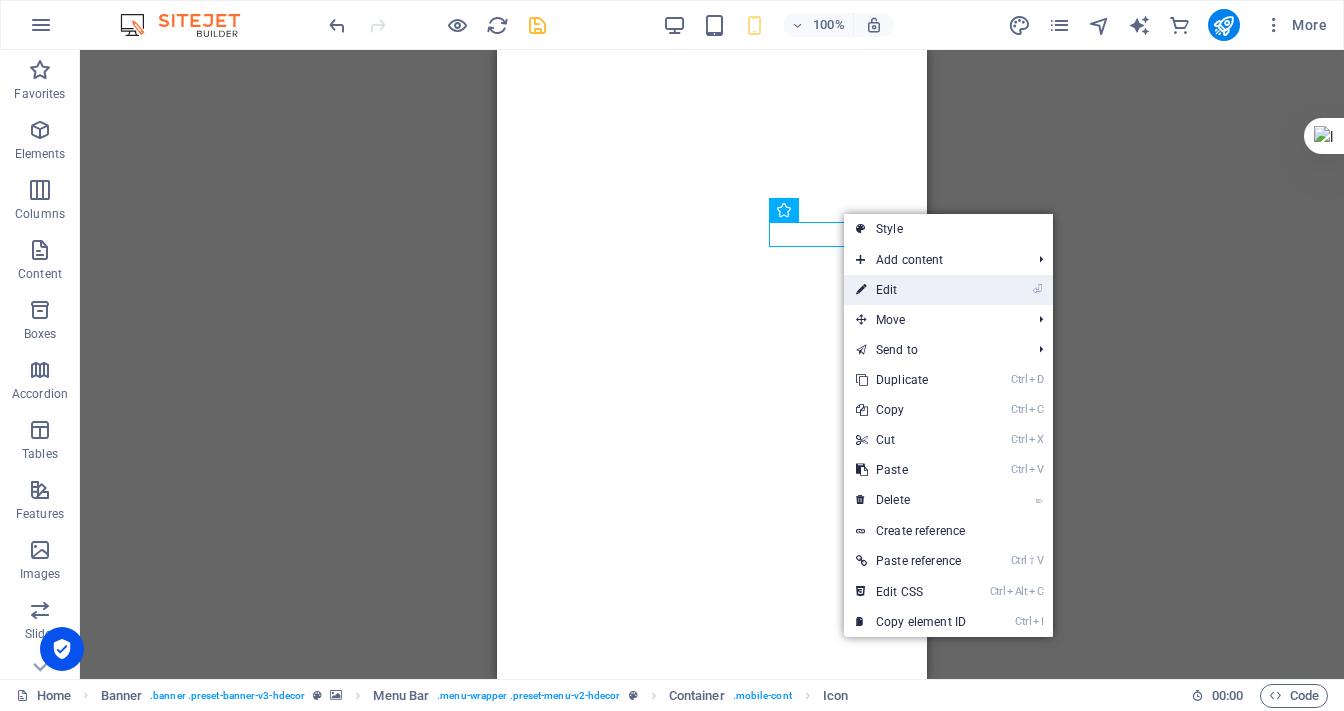 click on "⏎  Edit" at bounding box center (911, 290) 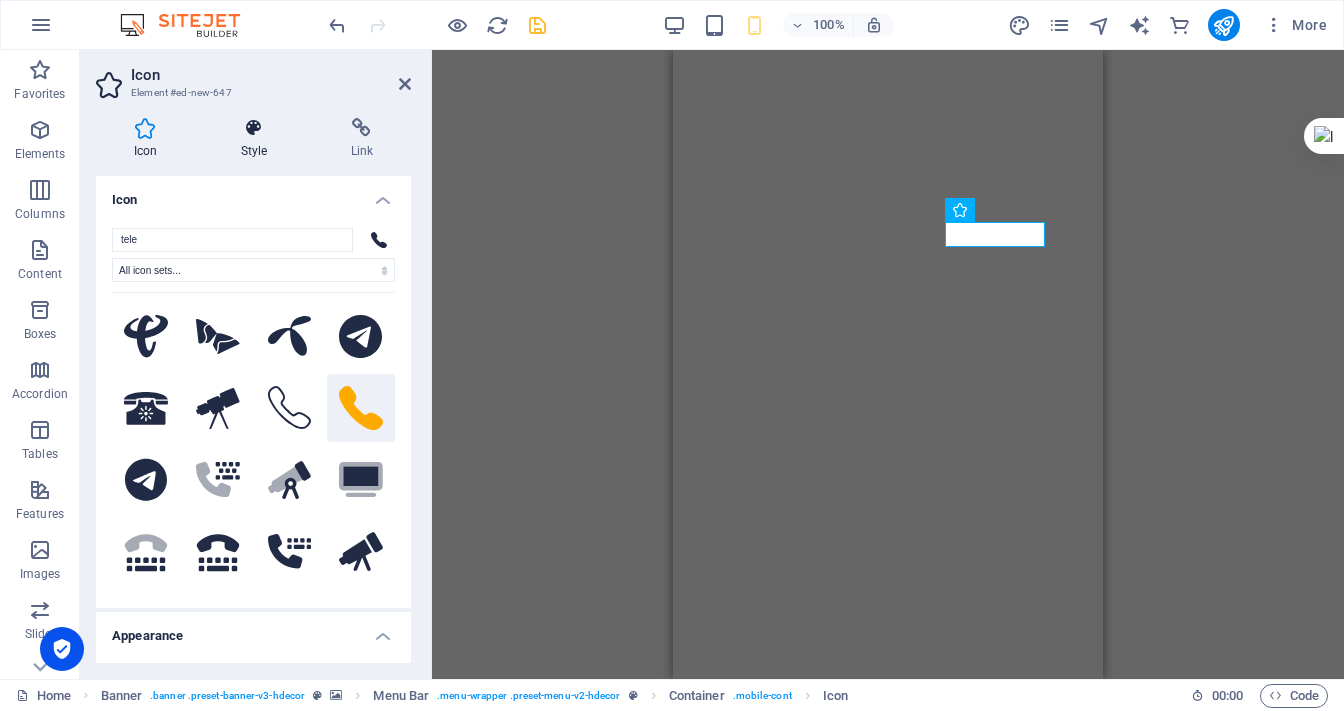 click at bounding box center (254, 128) 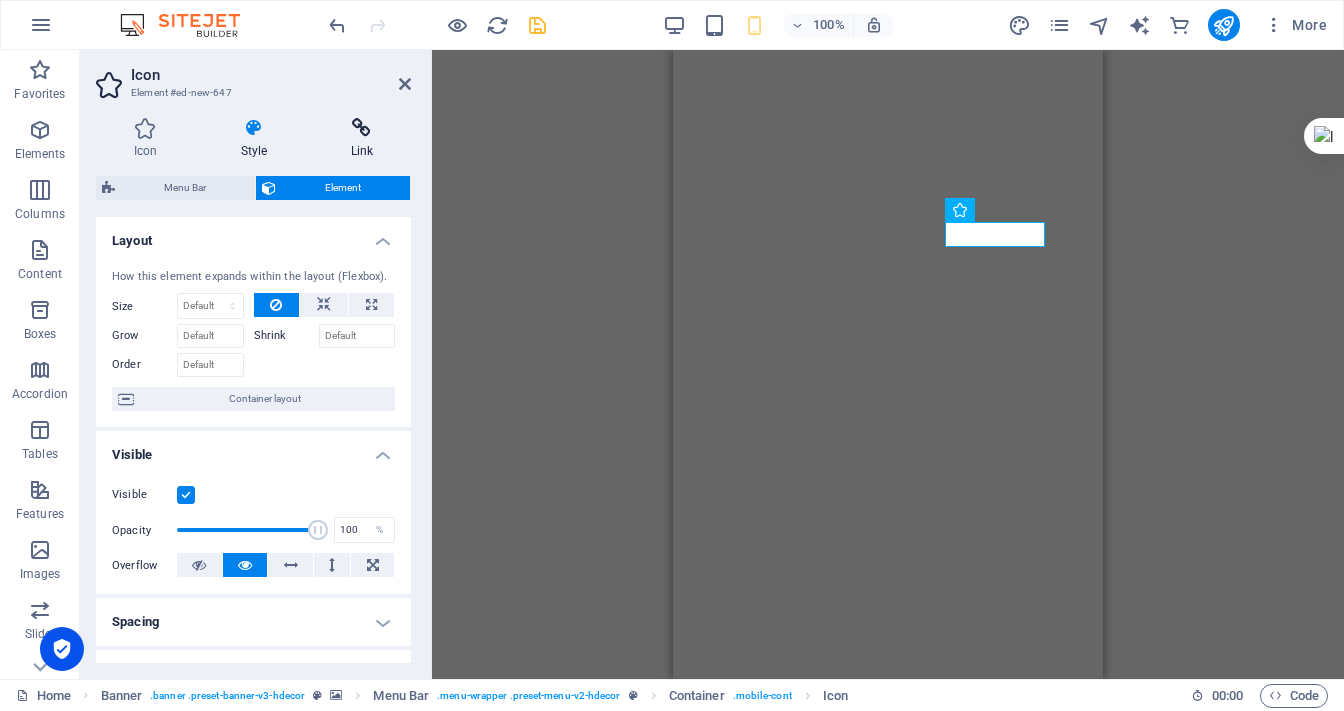 click at bounding box center [362, 128] 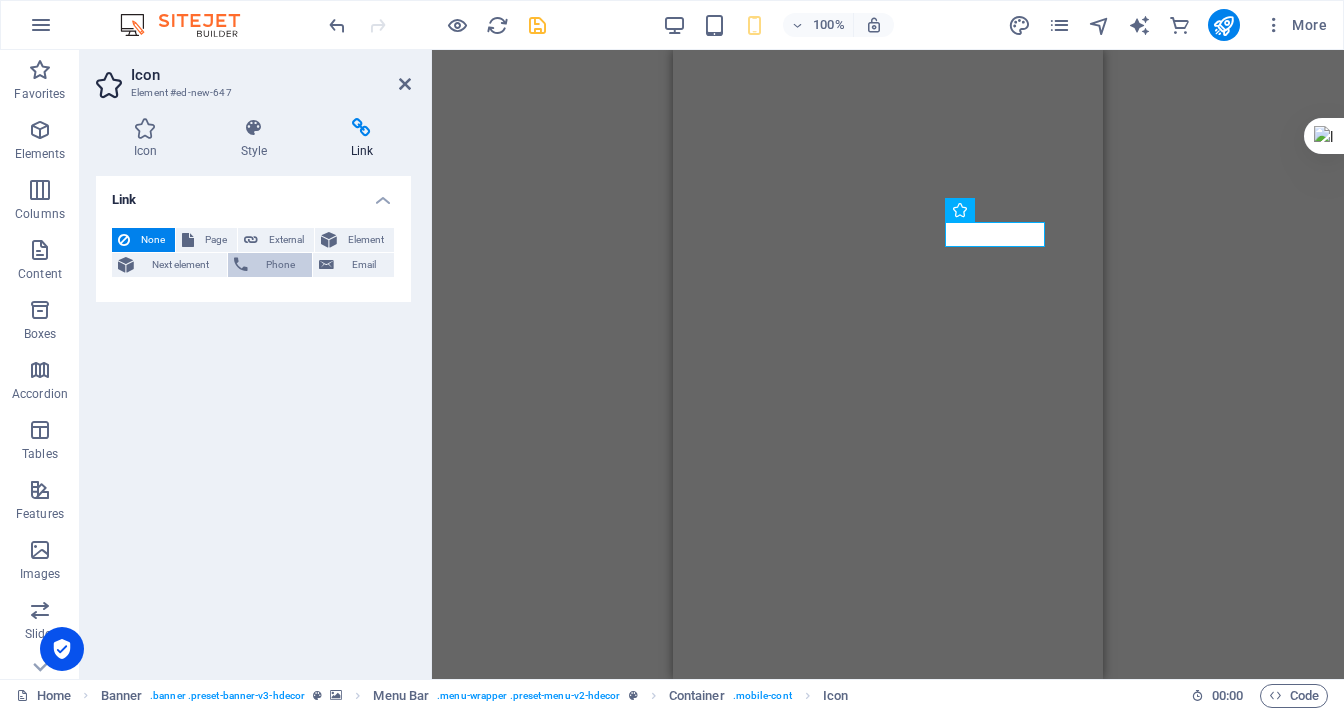 click on "Phone" at bounding box center (280, 265) 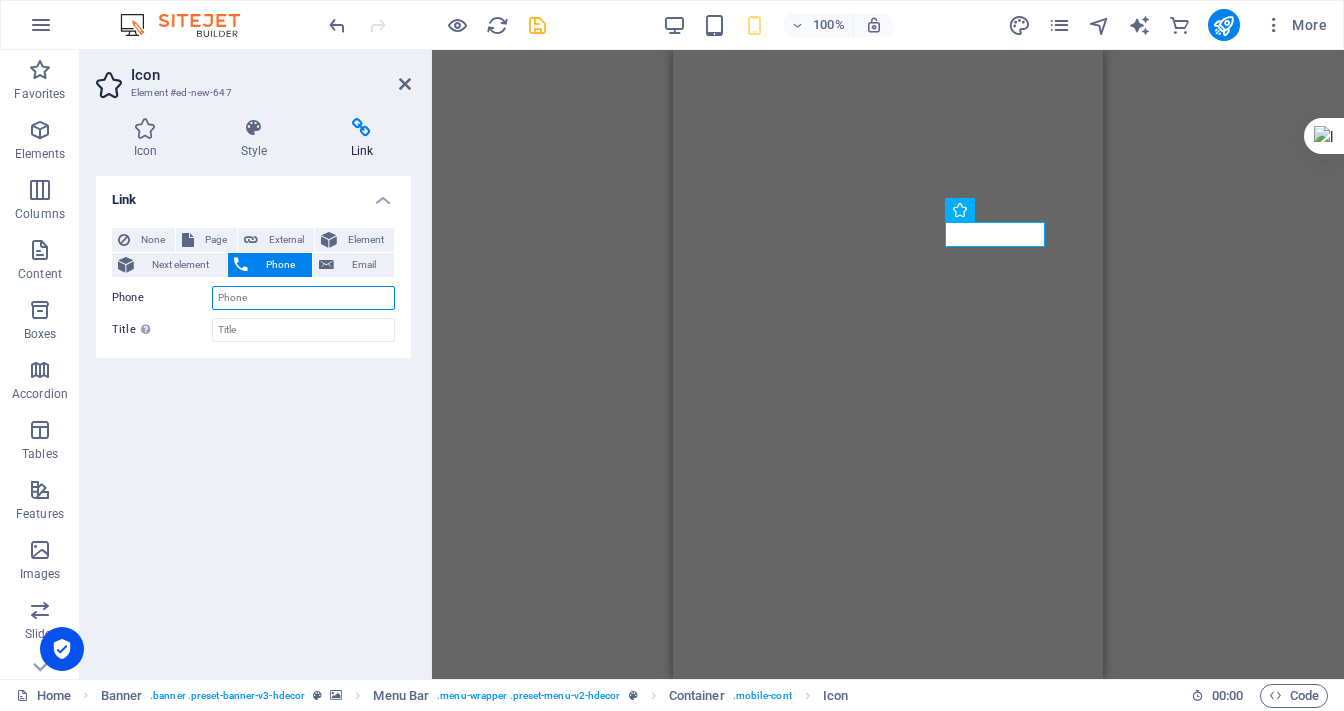 click on "Phone" at bounding box center [303, 298] 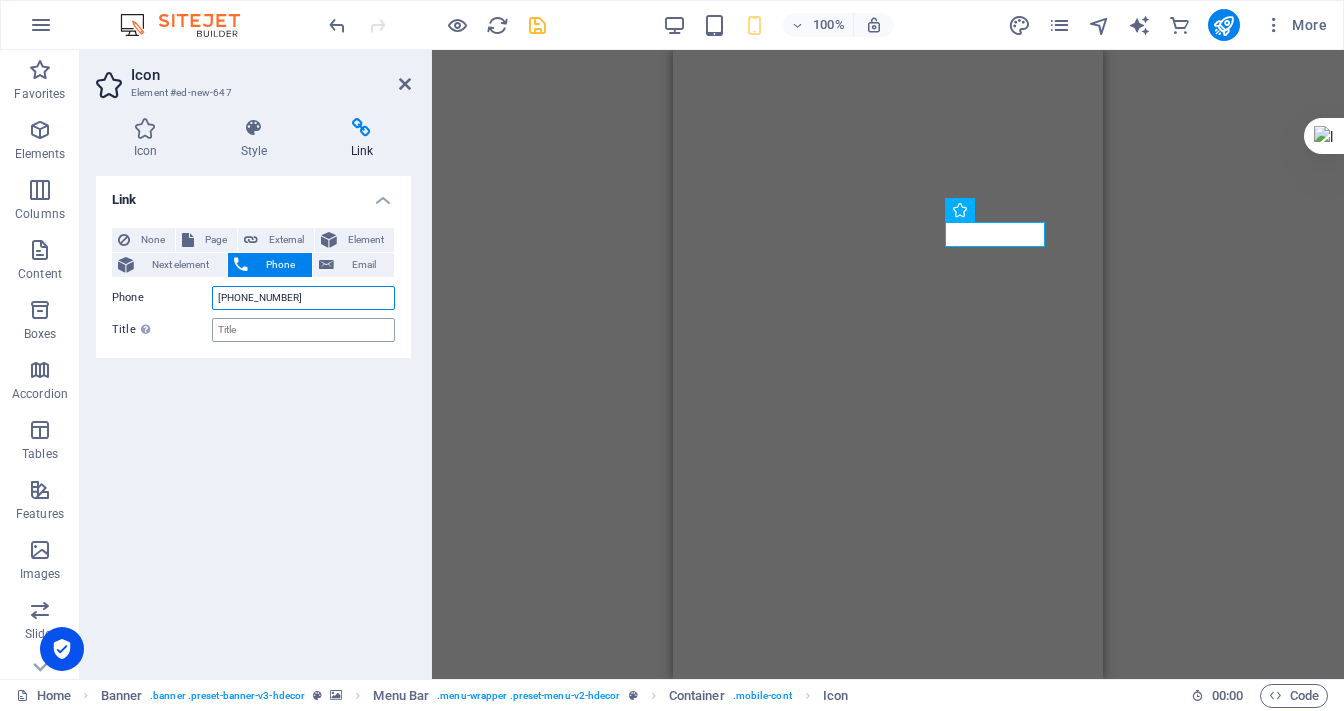 type on "+50379352254" 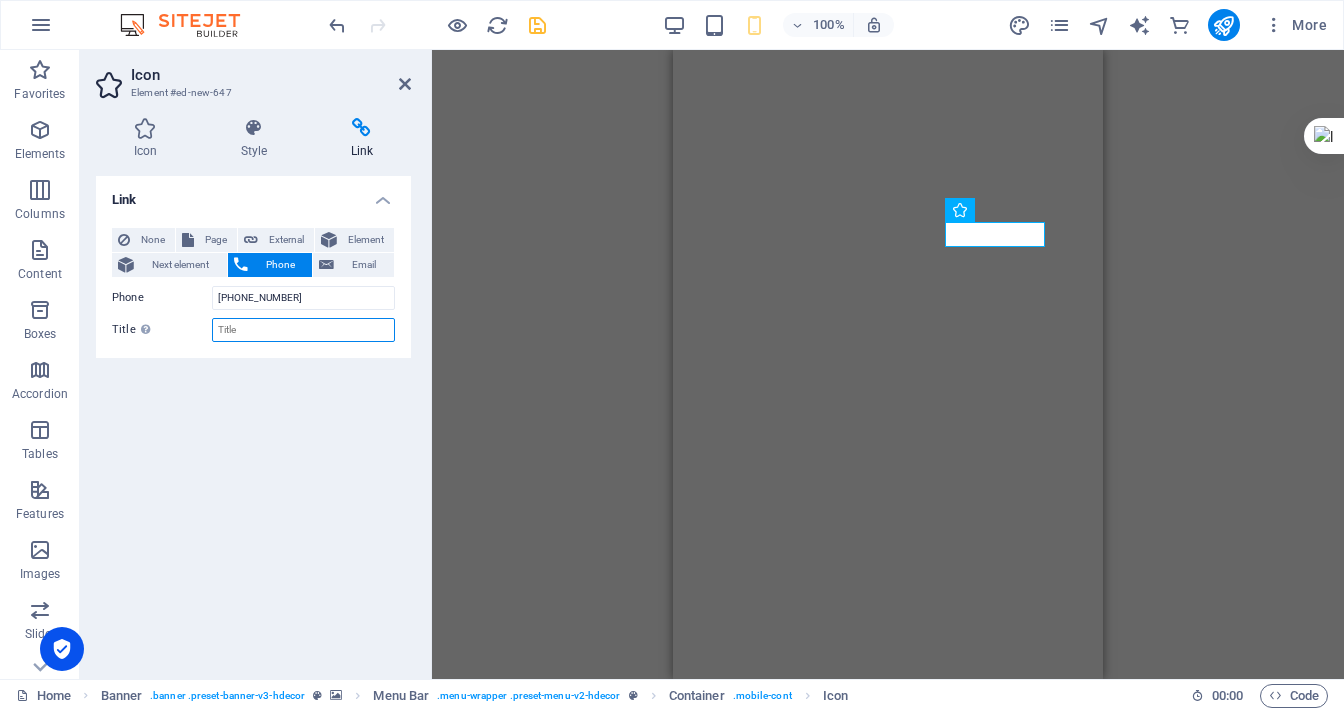 click on "Title Additional link description, should not be the same as the link text. The title is most often shown as a tooltip text when the mouse moves over the element. Leave empty if uncertain." at bounding box center (303, 330) 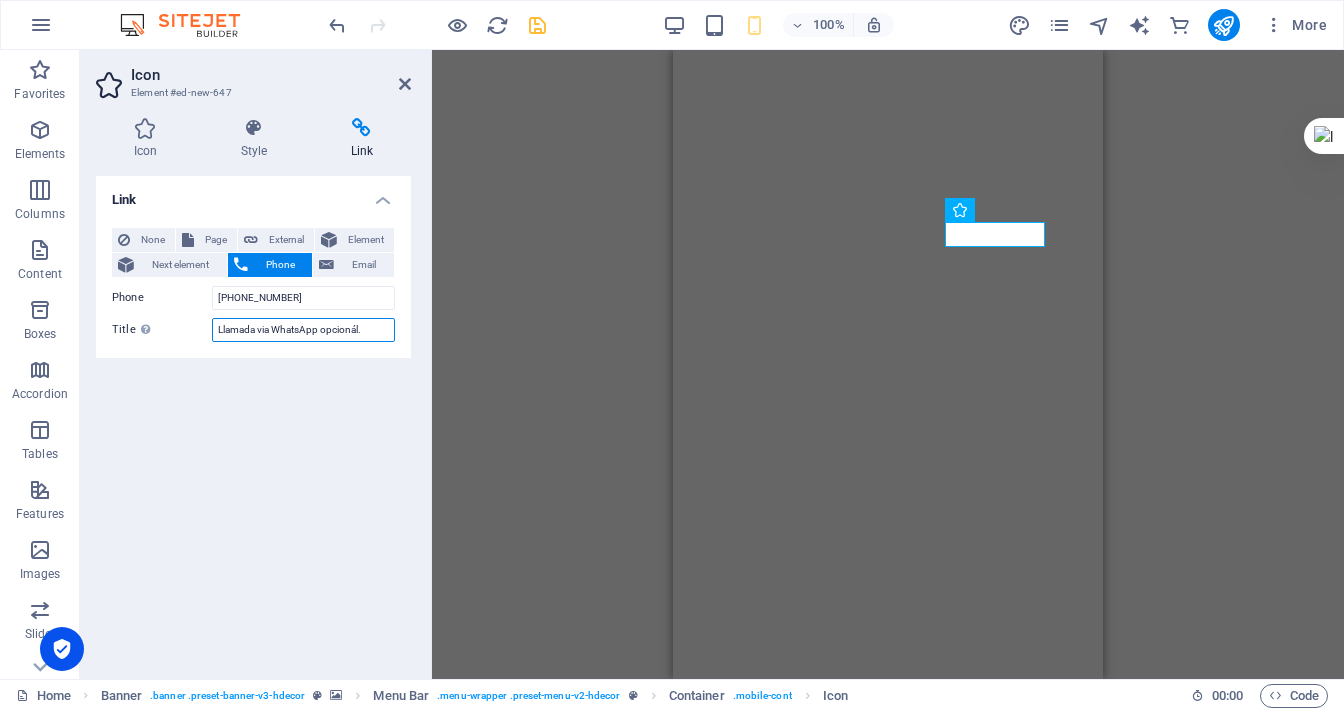 type on "Llamada via WhatsApp opcionál." 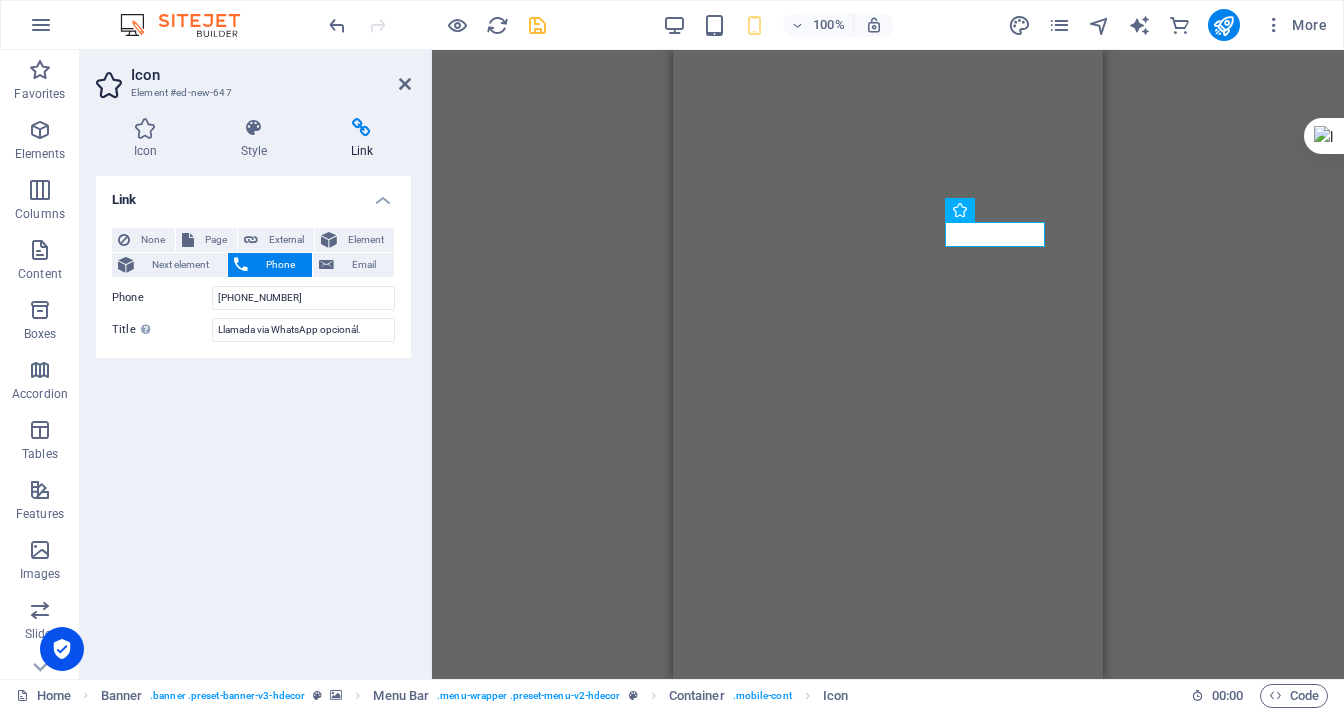 click on "Link None Page External Element Next element Phone Email Page Home Servicios Contactenos Privacy Legal Notice Element
URL Phone +50379352254 Email Link target New tab Same tab Overlay Title Additional link description, should not be the same as the link text. The title is most often shown as a tooltip text when the mouse moves over the element. Leave empty if uncertain. Llamada via WhatsApp opcionál. Relationship Sets the  relationship of this link to the link target . For example, the value "nofollow" instructs search engines not to follow the link. Can be left empty. alternate author bookmark external help license next nofollow noreferrer noopener prev search tag" at bounding box center [253, 419] 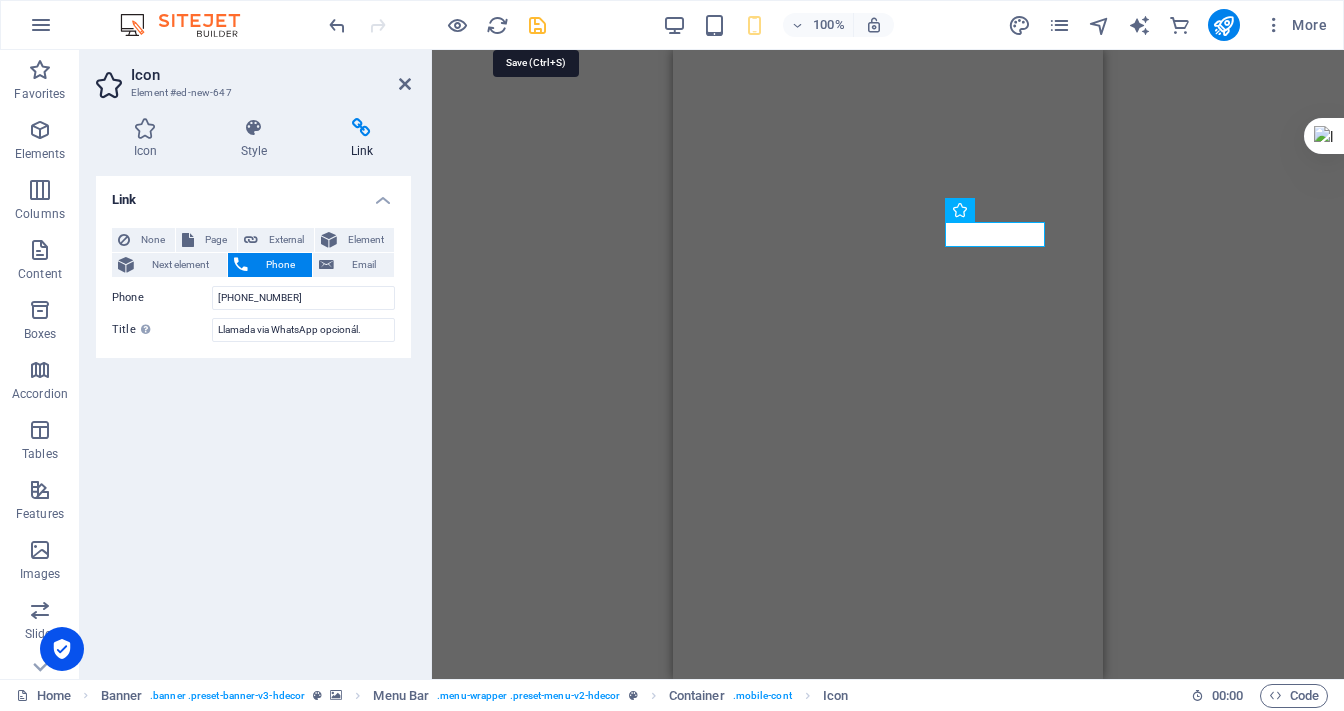 click at bounding box center [537, 25] 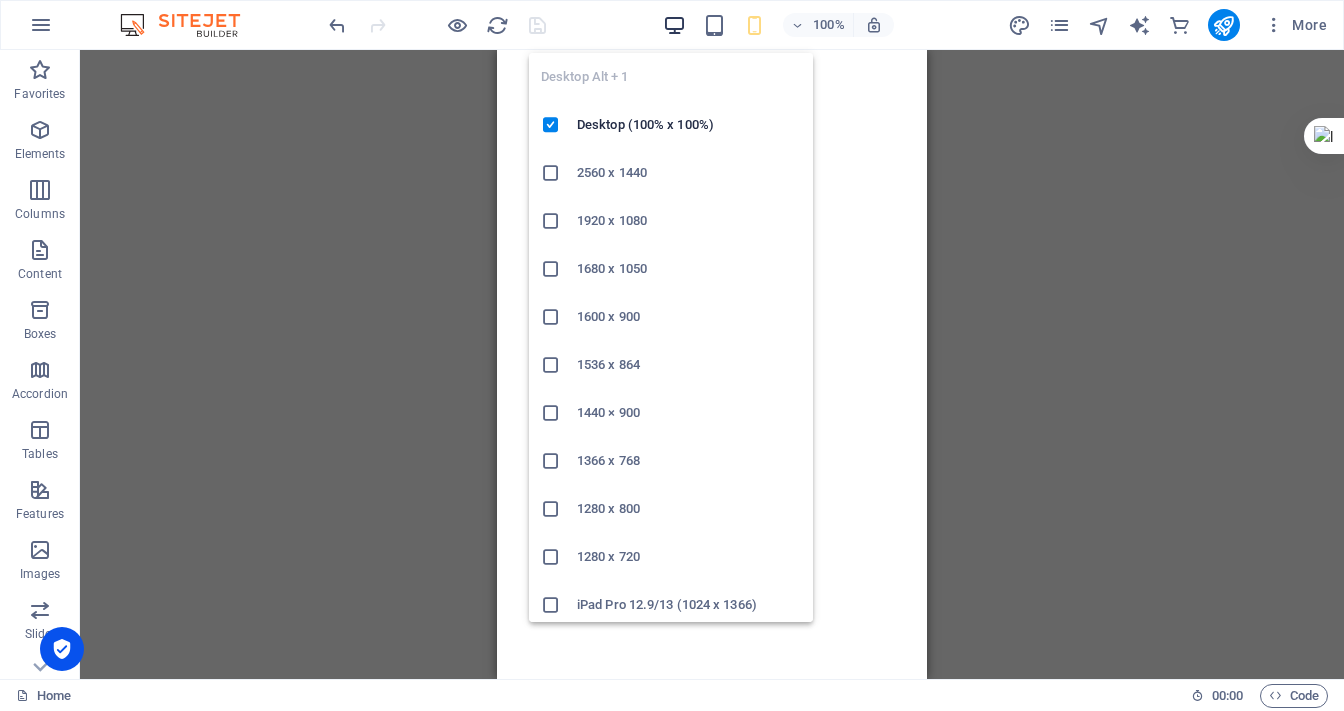 click at bounding box center [674, 25] 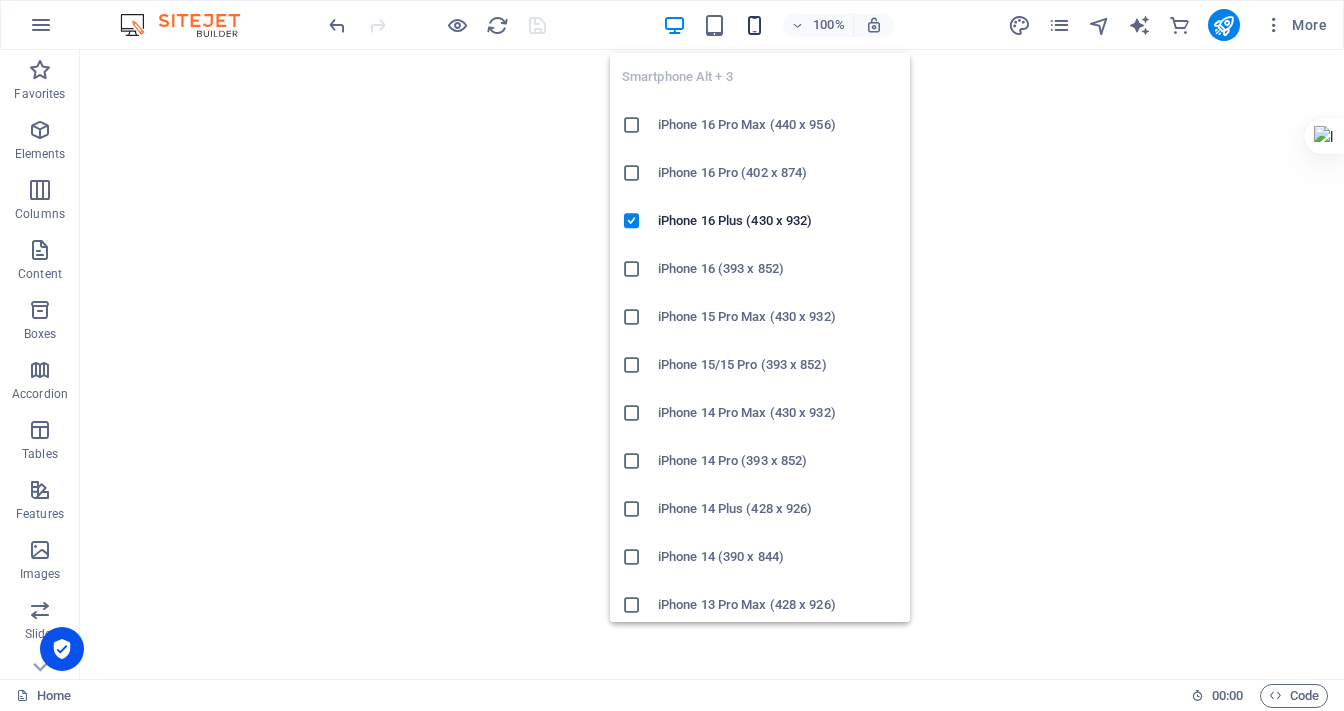click at bounding box center (754, 25) 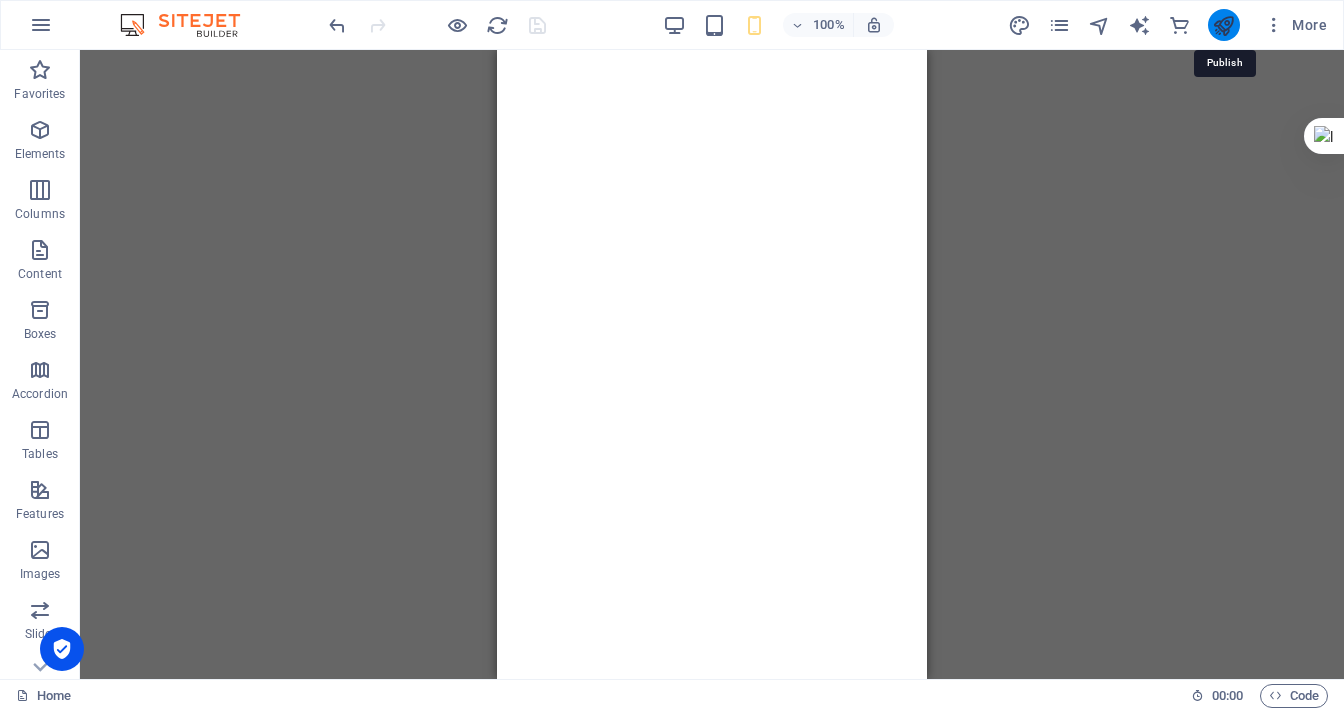 click at bounding box center (1223, 25) 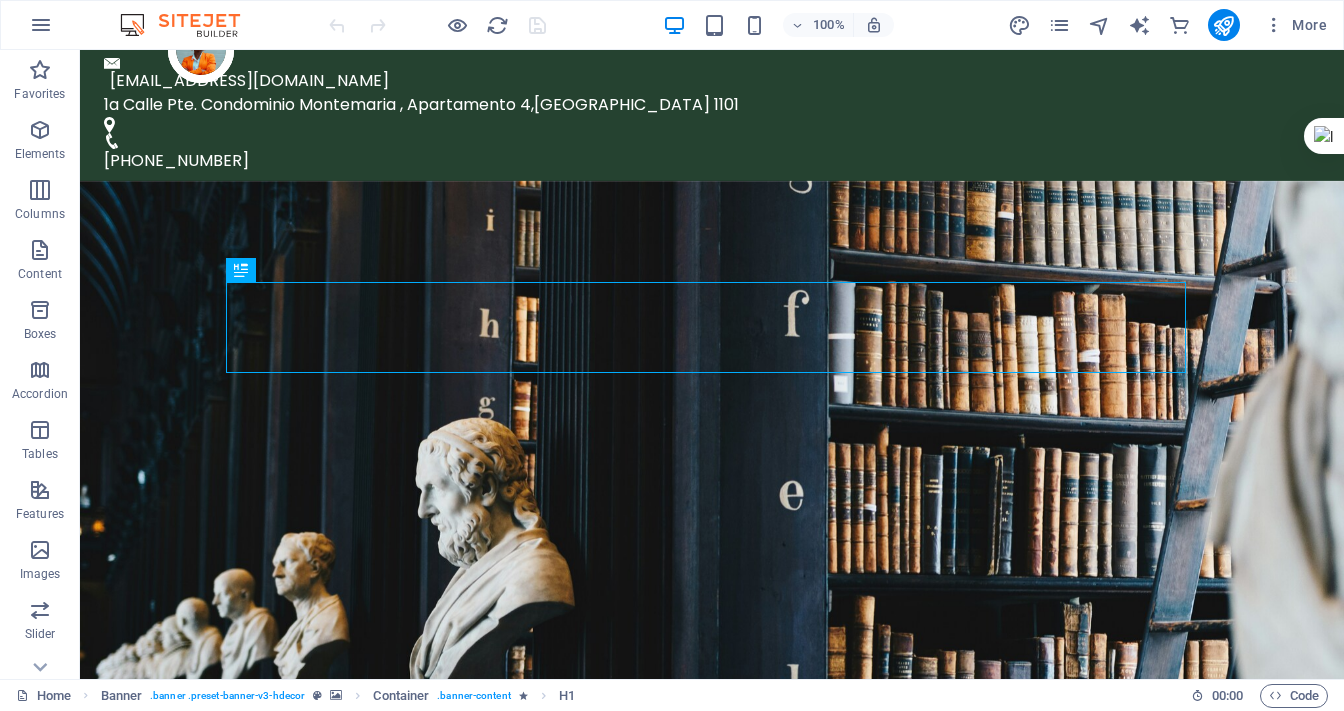 scroll, scrollTop: 0, scrollLeft: 0, axis: both 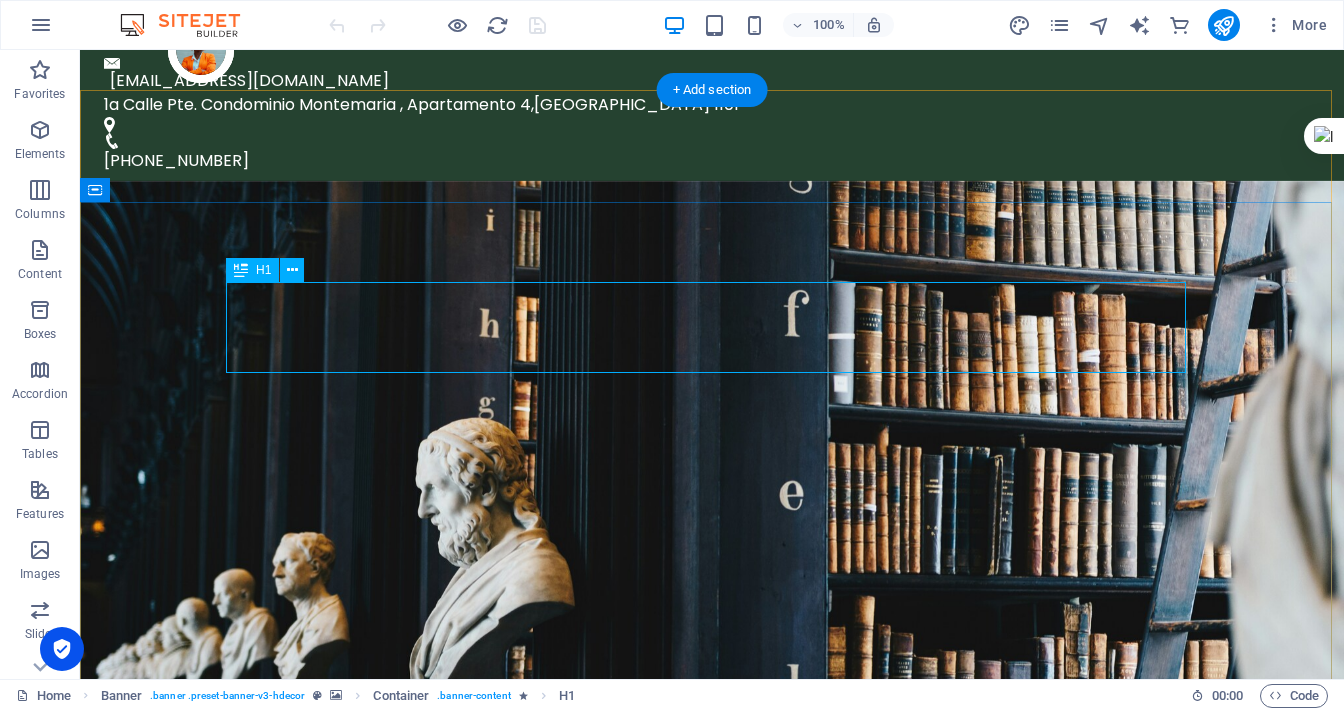 click on "Asesoria y Defensa Legal." at bounding box center [712, 1223] 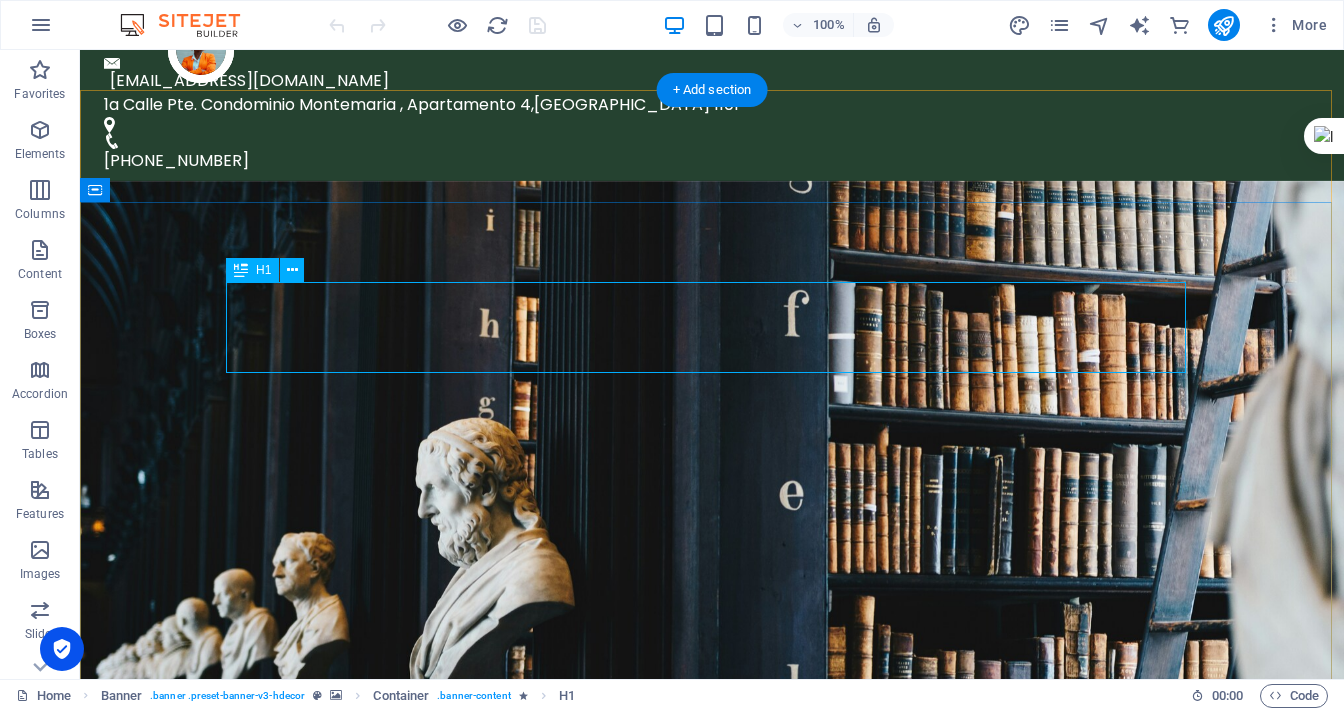 click on "Asesoria y Defensa Legal." at bounding box center (712, 1223) 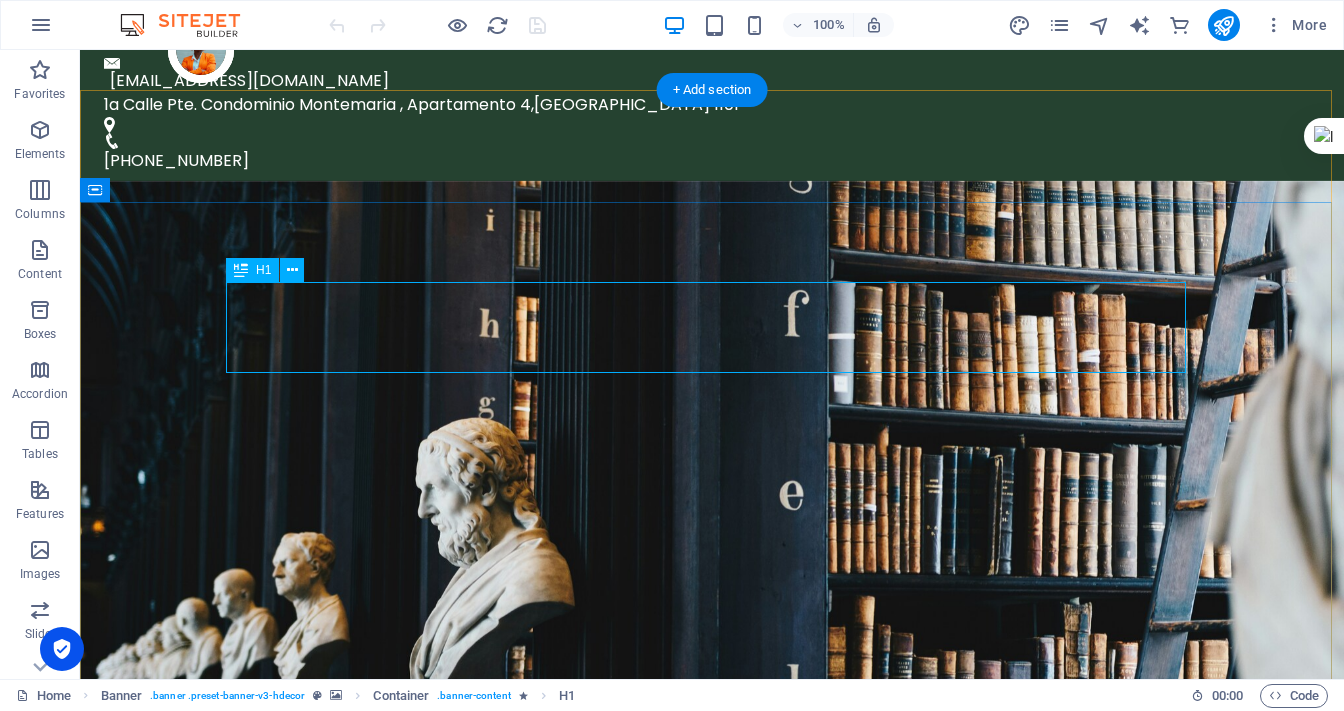 click on "Asesoria y Defensa Legal." at bounding box center [712, 1223] 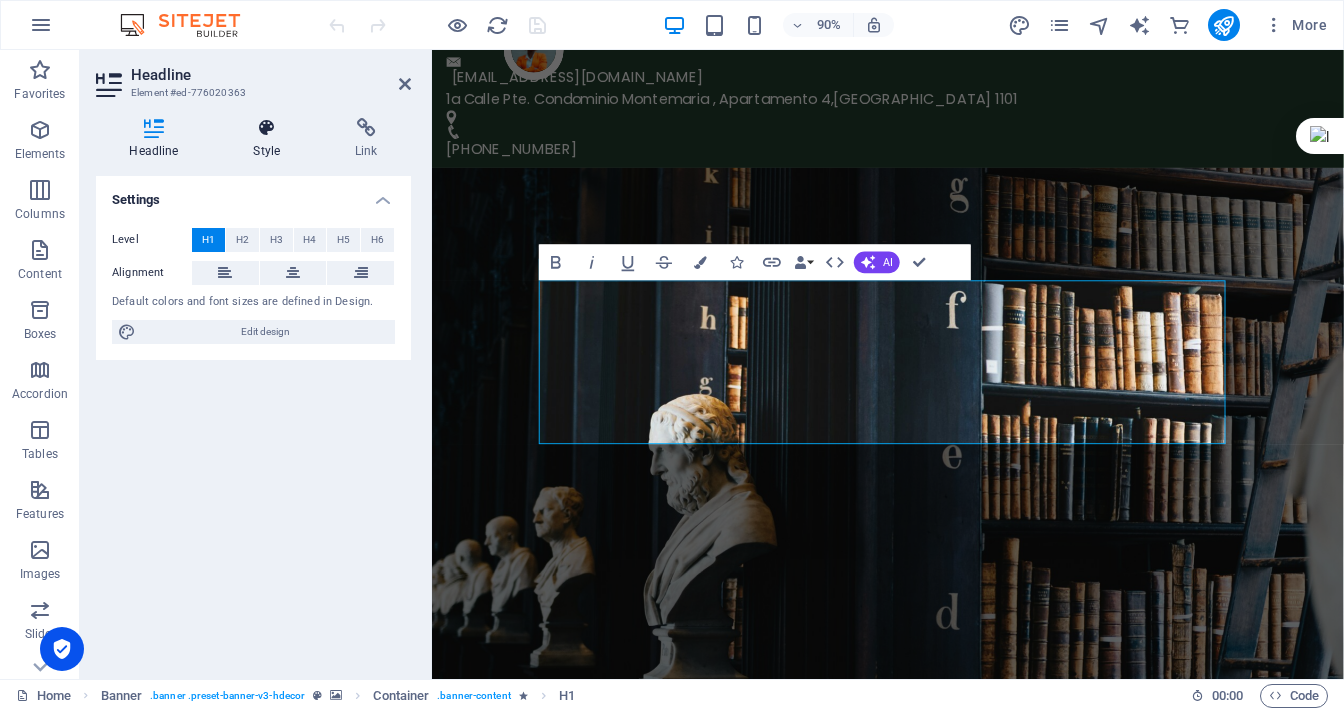click on "Style" at bounding box center [271, 139] 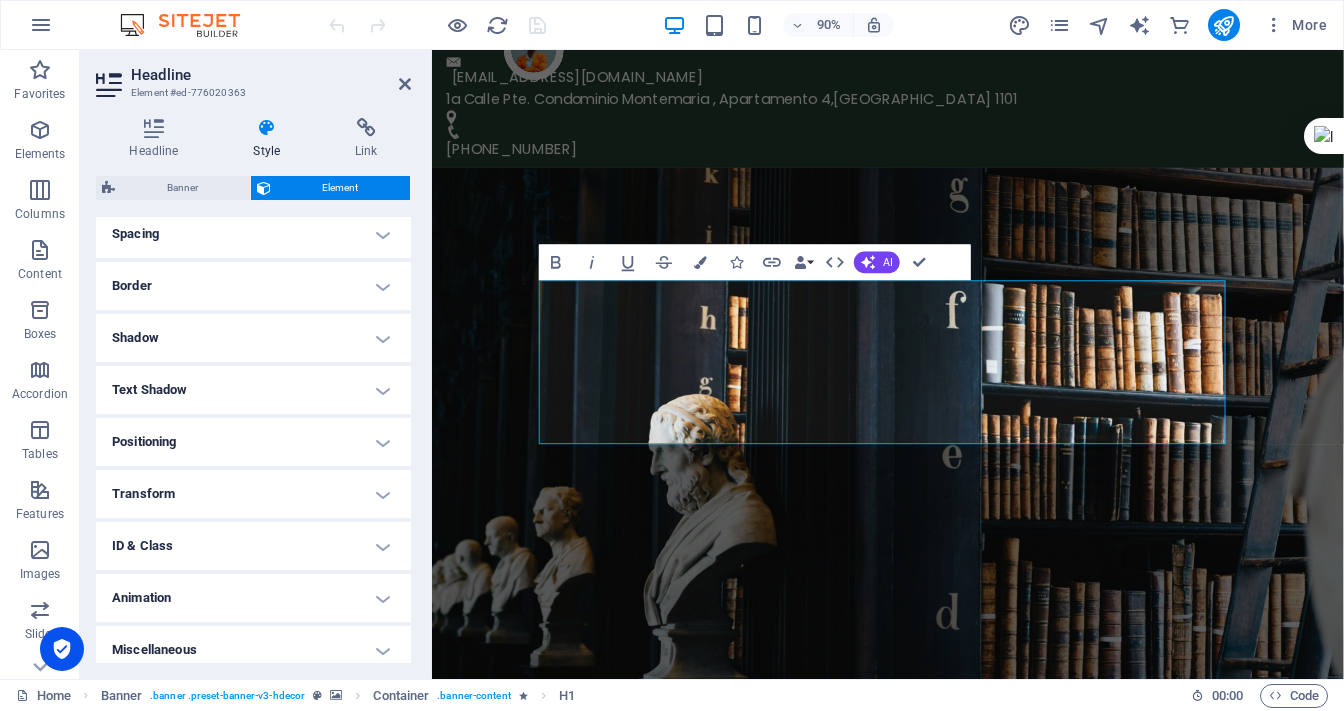scroll, scrollTop: 398, scrollLeft: 0, axis: vertical 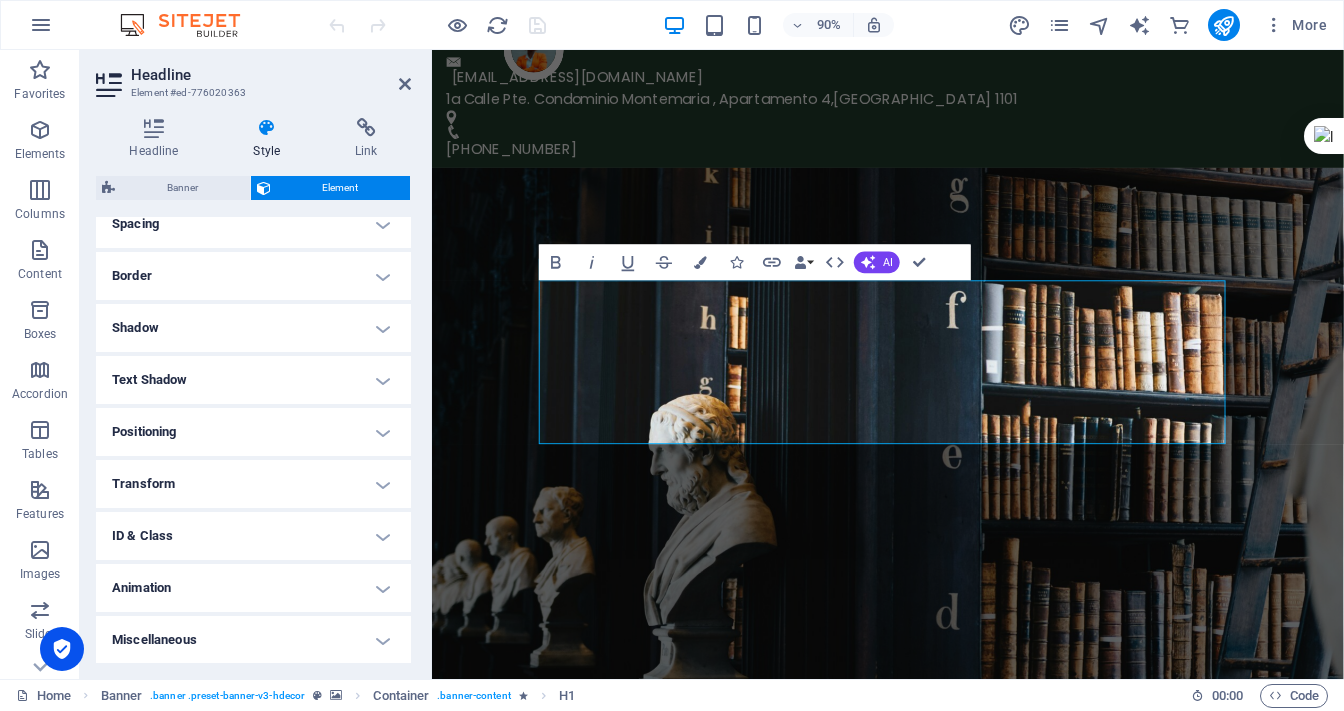 click on "Animation" at bounding box center [253, 588] 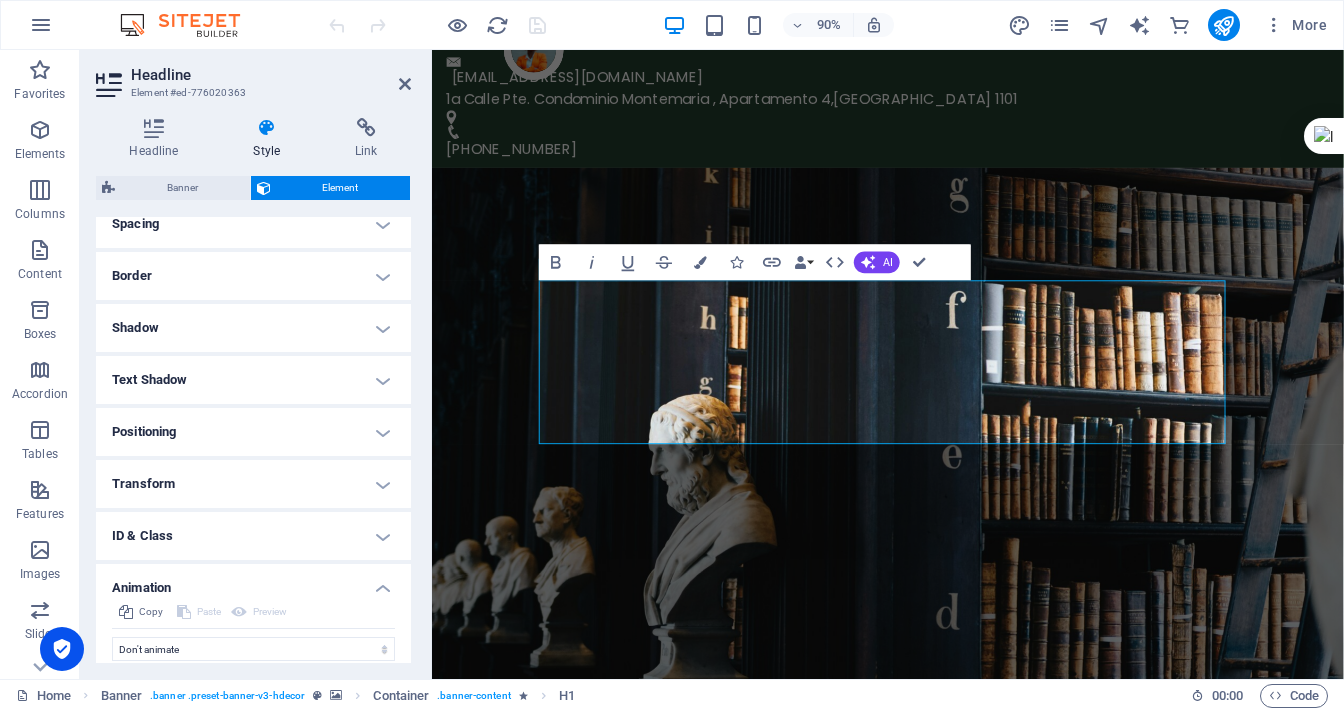 scroll, scrollTop: 463, scrollLeft: 0, axis: vertical 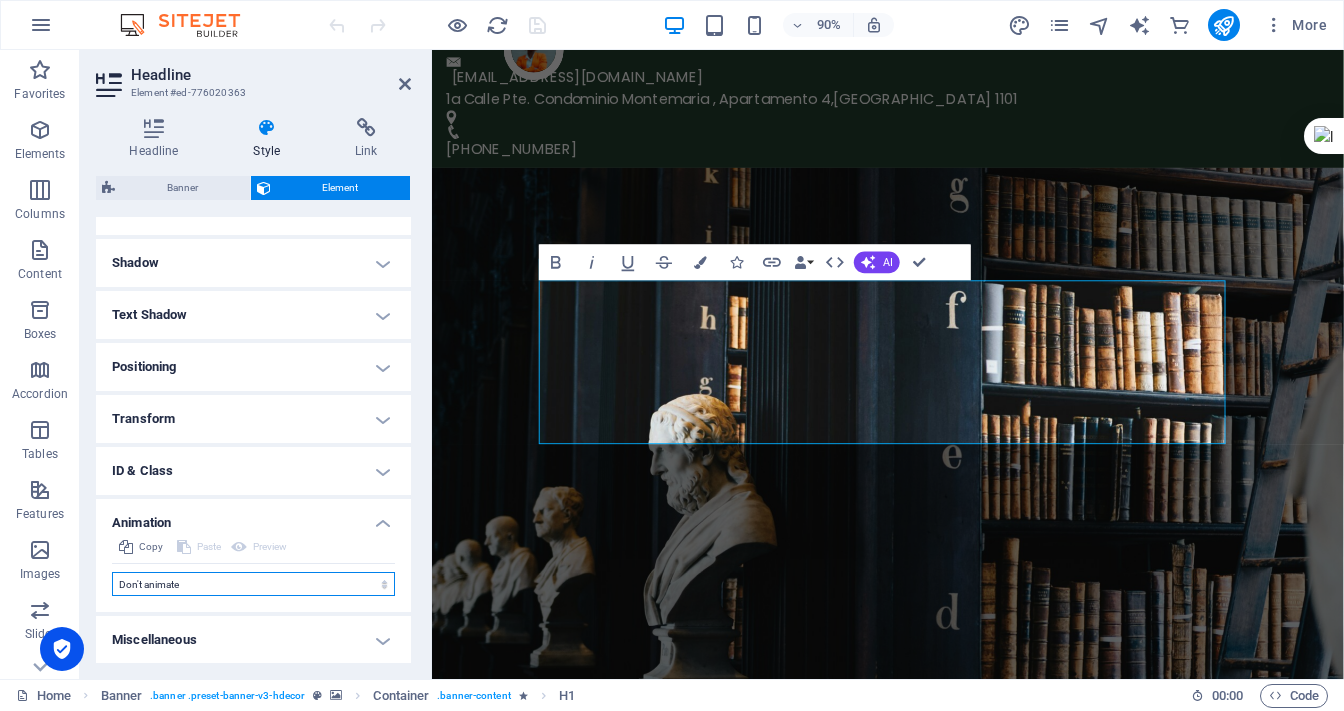 click on "Don't animate Show / Hide Slide up/down Zoom in/out Slide left to right Slide right to left Slide top to bottom Slide bottom to top Pulse Blink Open as overlay" at bounding box center [253, 584] 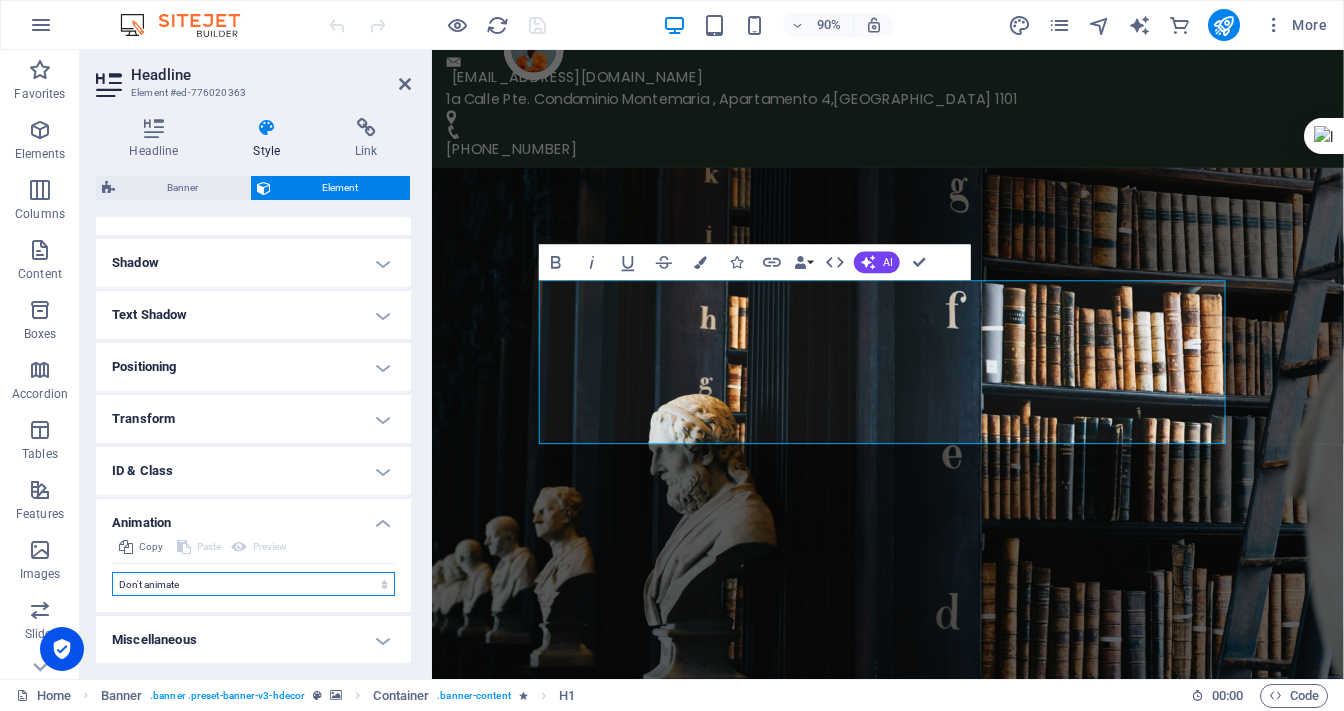 select on "move-top-to-bottom" 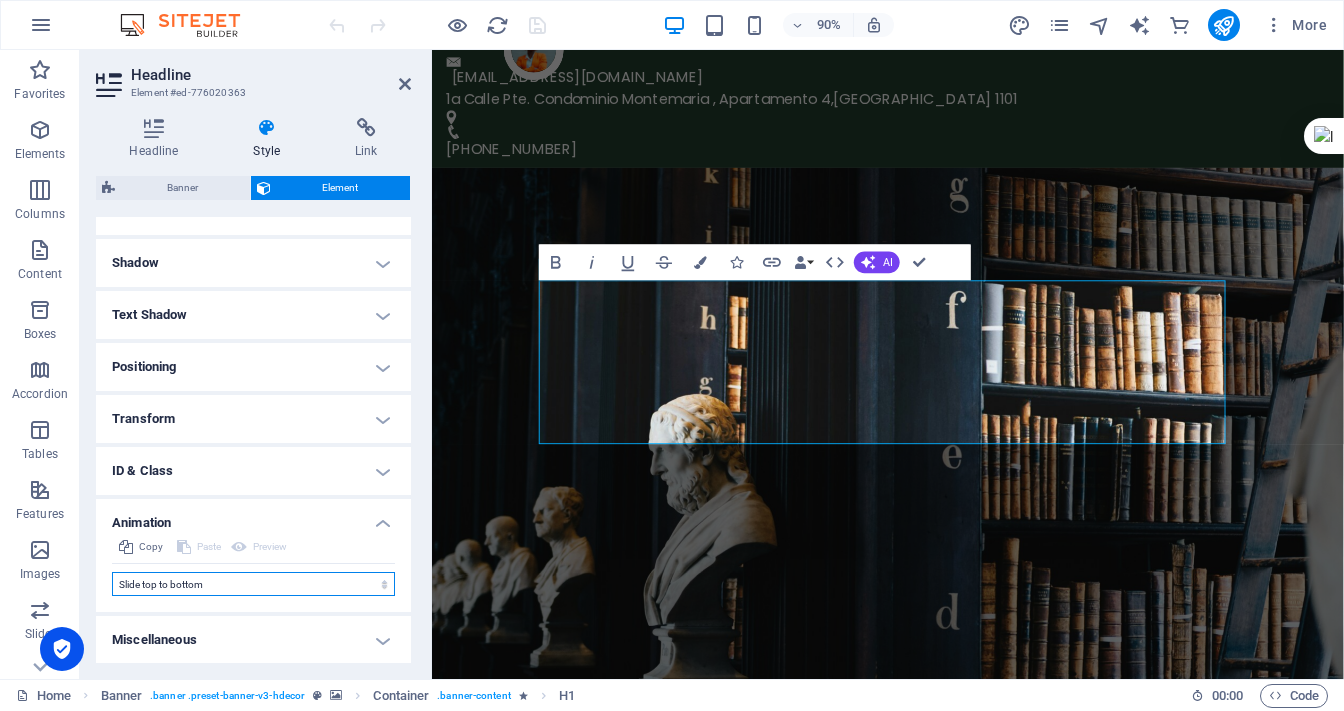 click on "Don't animate Show / Hide Slide up/down Zoom in/out Slide left to right Slide right to left Slide top to bottom Slide bottom to top Pulse Blink Open as overlay" at bounding box center [253, 584] 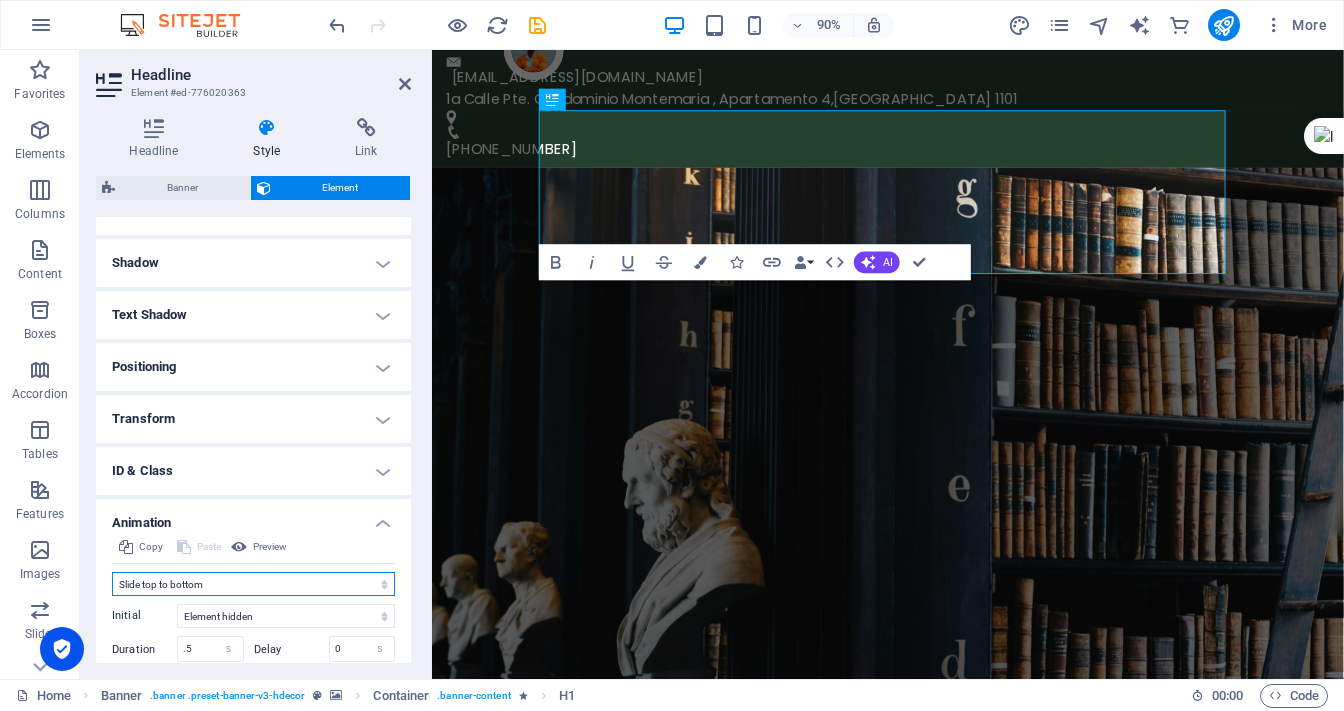 click on "Don't animate Show / Hide Slide up/down Zoom in/out Slide left to right Slide right to left Slide top to bottom Slide bottom to top Pulse Blink Open as overlay" at bounding box center [253, 584] 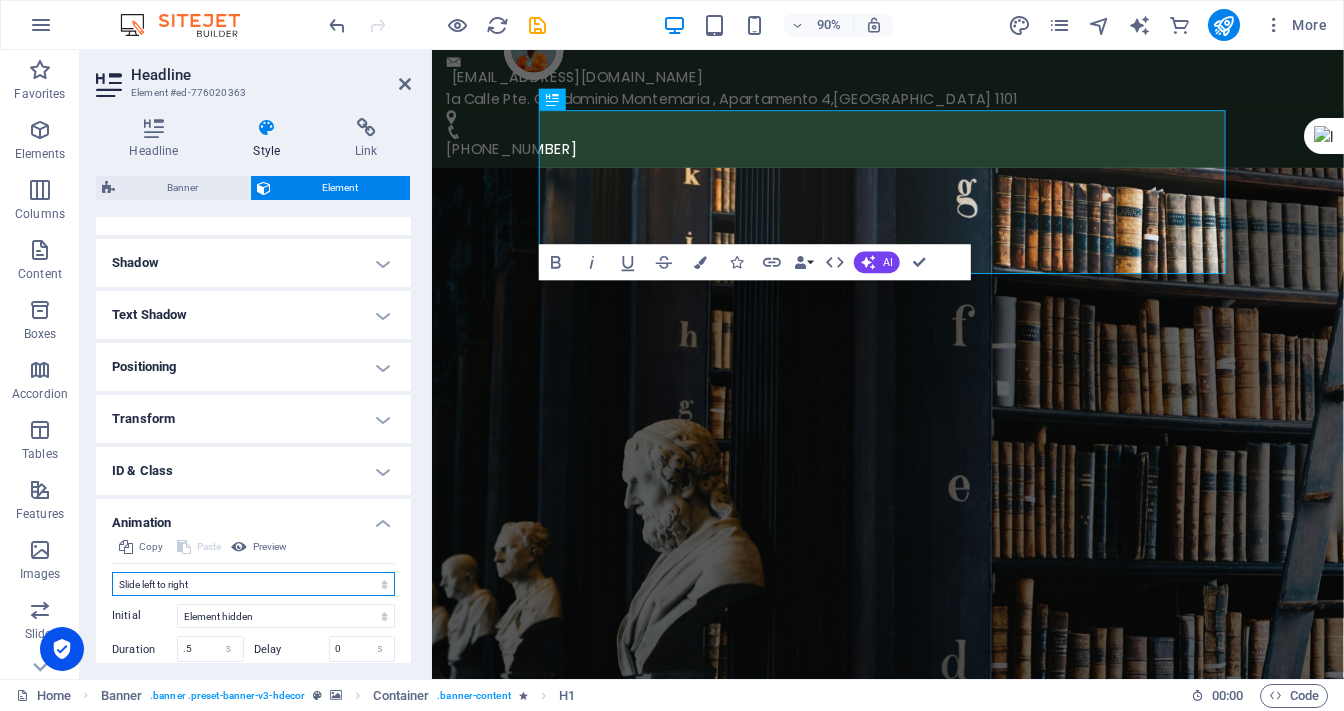 click on "Don't animate Show / Hide Slide up/down Zoom in/out Slide left to right Slide right to left Slide top to bottom Slide bottom to top Pulse Blink Open as overlay" at bounding box center [253, 584] 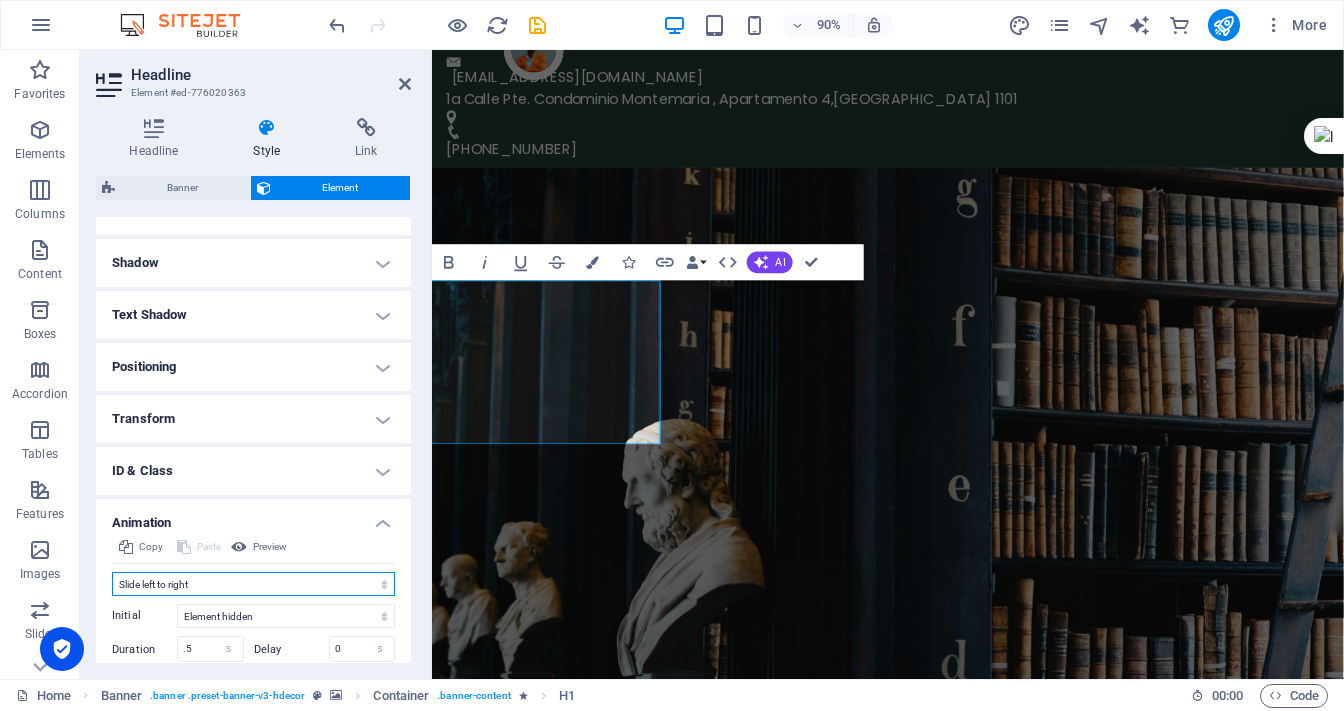 click on "Don't animate Show / Hide Slide up/down Zoom in/out Slide left to right Slide right to left Slide top to bottom Slide bottom to top Pulse Blink Open as overlay" at bounding box center [253, 584] 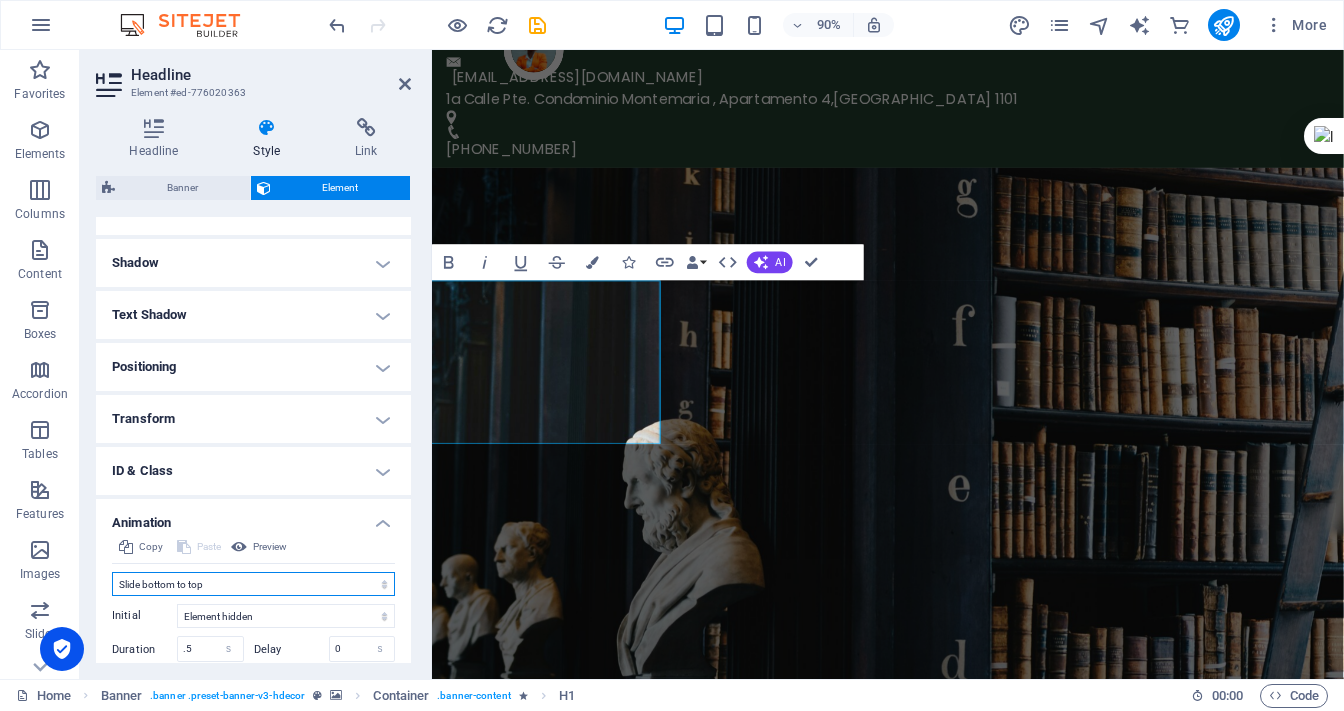 click on "Don't animate Show / Hide Slide up/down Zoom in/out Slide left to right Slide right to left Slide top to bottom Slide bottom to top Pulse Blink Open as overlay" at bounding box center [253, 584] 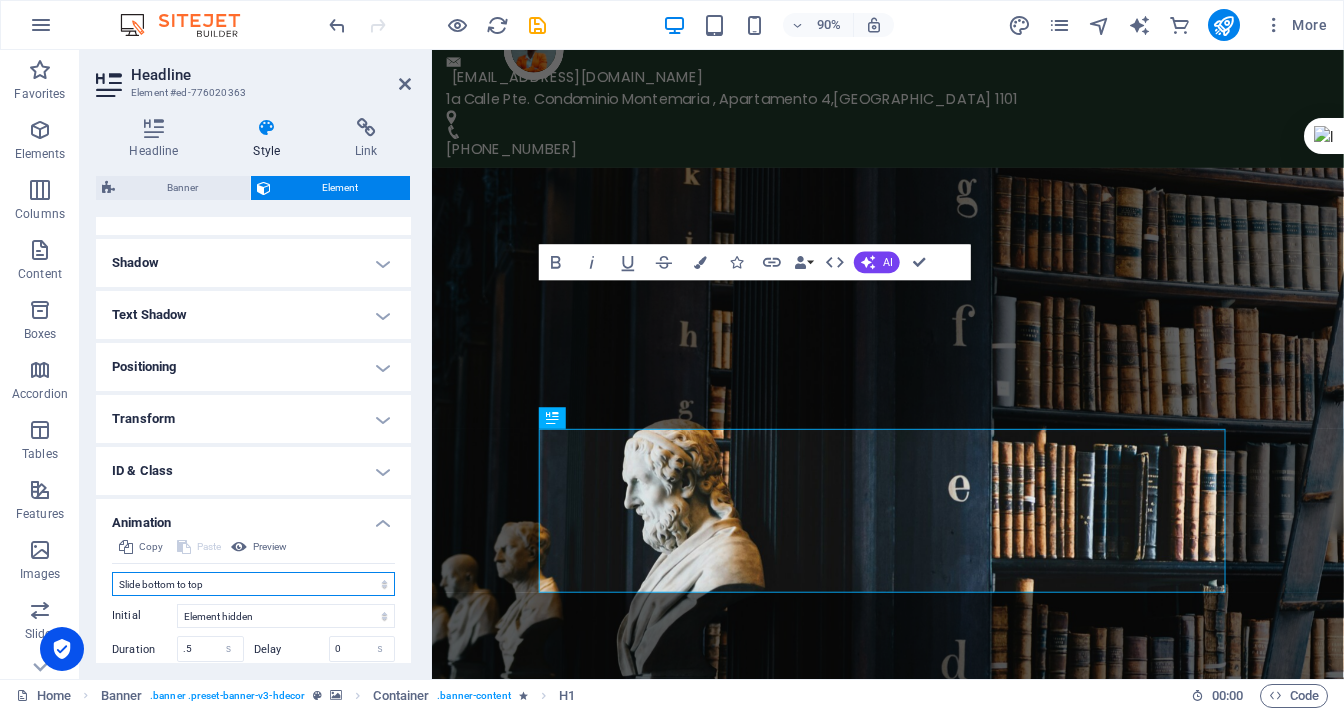 click on "Don't animate Show / Hide Slide up/down Zoom in/out Slide left to right Slide right to left Slide top to bottom Slide bottom to top Pulse Blink Open as overlay" at bounding box center (253, 584) 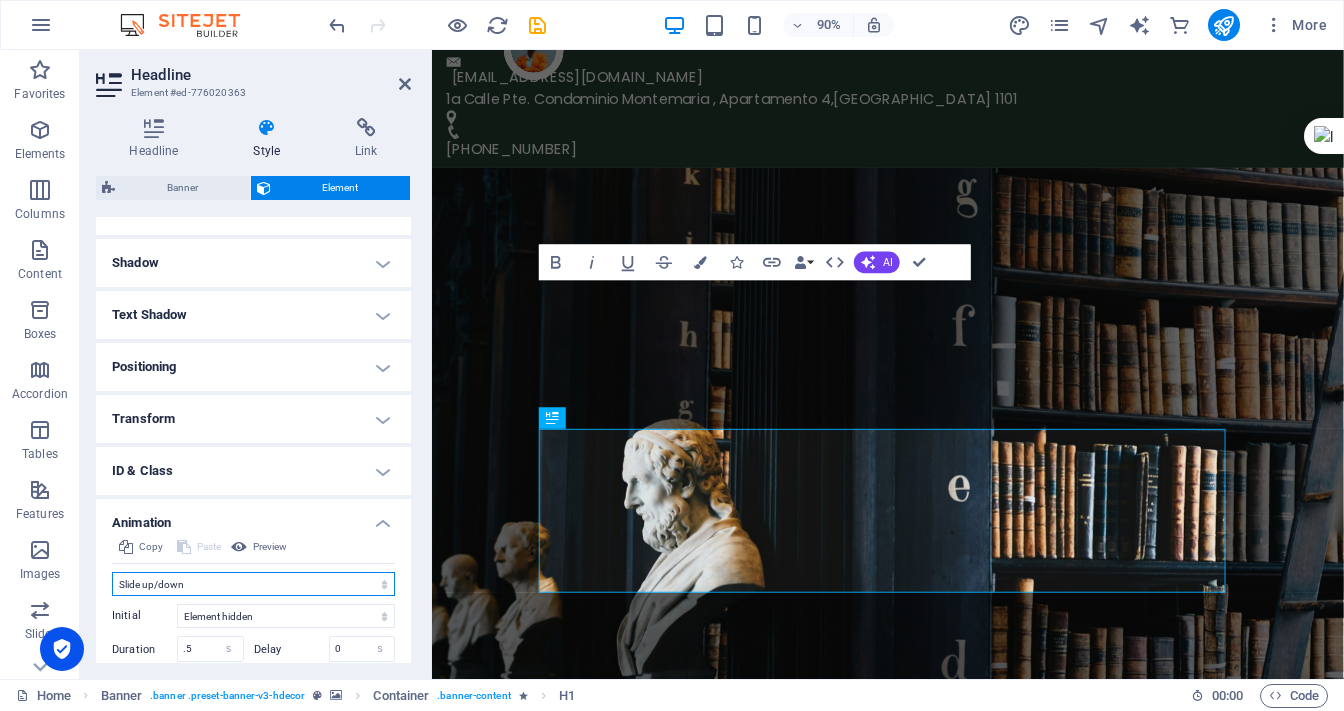 click on "Don't animate Show / Hide Slide up/down Zoom in/out Slide left to right Slide right to left Slide top to bottom Slide bottom to top Pulse Blink Open as overlay" at bounding box center (253, 584) 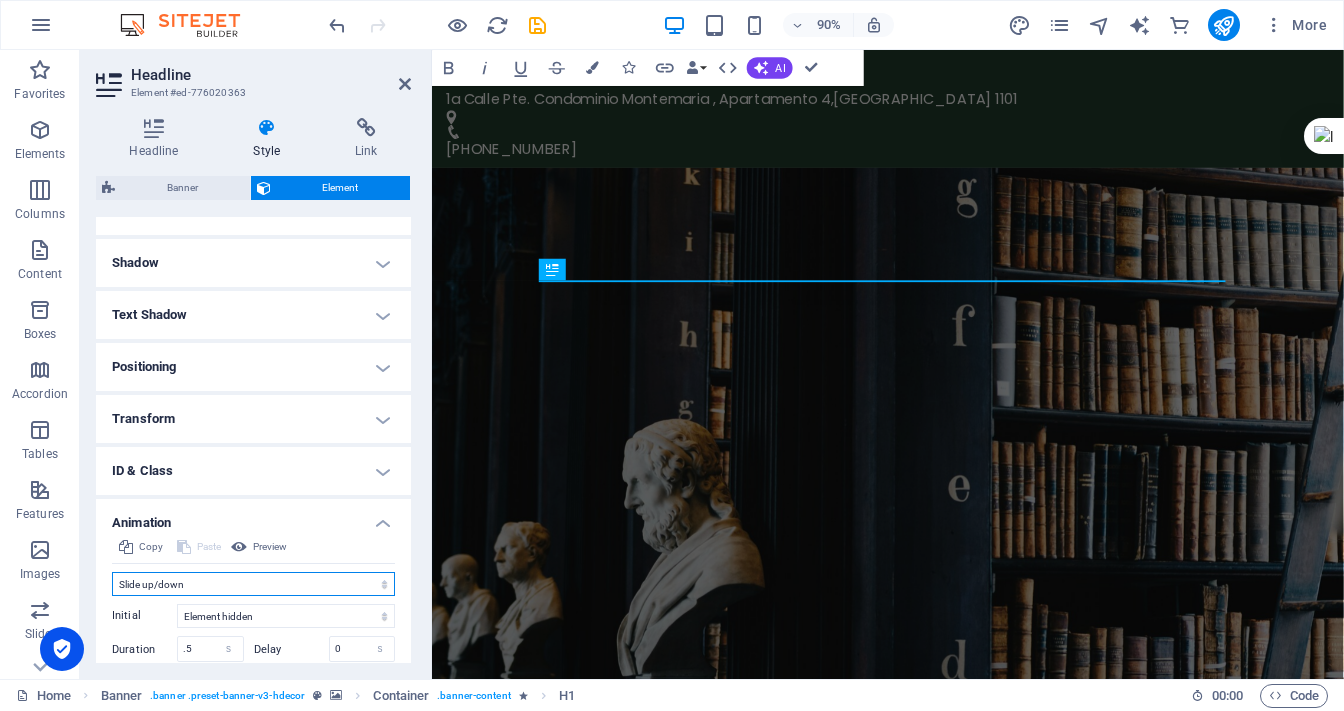 click on "Don't animate Show / Hide Slide up/down Zoom in/out Slide left to right Slide right to left Slide top to bottom Slide bottom to top Pulse Blink Open as overlay" at bounding box center (253, 584) 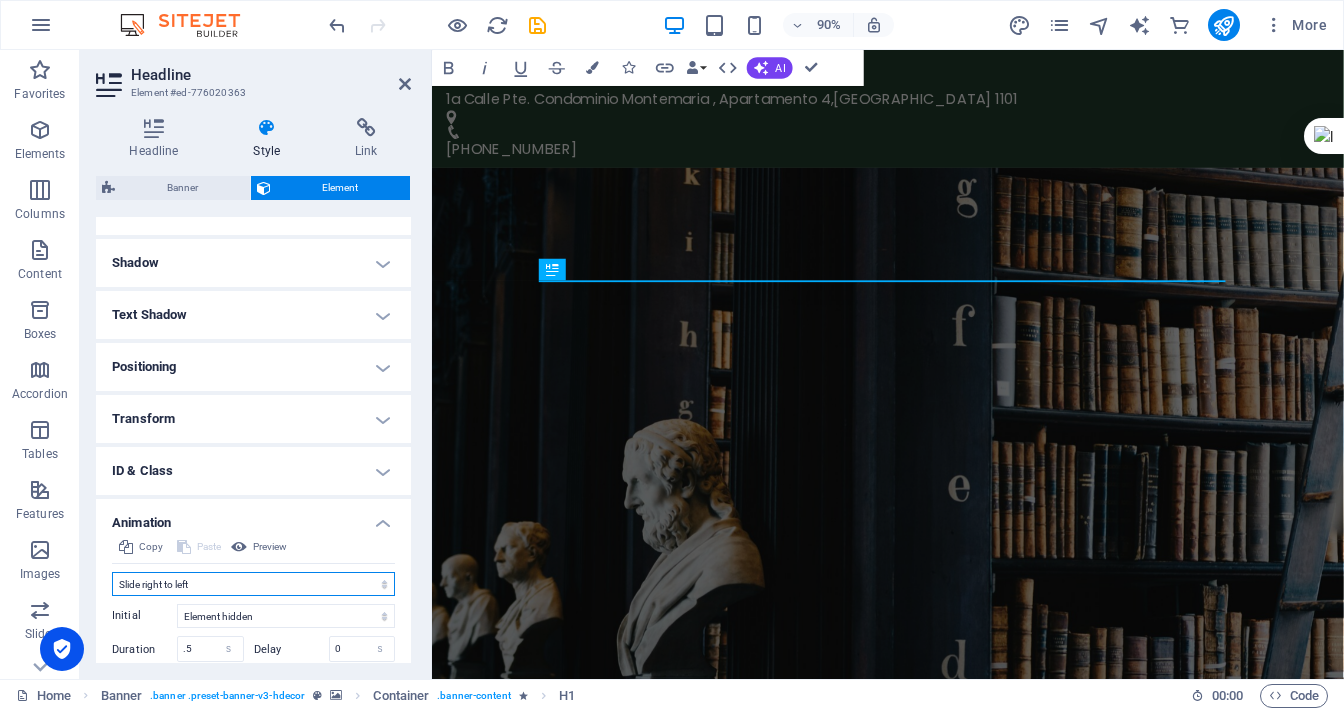 click on "Don't animate Show / Hide Slide up/down Zoom in/out Slide left to right Slide right to left Slide top to bottom Slide bottom to top Pulse Blink Open as overlay" at bounding box center [253, 584] 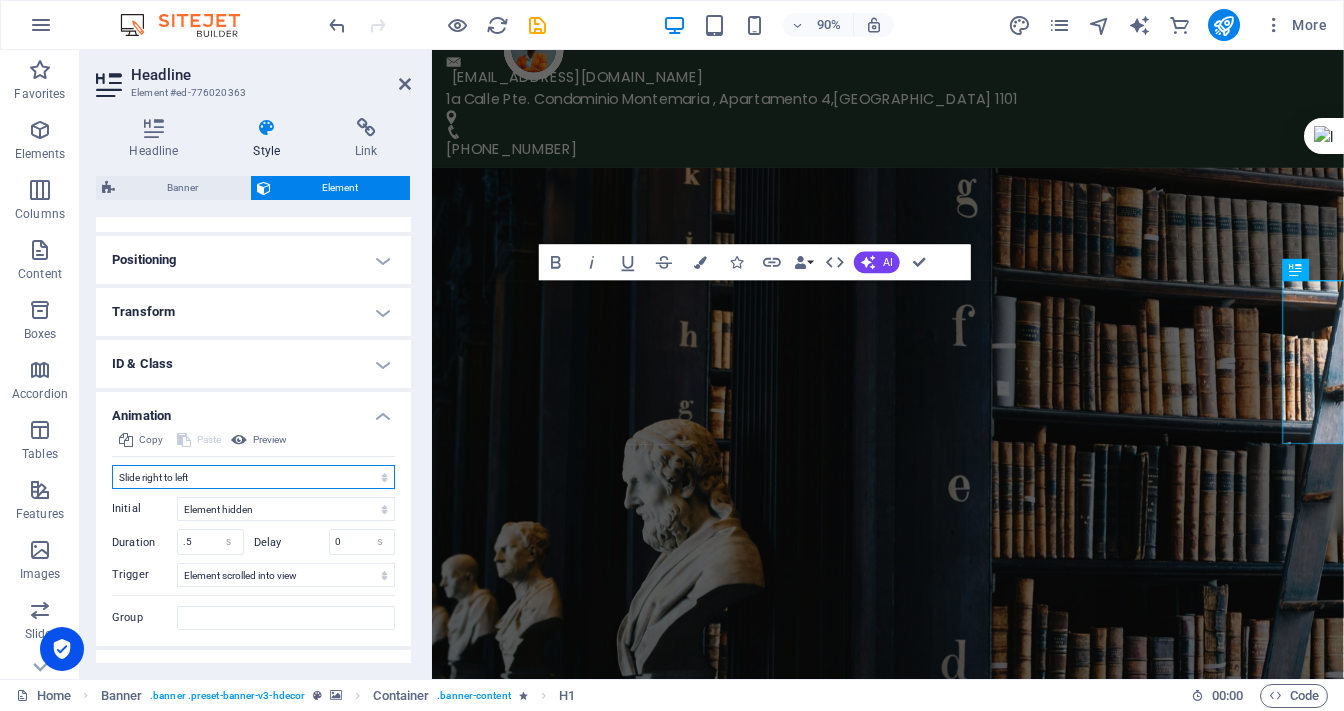 scroll, scrollTop: 604, scrollLeft: 0, axis: vertical 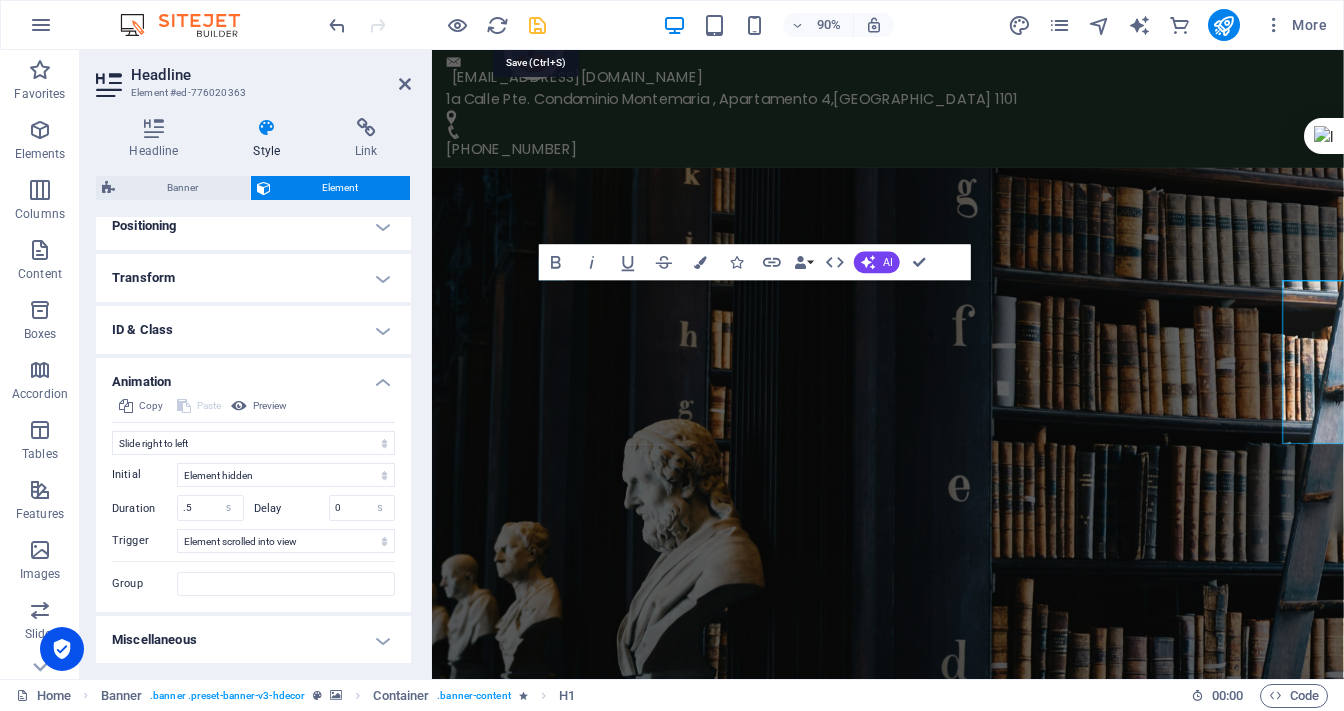 click at bounding box center (537, 25) 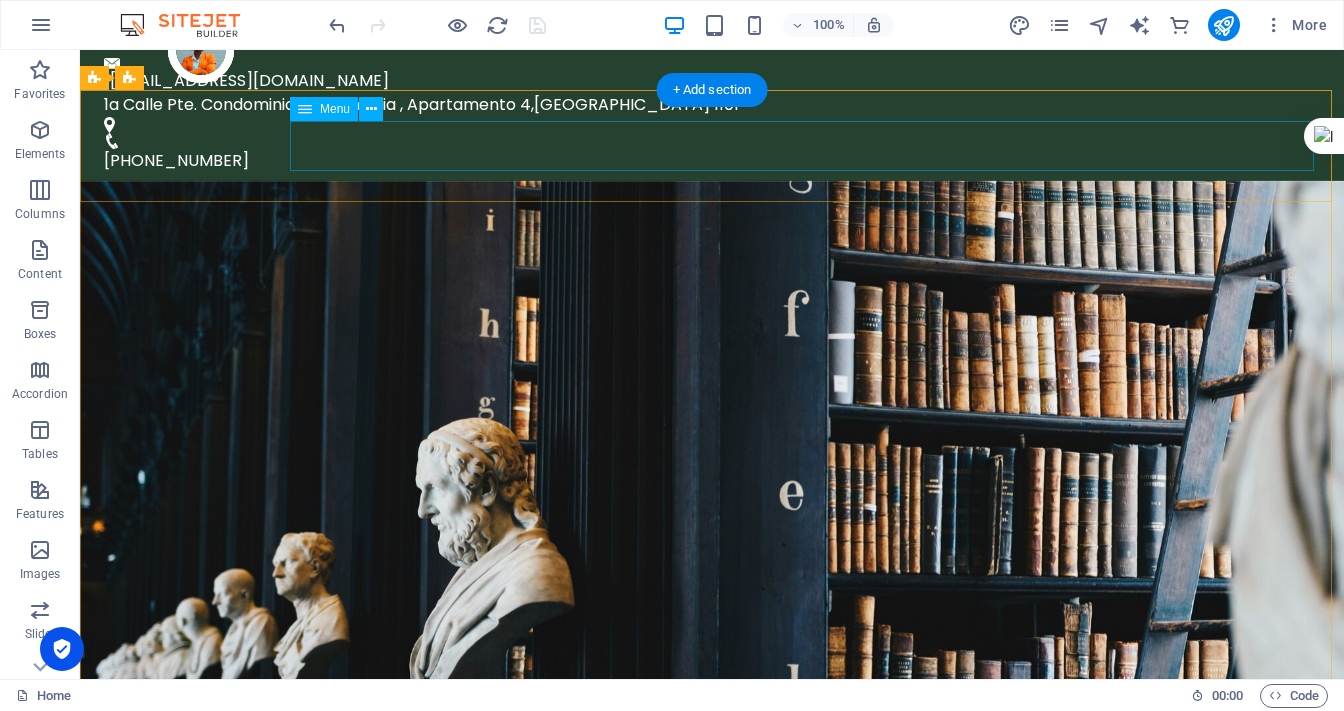 click on "Home Servicios Acerca de Nosotros Contactenos" at bounding box center [712, 1058] 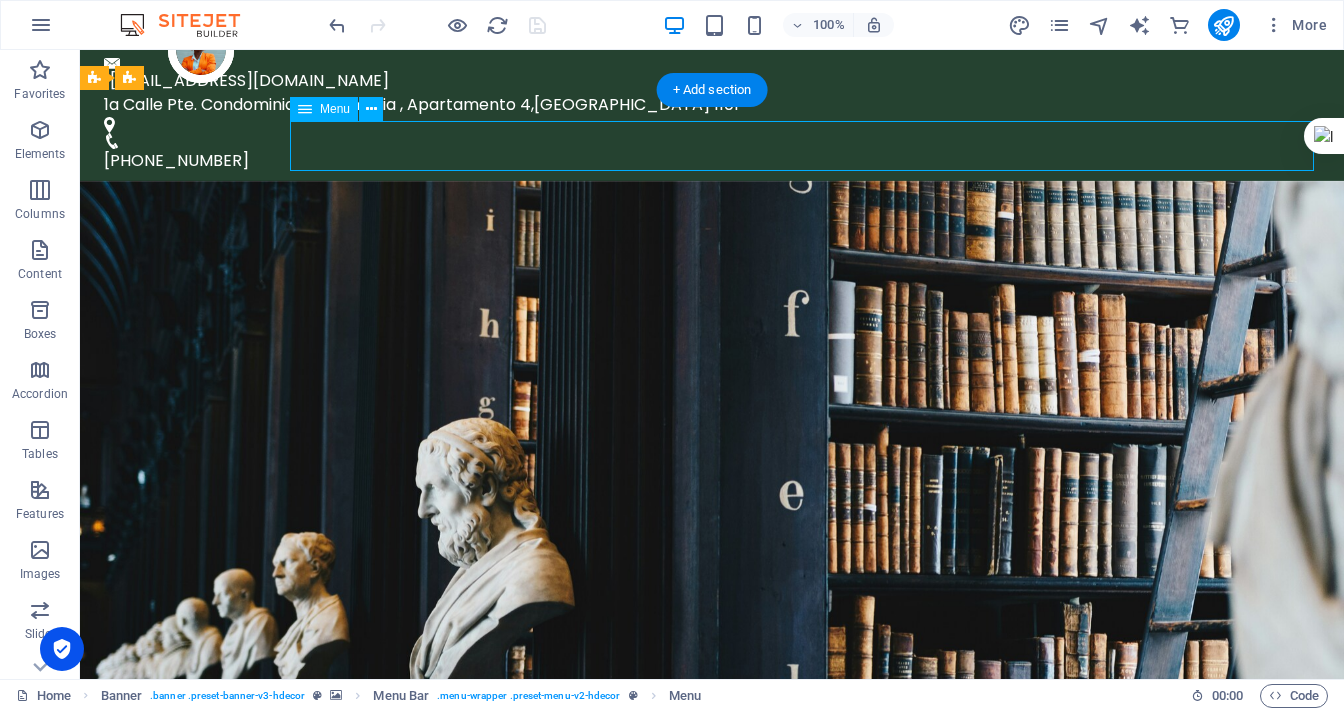 click on "Home Servicios Acerca de Nosotros Contactenos" at bounding box center (712, 1058) 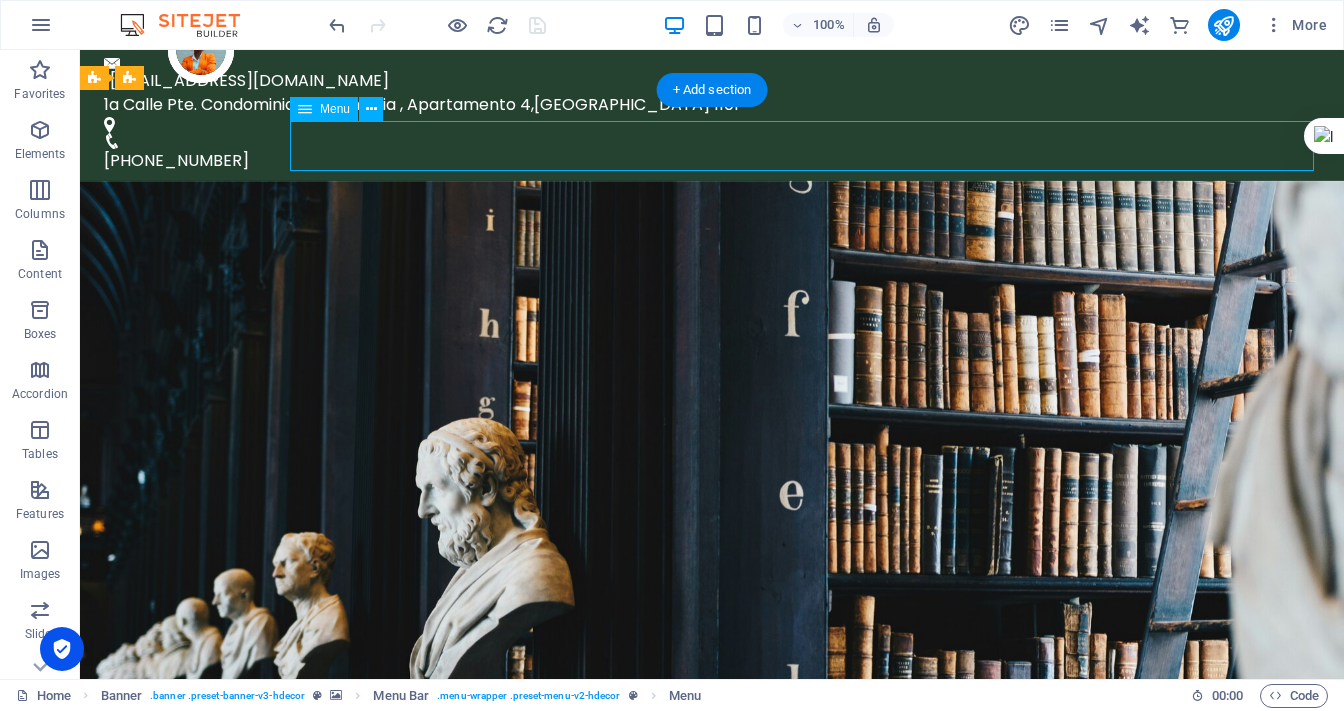 click on "Home Servicios Acerca de Nosotros Contactenos" at bounding box center (712, 1058) 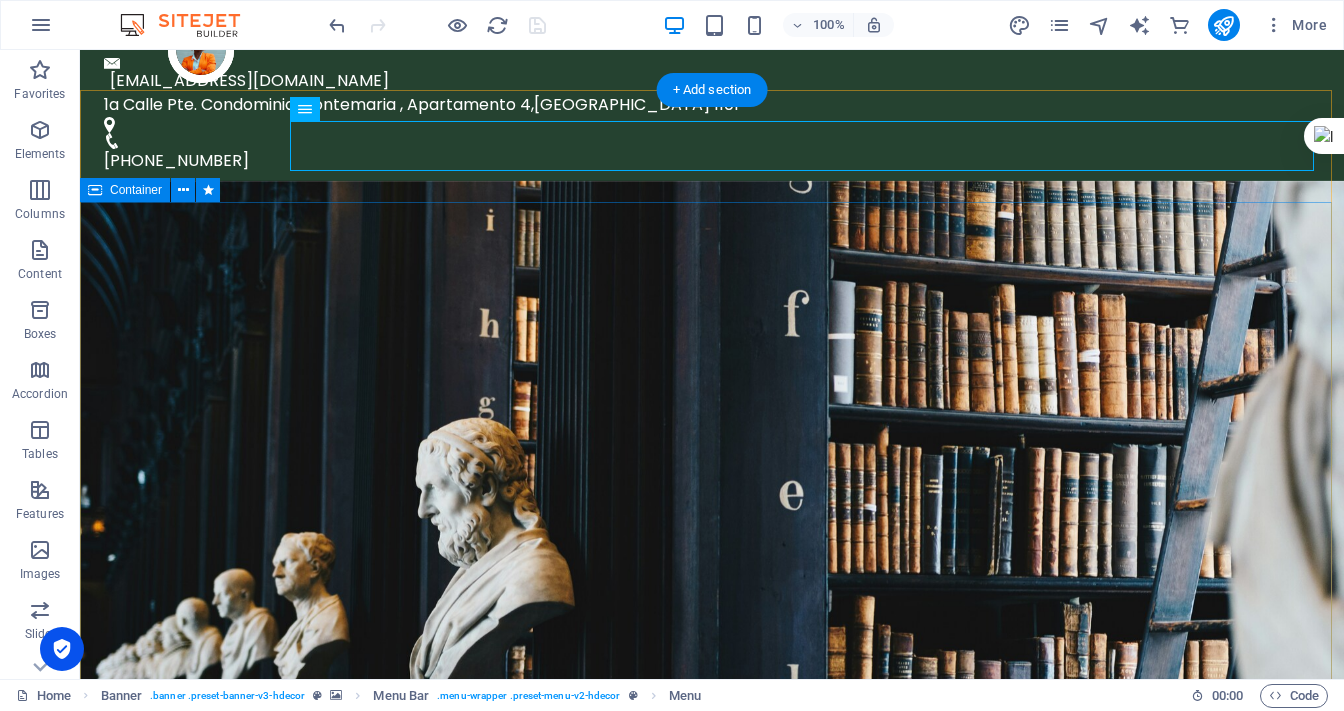 click on "Asesoria y Defensa Legal." at bounding box center (712, 1235) 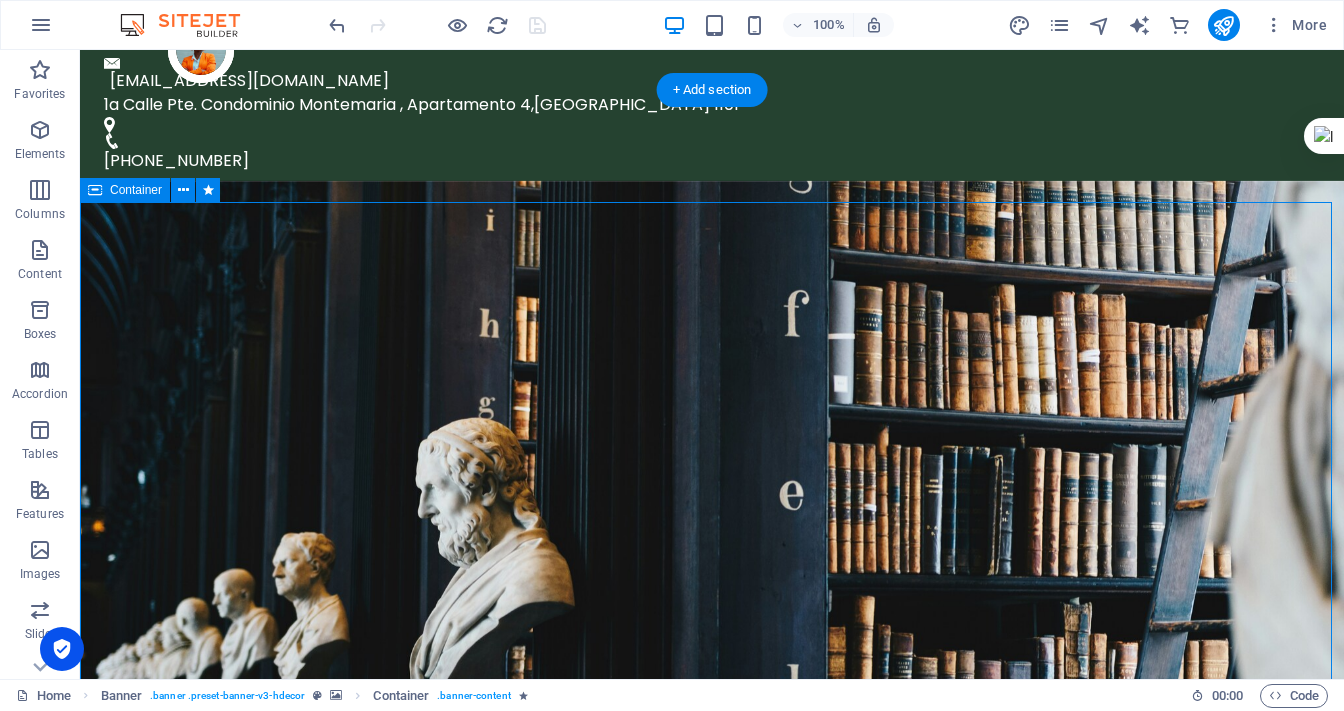 click on "Asesoria y Defensa Legal." at bounding box center (712, 1235) 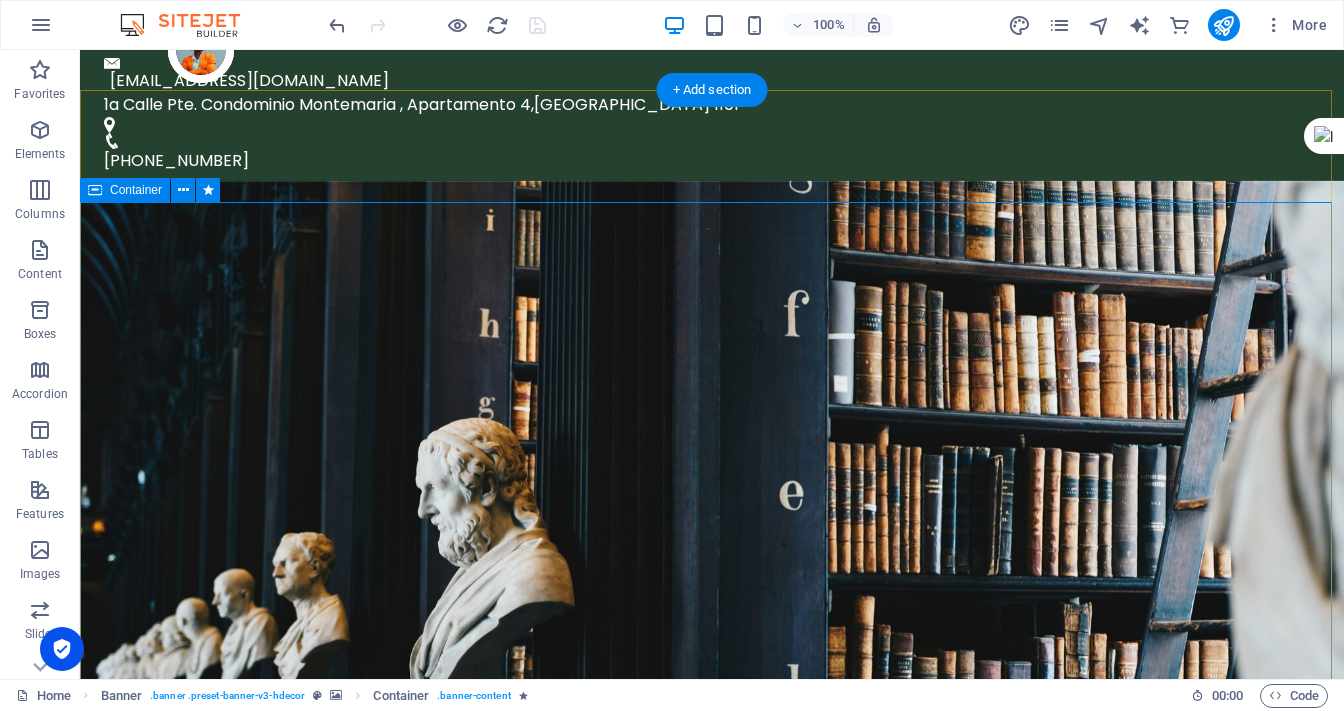 click on "Asesoria y Defensa Legal." at bounding box center [712, 1235] 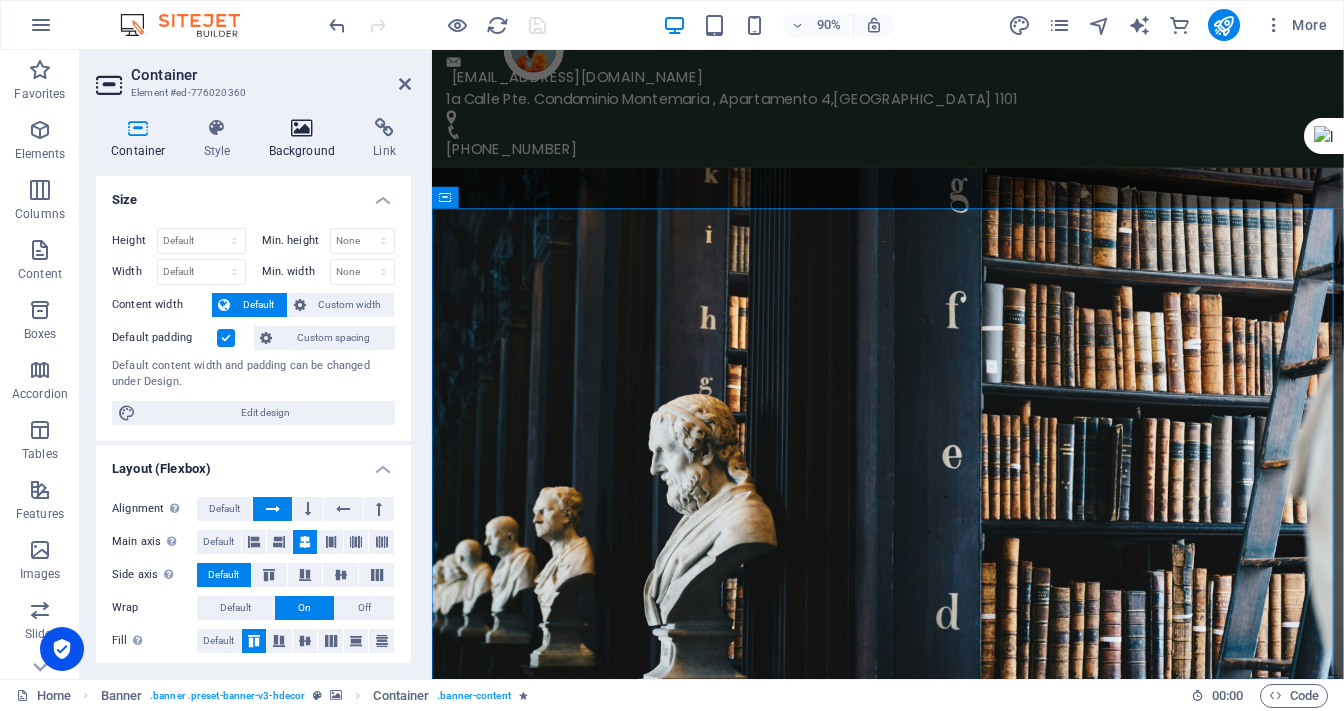click on "Background" at bounding box center (306, 139) 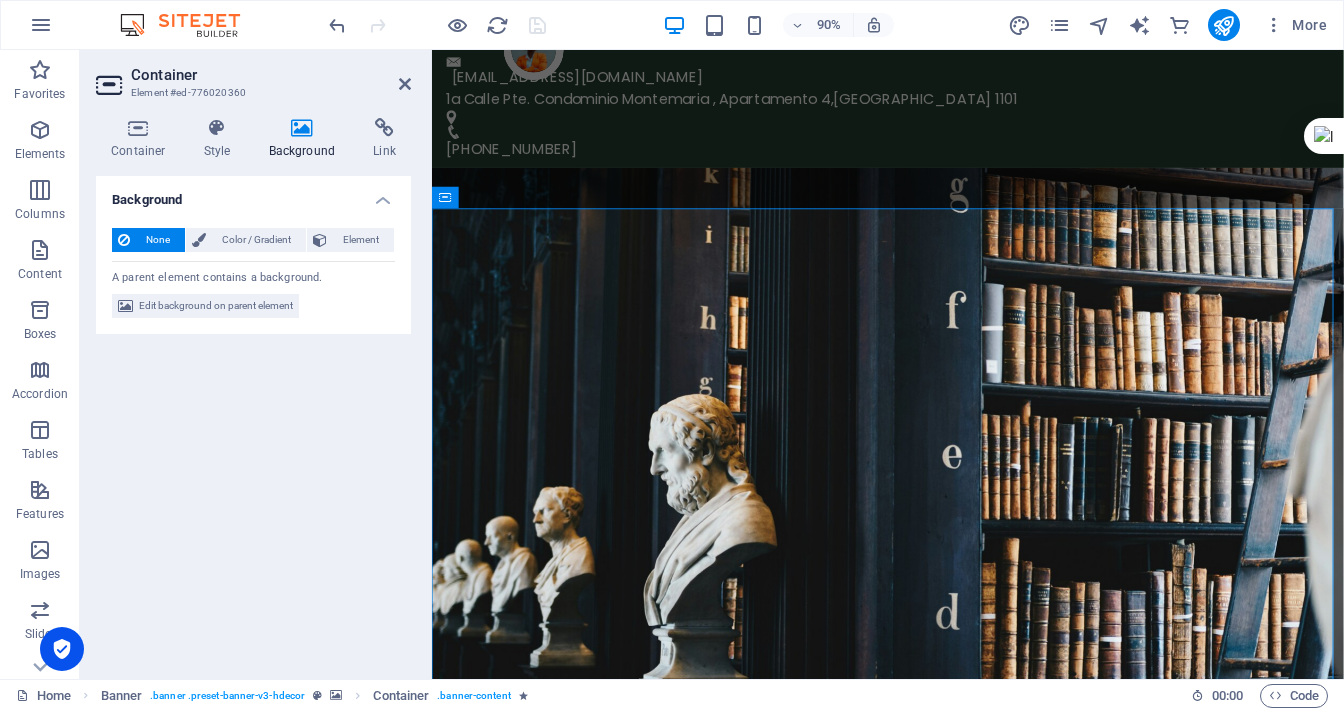 click at bounding box center [302, 128] 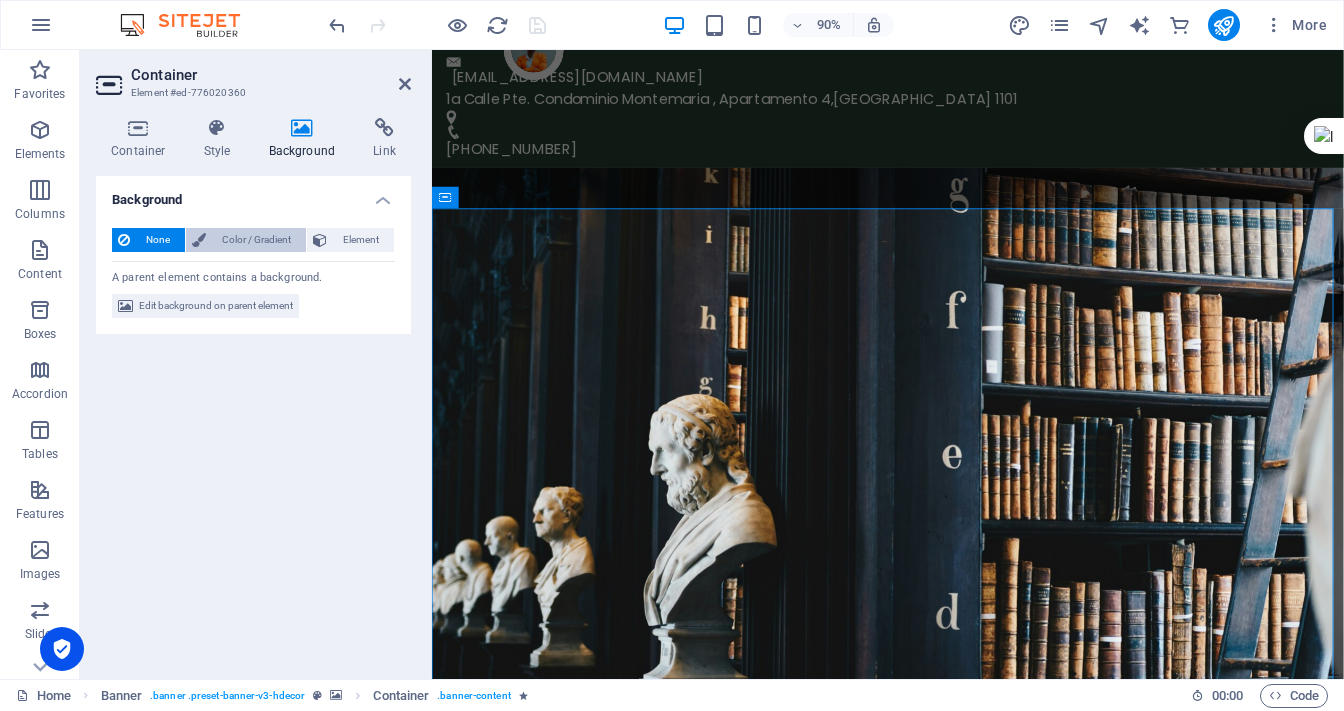 click on "Color / Gradient" at bounding box center (256, 240) 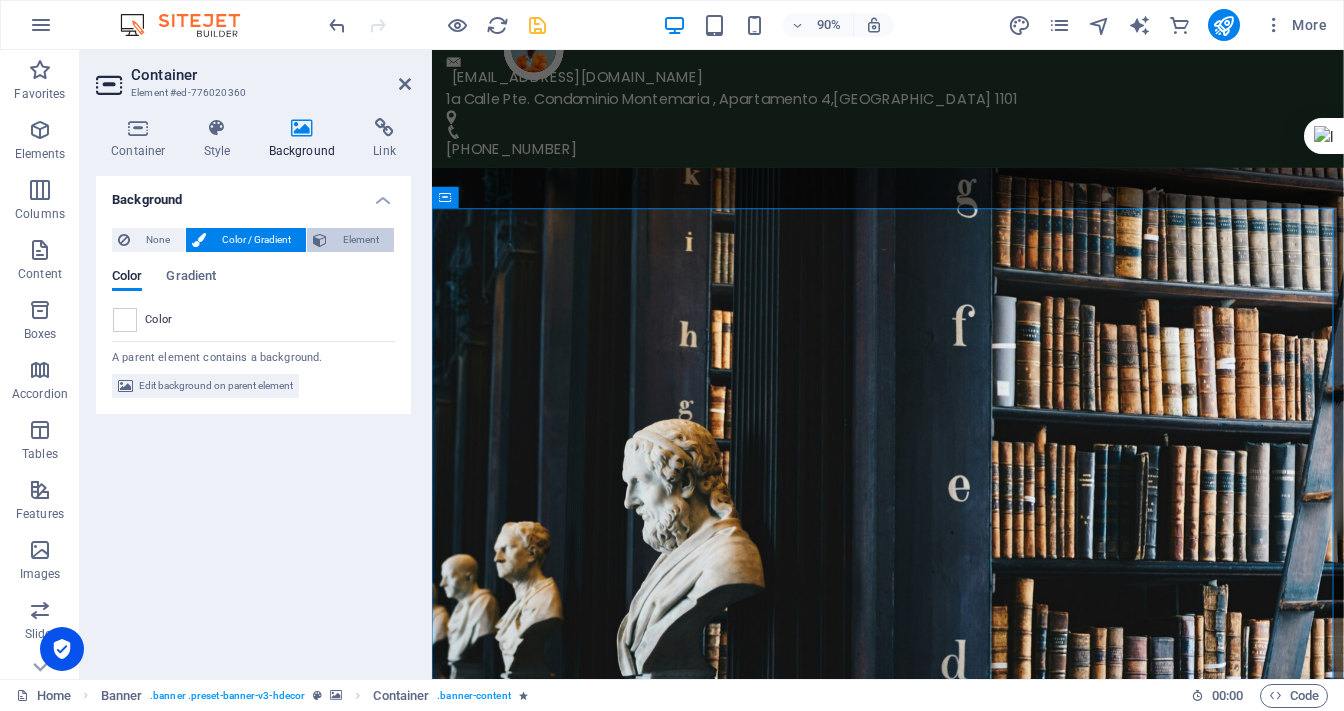click on "Element" at bounding box center (360, 240) 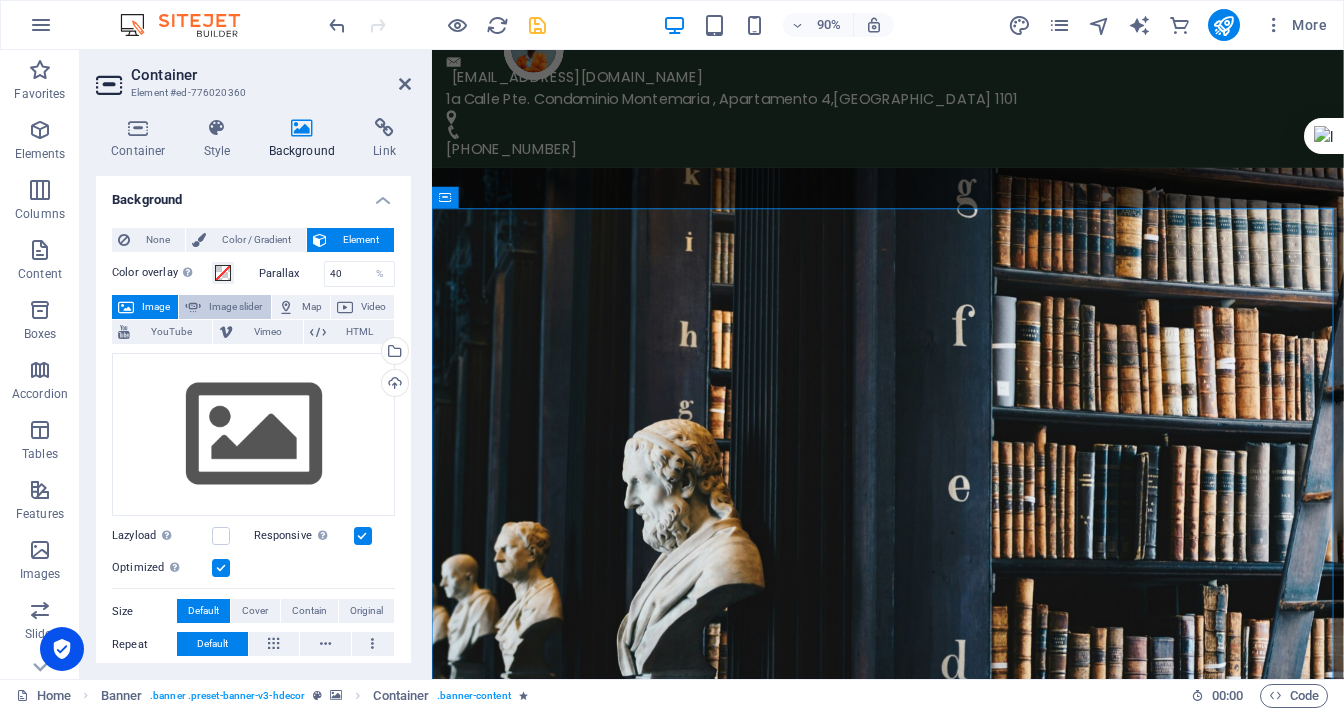 click on "Image slider" at bounding box center (235, 307) 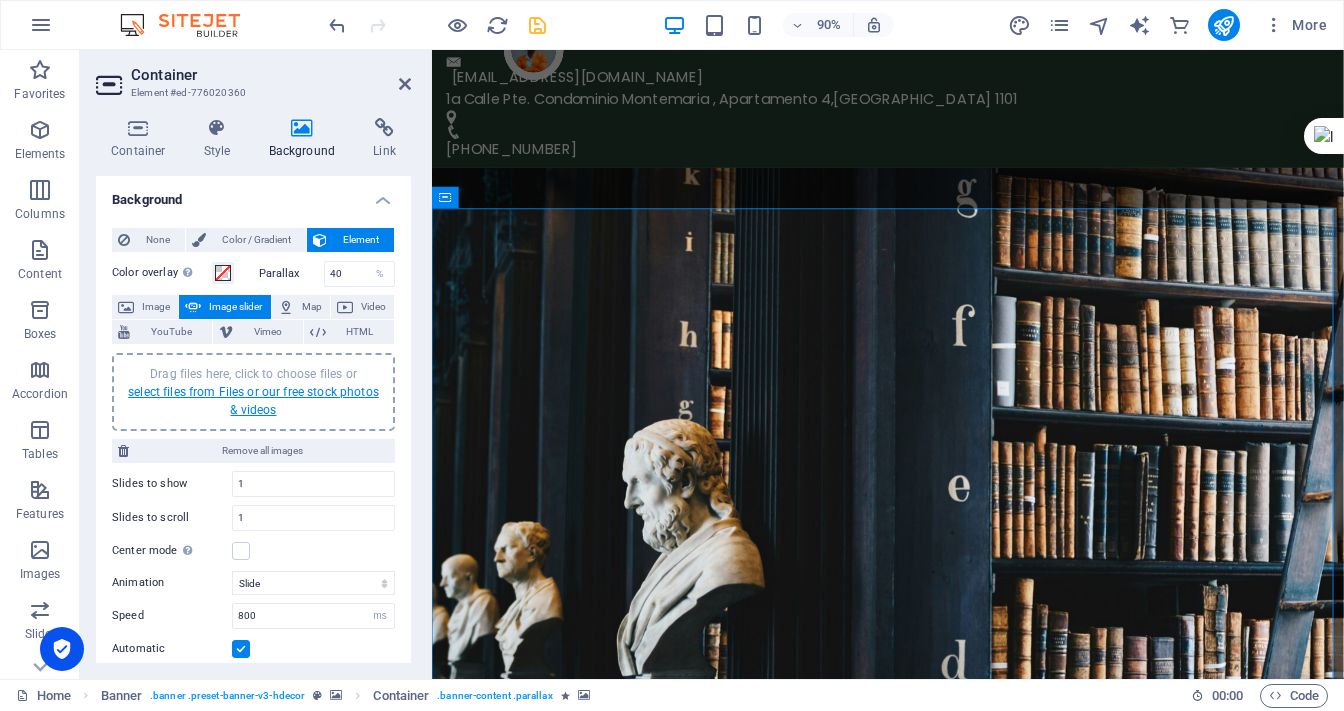 click on "select files from Files or our free stock photos & videos" at bounding box center (253, 401) 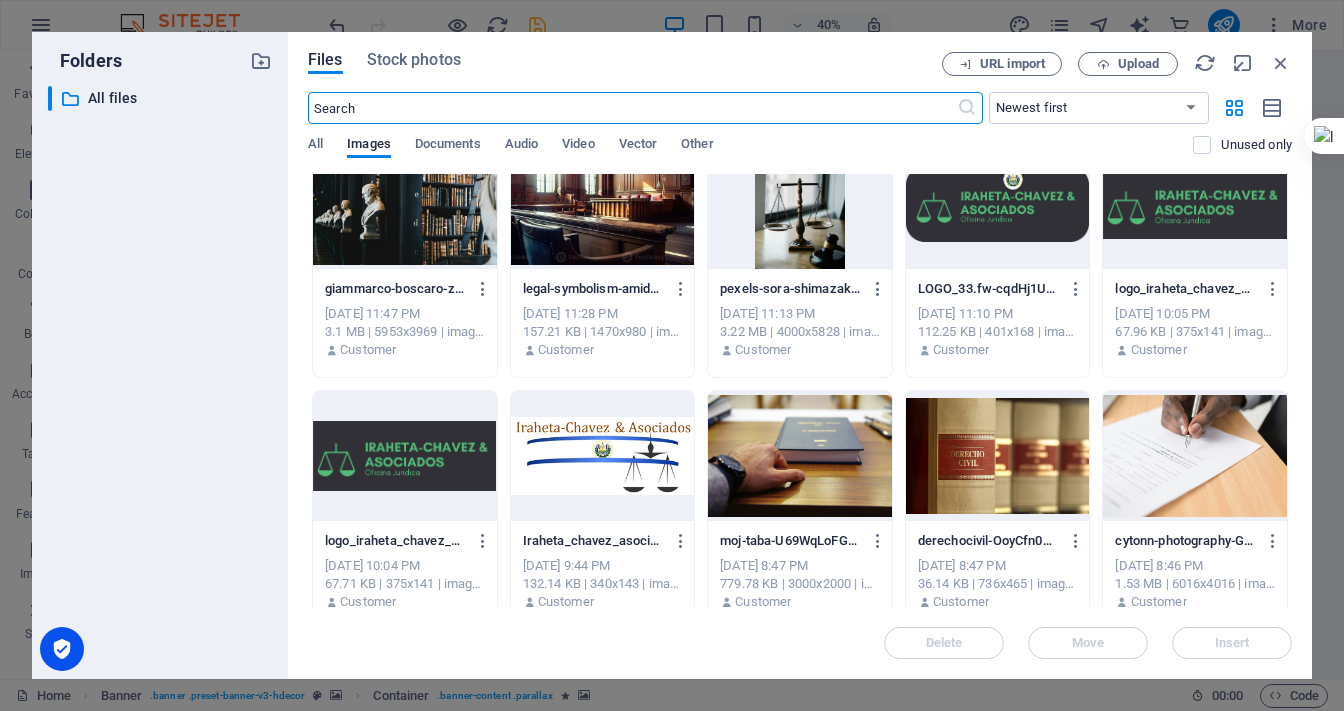 scroll, scrollTop: 0, scrollLeft: 0, axis: both 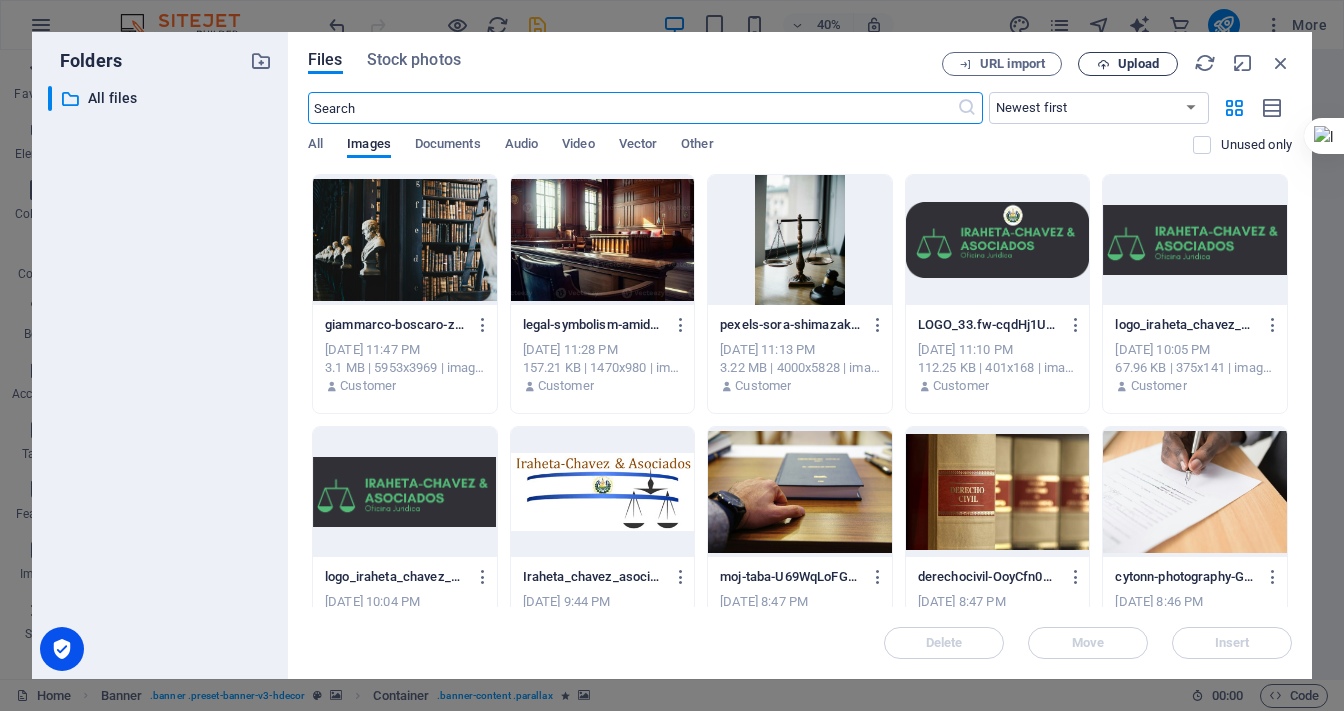 click on "Upload" at bounding box center [1138, 64] 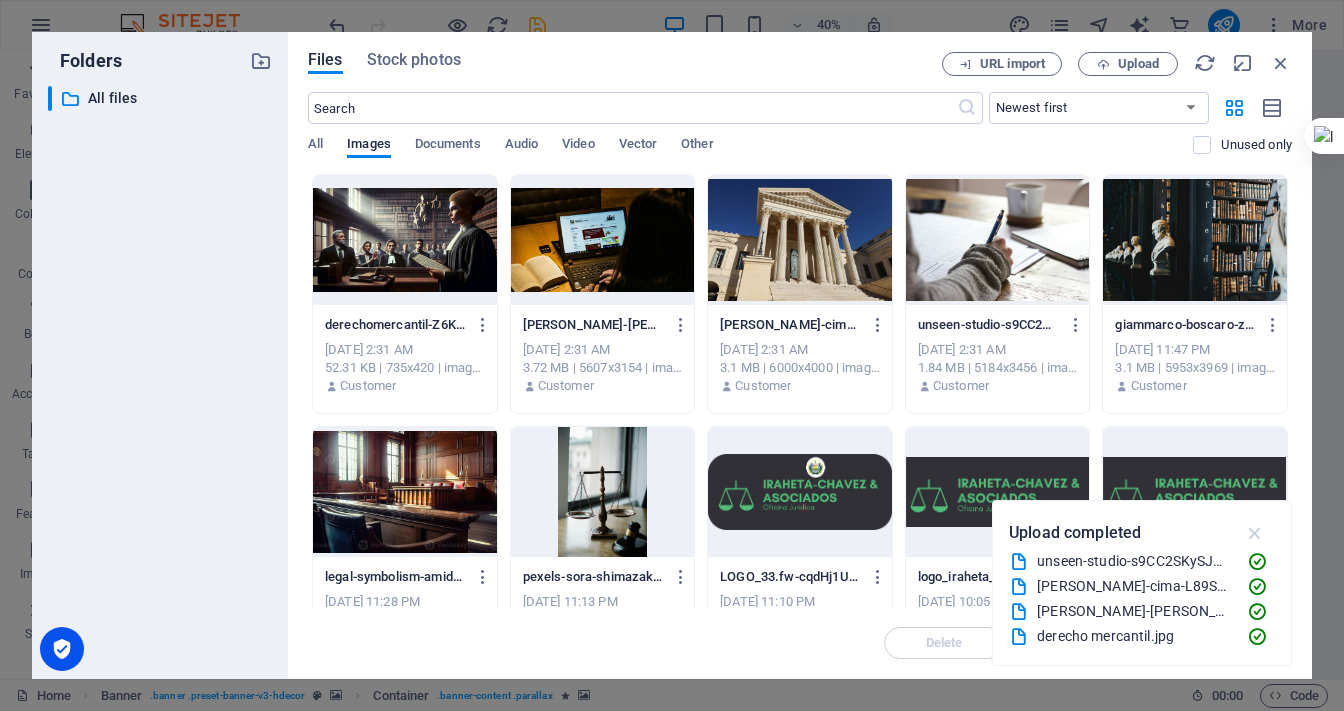 click at bounding box center (1255, 533) 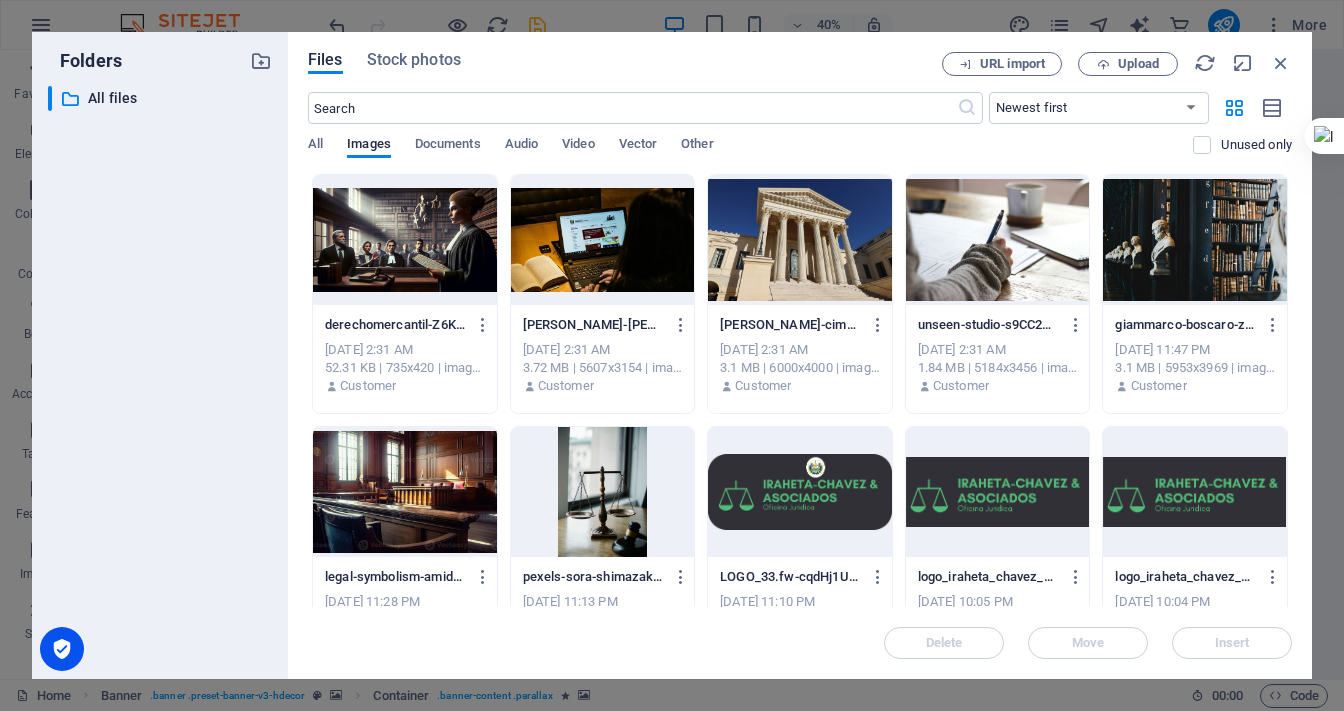 click at bounding box center [405, 240] 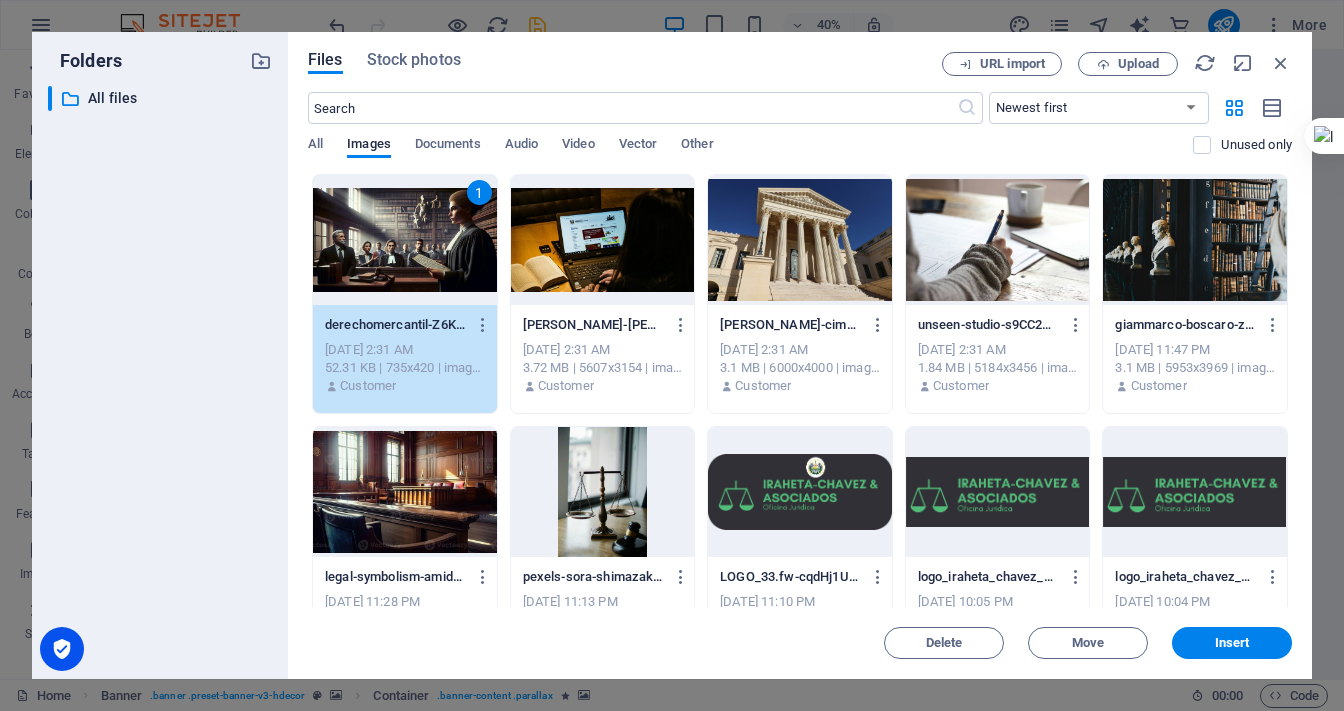 click at bounding box center [603, 240] 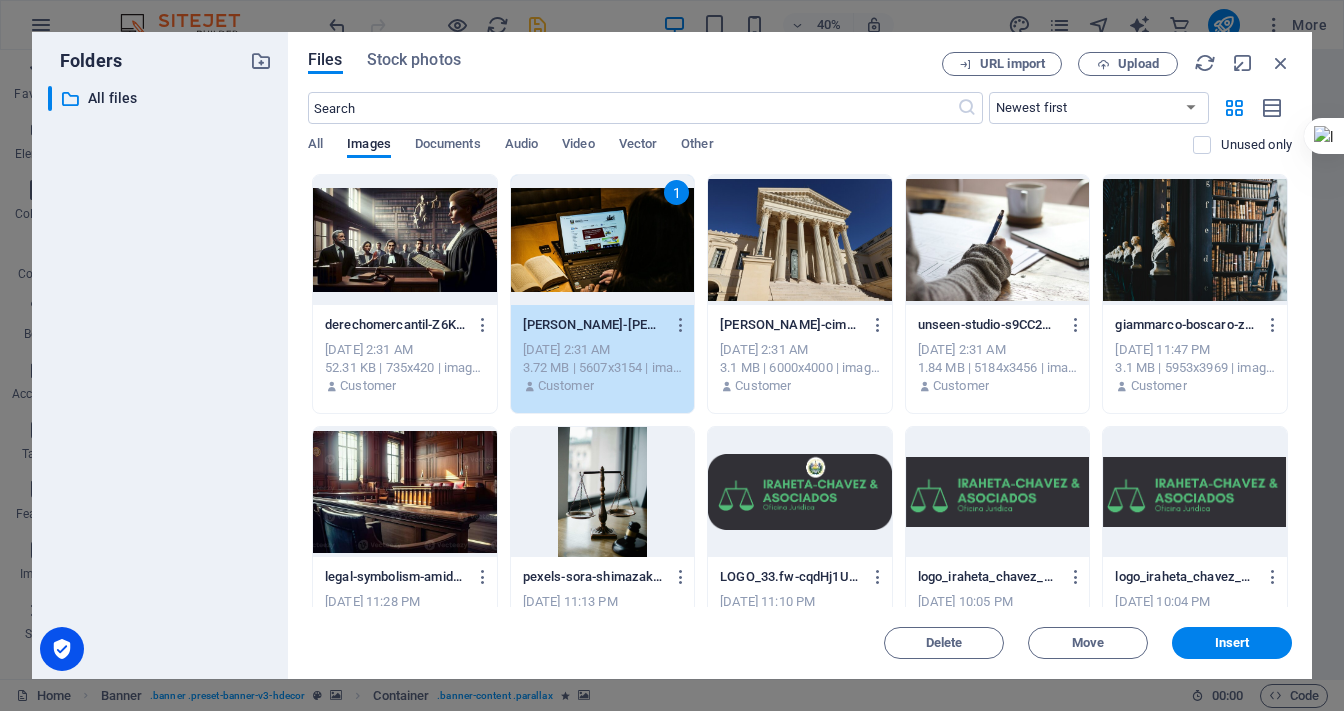 click at bounding box center [405, 240] 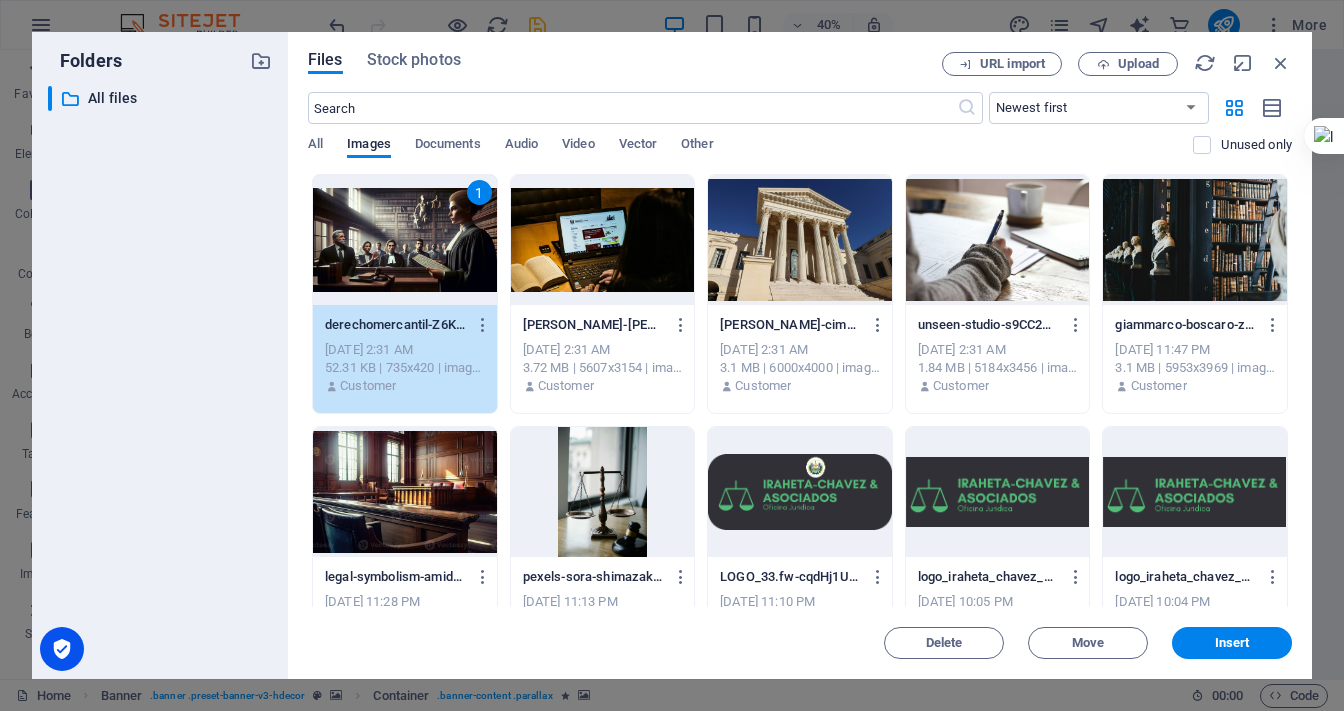 click at bounding box center (603, 240) 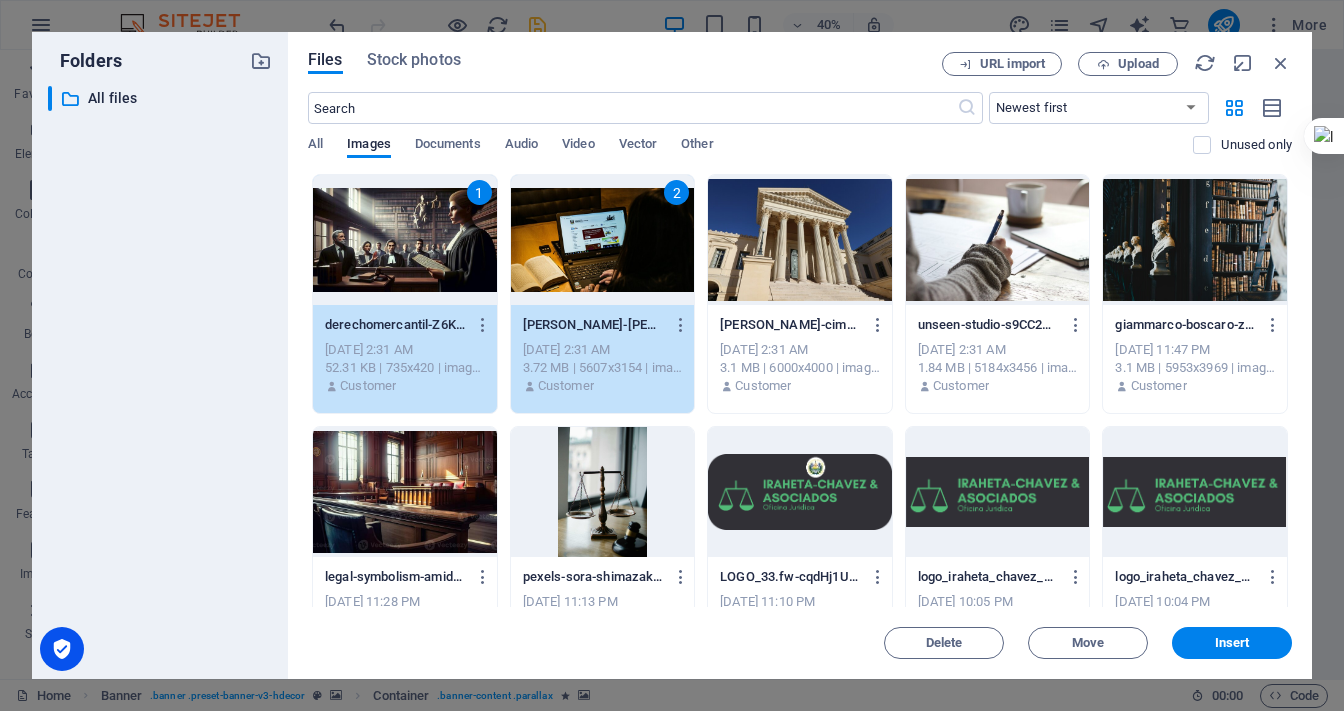 click at bounding box center (800, 240) 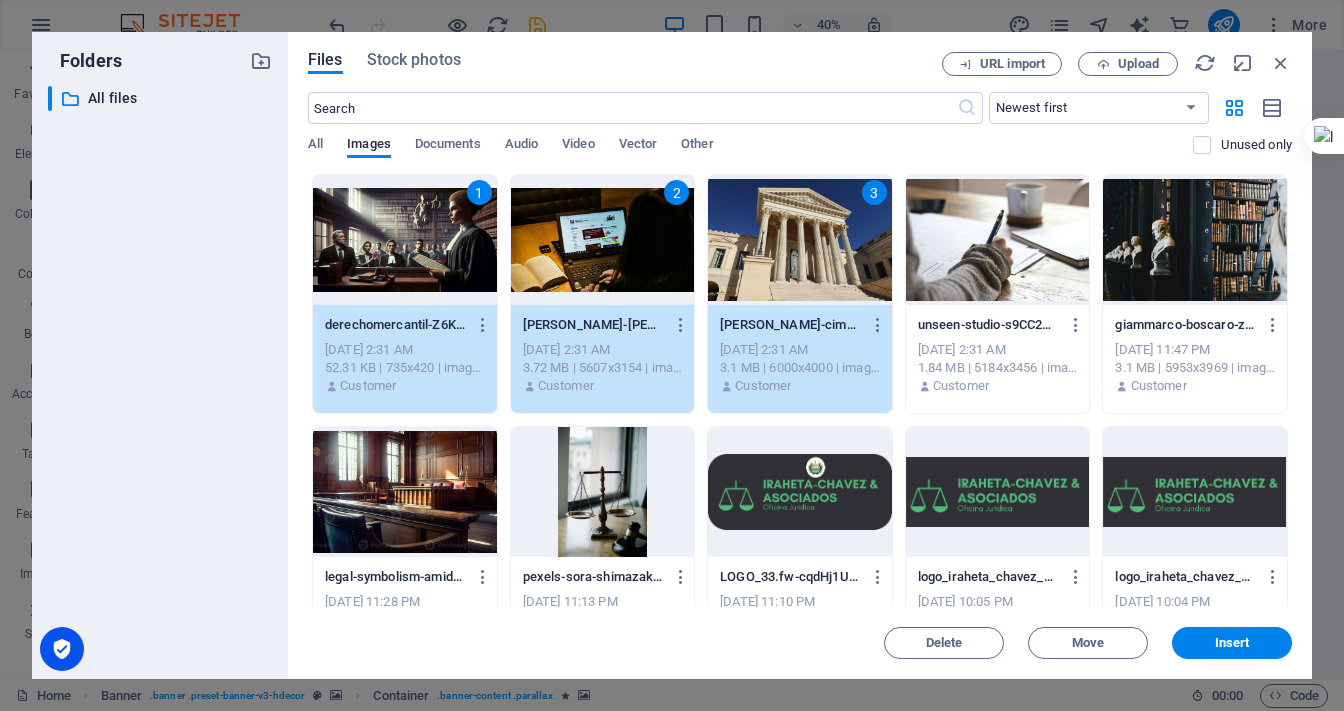 click at bounding box center (998, 240) 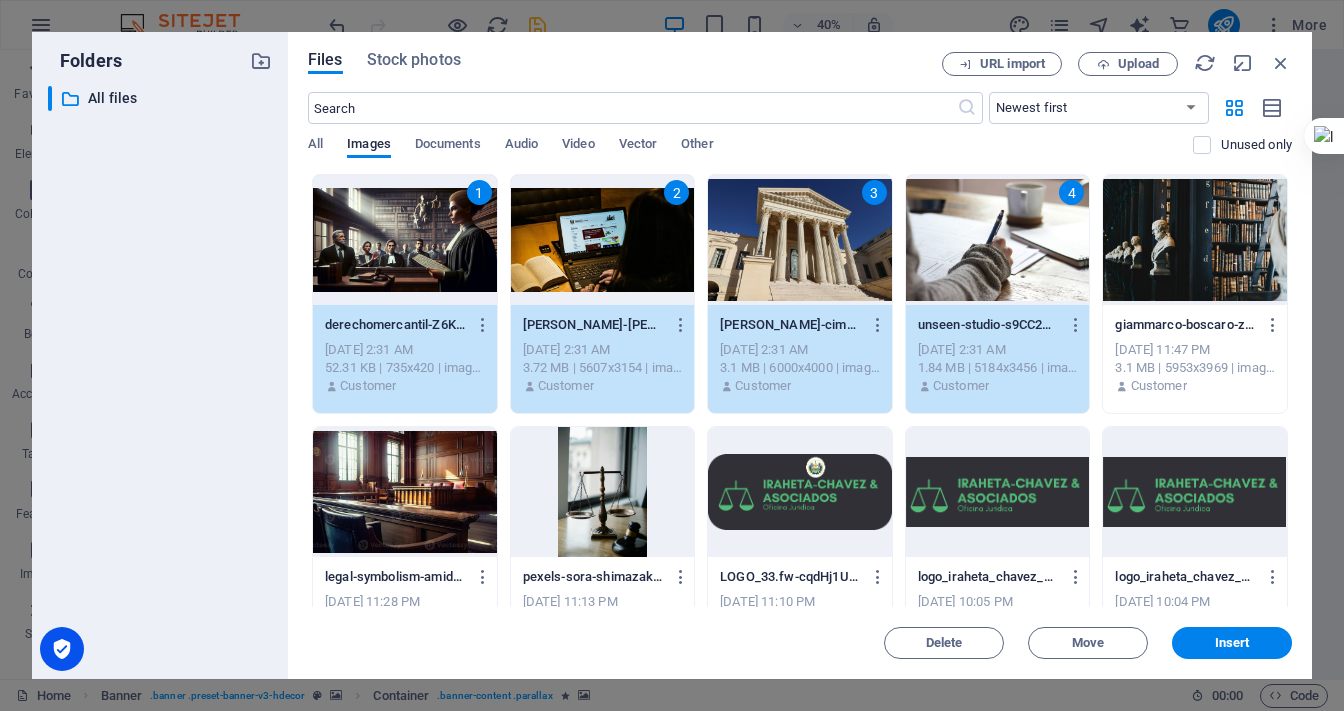 click at bounding box center (405, 492) 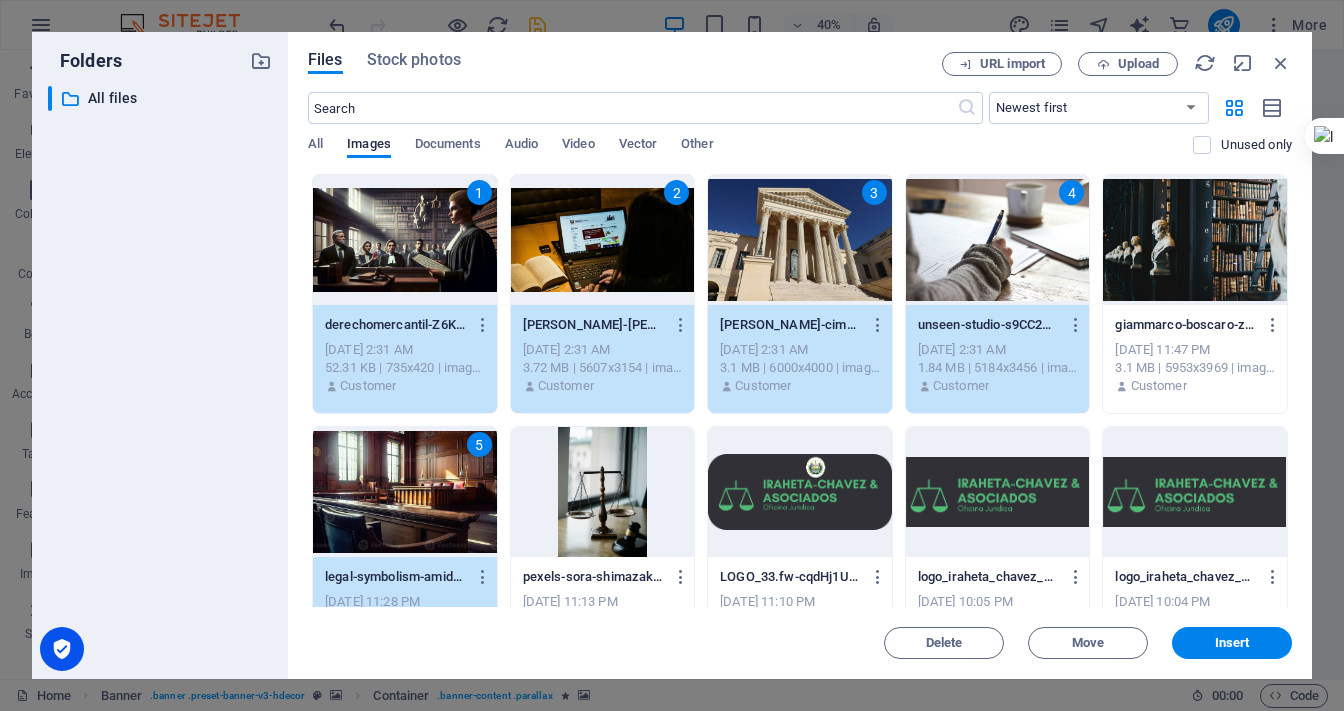 click at bounding box center [1195, 240] 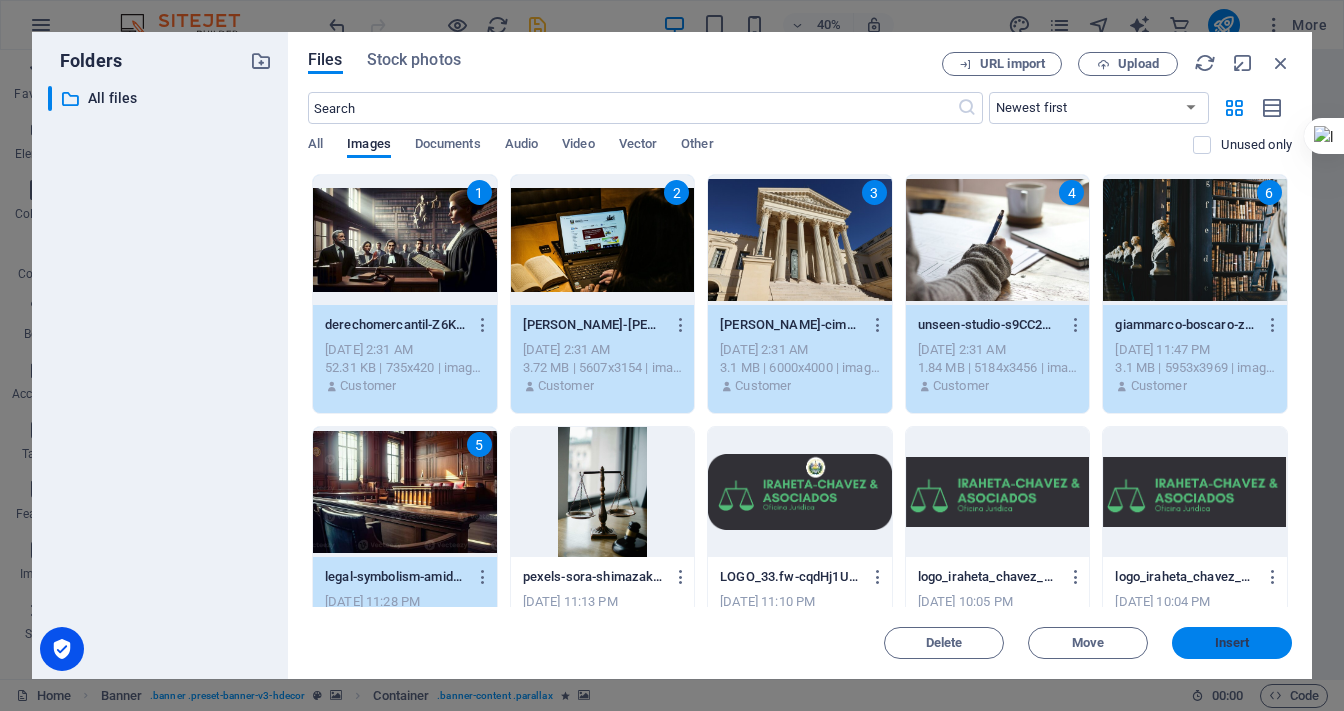 click on "Insert" at bounding box center [1232, 643] 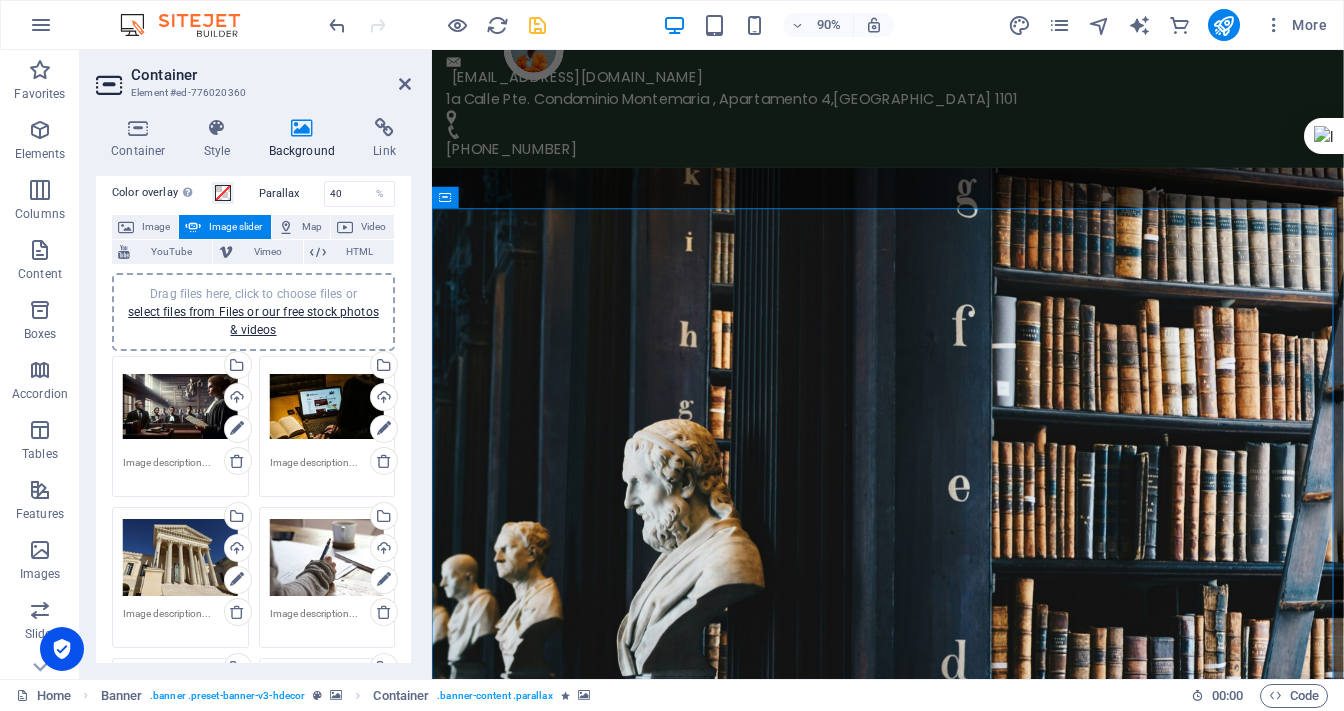 scroll, scrollTop: 0, scrollLeft: 0, axis: both 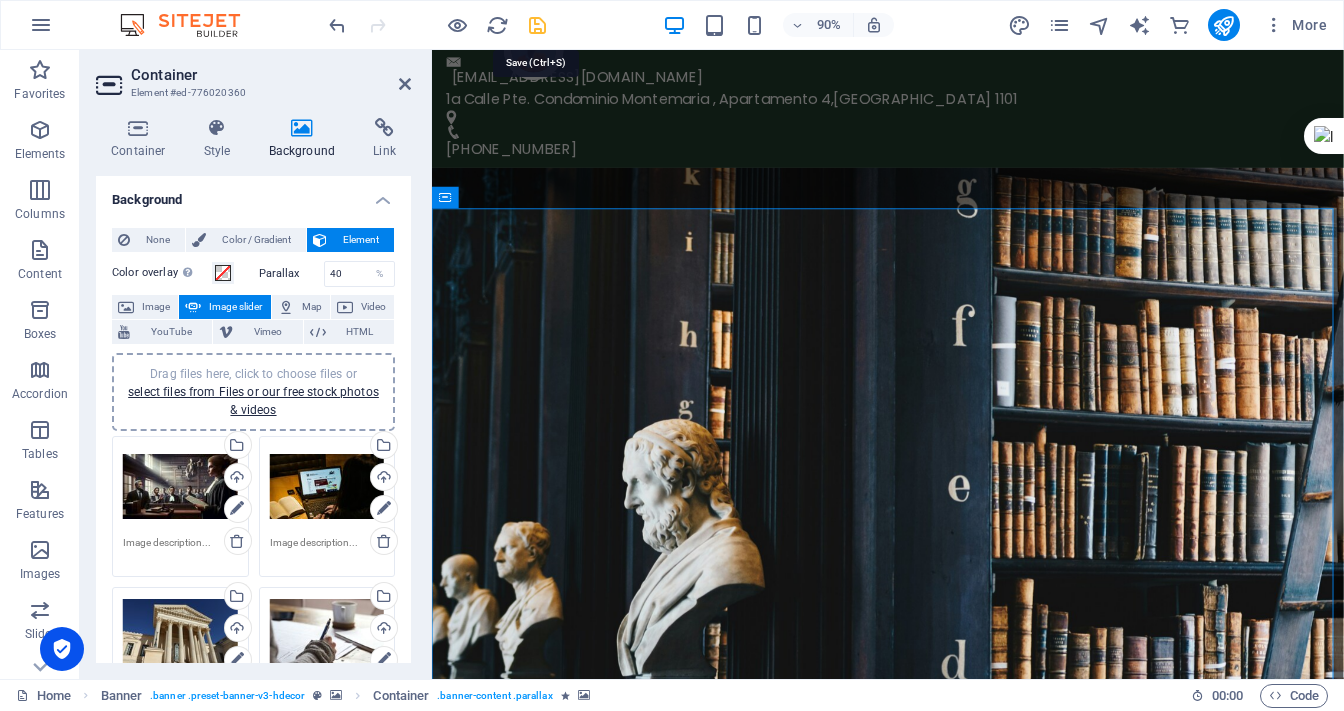 click at bounding box center [537, 25] 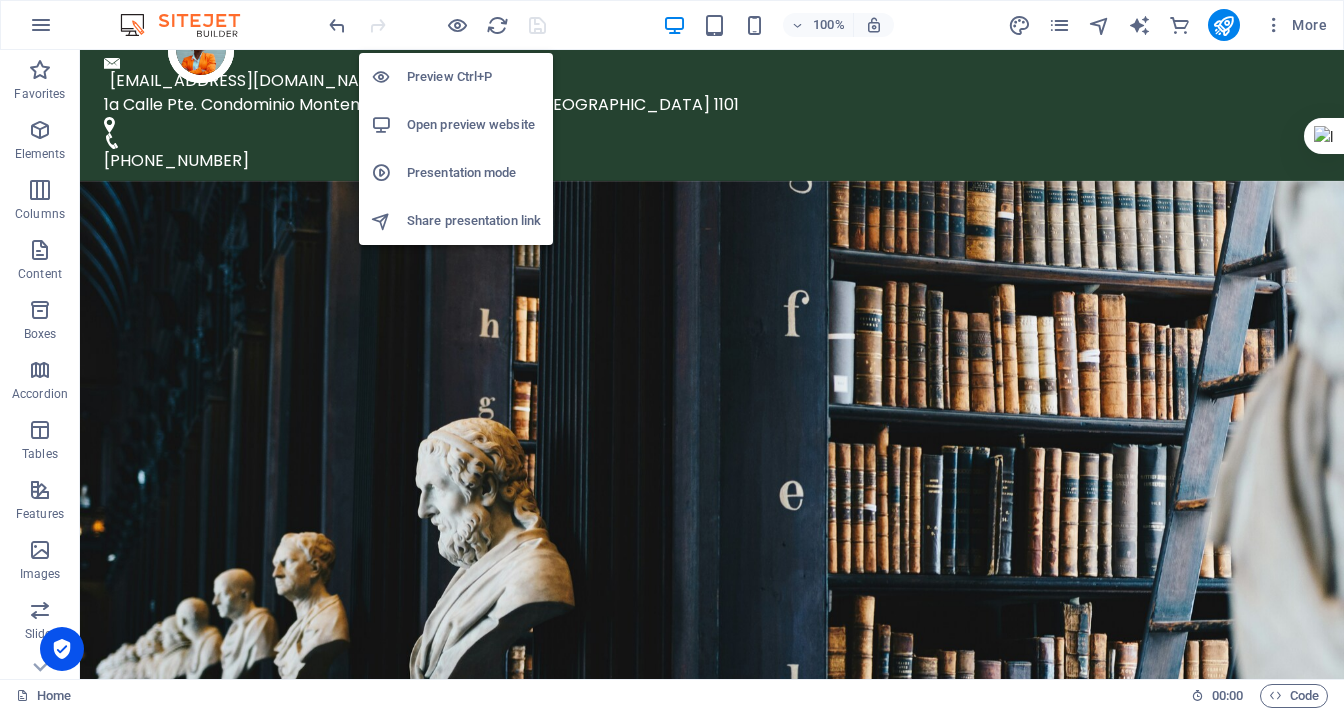 click on "Preview Ctrl+P" at bounding box center (474, 77) 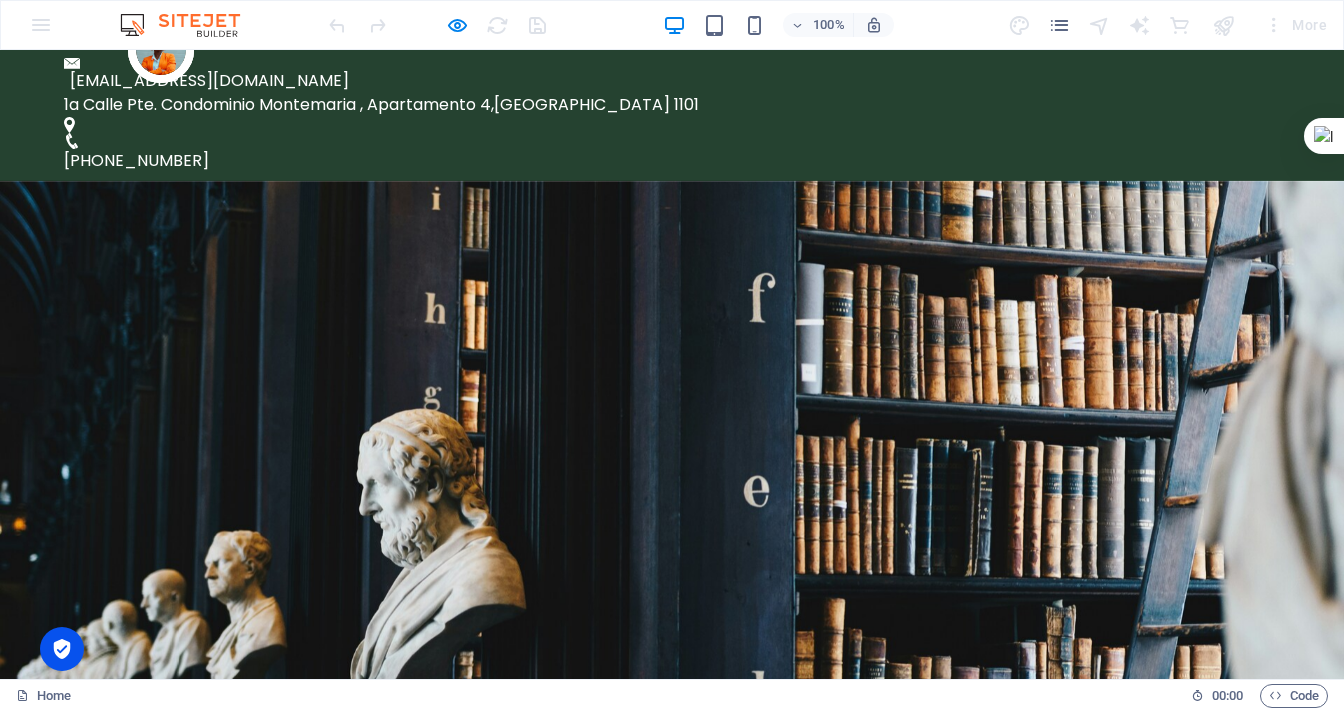 click at bounding box center [-4662, 1037] 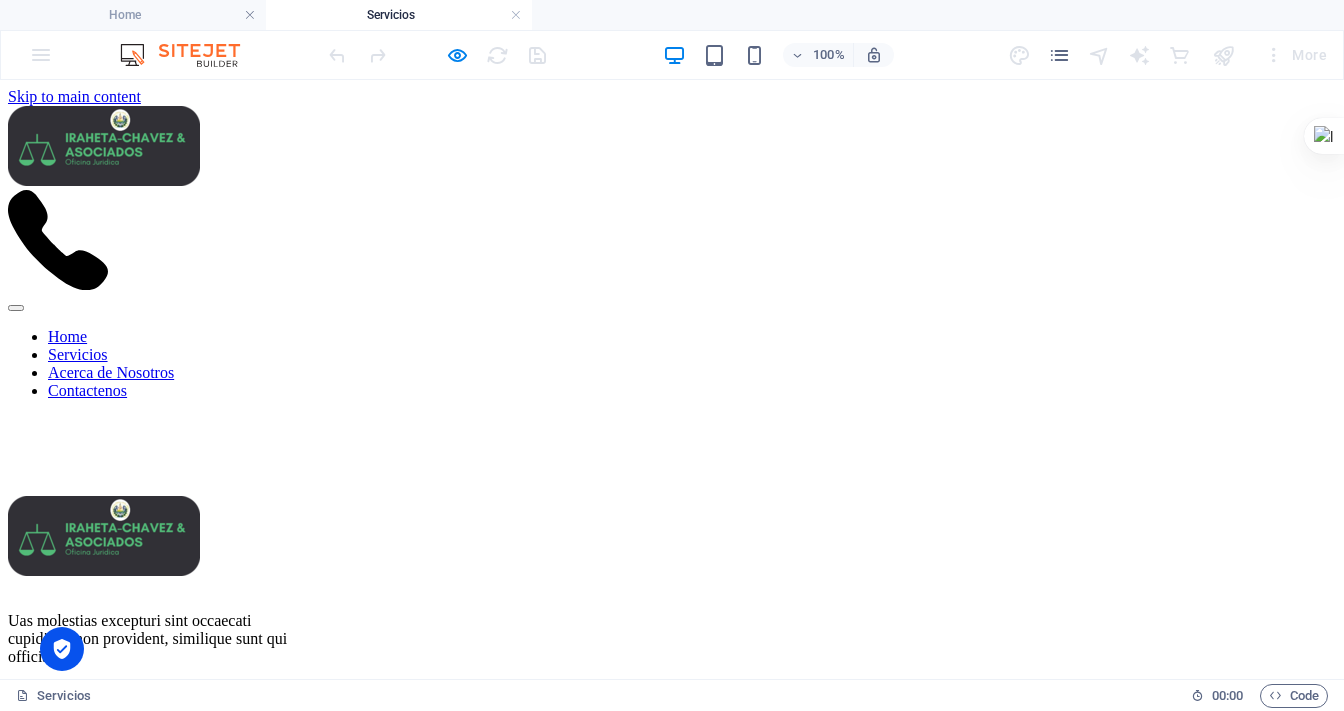 scroll, scrollTop: 0, scrollLeft: 0, axis: both 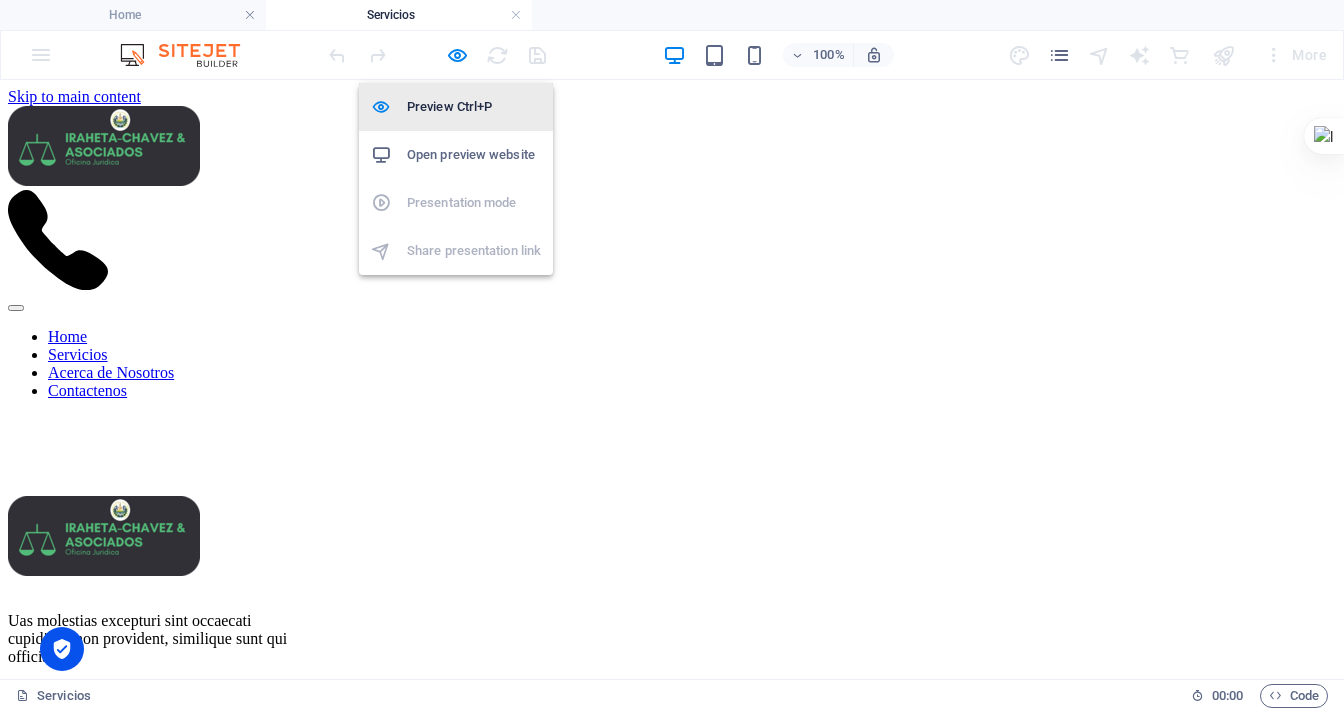 click on "Preview Ctrl+P" at bounding box center [474, 107] 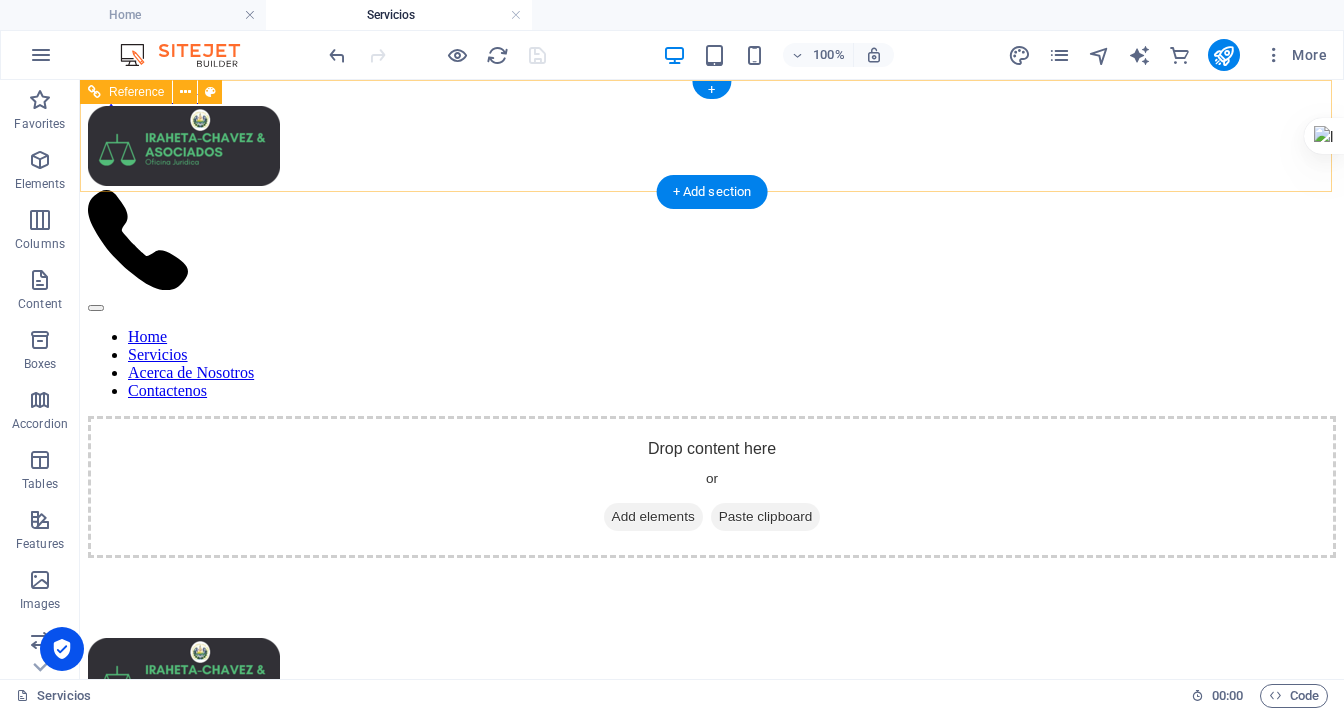 click on "Home Servicios Acerca de Nosotros Contactenos" at bounding box center (712, 364) 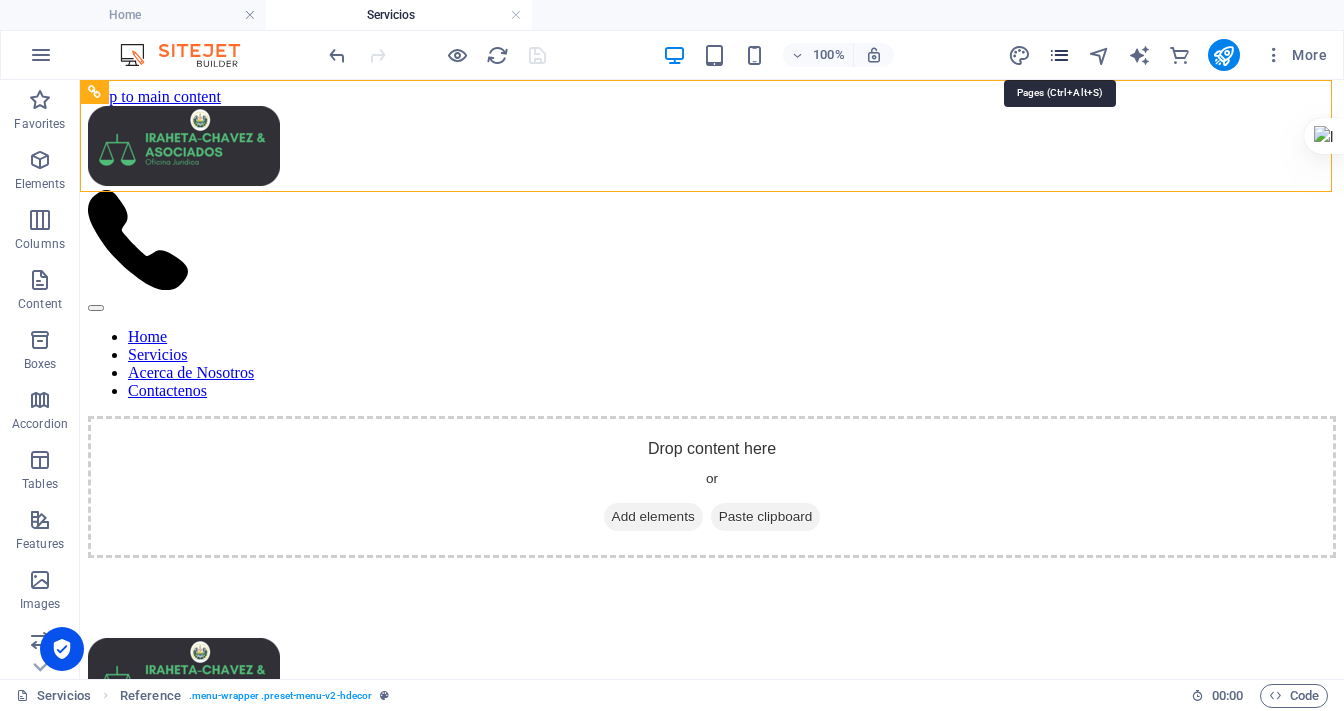 click at bounding box center [1059, 55] 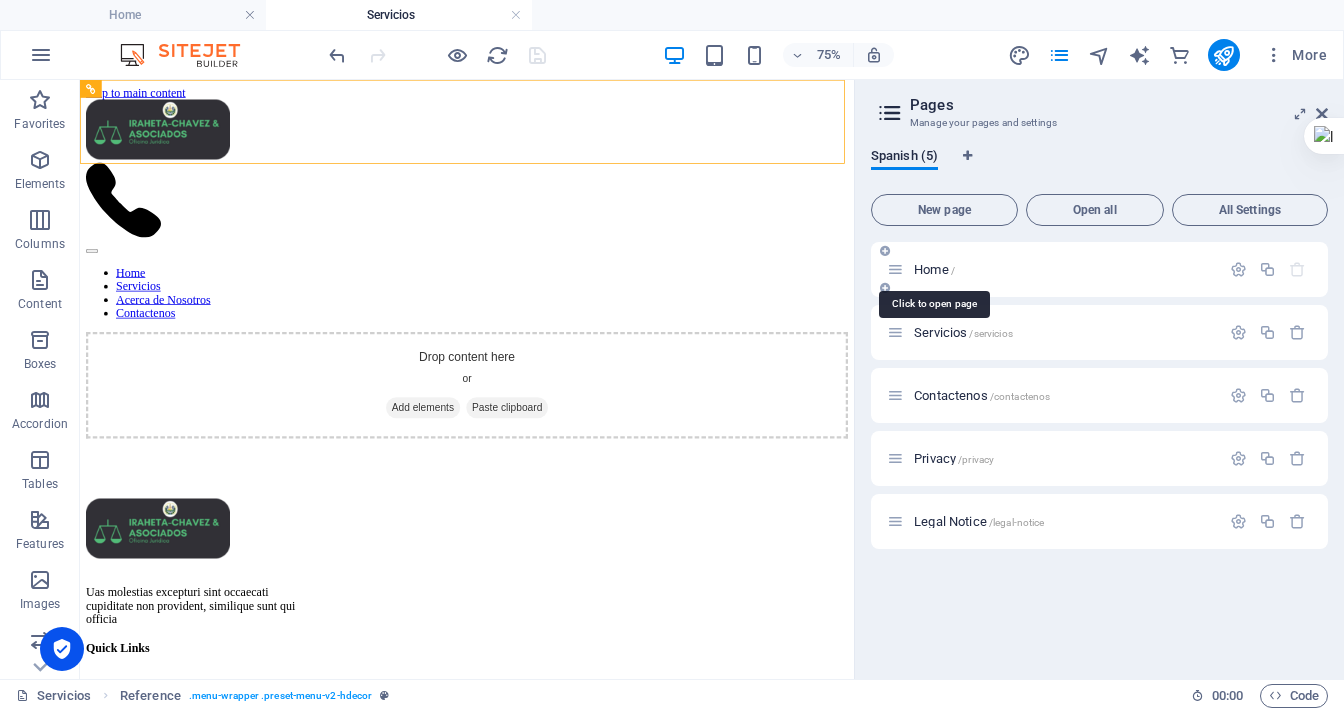 click on "Home /" at bounding box center (934, 269) 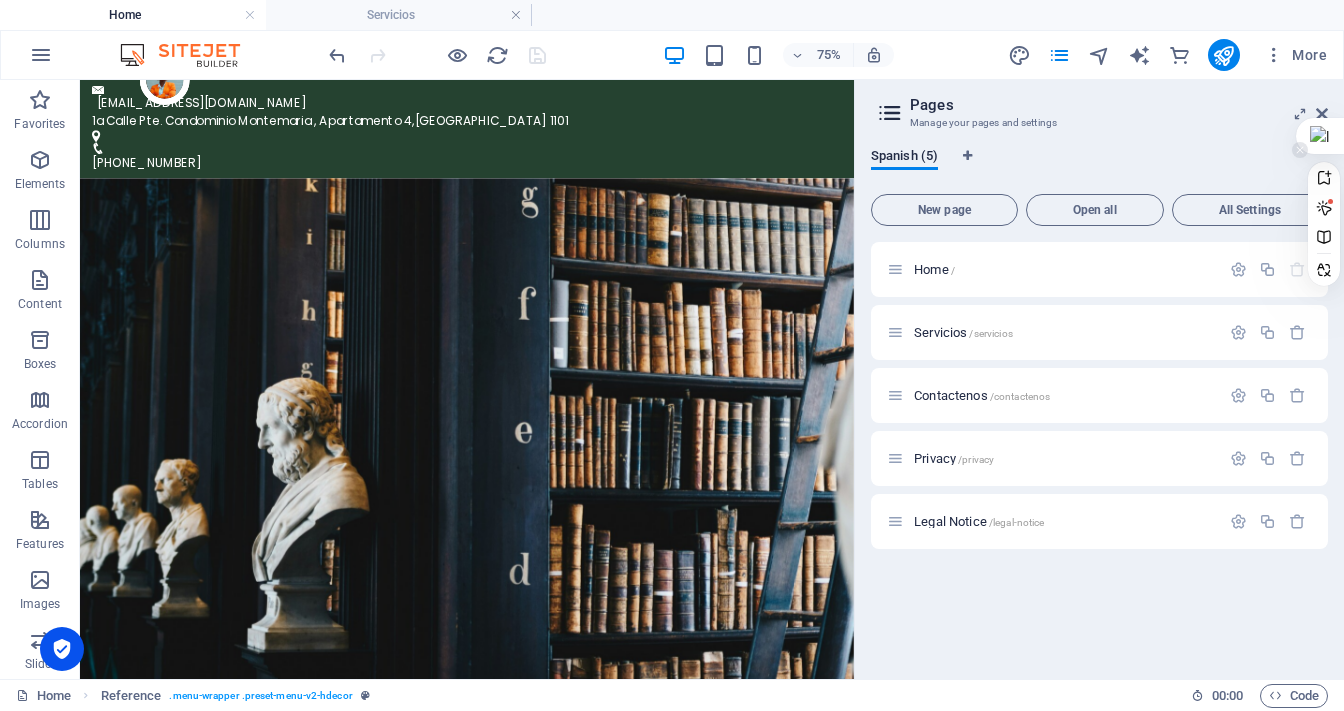 click at bounding box center [1320, 136] 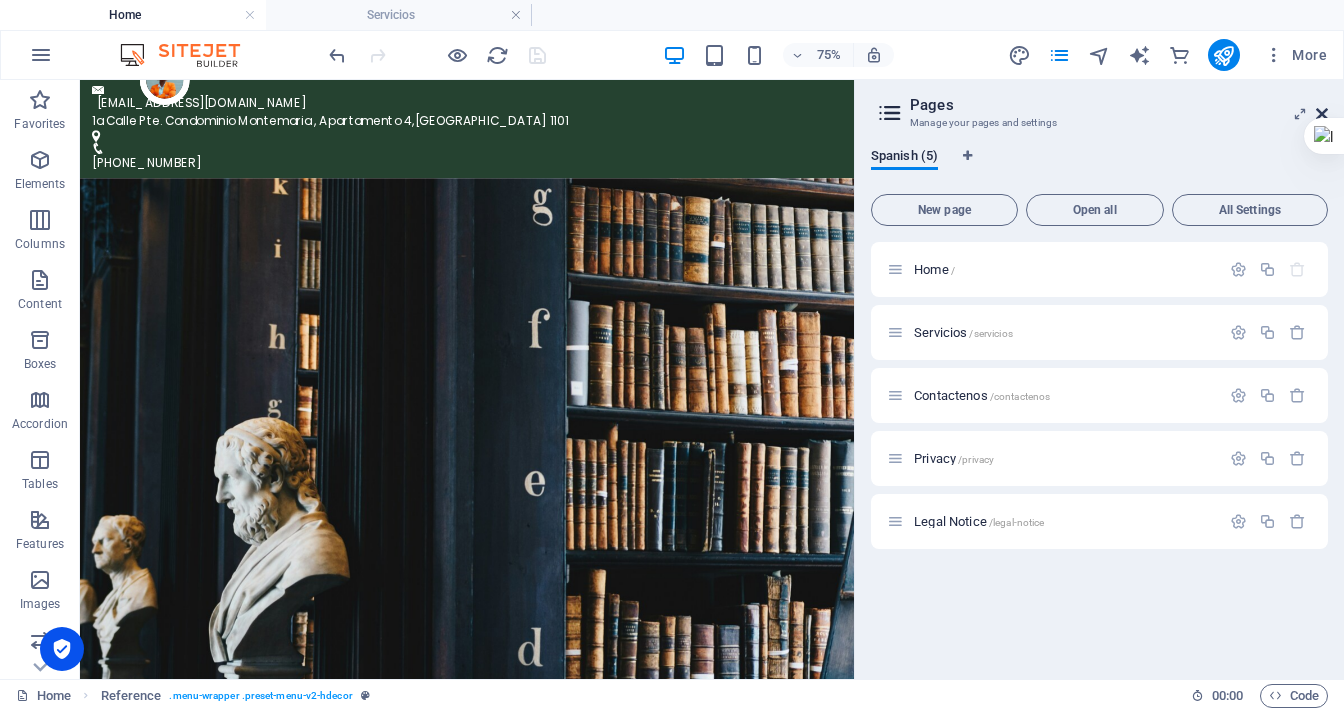 click at bounding box center (1322, 114) 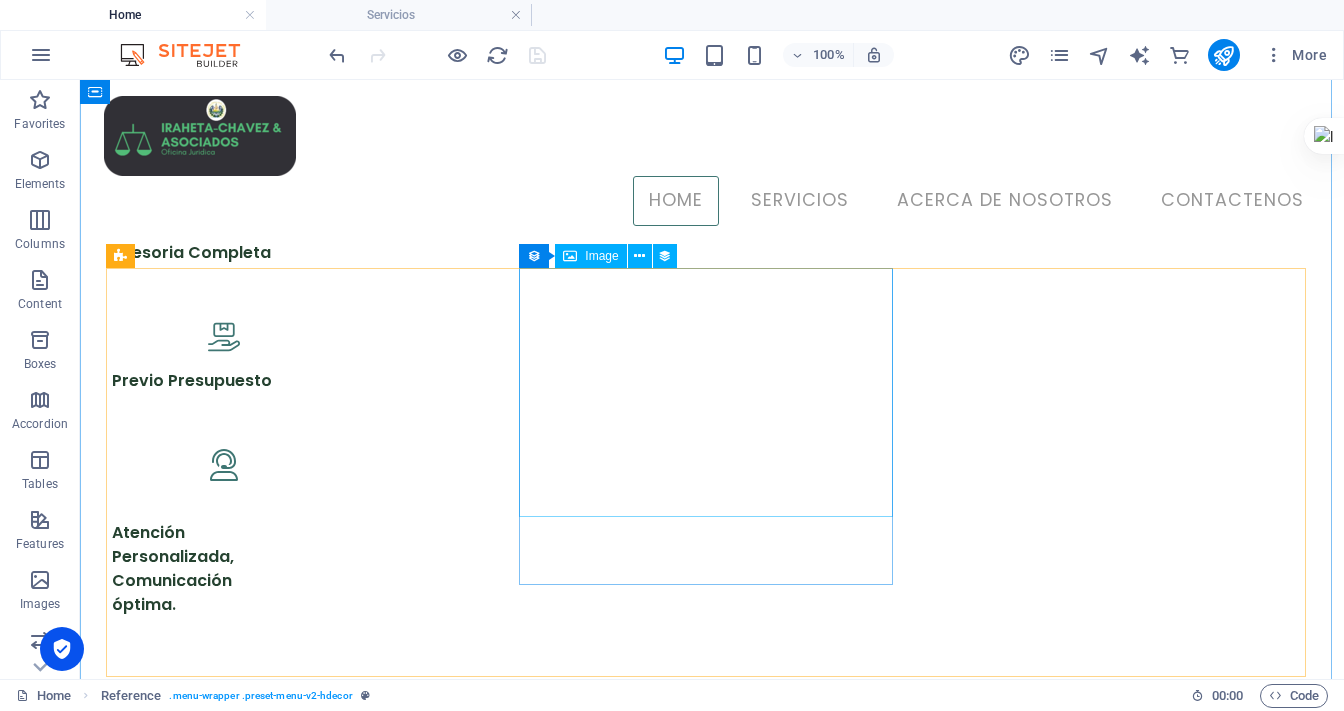 scroll, scrollTop: 1920, scrollLeft: 0, axis: vertical 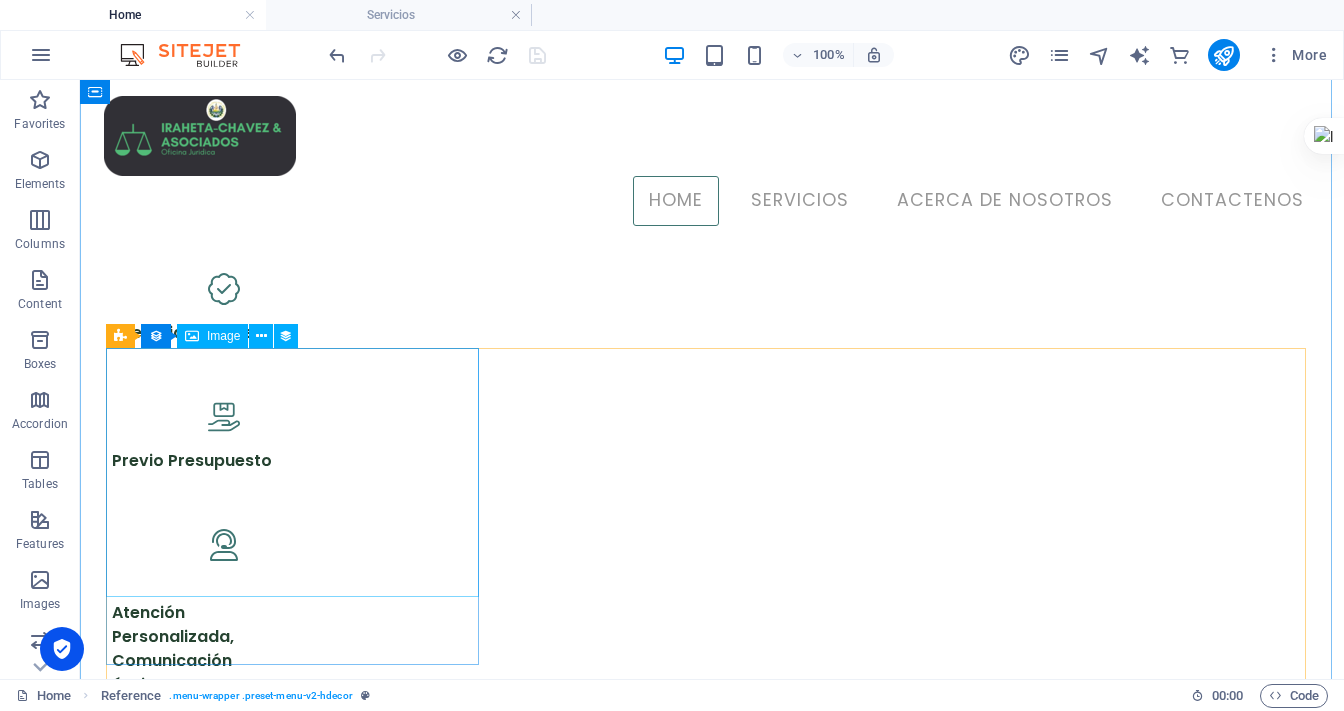 click at bounding box center [712, 4508] 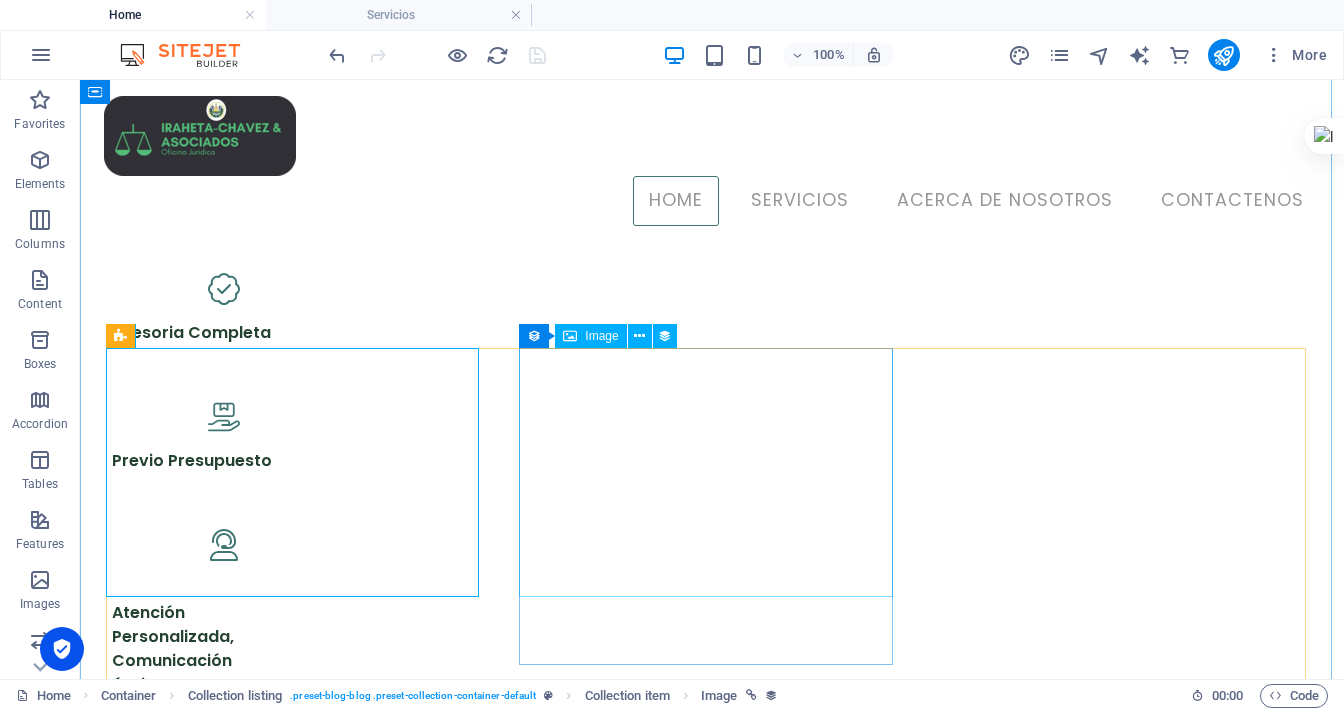 click at bounding box center (712, 8612) 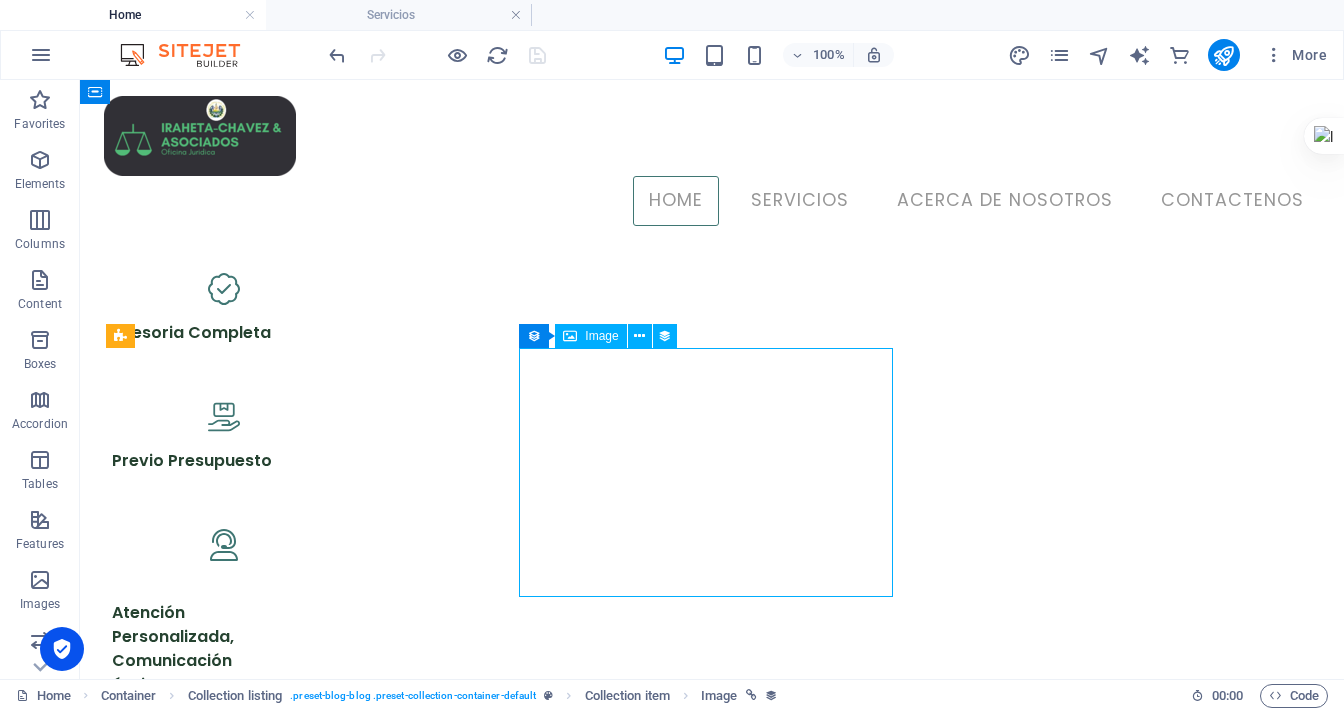 click at bounding box center [712, 8612] 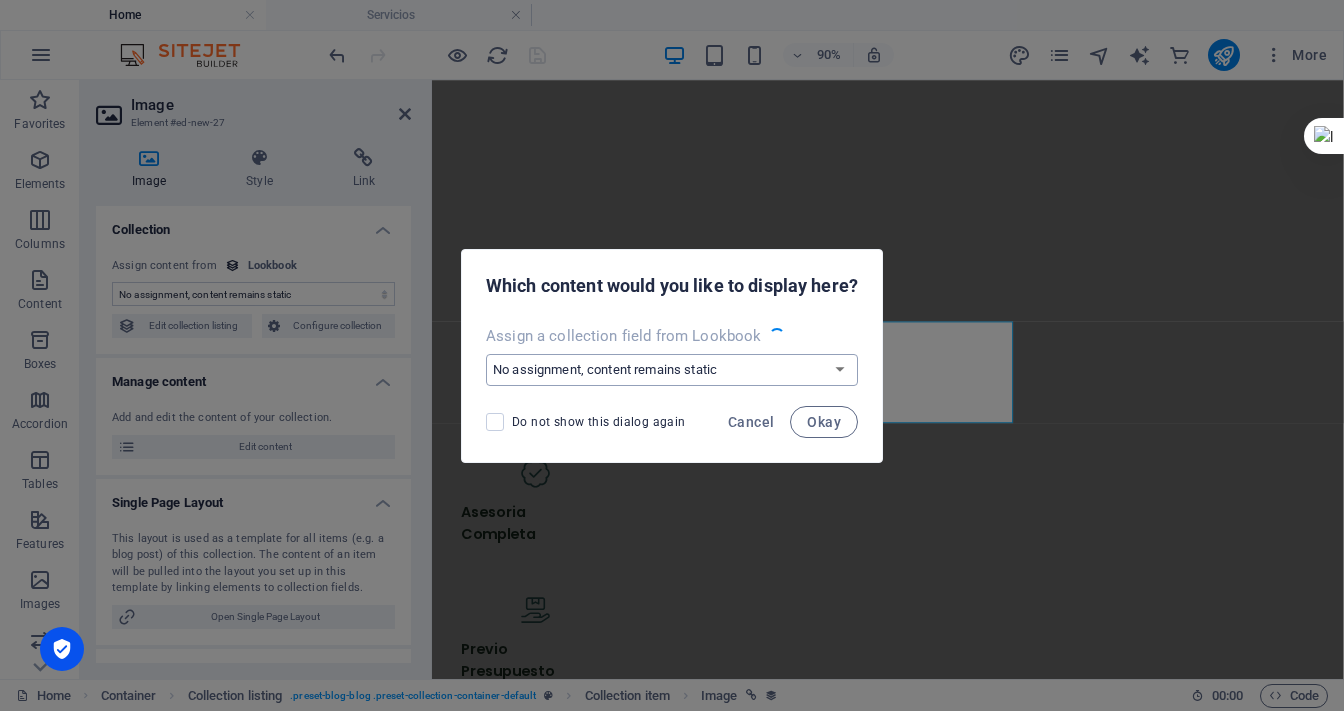 scroll, scrollTop: 2074, scrollLeft: 0, axis: vertical 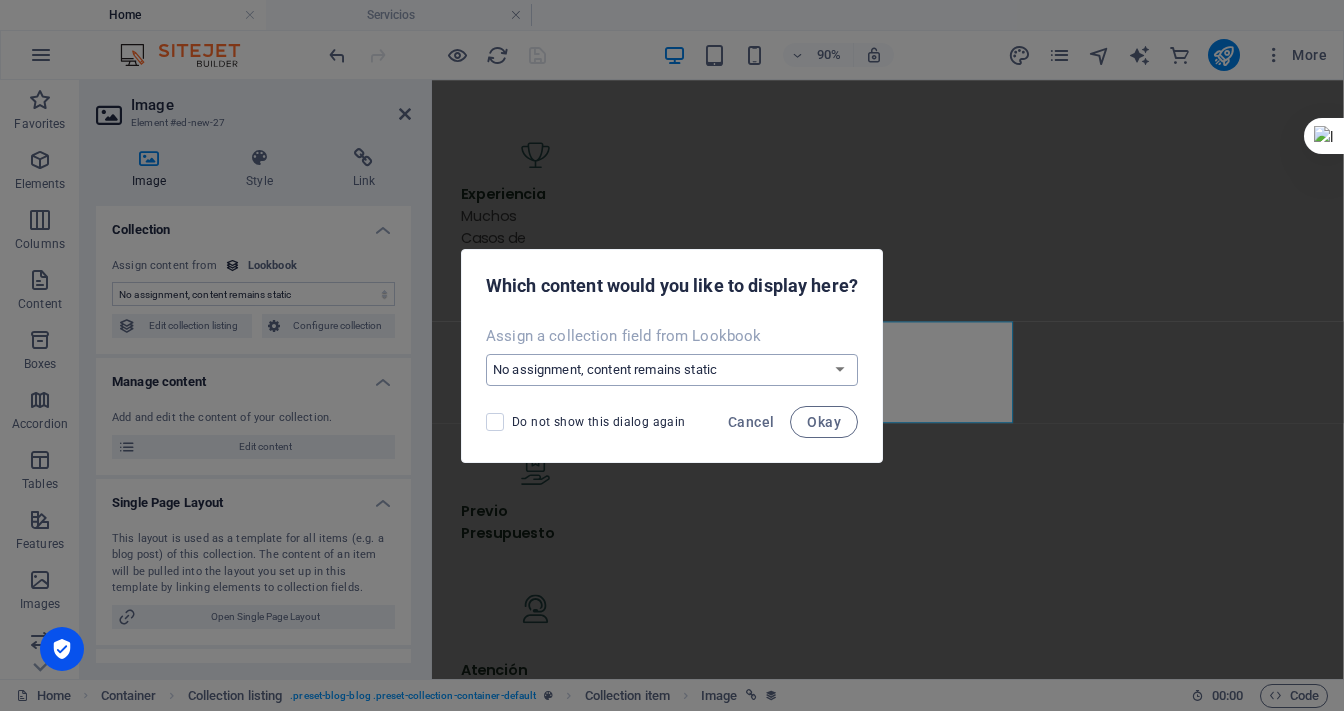 click on "No assignment, content remains static Create a new field Created at (Date) Updated at (Date) Name (Plain Text) Slug (Plain Text) services (Multiple Files)" at bounding box center (672, 370) 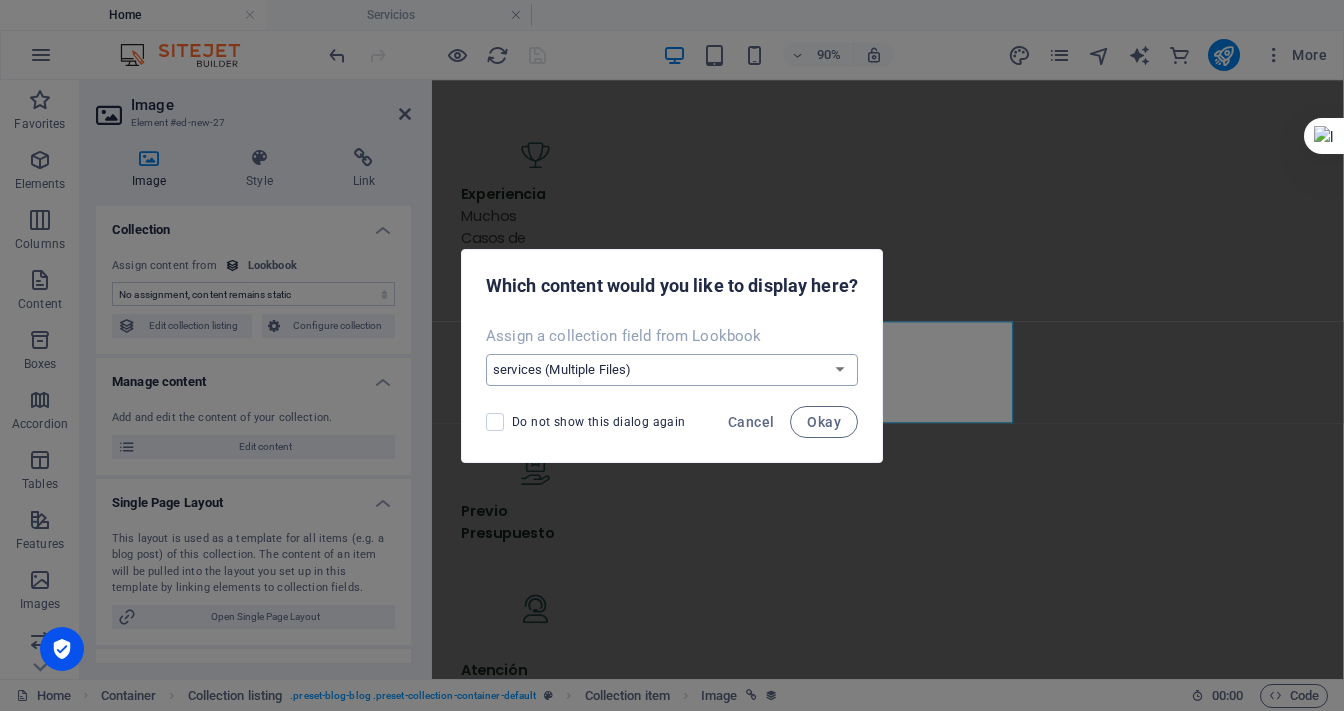 click on "No assignment, content remains static Create a new field Created at (Date) Updated at (Date) Name (Plain Text) Slug (Plain Text) services (Multiple Files)" at bounding box center (672, 370) 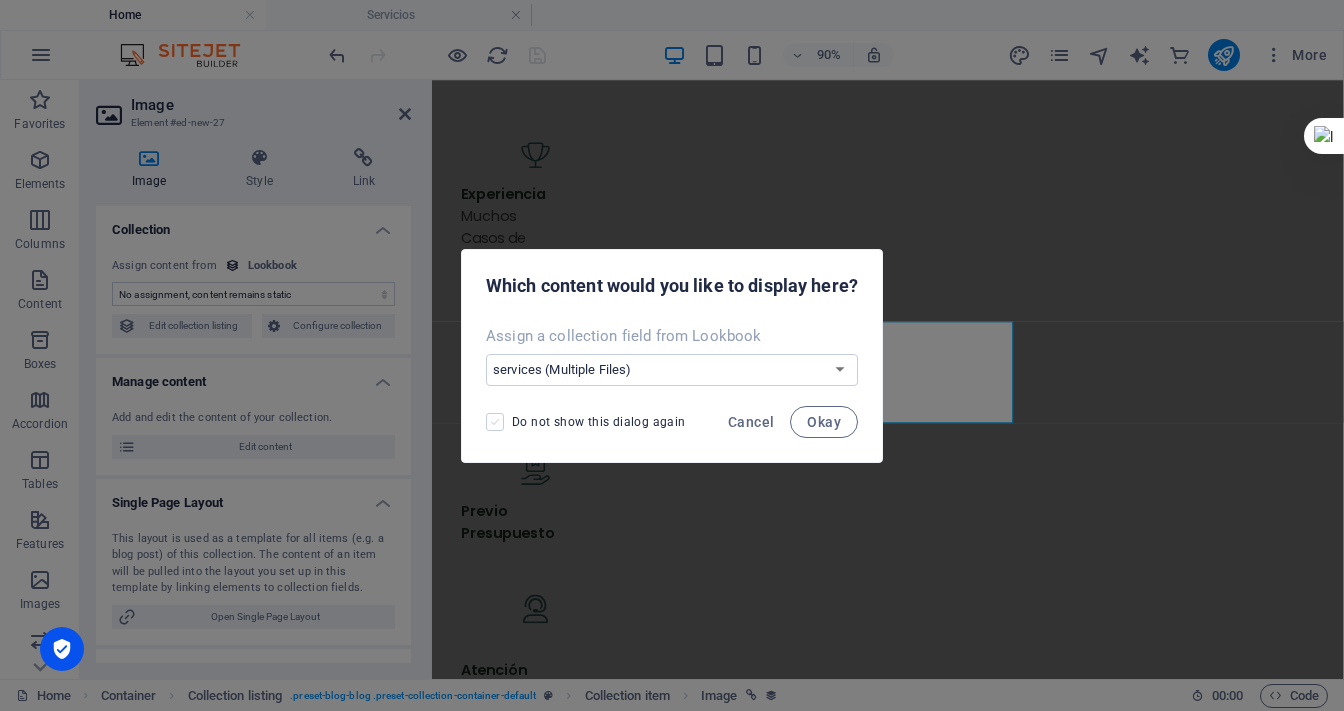 click at bounding box center (495, 422) 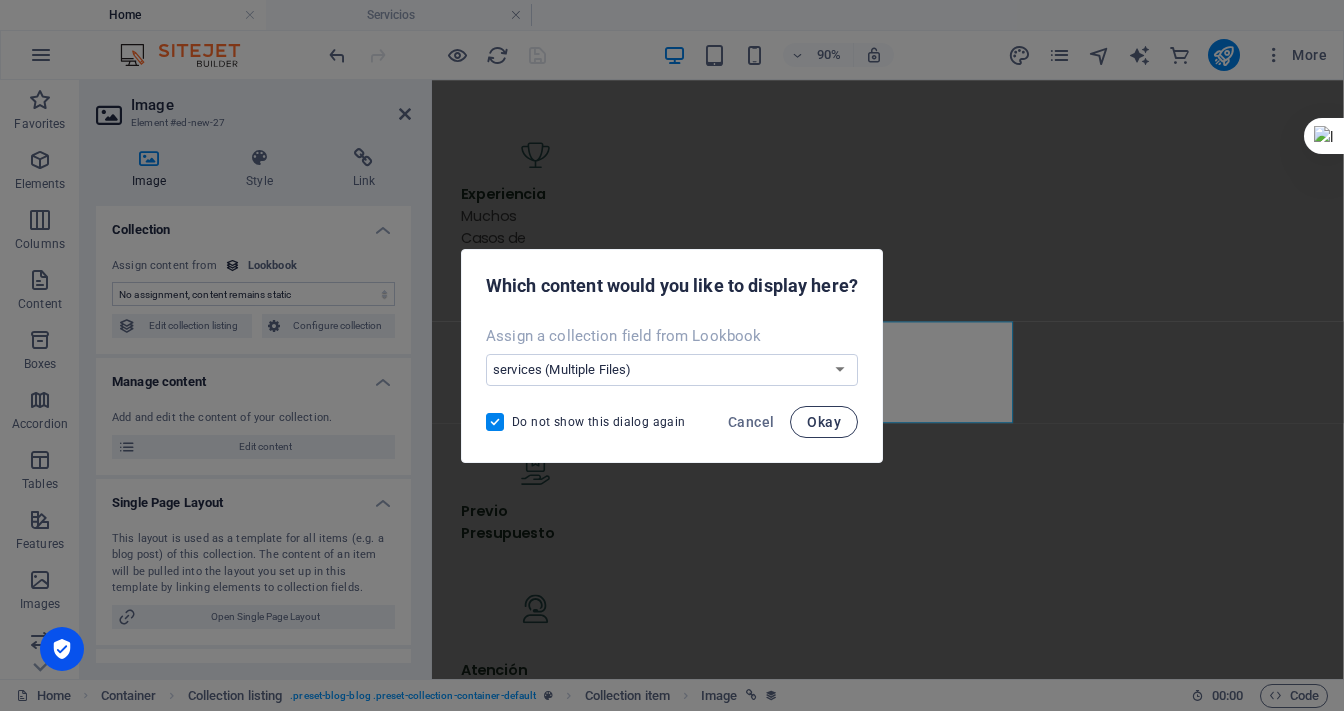click on "Okay" at bounding box center [824, 422] 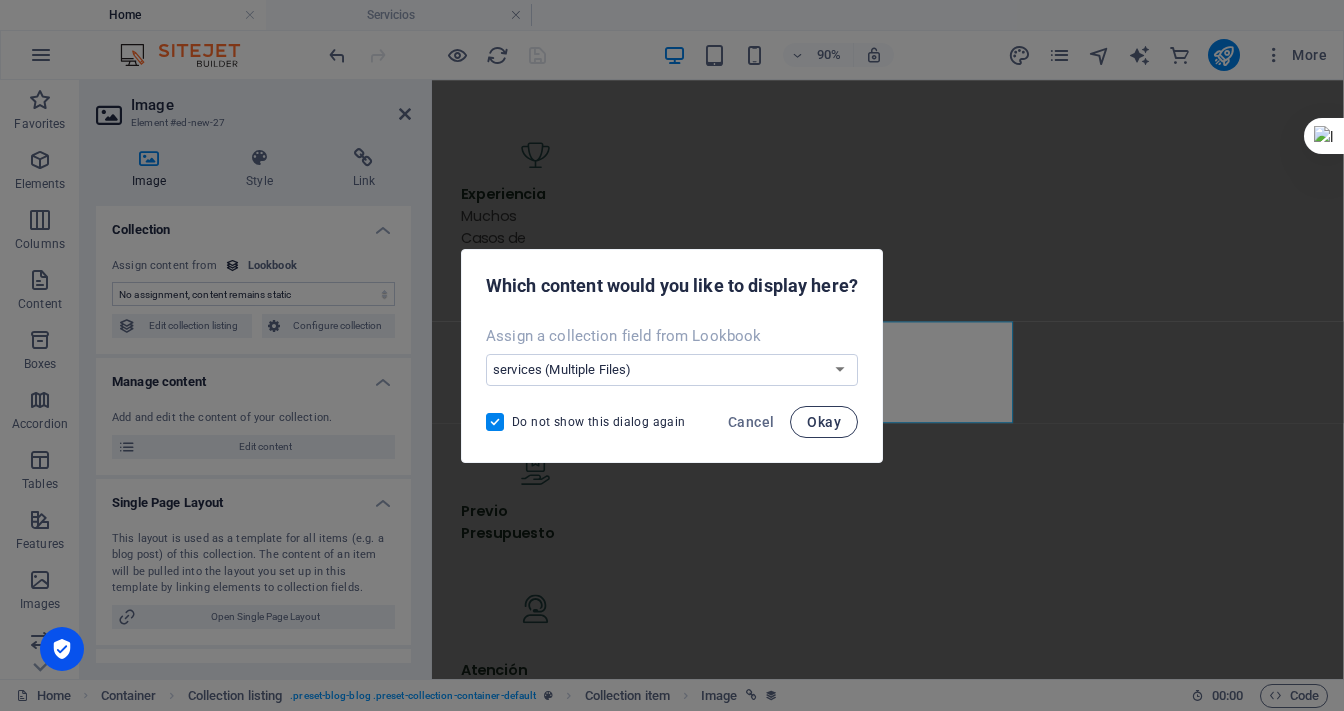 select on "services" 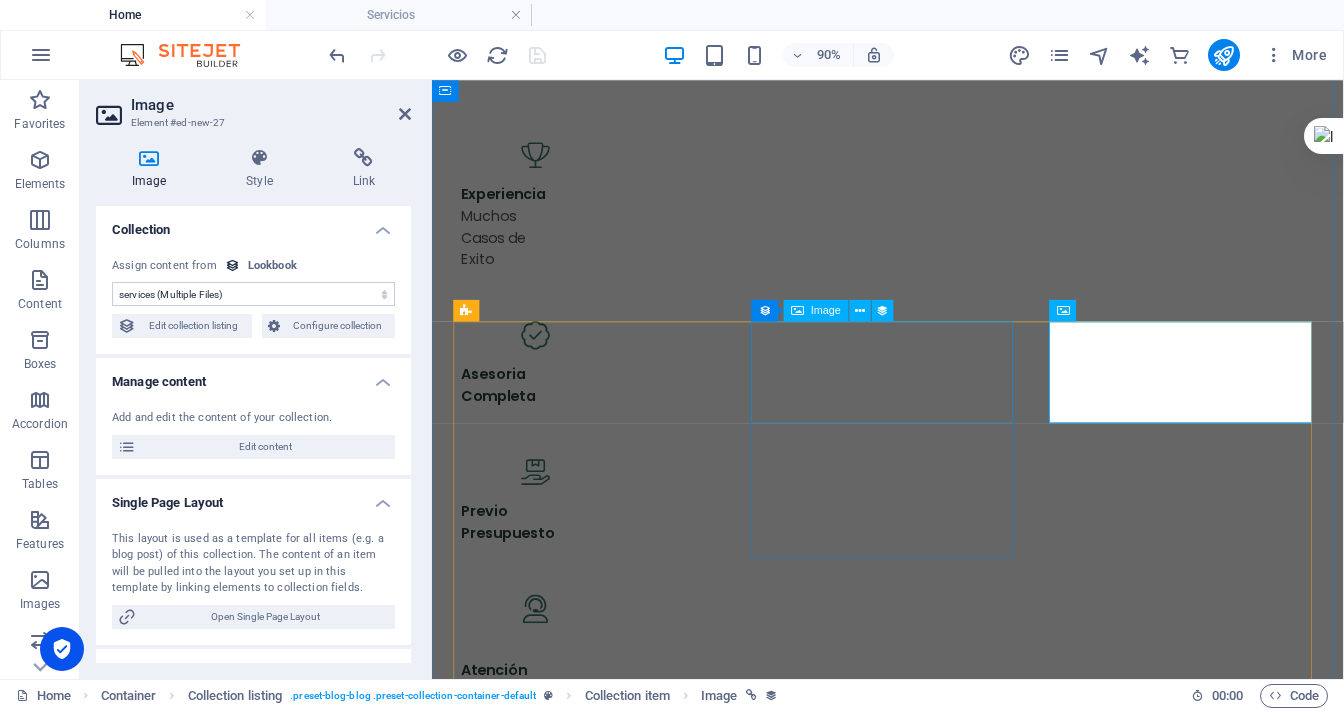 click at bounding box center (938, 6983) 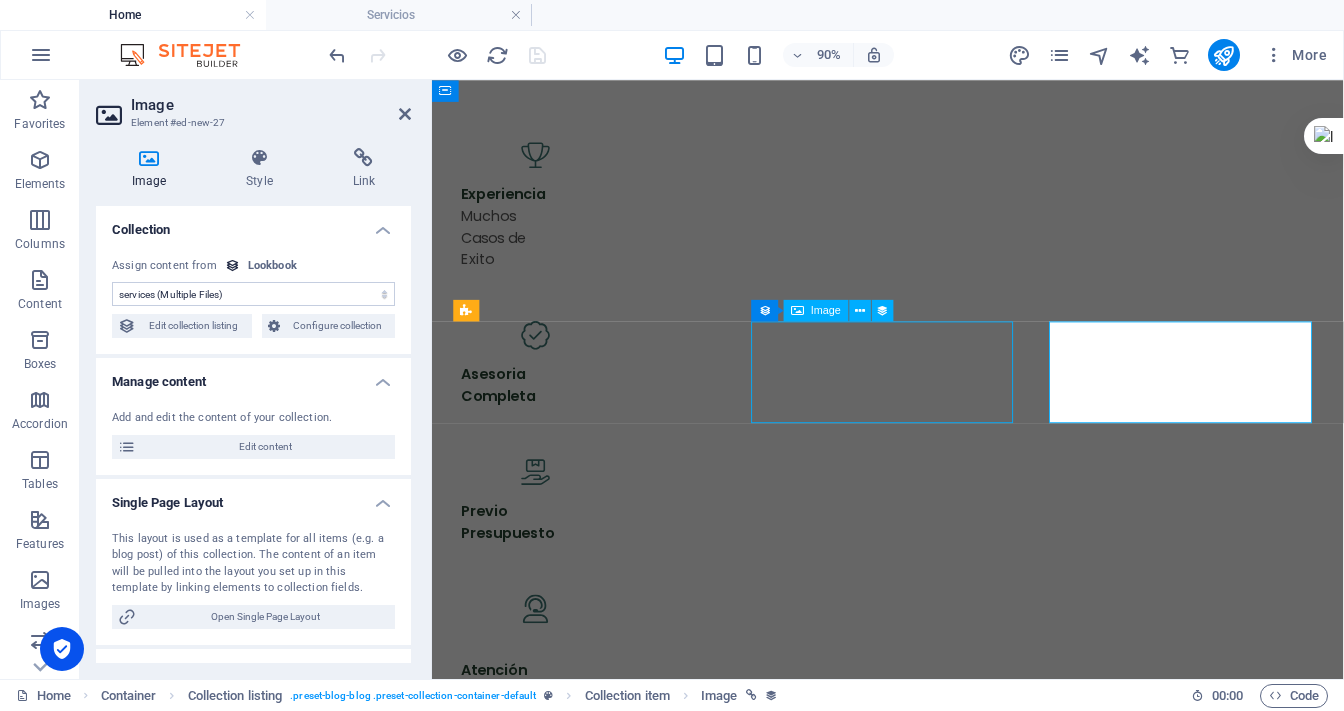 click at bounding box center (938, 6983) 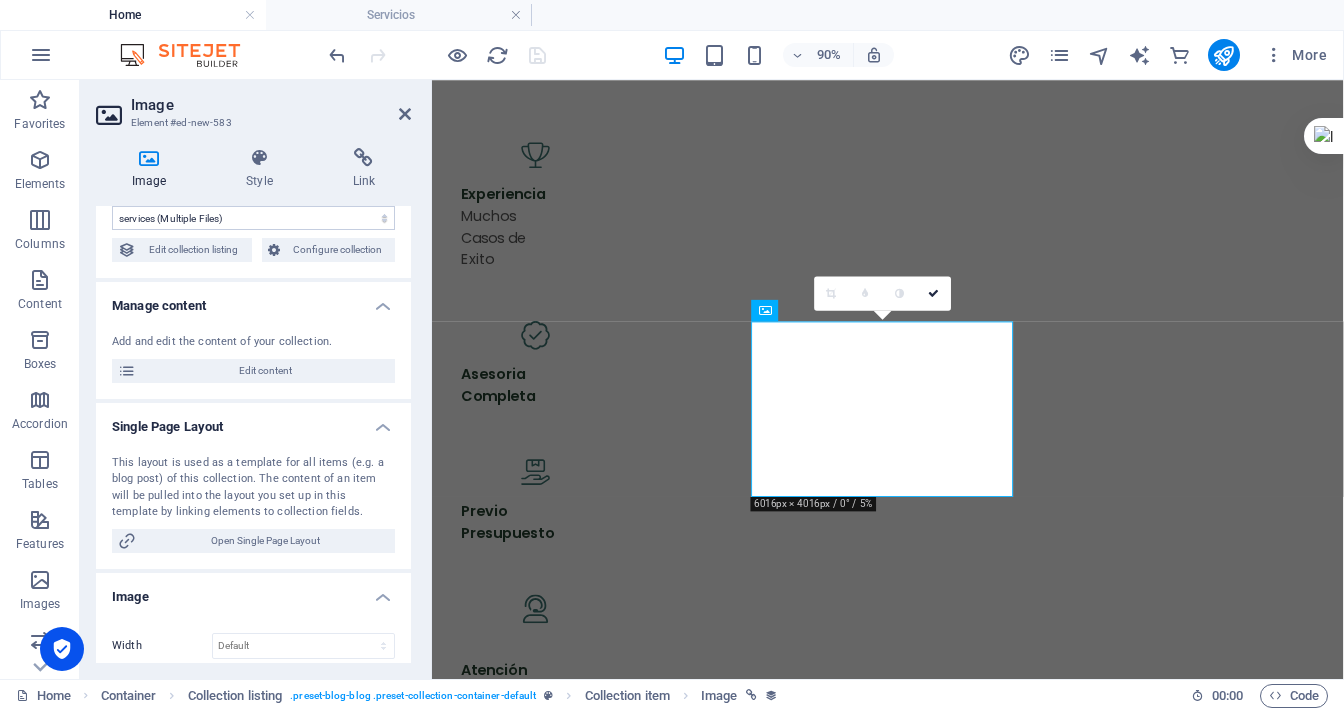 scroll, scrollTop: 0, scrollLeft: 0, axis: both 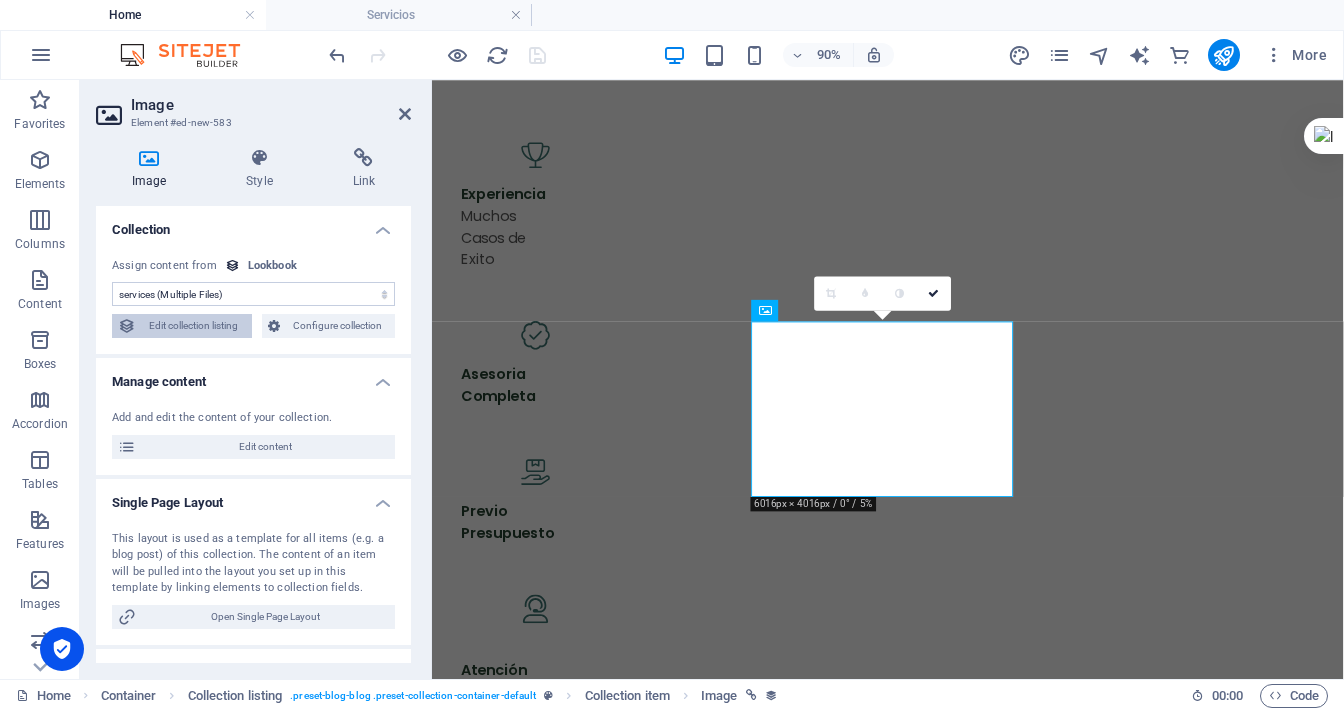 click on "Edit collection listing" at bounding box center (194, 326) 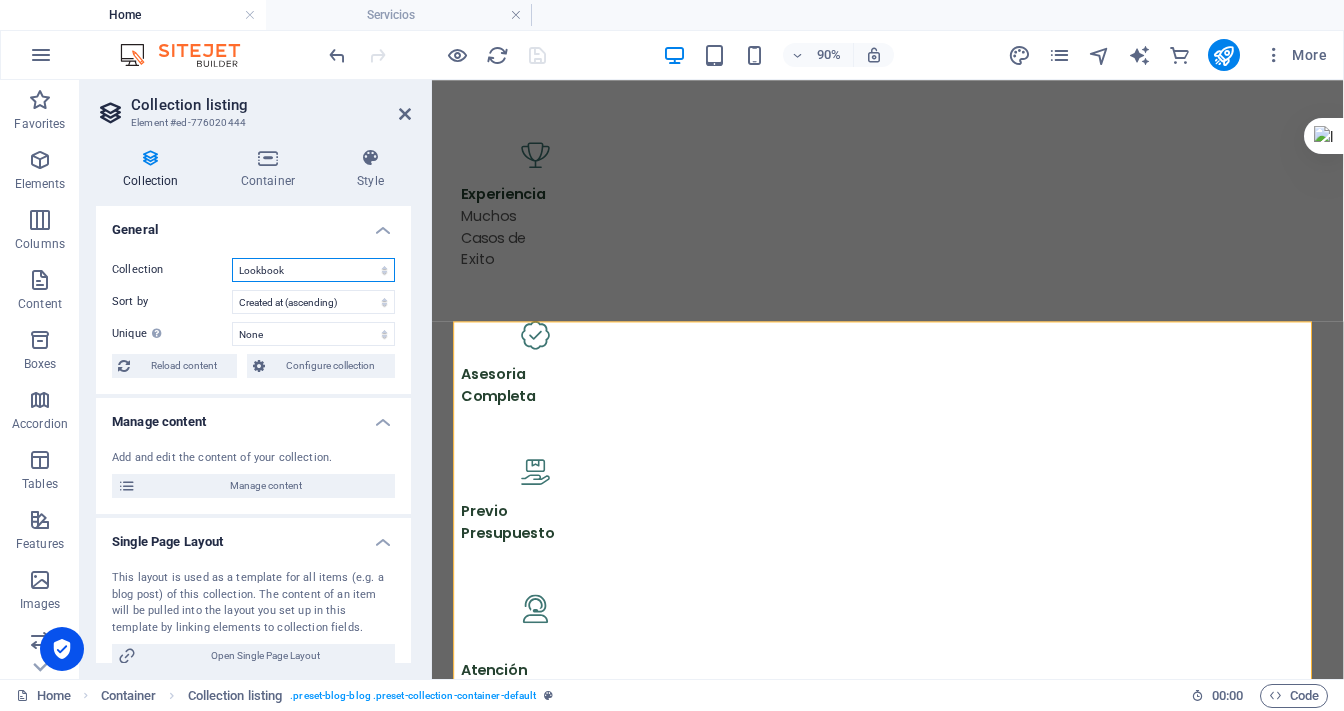 click on "Lookbook" at bounding box center (313, 270) 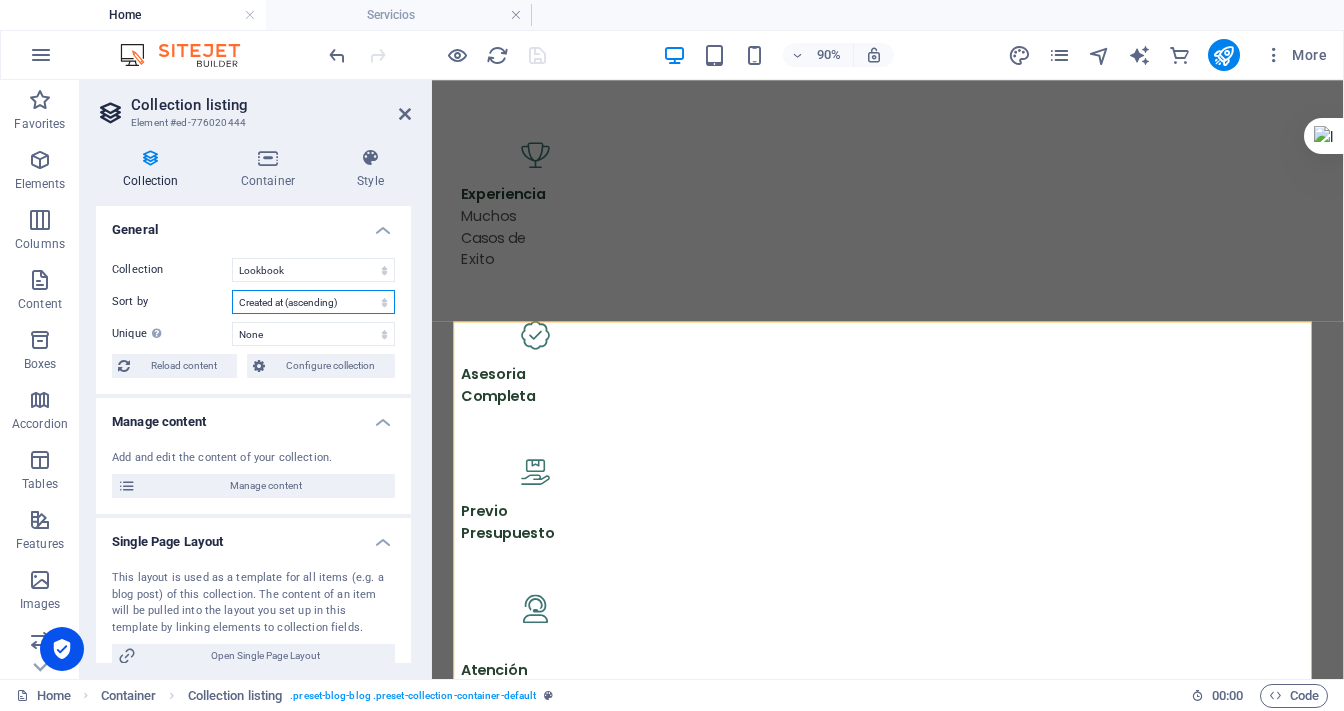 click on "Created at (ascending) Created at (descending) Updated at (ascending) Updated at (descending) Name (ascending) Name (descending) Slug (ascending) Slug (descending) Random" at bounding box center [313, 302] 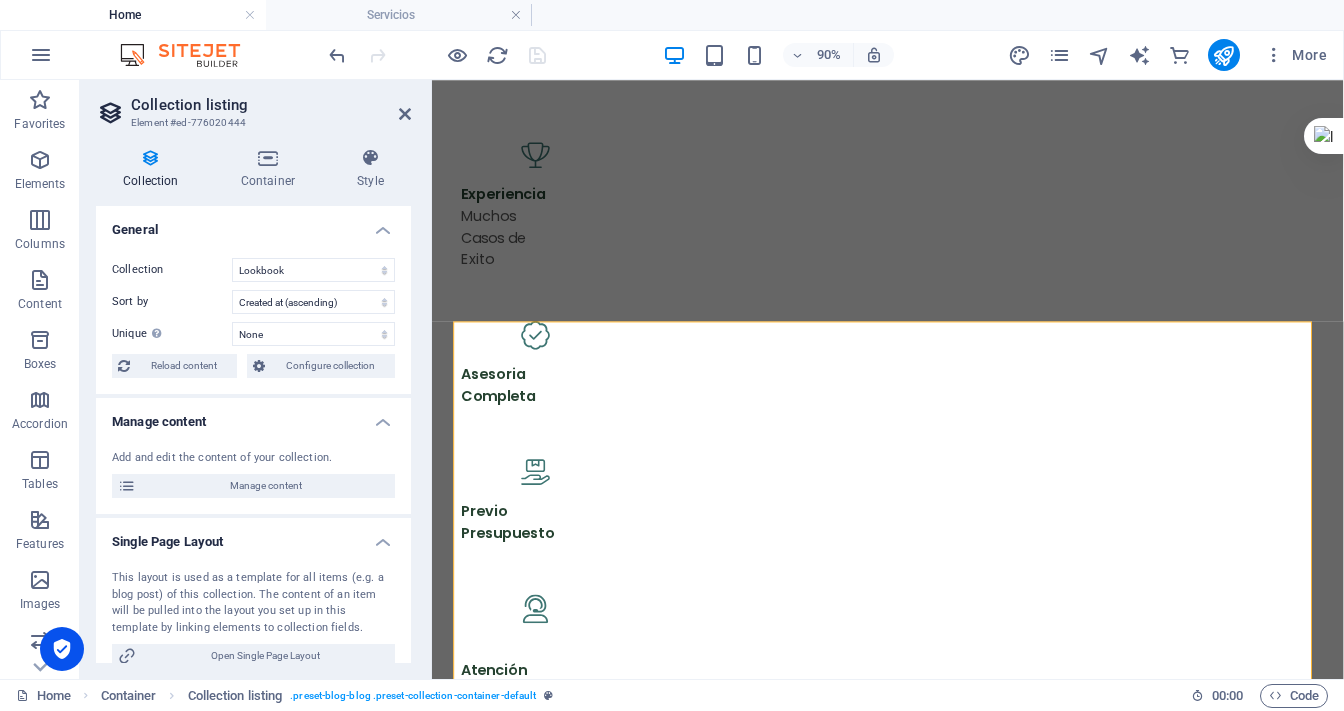 click on "General" at bounding box center (253, 224) 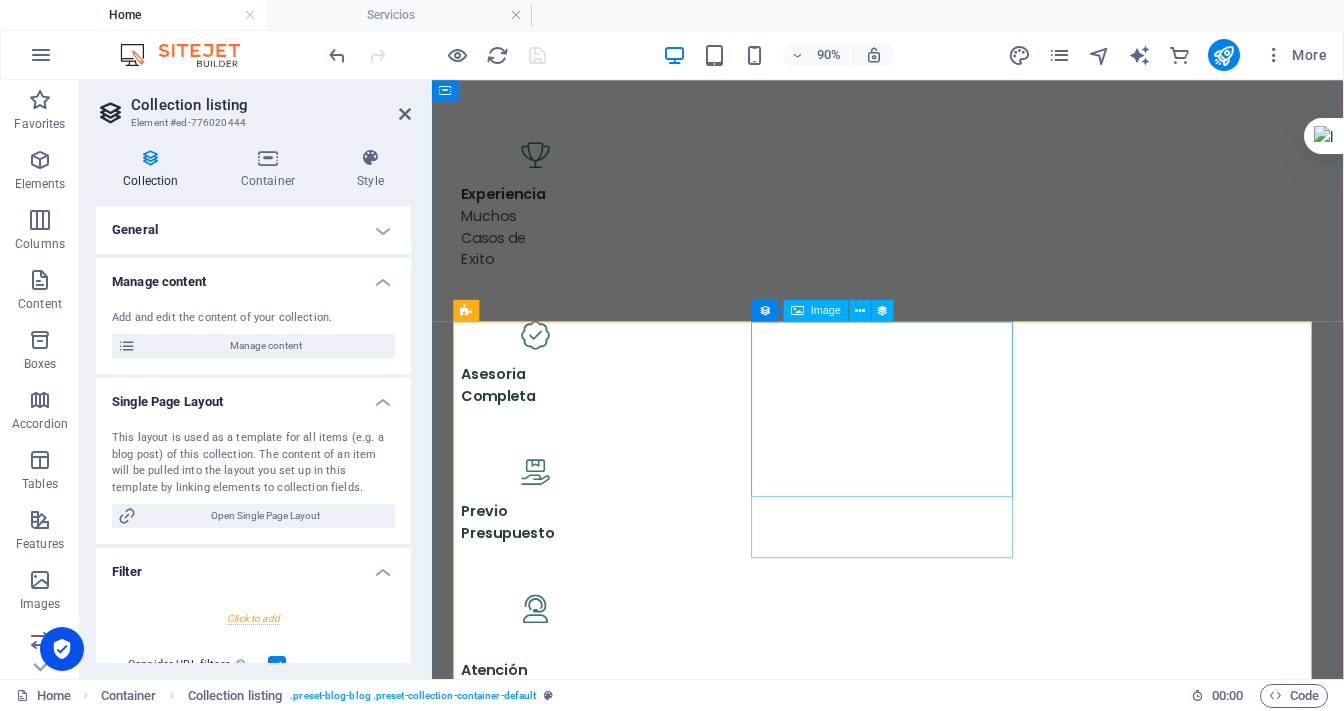click at bounding box center [938, 7931] 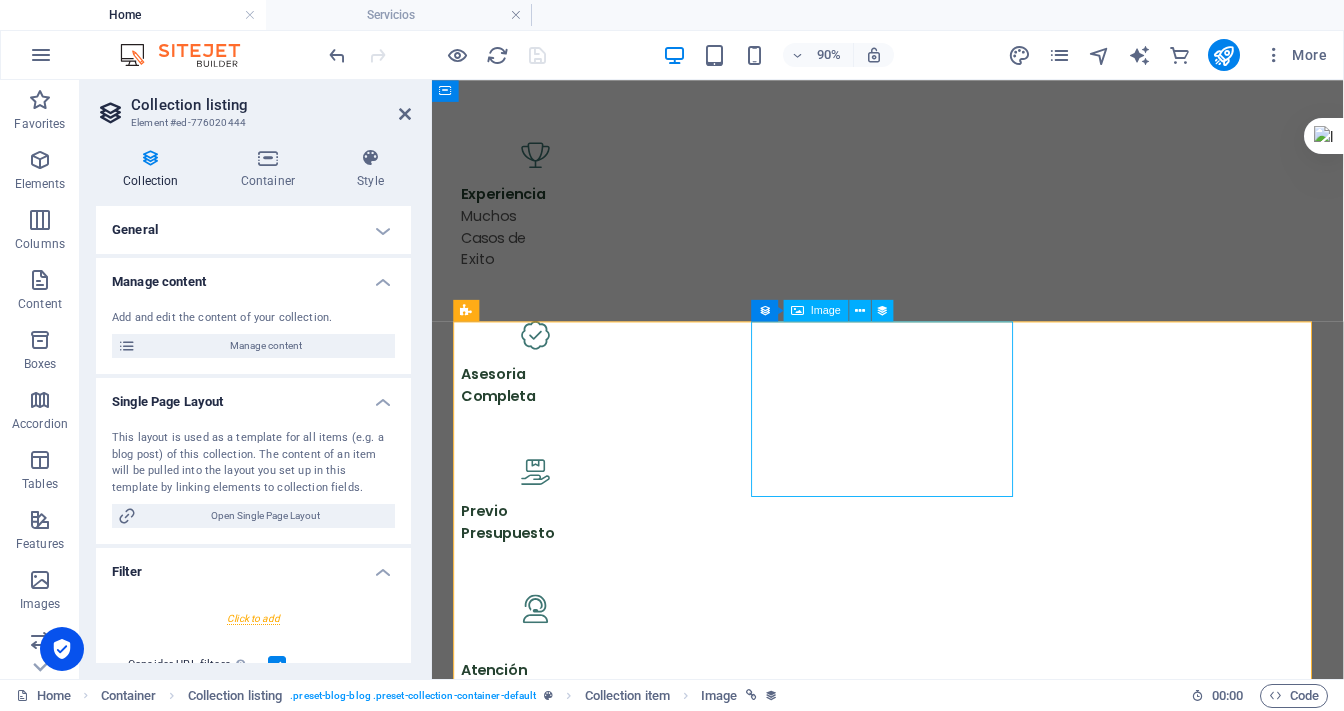 click at bounding box center (938, 7931) 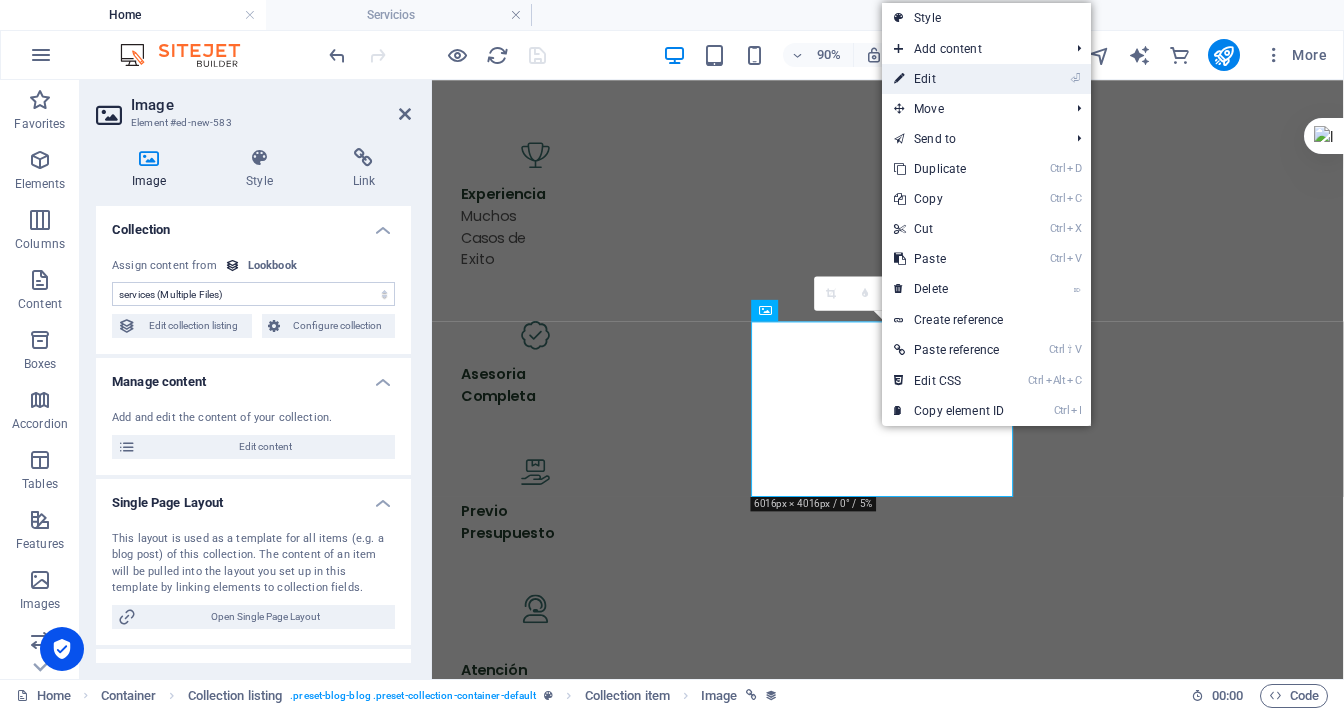 click on "⏎  Edit" at bounding box center (949, 79) 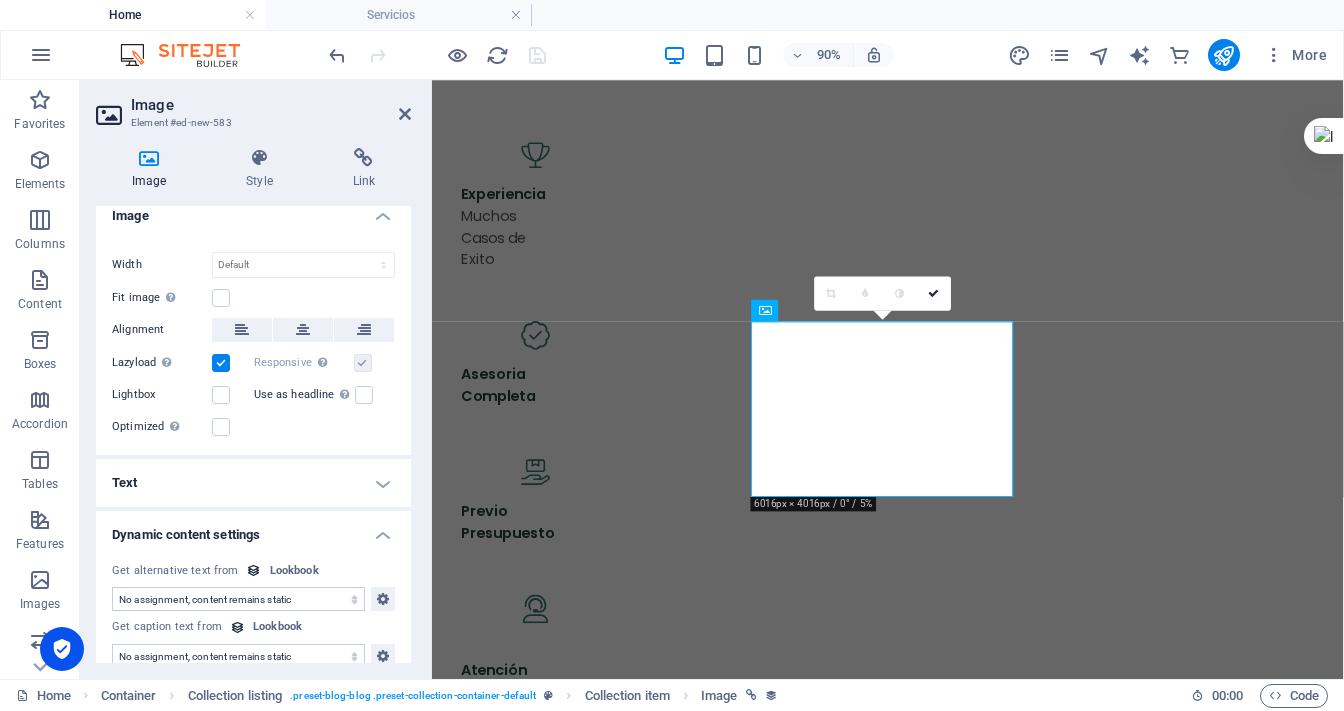 scroll, scrollTop: 476, scrollLeft: 0, axis: vertical 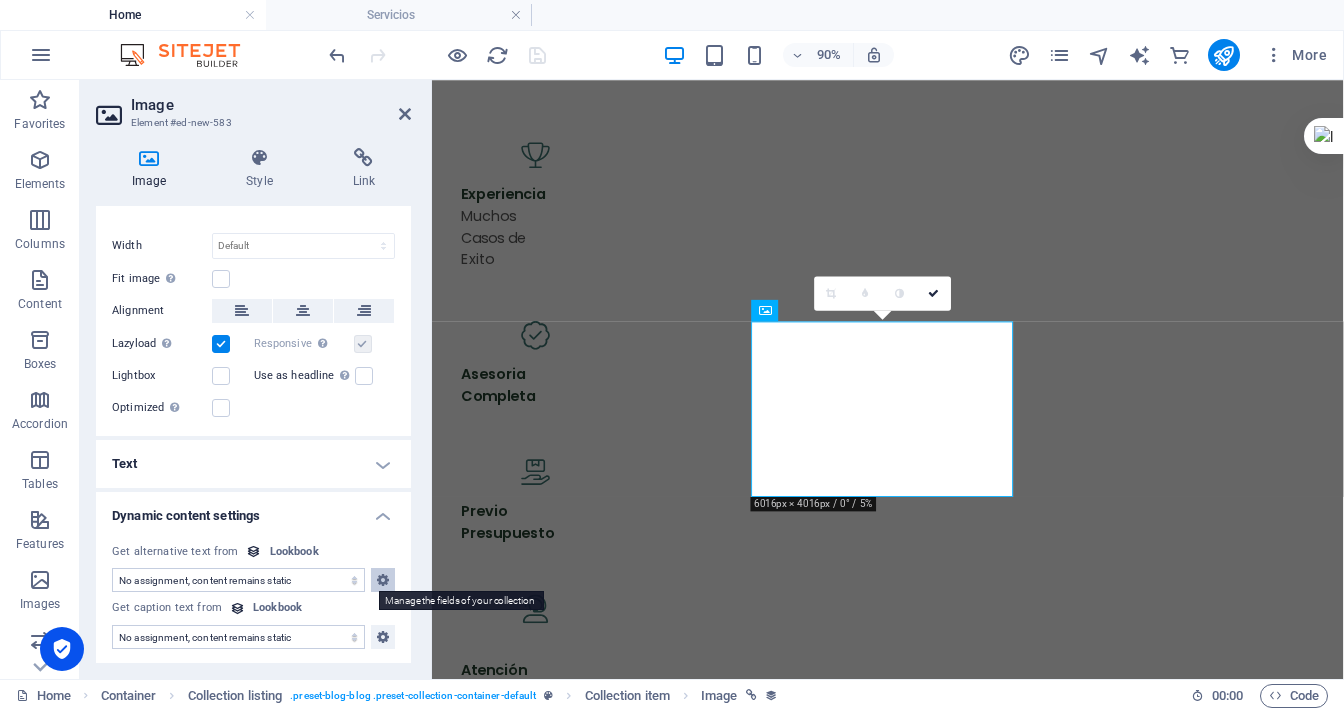 click at bounding box center (383, 580) 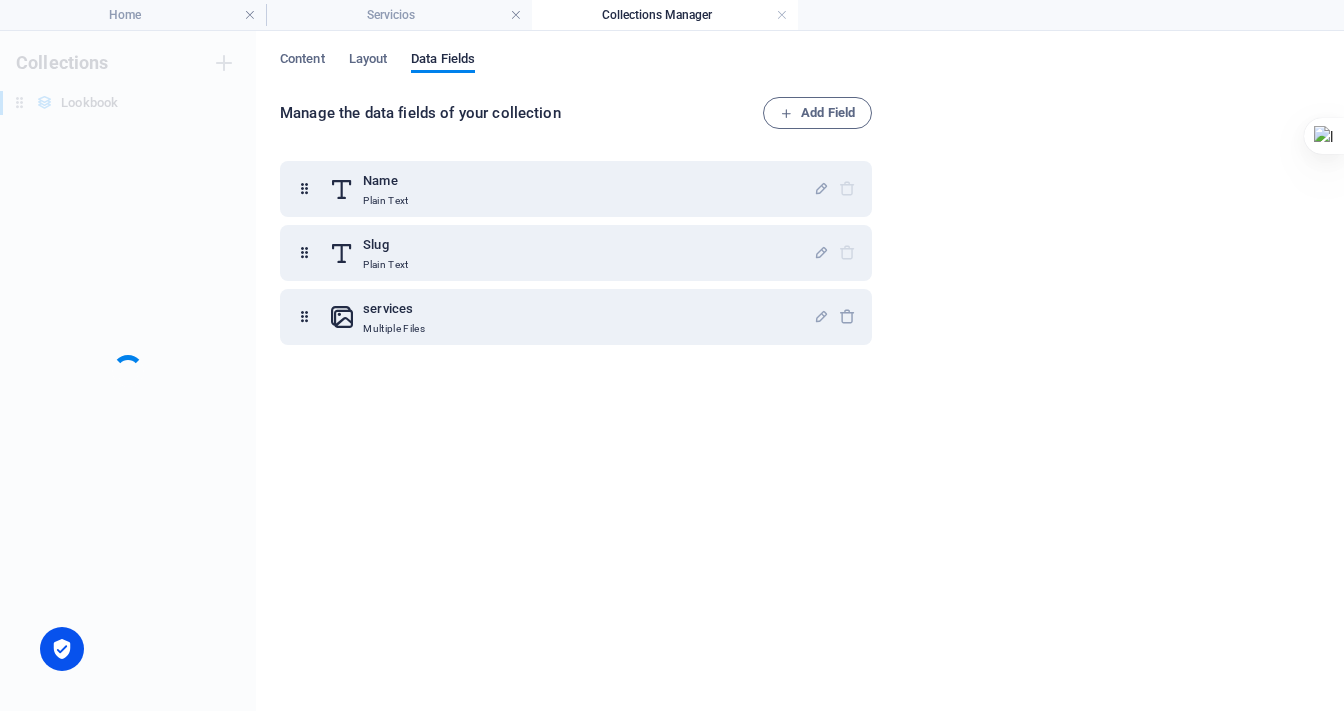 scroll, scrollTop: 0, scrollLeft: 0, axis: both 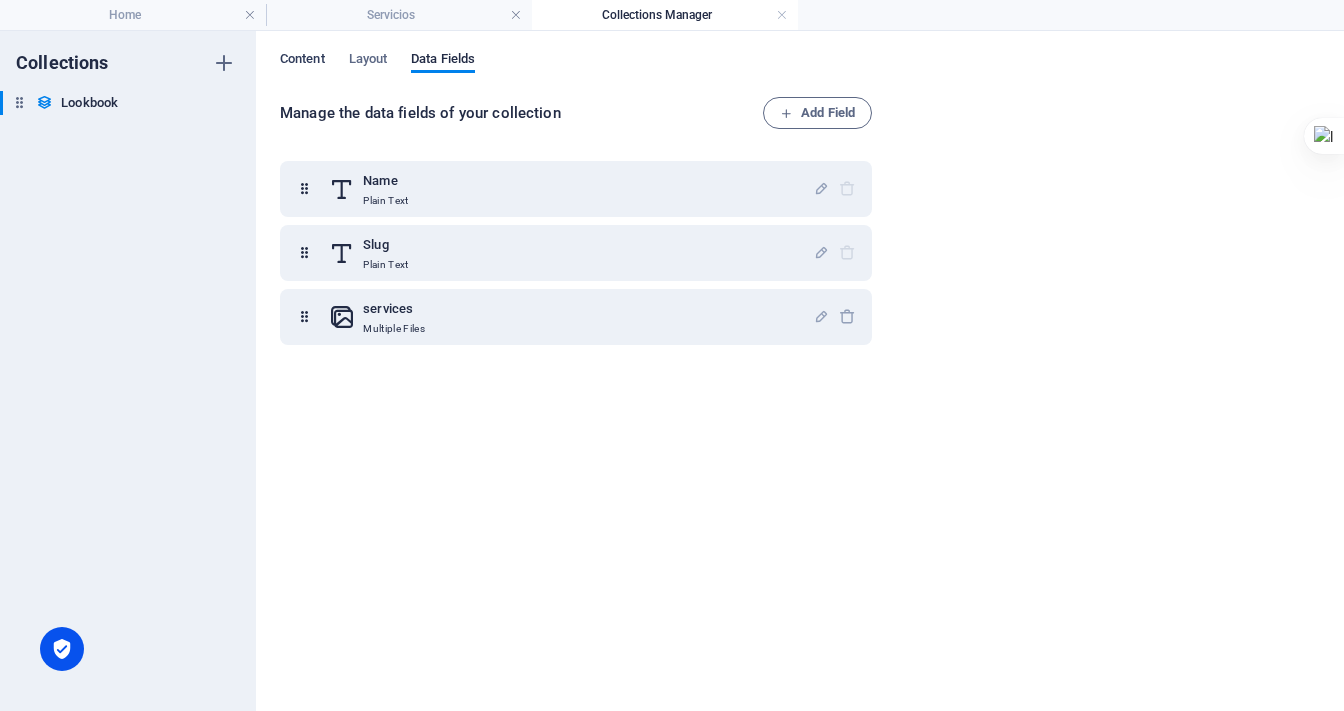 click on "Content" at bounding box center (302, 61) 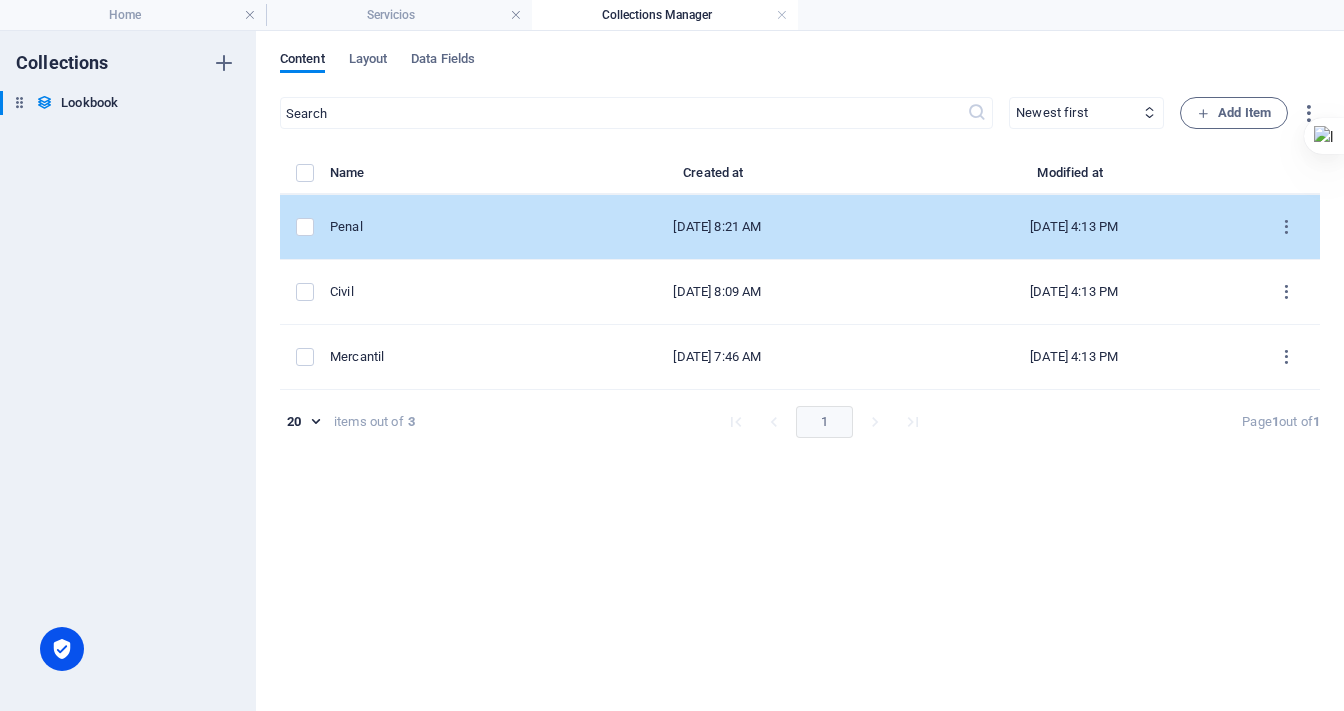click on "Oct 1, 2024 8:21 AM" at bounding box center (717, 227) 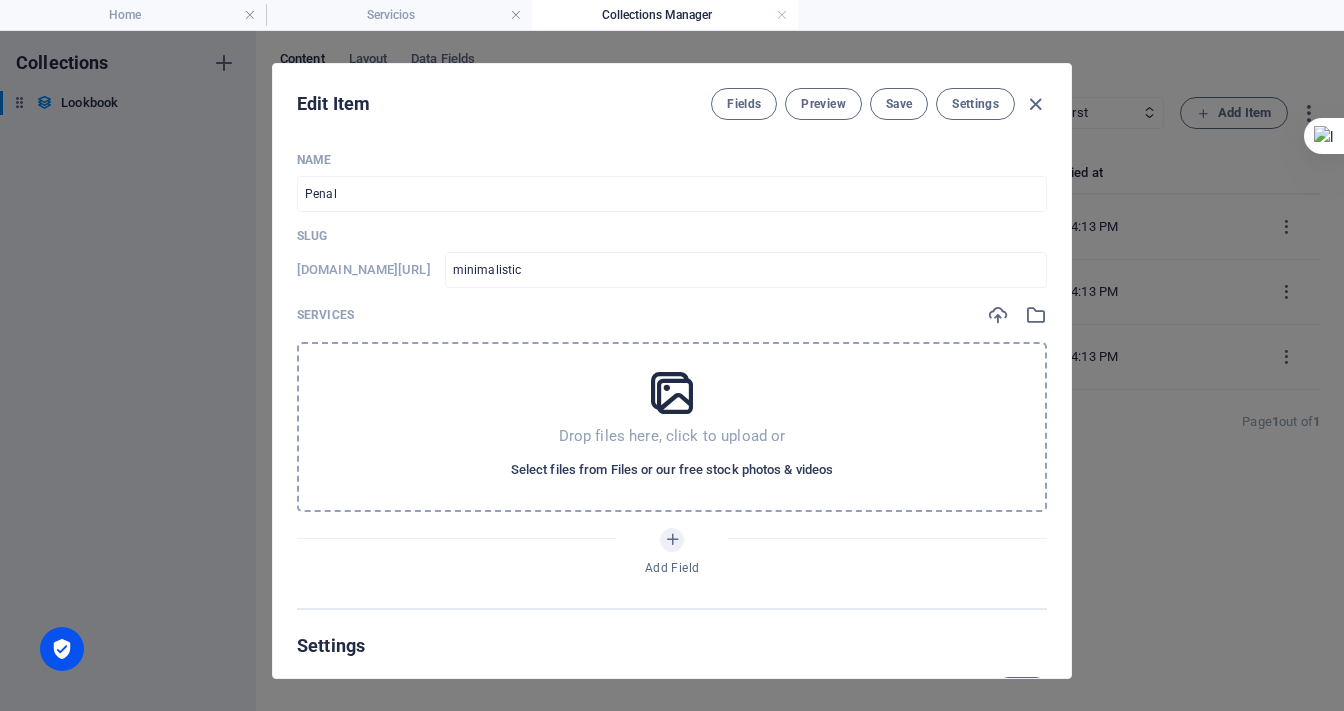 click on "Select files from Files or our free stock photos & videos" at bounding box center (672, 470) 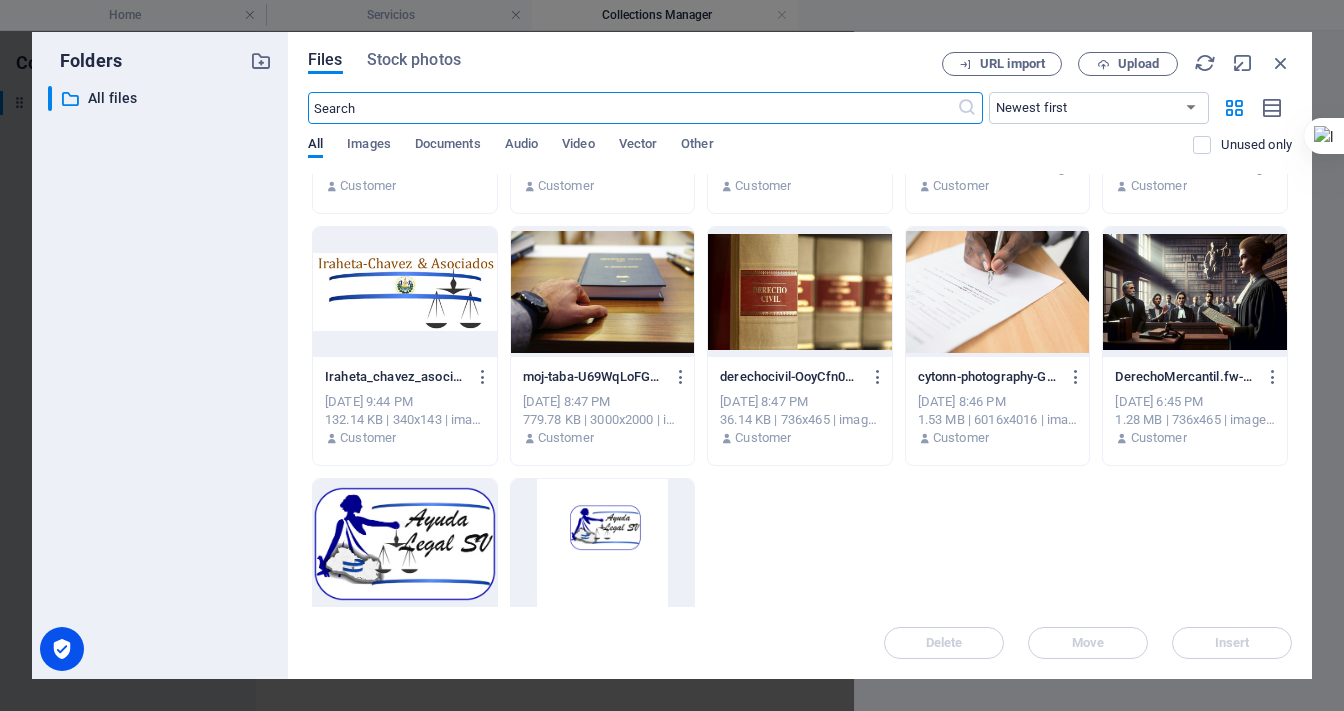 scroll, scrollTop: 480, scrollLeft: 0, axis: vertical 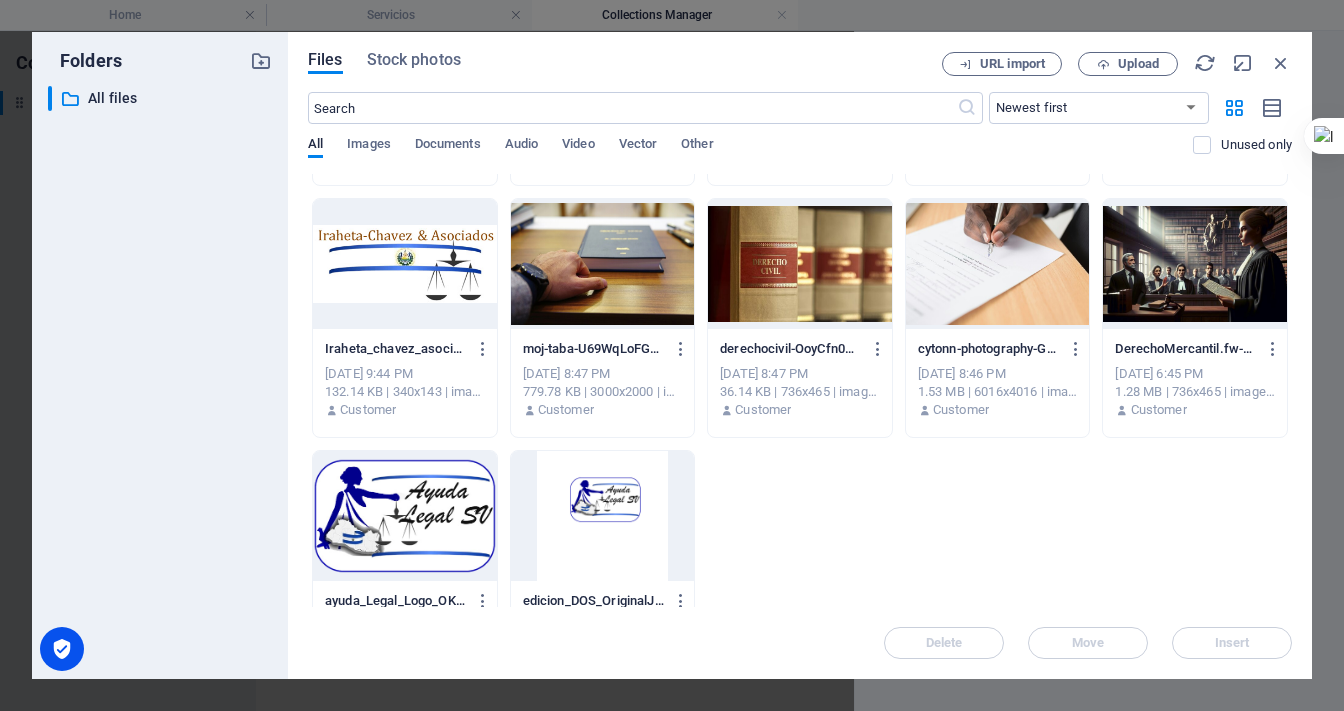 click at bounding box center [603, 264] 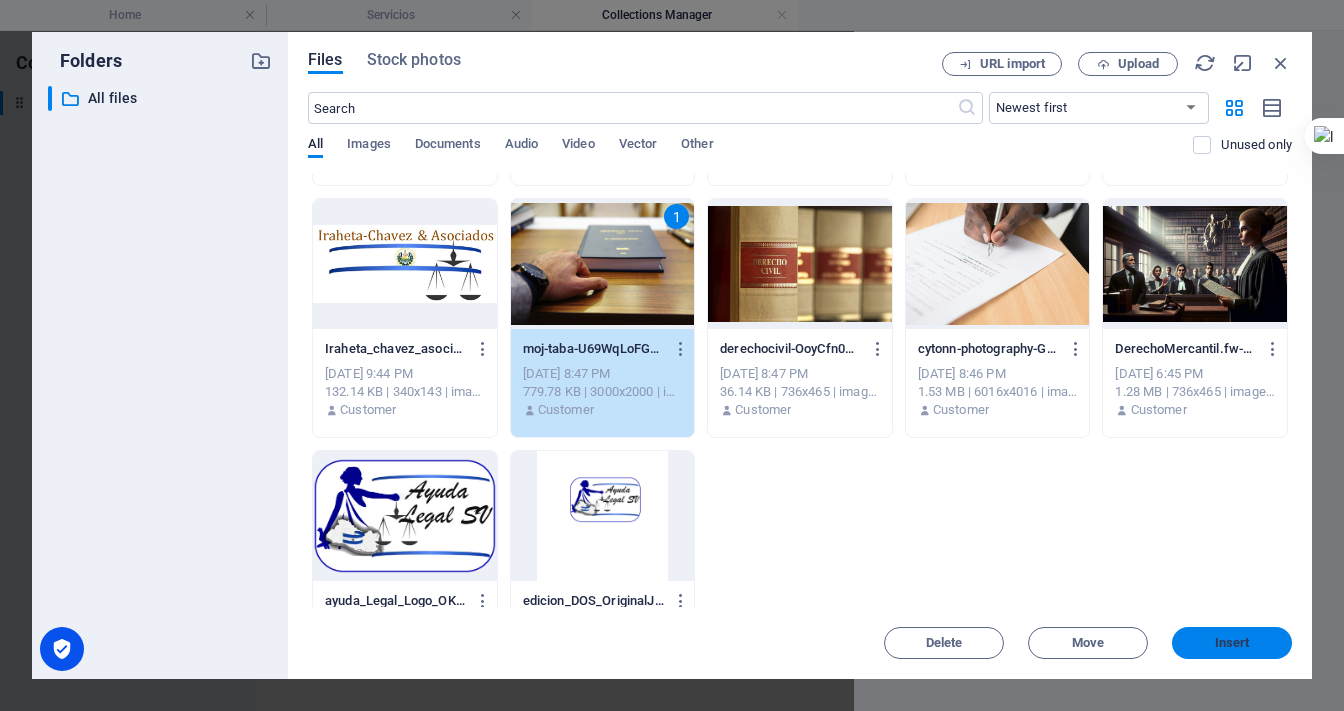 click on "Insert" at bounding box center (1232, 643) 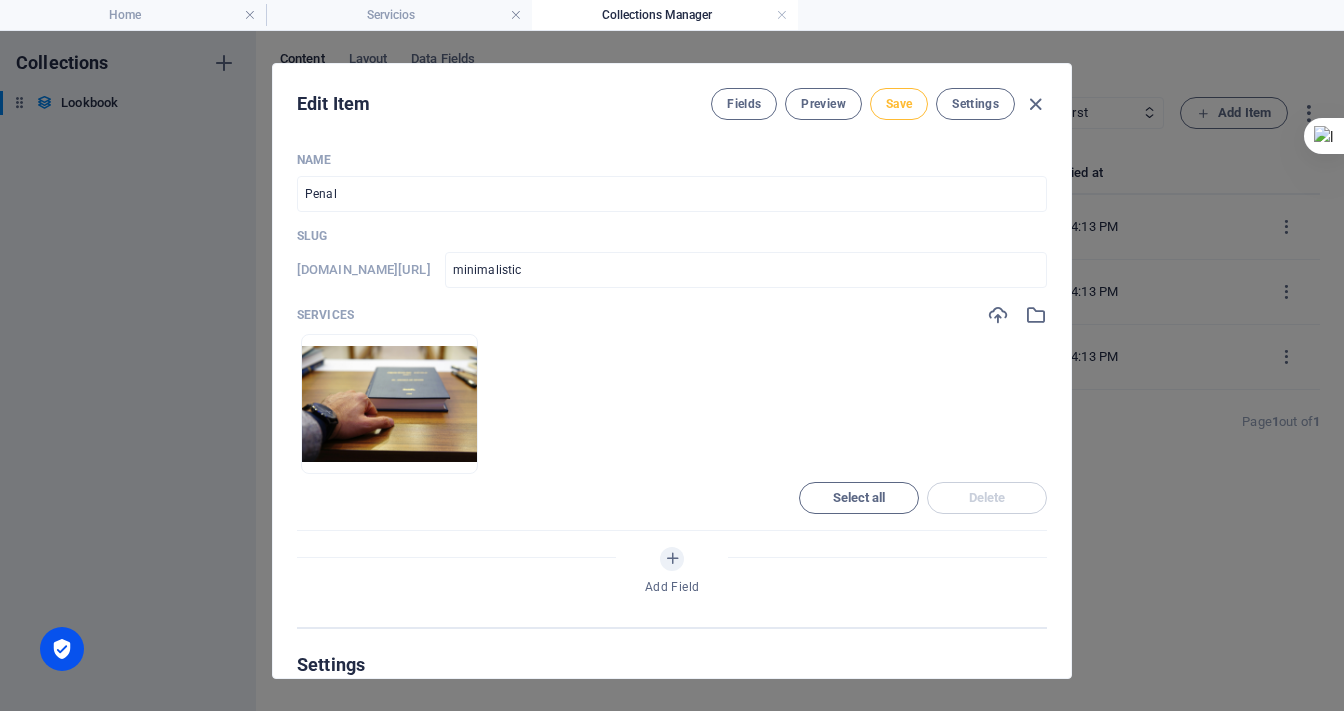 click on "Save" at bounding box center [899, 104] 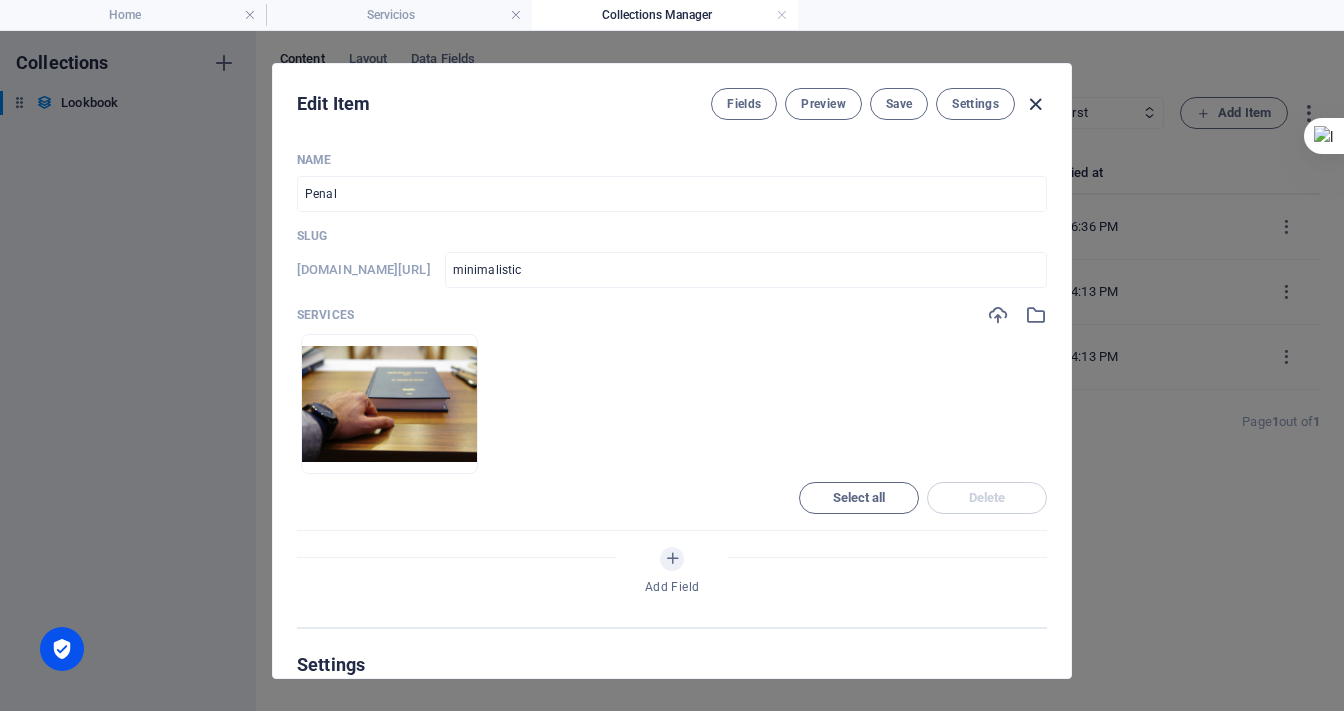 click at bounding box center (1035, 104) 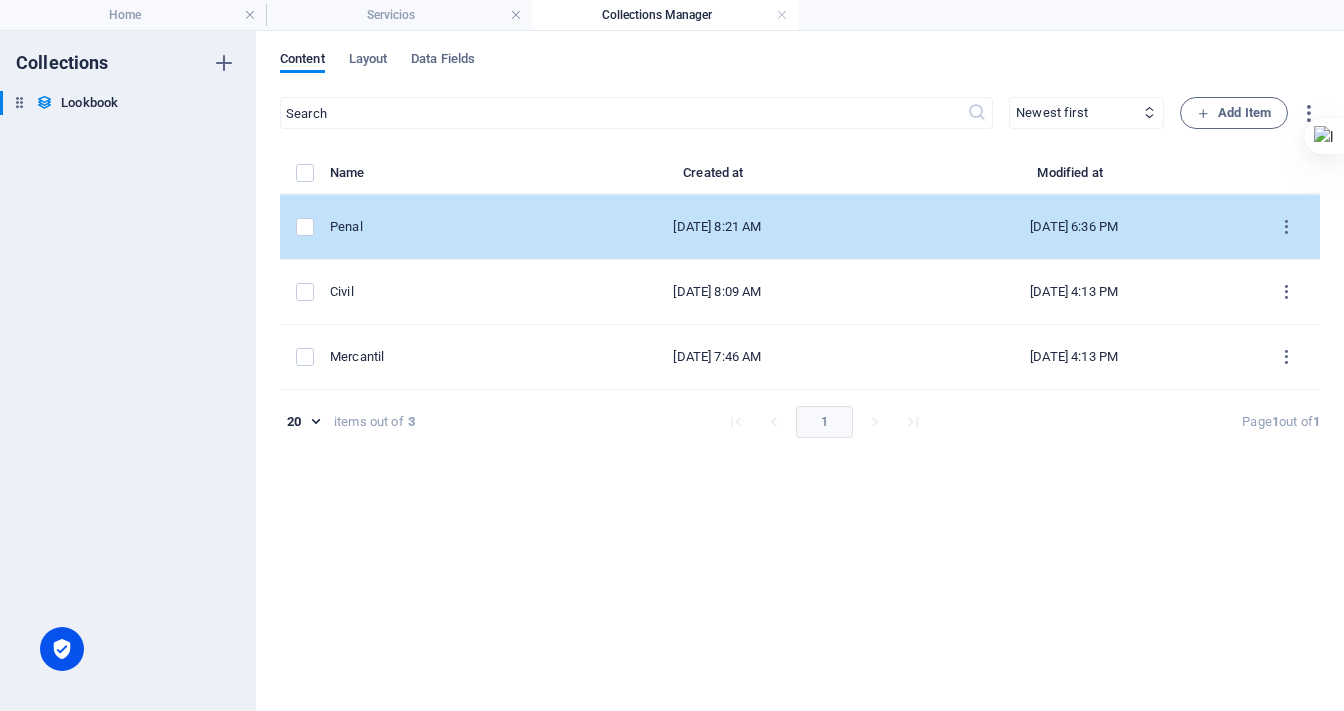 click on "Oct 1, 2024 8:21 AM" at bounding box center (717, 227) 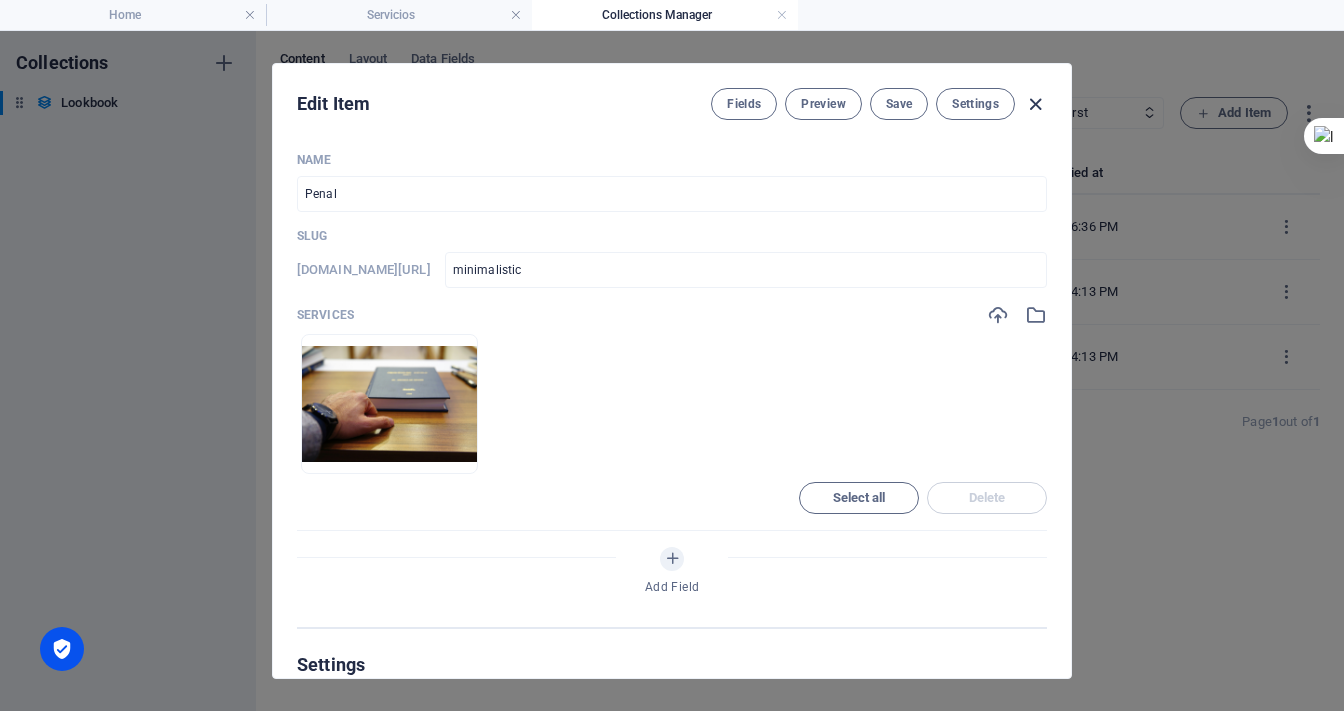 click at bounding box center (1035, 104) 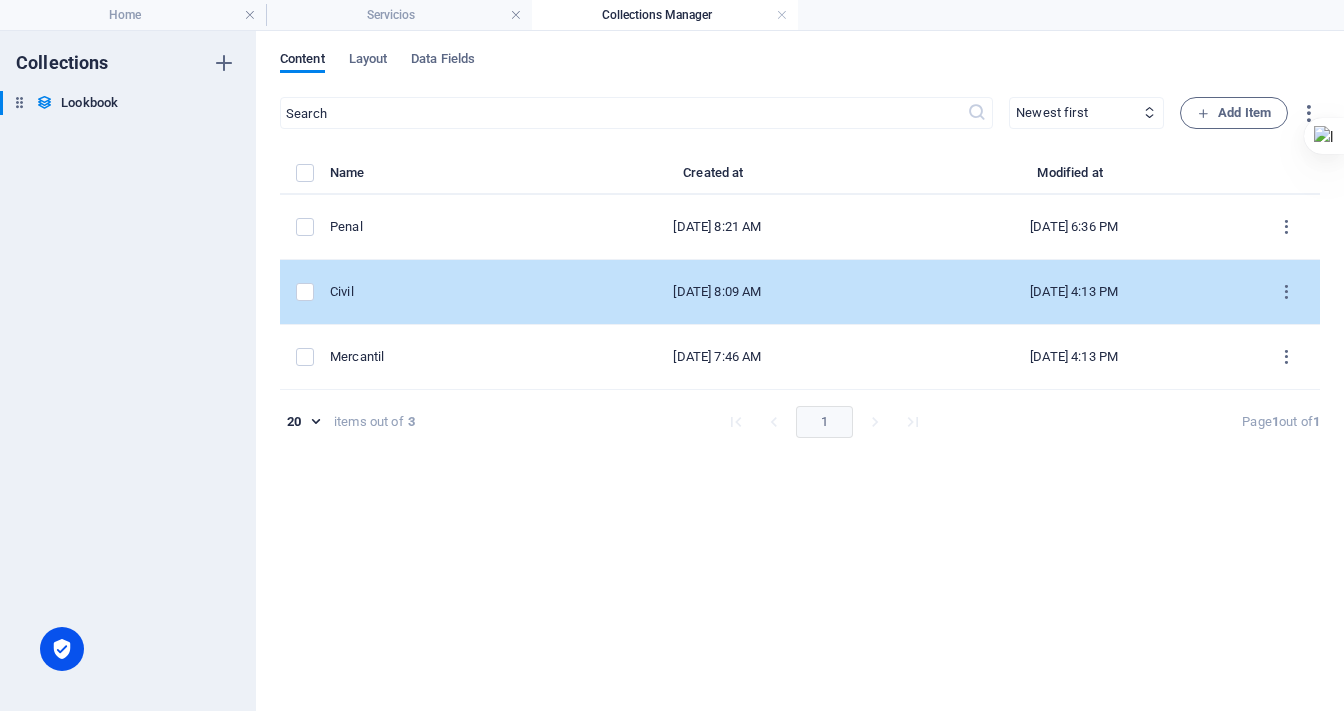 click on "Oct 1, 2024 8:09 AM" at bounding box center [717, 292] 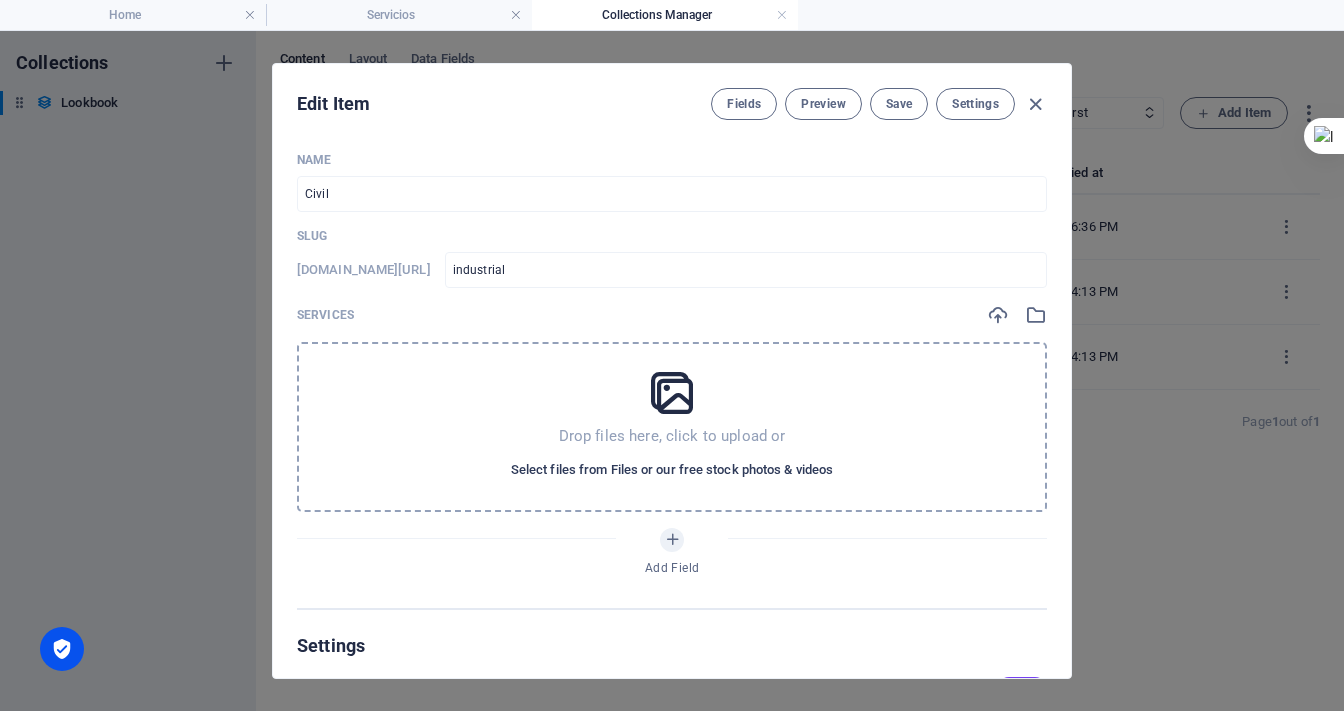 click on "Select files from Files or our free stock photos & videos" at bounding box center [672, 470] 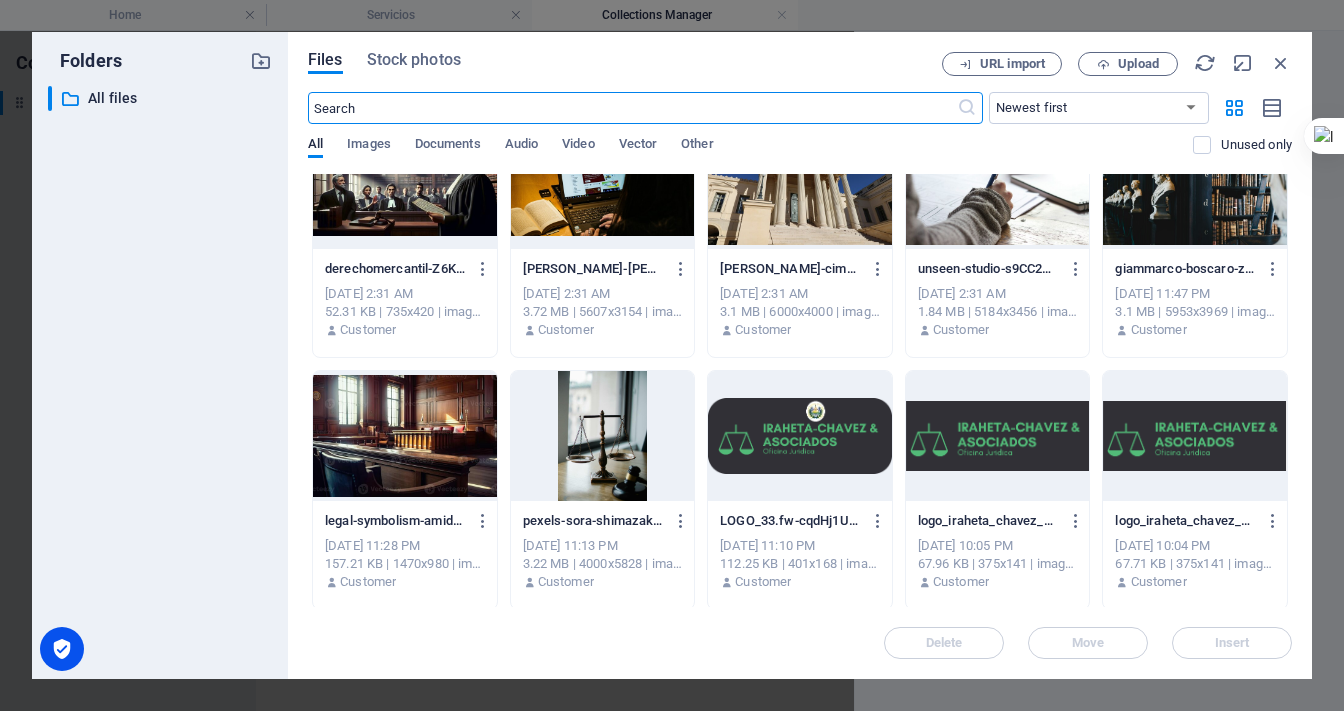 scroll, scrollTop: 0, scrollLeft: 0, axis: both 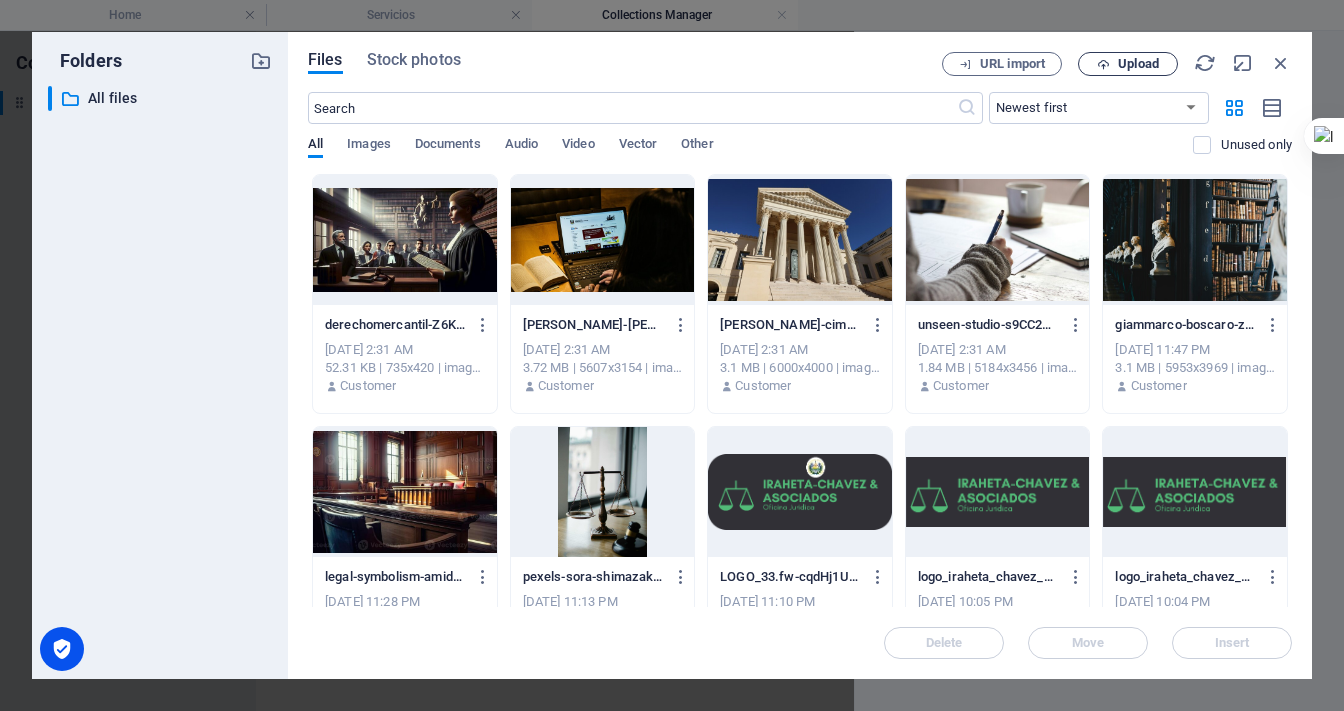 click on "Upload" at bounding box center [1138, 64] 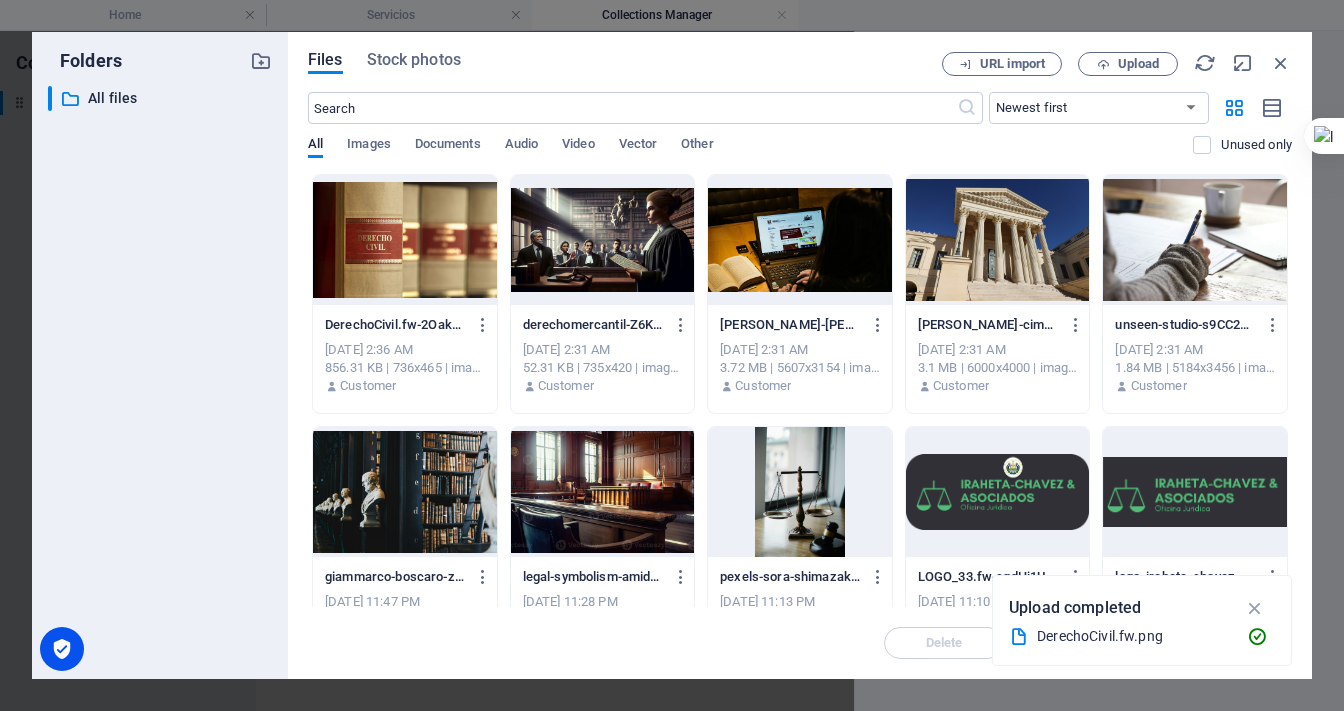click at bounding box center (405, 240) 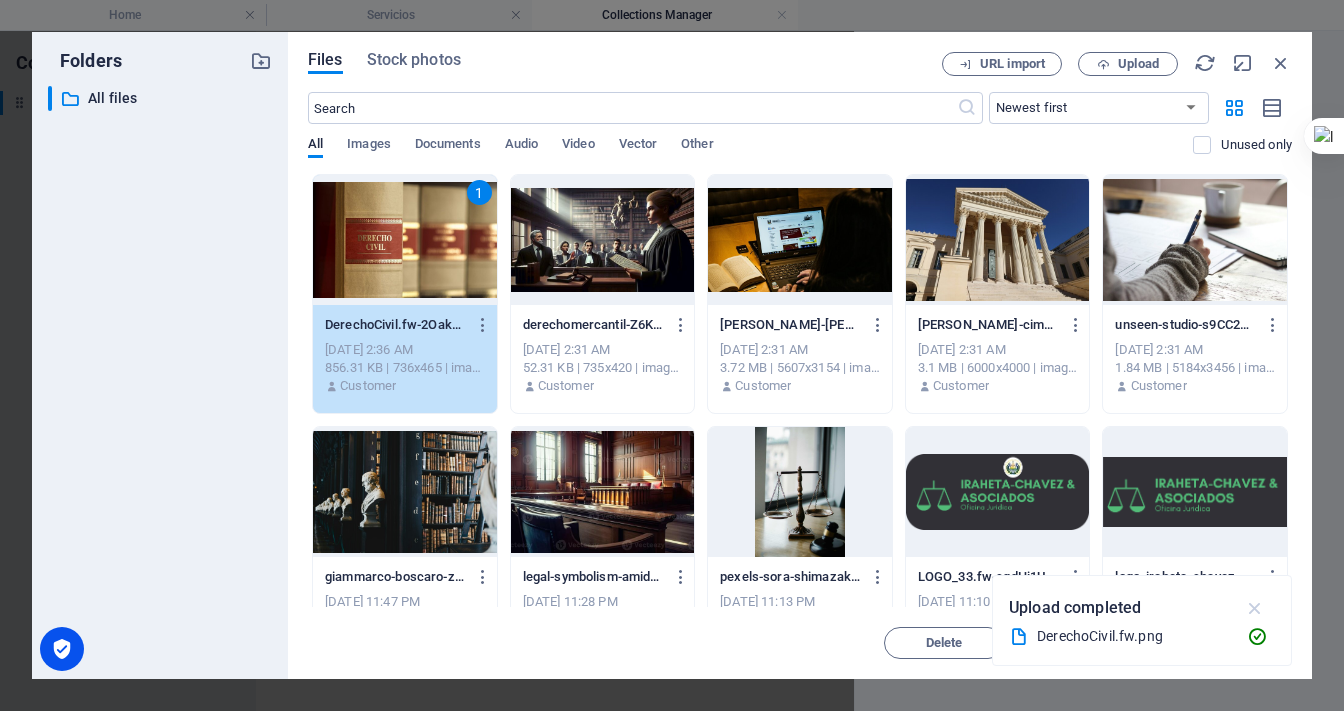 click at bounding box center (1255, 608) 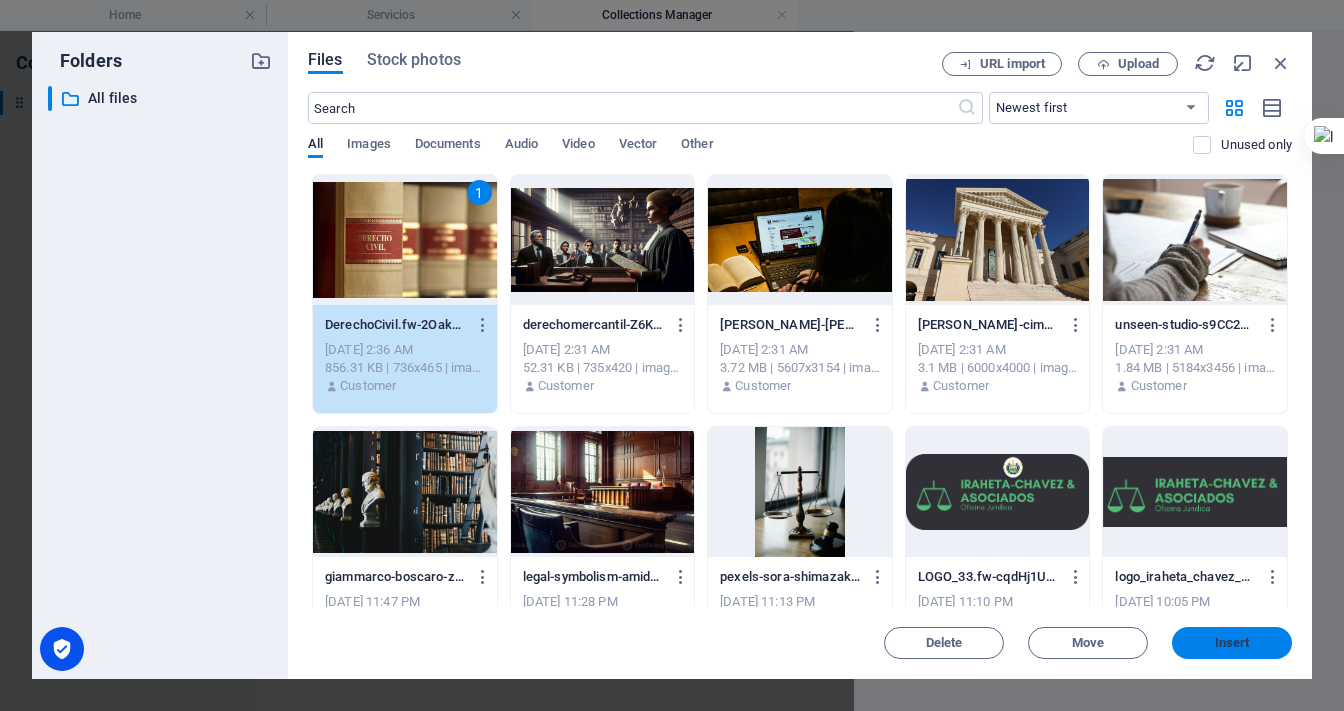 click on "Insert" at bounding box center (1232, 643) 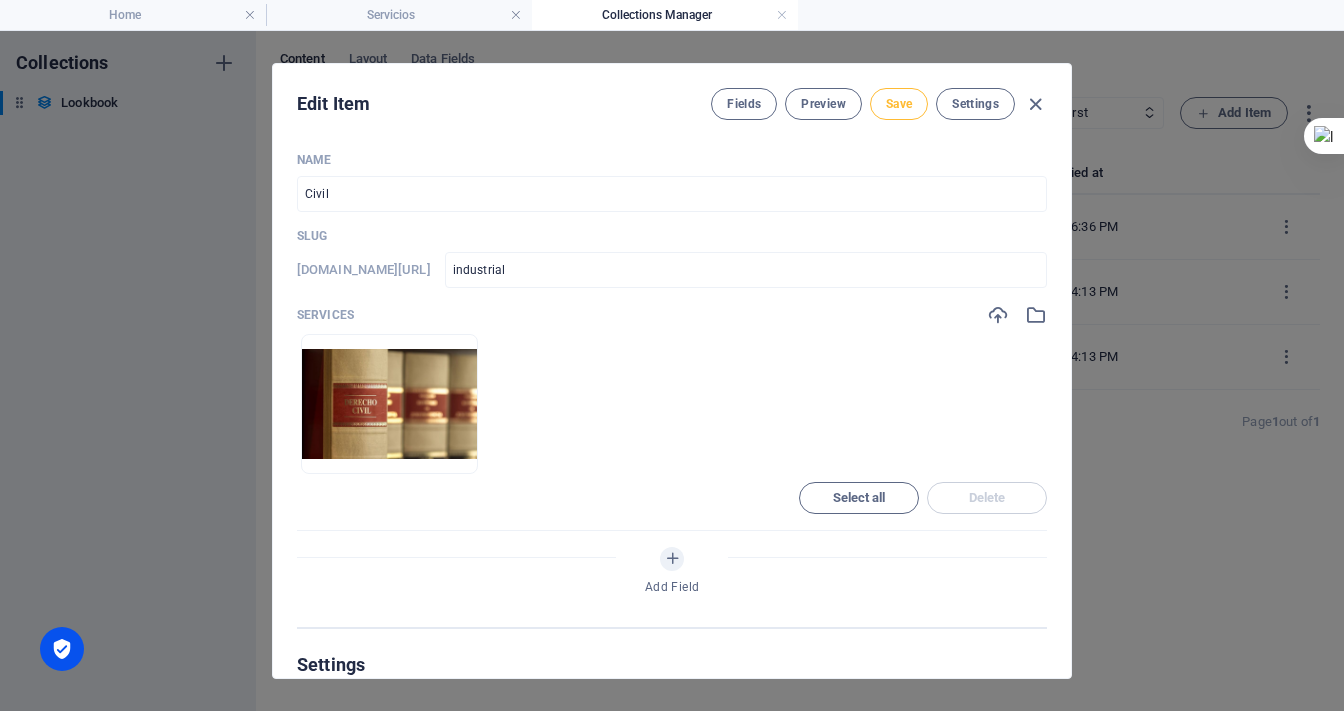click on "Save" at bounding box center [899, 104] 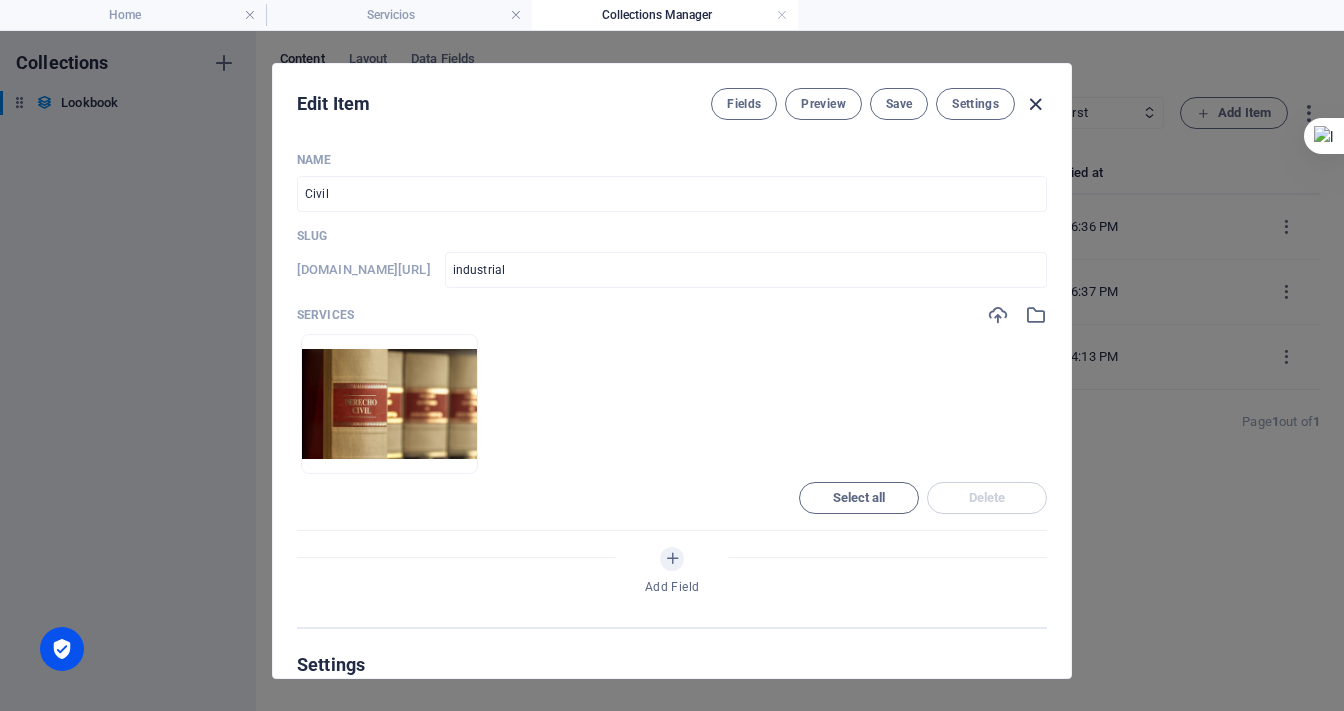 click at bounding box center [1035, 104] 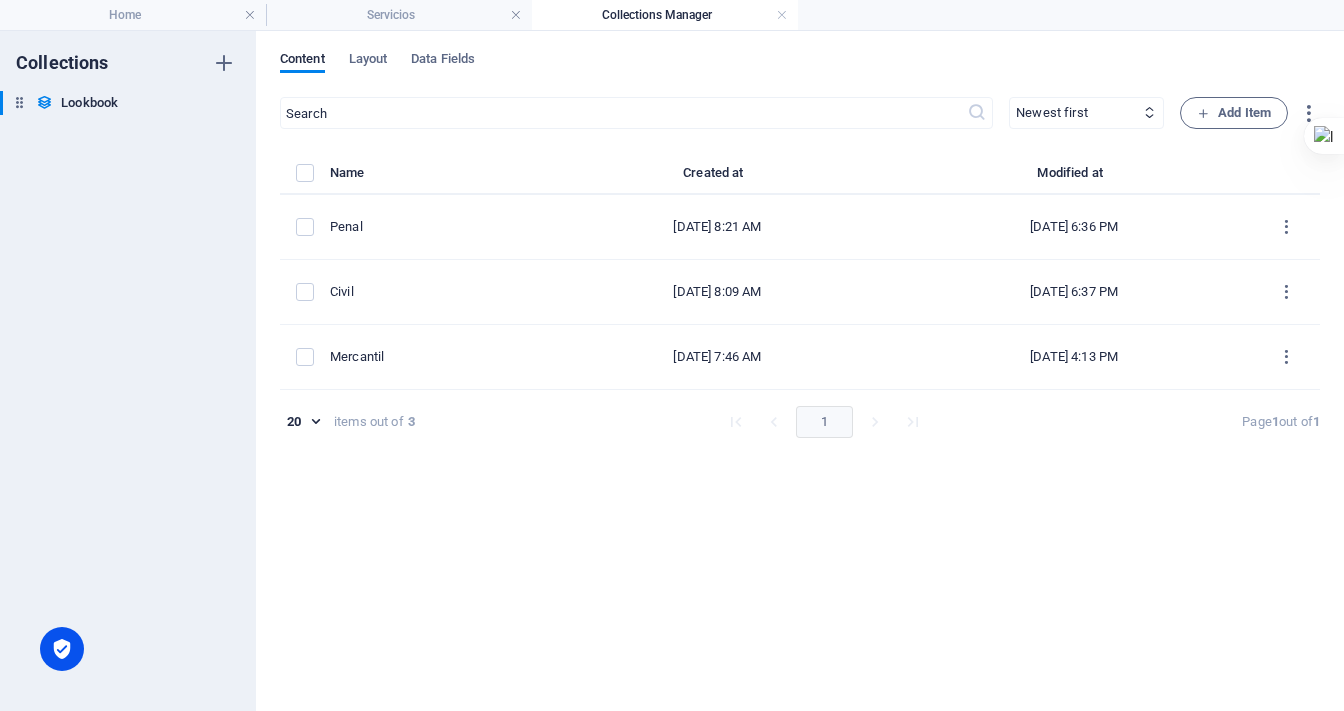 type on "industrial" 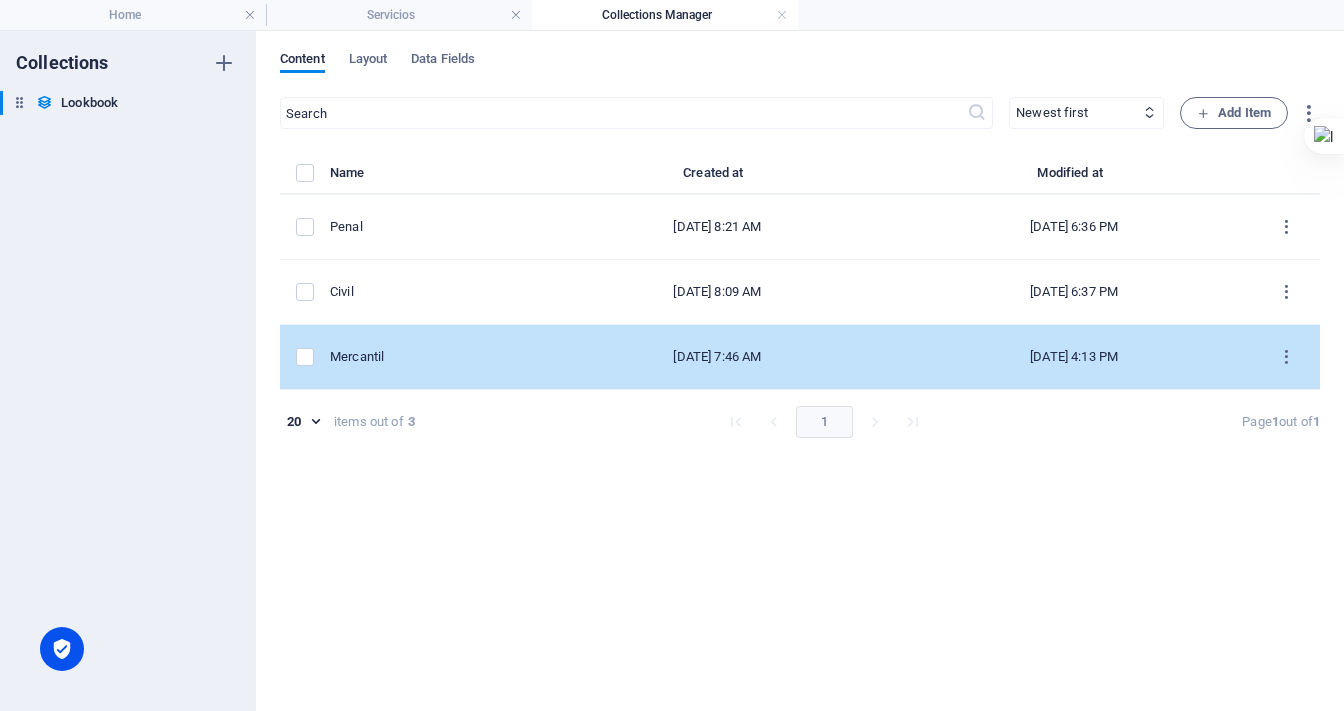 click on "Oct 1, 2024 7:46 AM" at bounding box center (717, 357) 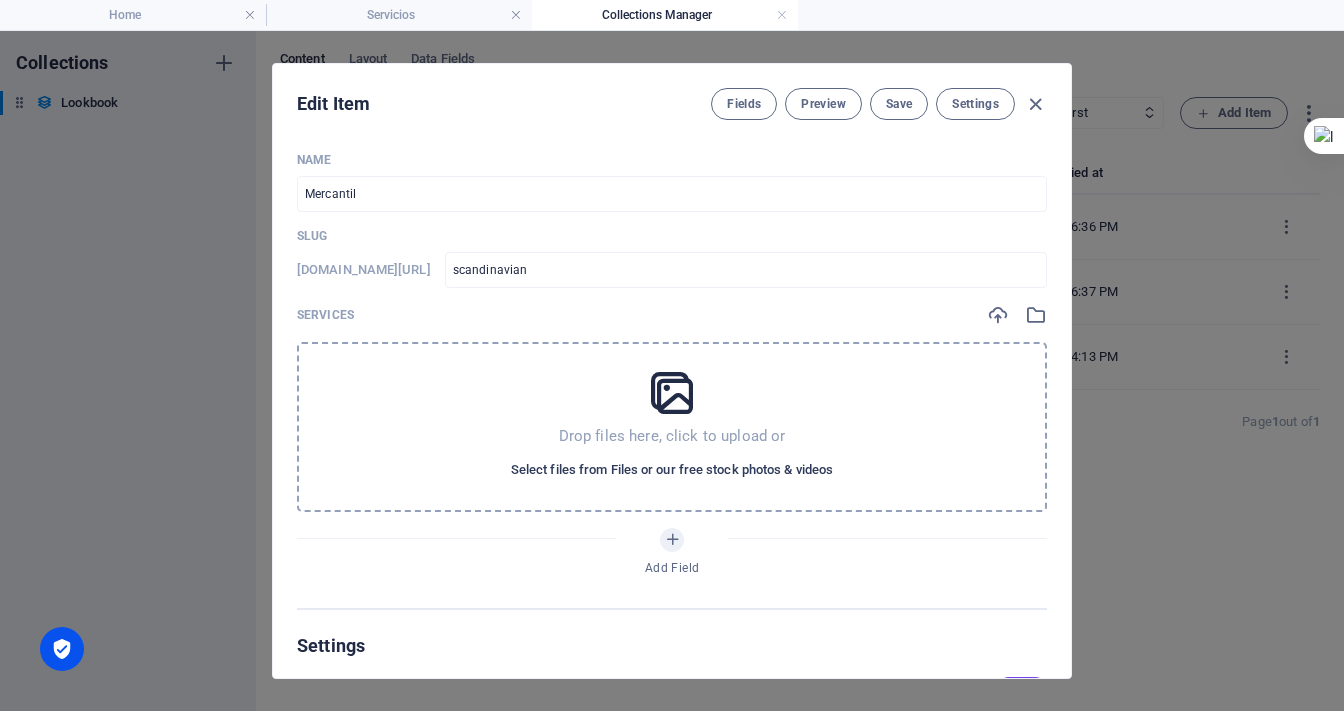 click on "Select files from Files or our free stock photos & videos" at bounding box center (672, 470) 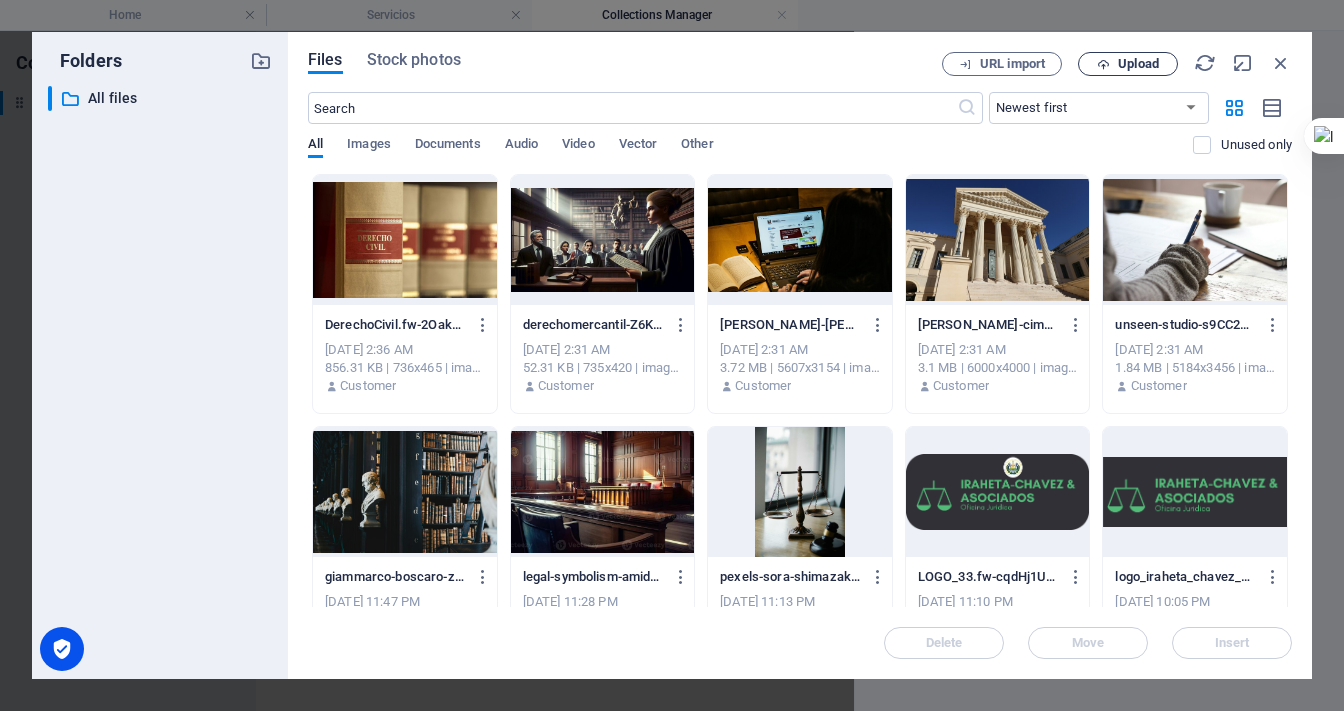 click on "Upload" at bounding box center [1138, 64] 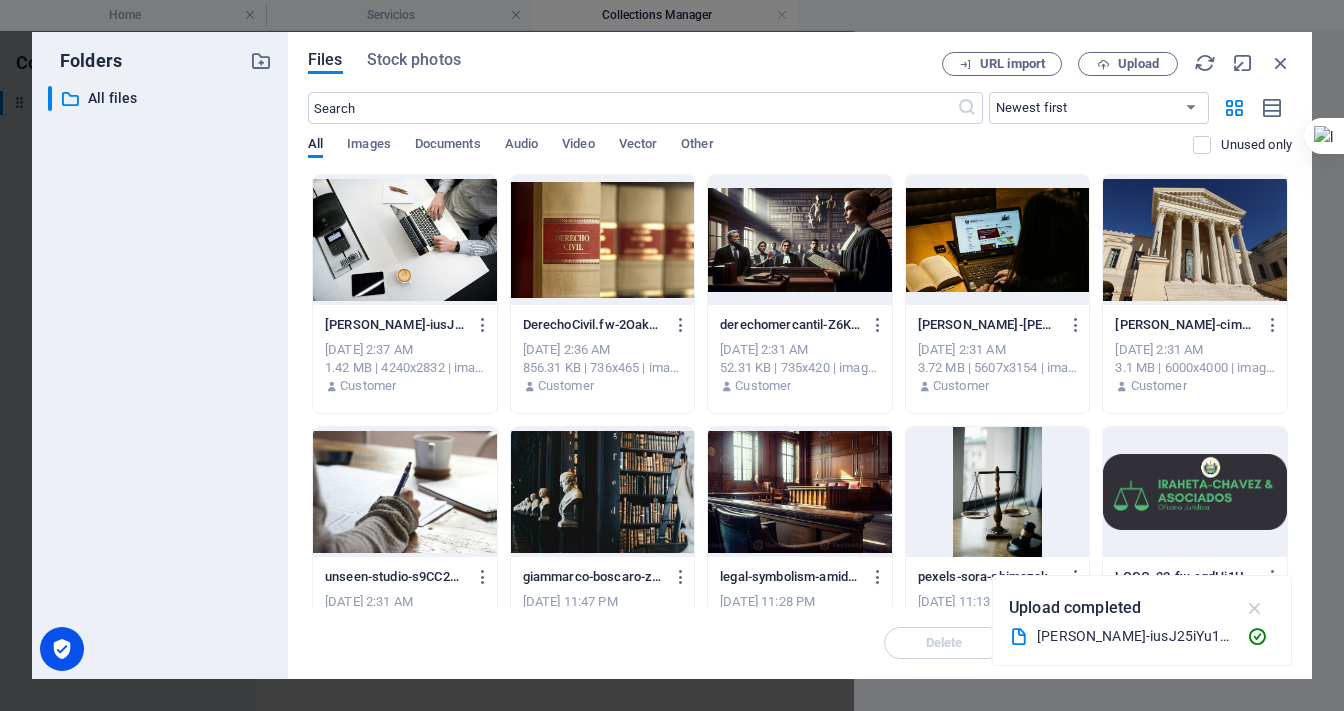 drag, startPoint x: 1256, startPoint y: 608, endPoint x: 1257, endPoint y: 584, distance: 24.020824 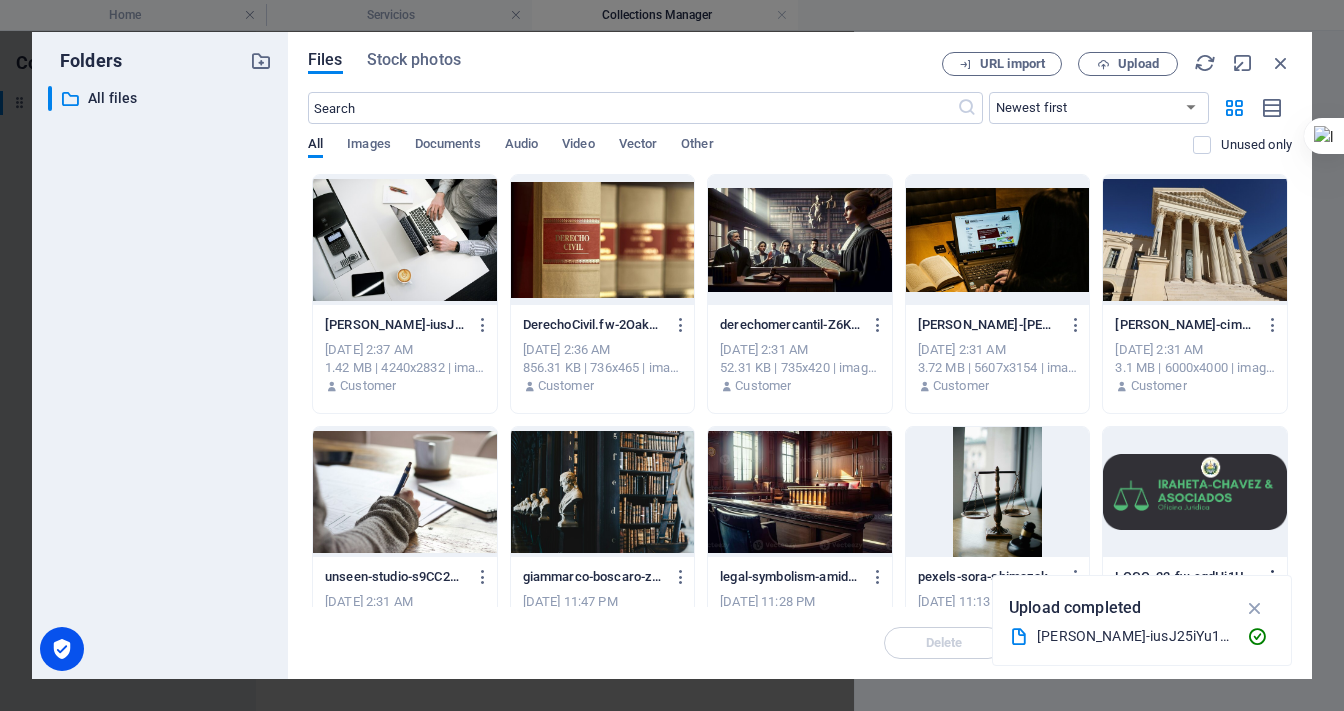 click at bounding box center [1255, 608] 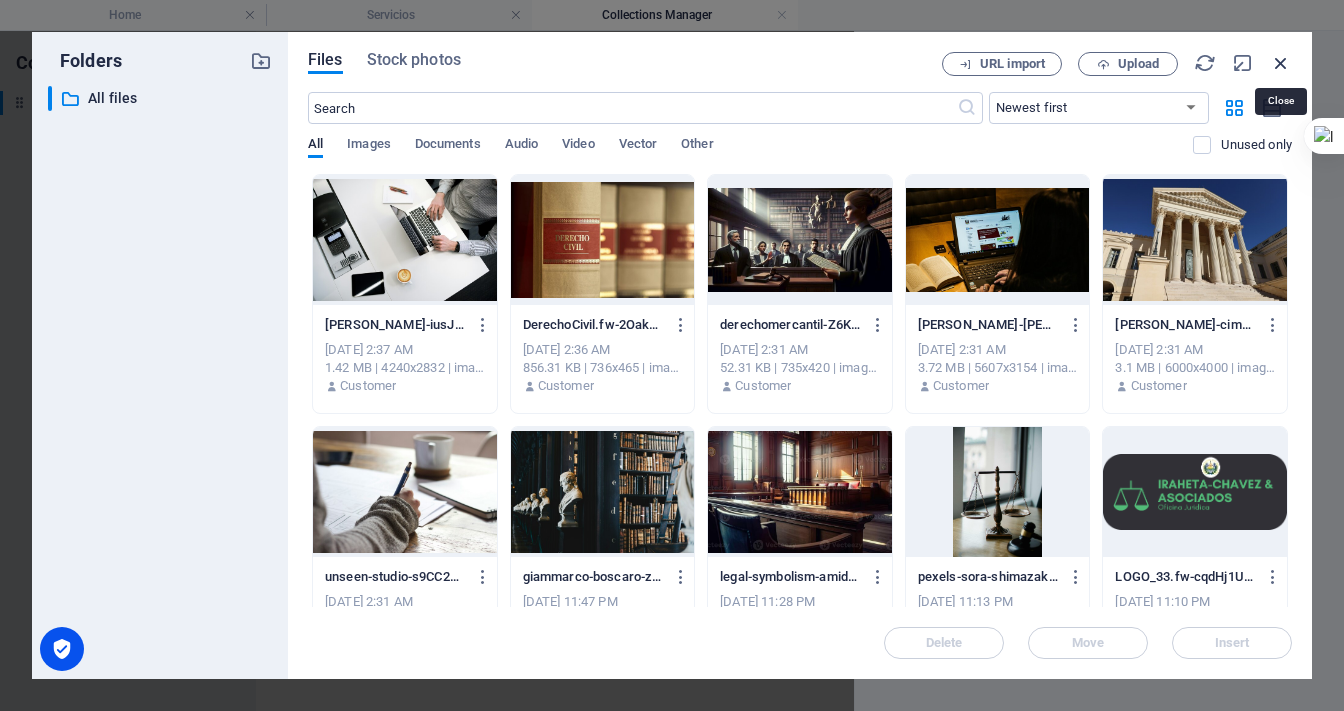 click at bounding box center [1281, 63] 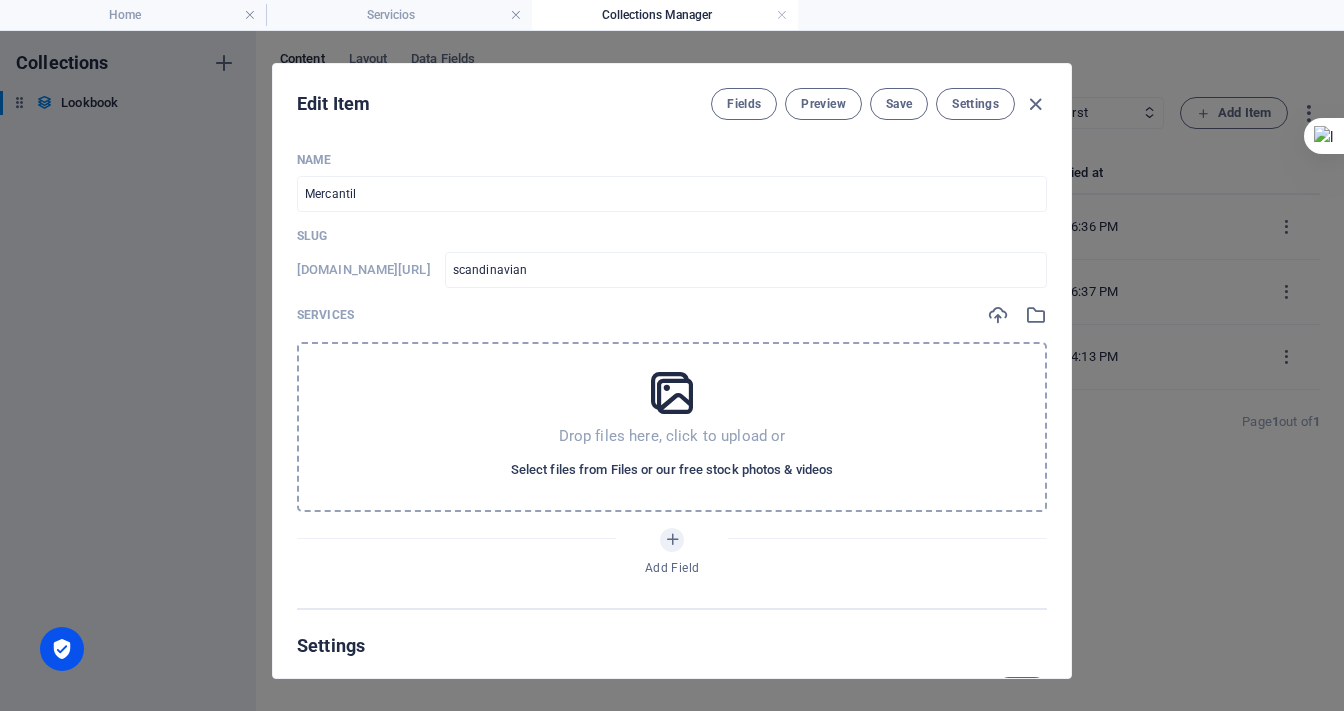click on "Select files from Files or our free stock photos & videos" at bounding box center [672, 470] 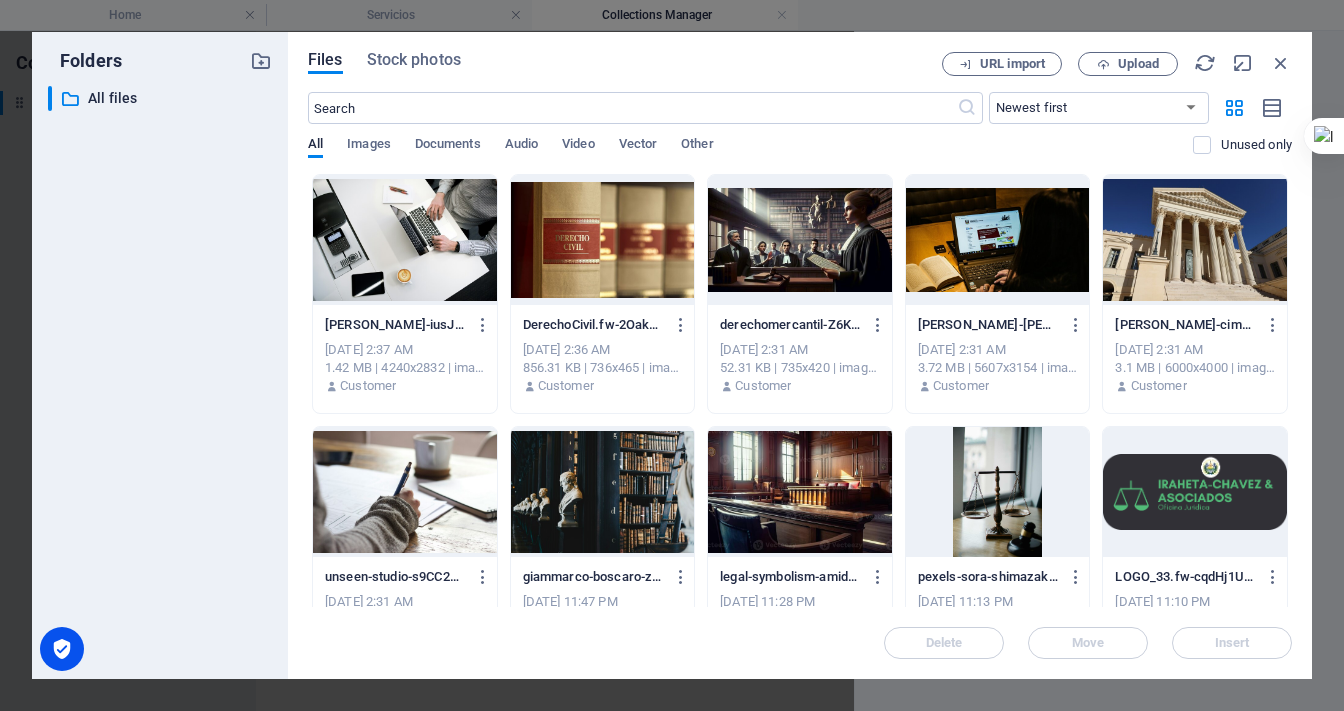 click at bounding box center [405, 240] 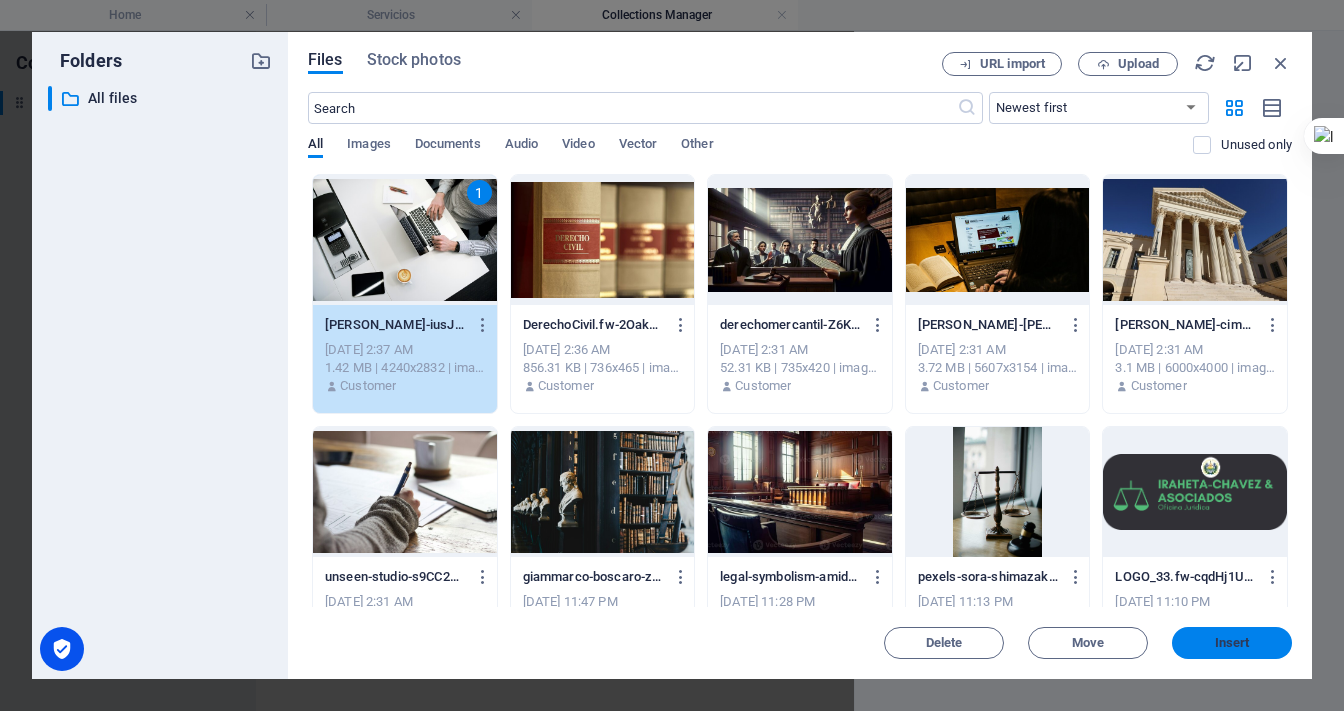 click on "Insert" at bounding box center (1232, 643) 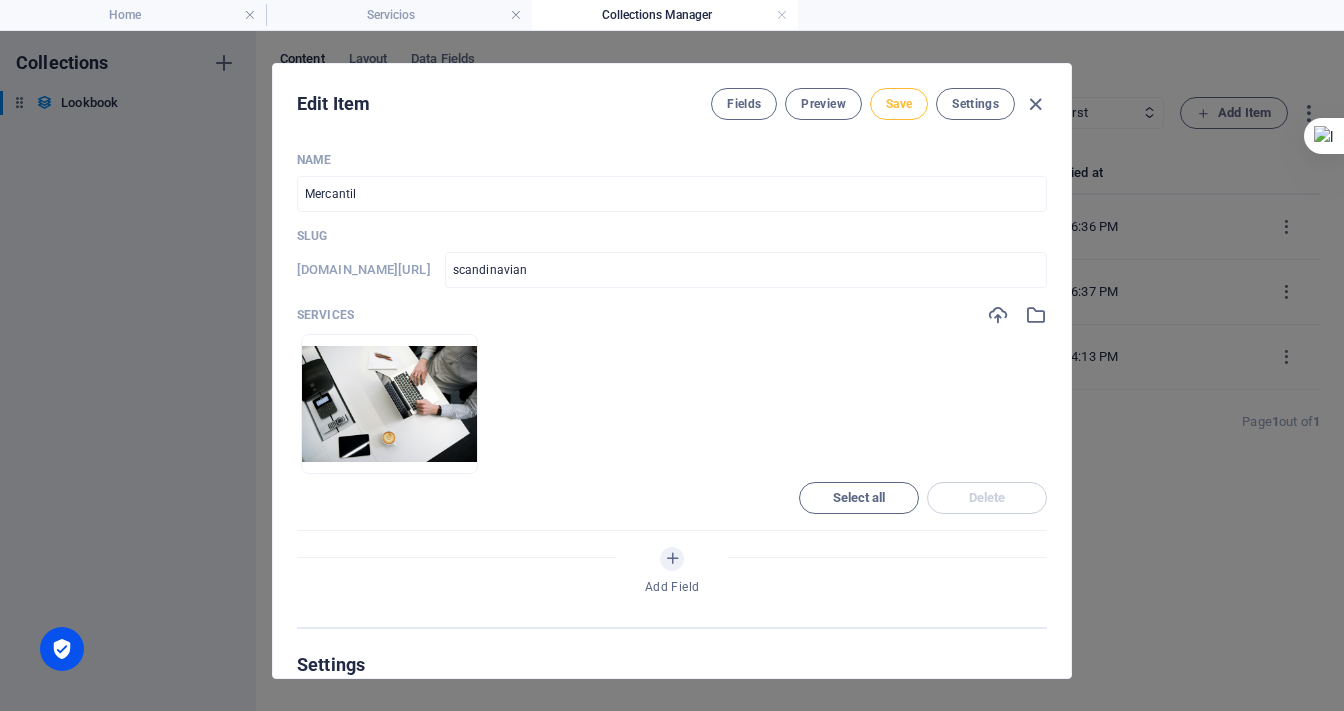 click on "Save" at bounding box center [899, 104] 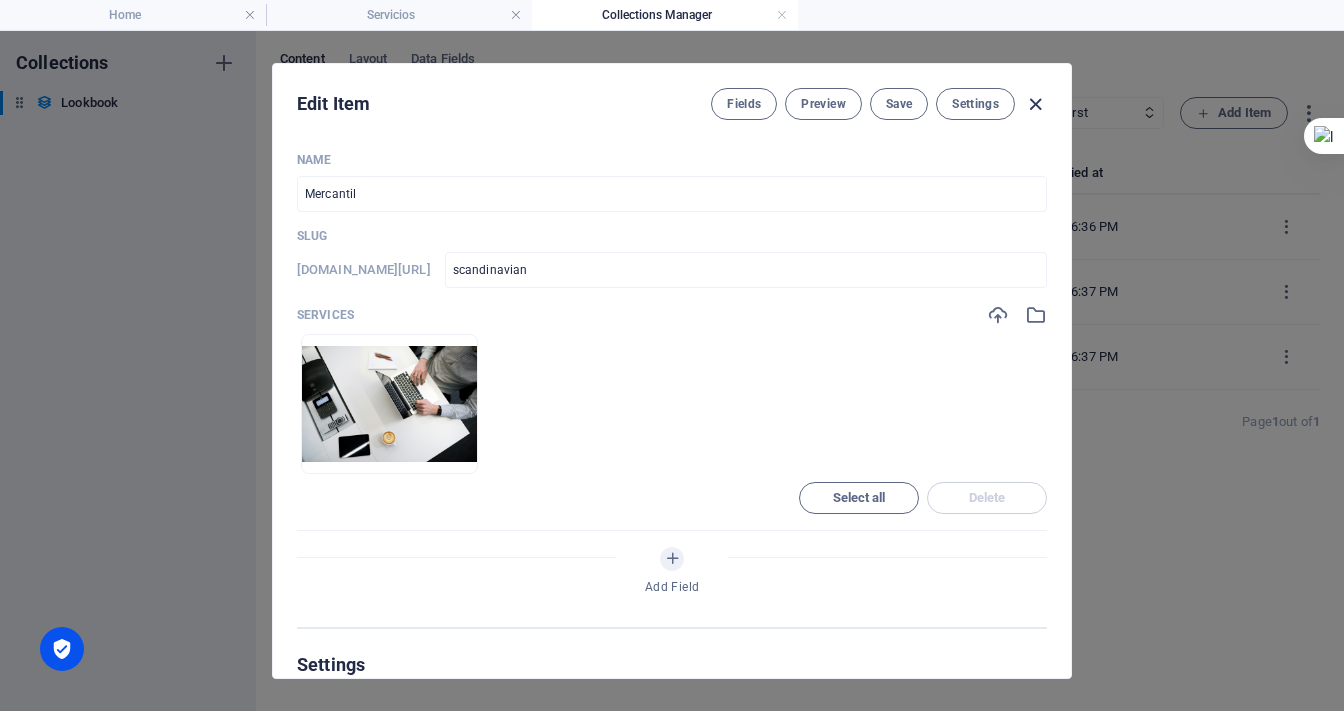 click at bounding box center [1035, 104] 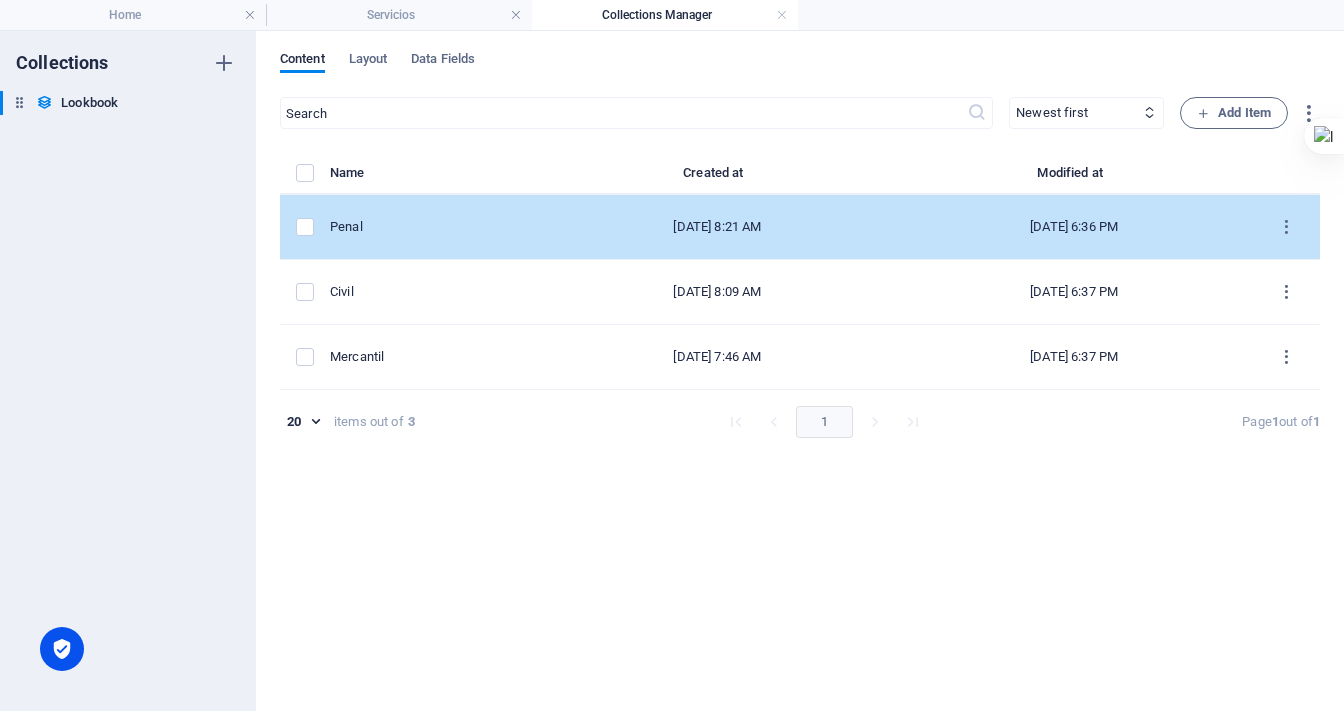 click on "Oct 1, 2024 8:21 AM" at bounding box center (717, 227) 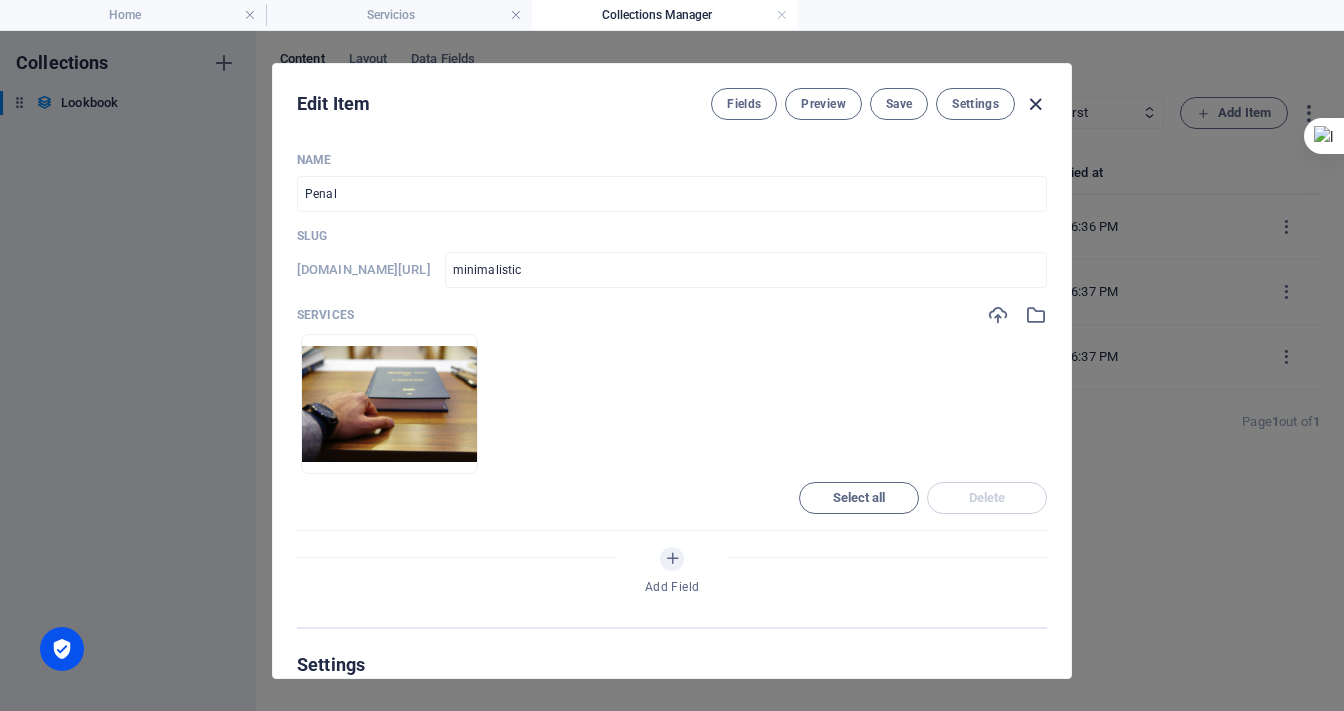 click at bounding box center (1035, 104) 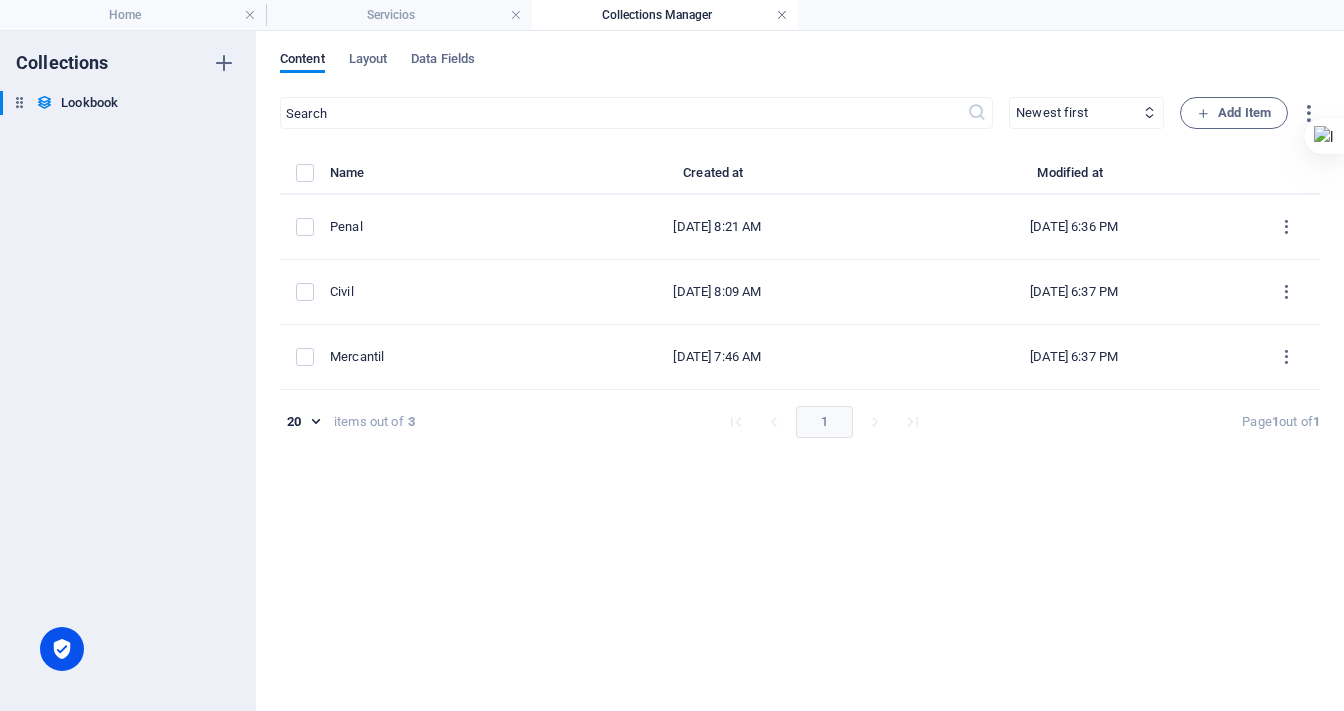 click at bounding box center (782, 15) 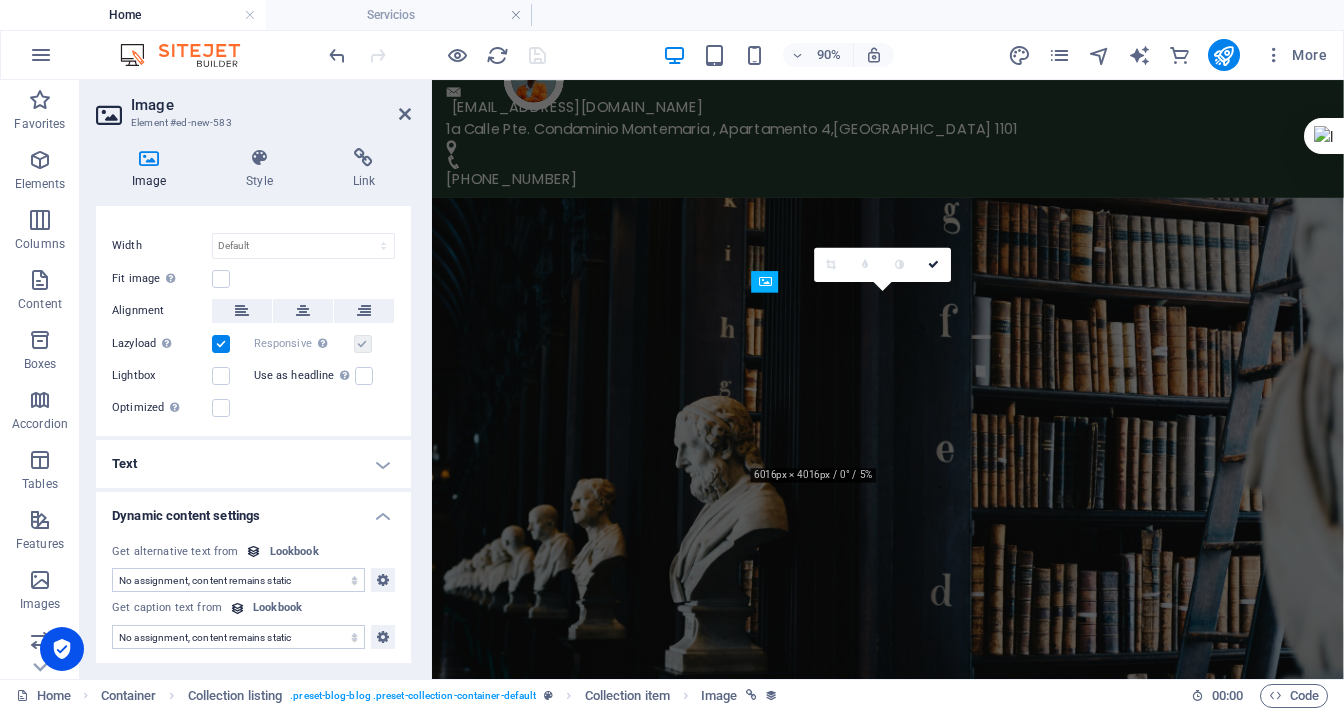 scroll, scrollTop: 2183, scrollLeft: 0, axis: vertical 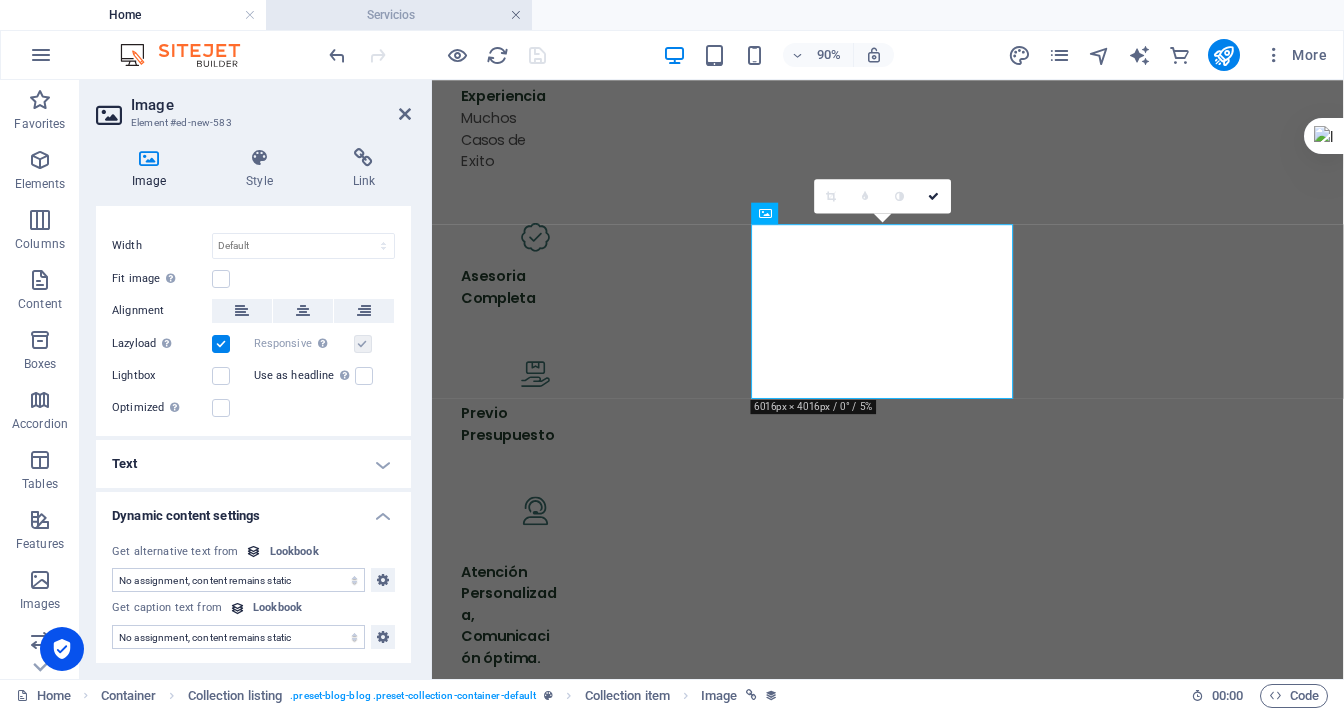 click at bounding box center (516, 15) 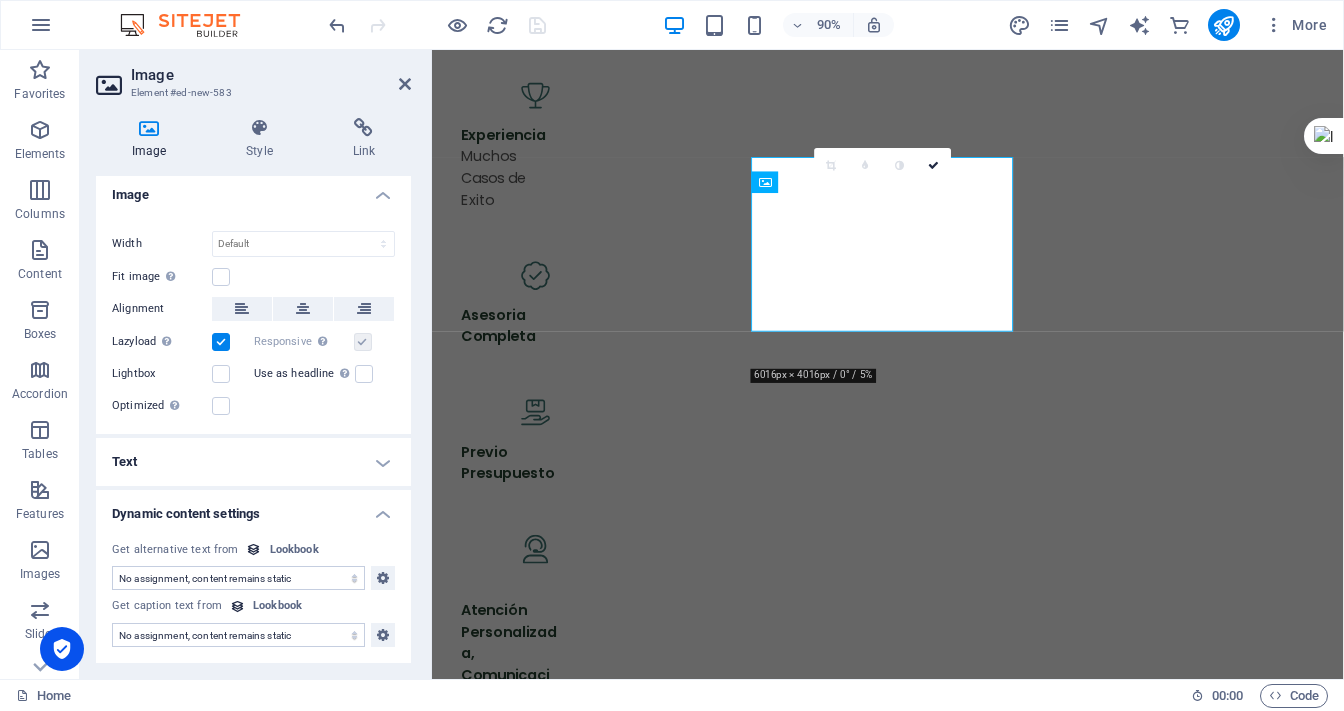 scroll, scrollTop: 2224, scrollLeft: 0, axis: vertical 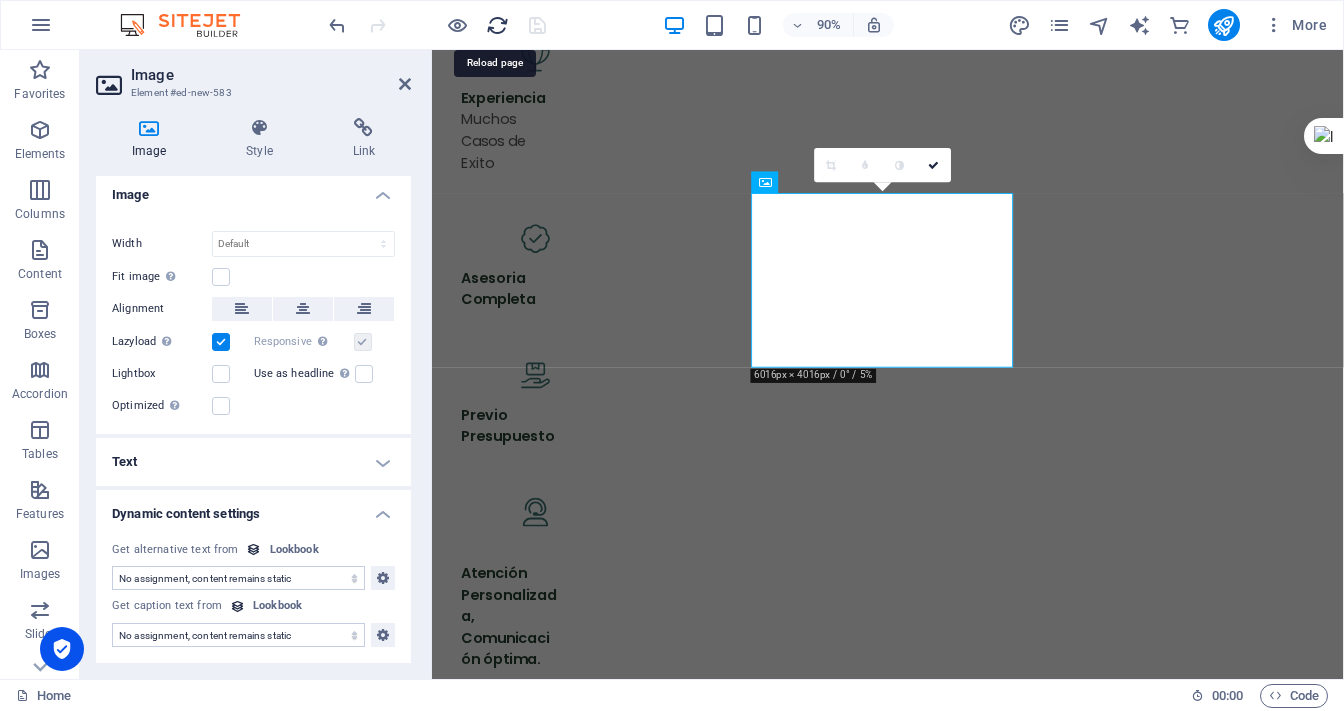 click at bounding box center [497, 25] 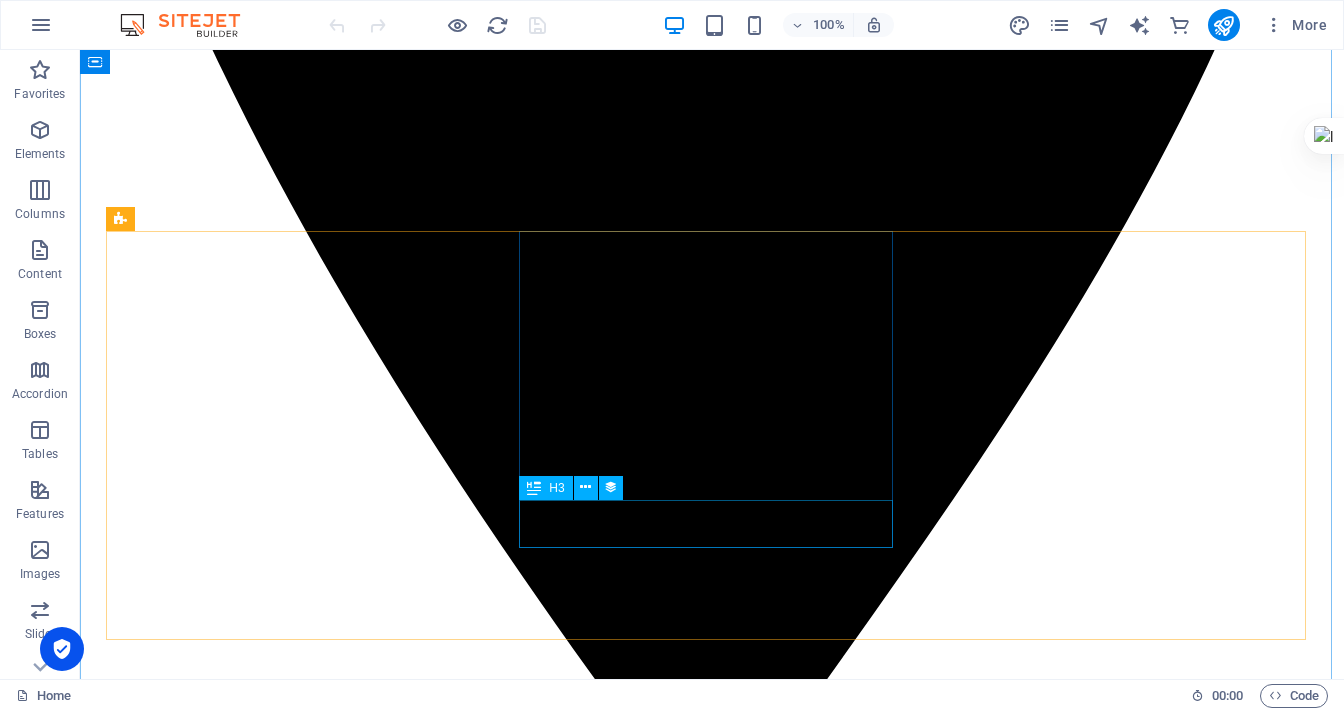 scroll, scrollTop: 2000, scrollLeft: 0, axis: vertical 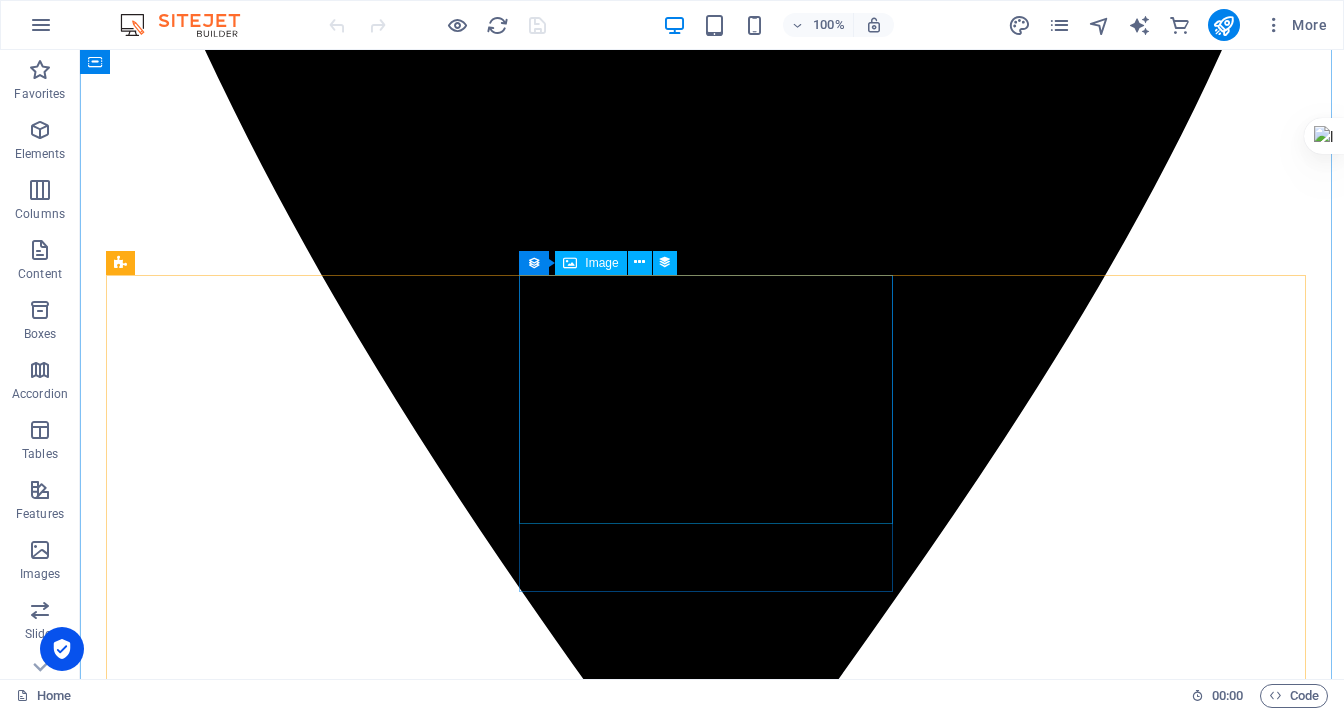 click at bounding box center [712, 17090] 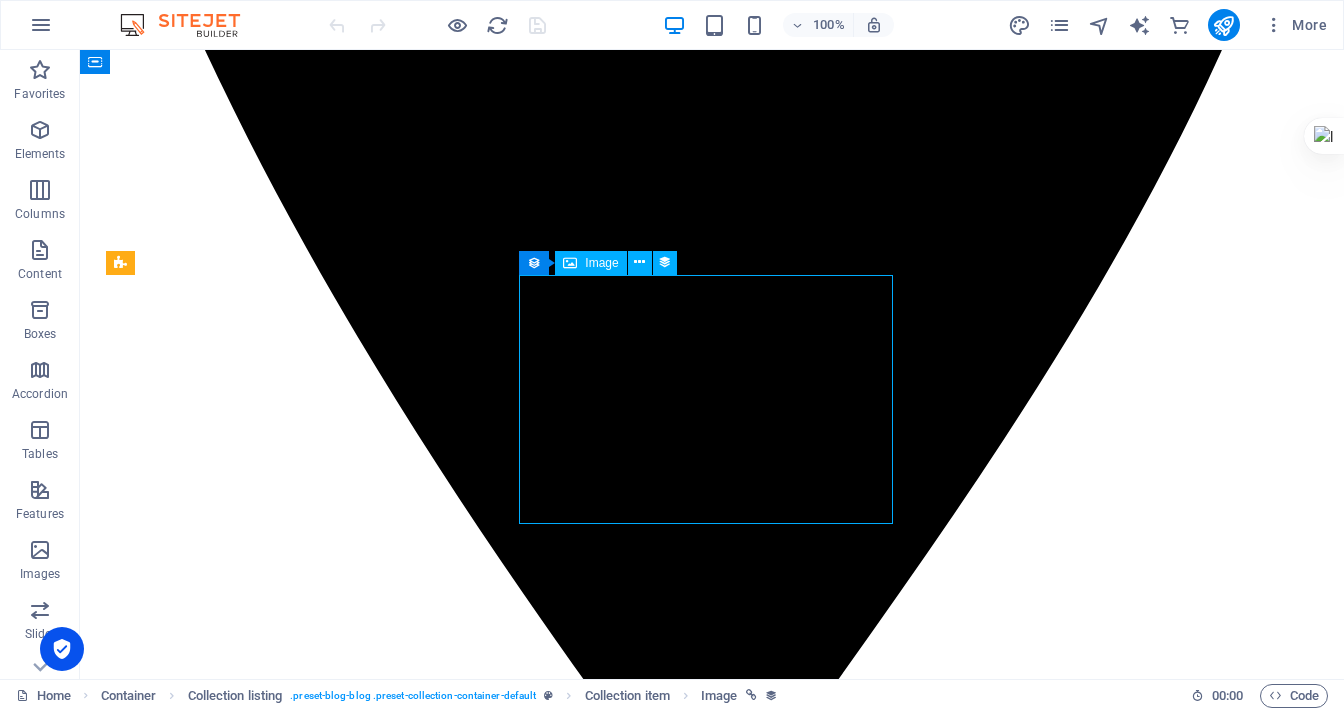 click at bounding box center (712, 17090) 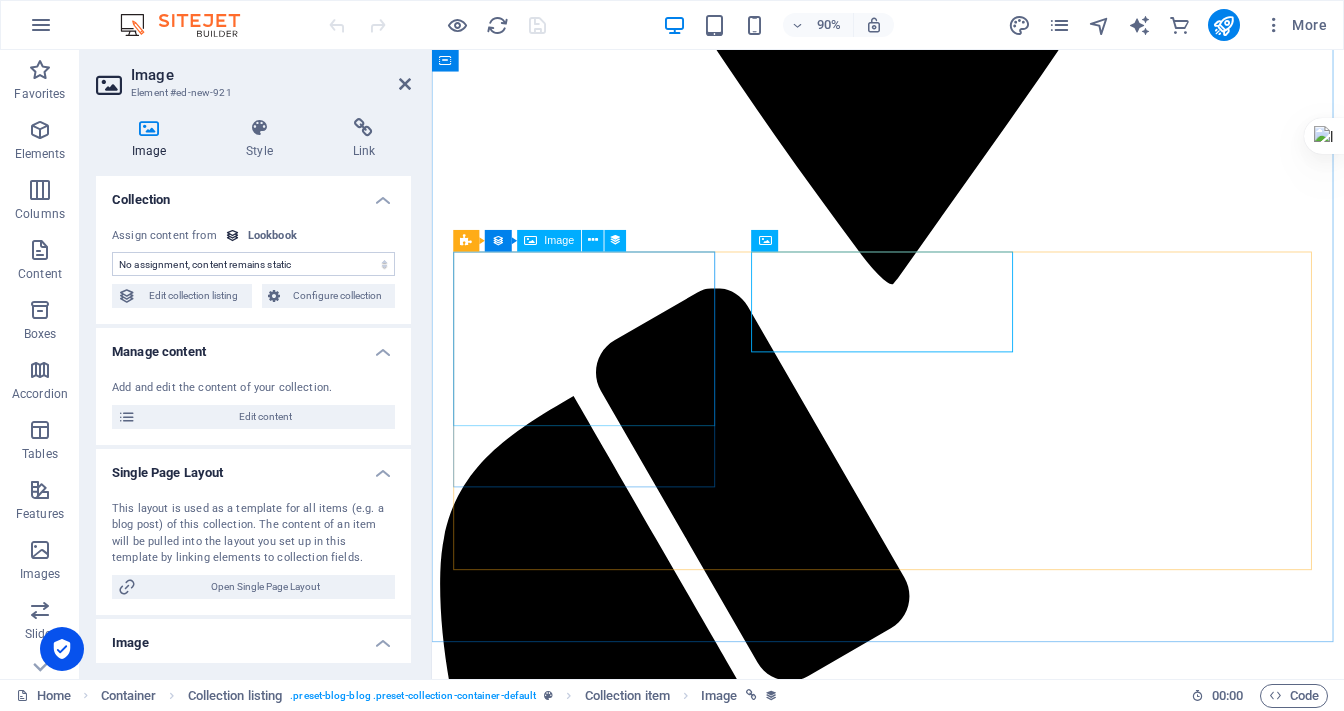 scroll, scrollTop: 2159, scrollLeft: 0, axis: vertical 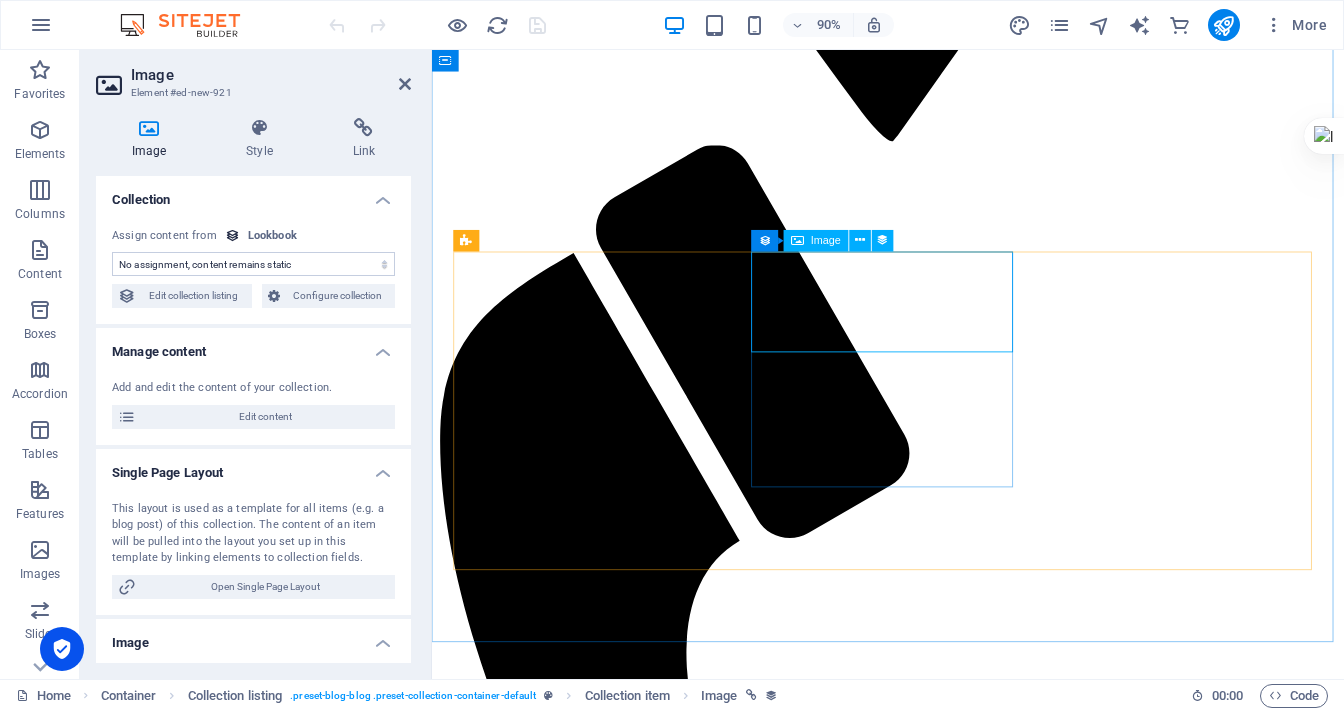 click at bounding box center (938, 15564) 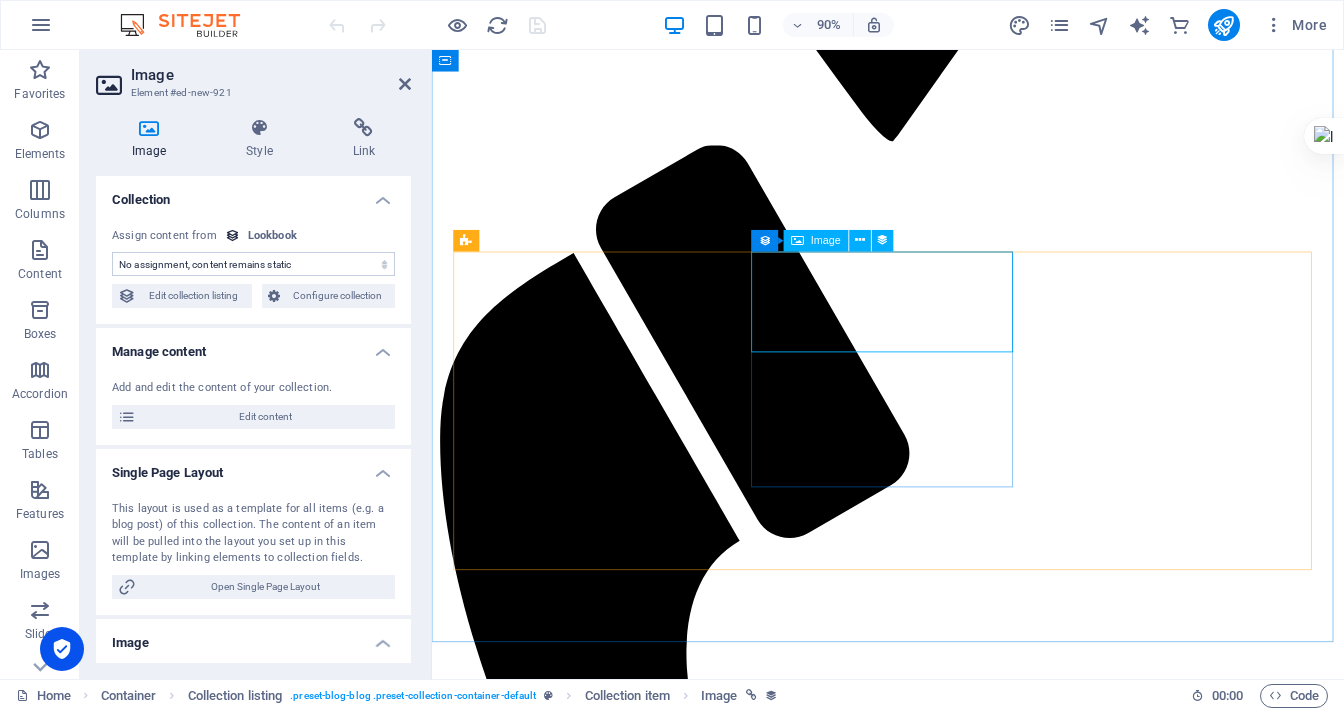 click at bounding box center (938, 15564) 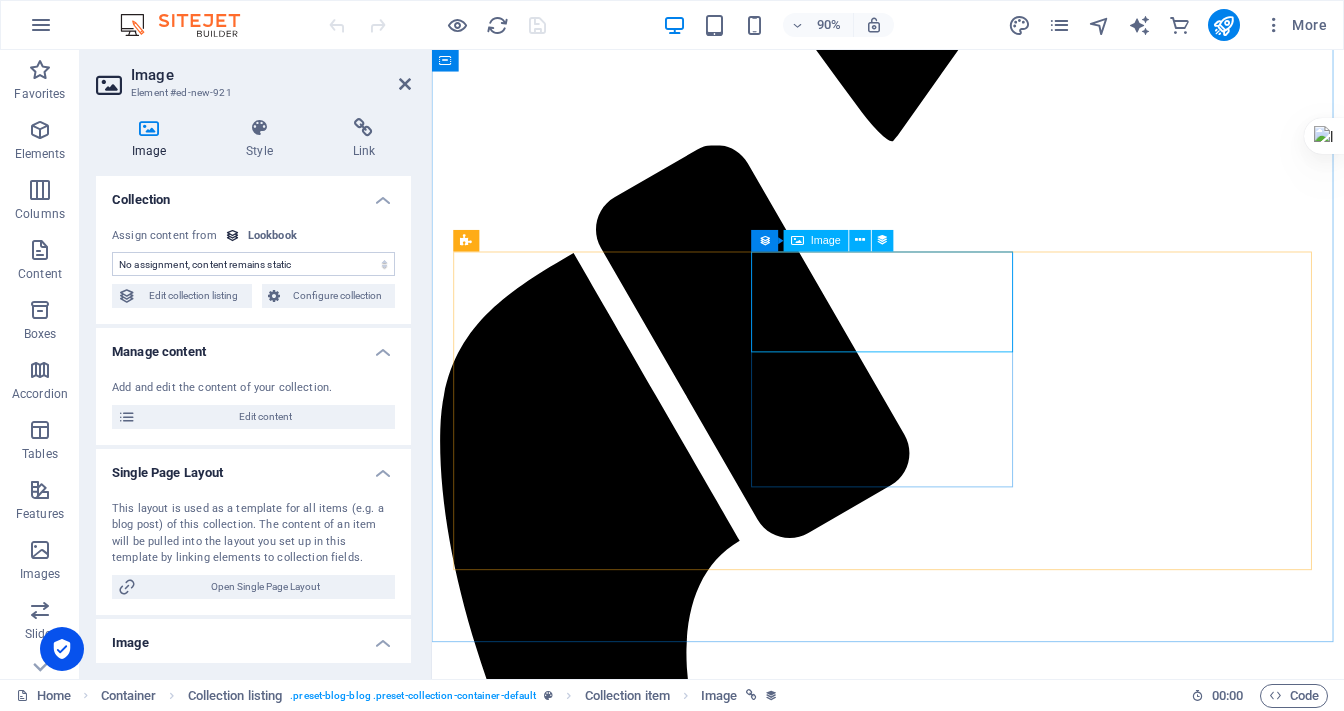 click at bounding box center [938, 15564] 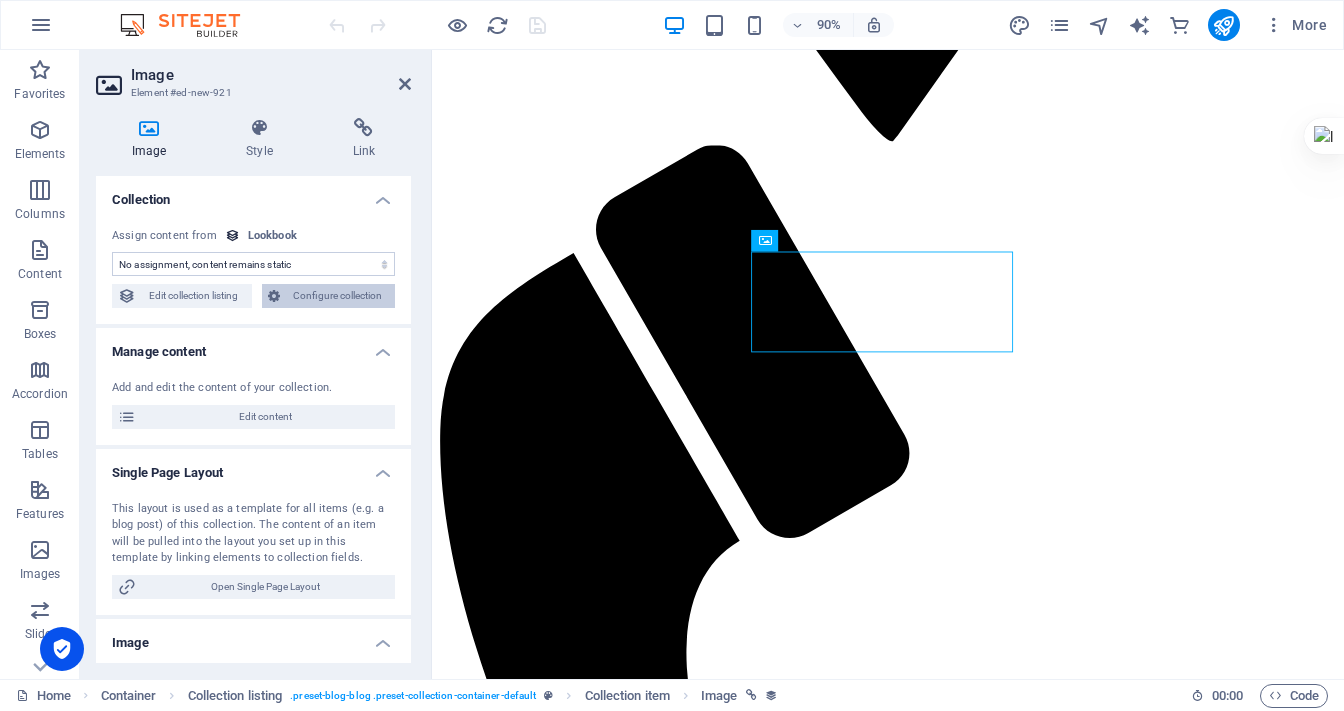 click on "Configure collection" at bounding box center (338, 296) 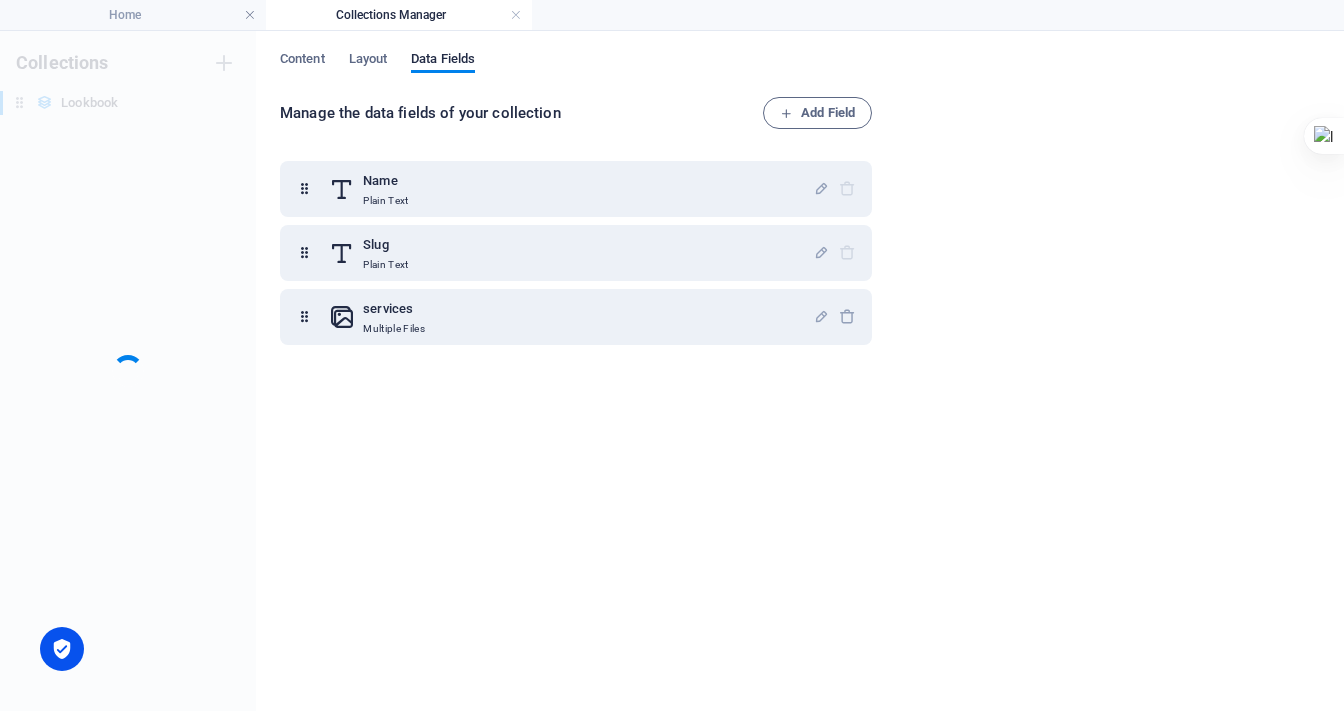 scroll, scrollTop: 0, scrollLeft: 0, axis: both 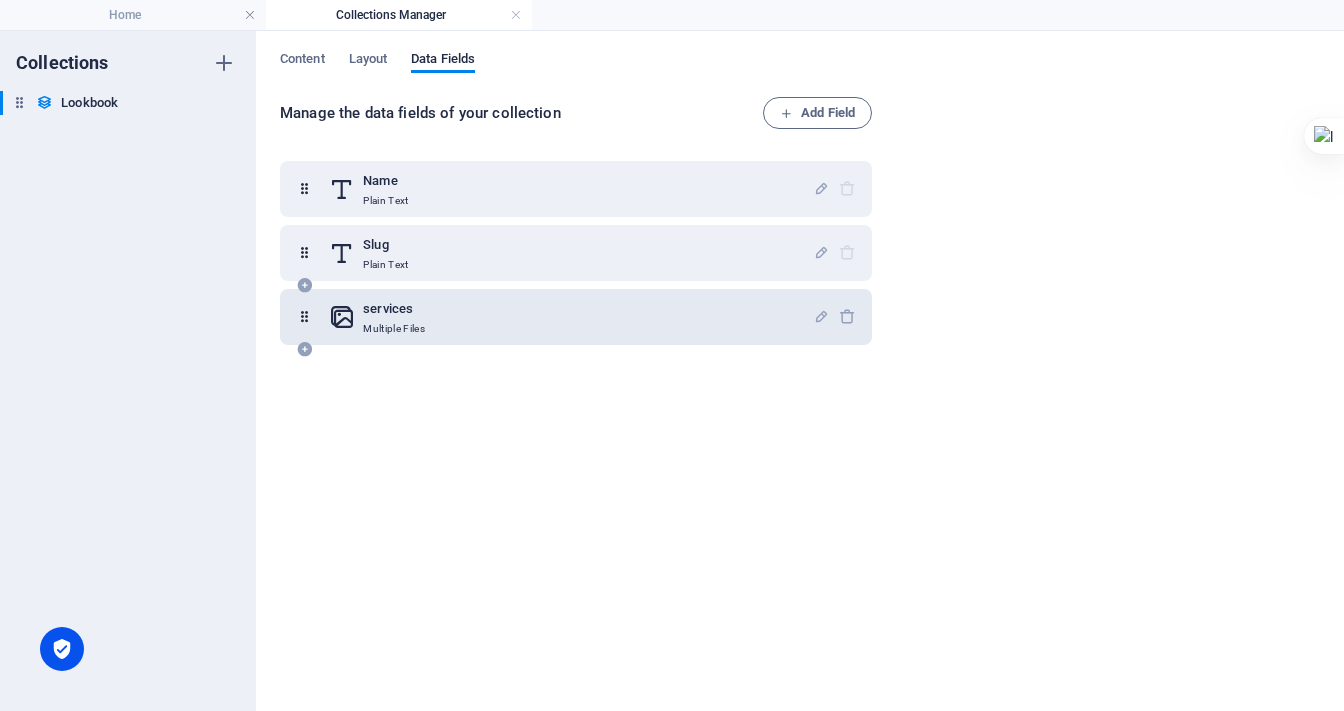 click on "Multiple Files" at bounding box center [394, 329] 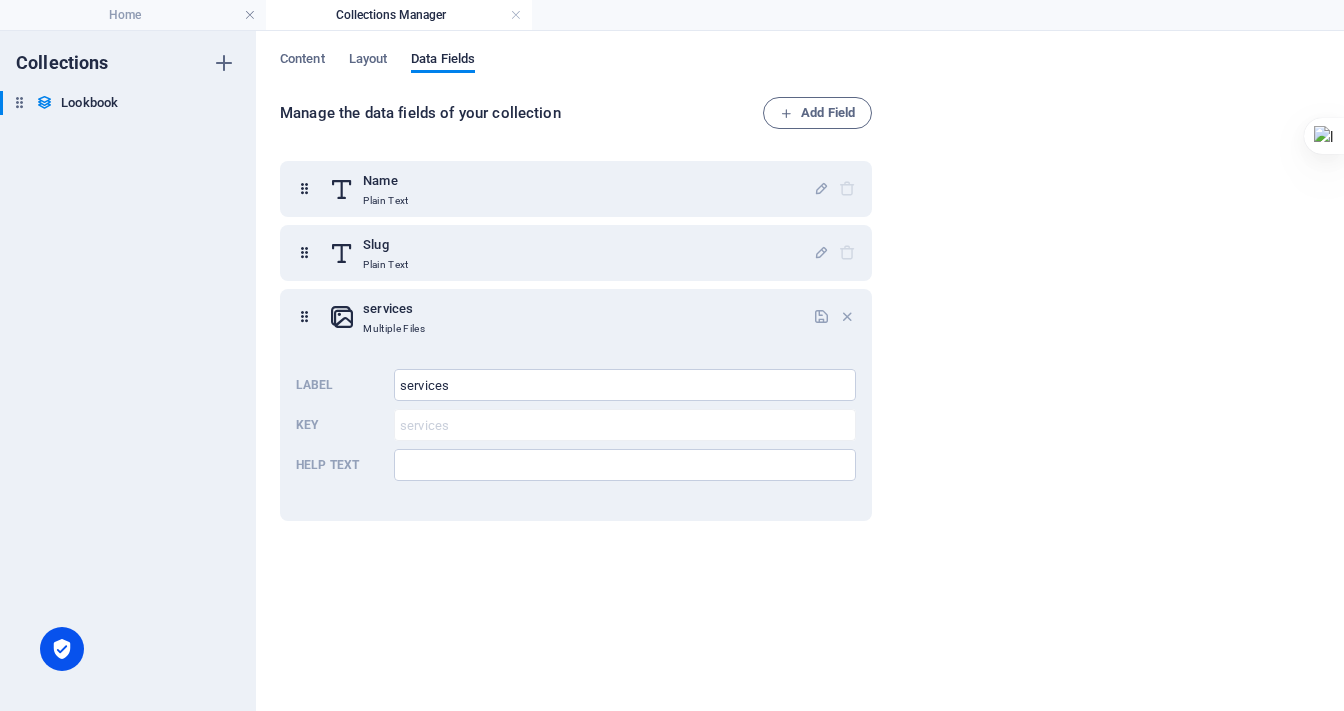 click on "Collections Manager" at bounding box center (399, 15) 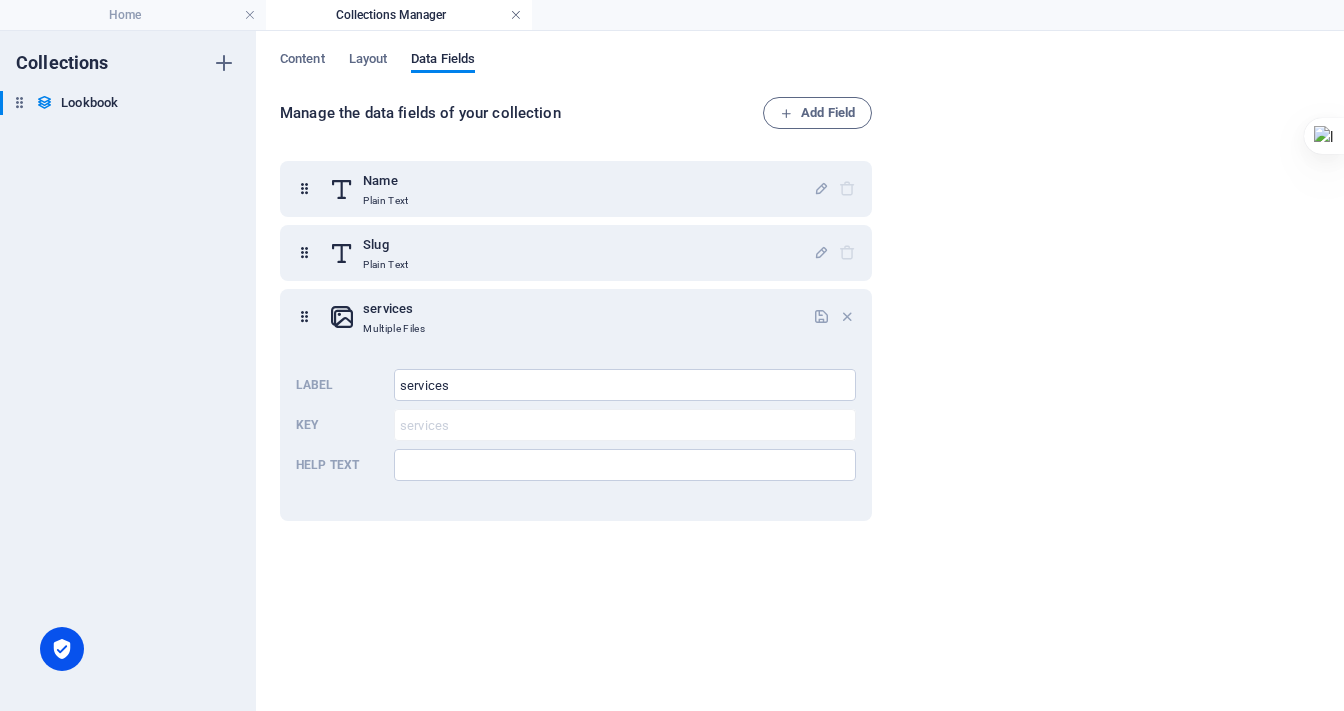 click at bounding box center [516, 15] 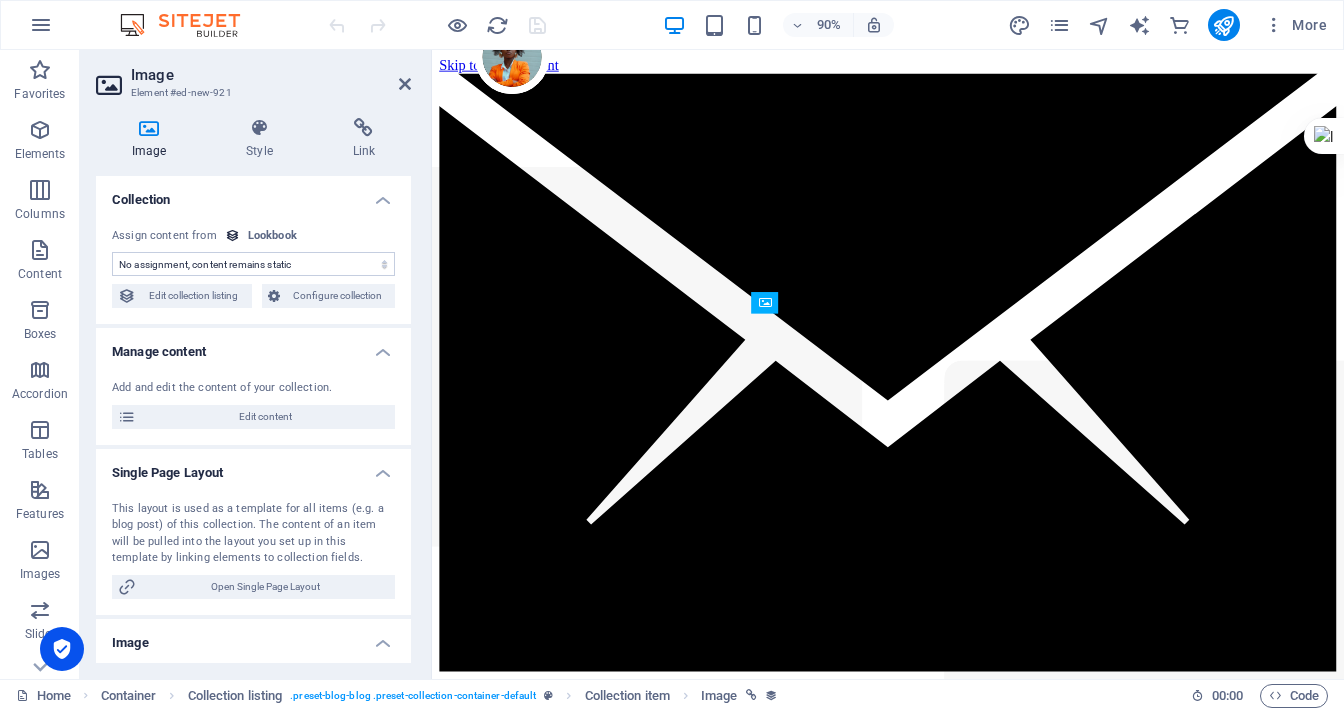 scroll, scrollTop: 2227, scrollLeft: 0, axis: vertical 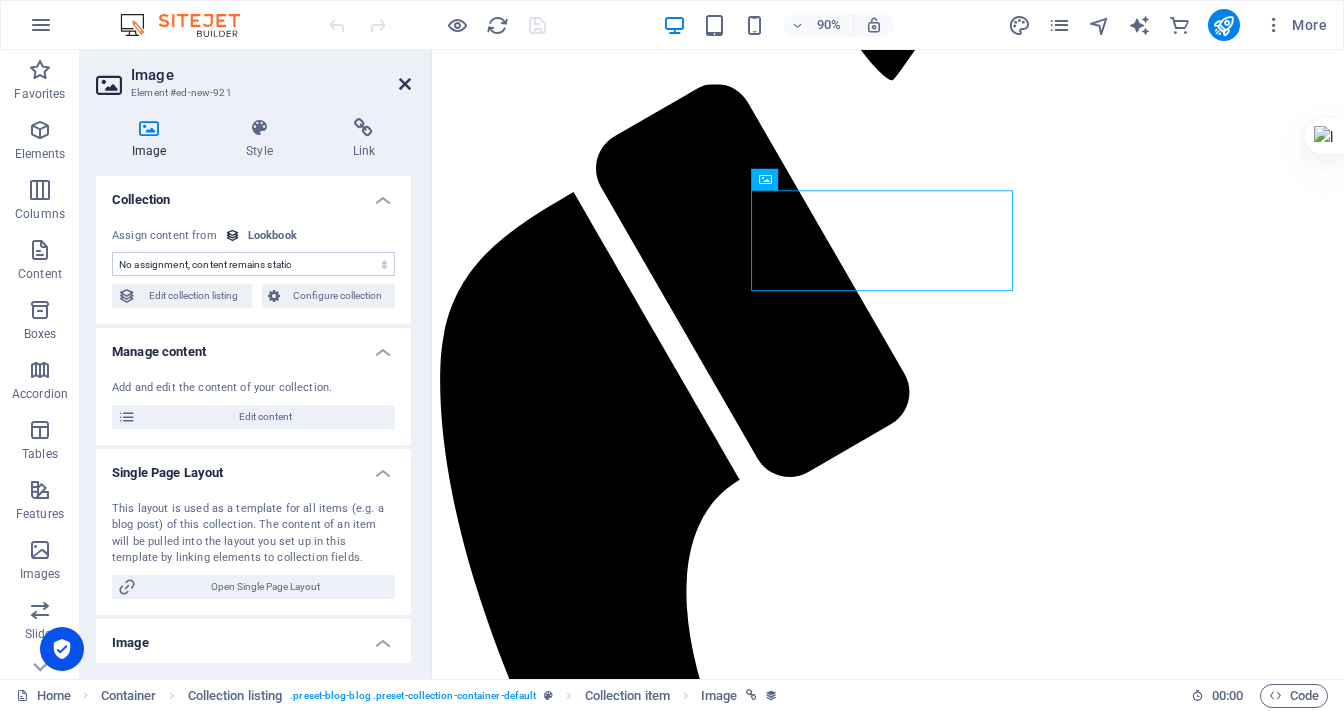 click at bounding box center [405, 84] 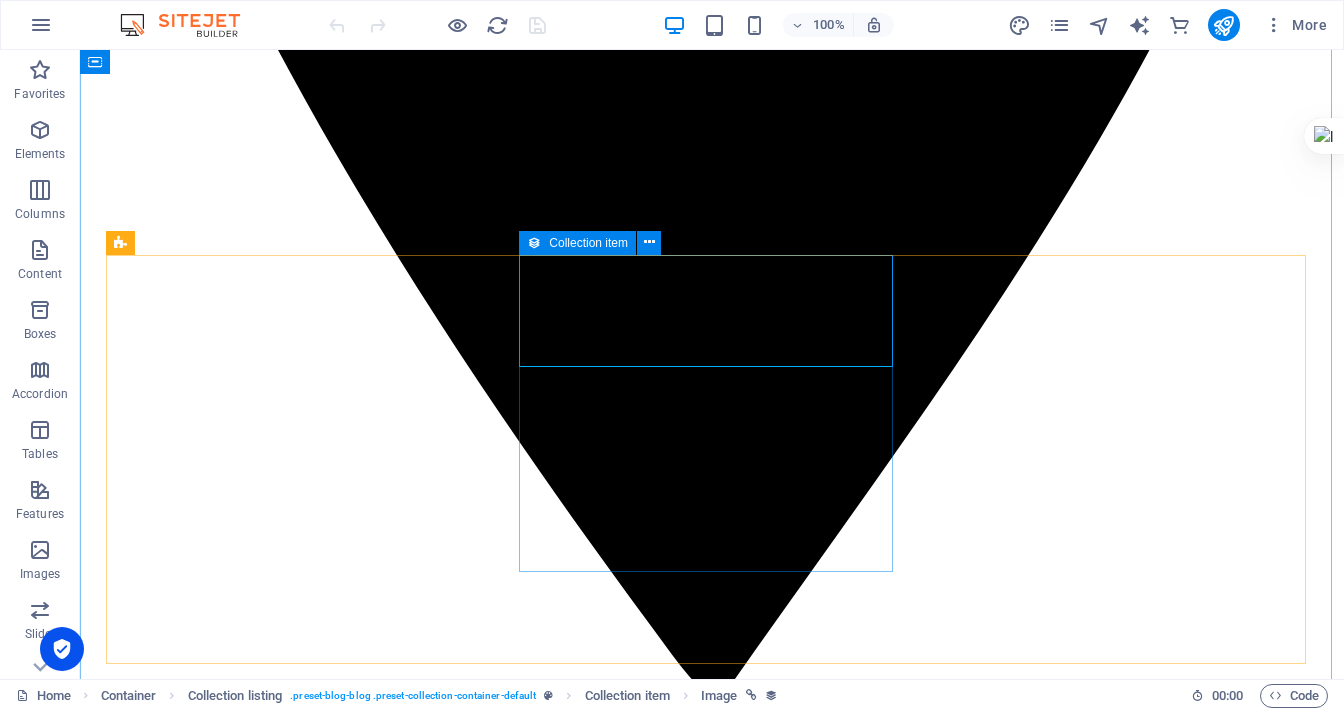 scroll, scrollTop: 2148, scrollLeft: 0, axis: vertical 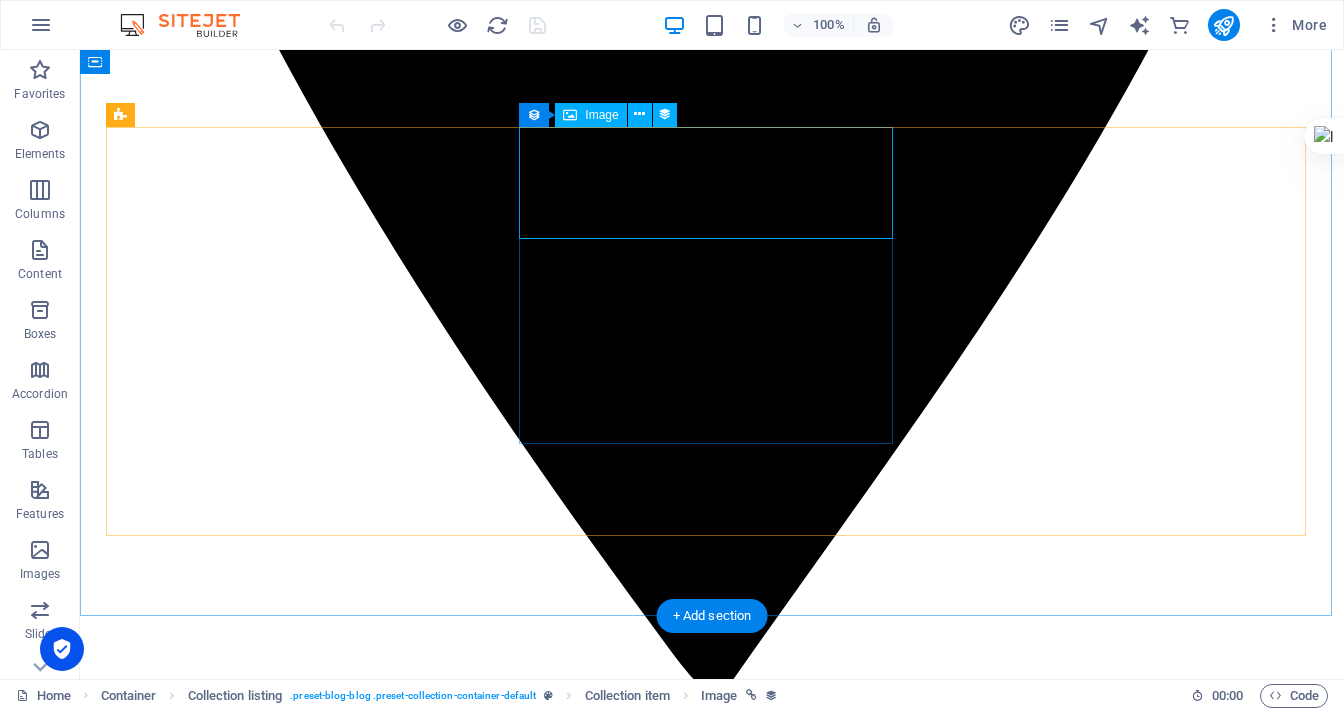 click at bounding box center (712, 17946) 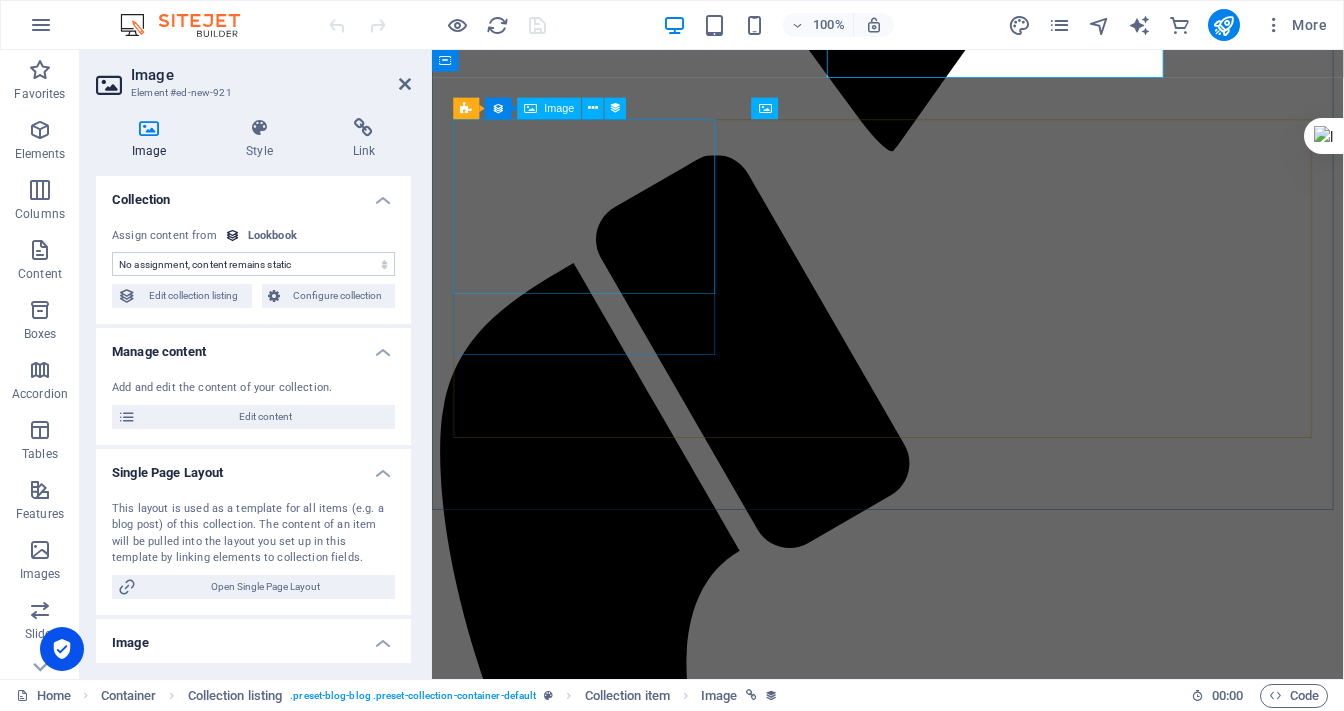 scroll, scrollTop: 2306, scrollLeft: 0, axis: vertical 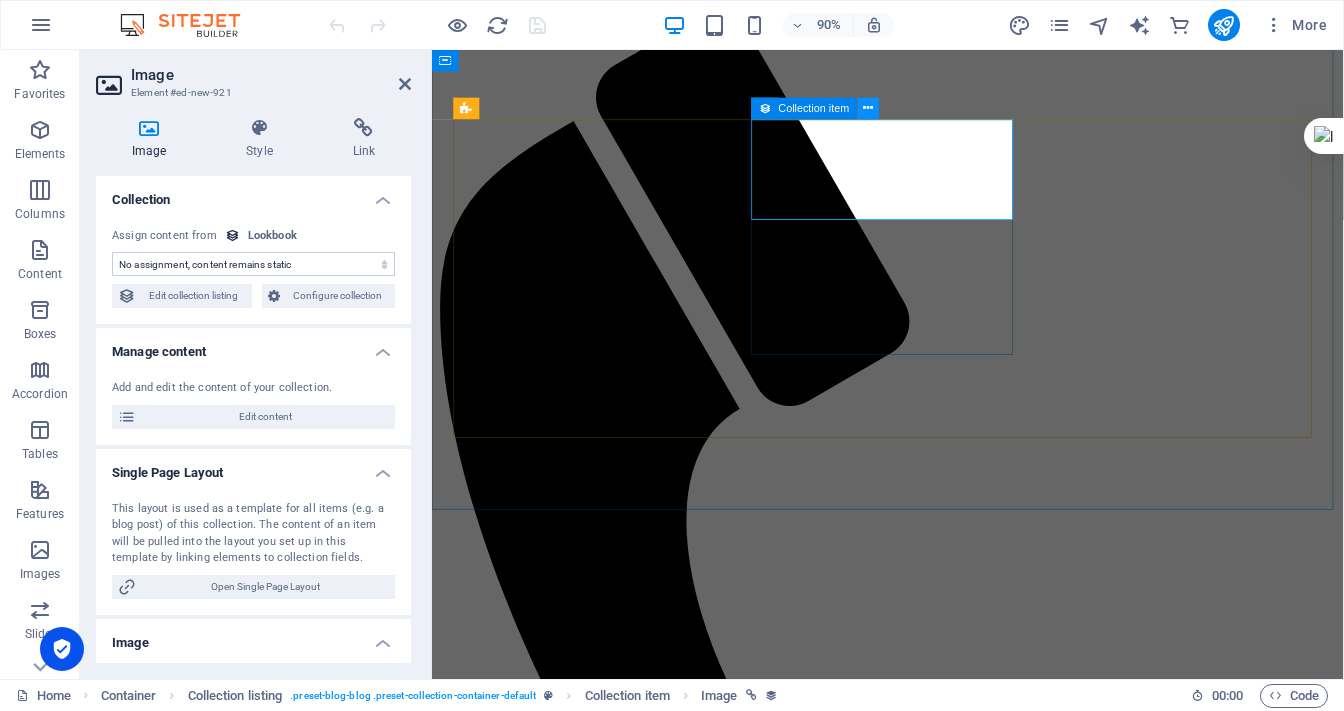 click at bounding box center (868, 108) 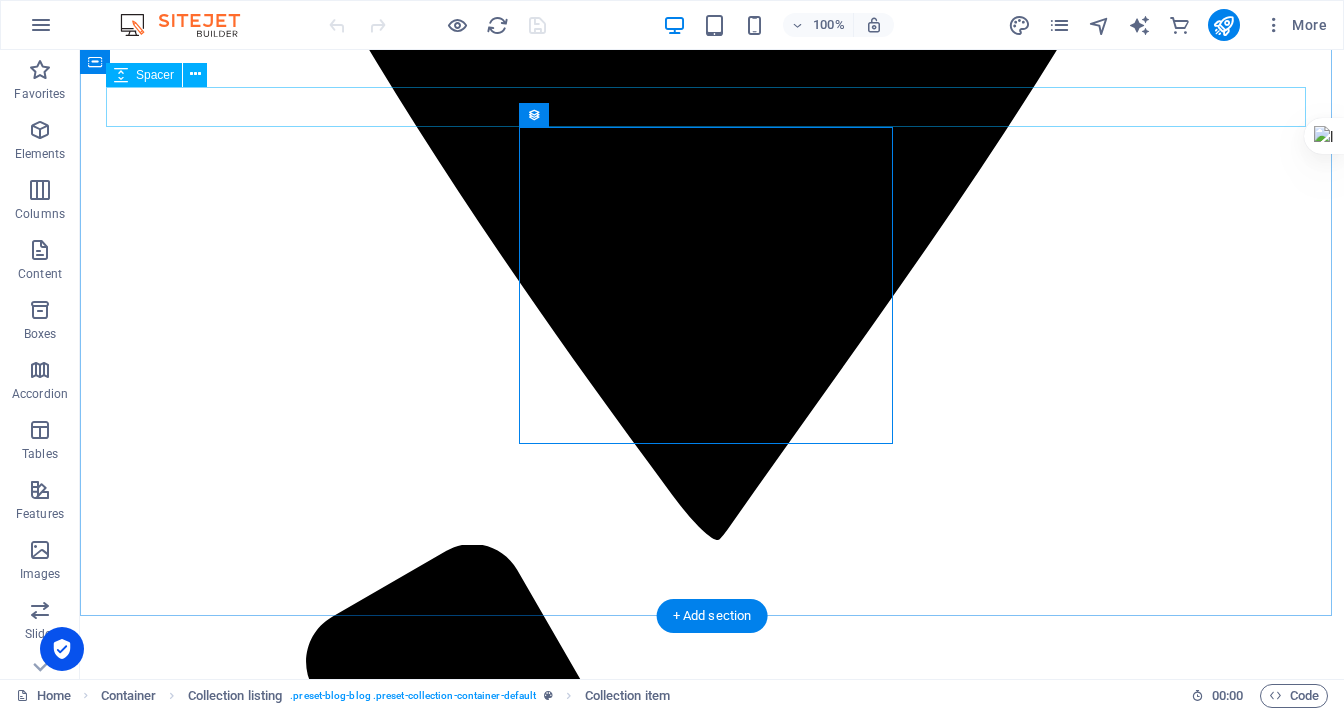 scroll, scrollTop: 2148, scrollLeft: 0, axis: vertical 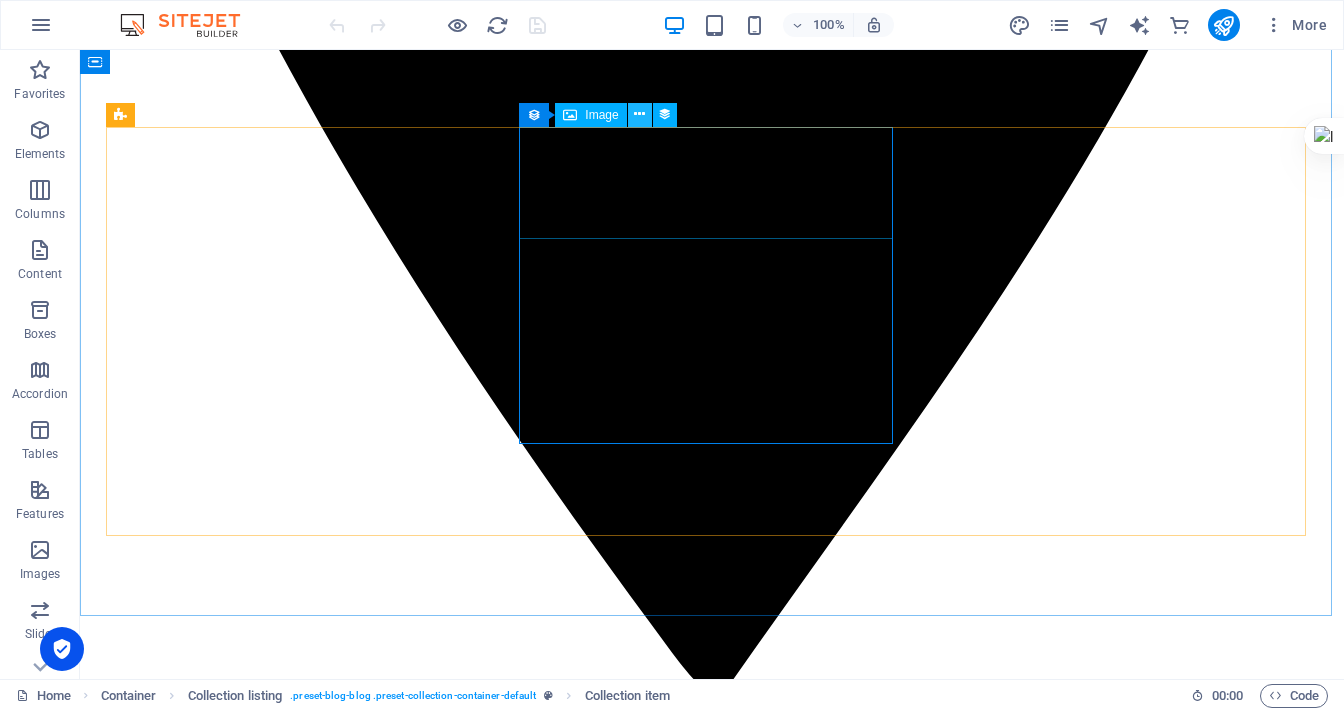 click at bounding box center [639, 114] 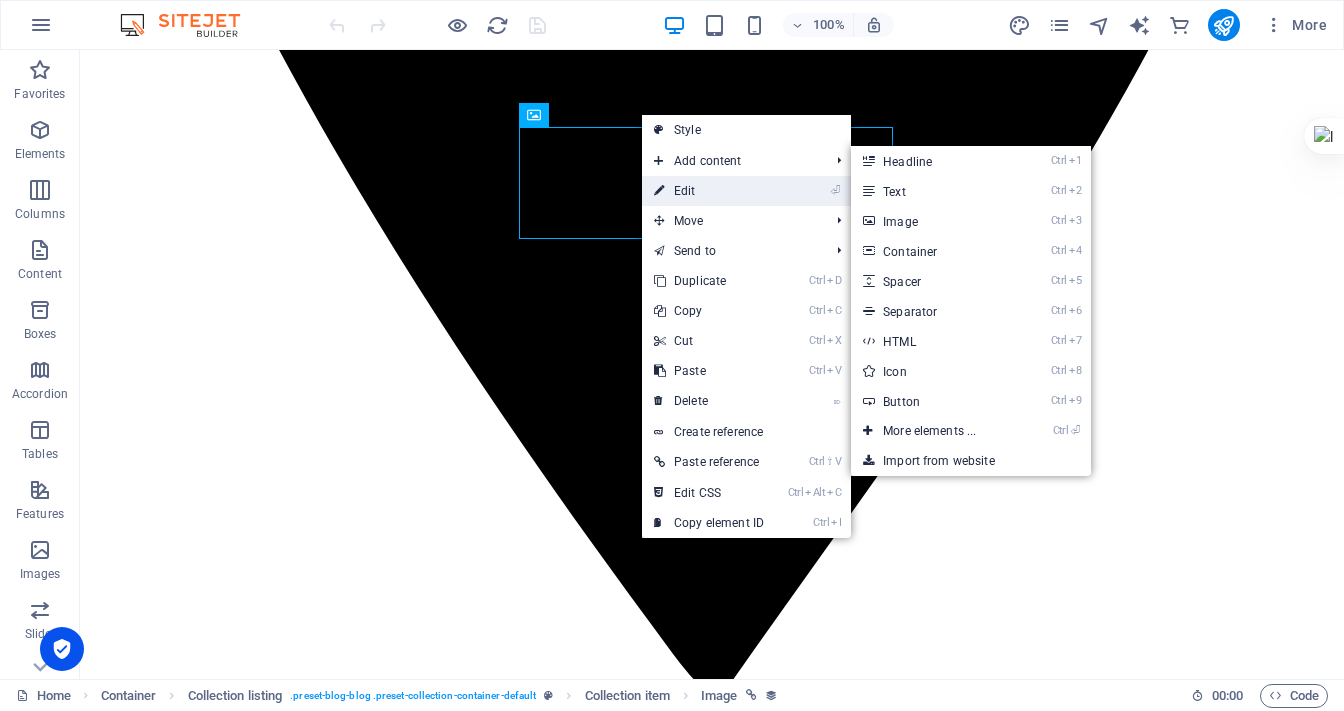 click on "⏎  Edit" at bounding box center (709, 191) 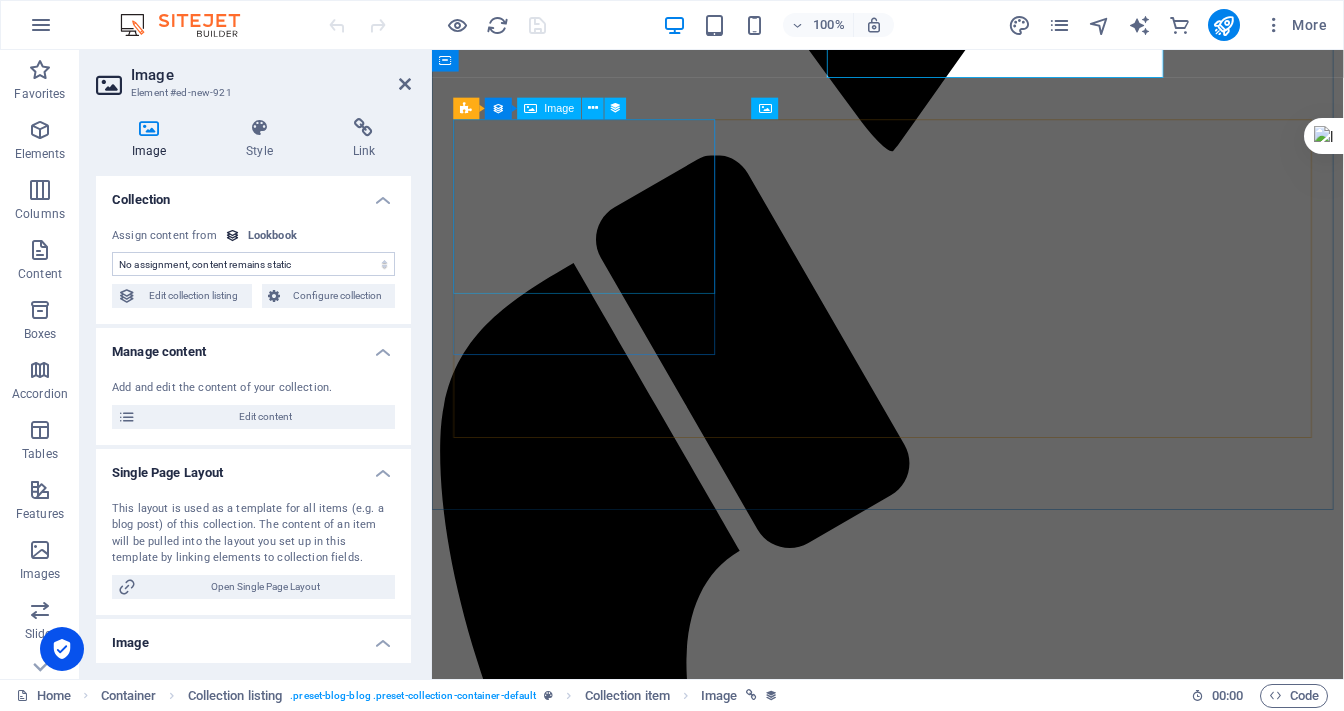 scroll, scrollTop: 2306, scrollLeft: 0, axis: vertical 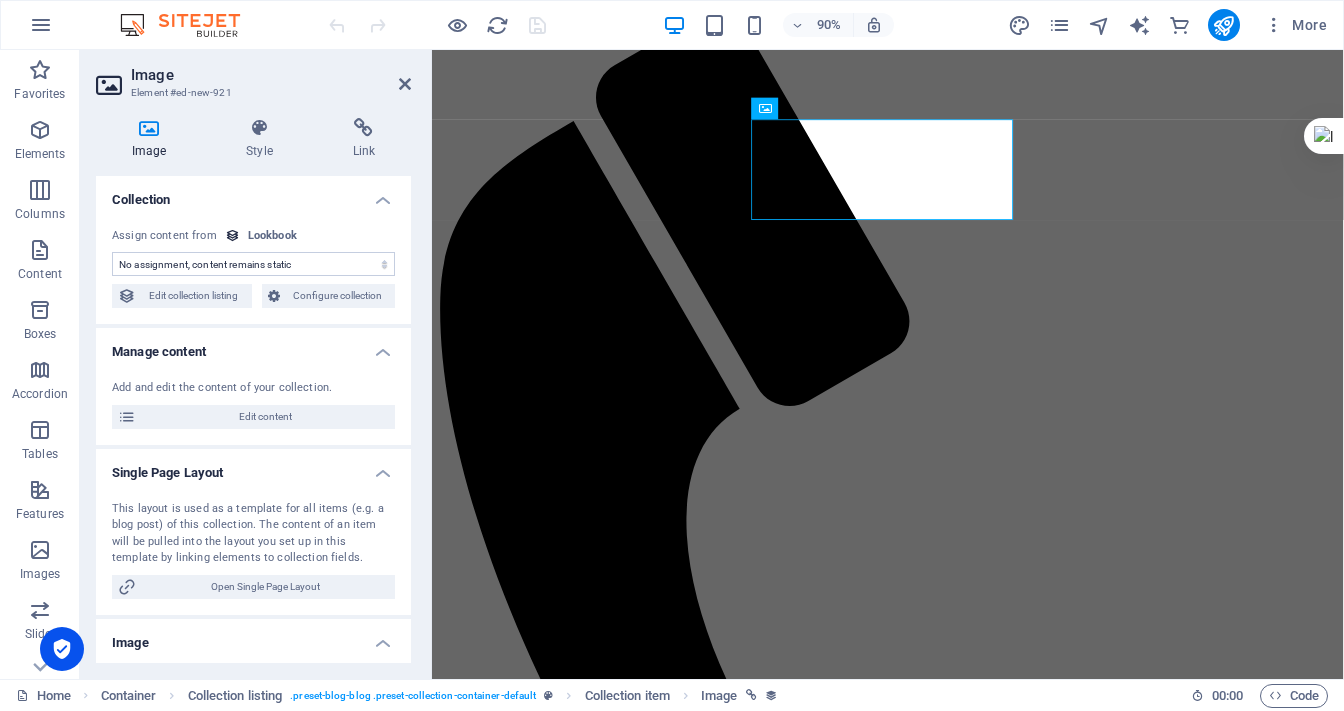 click on "No assignment, content remains static Created at (Date) Updated at (Date) Name (Plain Text) Slug (Plain Text) services (Multiple Files)" at bounding box center [253, 264] 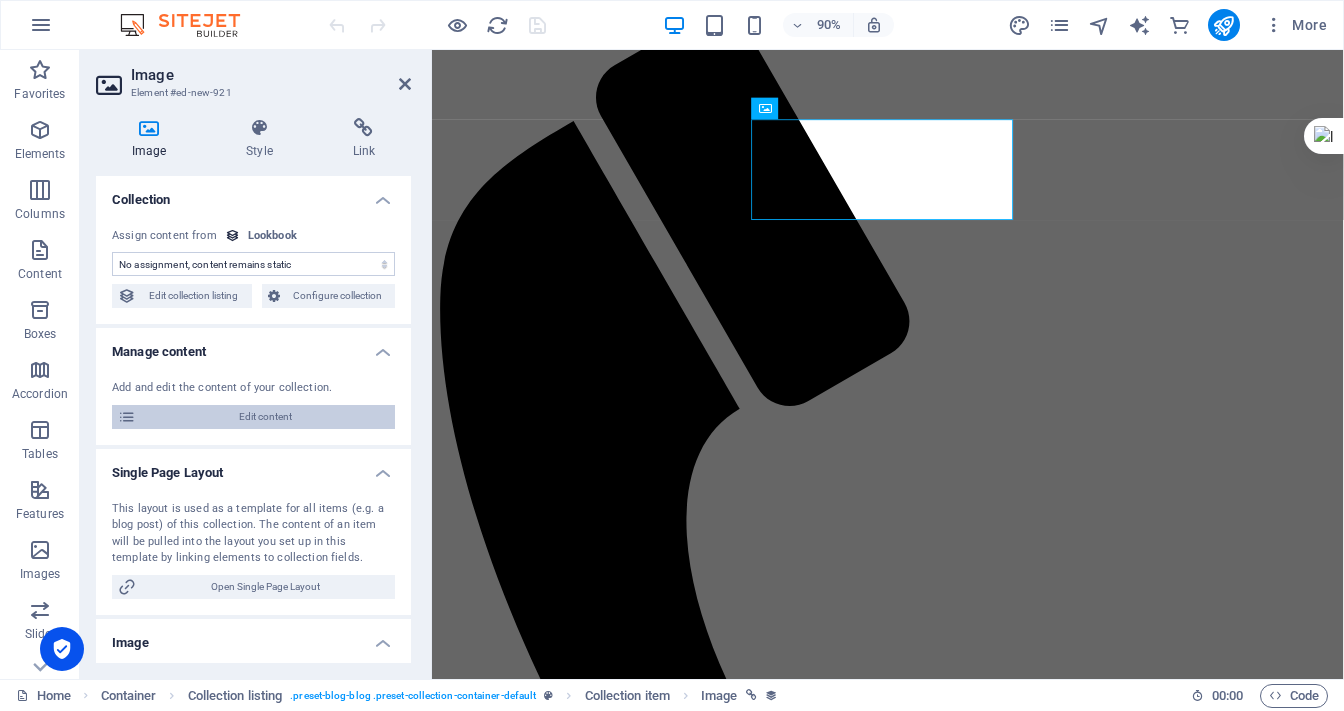 click on "Edit content" at bounding box center [265, 417] 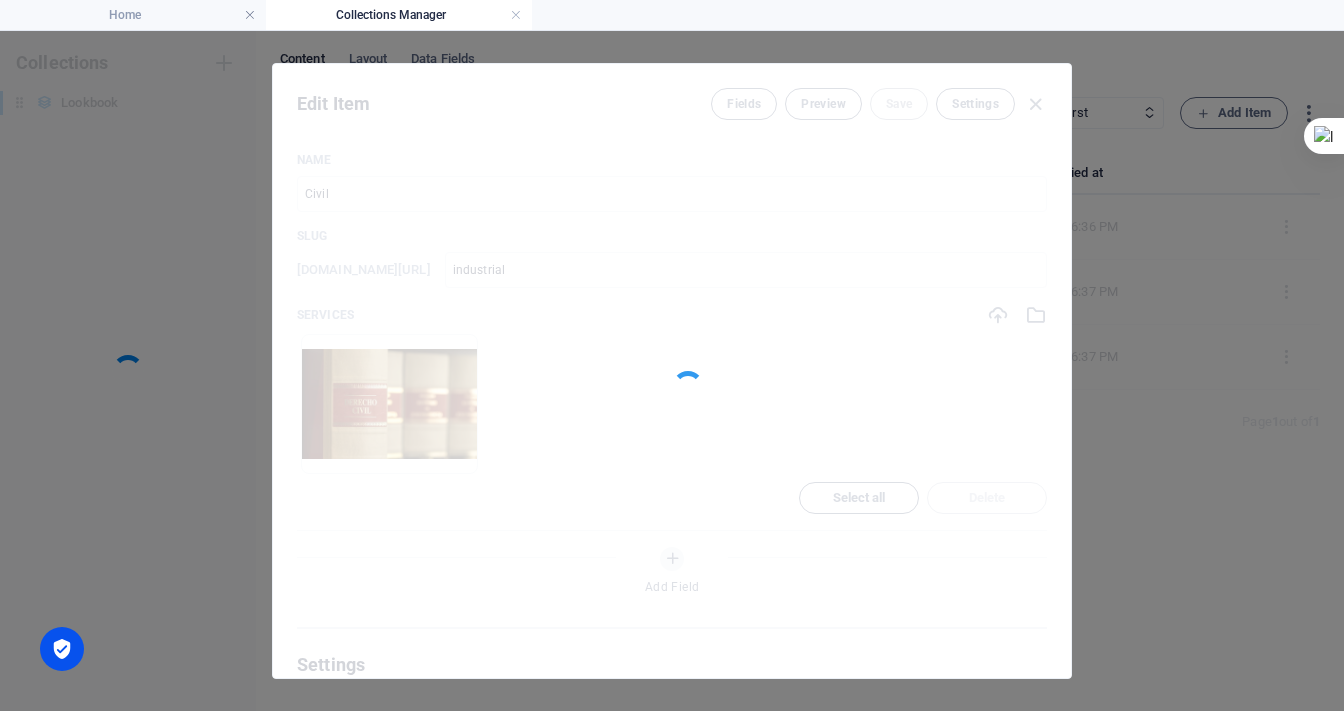 scroll, scrollTop: 0, scrollLeft: 0, axis: both 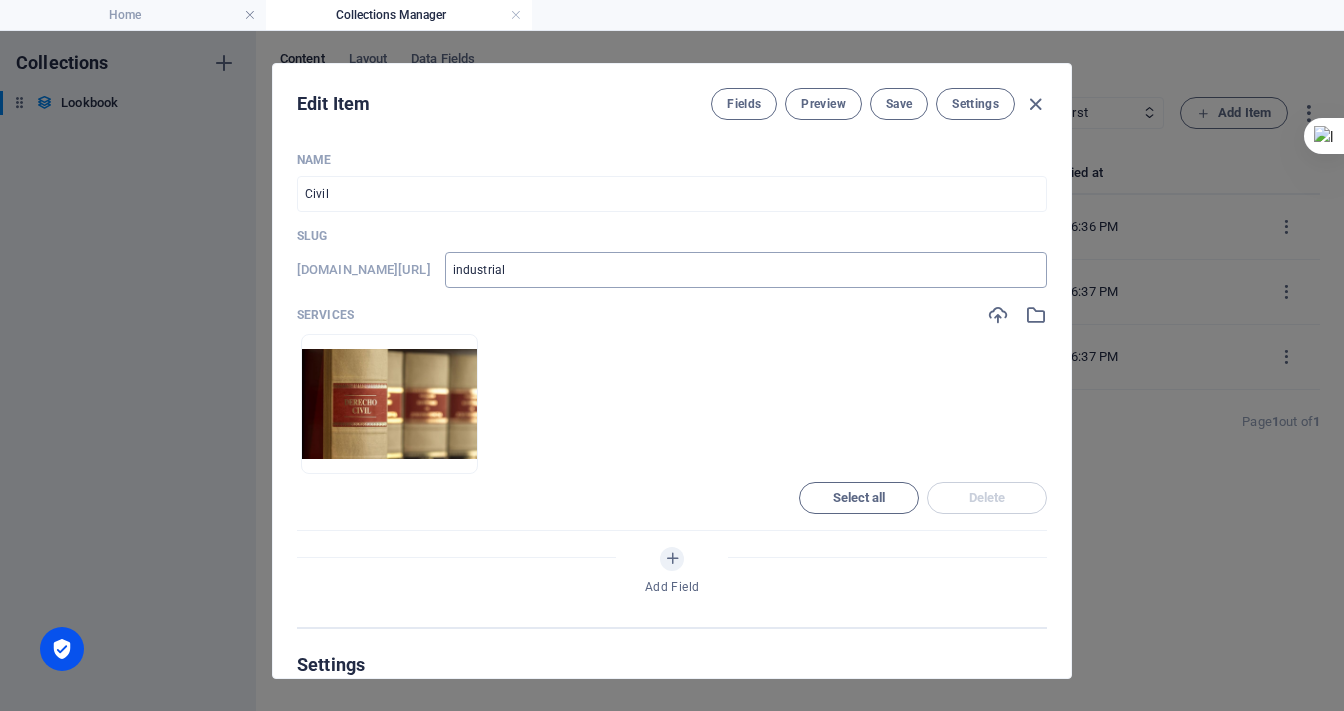 click on "industrial" at bounding box center (746, 270) 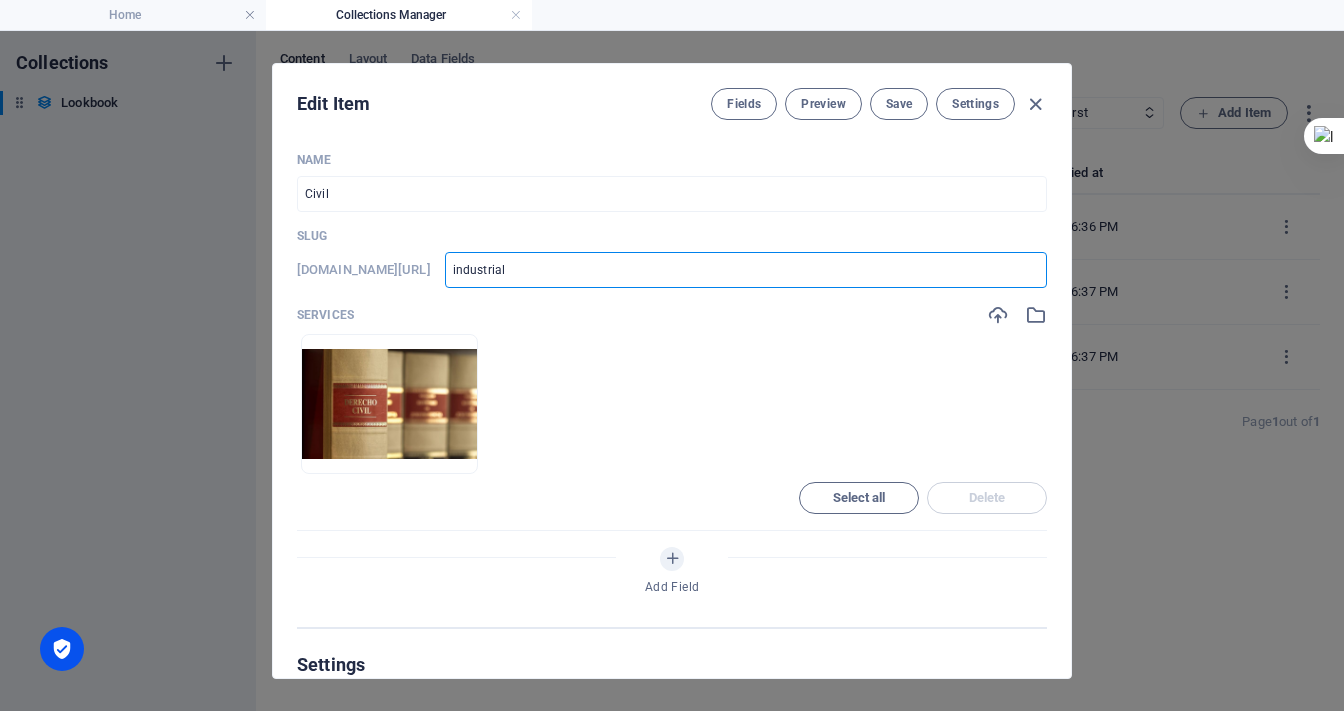 click on "industrial" at bounding box center (746, 270) 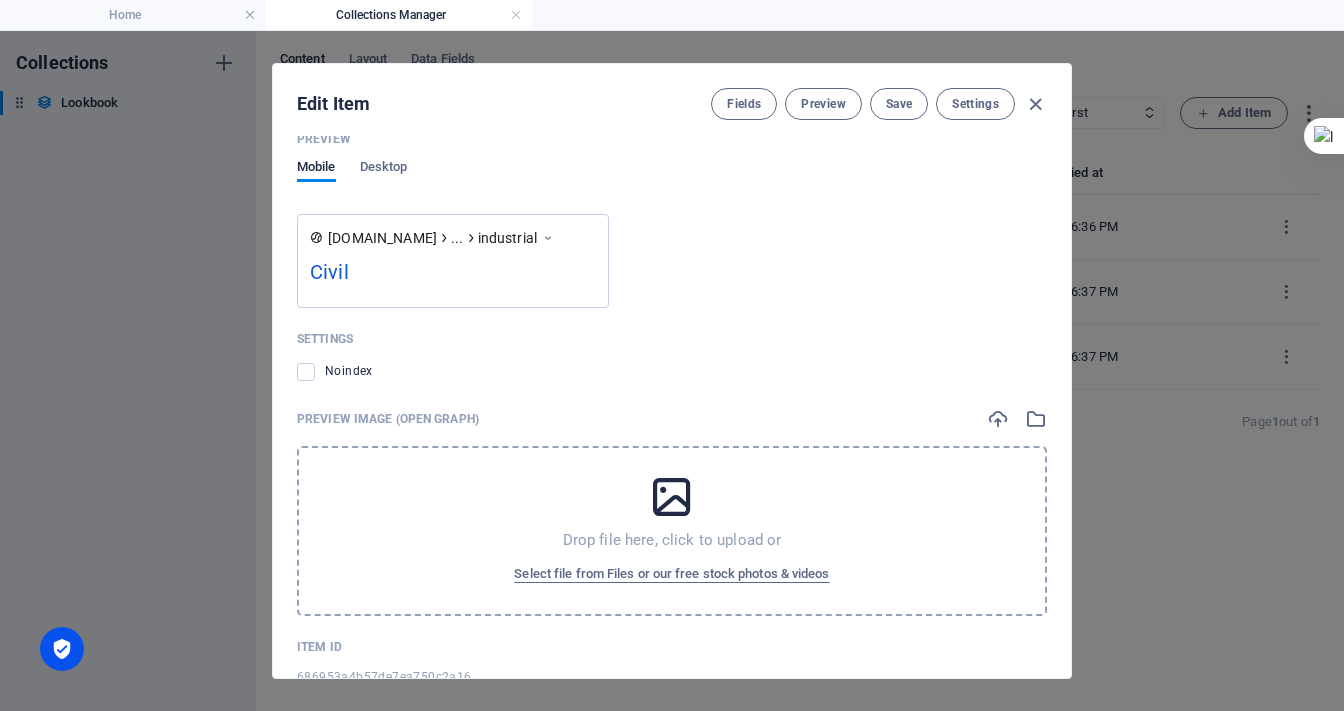 scroll, scrollTop: 1074, scrollLeft: 0, axis: vertical 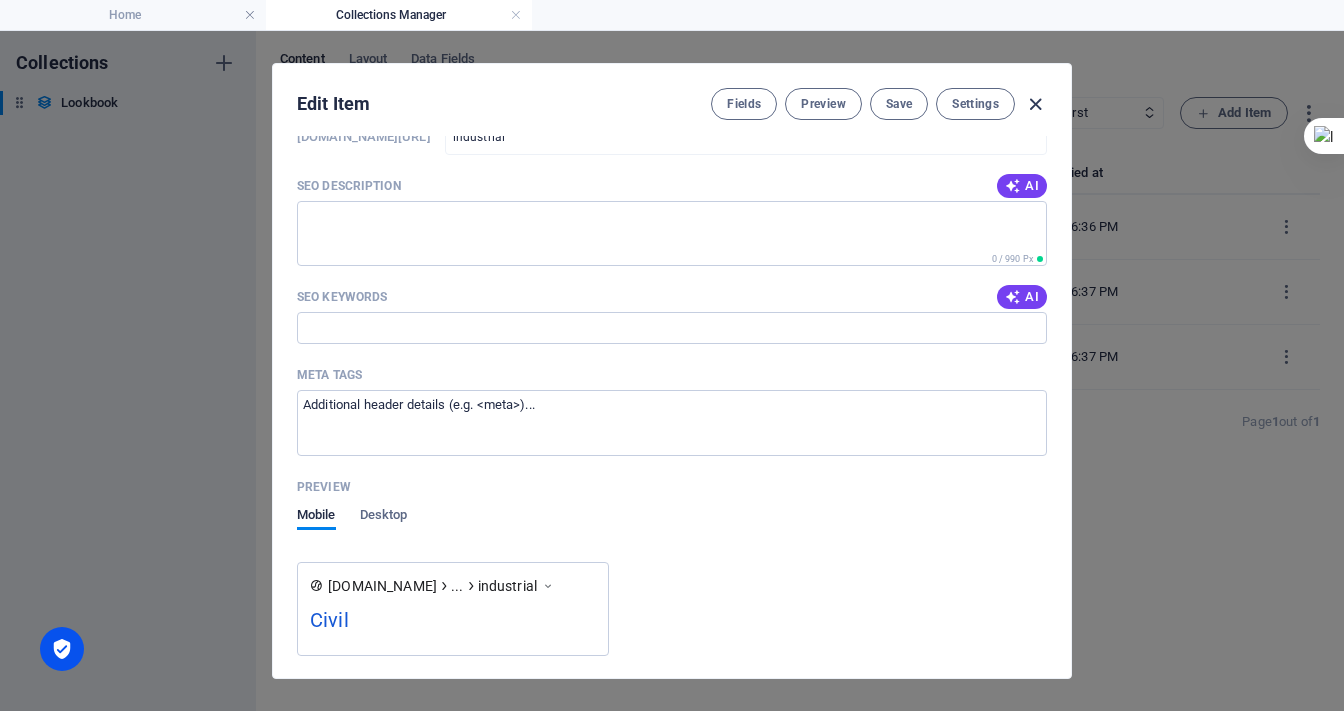 click at bounding box center [1035, 104] 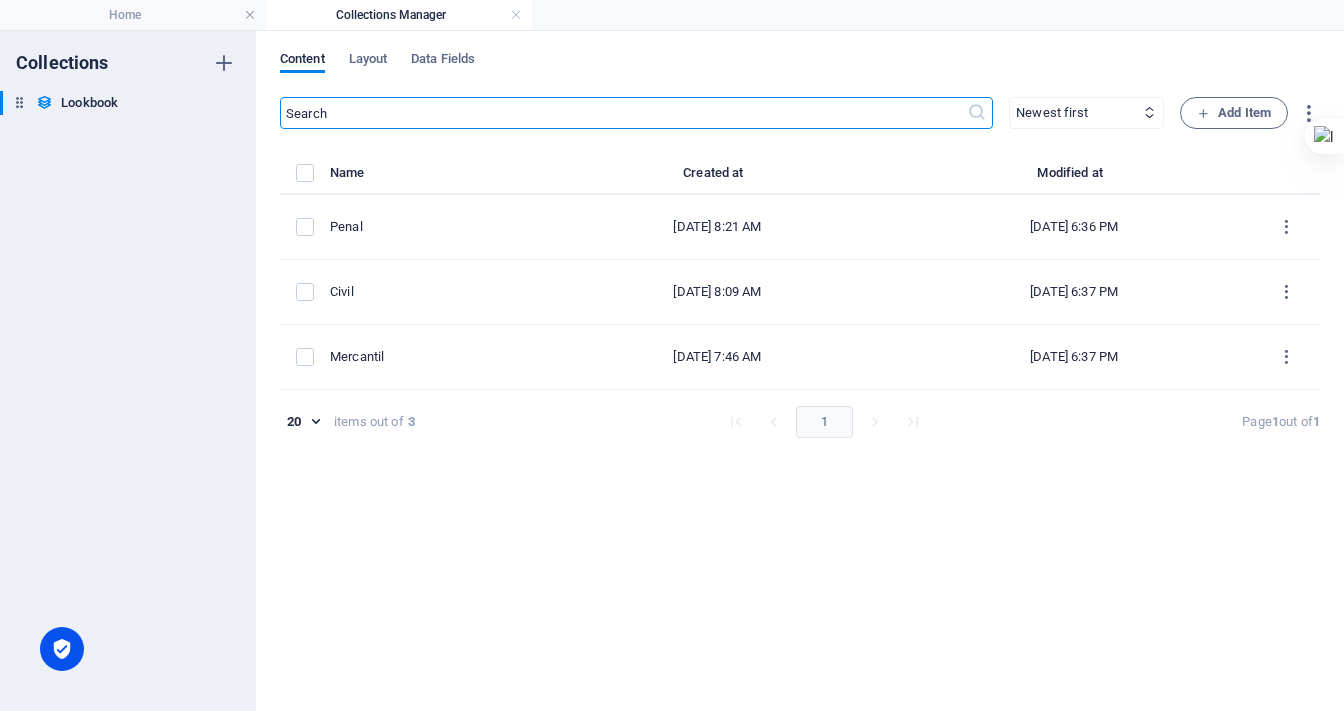 scroll, scrollTop: 655, scrollLeft: 0, axis: vertical 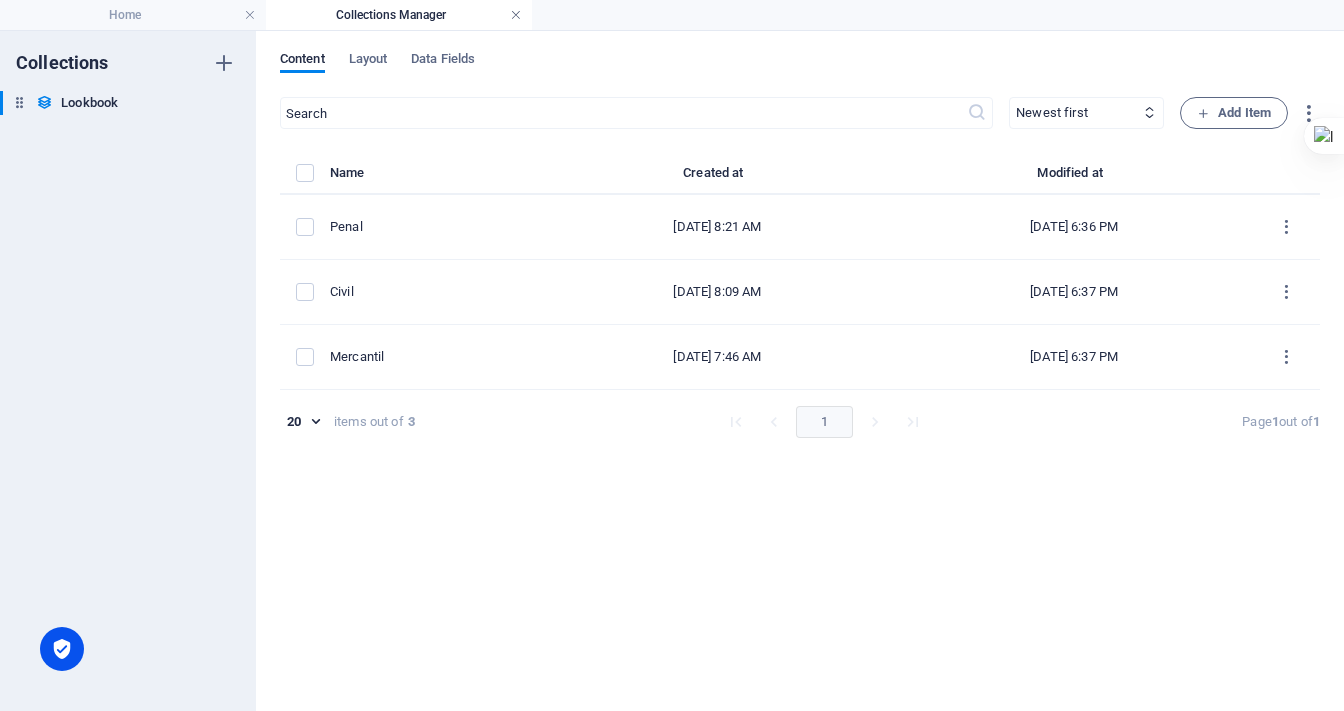 click at bounding box center [516, 15] 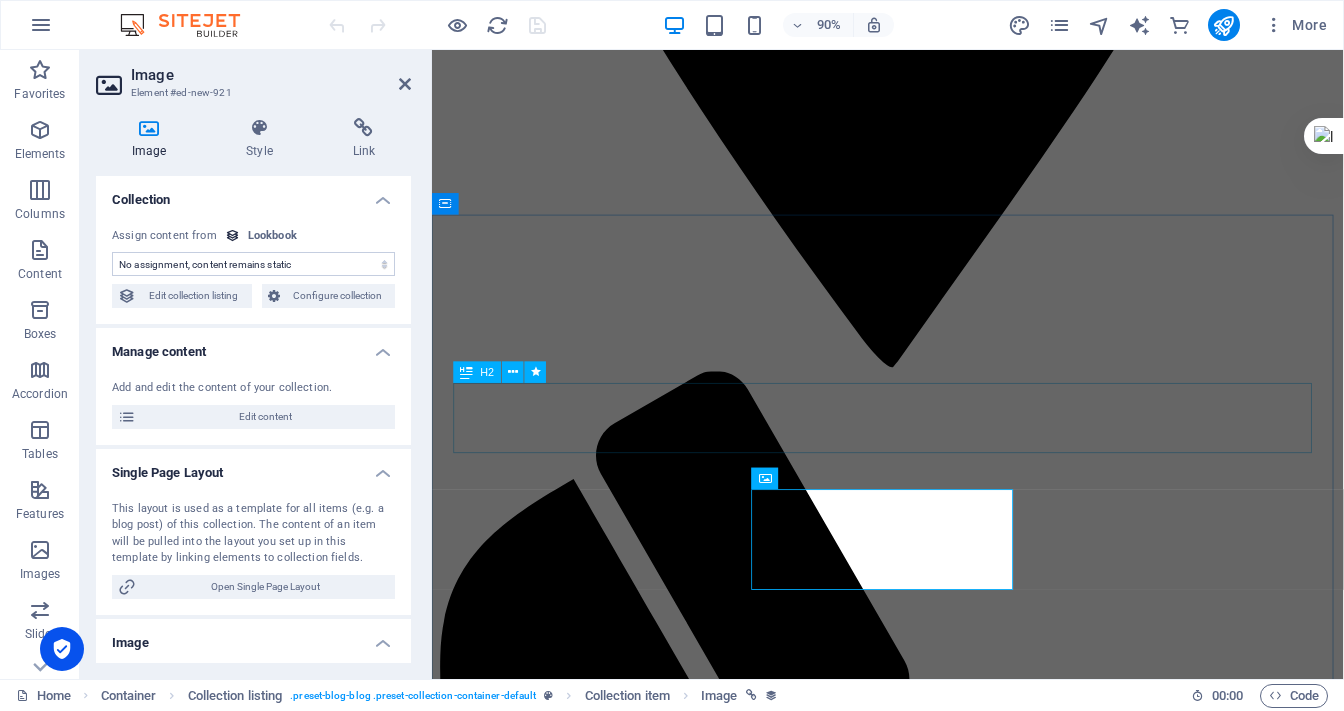 scroll, scrollTop: 1895, scrollLeft: 0, axis: vertical 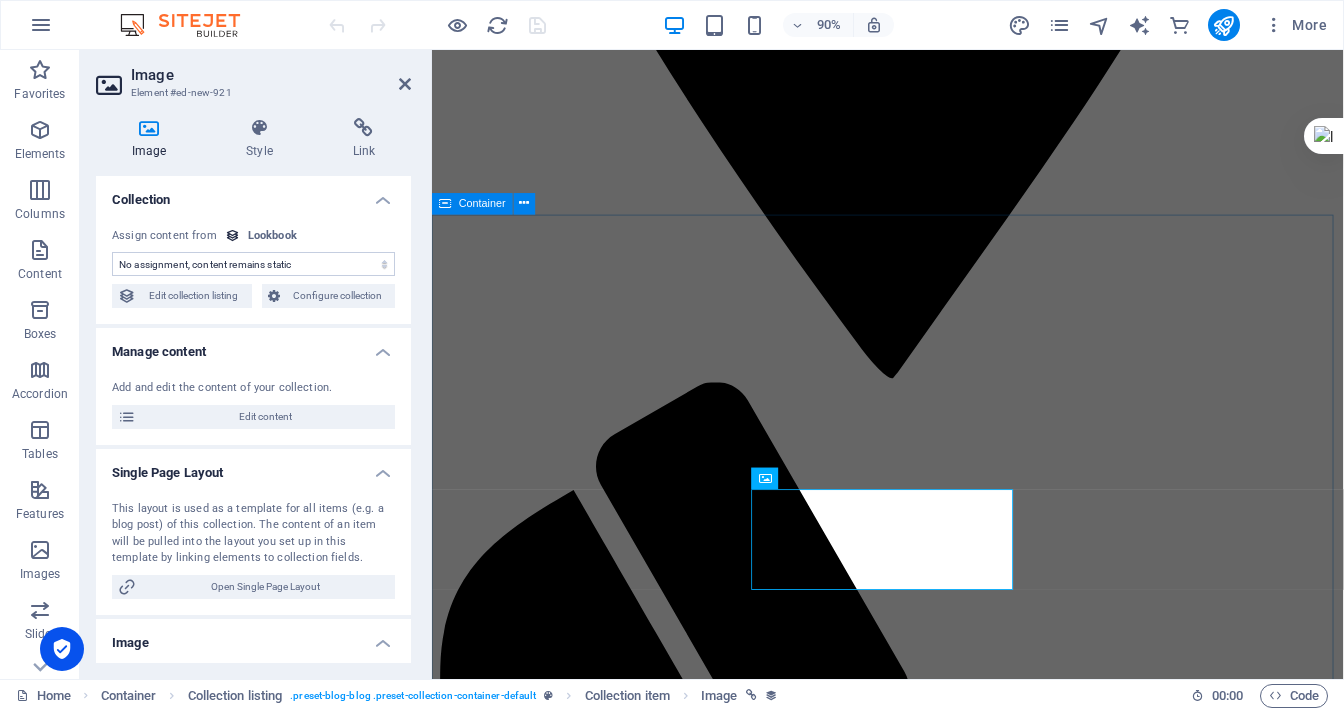click on "Lookbook Diferentes Areas del Derecho. Mercantil Civil Penal  Vorherige Nächste" at bounding box center [938, 15775] 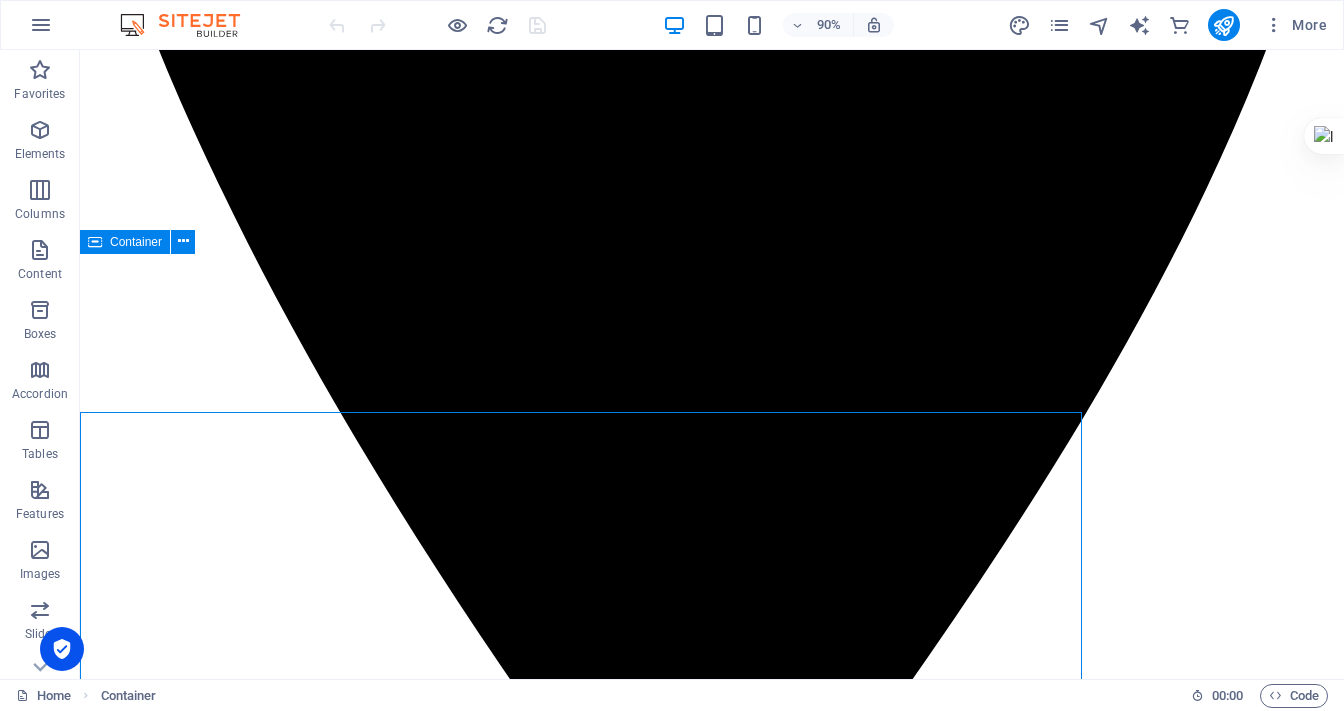 scroll, scrollTop: 1716, scrollLeft: 0, axis: vertical 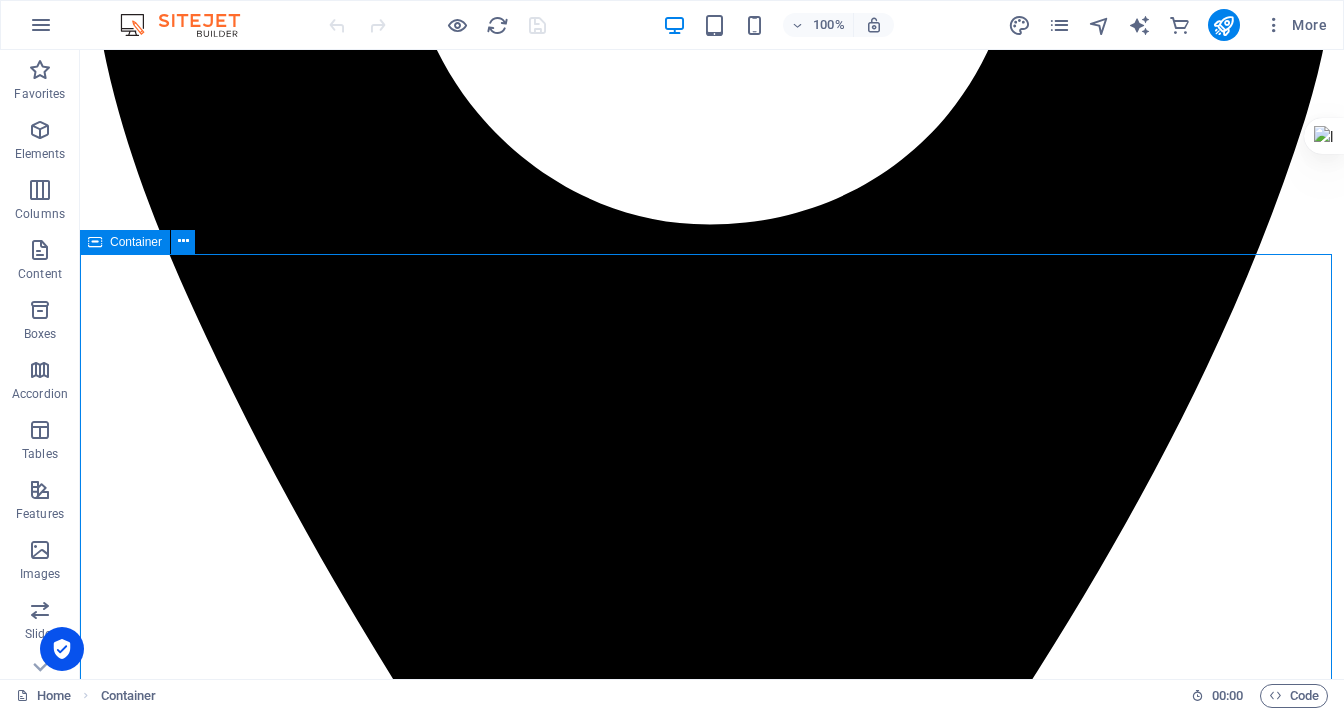 click on "Lookbook Diferentes Areas del Derecho. Mercantil Civil Penal  Vorherige Nächste" at bounding box center [712, 18392] 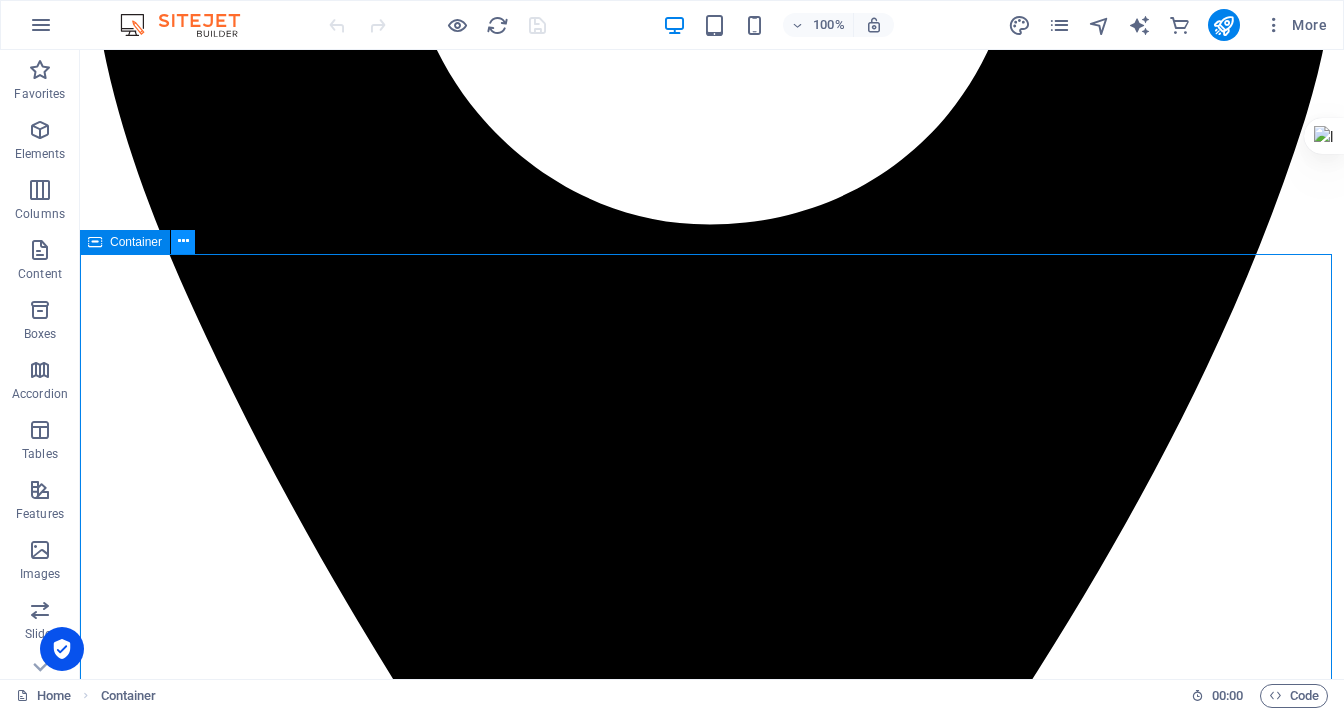 click at bounding box center [183, 241] 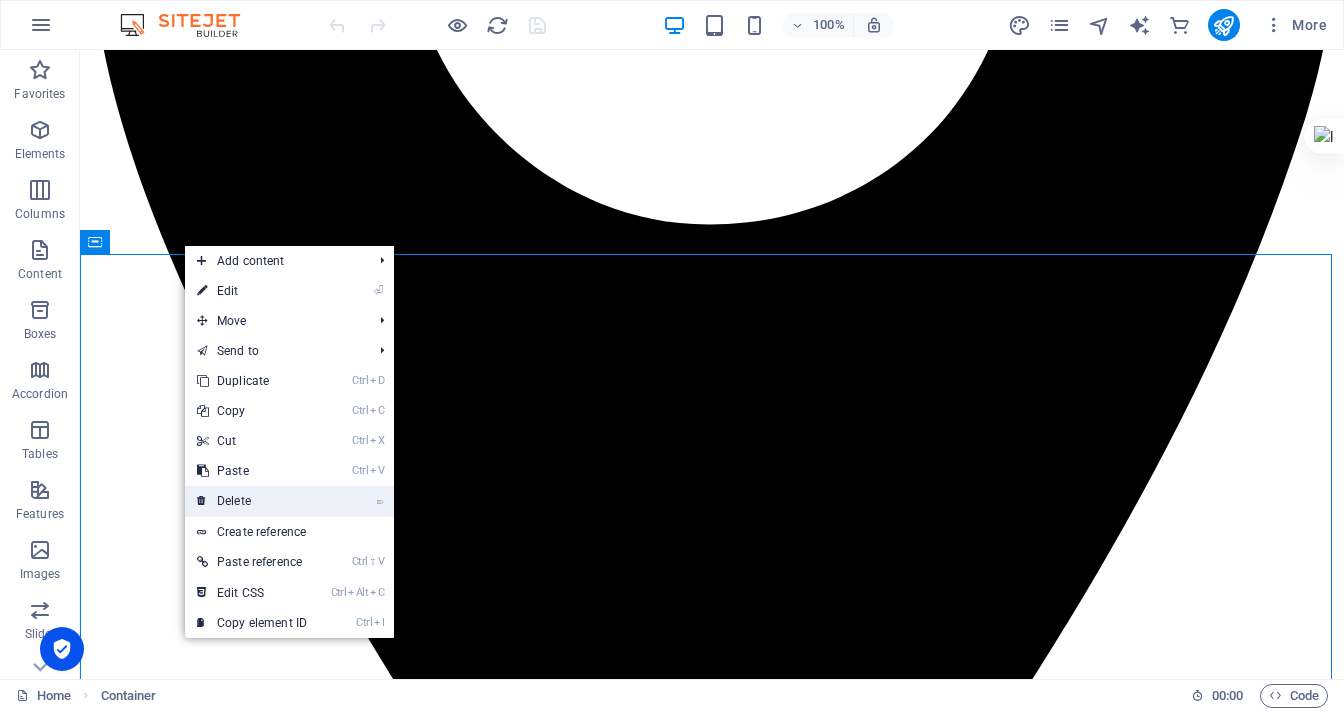 click on "⌦  Delete" at bounding box center (252, 501) 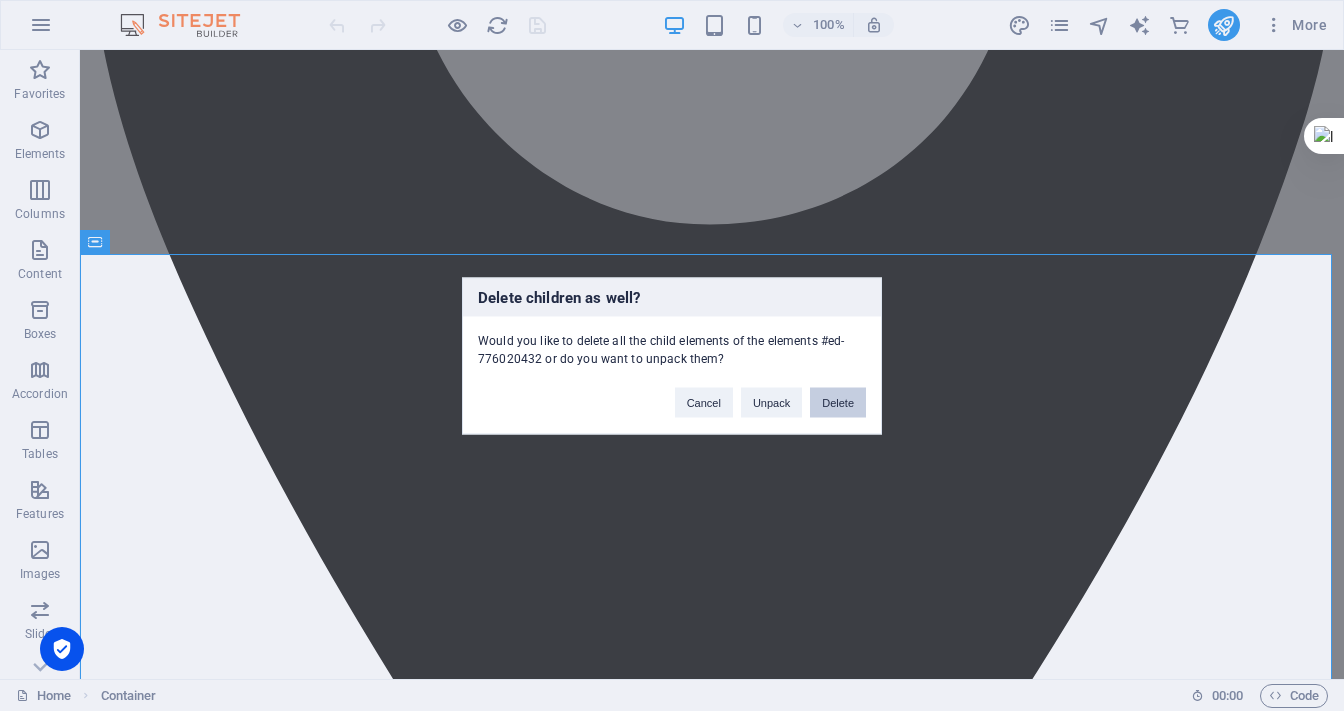 click on "Delete" at bounding box center [838, 402] 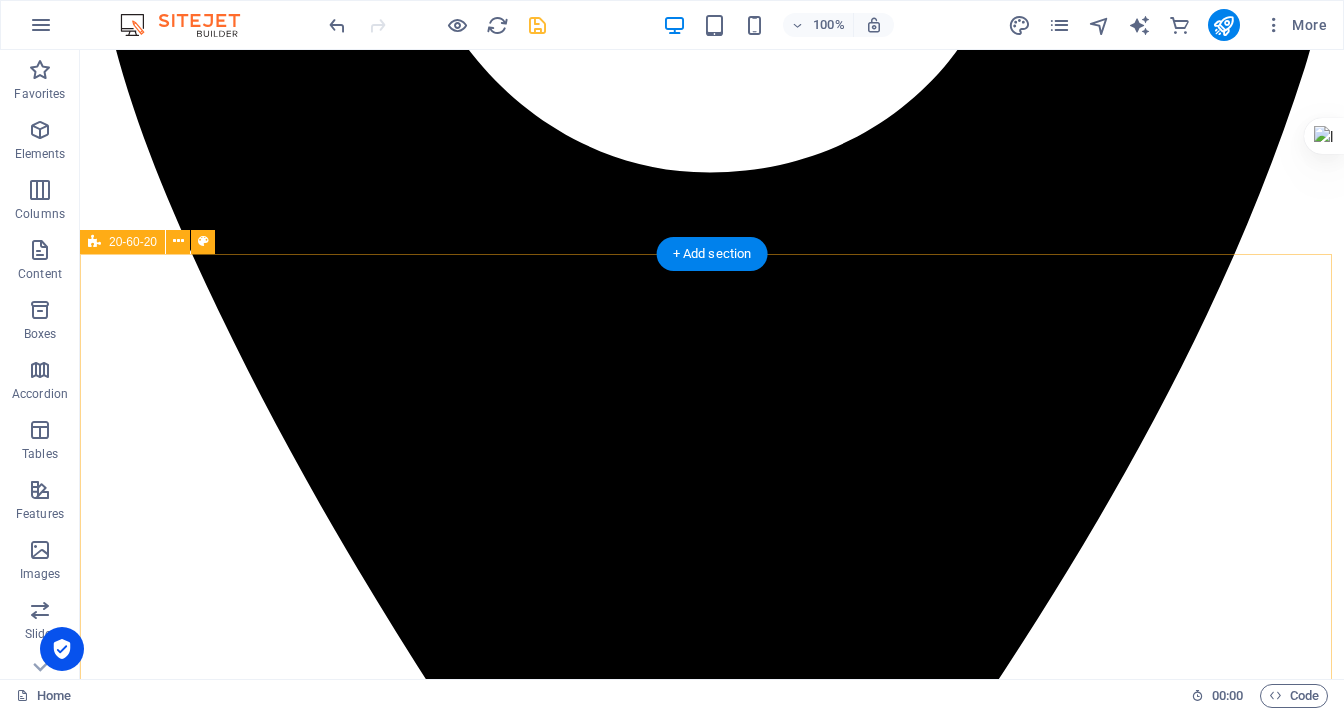 scroll, scrollTop: 1796, scrollLeft: 0, axis: vertical 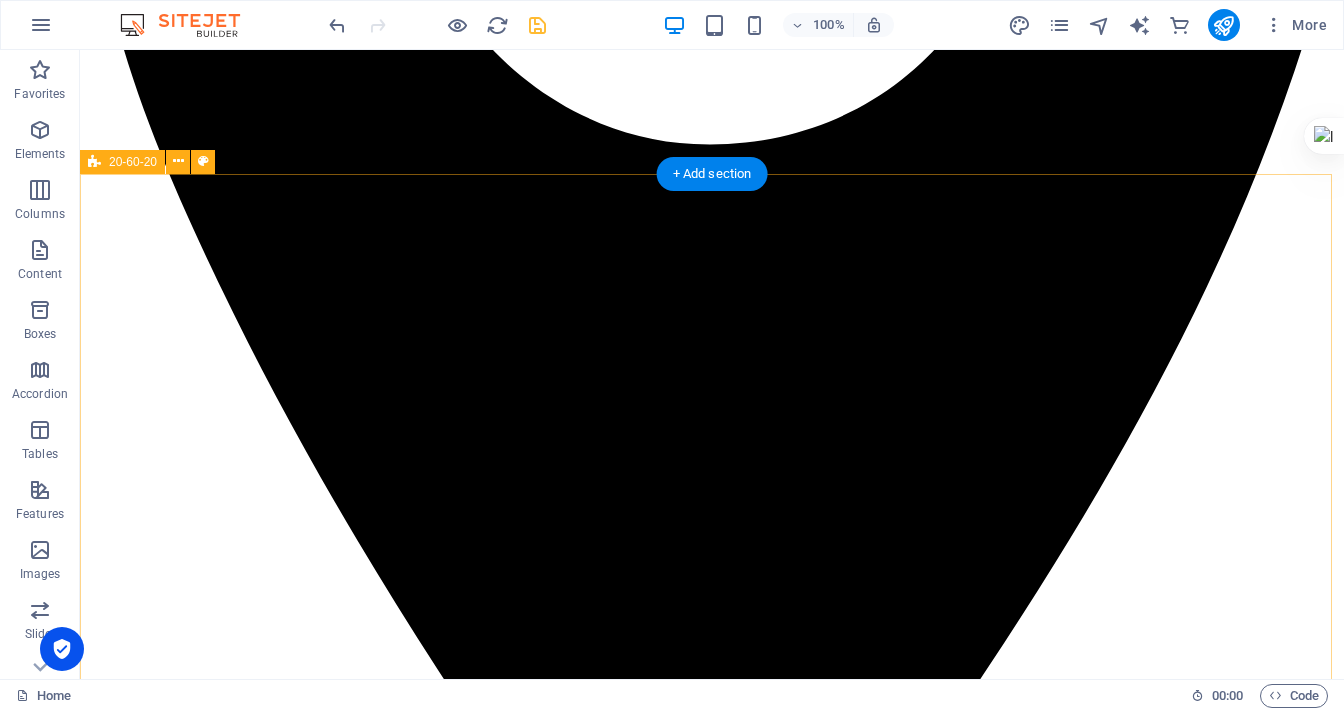 click on "Materials Best materials for making furniture Uas molestias excepturi sint occaecati cupiditate non provident, similique sunt in culpa qui officia deserunt mollitia animi, id est laborum et dolorum fuga. Et harum quidem rerum facilis est et expedita distinctio." at bounding box center (712, 15879) 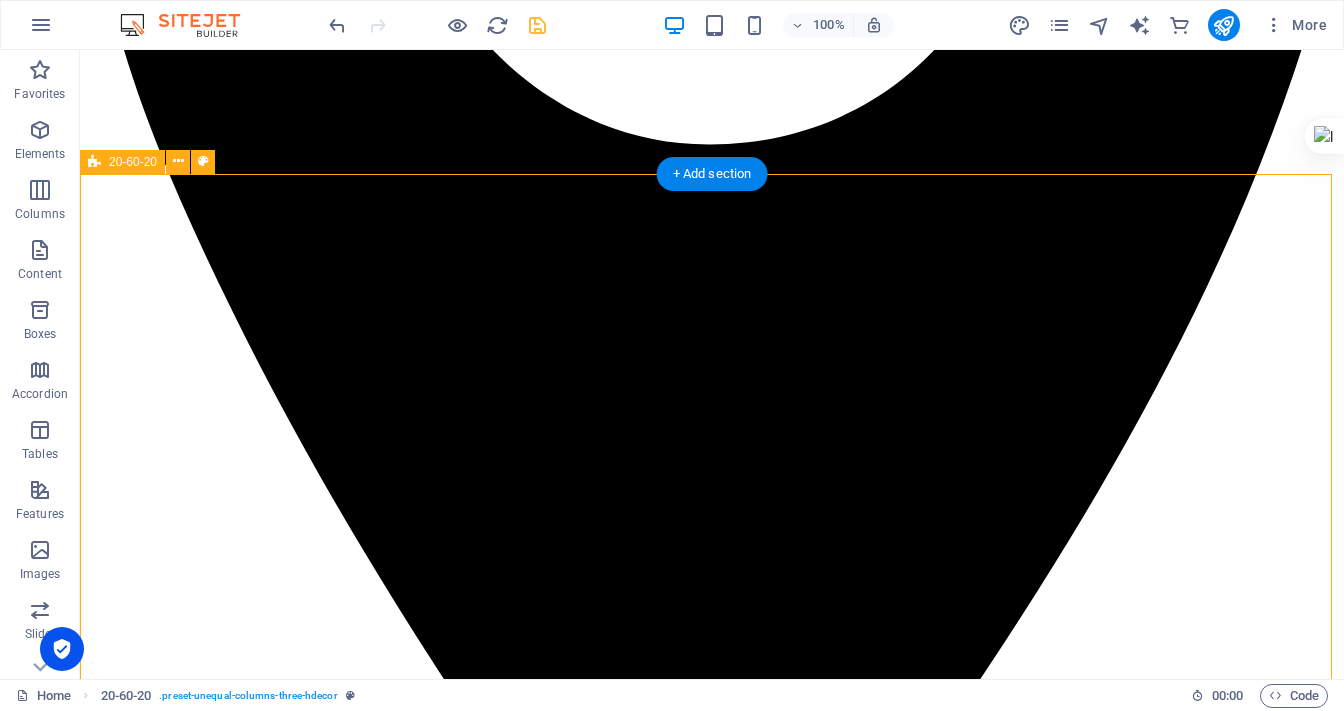 click on "Materials Best materials for making furniture Uas molestias excepturi sint occaecati cupiditate non provident, similique sunt in culpa qui officia deserunt mollitia animi, id est laborum et dolorum fuga. Et harum quidem rerum facilis est et expedita distinctio." at bounding box center (712, 15879) 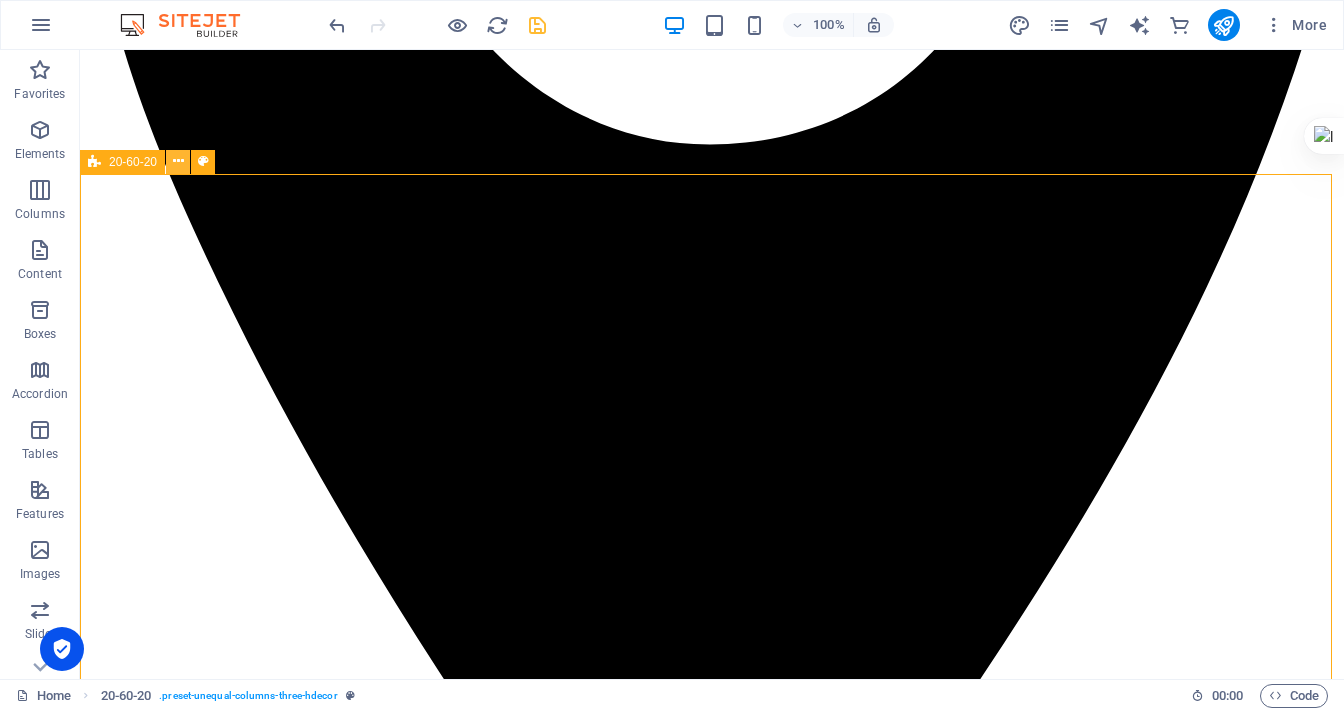 click at bounding box center (178, 161) 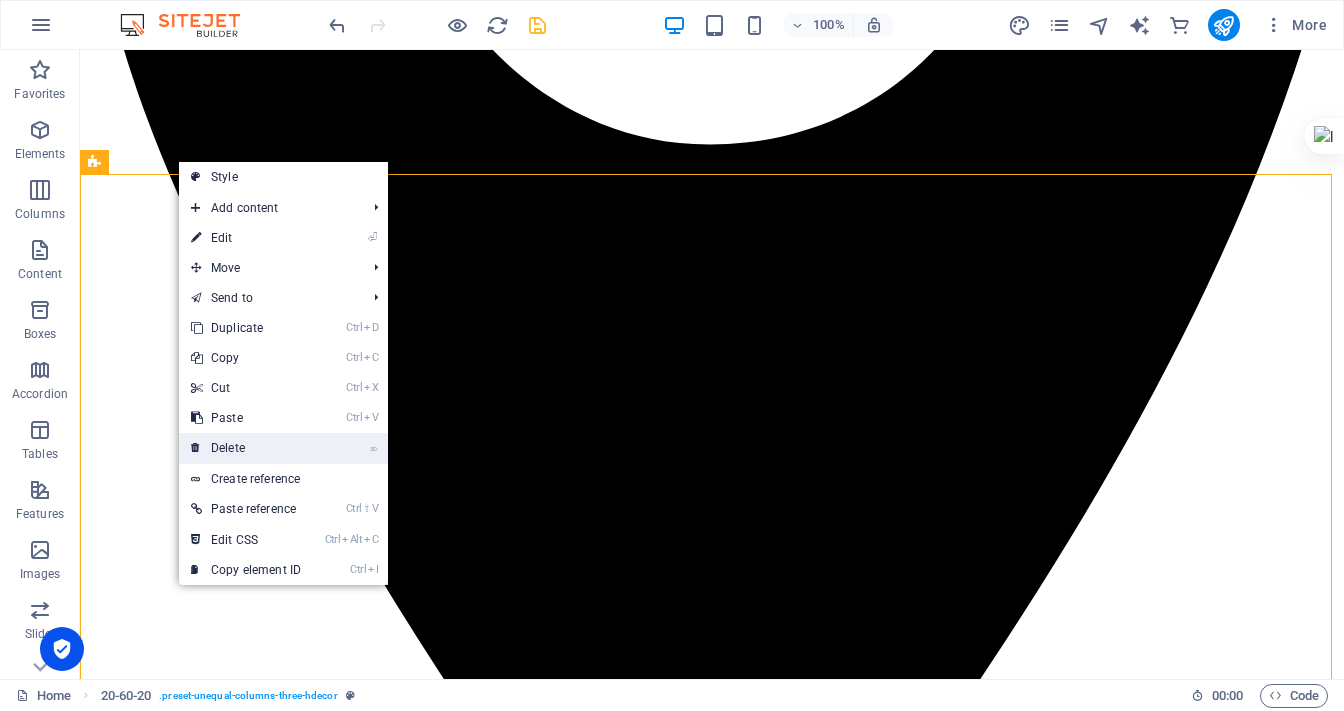 click on "⌦  Delete" at bounding box center [246, 448] 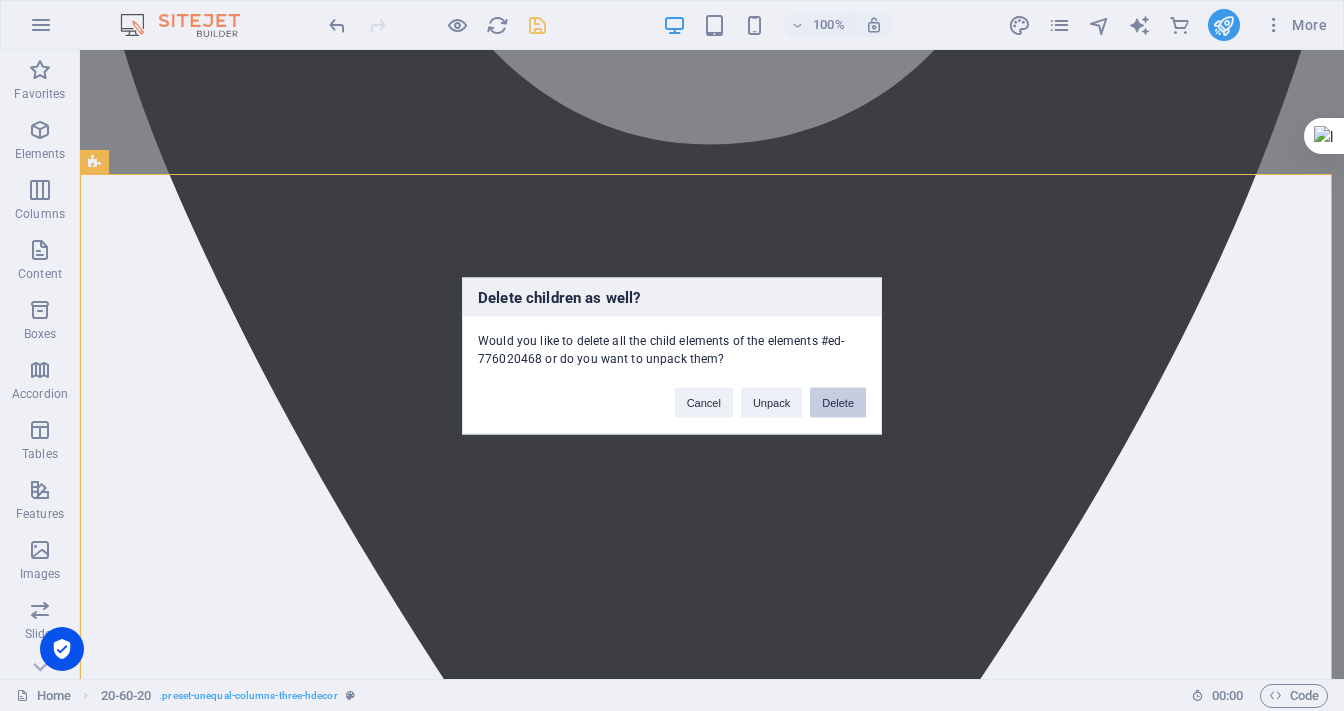 click on "Delete" at bounding box center [838, 402] 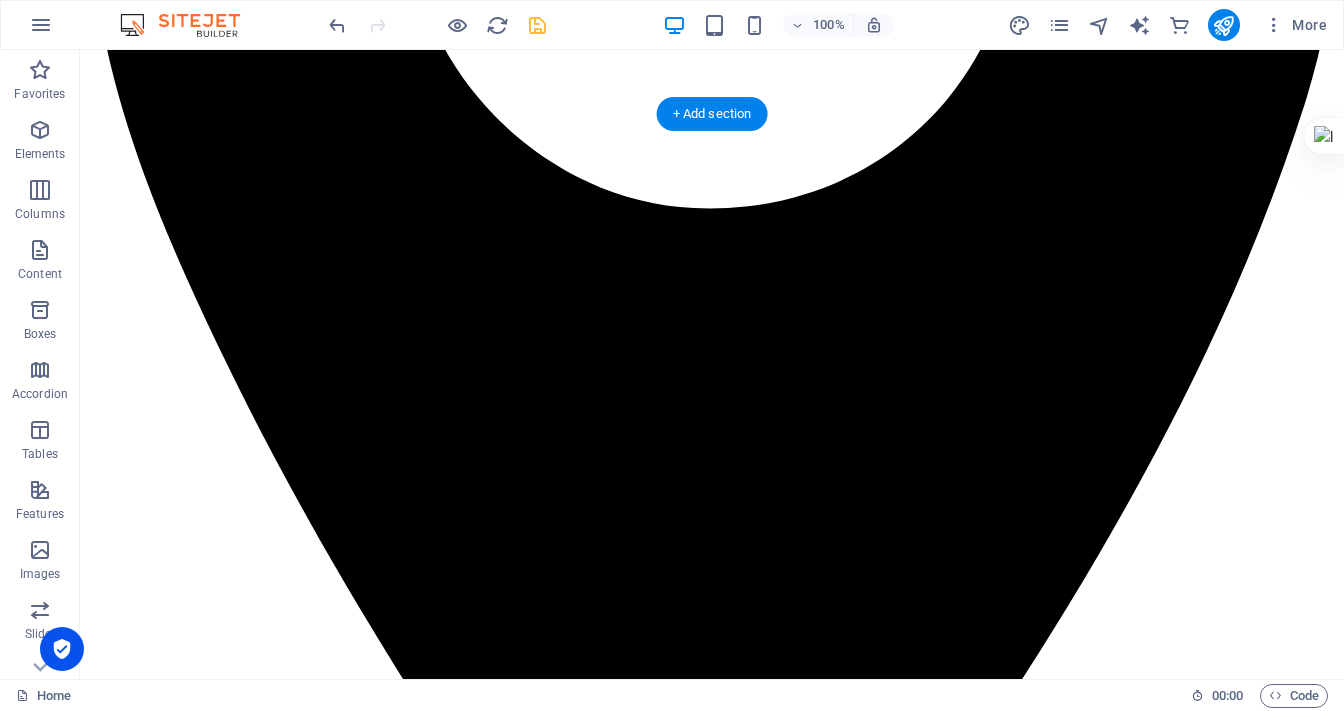 scroll, scrollTop: 1716, scrollLeft: 0, axis: vertical 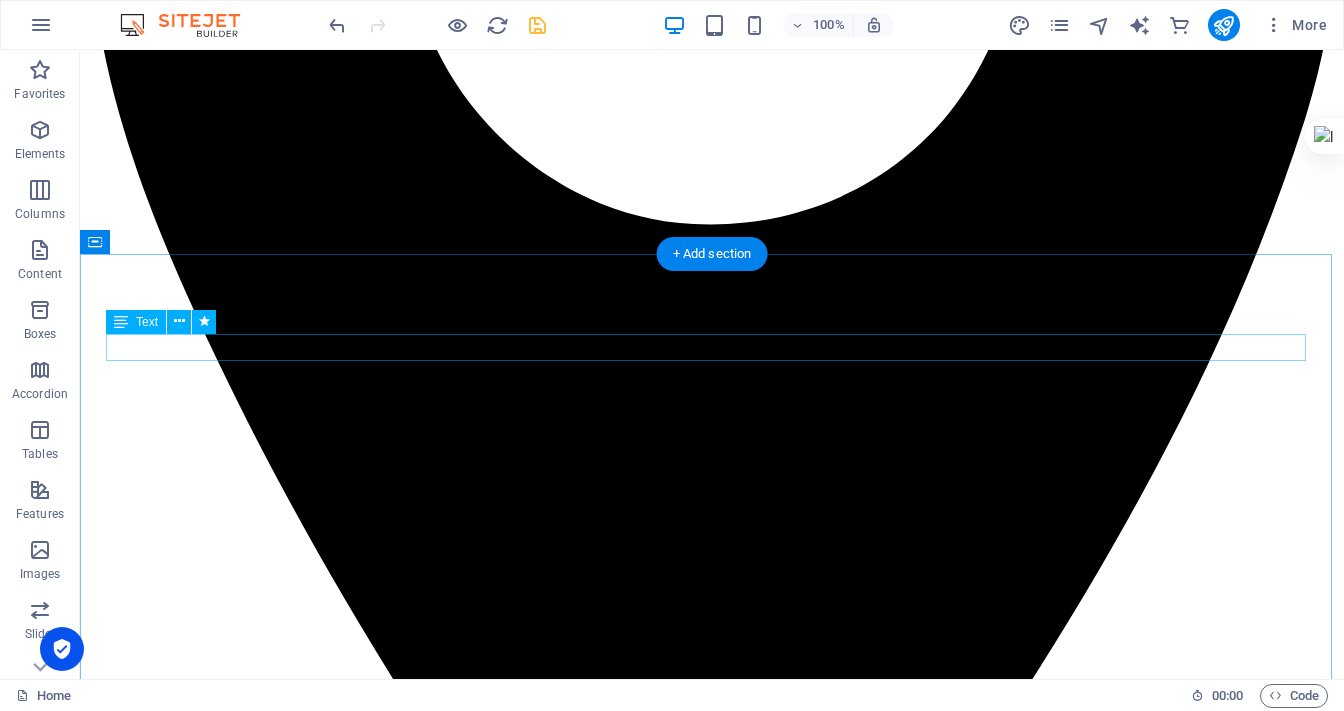 click on "Testimonials" at bounding box center [712, 14001] 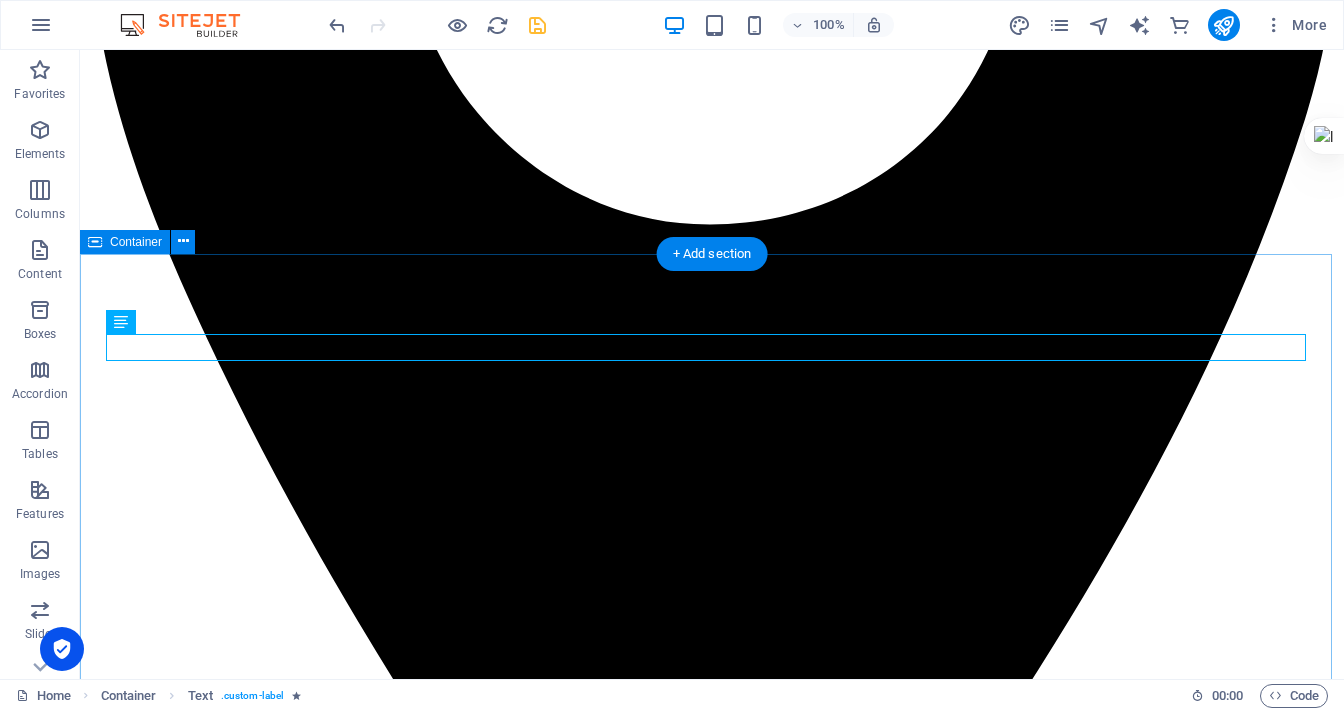 click on "Testimonials Our Customers James Bell Interior Designer Uas molestias excepturi sint occaecati cupiditate non provident, similique. Martha Stewart Interior Designer Uas molestias excepturi sint occaecati cupiditate non provident, similique. Johanna Smith Interior Designer Uas molestias excepturi sint occaecati cupiditate non provident, similique." at bounding box center (712, 15083) 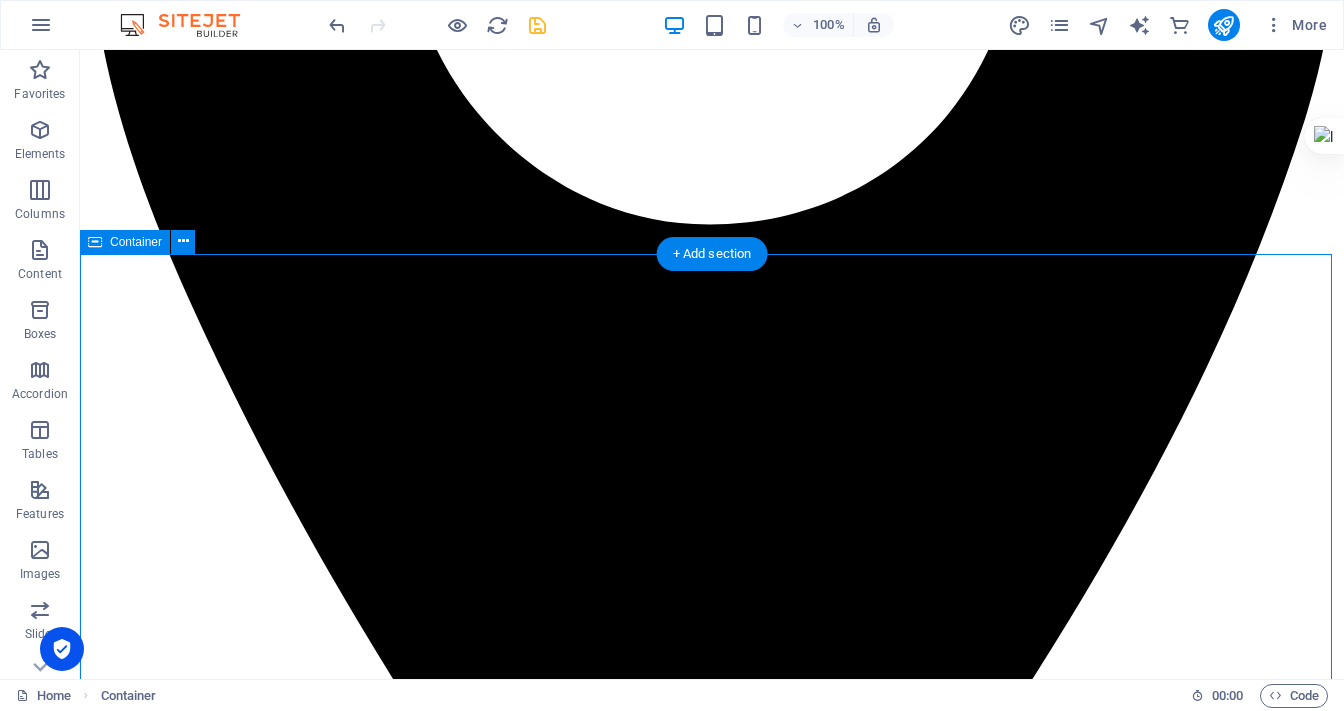 click on "Testimonials Our Customers James Bell Interior Designer Uas molestias excepturi sint occaecati cupiditate non provident, similique. Martha Stewart Interior Designer Uas molestias excepturi sint occaecati cupiditate non provident, similique. Johanna Smith Interior Designer Uas molestias excepturi sint occaecati cupiditate non provident, similique." at bounding box center [712, 15083] 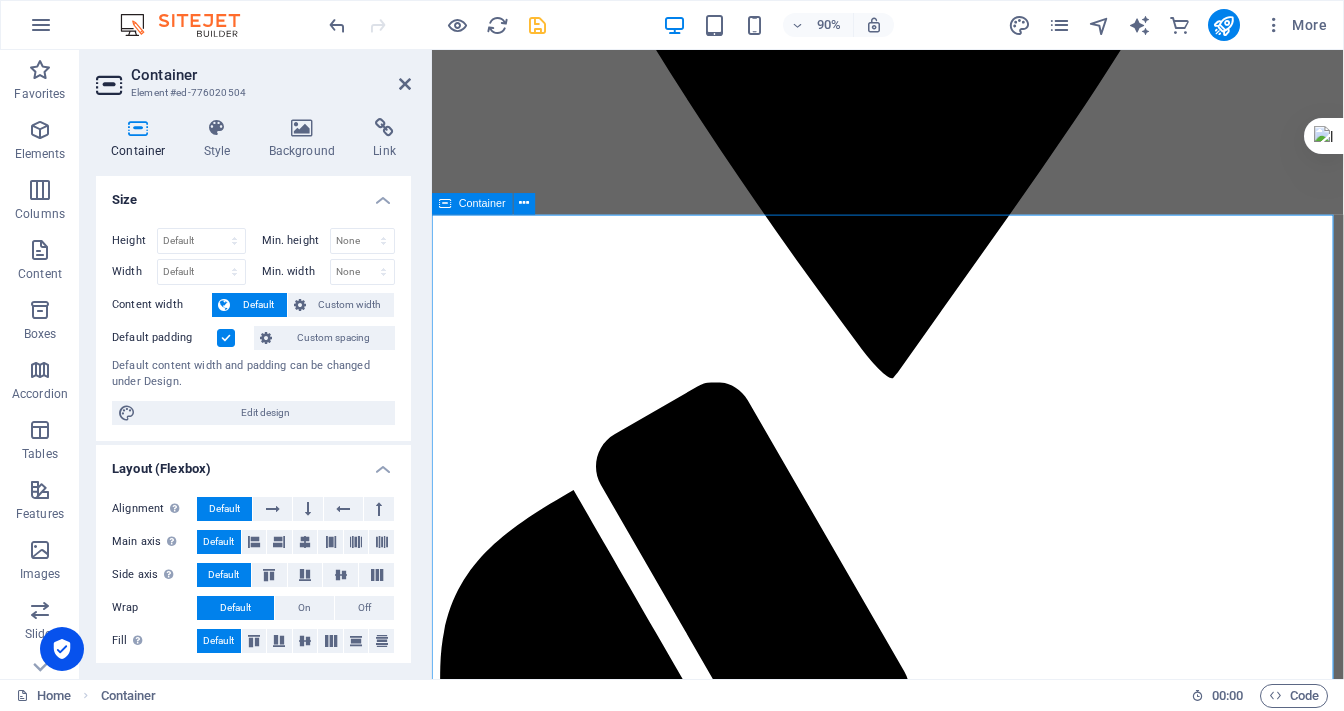 click on "Testimonials Our Customers James Bell Interior Designer Uas molestias excepturi sint occaecati cupiditate non provident, similique. Martha Stewart Interior Designer Uas molestias excepturi sint occaecati cupiditate non provident, similique. Johanna Smith Interior Designer Uas molestias excepturi sint occaecati cupiditate non provident, similique." at bounding box center (938, 12533) 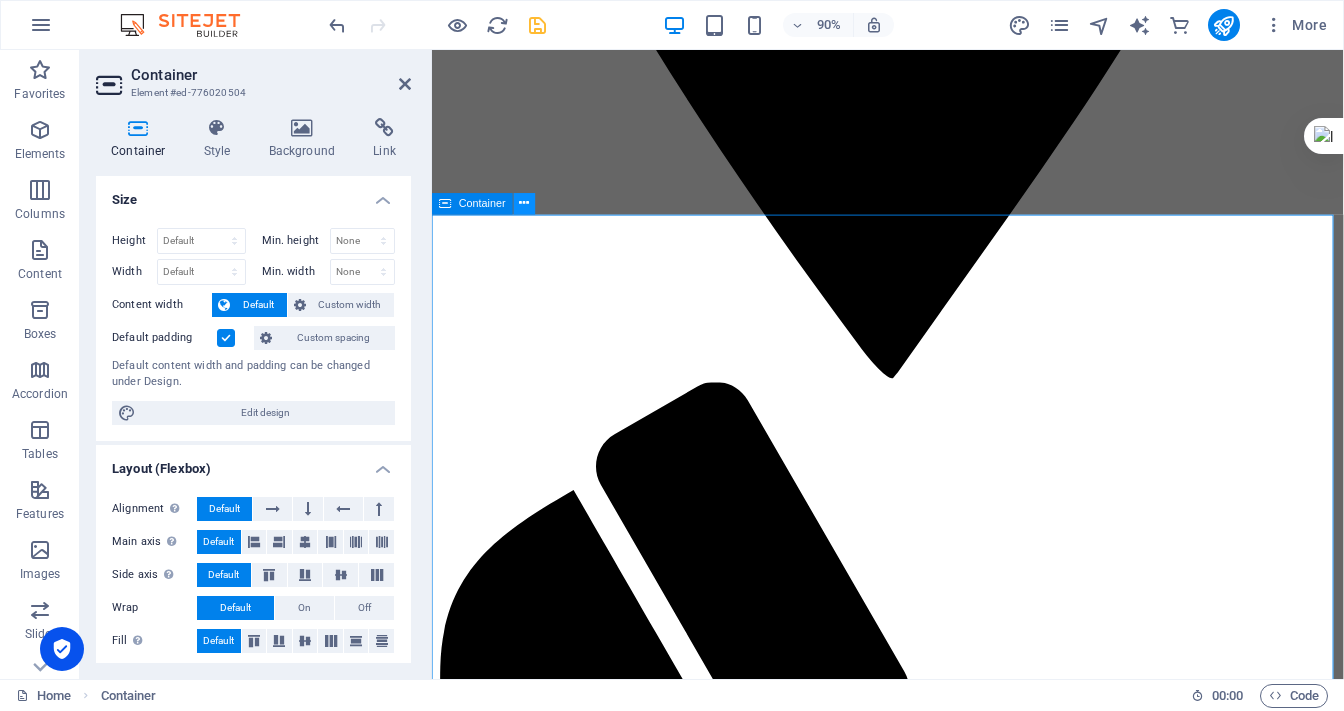 click at bounding box center [525, 203] 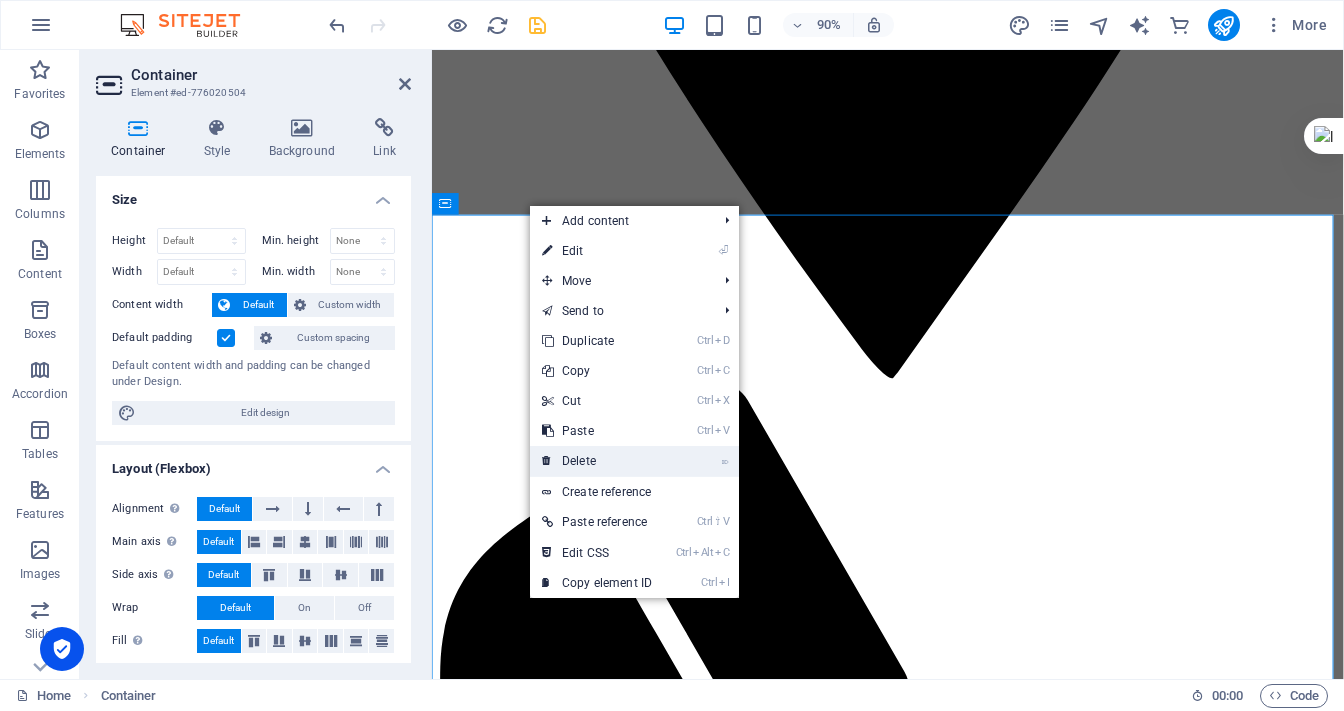 click on "⌦  Delete" at bounding box center [597, 461] 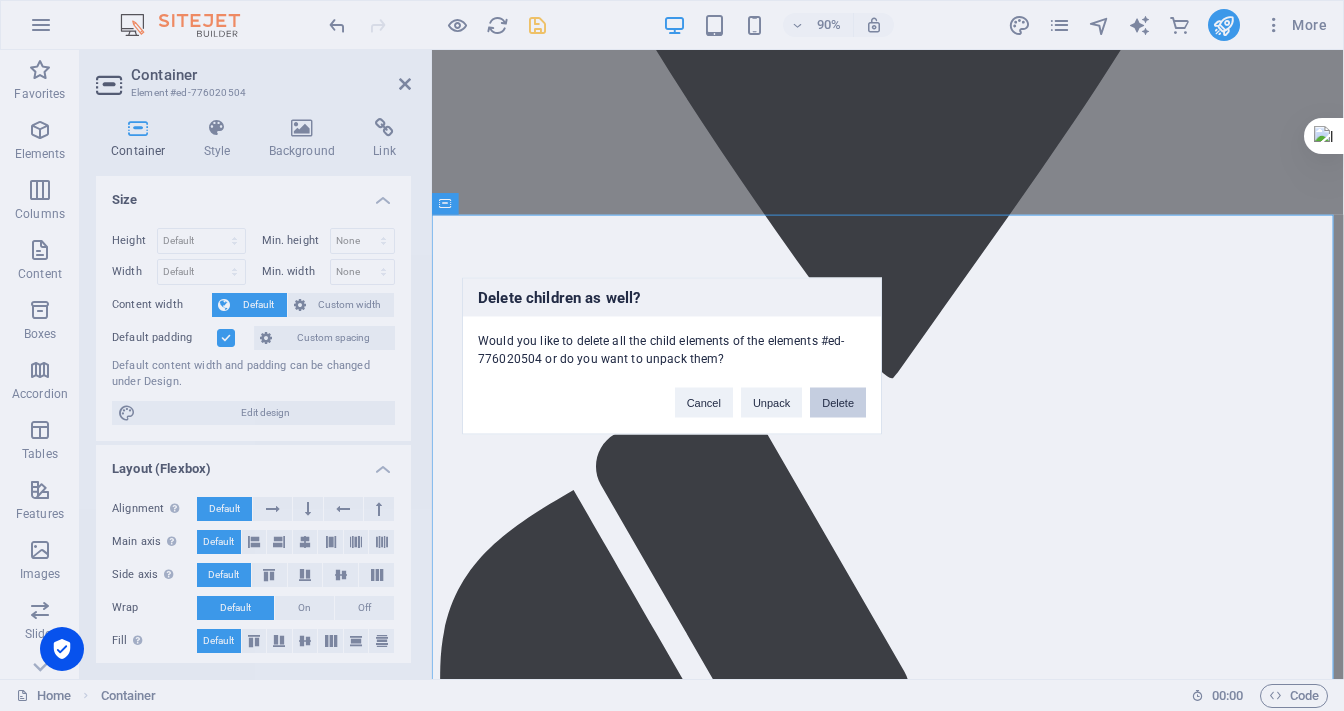 click on "Delete" at bounding box center [838, 402] 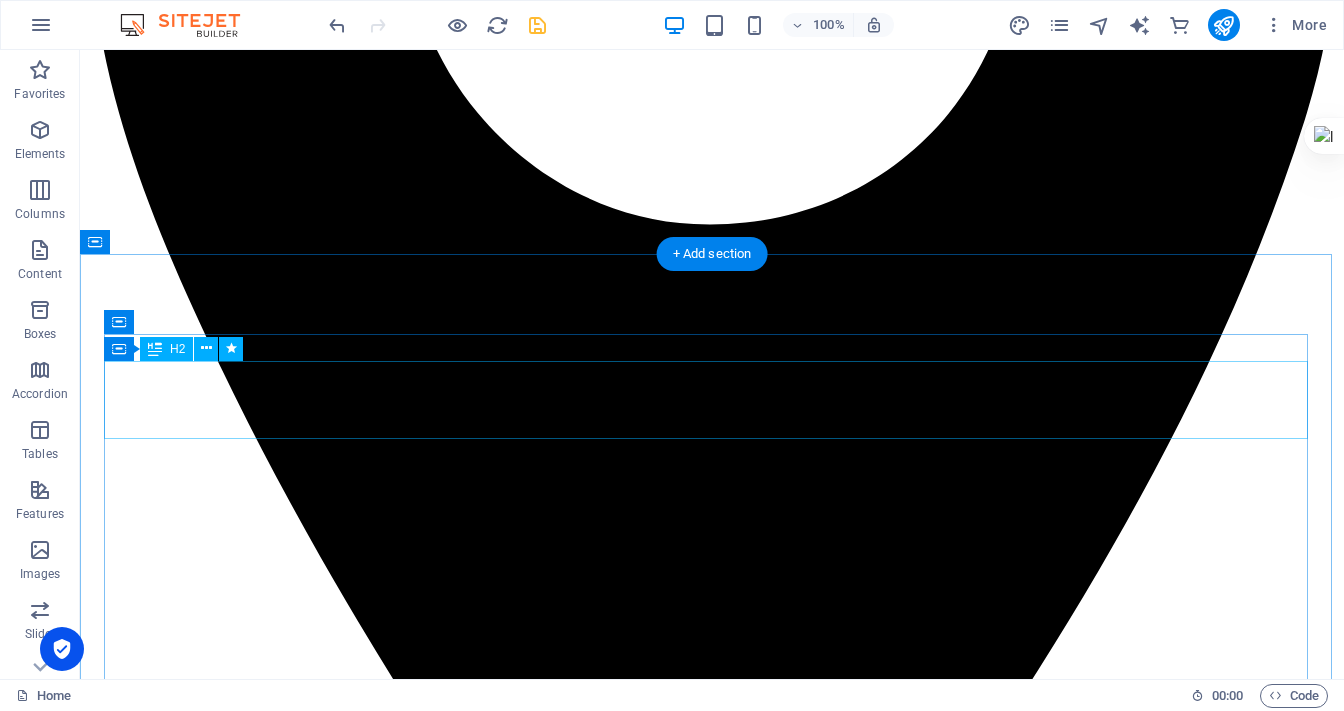scroll, scrollTop: 1716, scrollLeft: 0, axis: vertical 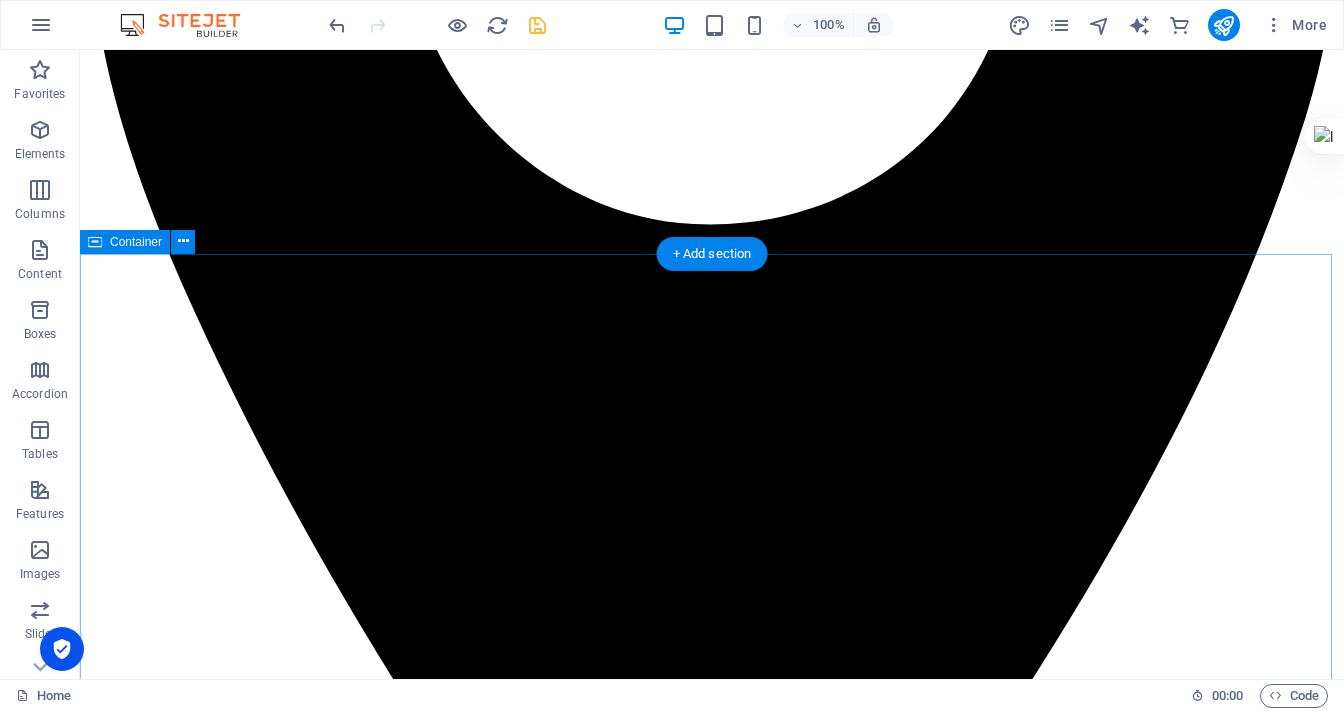 click on "Stores Our Stores New York, USA 350 5th Ave, New York, NY 10118 Get Directions Los Angeles, USA 740 St Andrews, Los Angeles, 3163 USA Get Directions" at bounding box center (712, 15427) 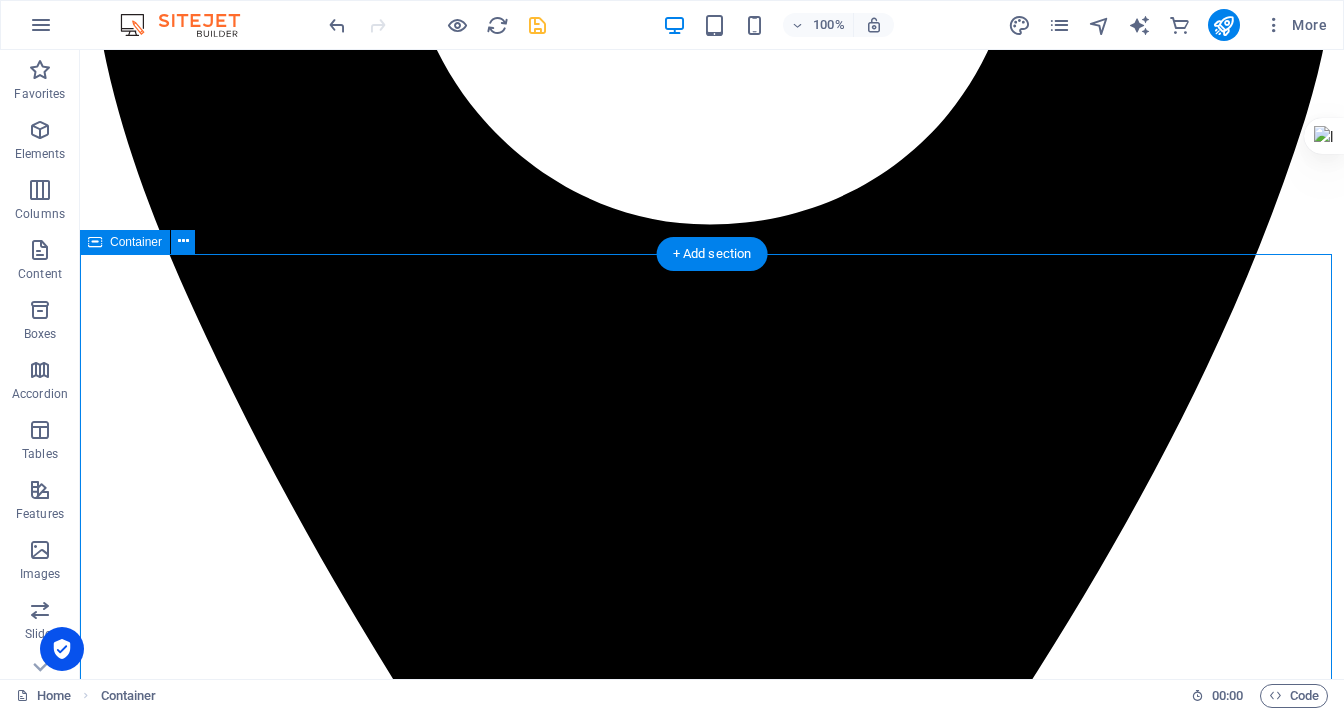 click on "Stores Our Stores New York, USA 350 5th Ave, New York, NY 10118 Get Directions Los Angeles, USA 740 St Andrews, Los Angeles, 3163 USA Get Directions" at bounding box center (712, 15427) 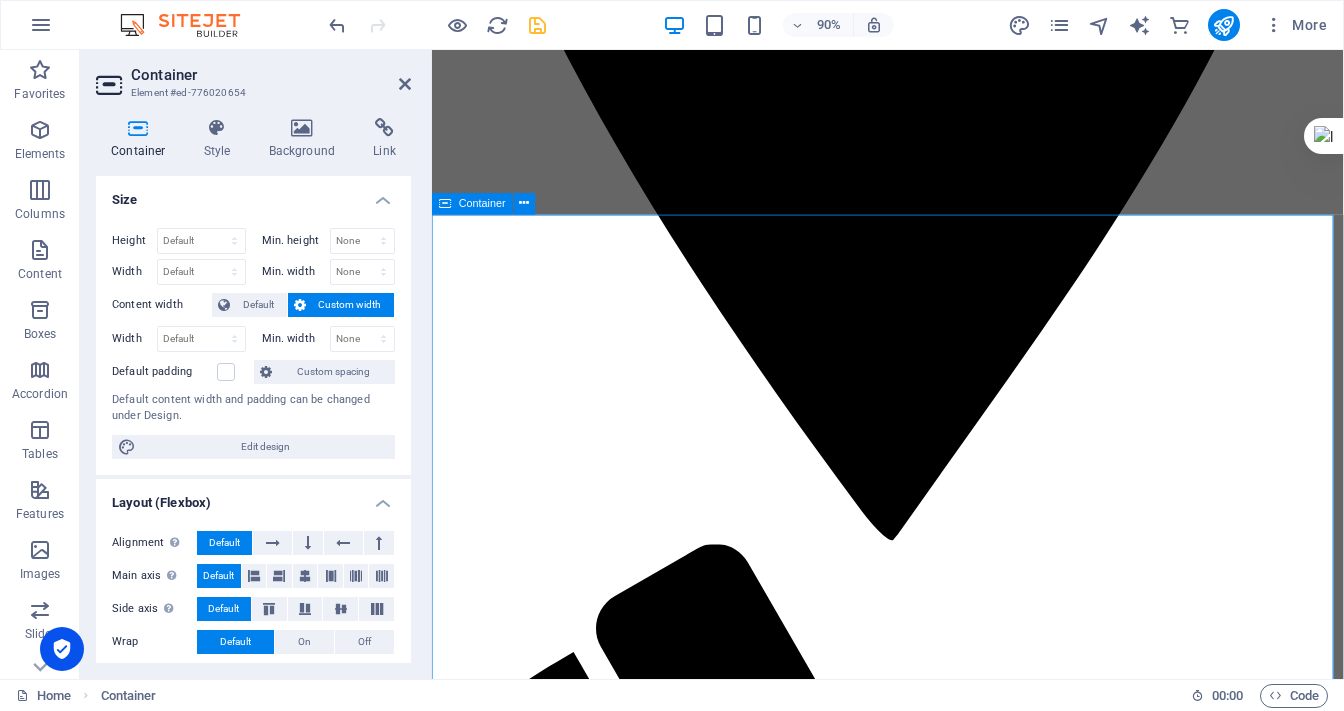 scroll, scrollTop: 1895, scrollLeft: 0, axis: vertical 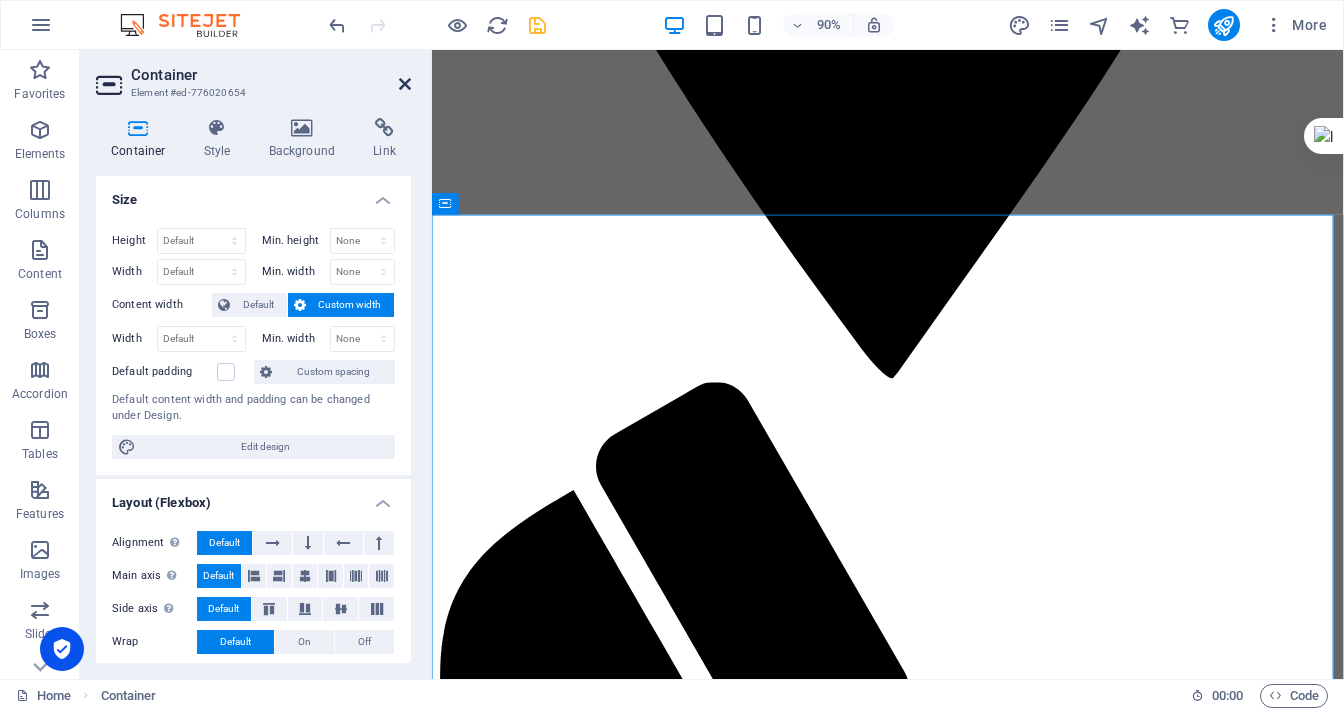 click at bounding box center [405, 84] 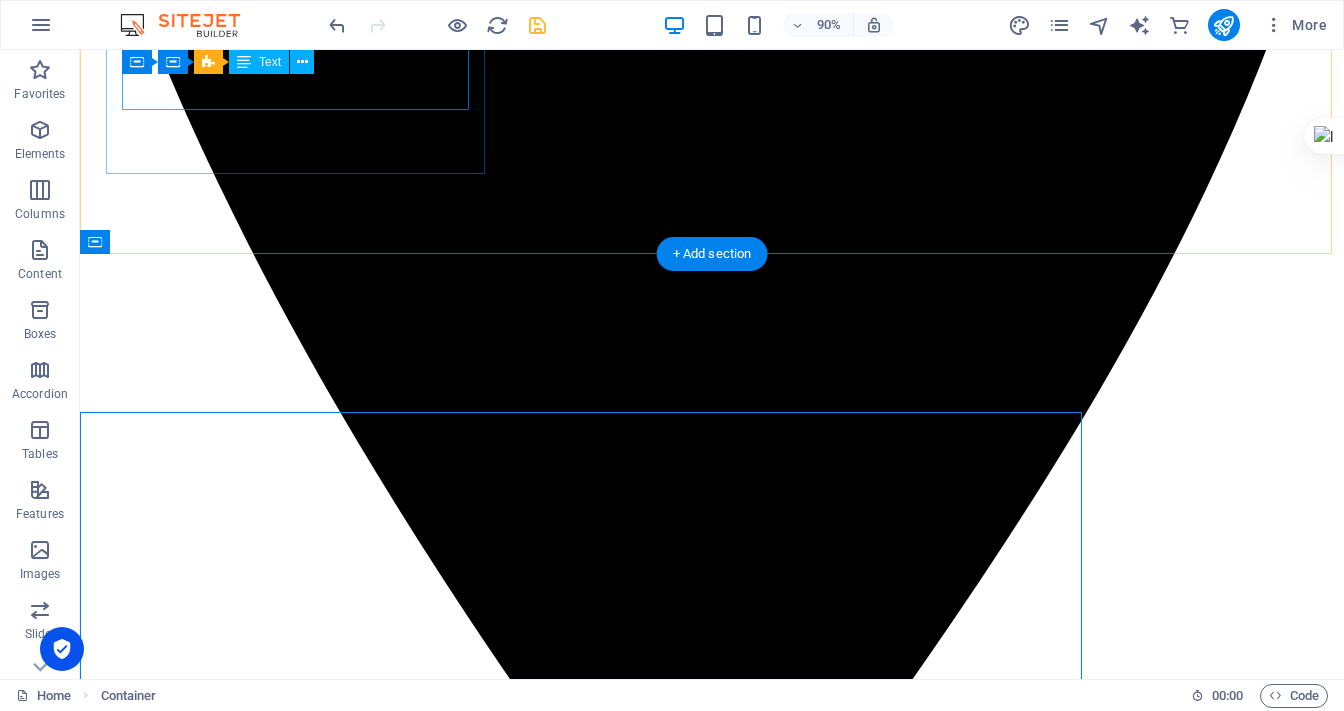 scroll, scrollTop: 1716, scrollLeft: 0, axis: vertical 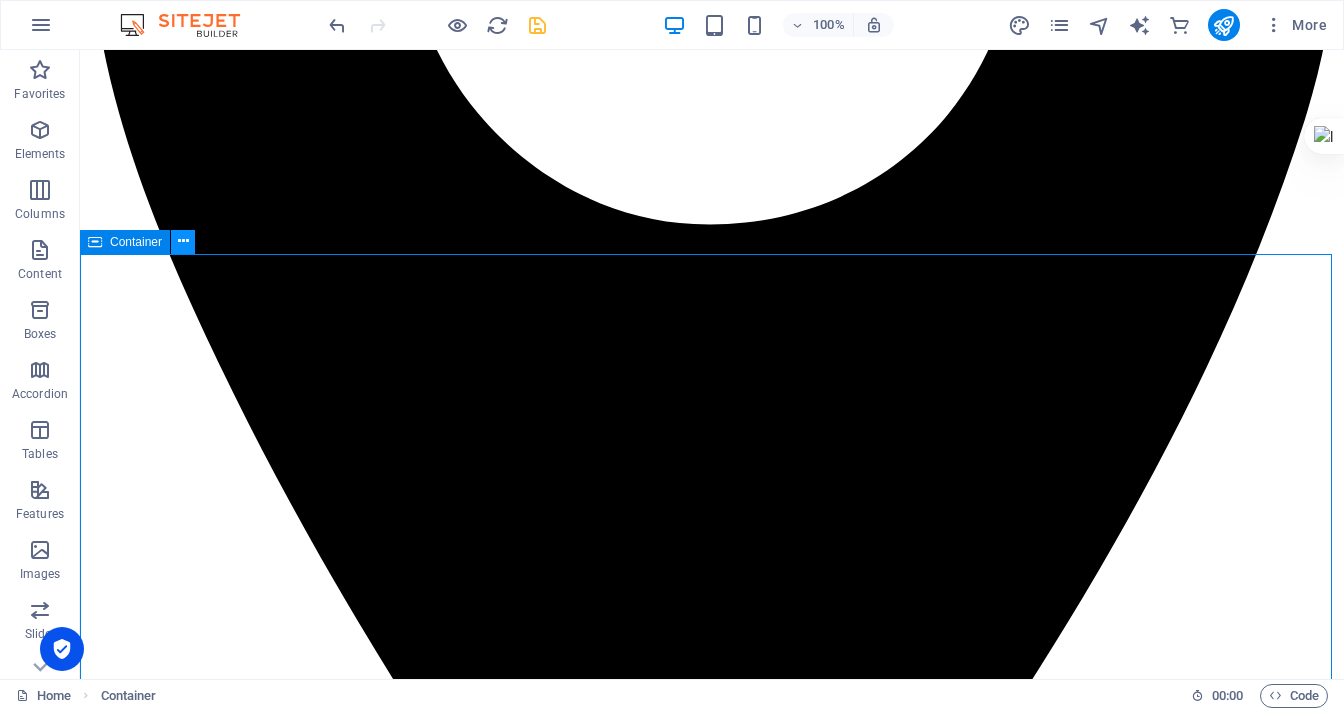 click at bounding box center [183, 241] 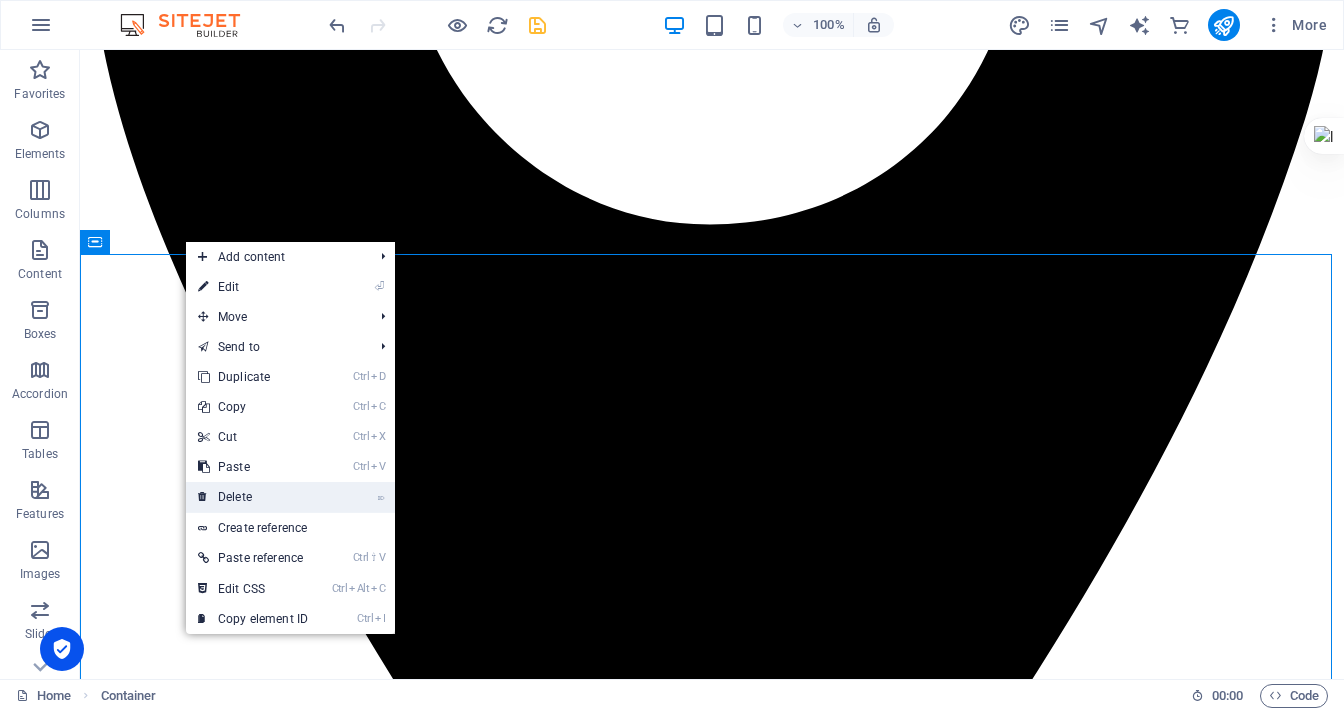 click on "⌦  Delete" at bounding box center (253, 497) 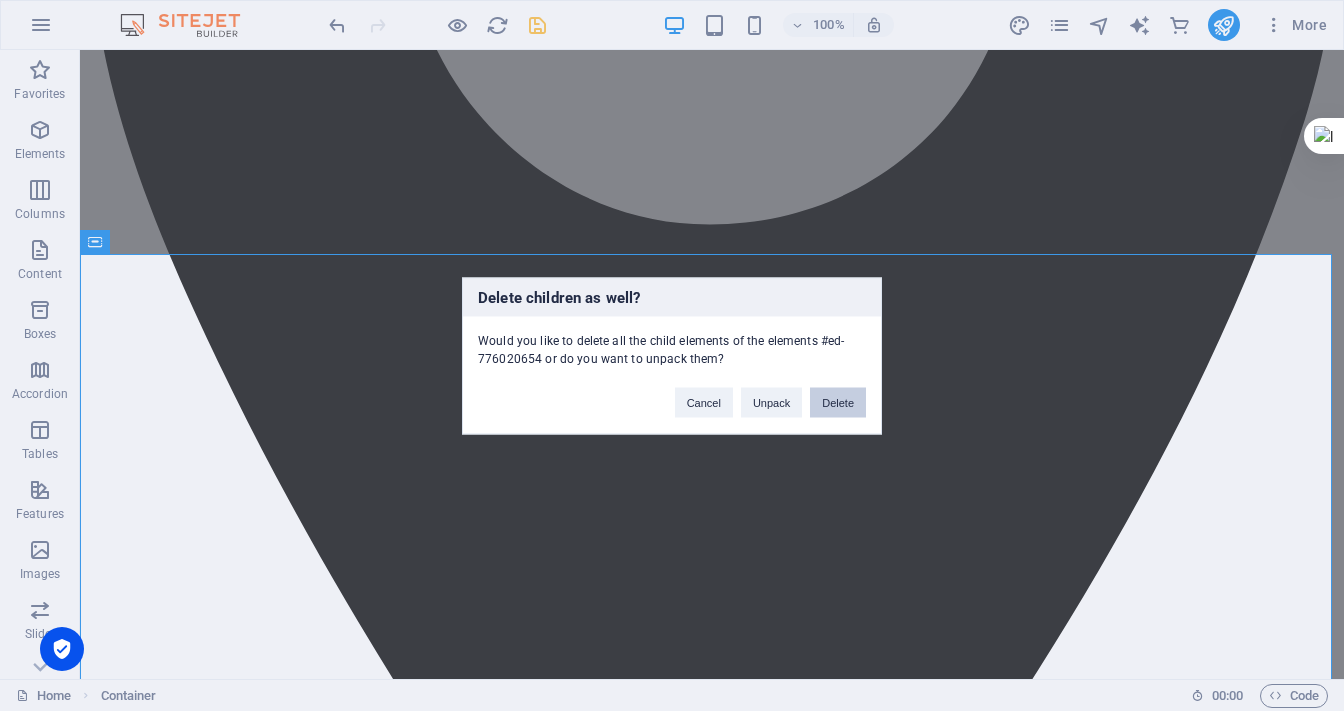 click on "Delete" at bounding box center [838, 402] 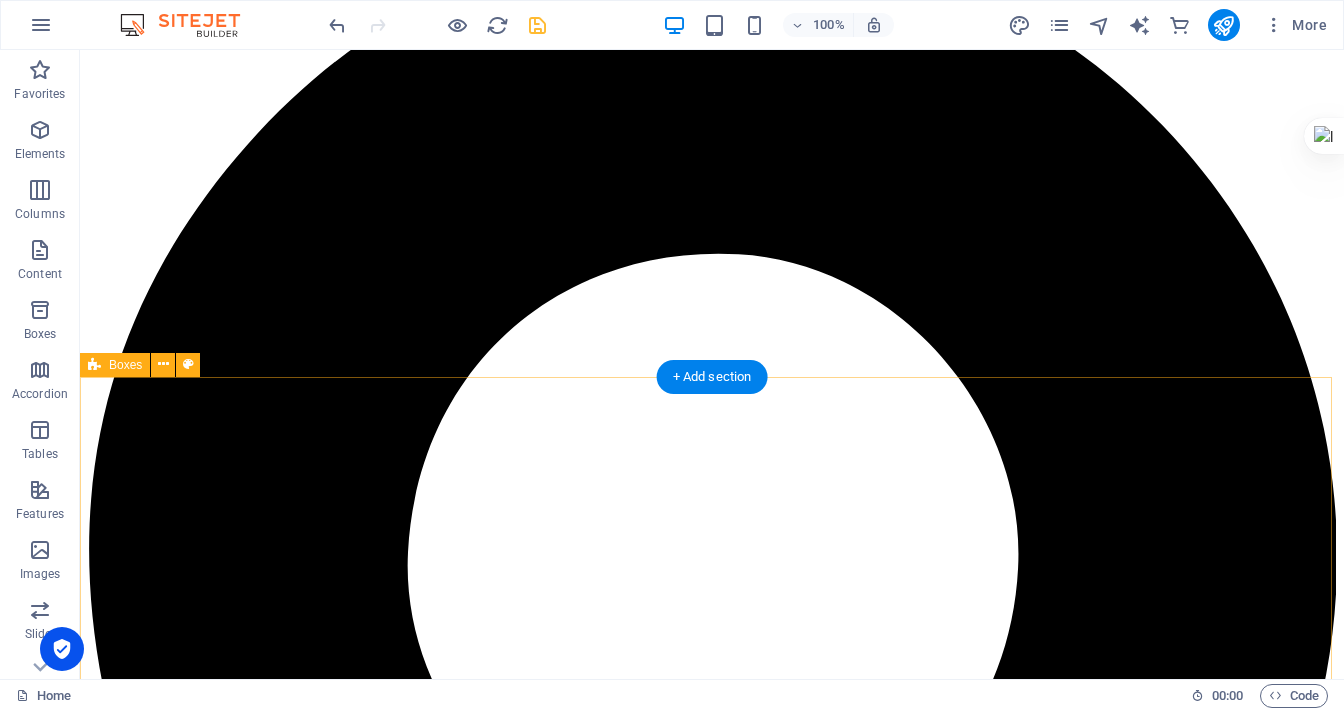 scroll, scrollTop: 1236, scrollLeft: 0, axis: vertical 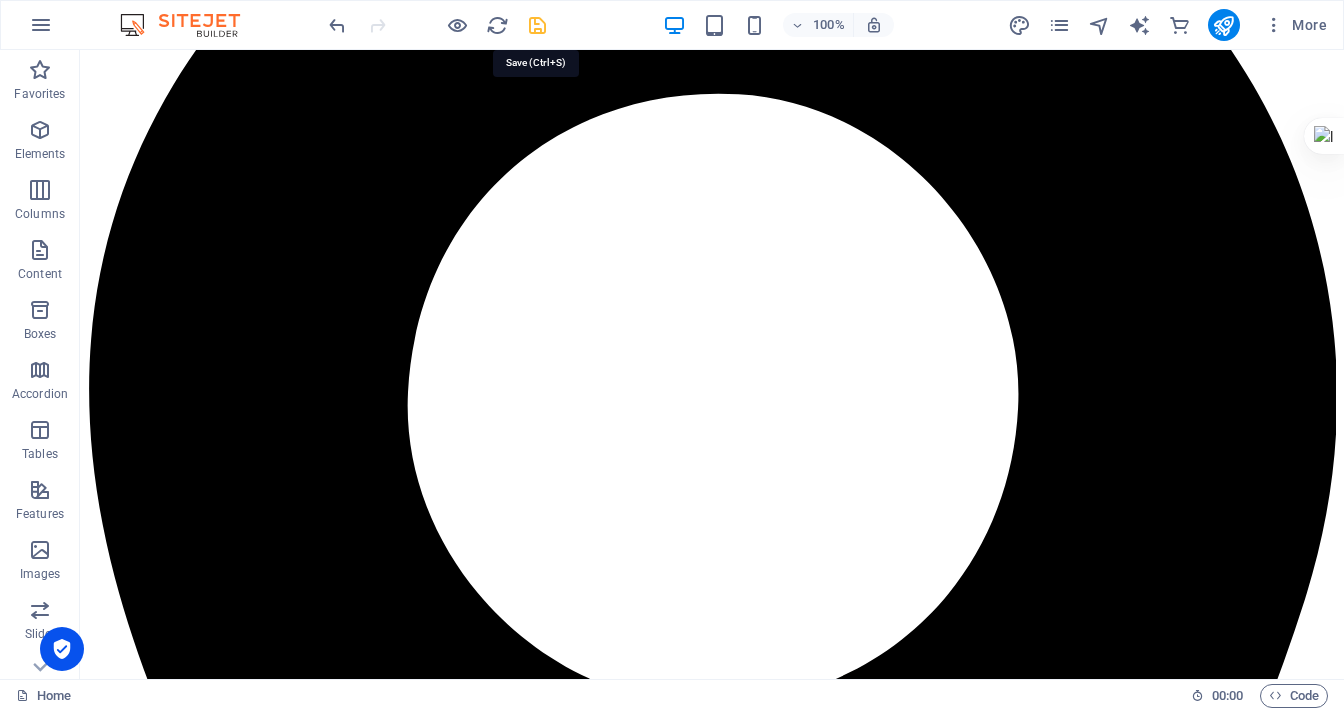 click at bounding box center [537, 25] 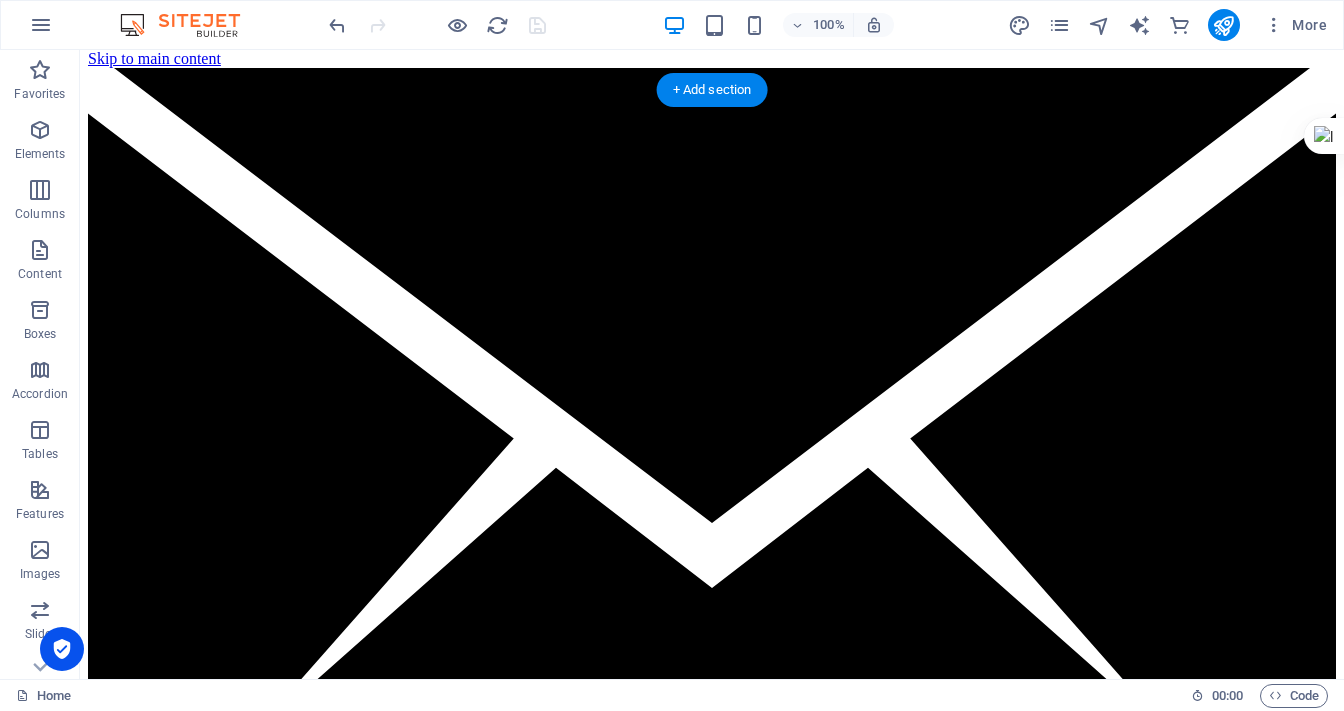 scroll, scrollTop: 0, scrollLeft: 0, axis: both 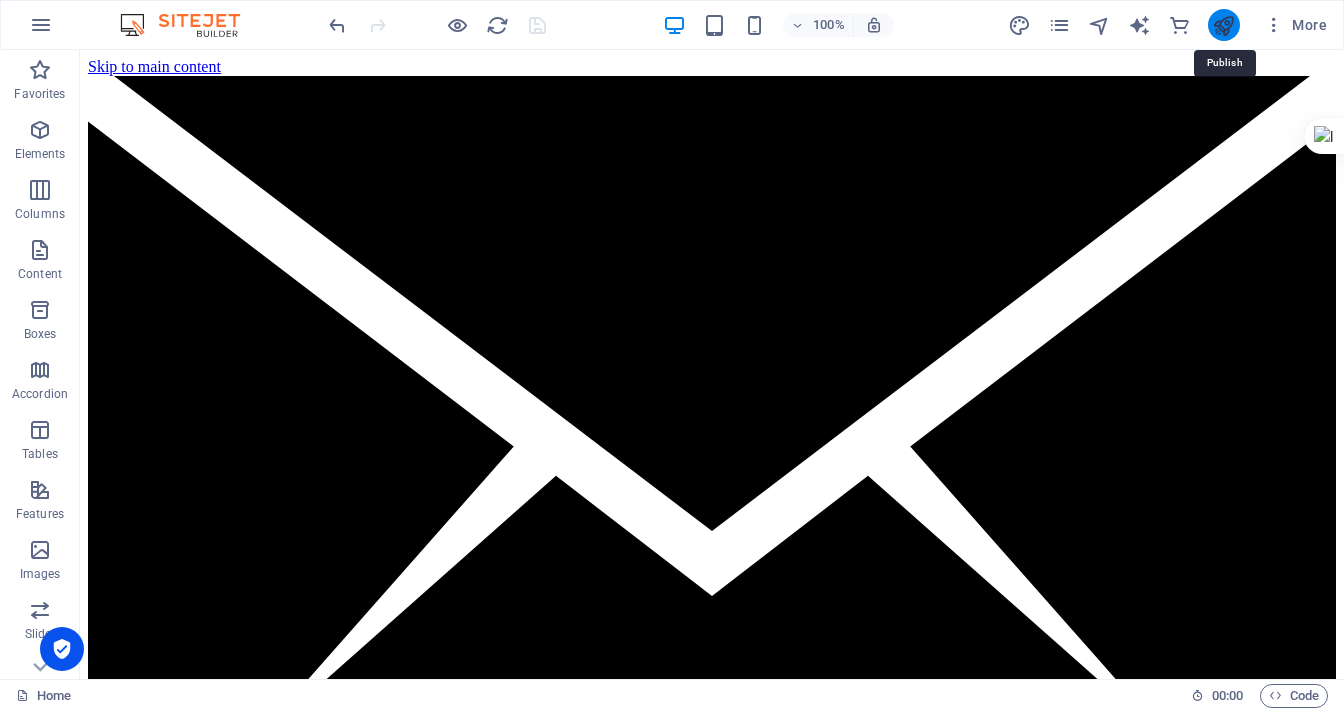 click at bounding box center [1223, 25] 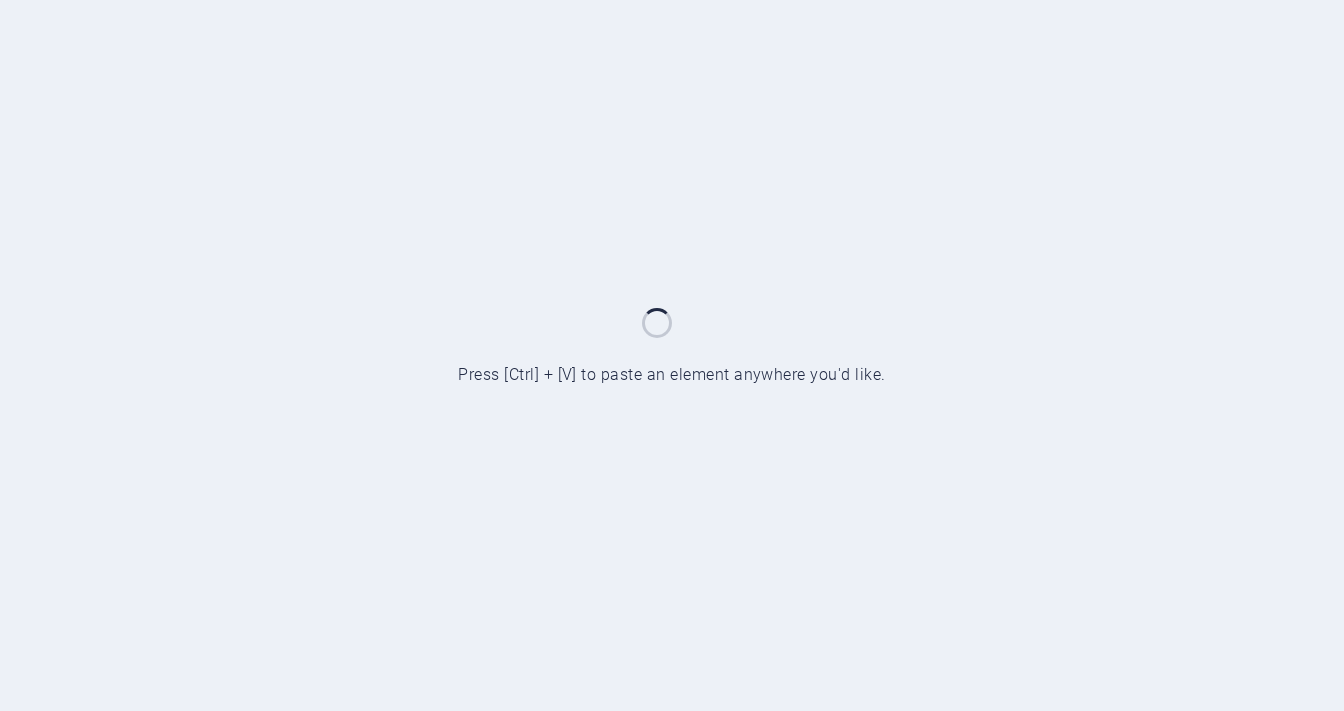 scroll, scrollTop: 0, scrollLeft: 0, axis: both 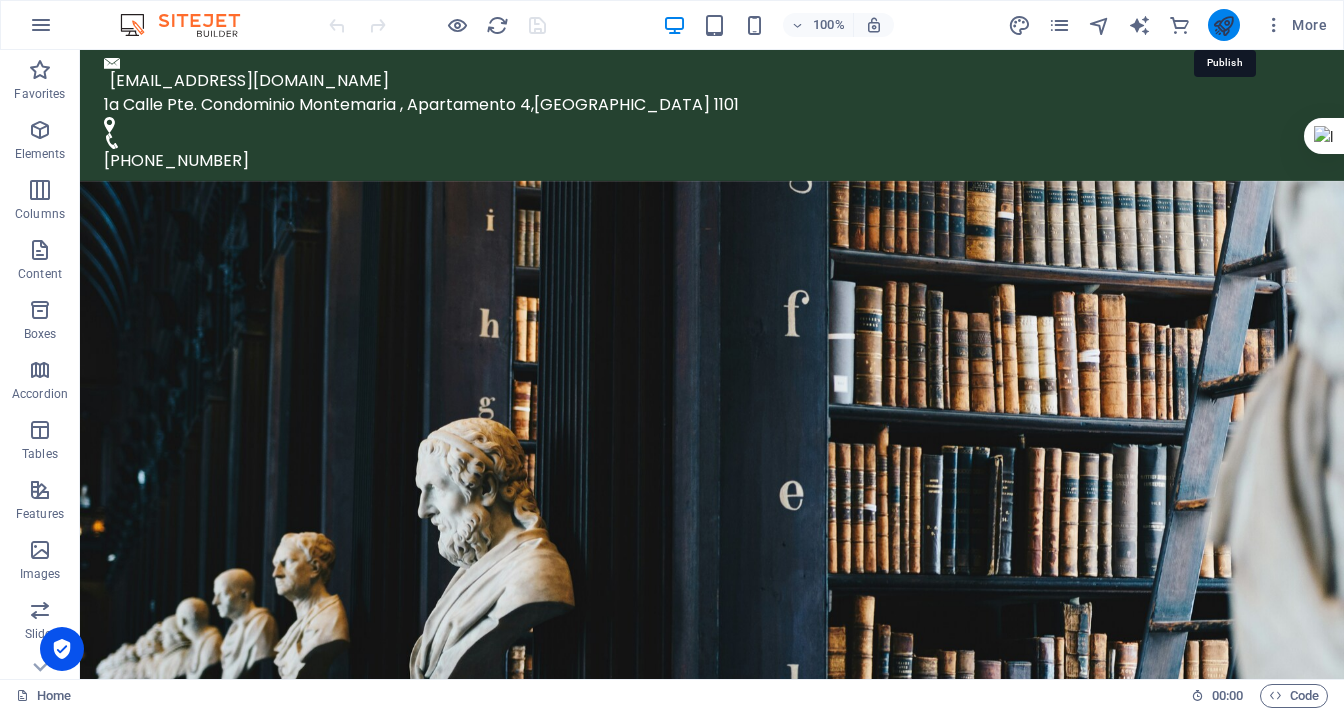 click at bounding box center (1223, 25) 